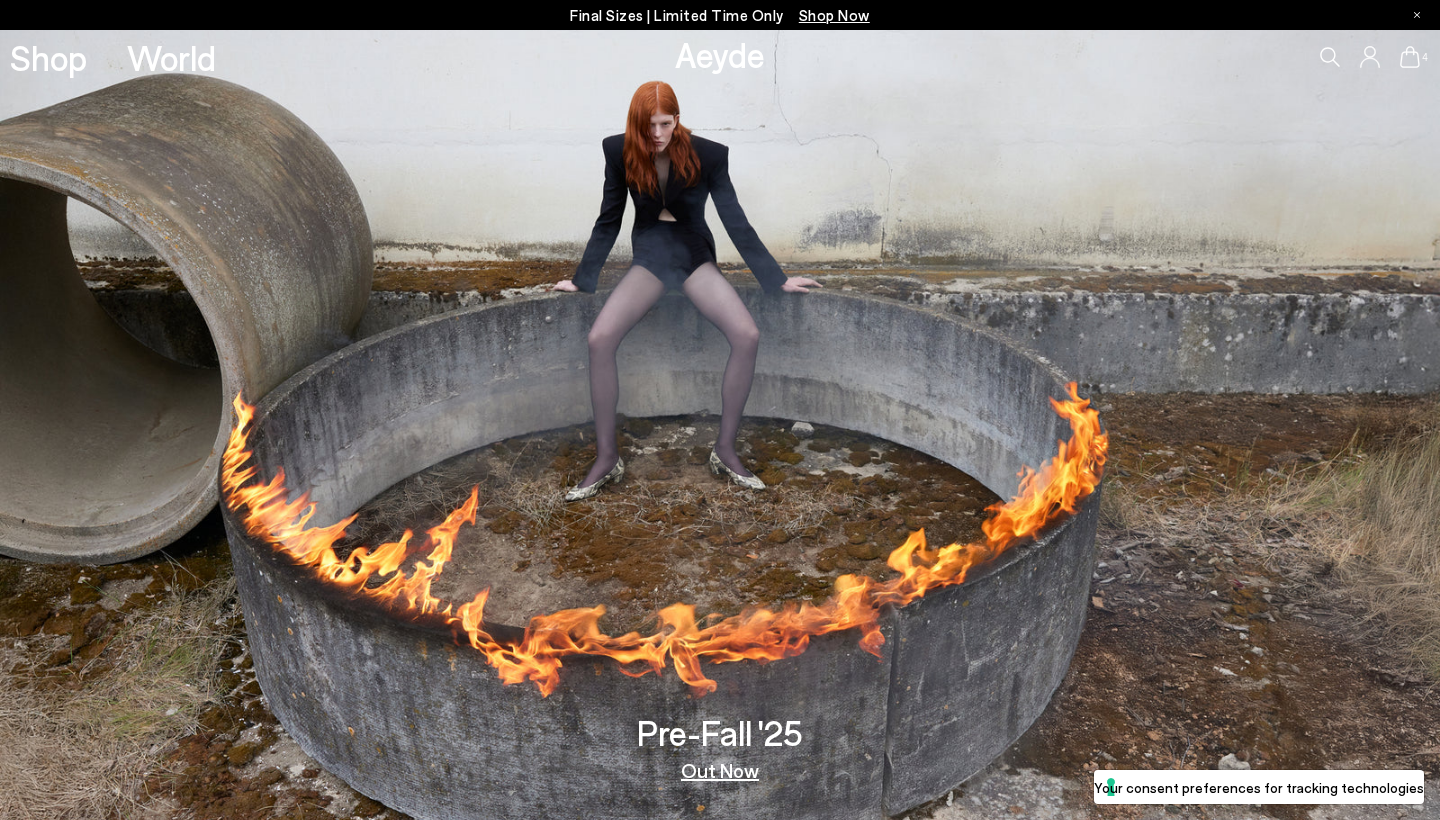 scroll, scrollTop: 0, scrollLeft: 0, axis: both 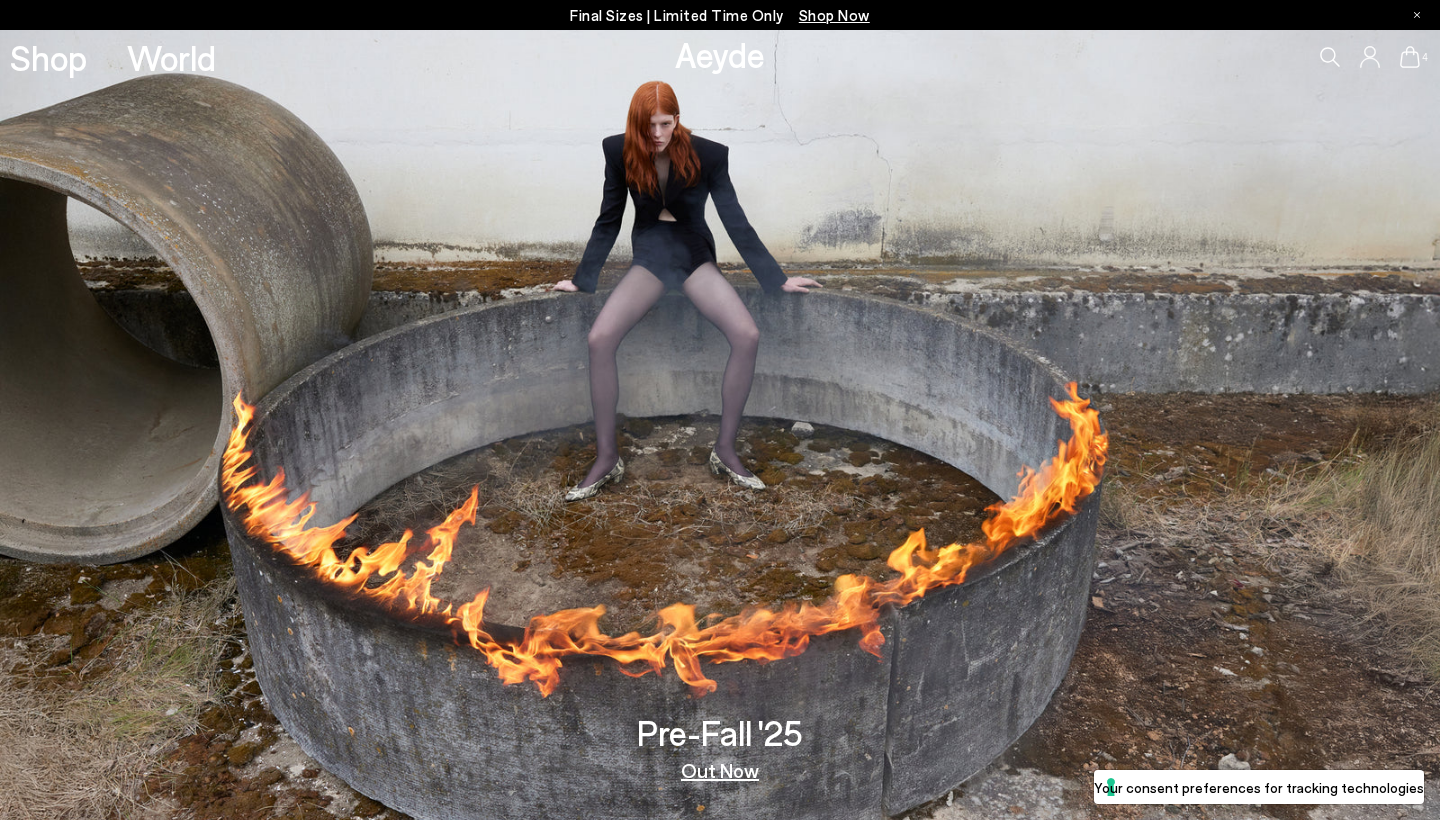 click 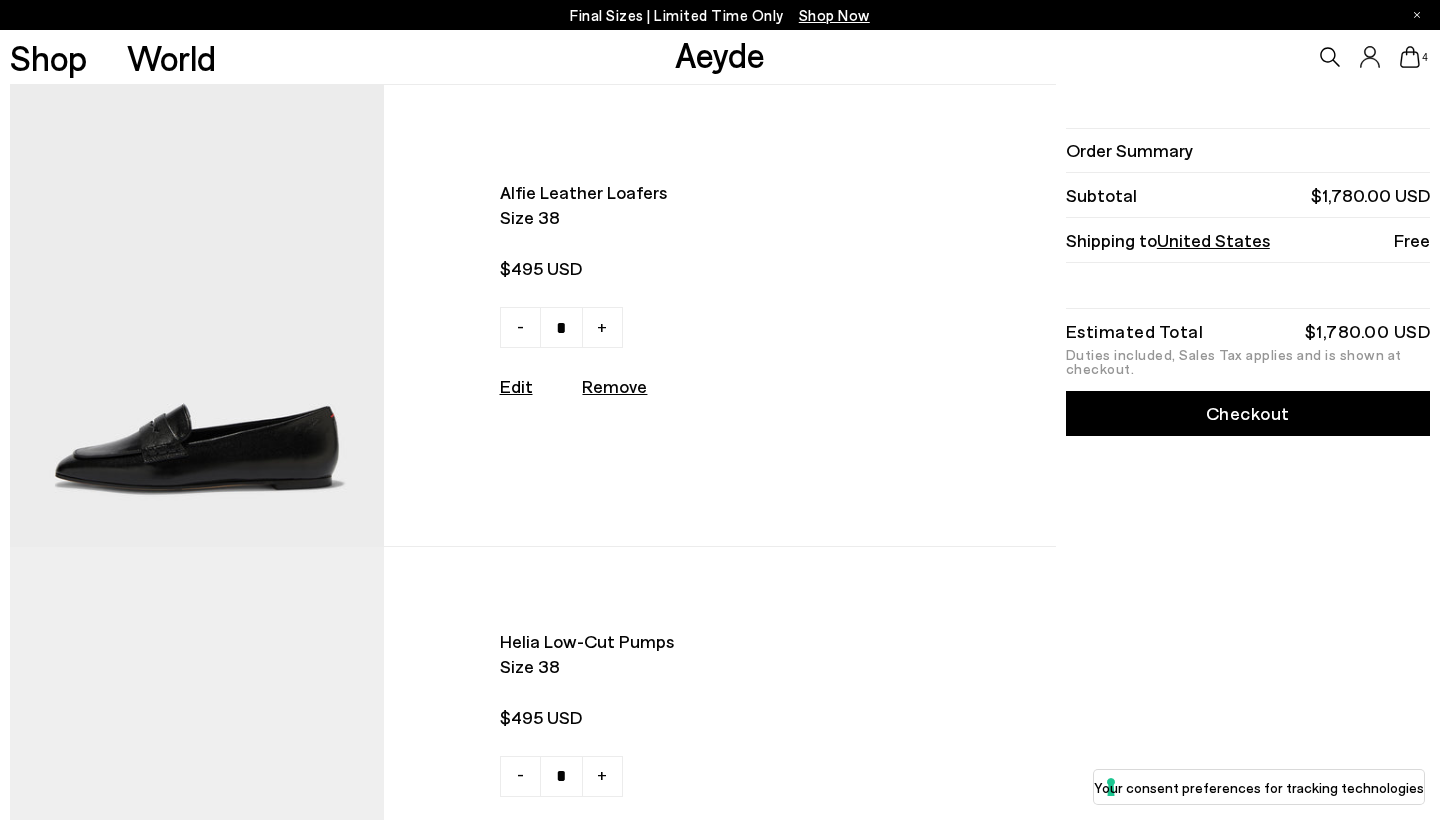 scroll, scrollTop: 0, scrollLeft: 0, axis: both 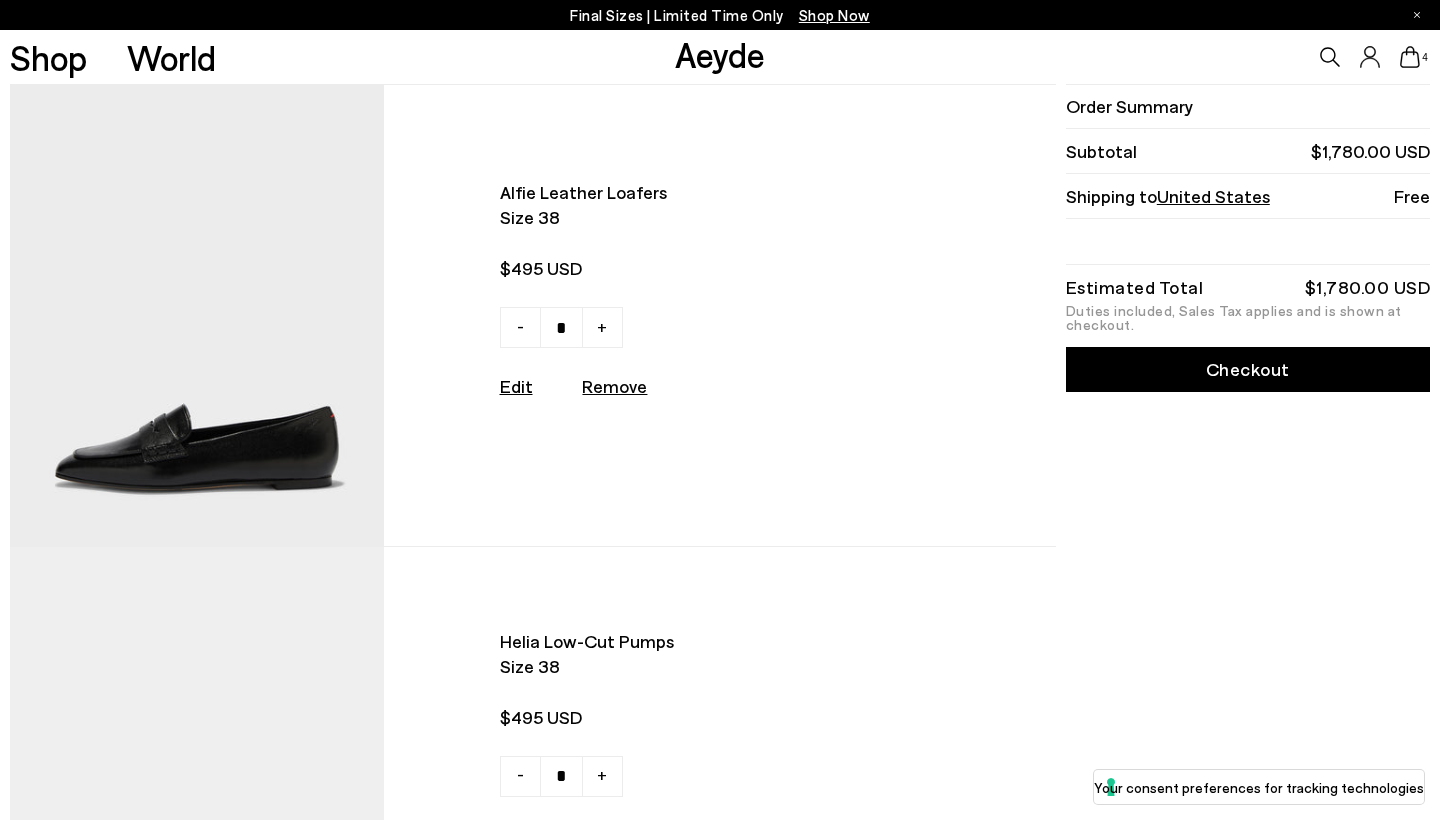 click at bounding box center [197, 315] 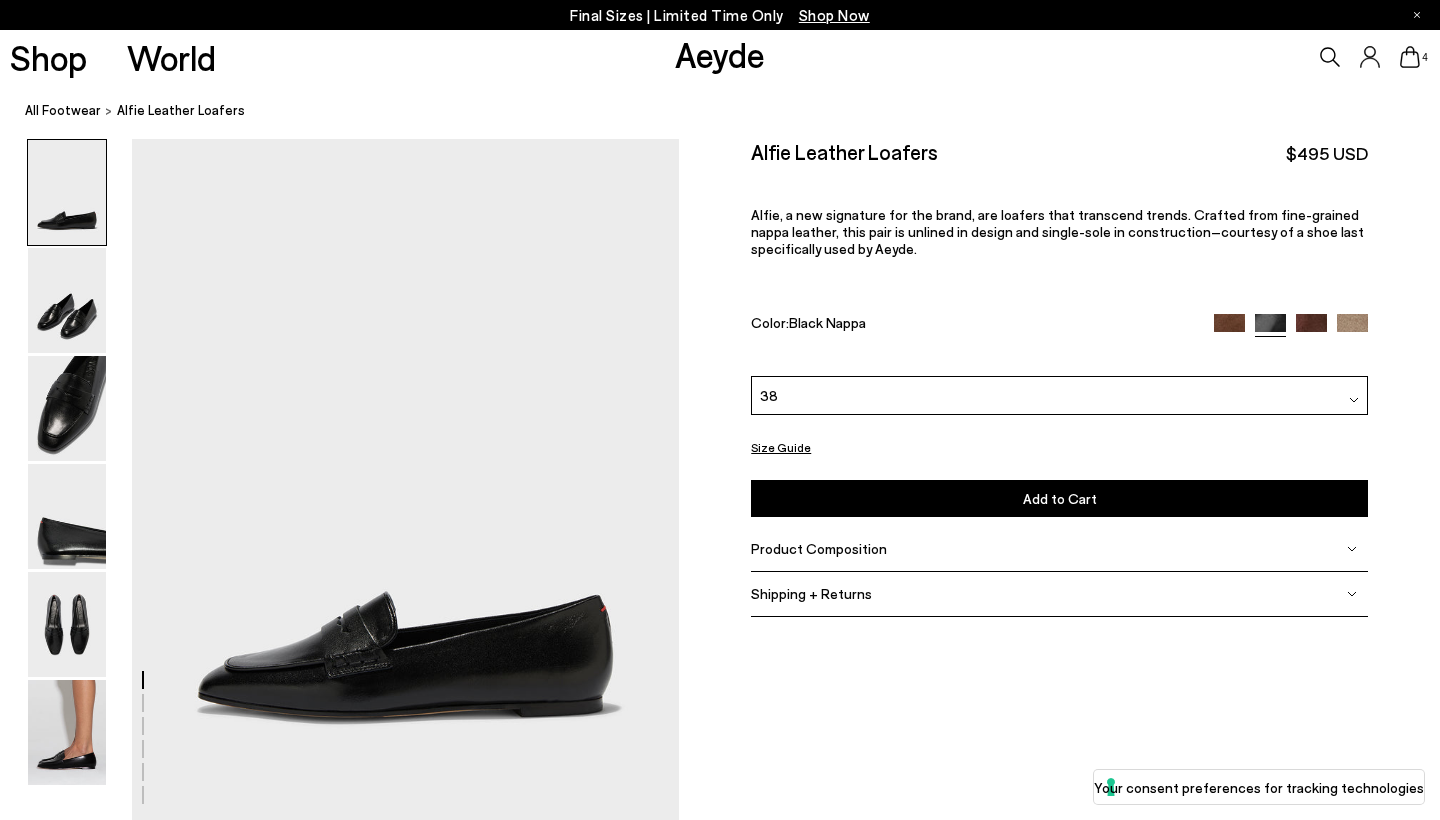 scroll, scrollTop: 0, scrollLeft: 0, axis: both 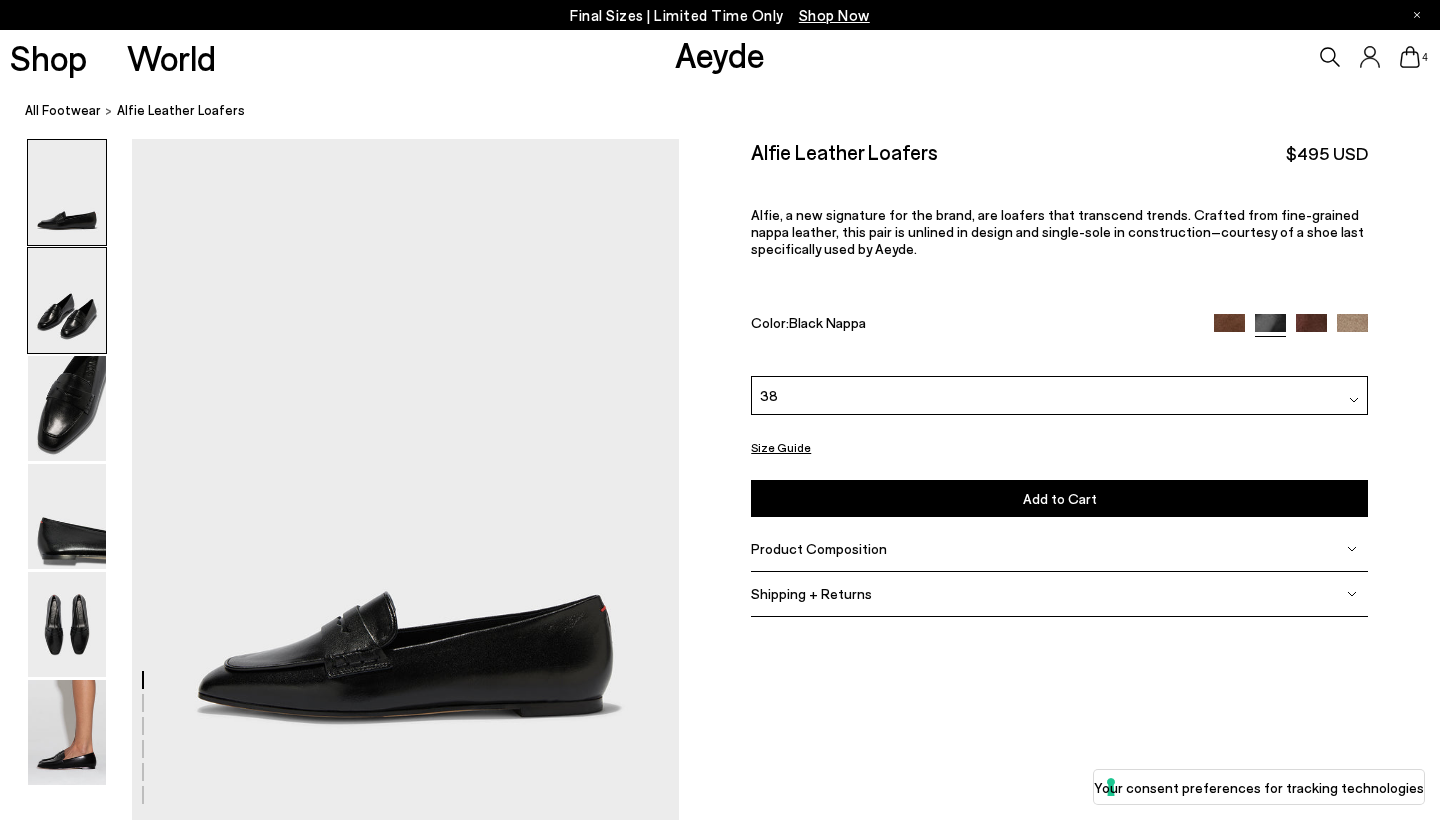 click at bounding box center (67, 300) 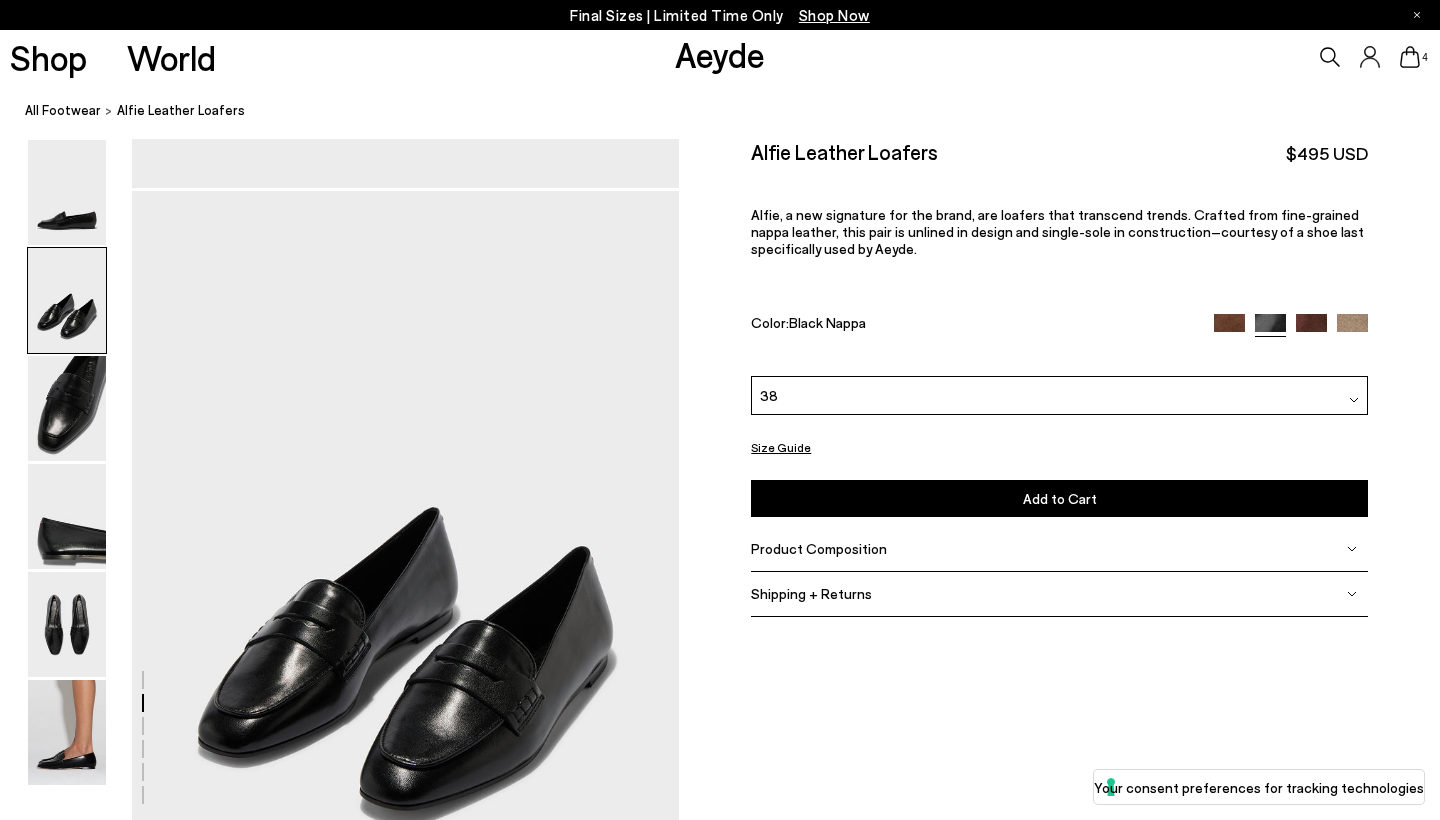 scroll, scrollTop: 685, scrollLeft: 0, axis: vertical 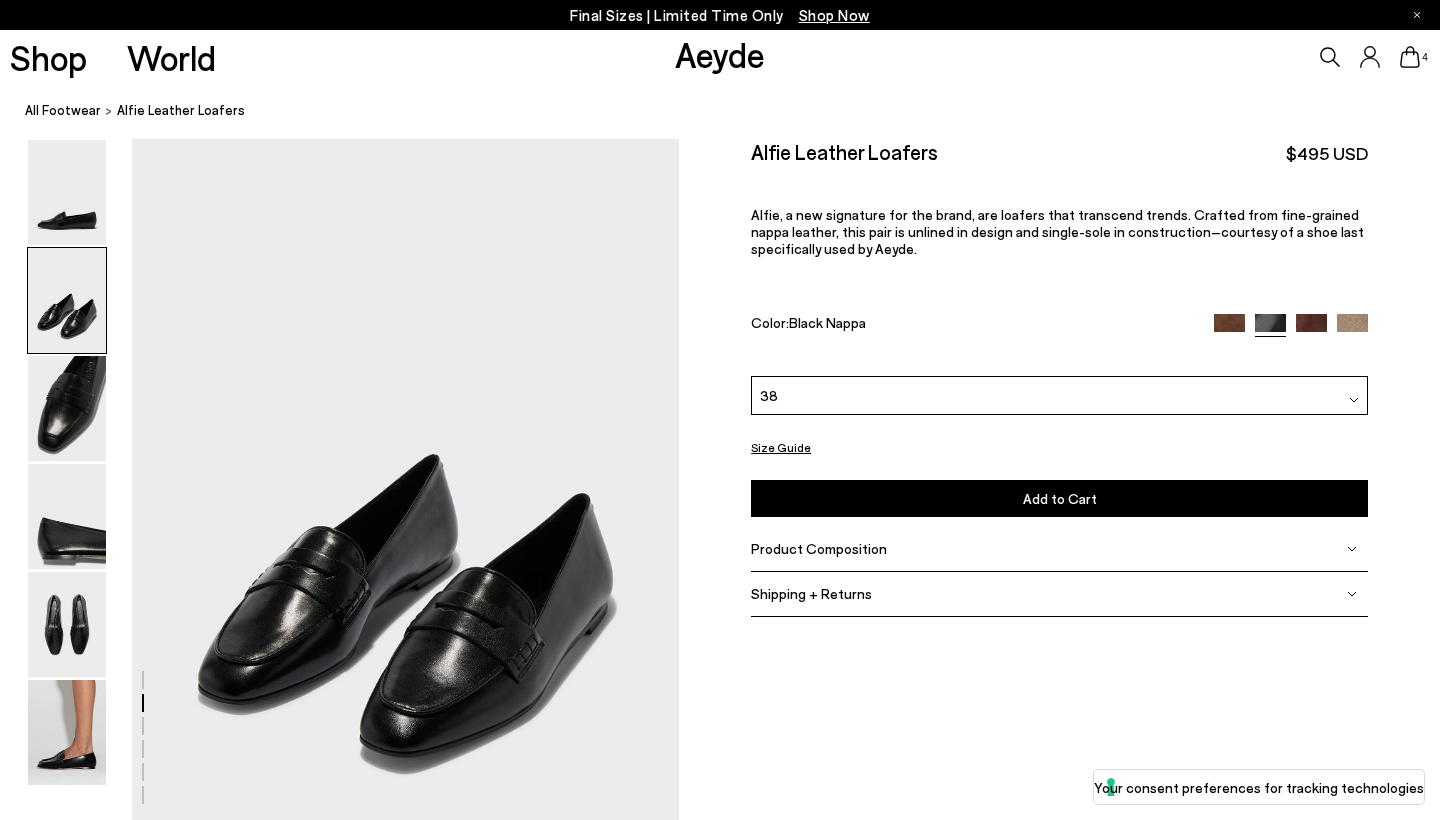click at bounding box center [339, 1626] 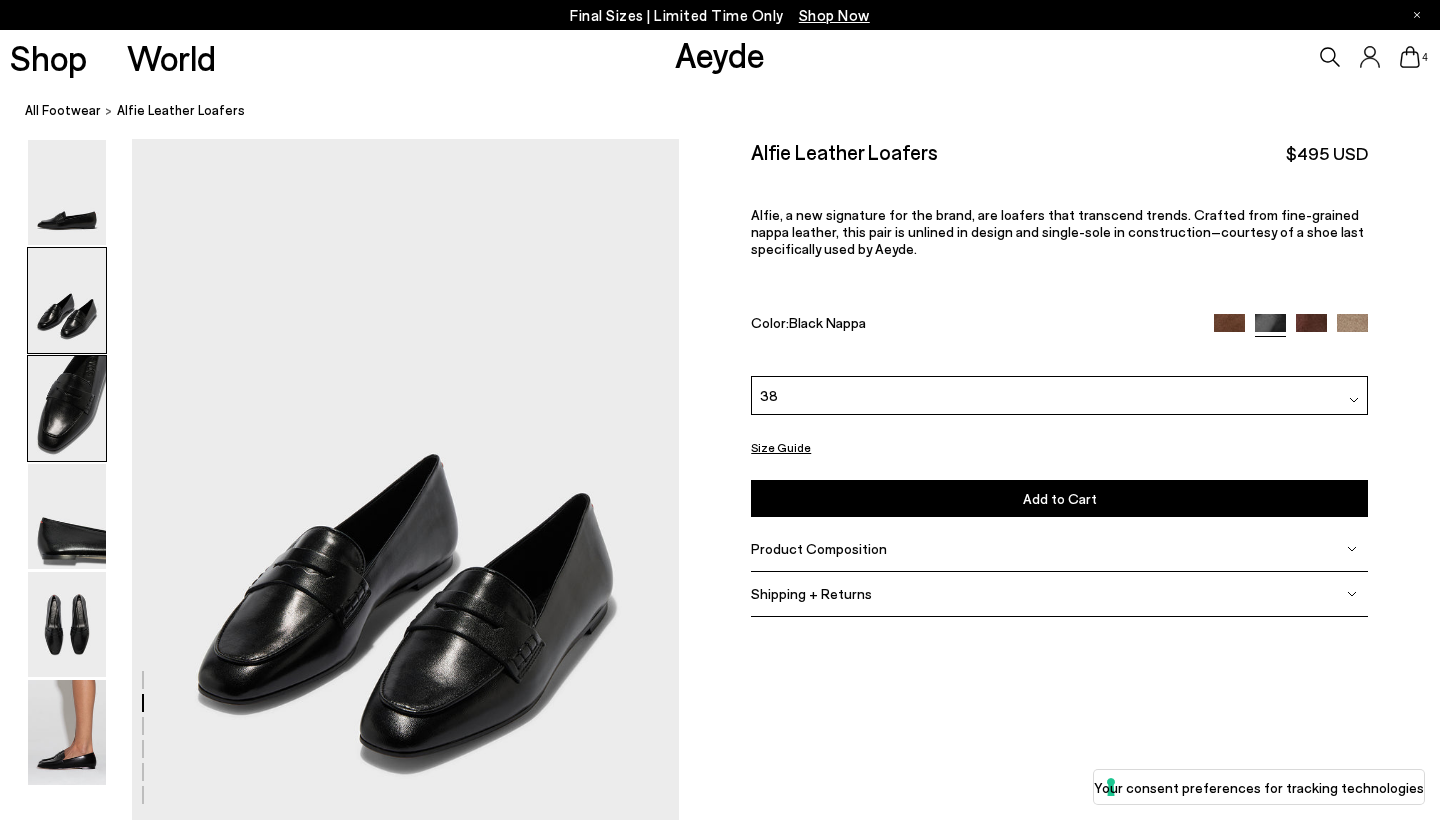 click at bounding box center (67, 408) 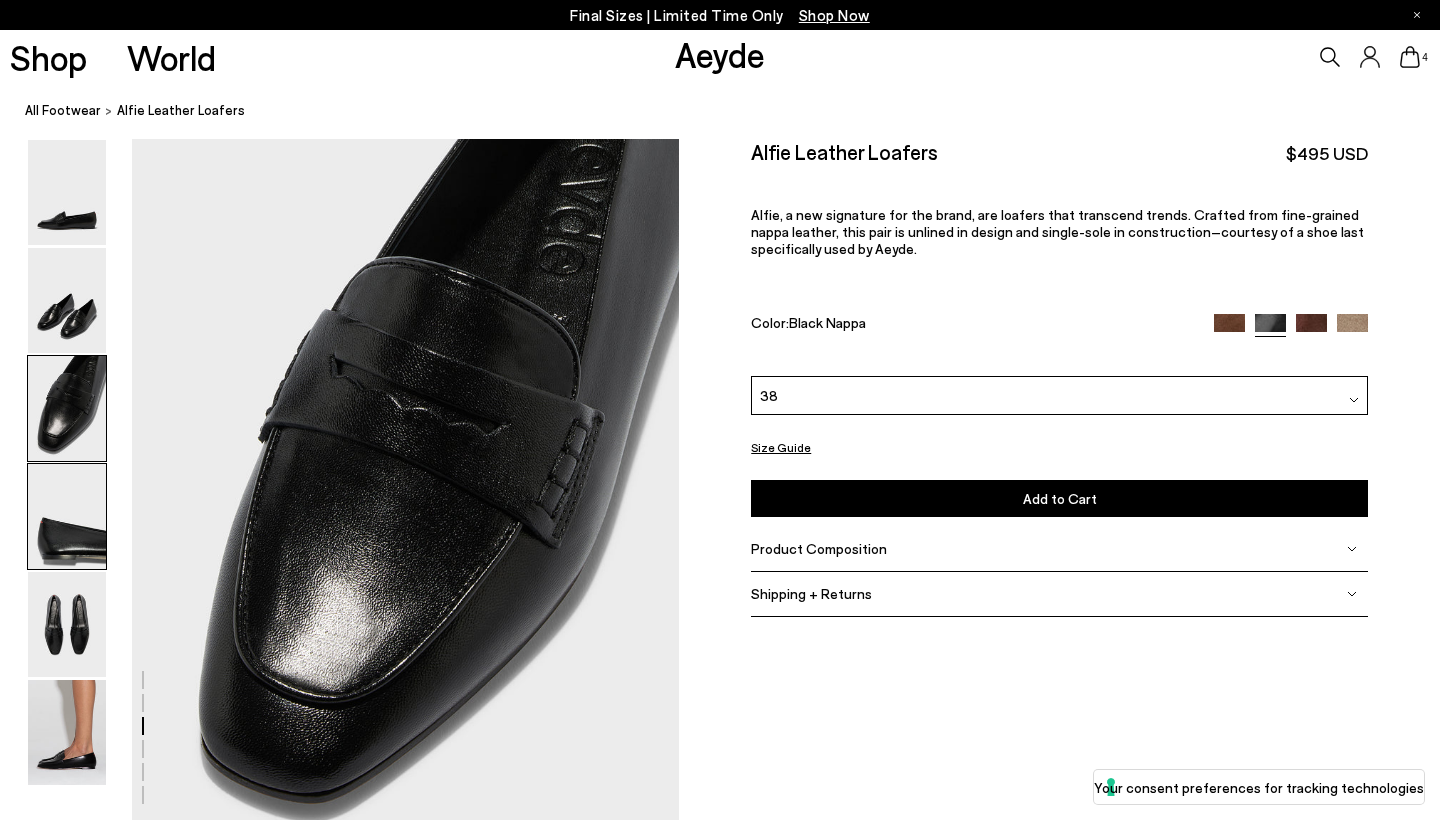 click at bounding box center [67, 516] 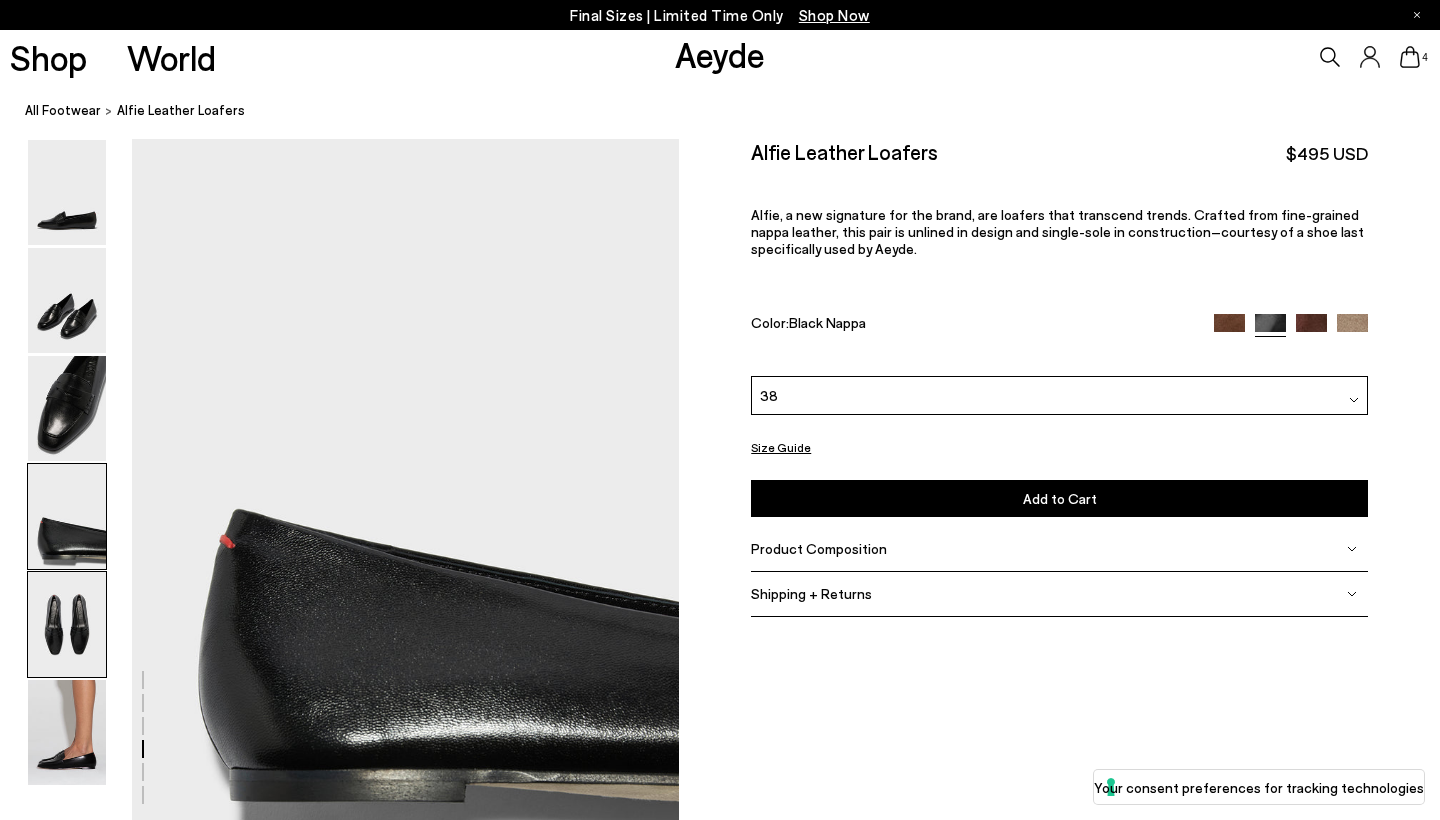 click at bounding box center [67, 624] 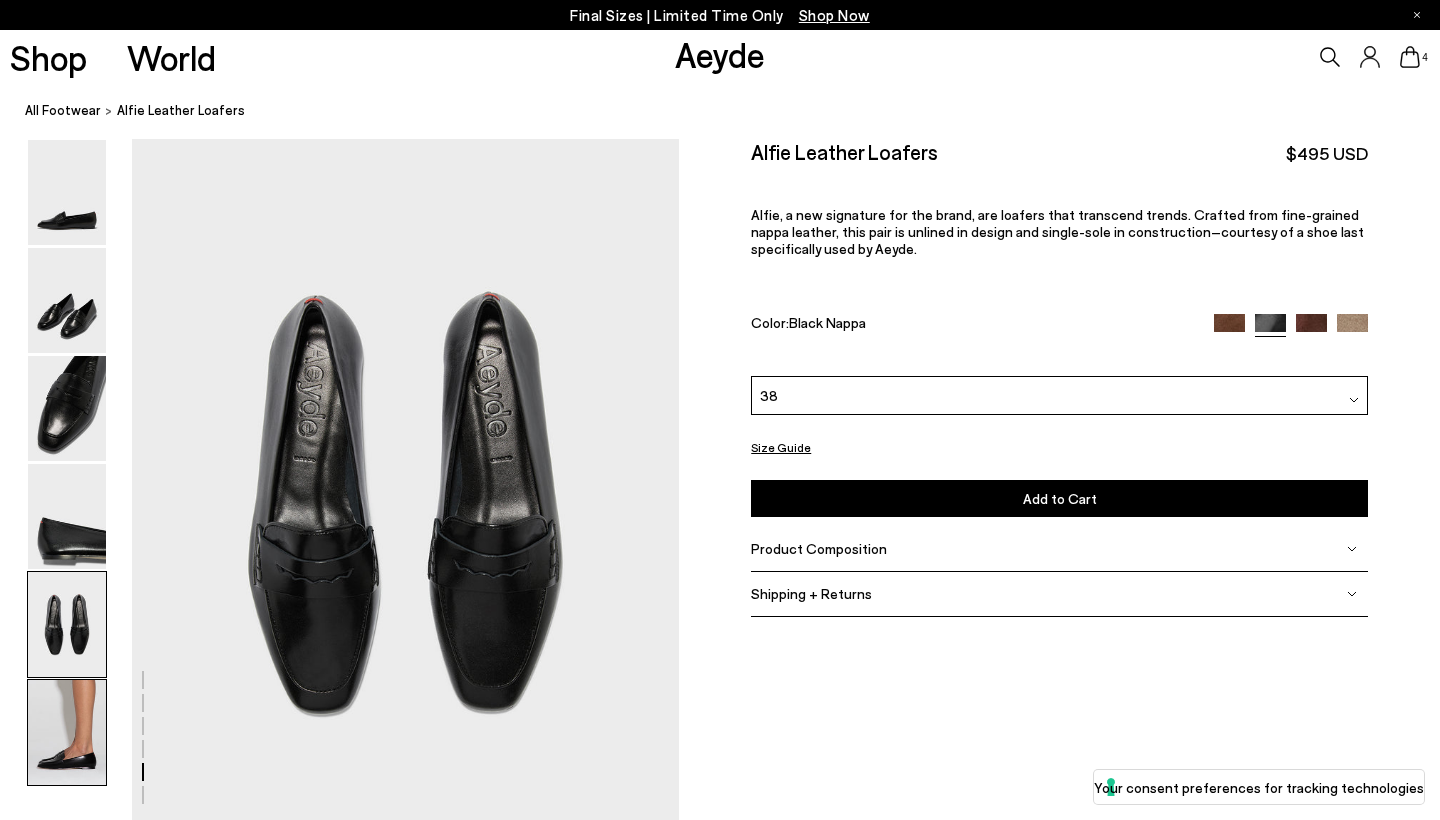 click at bounding box center [67, 732] 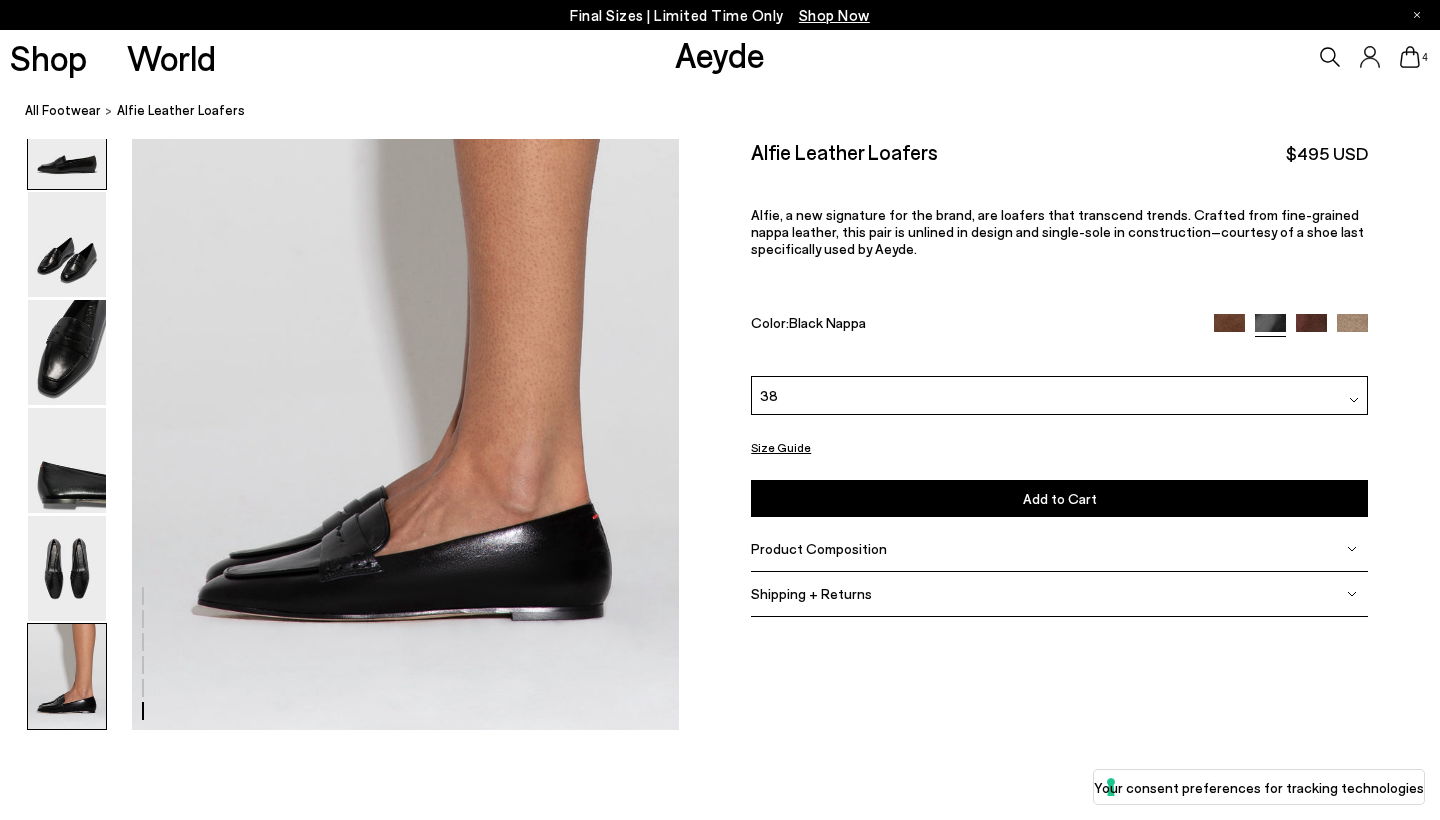 click at bounding box center (67, 136) 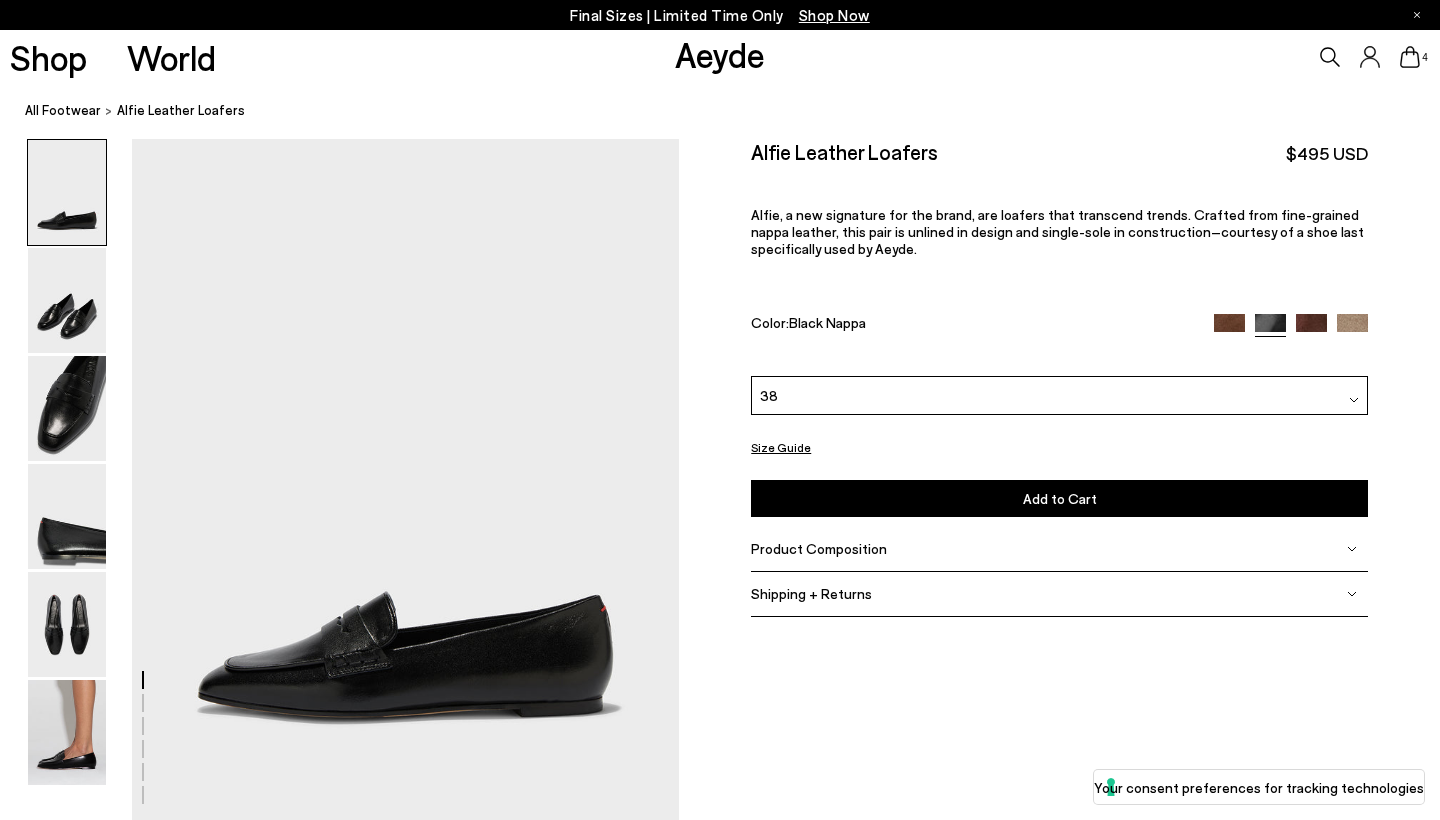 scroll, scrollTop: 0, scrollLeft: 0, axis: both 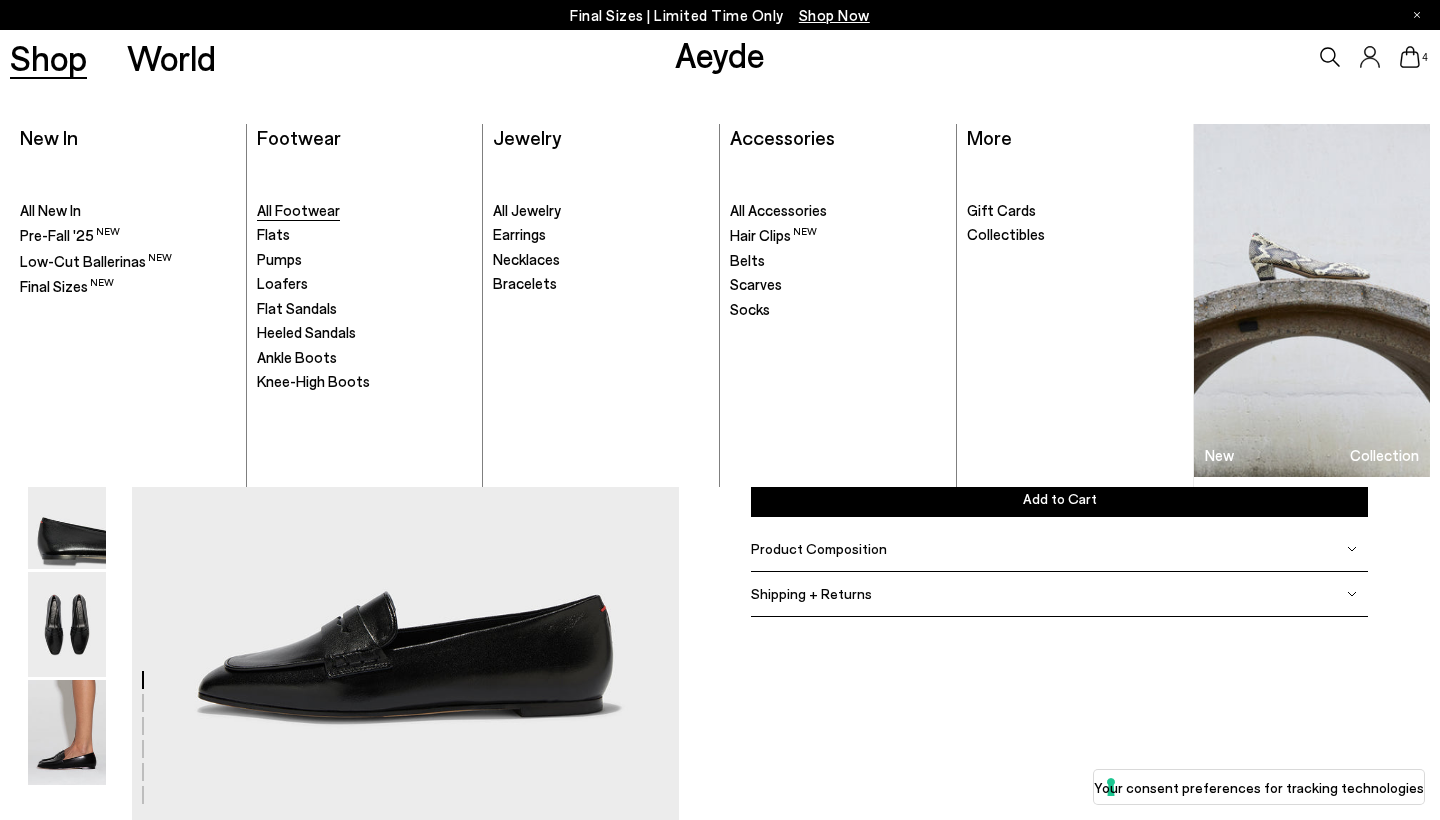 click on "All Footwear" at bounding box center (298, 210) 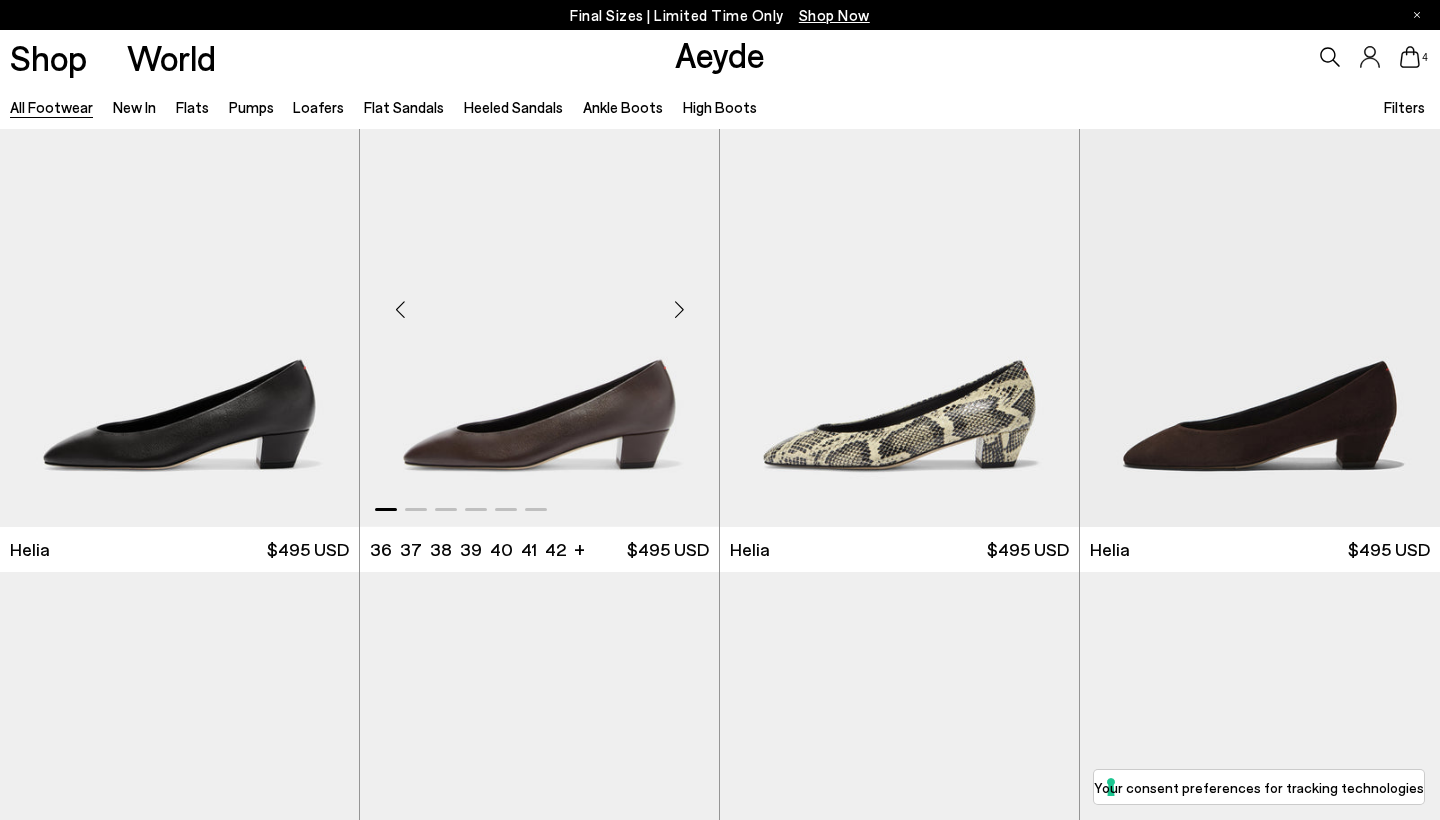 scroll, scrollTop: 553, scrollLeft: 0, axis: vertical 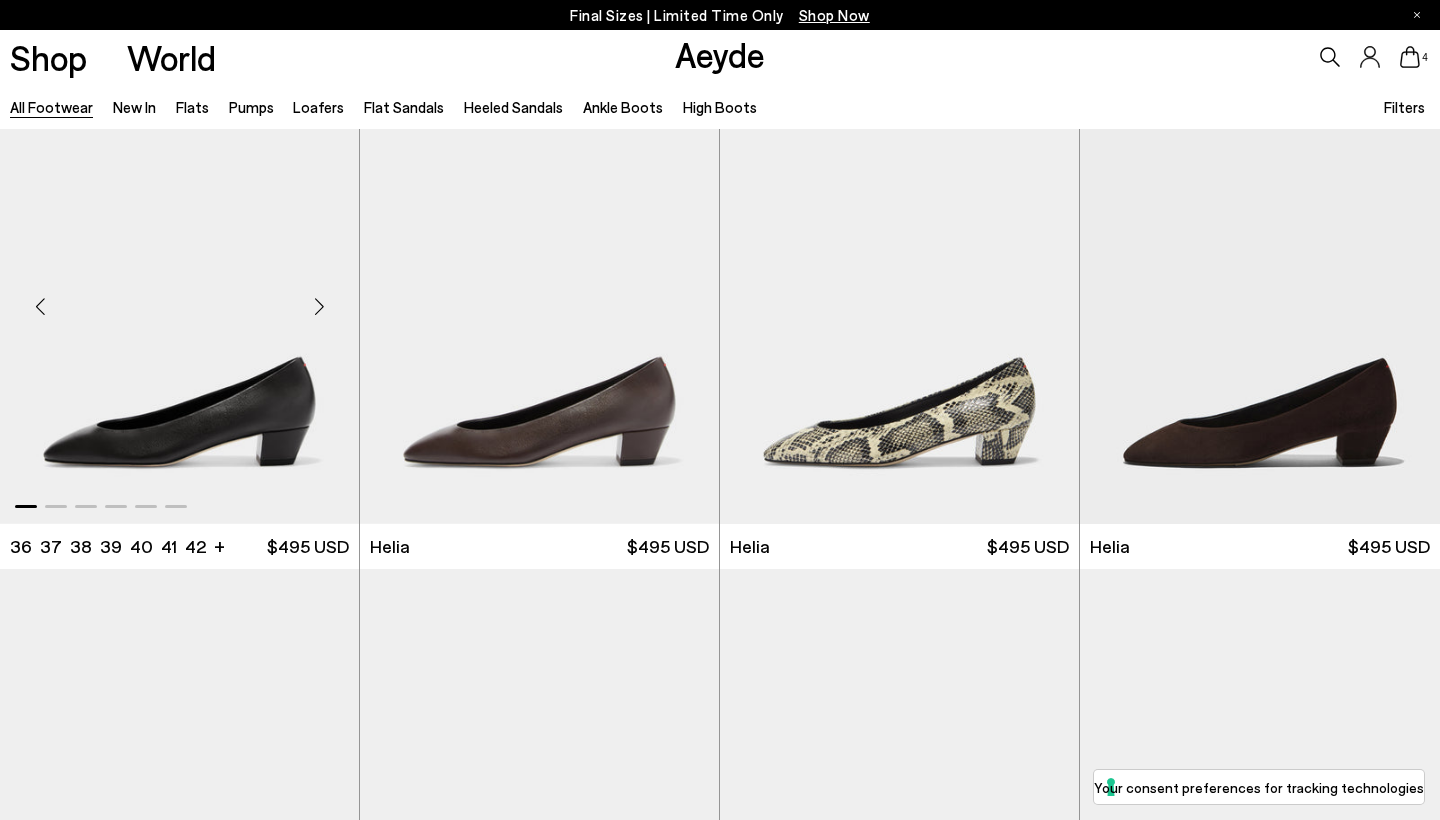 click at bounding box center (319, 306) 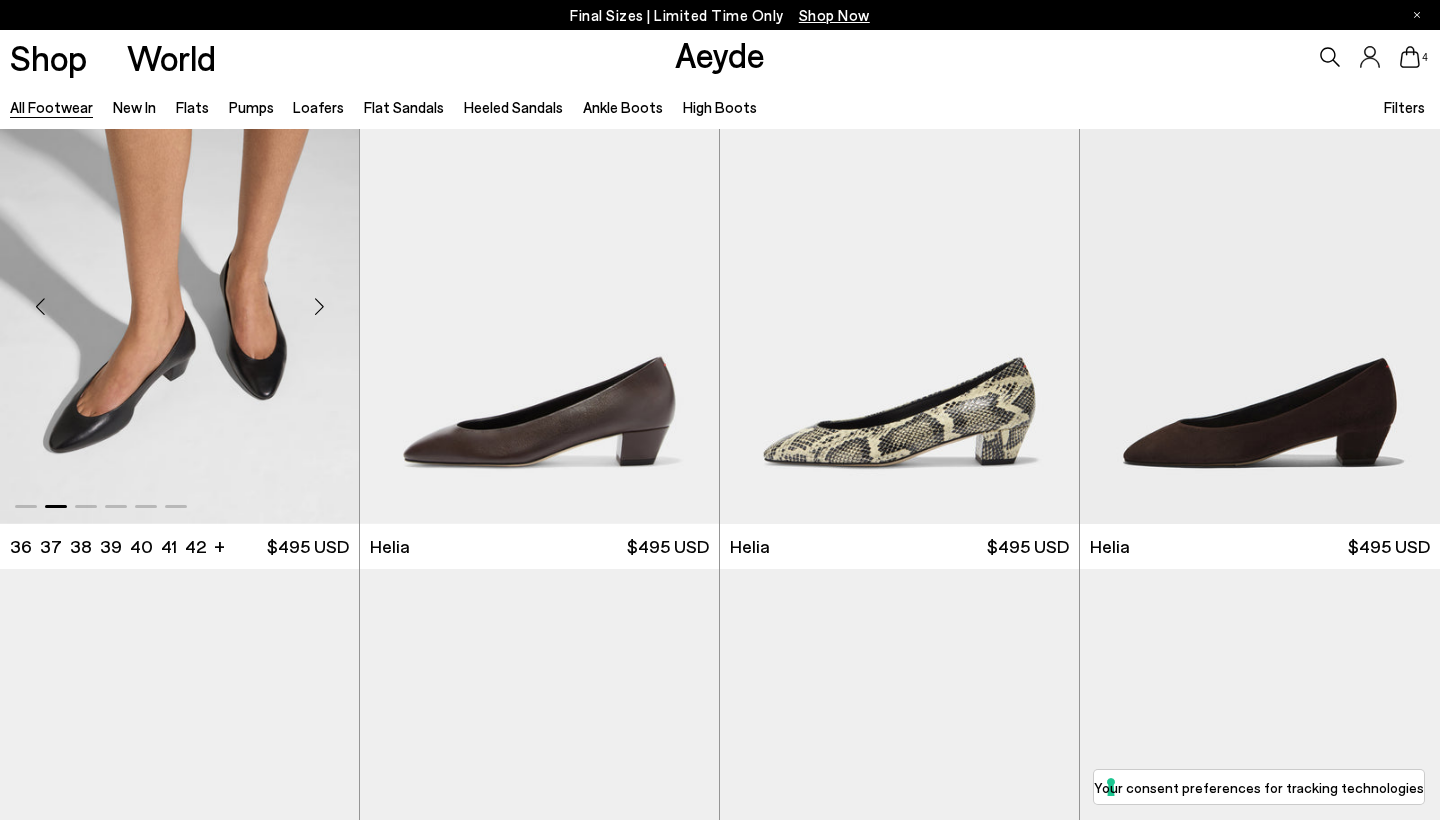 click at bounding box center (319, 306) 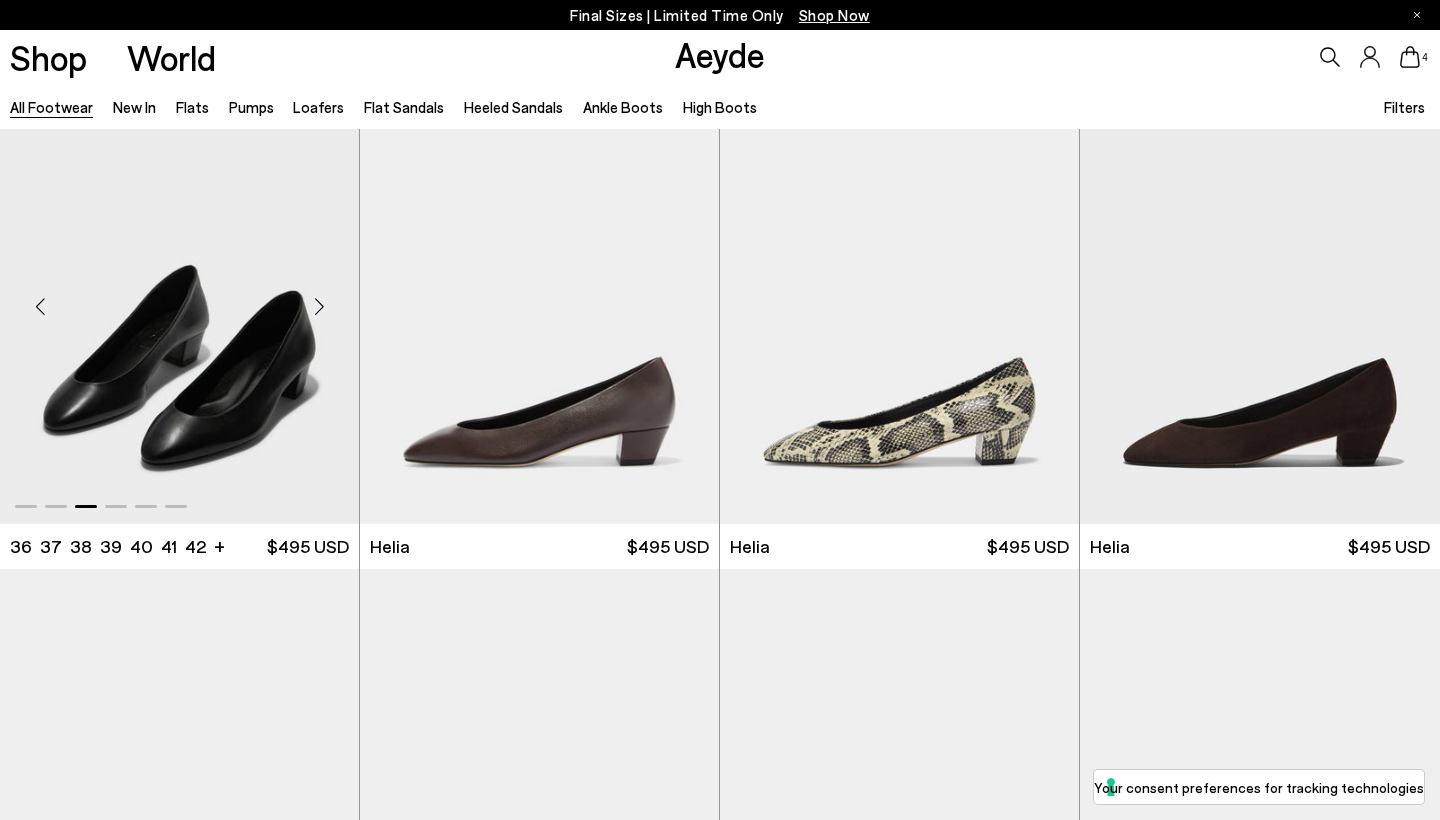 click at bounding box center (319, 306) 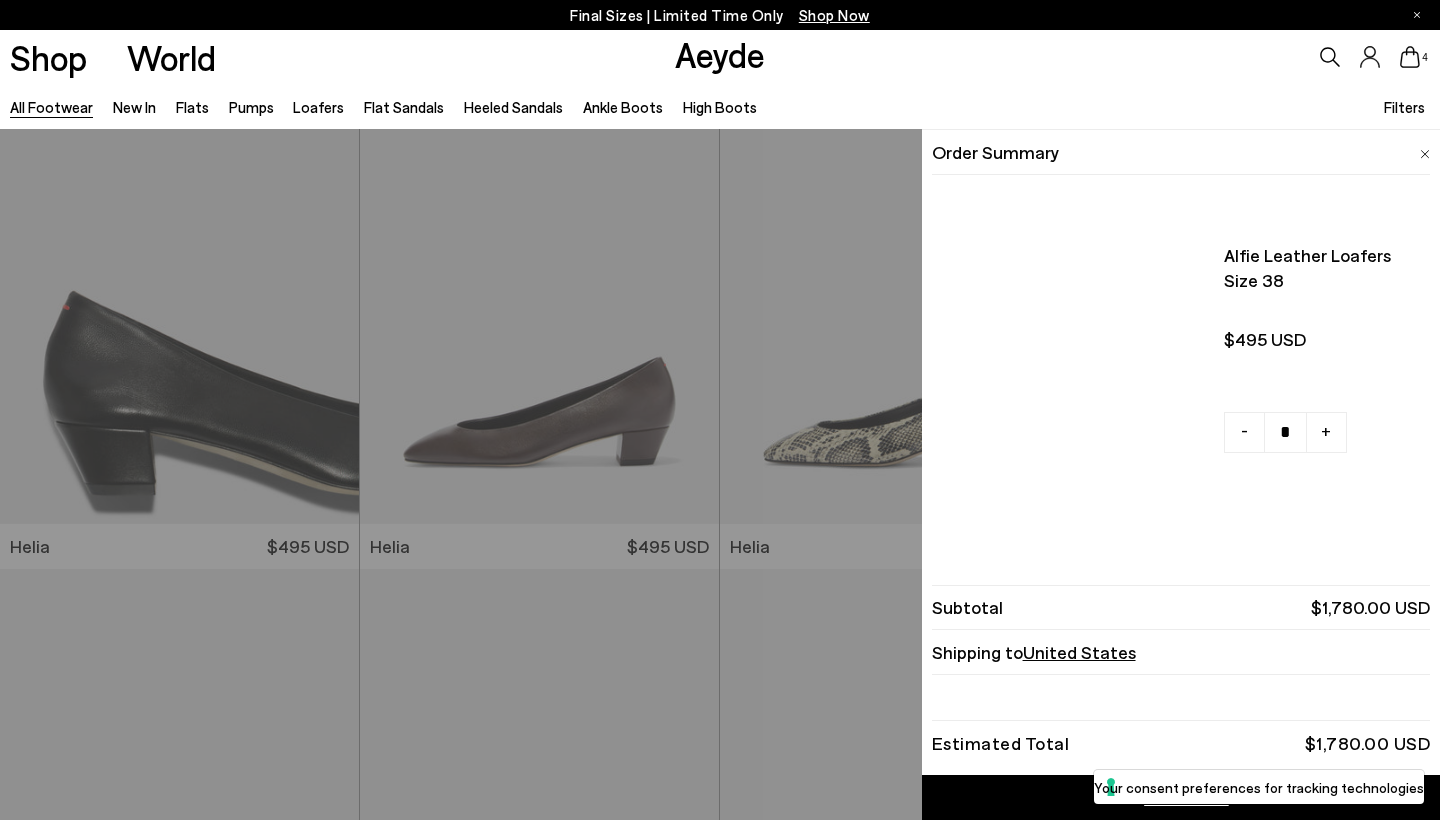 click 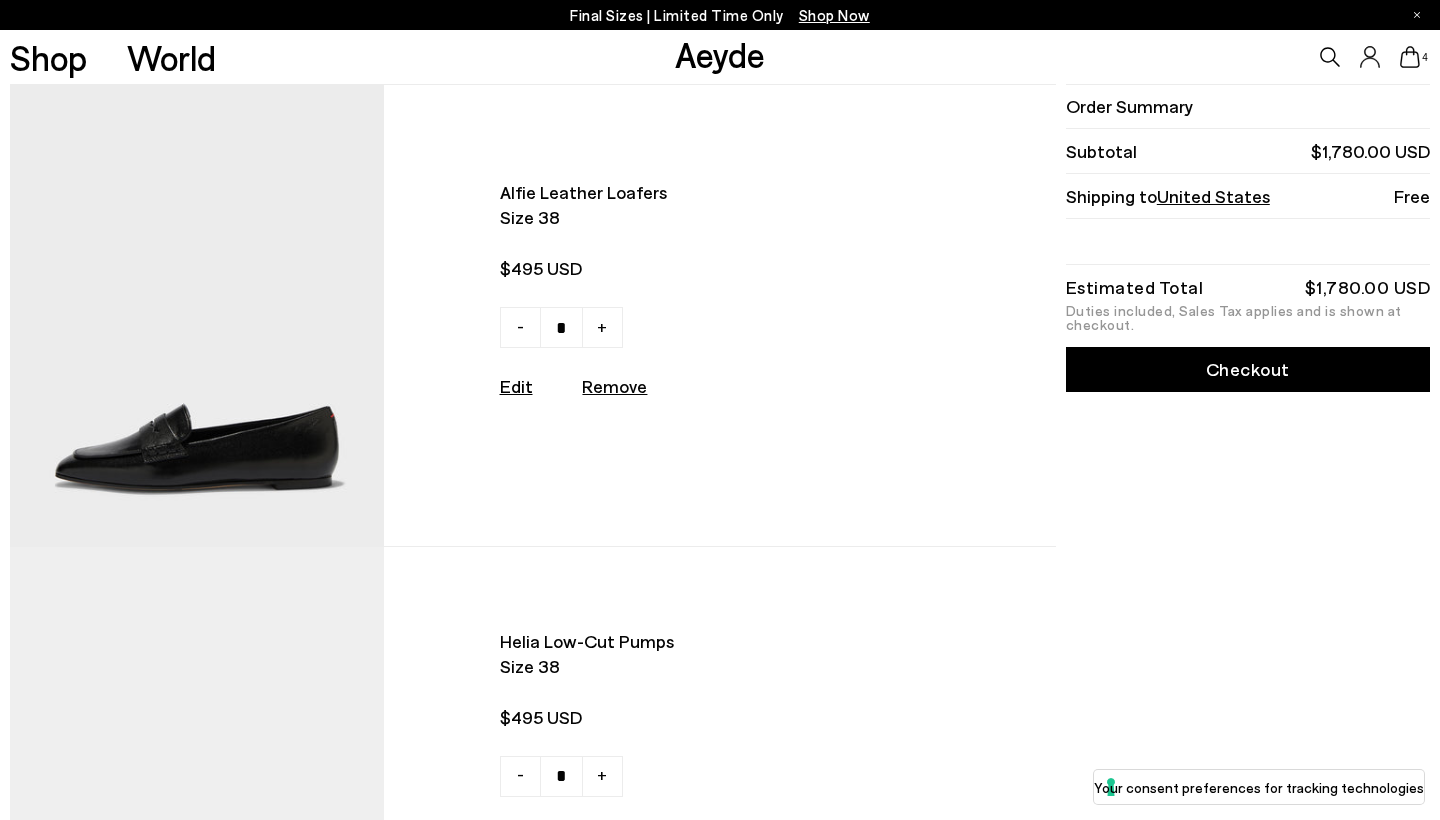 scroll, scrollTop: 0, scrollLeft: 0, axis: both 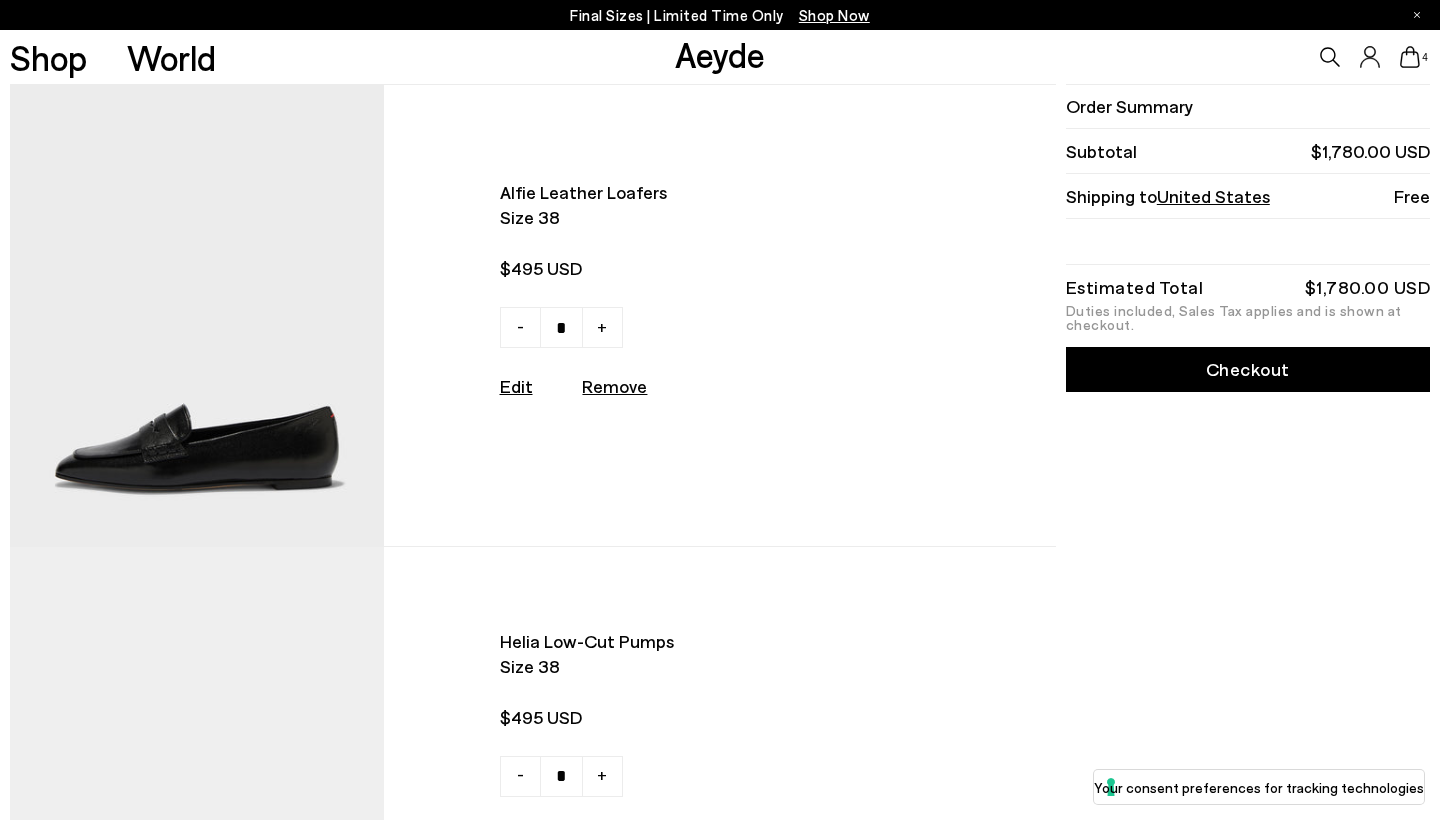 click on "Remove" at bounding box center [614, 386] 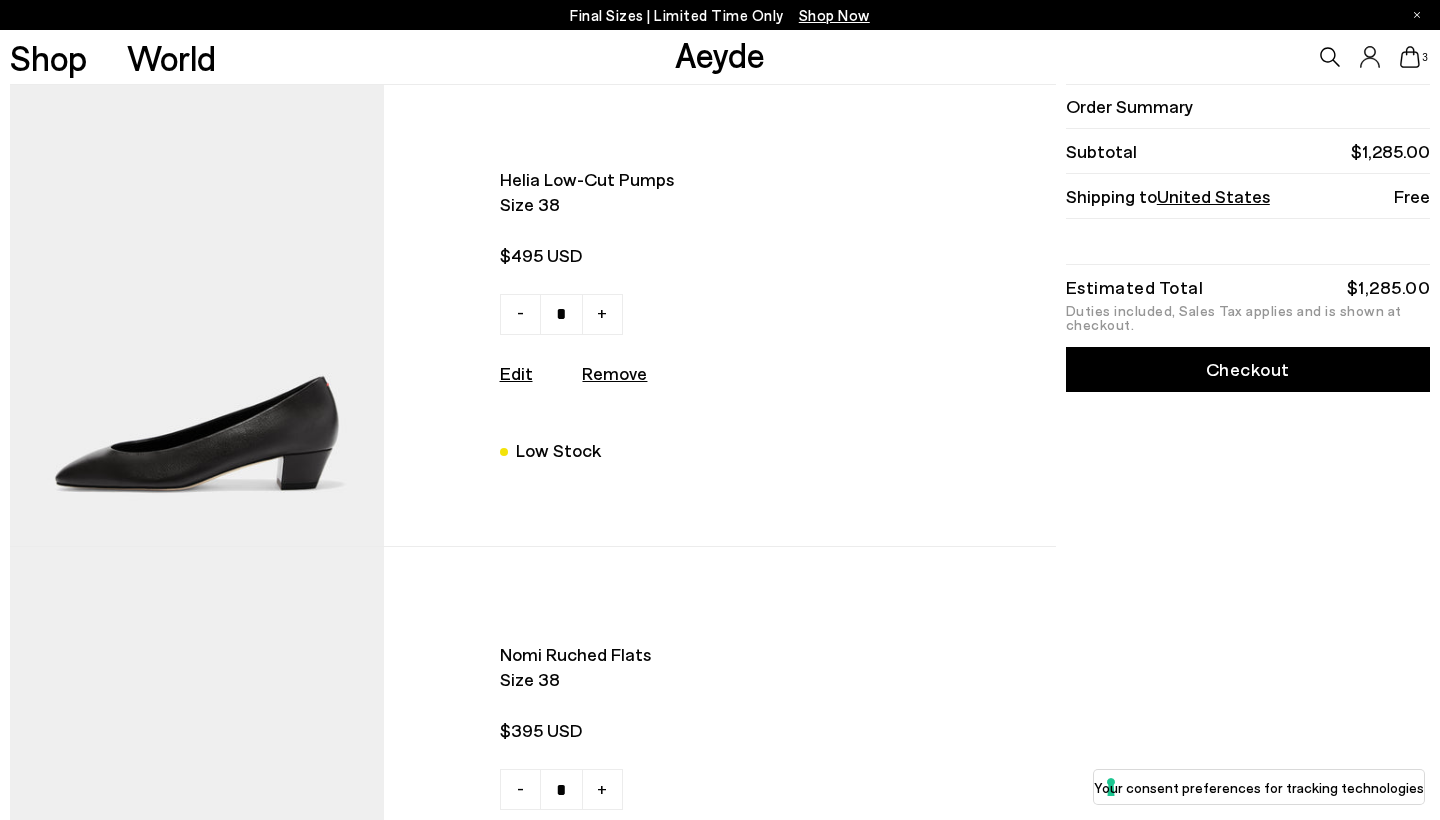click on "Remove" at bounding box center (614, 373) 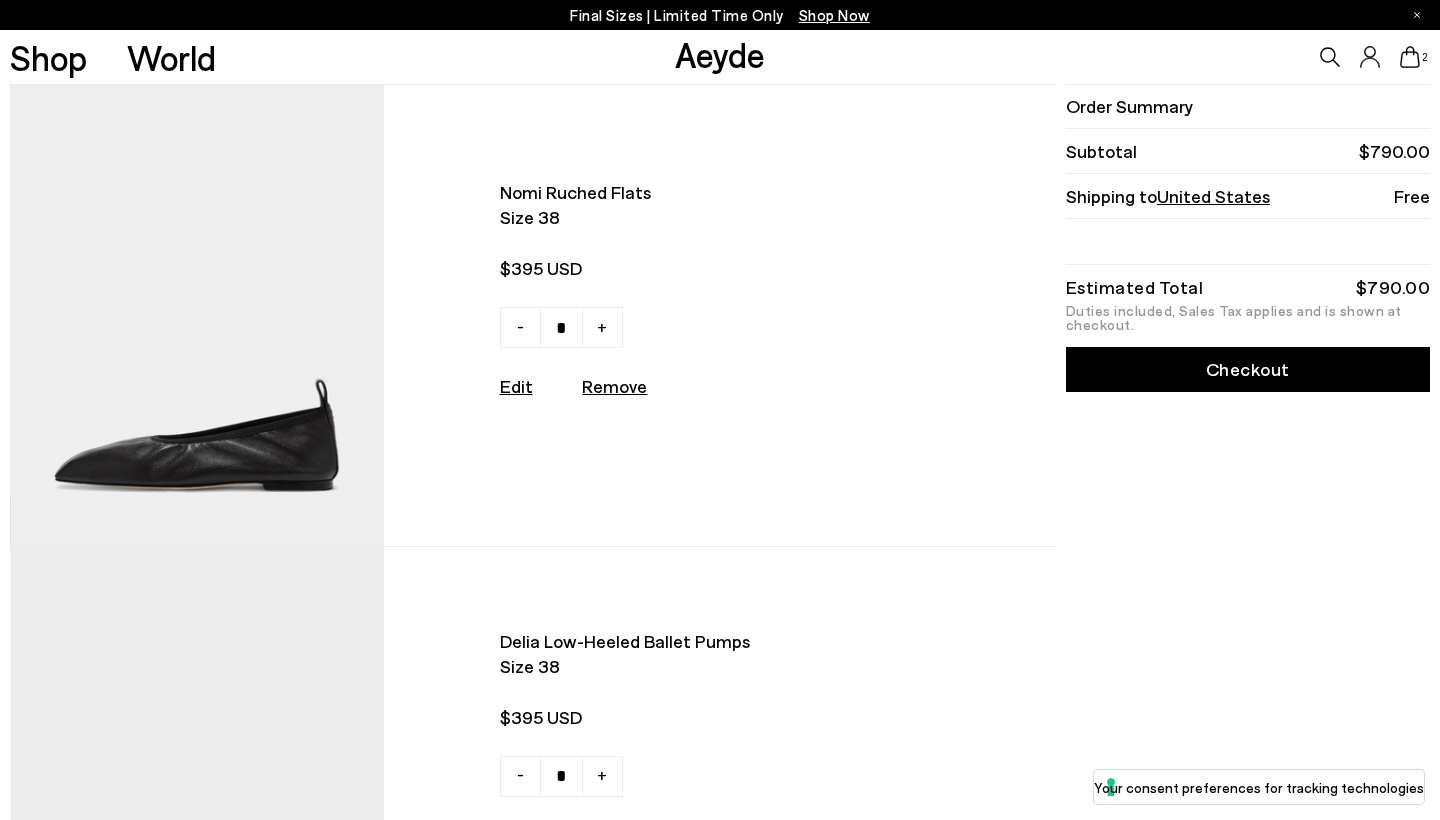 click on "Remove" at bounding box center (614, 386) 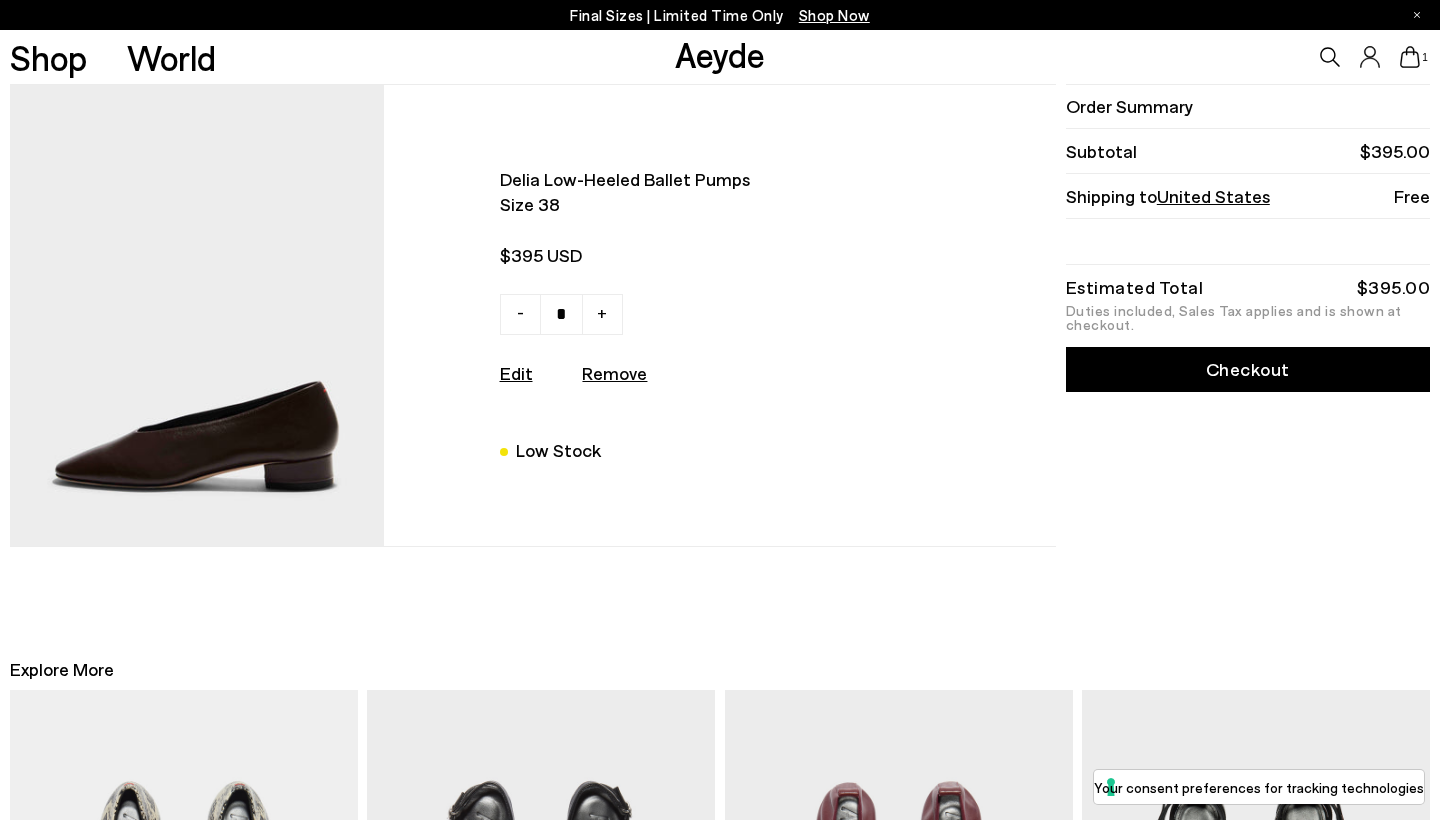 click on "Remove" at bounding box center (614, 373) 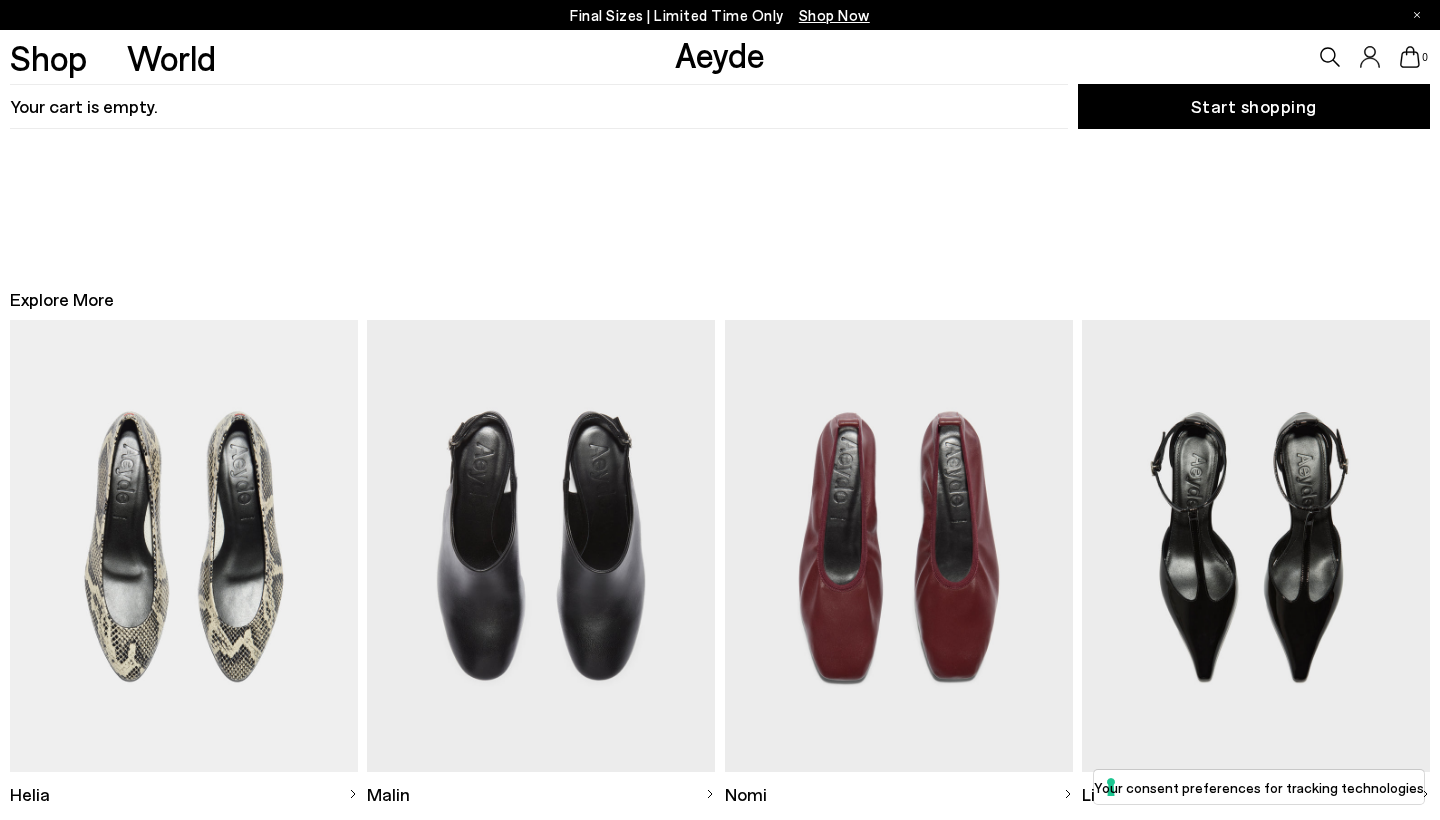 scroll, scrollTop: 0, scrollLeft: 0, axis: both 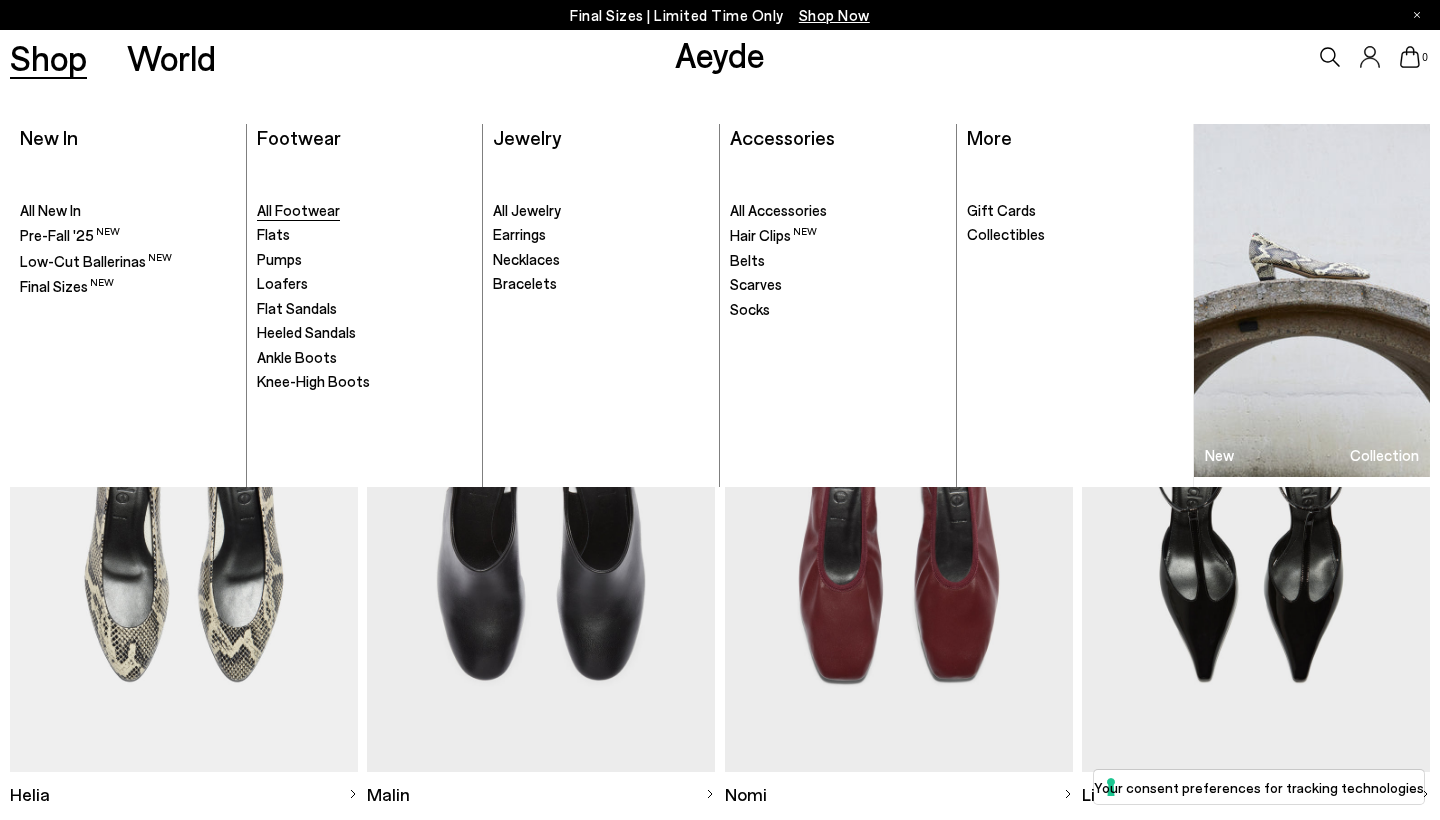 click on "All Footwear" at bounding box center (298, 210) 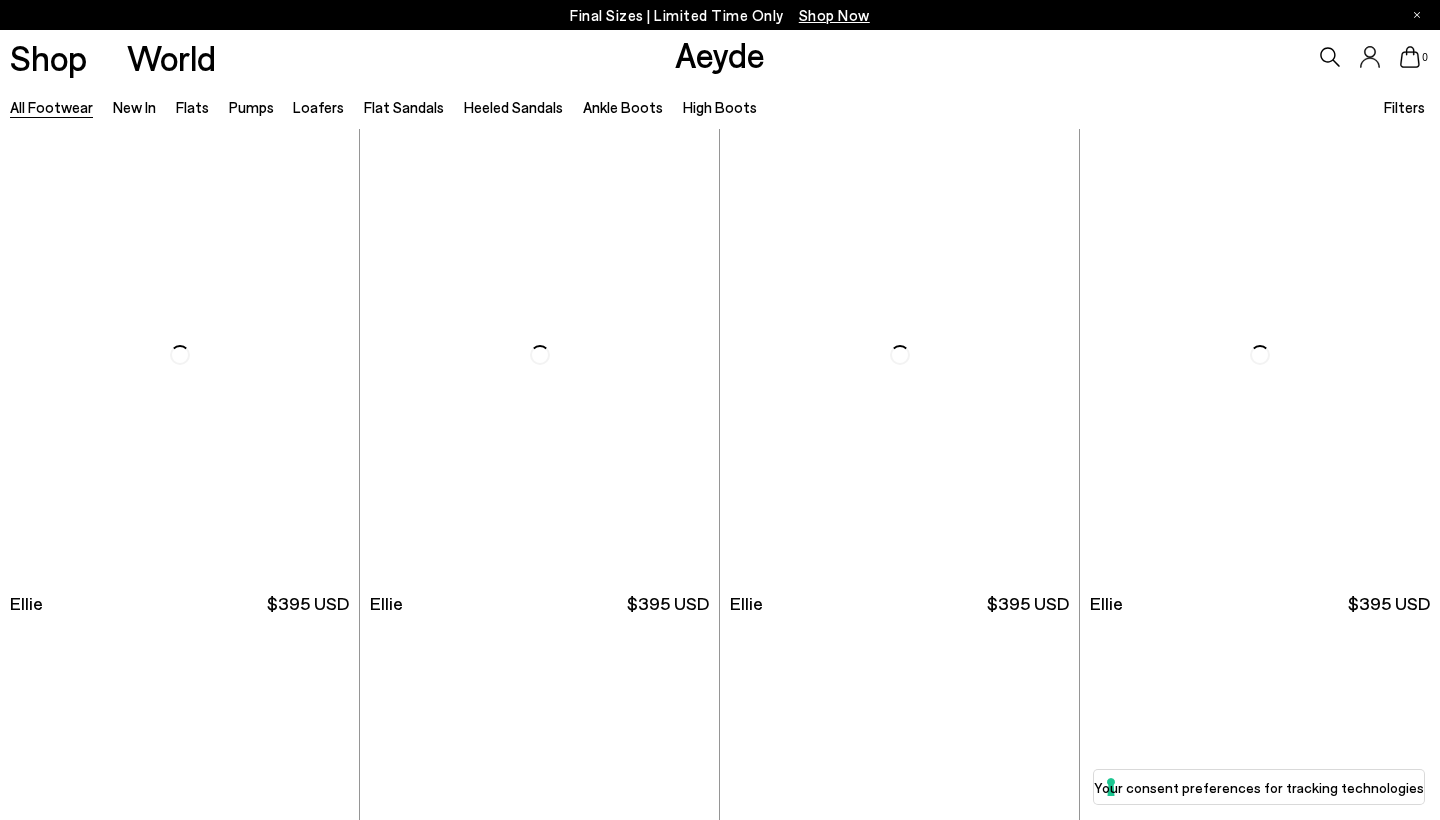 scroll, scrollTop: 0, scrollLeft: 0, axis: both 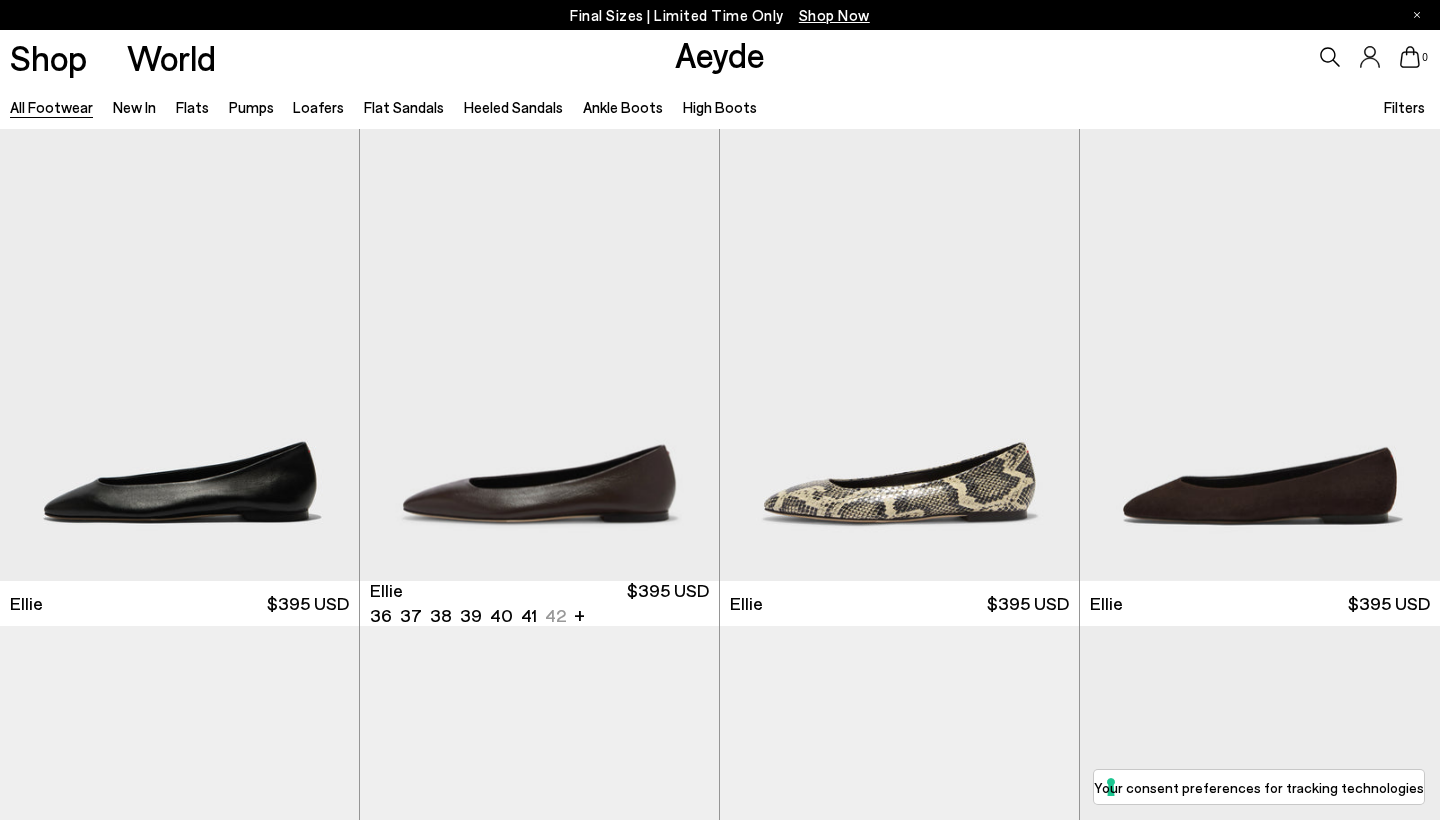 click on "Filters" at bounding box center [1404, 107] 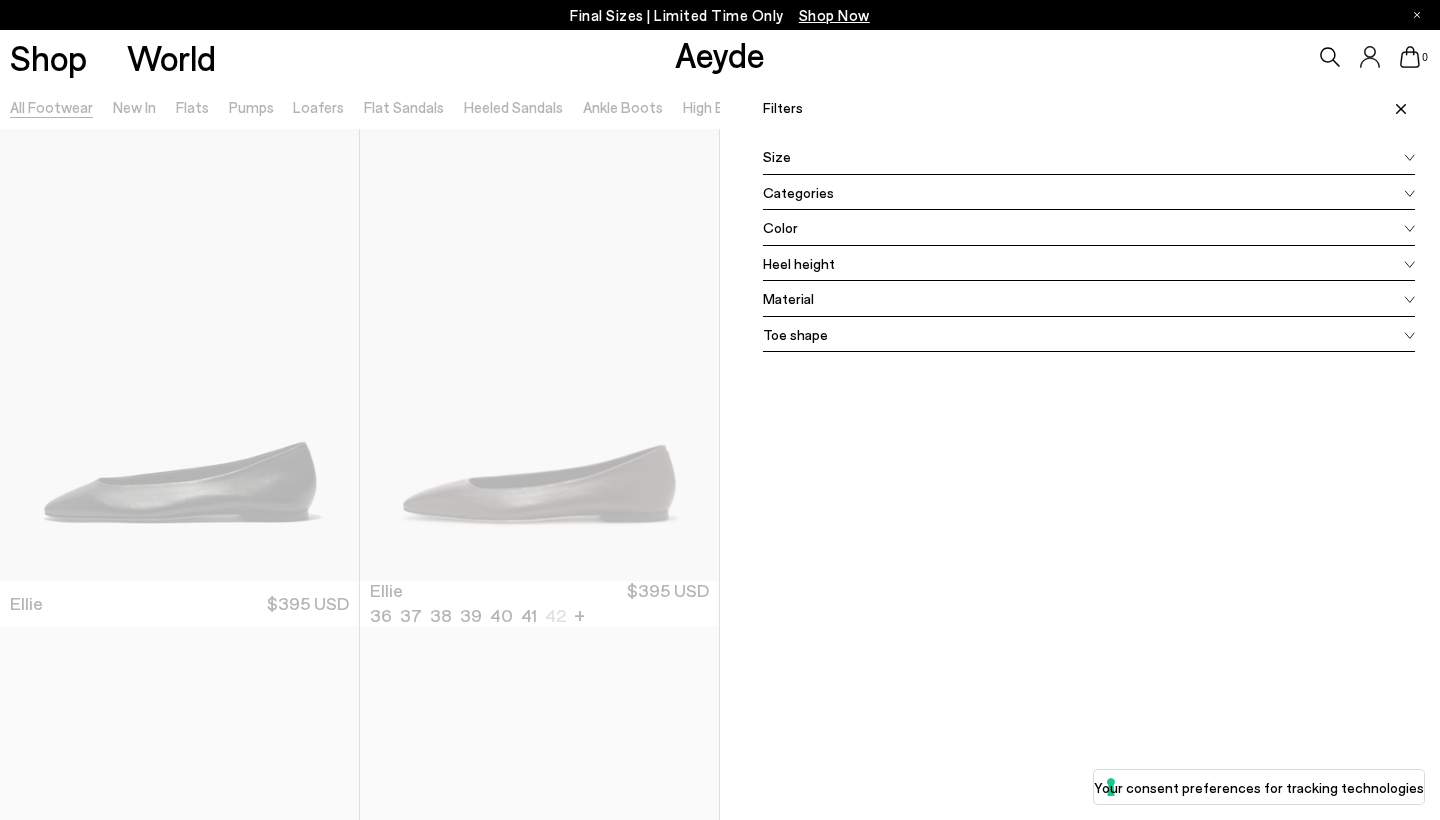 click on "Filters
Apply filters" at bounding box center (1089, 101) 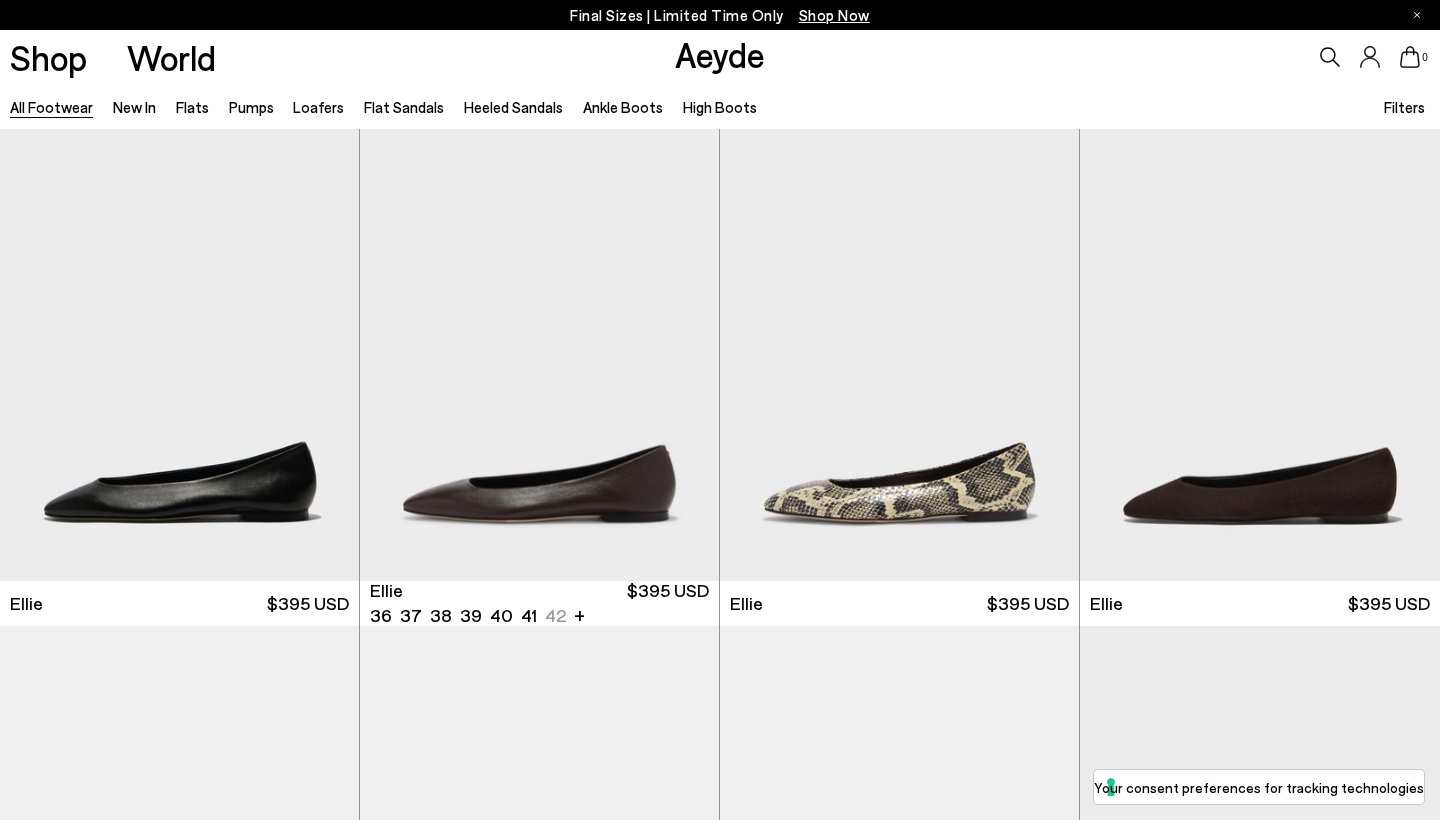 click on "Filters" at bounding box center (1404, 107) 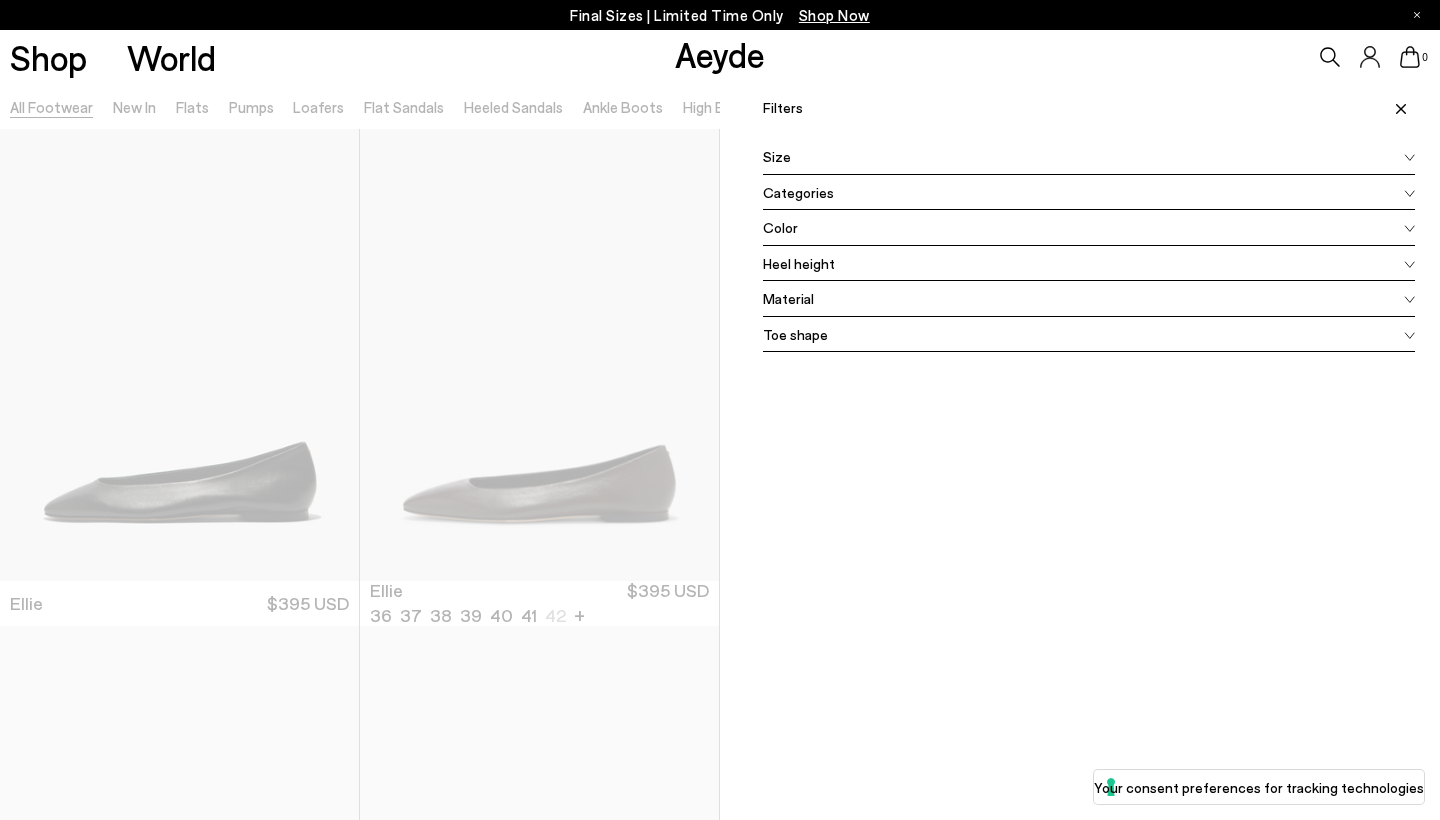 click on "Size" at bounding box center [777, 156] 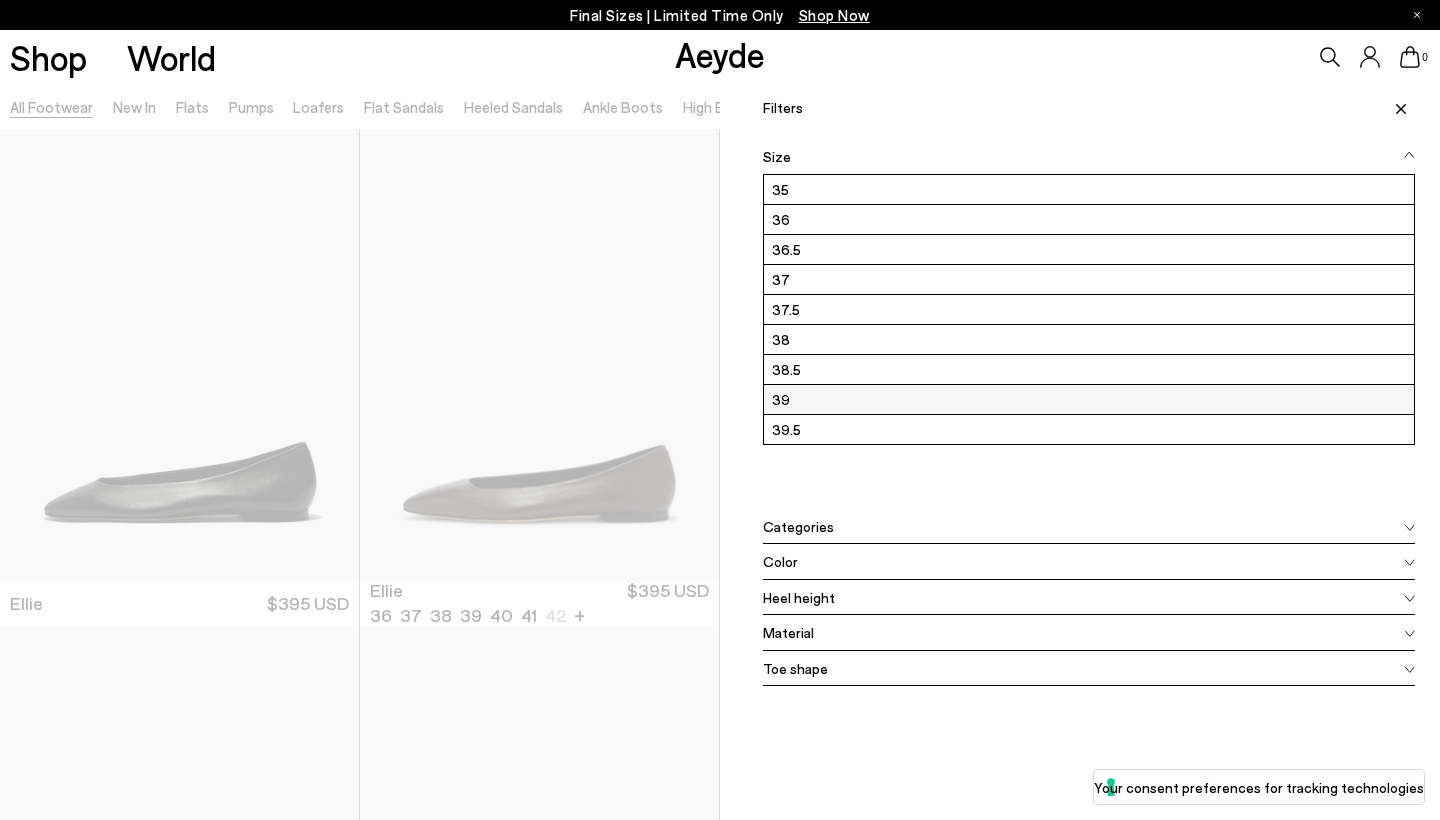 click on "39" at bounding box center (1089, 399) 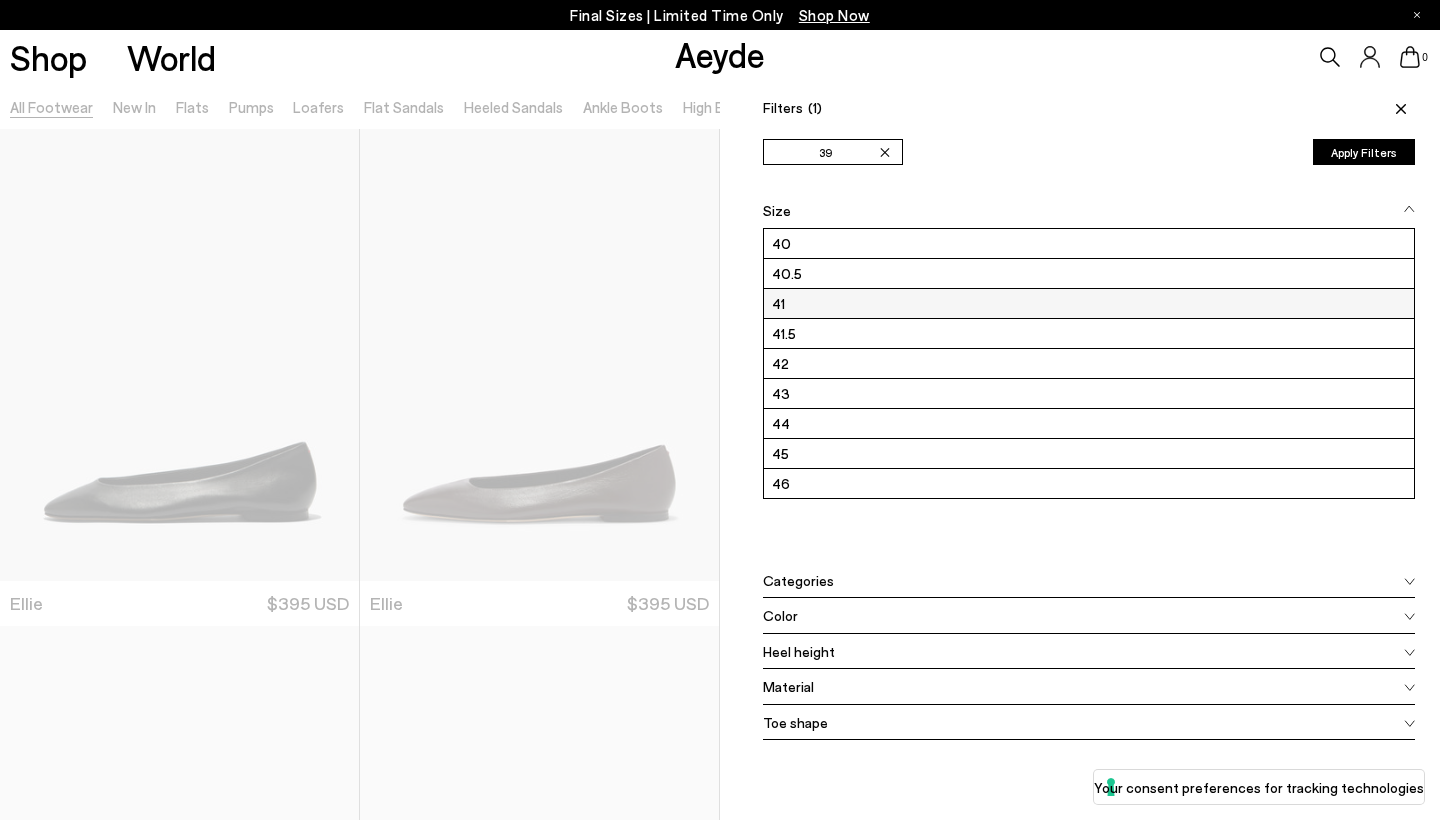 scroll, scrollTop: 270, scrollLeft: 0, axis: vertical 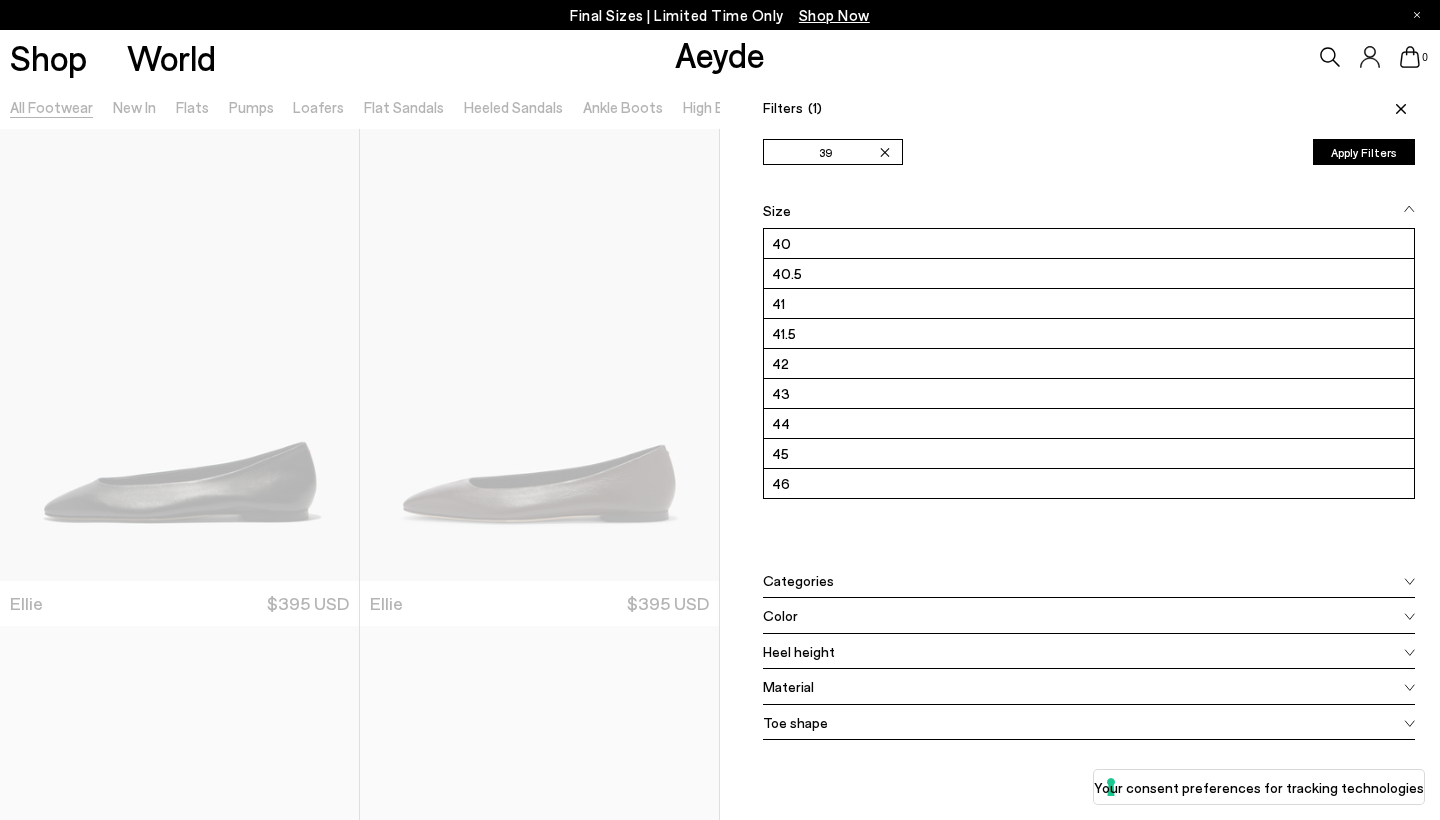 click on "Apply Filters" at bounding box center [1364, 152] 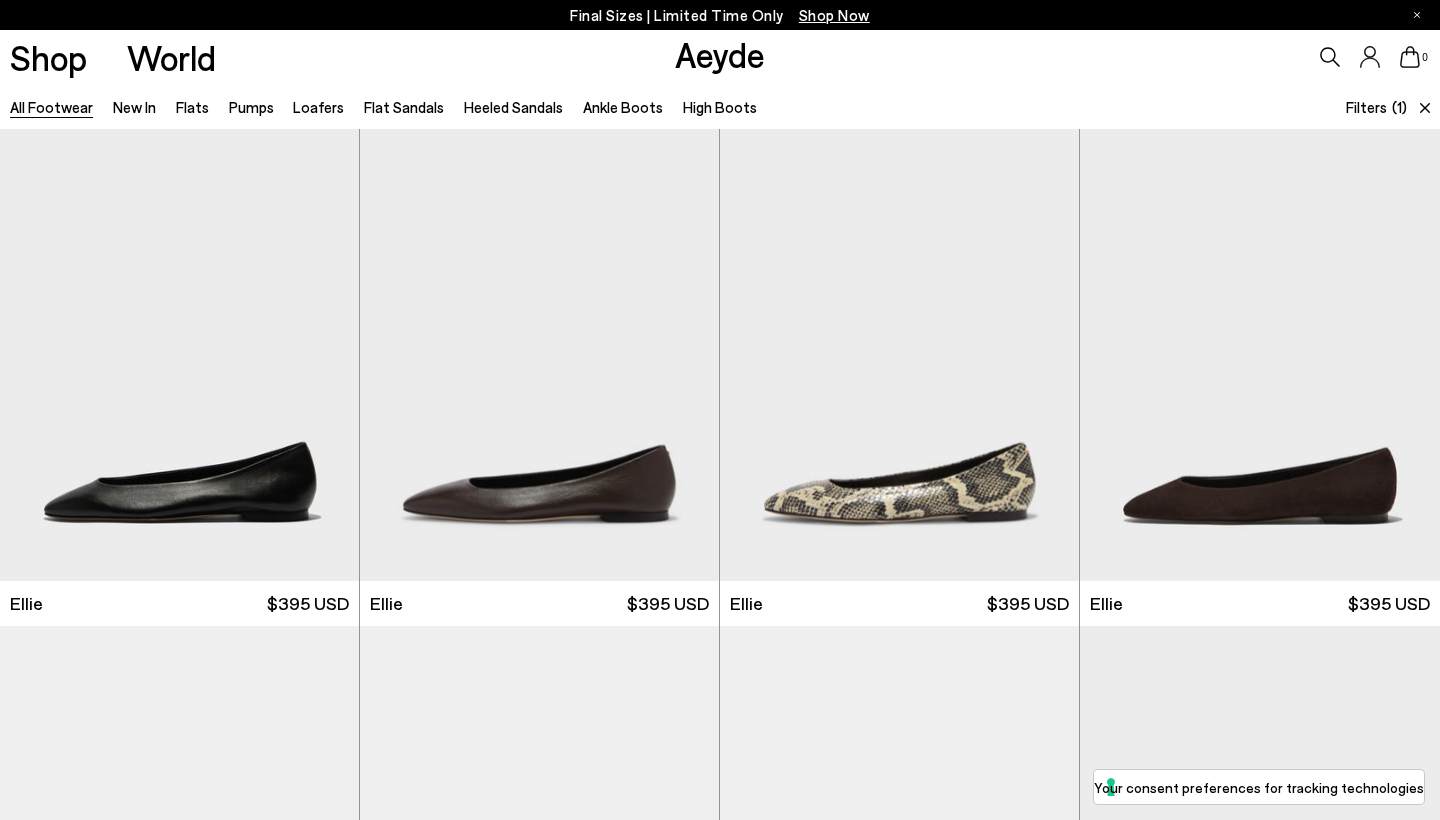 click on "Filters" at bounding box center [1366, 107] 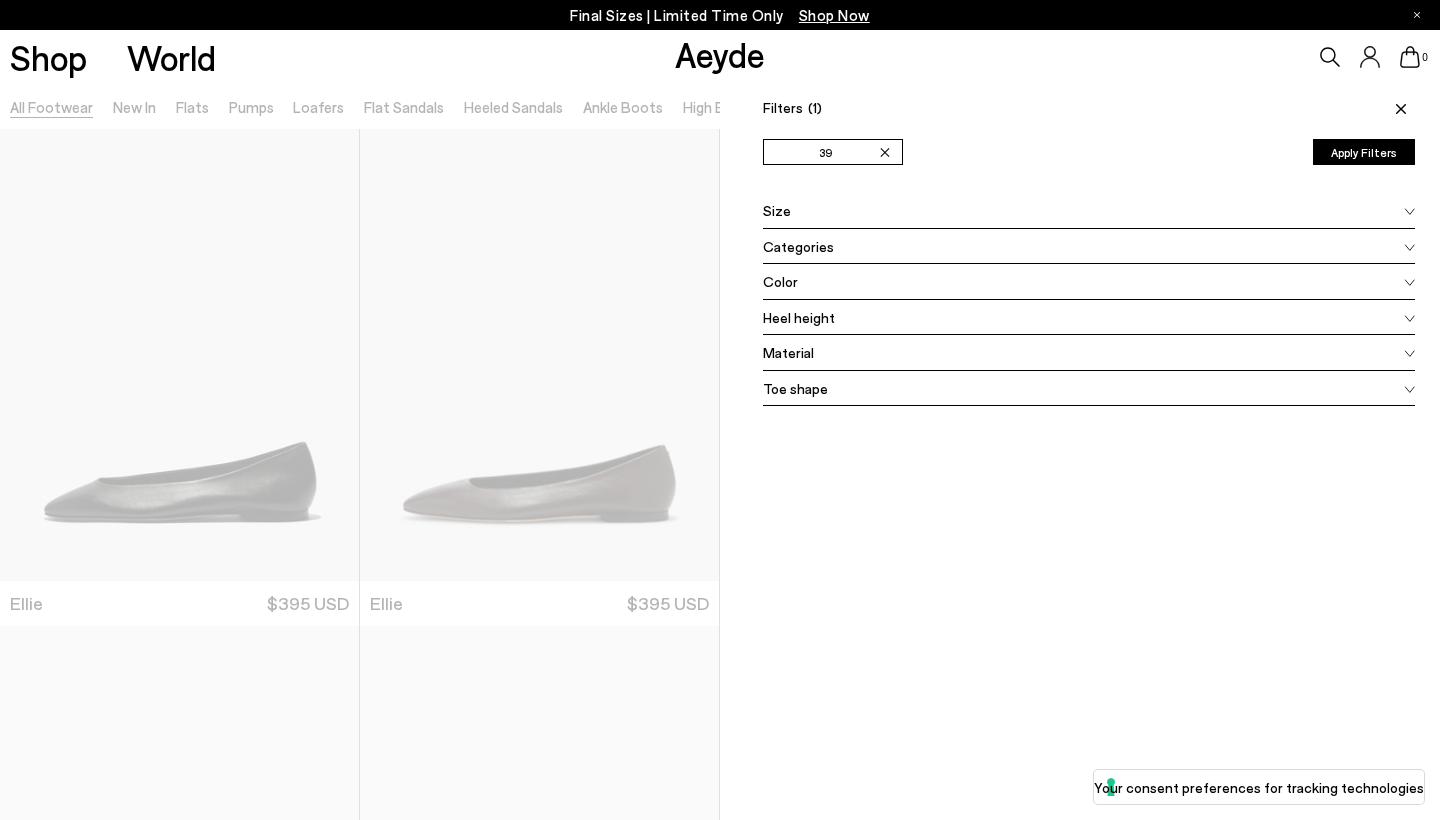 click on "Size" at bounding box center [1089, 211] 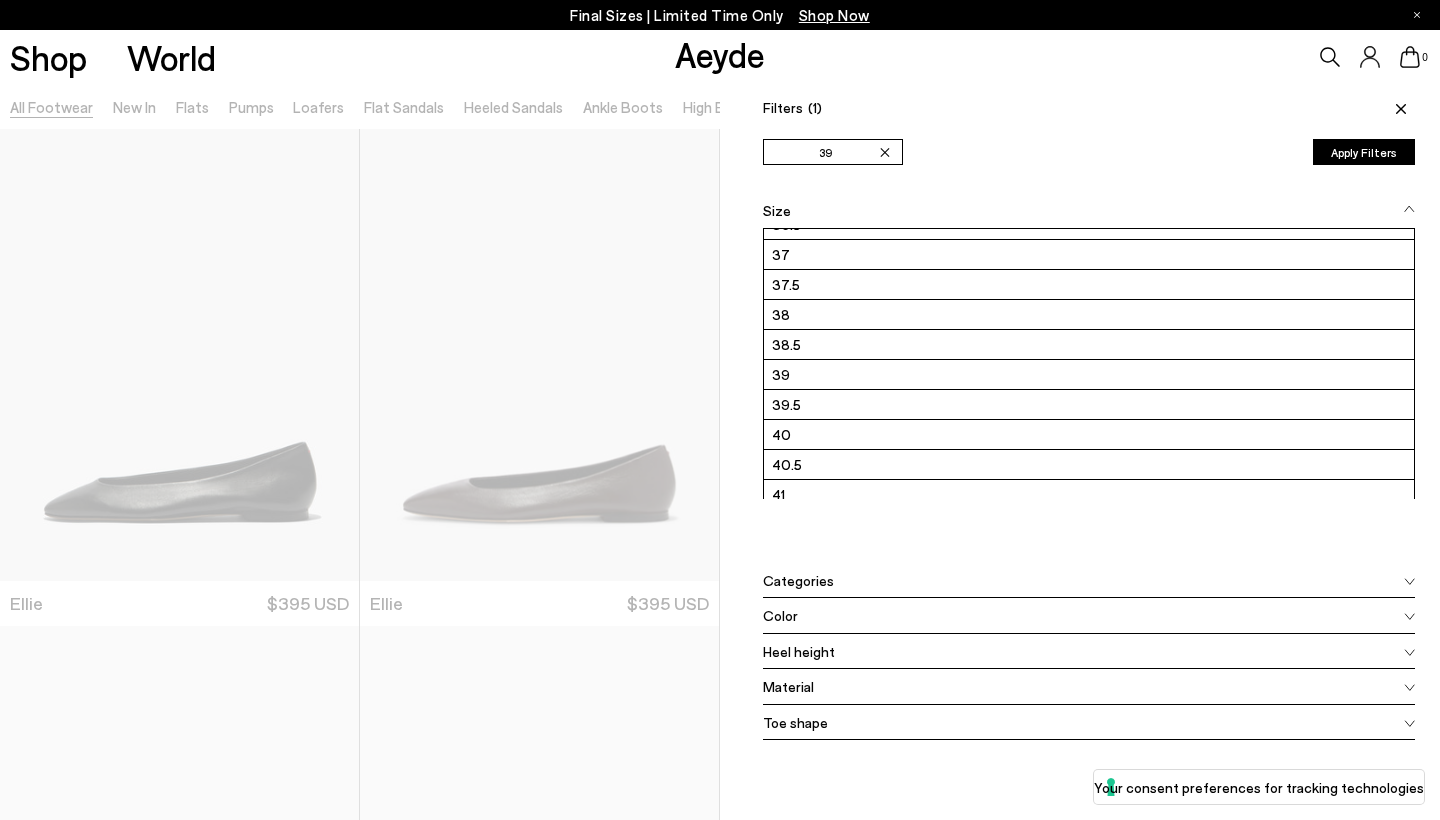 scroll, scrollTop: 100, scrollLeft: 0, axis: vertical 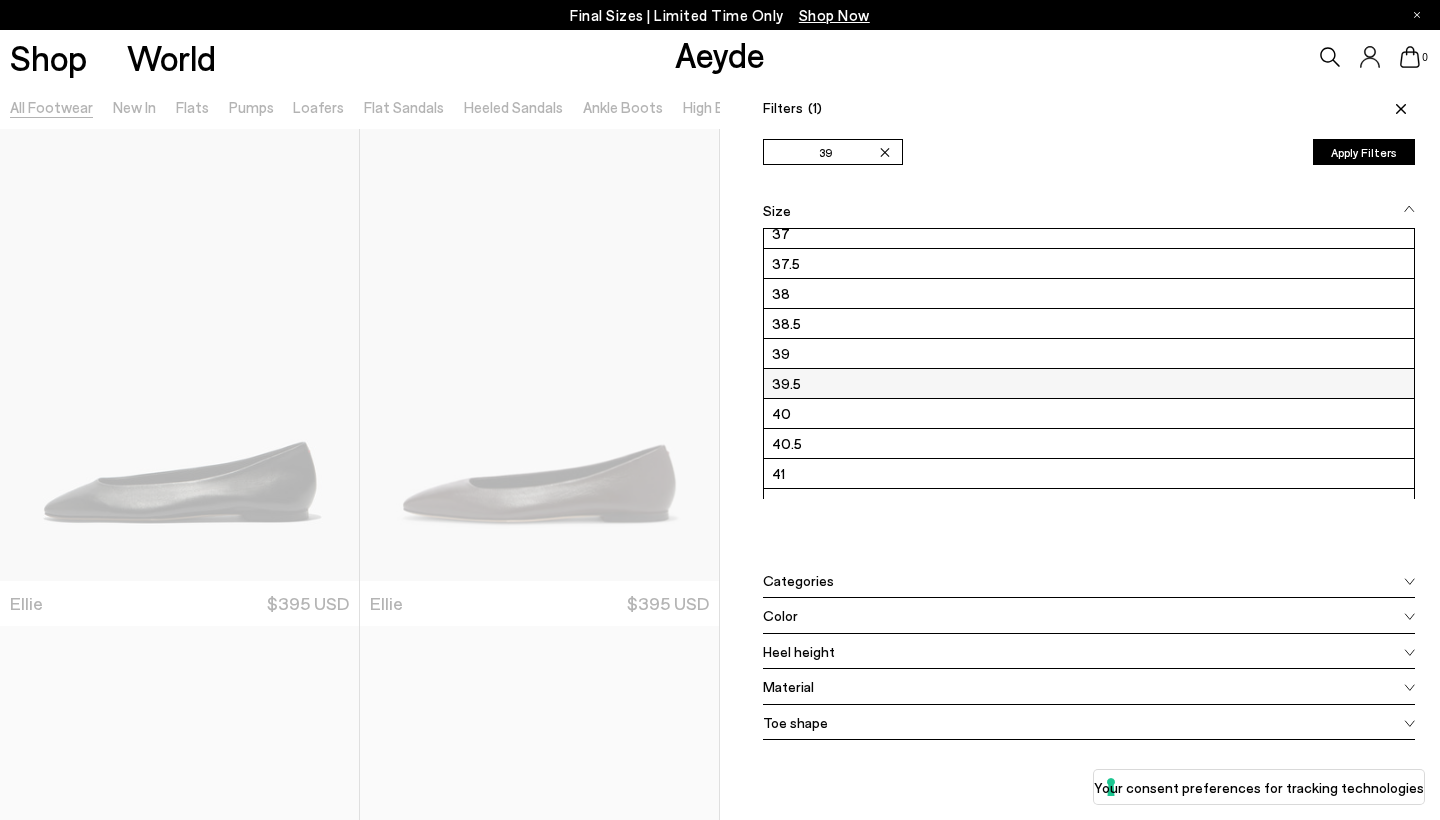 click on "39.5" at bounding box center [1089, 383] 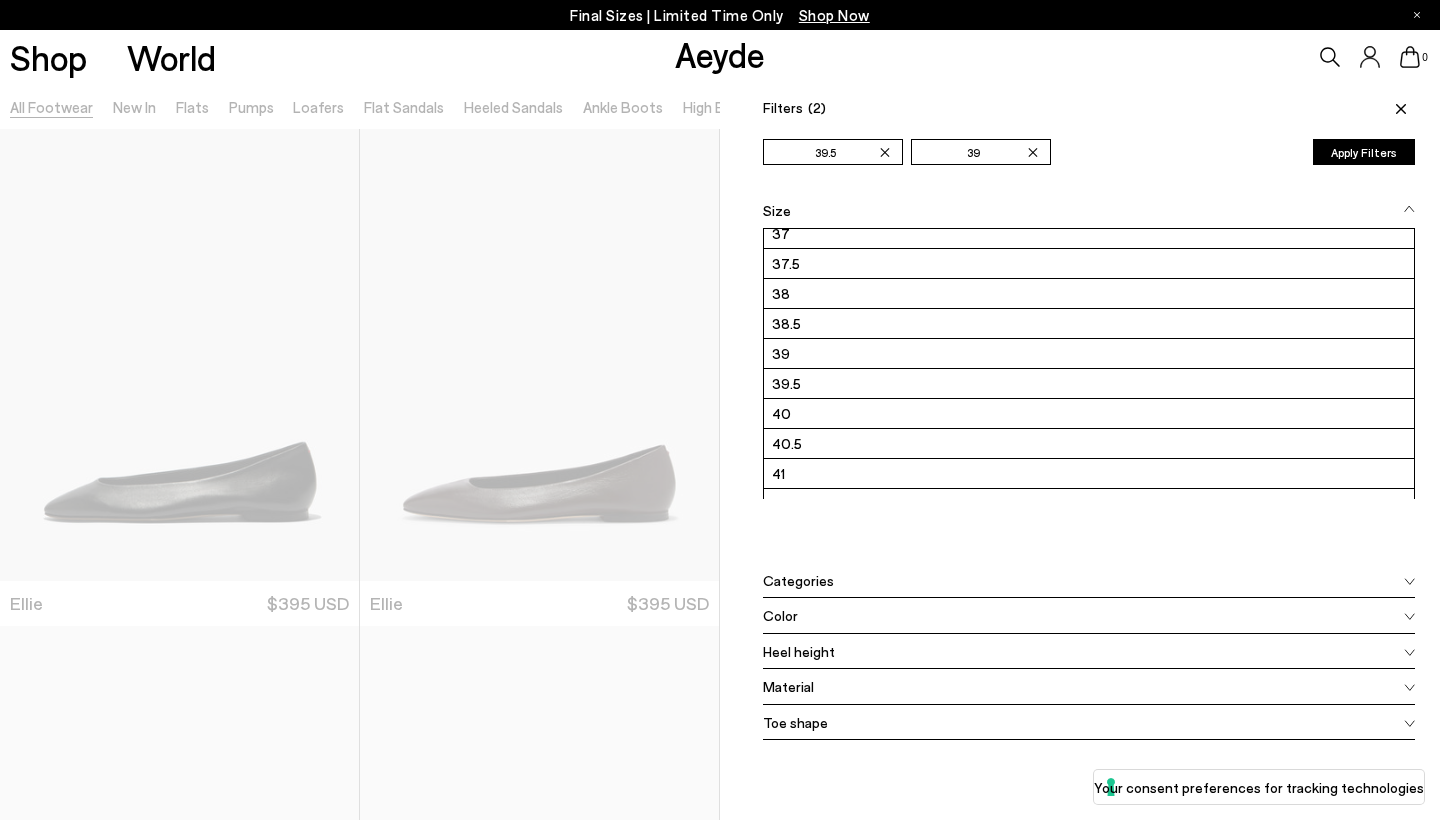 click on "Apply Filters" at bounding box center [1364, 152] 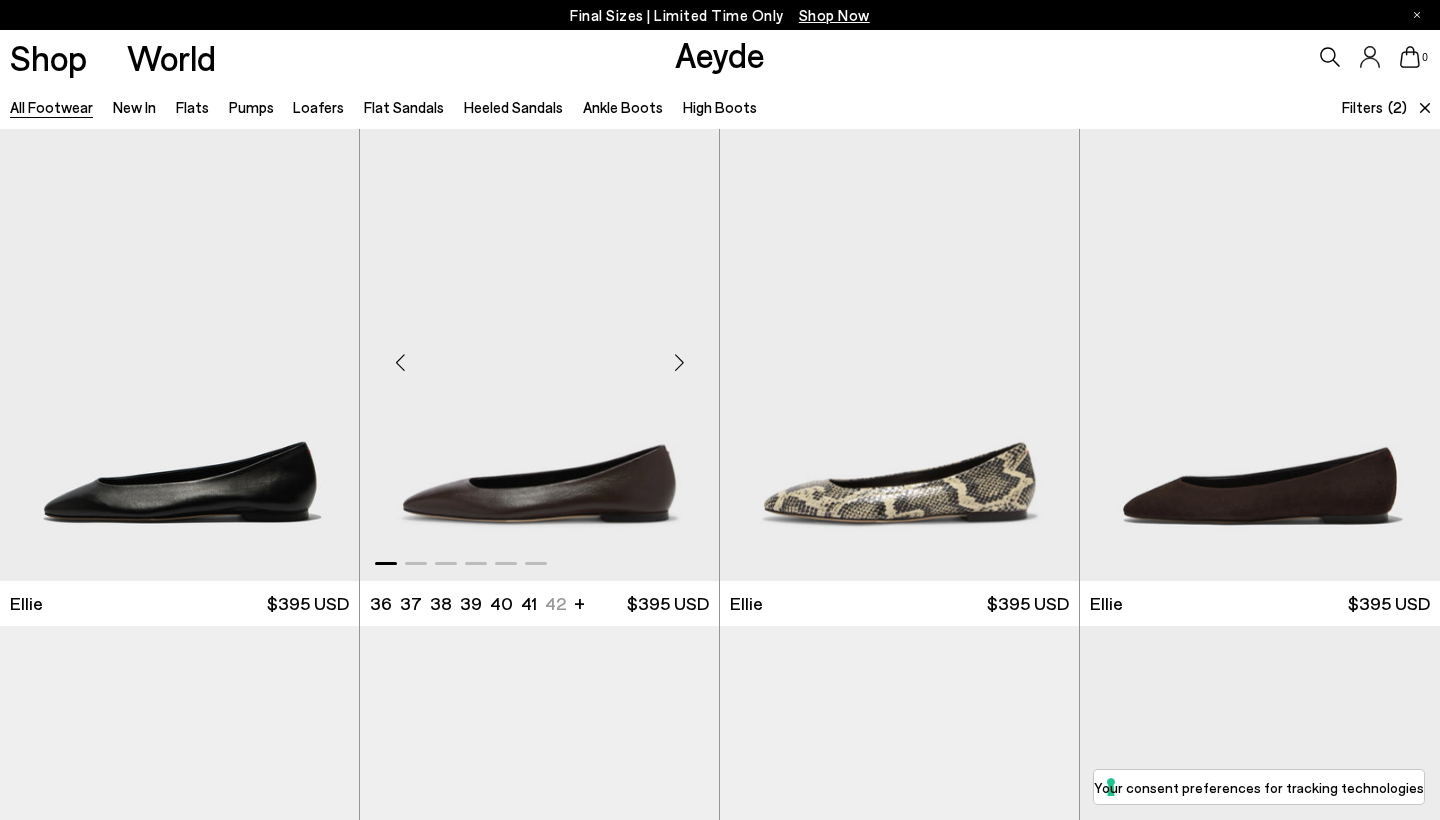 click at bounding box center [539, 354] 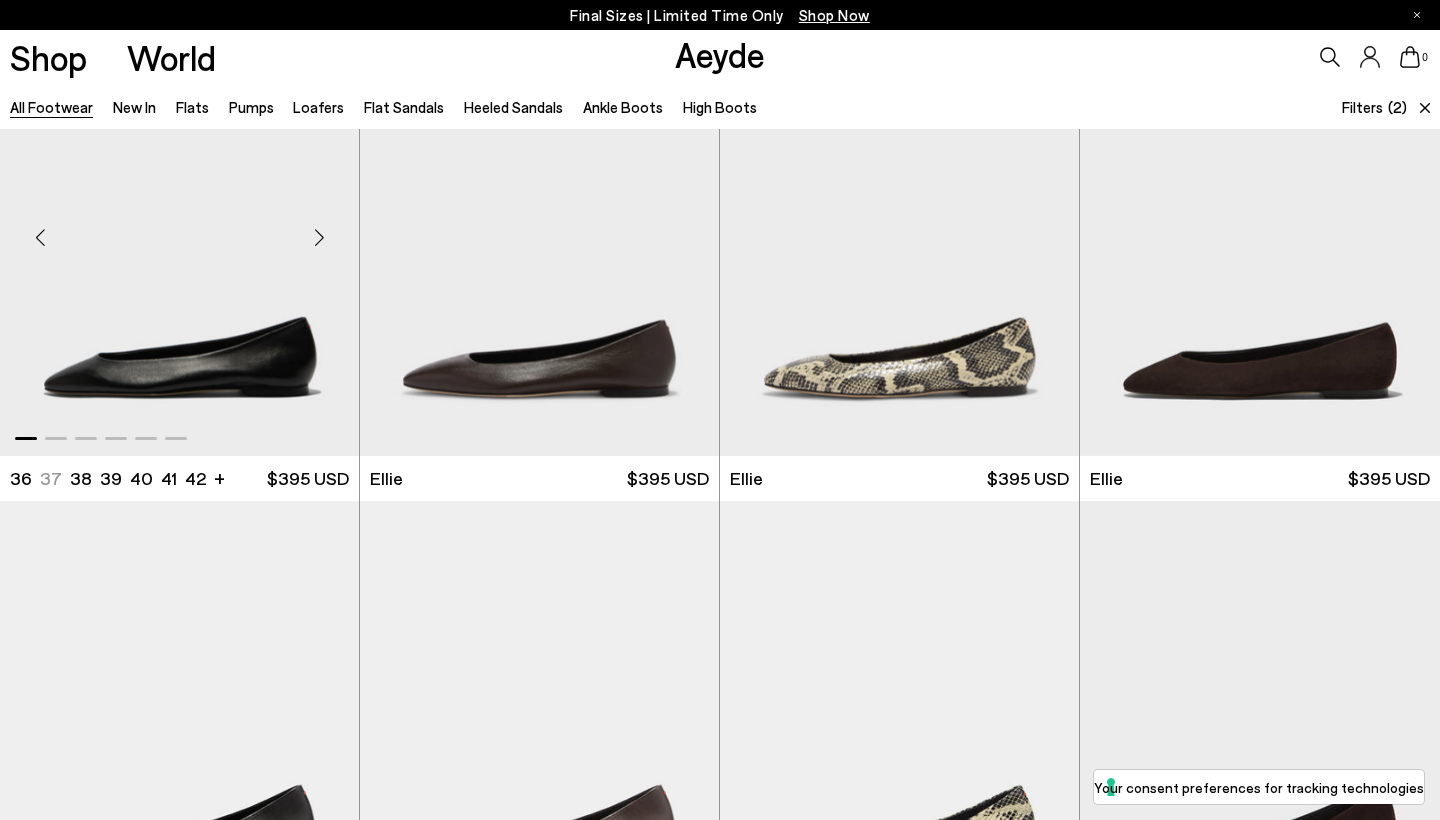 scroll, scrollTop: 126, scrollLeft: 0, axis: vertical 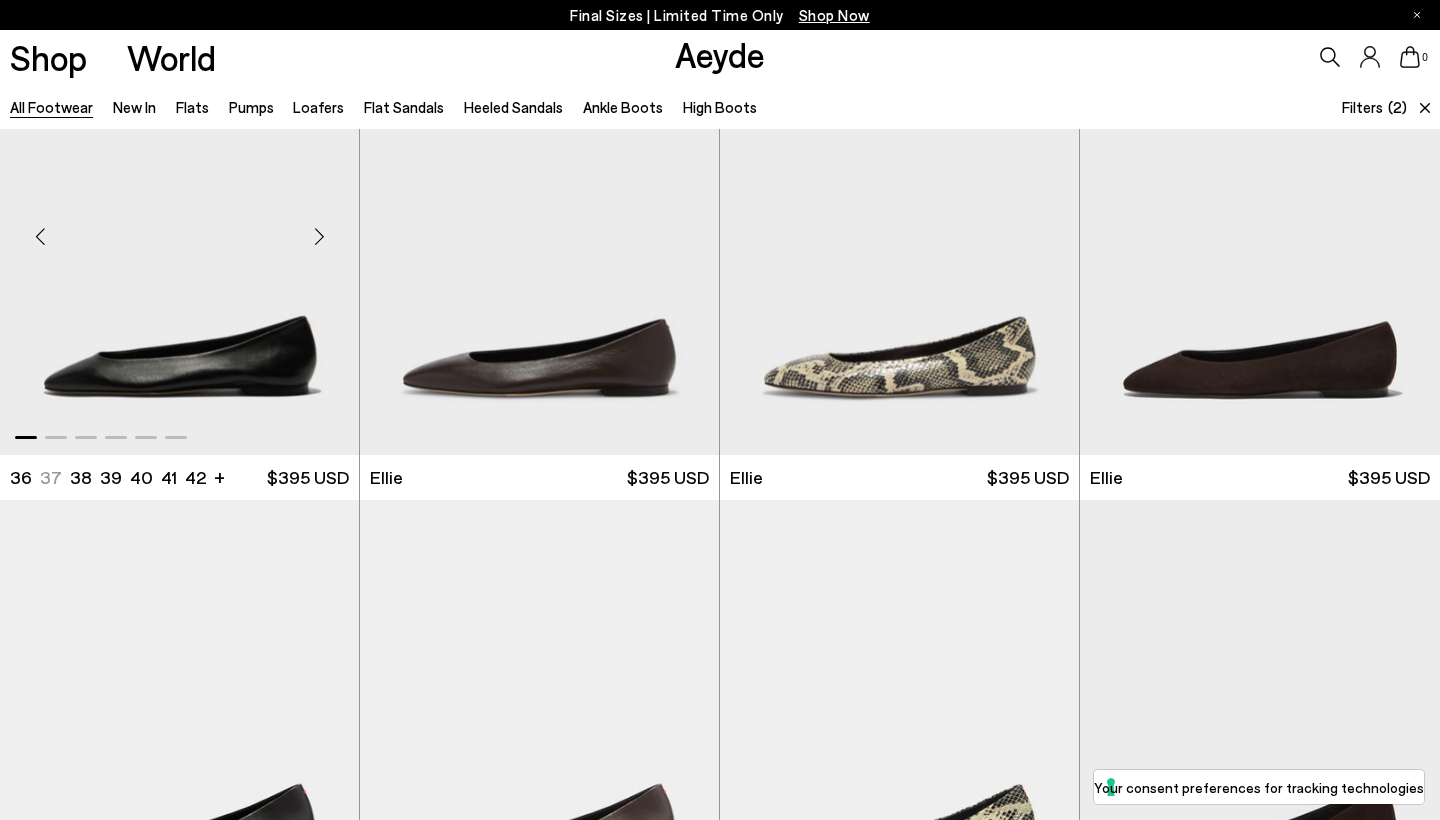 click at bounding box center [319, 237] 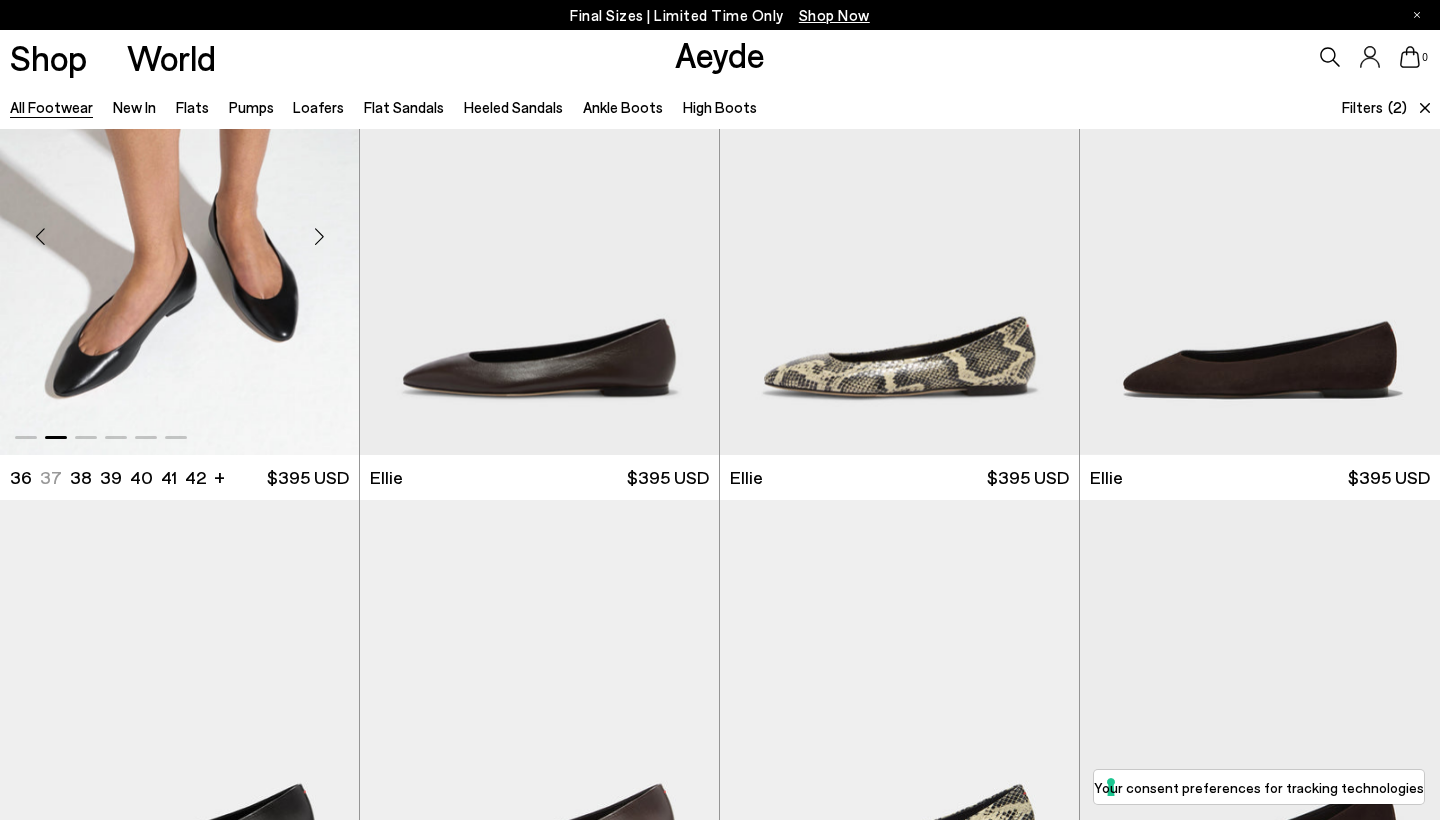 click at bounding box center (319, 237) 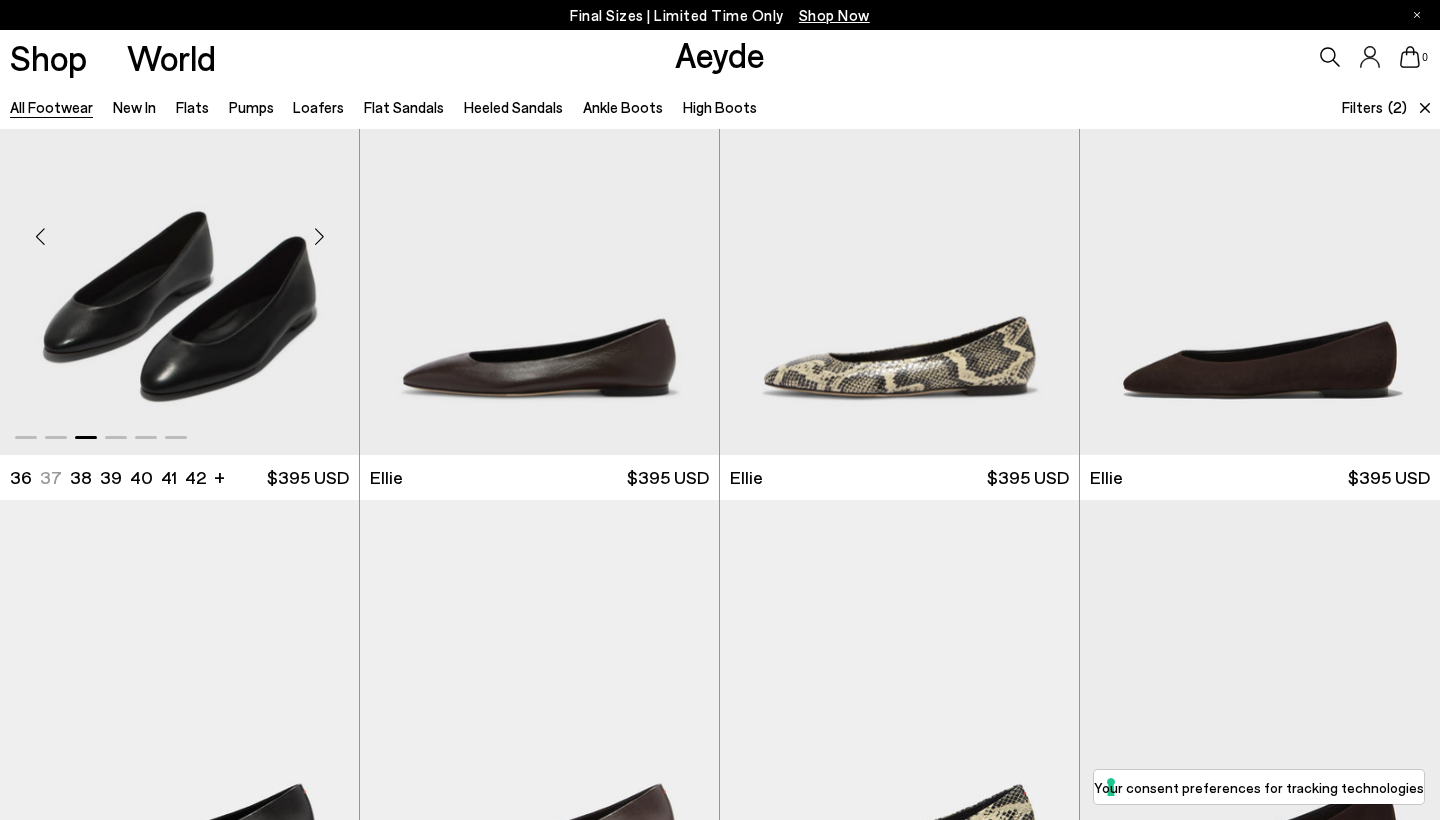 click at bounding box center (319, 237) 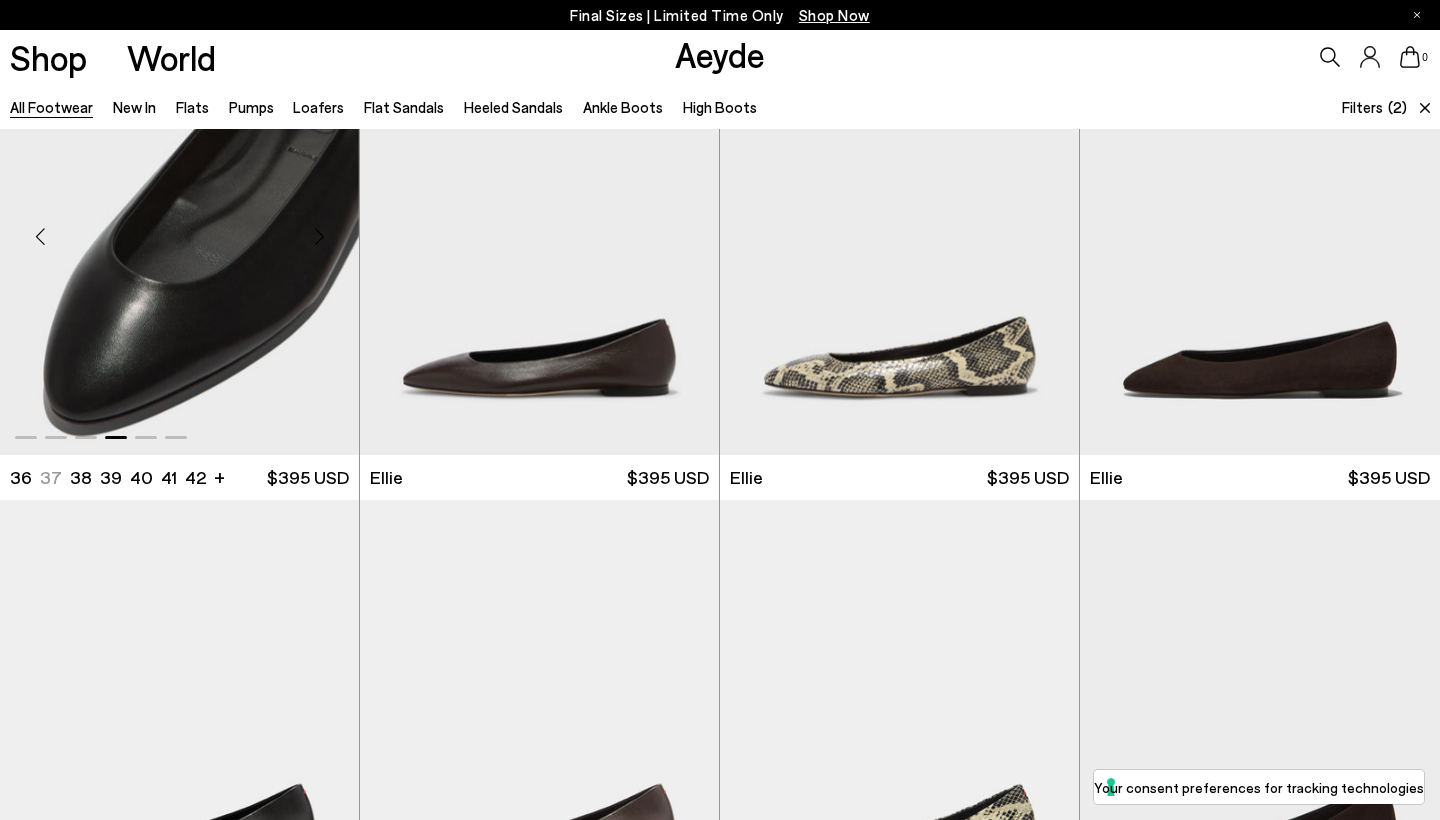 click at bounding box center [319, 237] 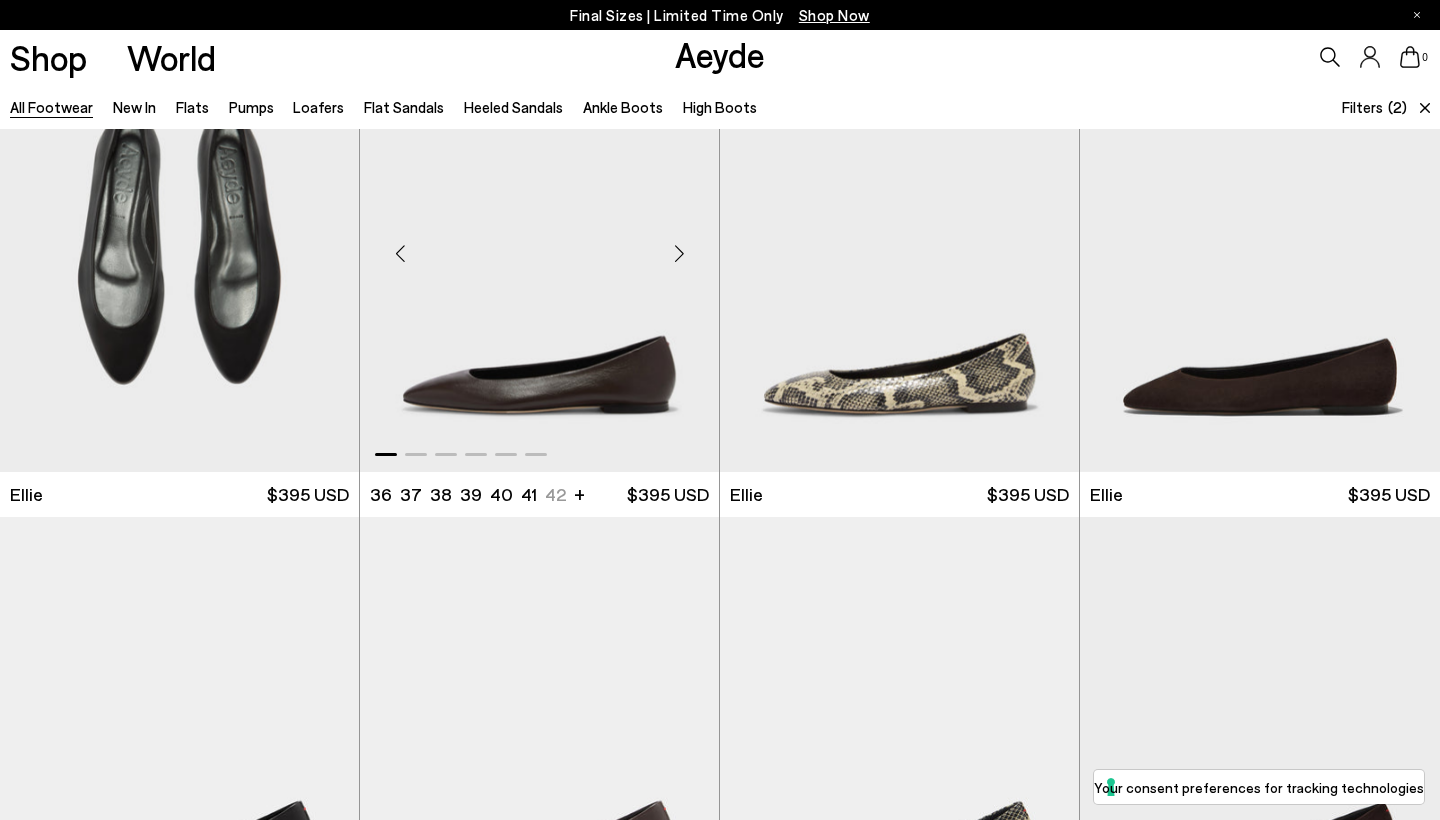 scroll, scrollTop: 111, scrollLeft: 0, axis: vertical 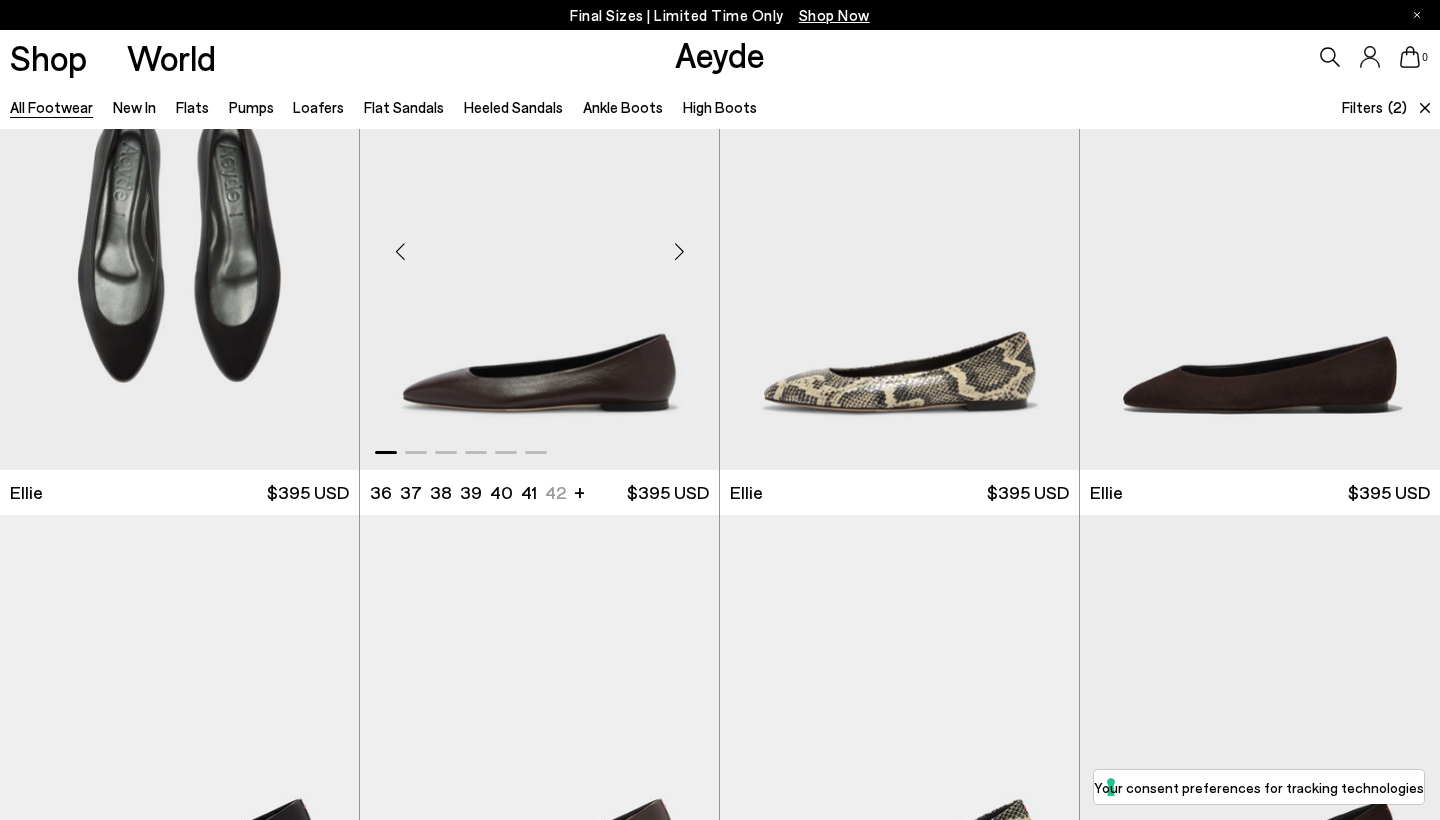 click at bounding box center (679, 252) 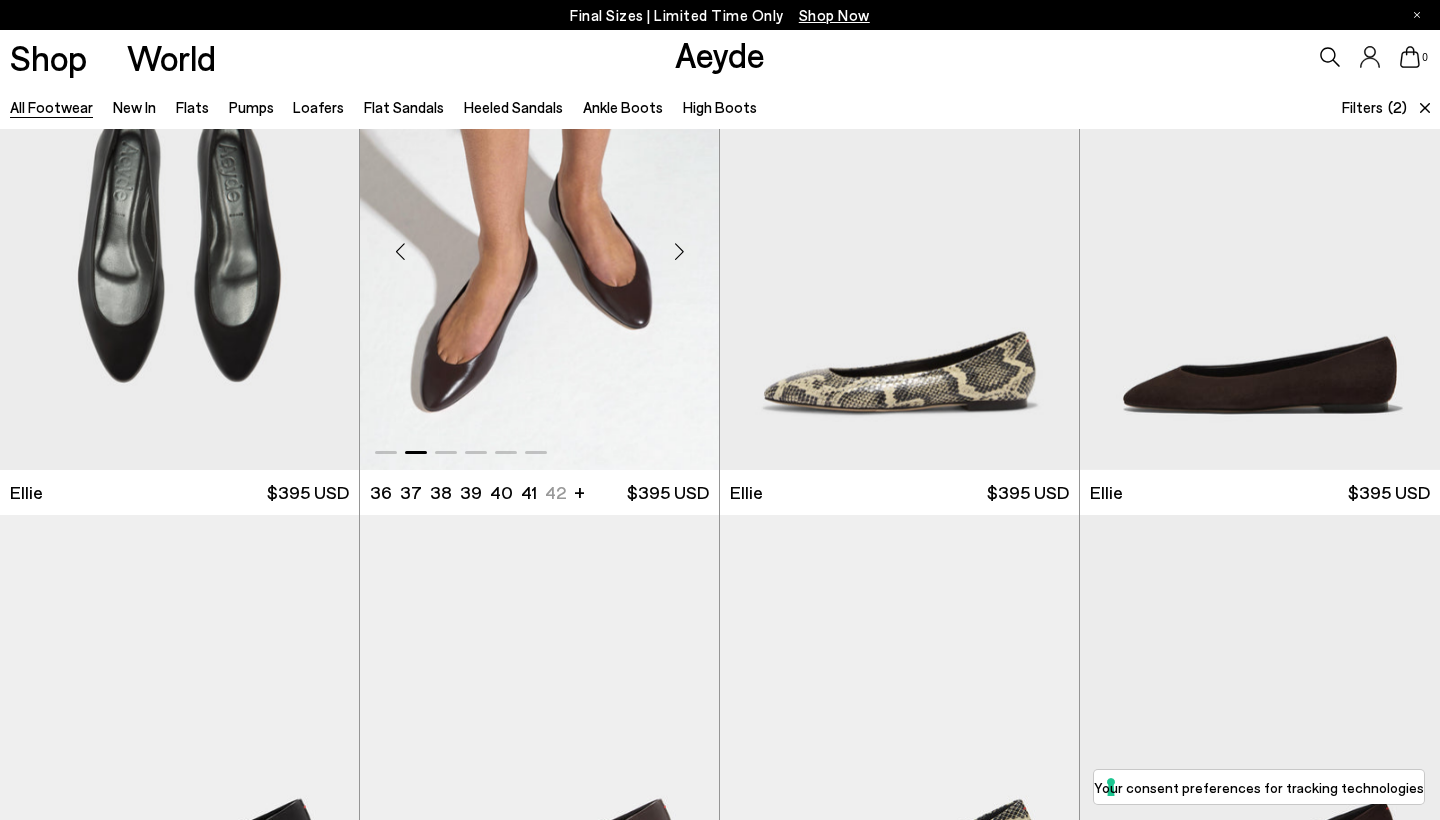 click at bounding box center [679, 252] 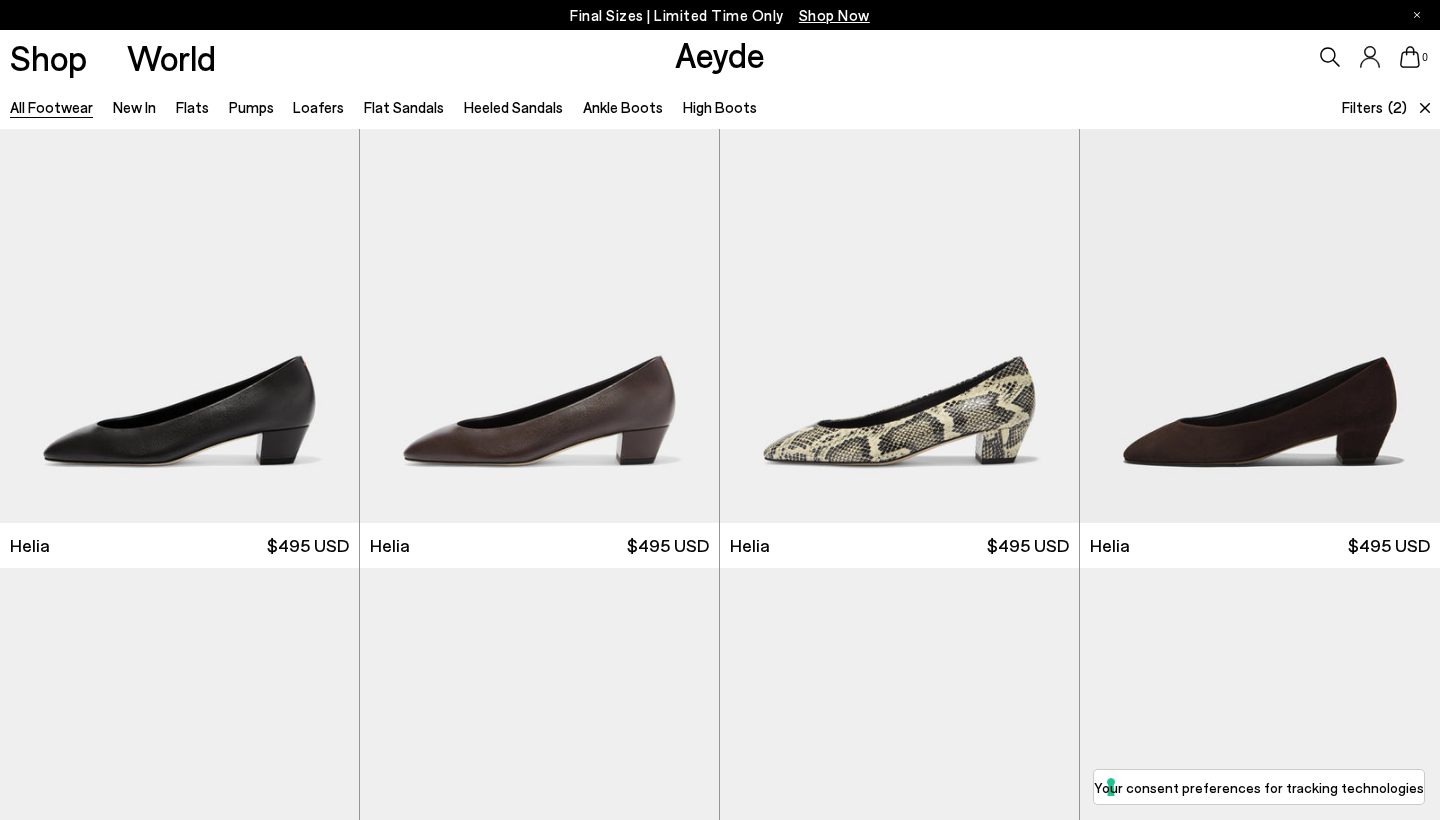 scroll, scrollTop: 585, scrollLeft: 0, axis: vertical 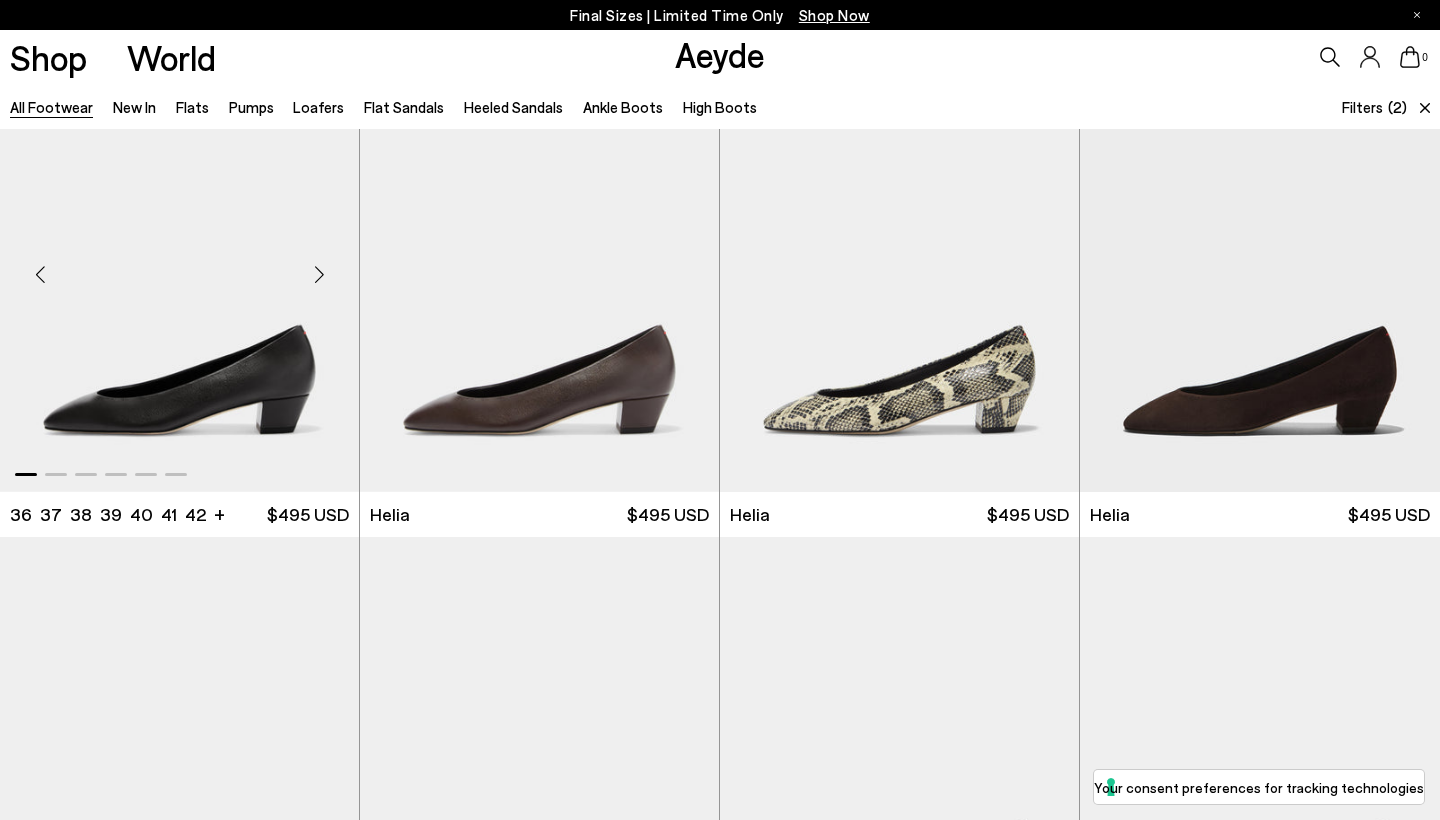 click at bounding box center (319, 274) 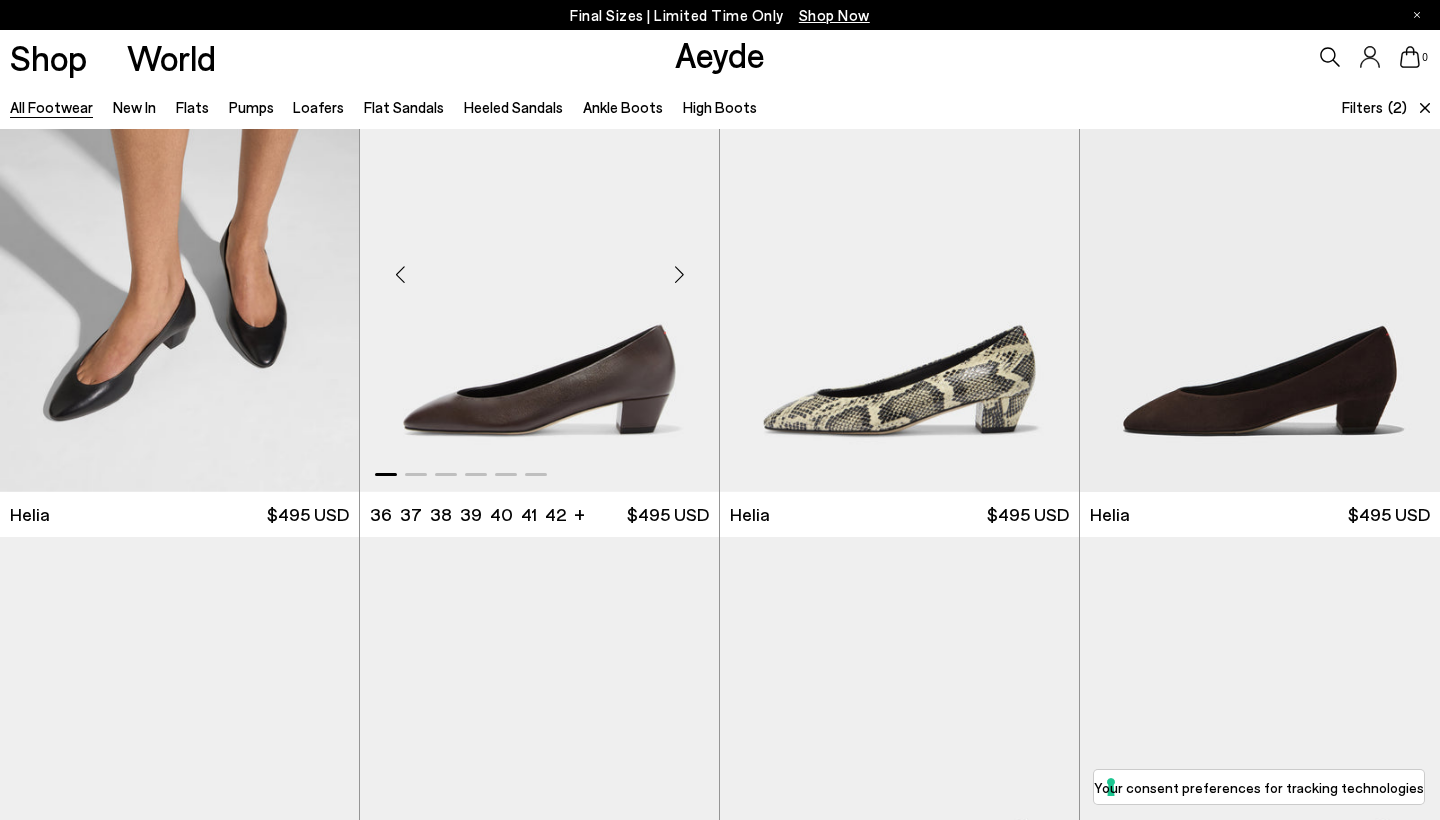 click at bounding box center [679, 274] 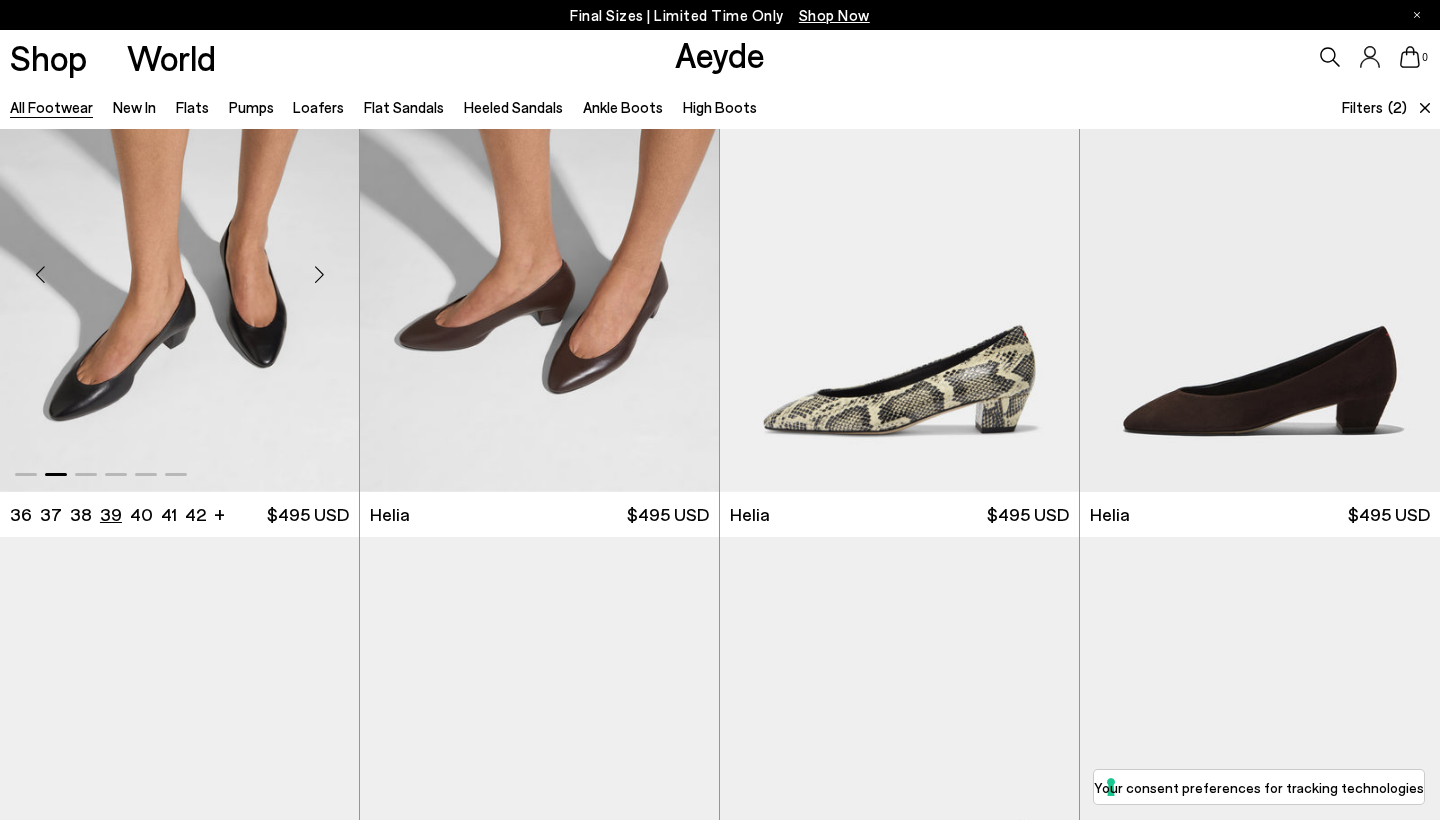 click on "39" at bounding box center (111, 514) 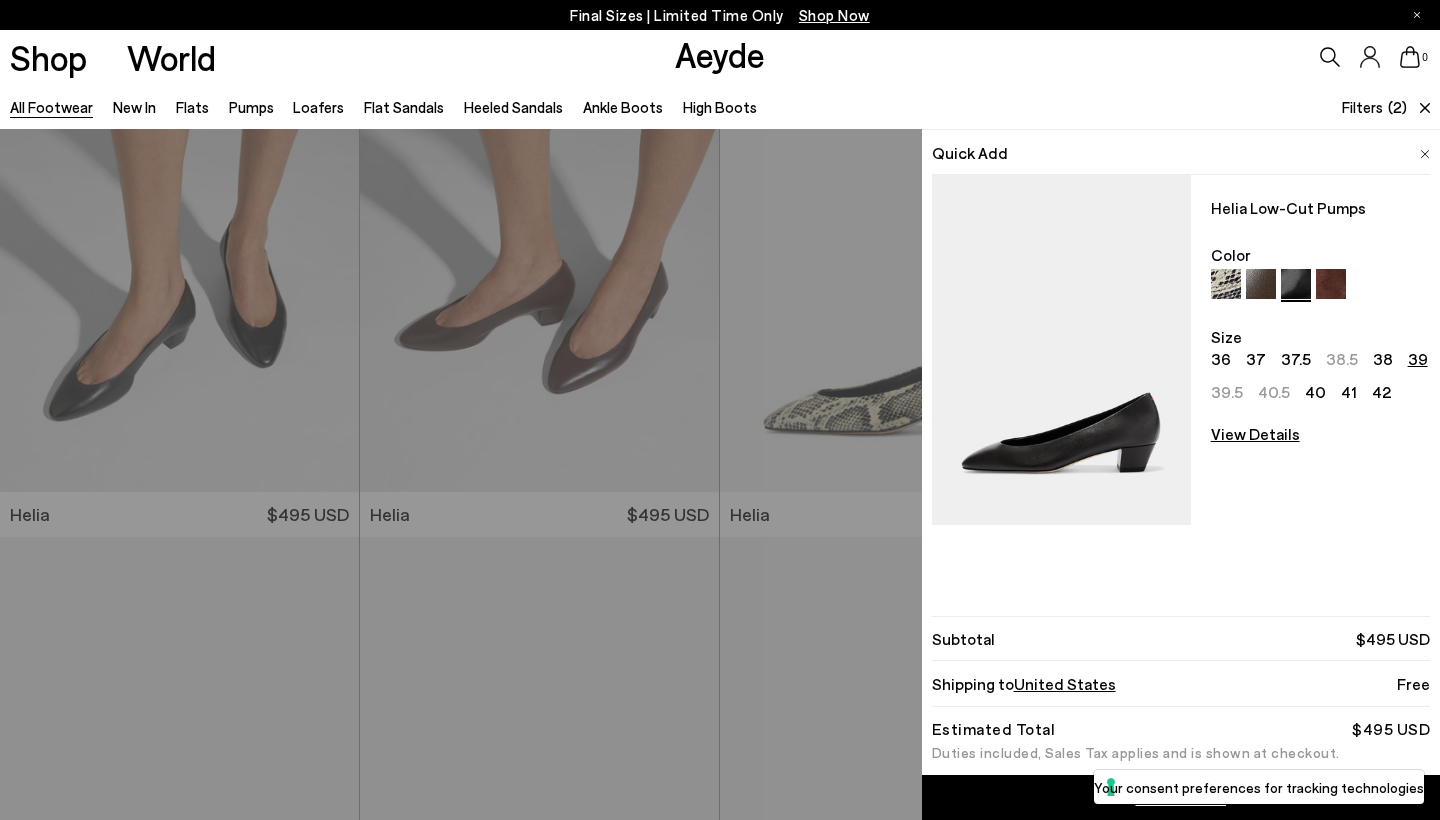 click on "Quick Add
Helia Low-Cut Pumps
Color
Size
36 37 37.5 38.5 38 39 39.5 40.5 40 41 42
View Details
Order Summary
Your Cart is empty.
Subtotal  $495 USD
Shipping to  United States Free
Estimated Total
$495 USD
Duties included, Sales Tax applies and is shown at checkout." at bounding box center [720, 474] 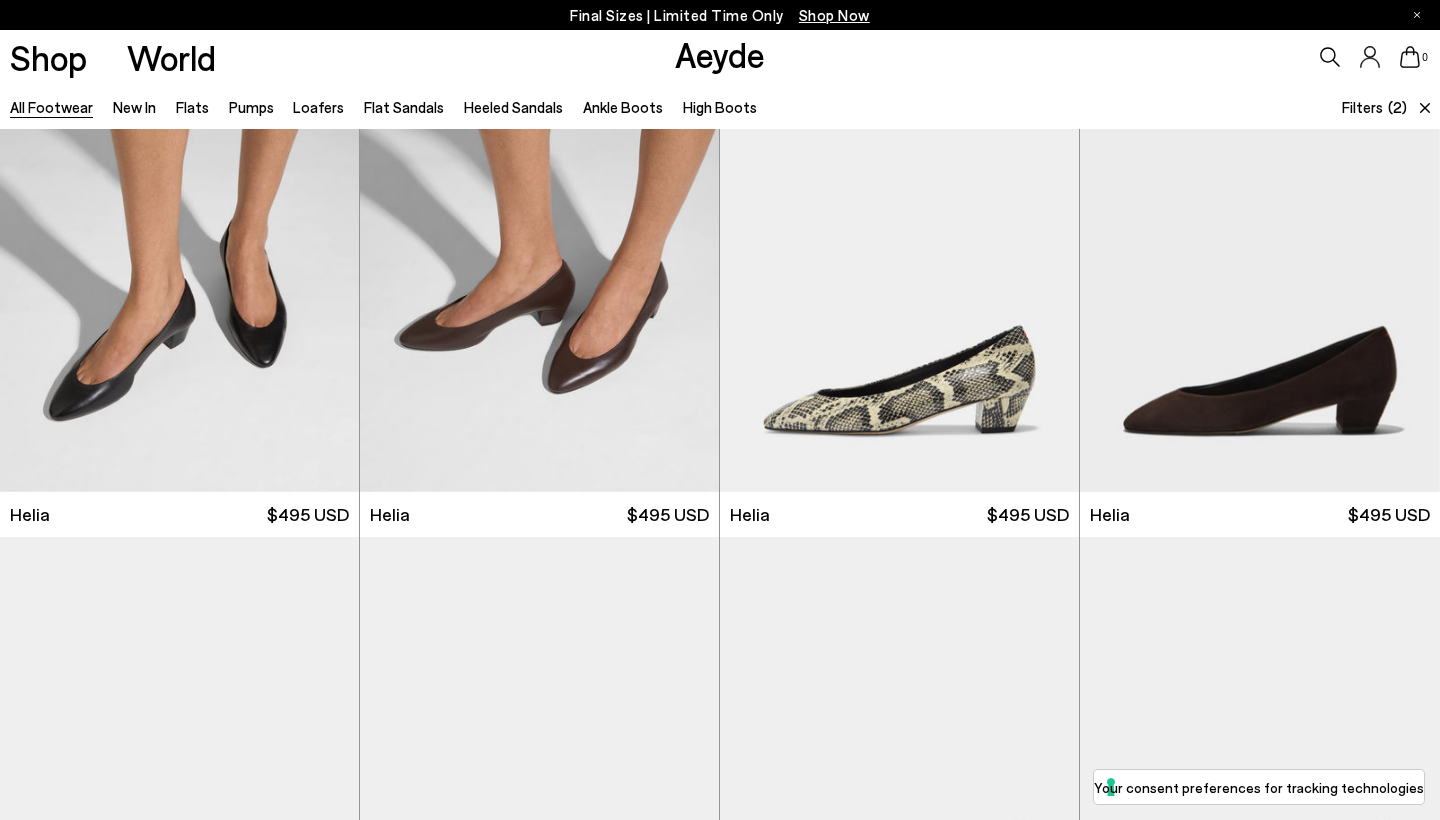 click 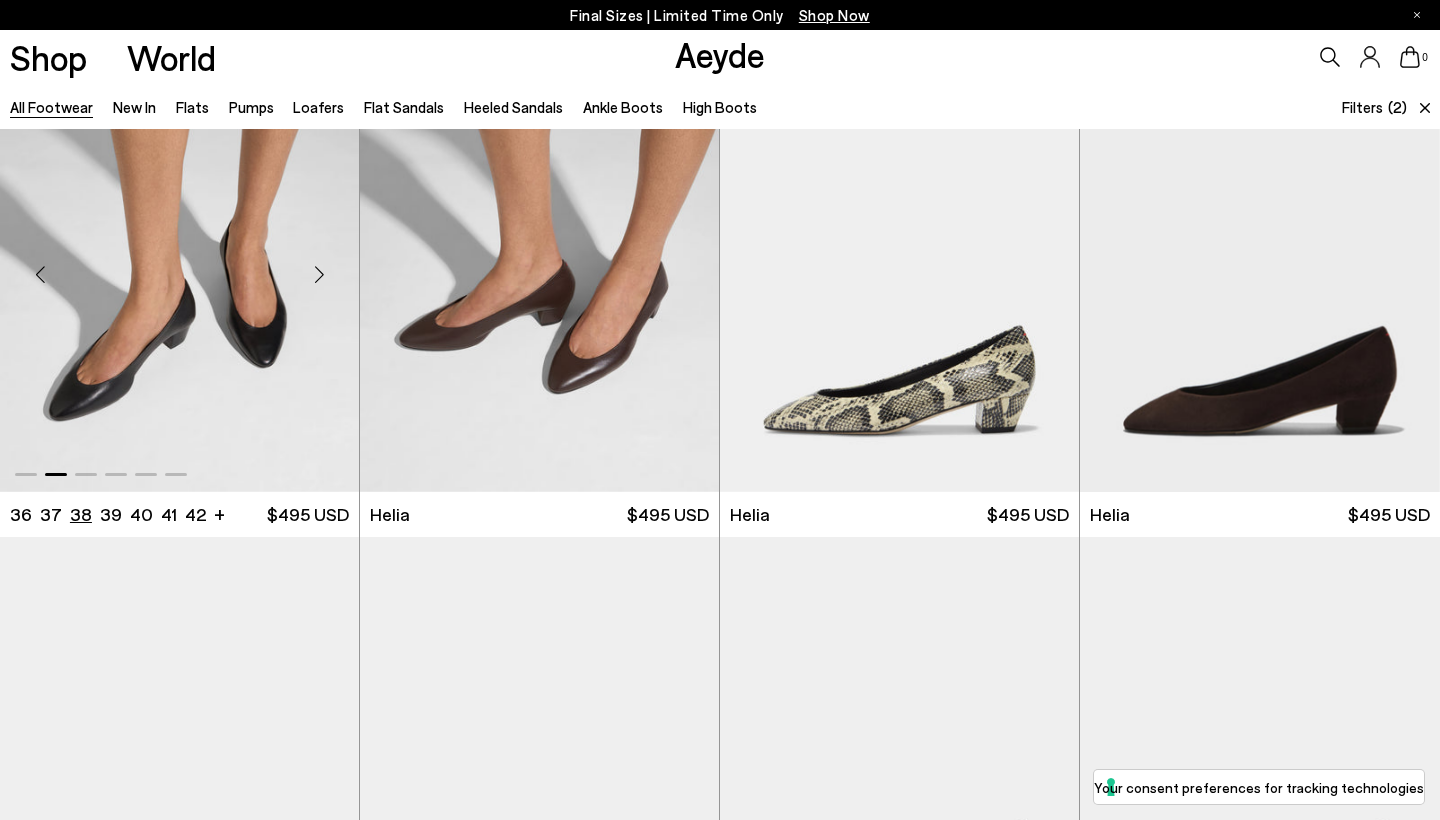 click on "38" at bounding box center (81, 514) 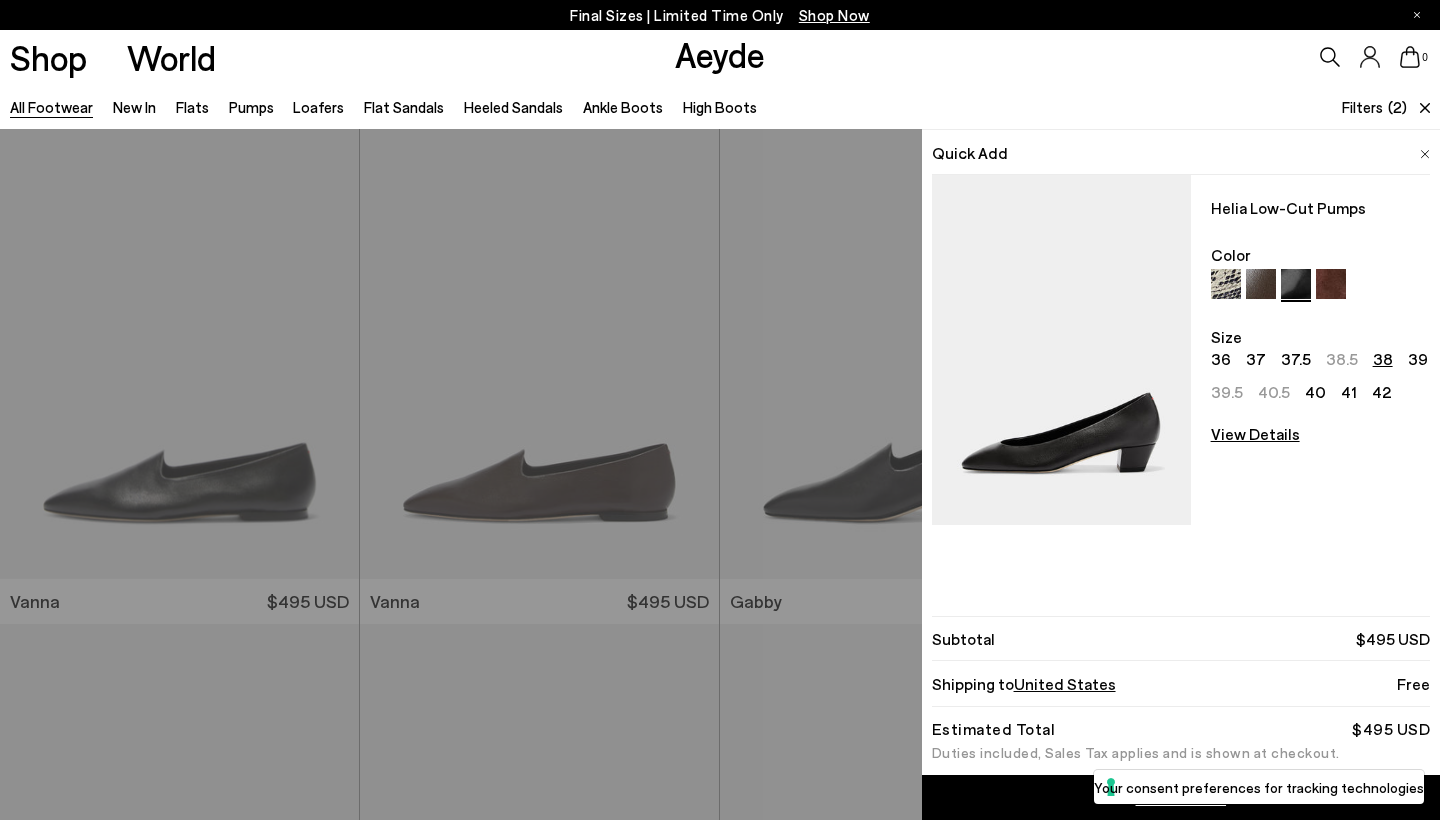 scroll, scrollTop: 1034, scrollLeft: 0, axis: vertical 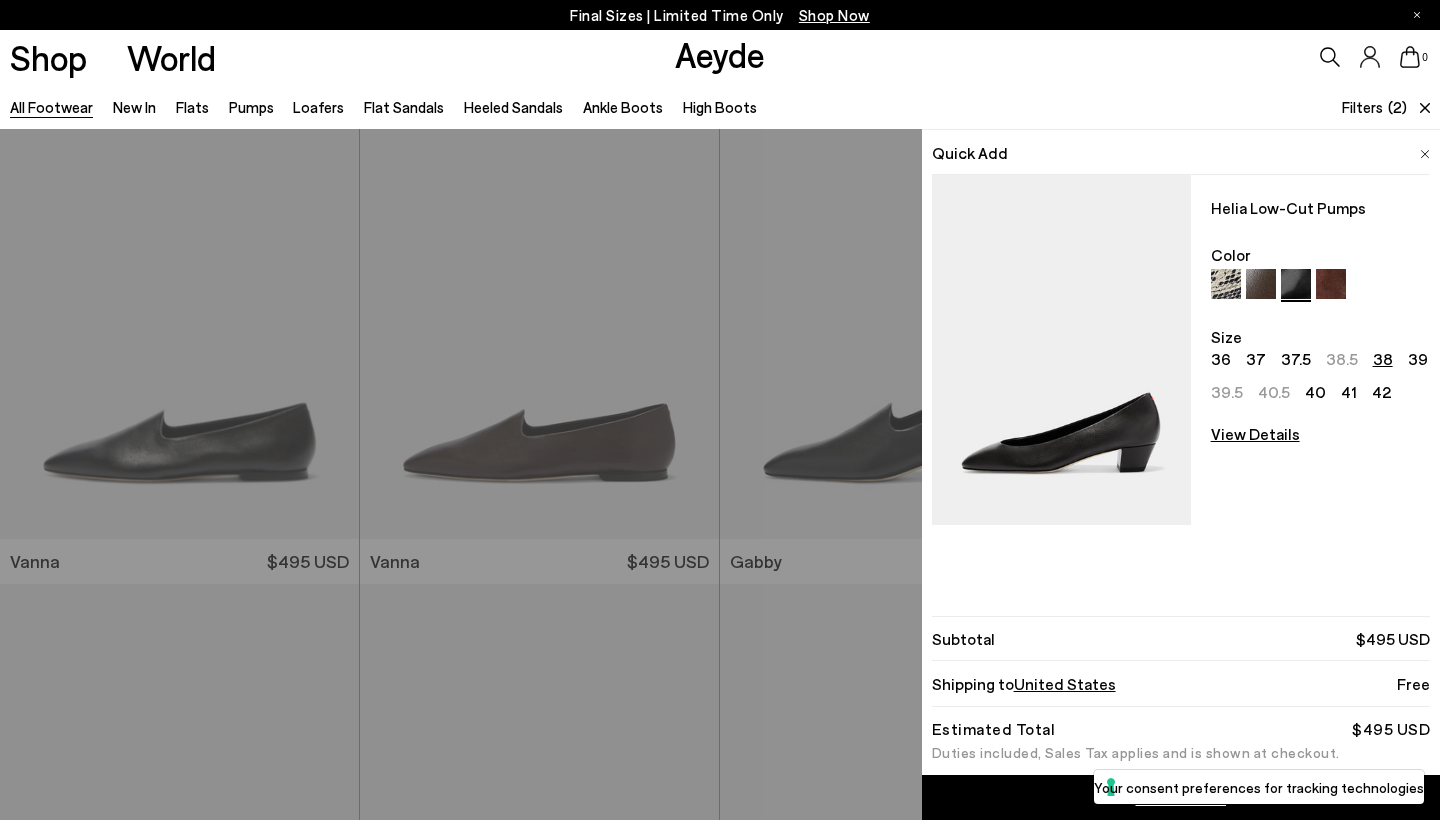 click on "Quick Add
Helia Low-Cut Pumps
Color
Size
36 37 37.5 38.5 38 39 39.5 40.5 40 41 42
View Details" at bounding box center (1181, 372) 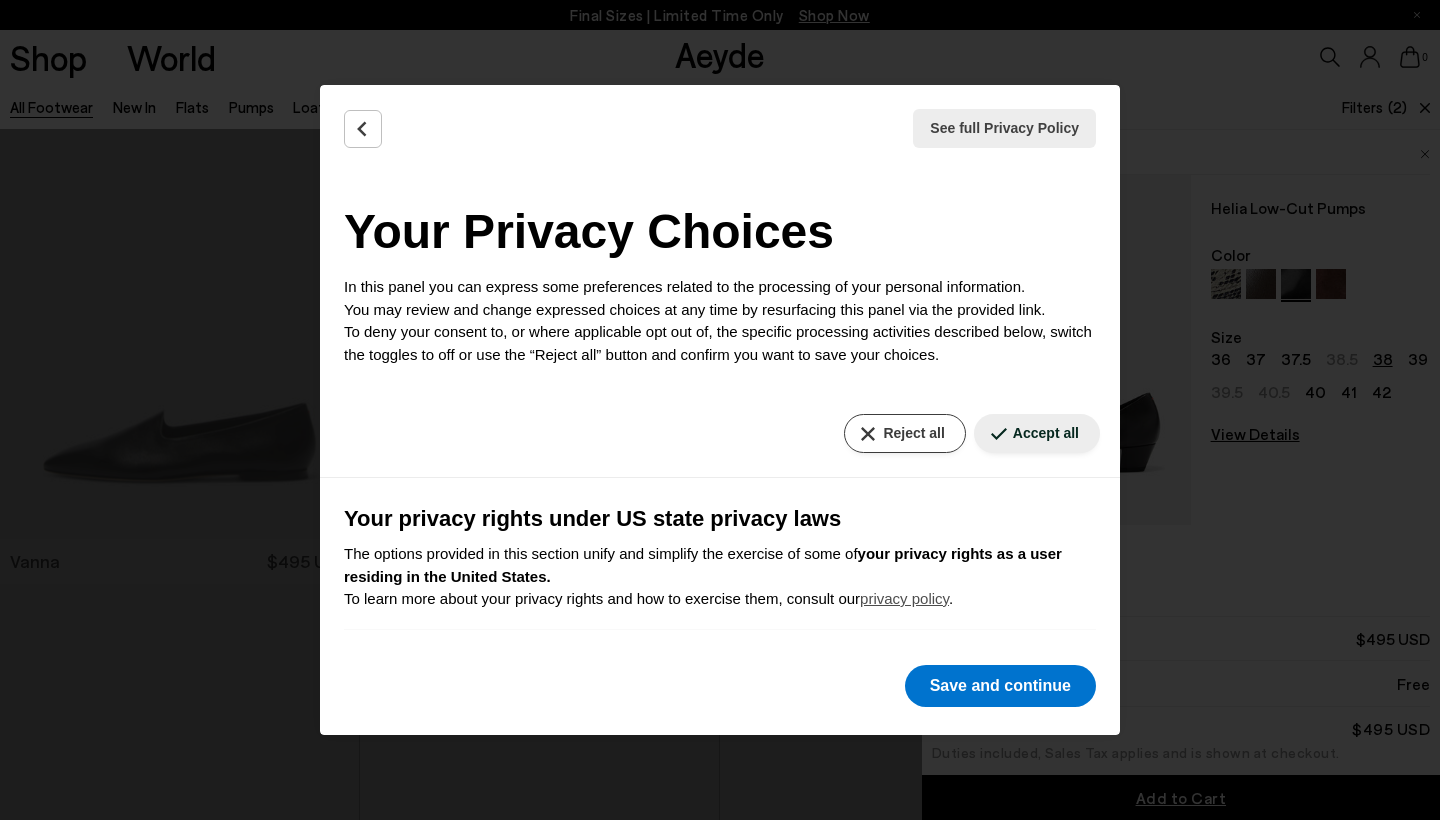 click on "Reject all" at bounding box center (904, 433) 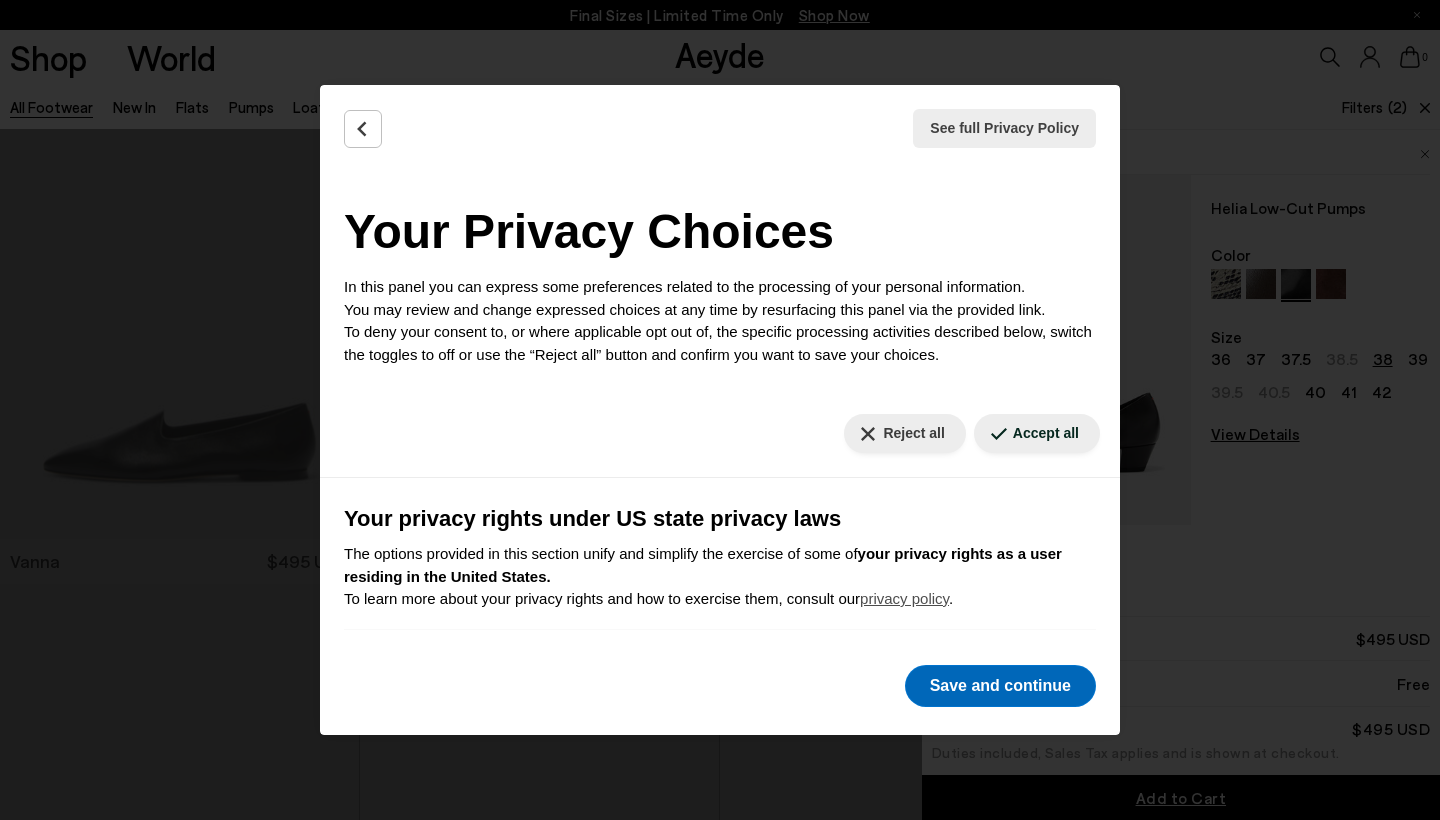 click on "Save and continue" at bounding box center [1000, 686] 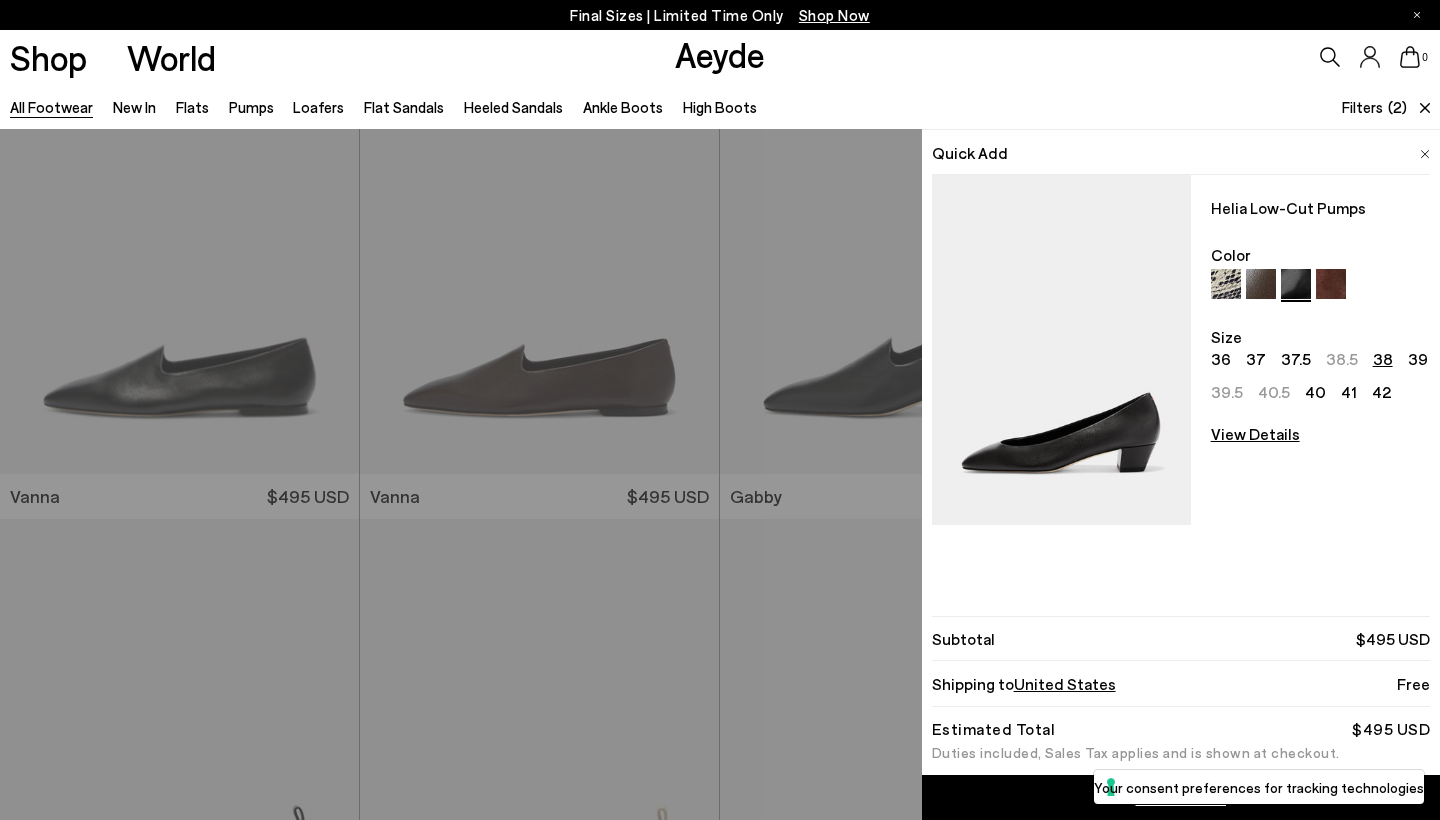 click on "Add to Cart" at bounding box center (1181, 797) 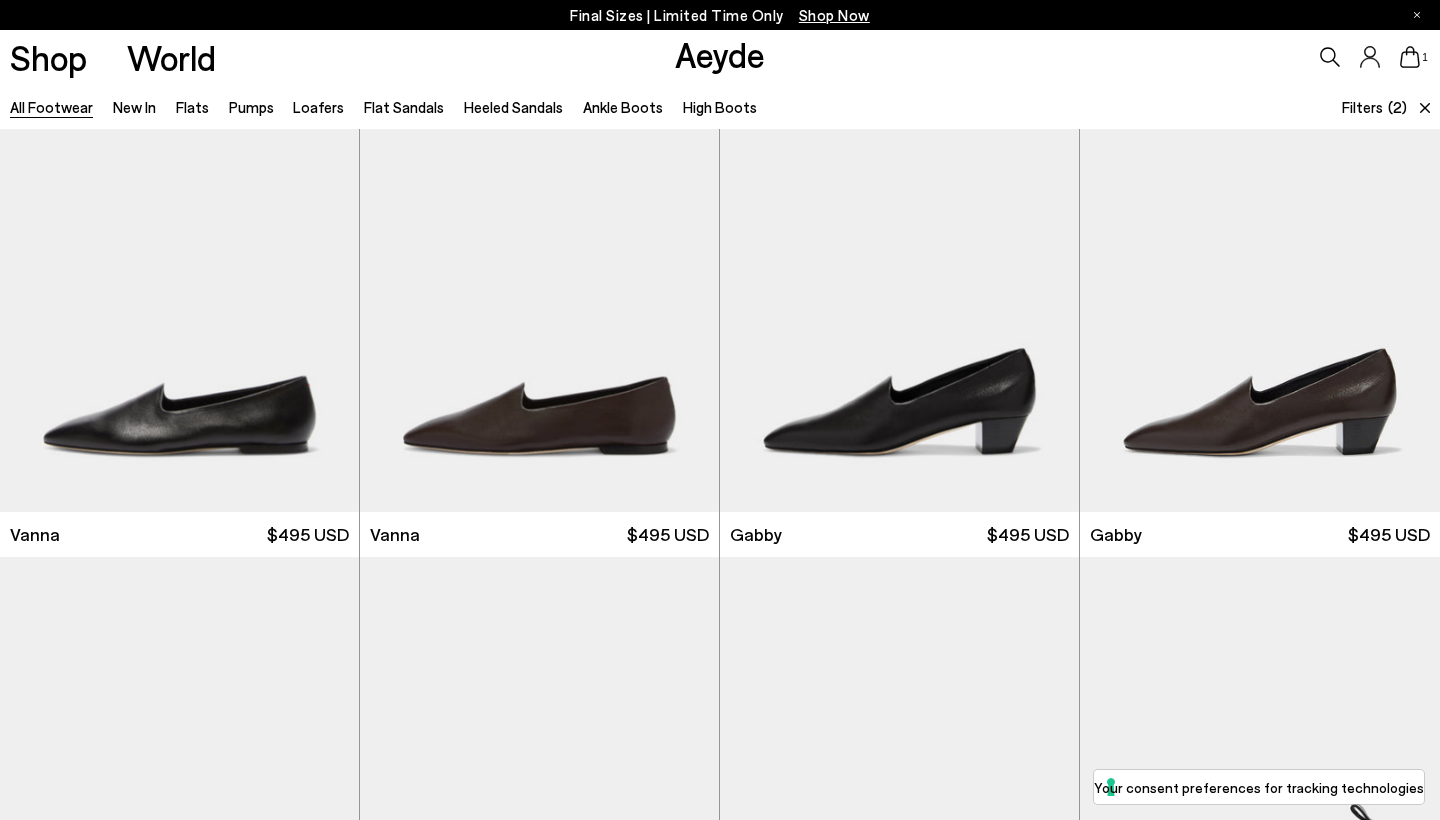 scroll, scrollTop: 1062, scrollLeft: 0, axis: vertical 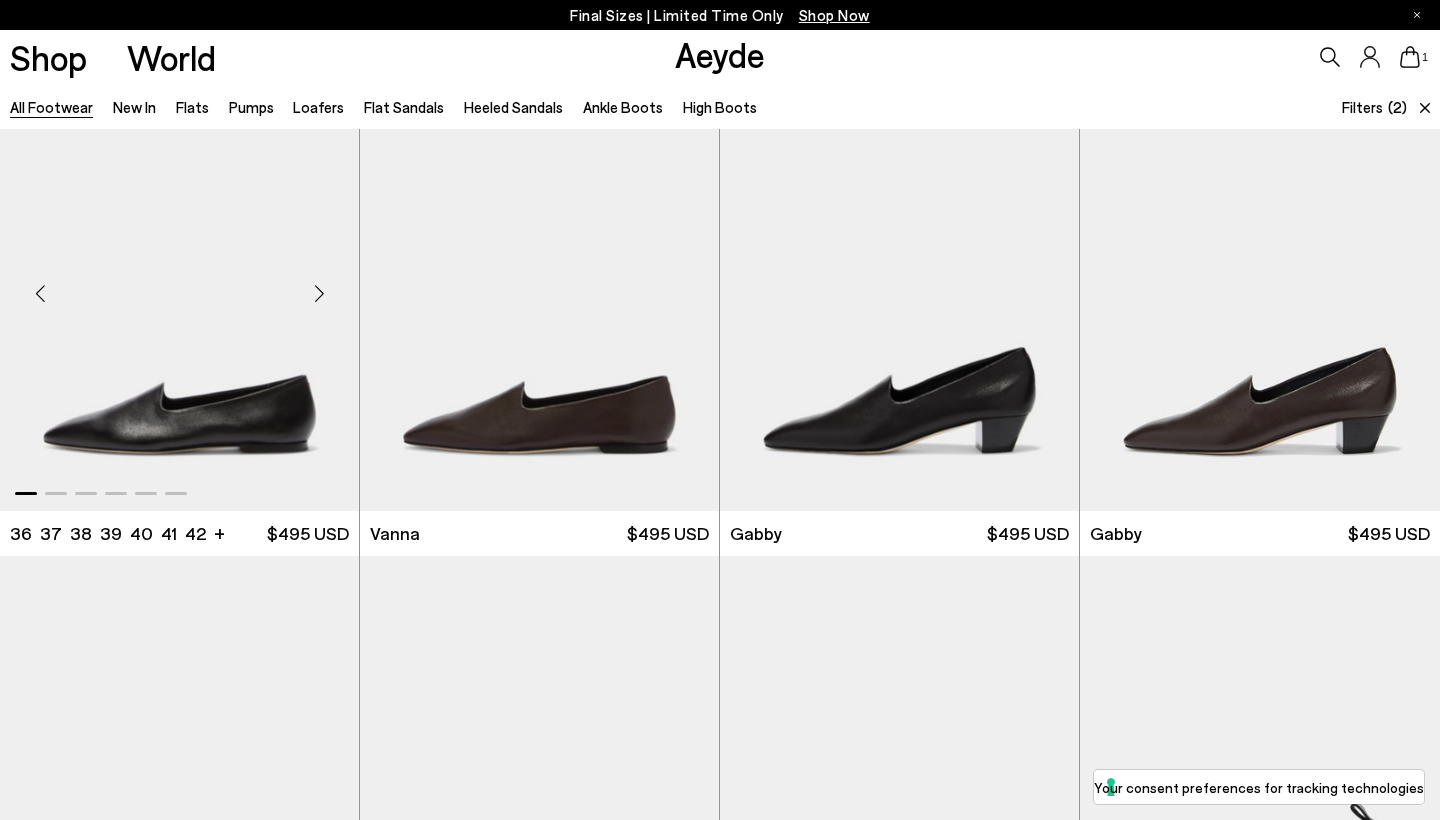 click at bounding box center [319, 294] 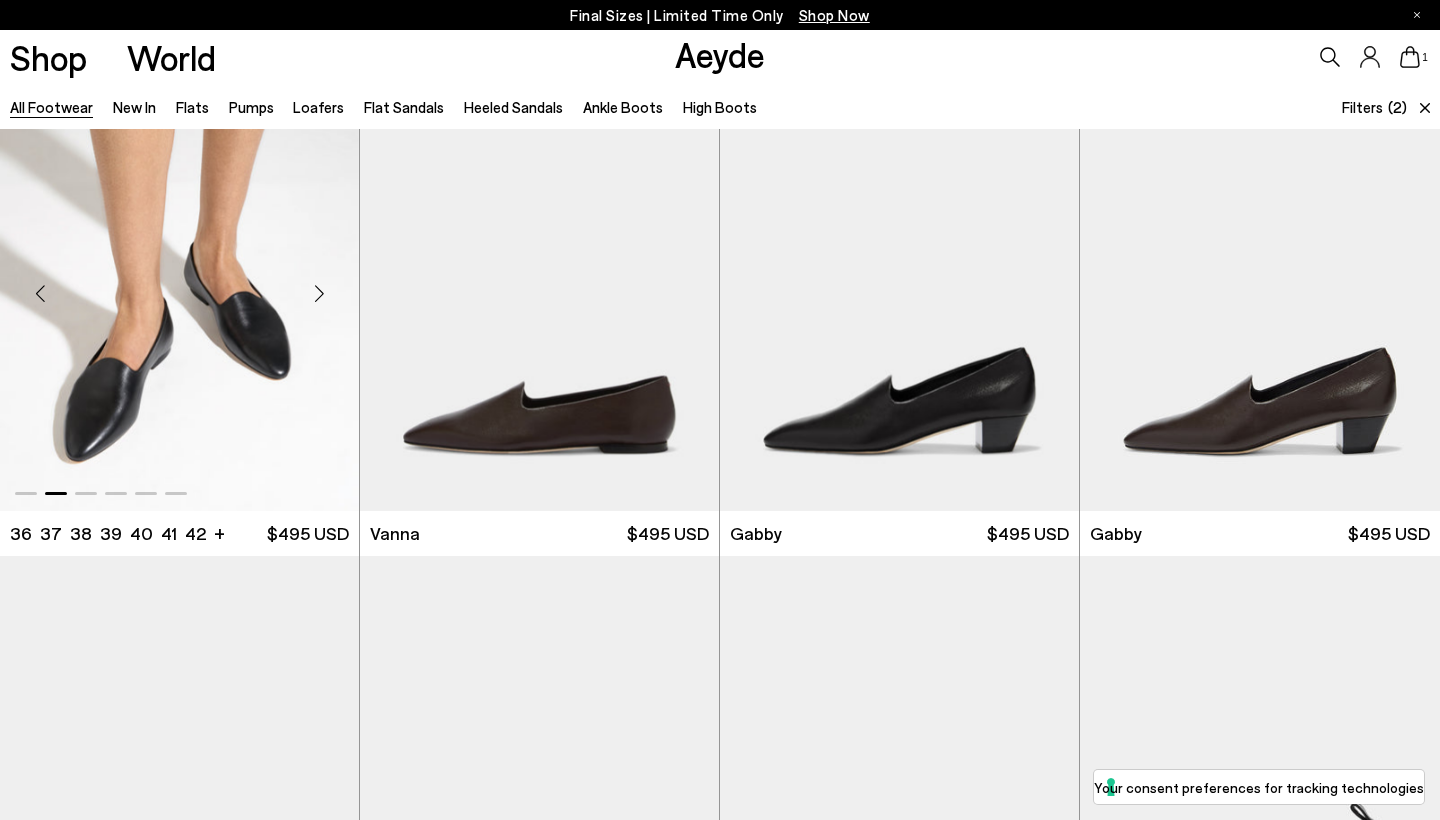 click at bounding box center (319, 294) 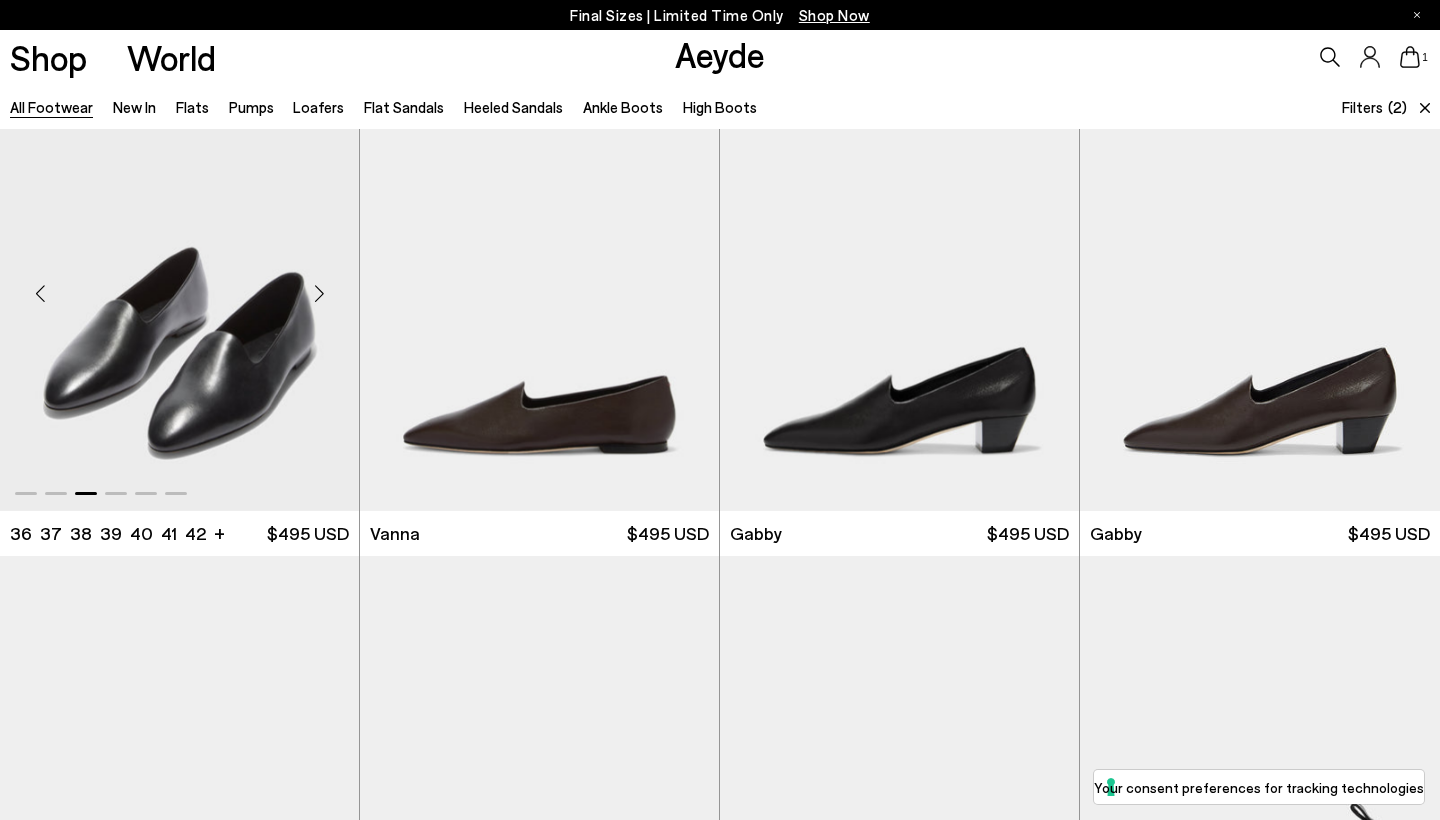 click at bounding box center (319, 294) 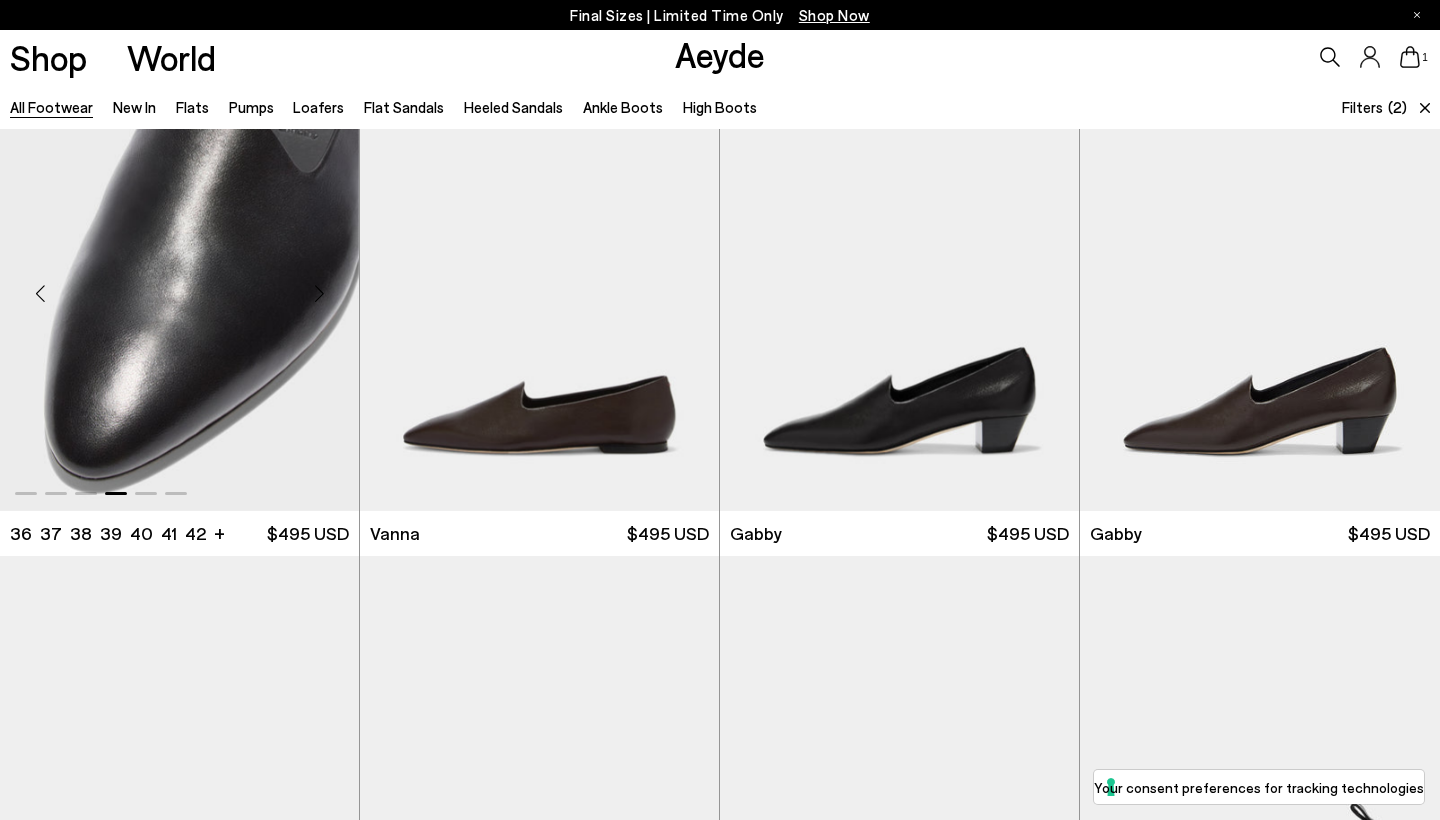 click at bounding box center [319, 294] 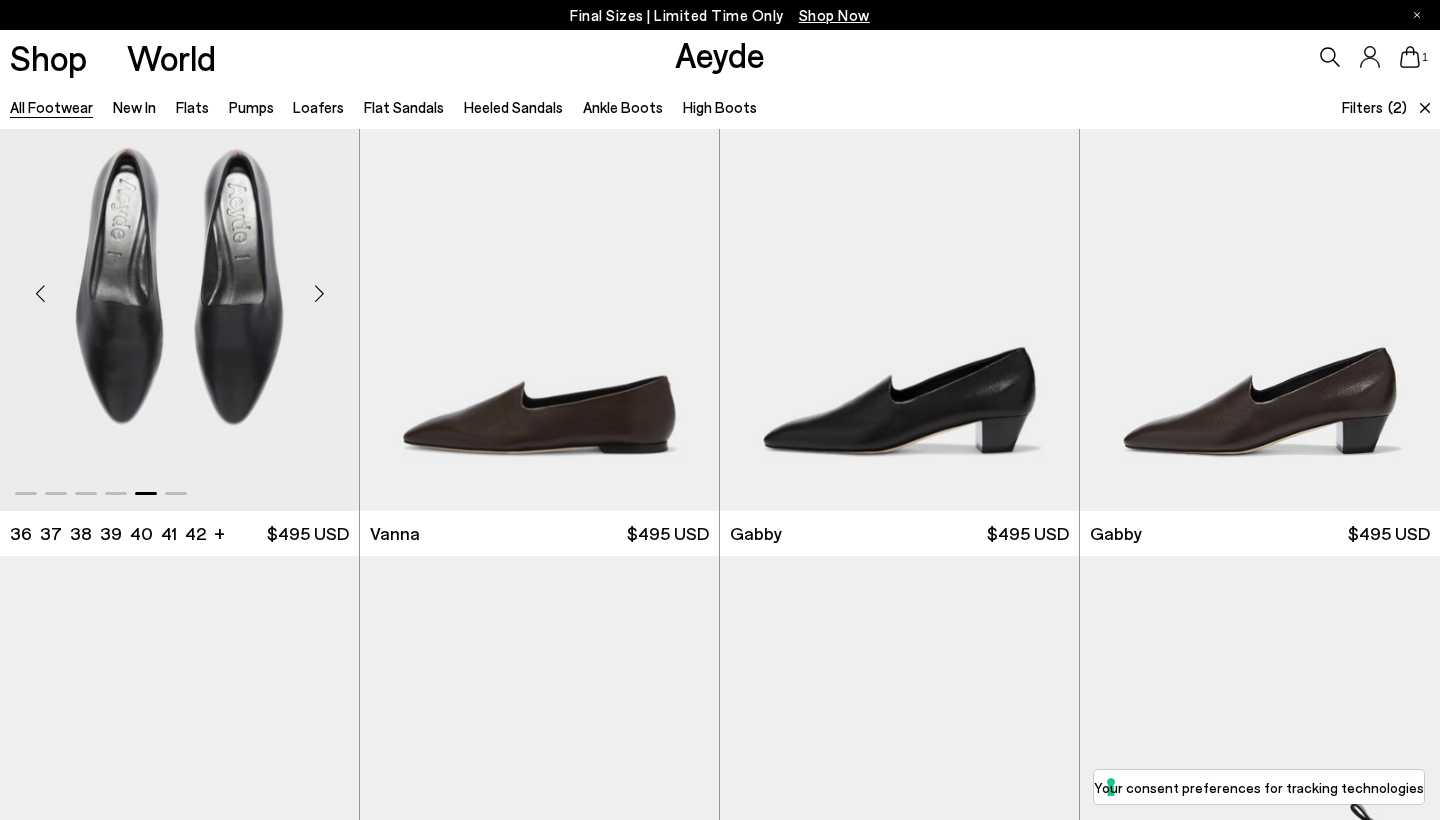 click at bounding box center (319, 294) 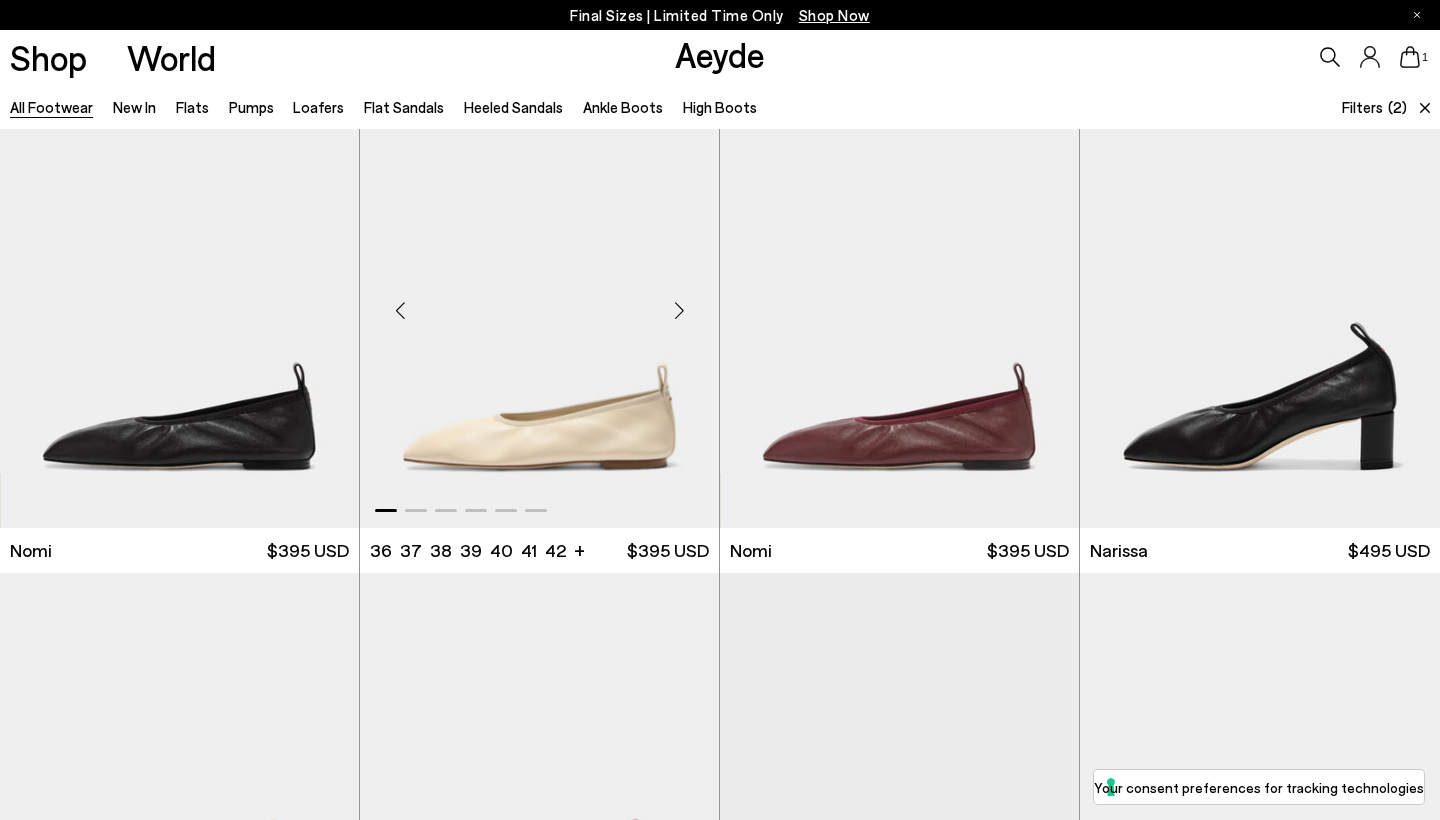 scroll, scrollTop: 1553, scrollLeft: 0, axis: vertical 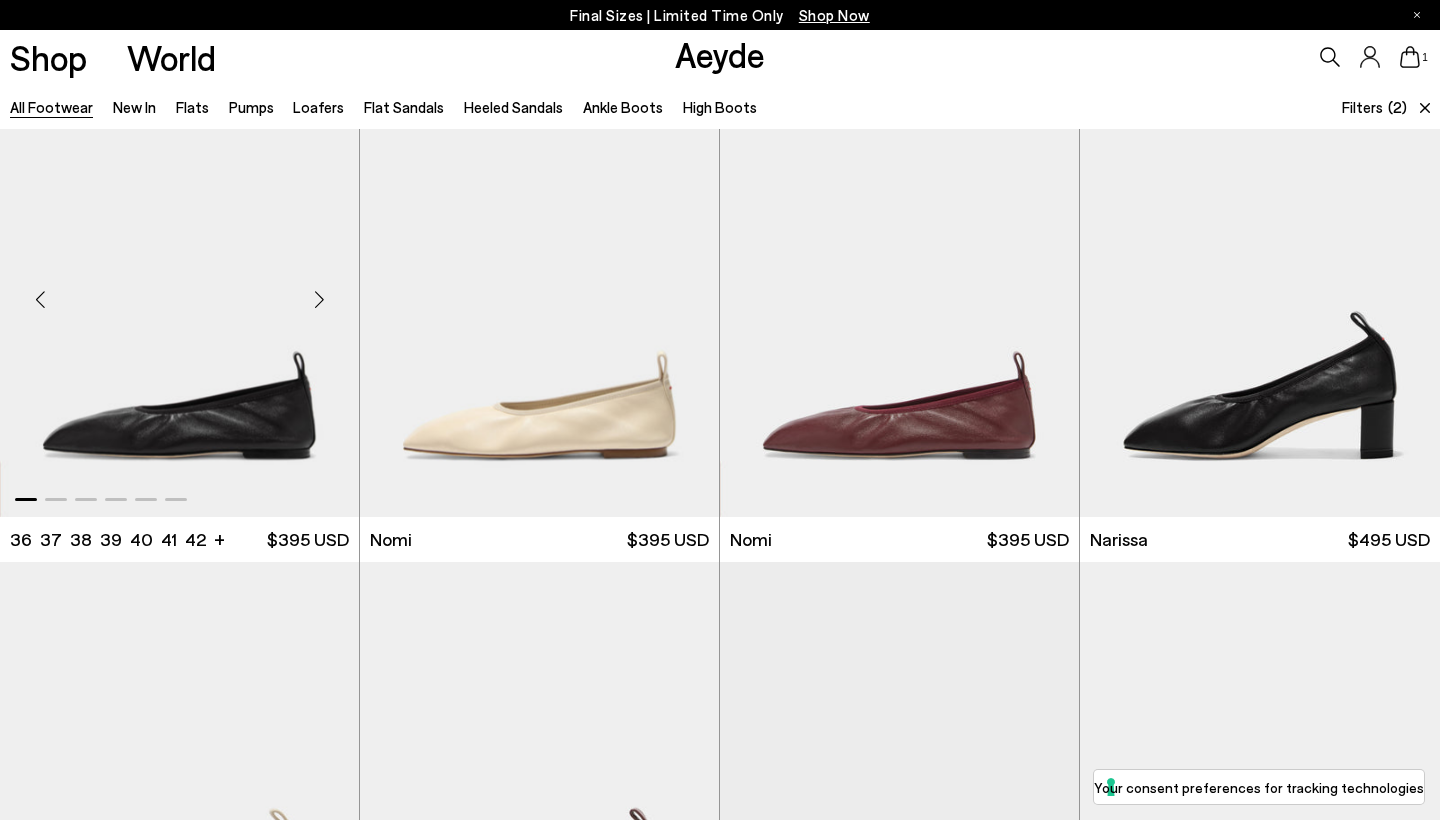 click at bounding box center [319, 299] 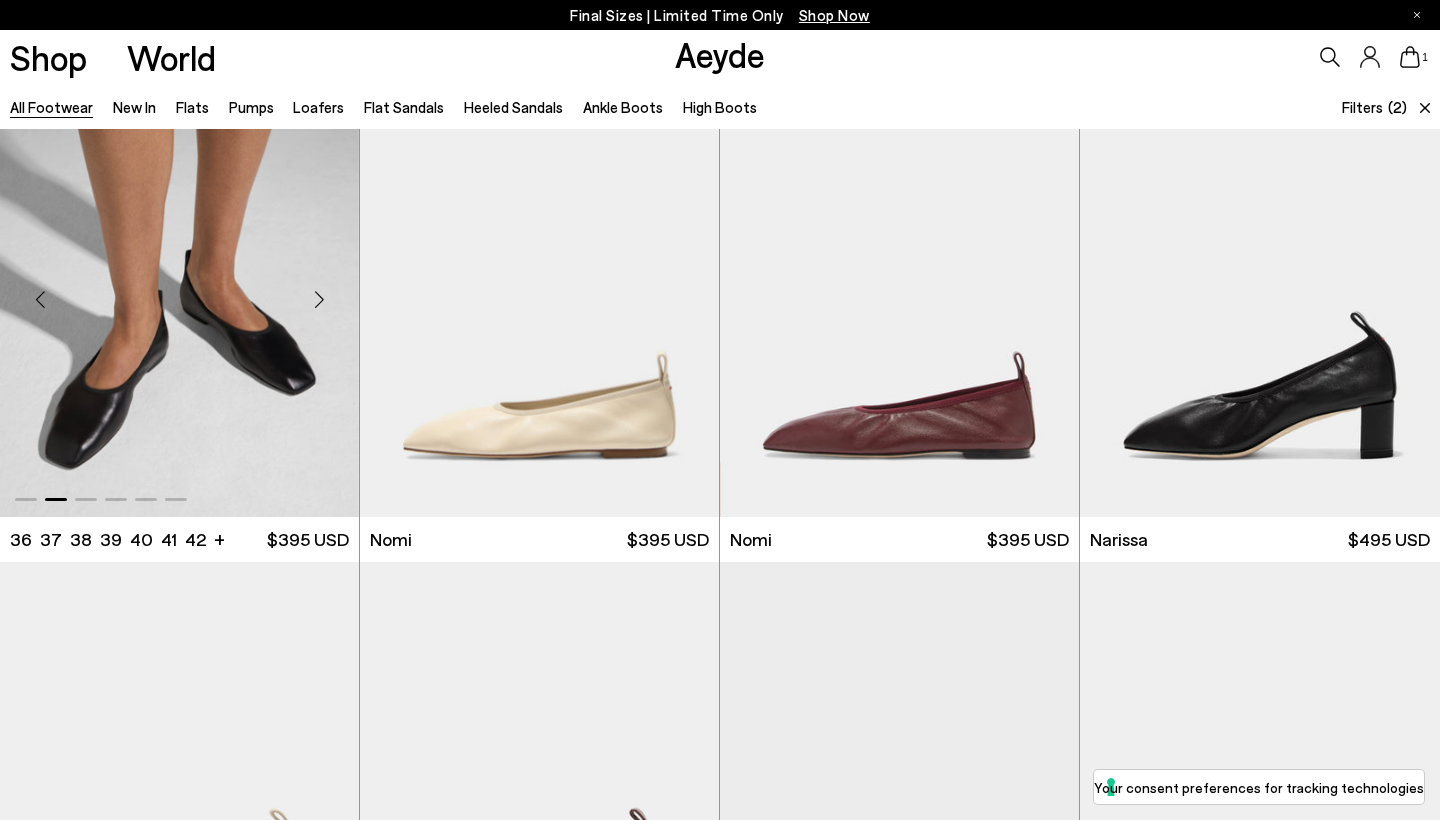 click at bounding box center [319, 299] 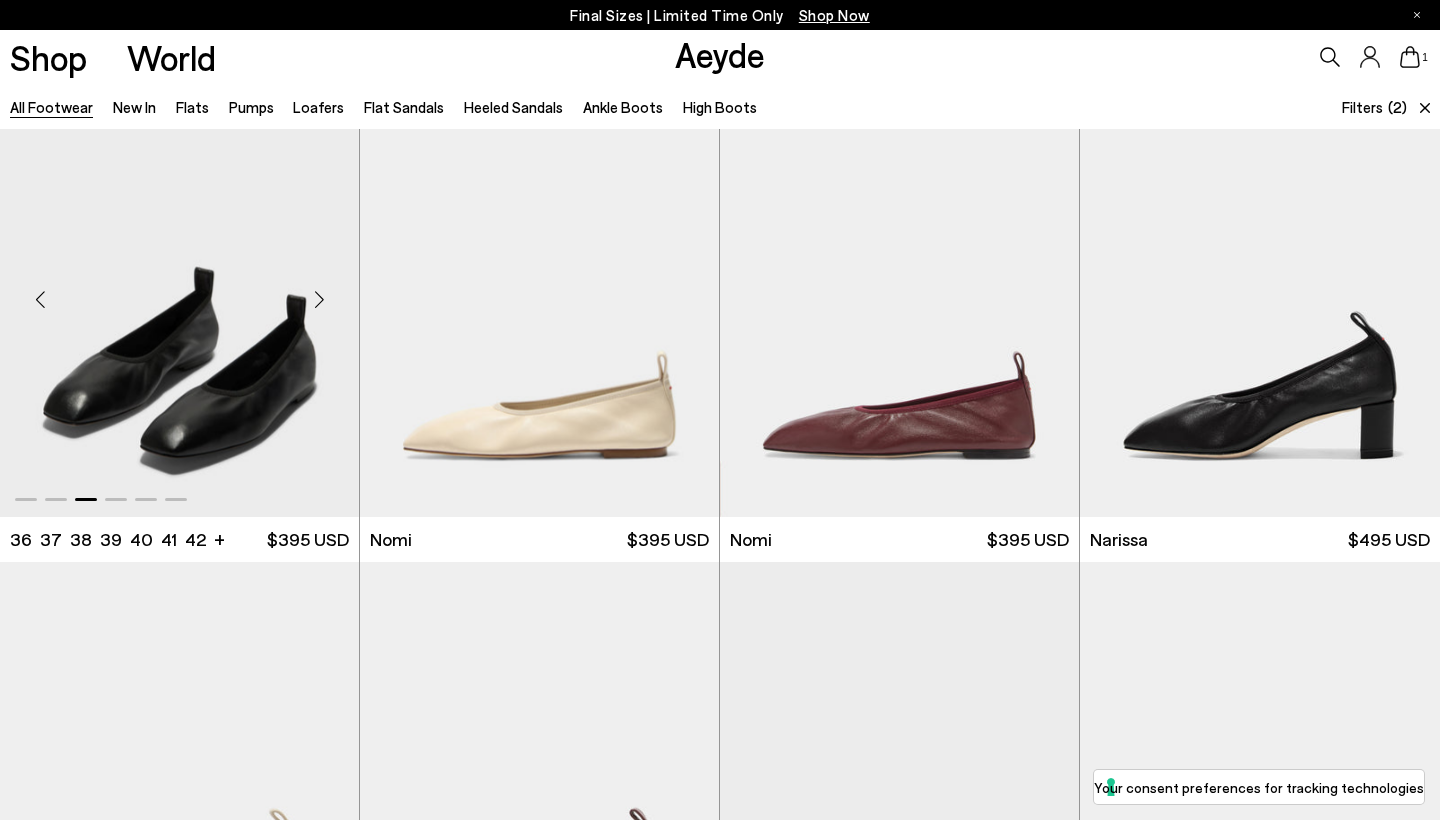 click at bounding box center [319, 299] 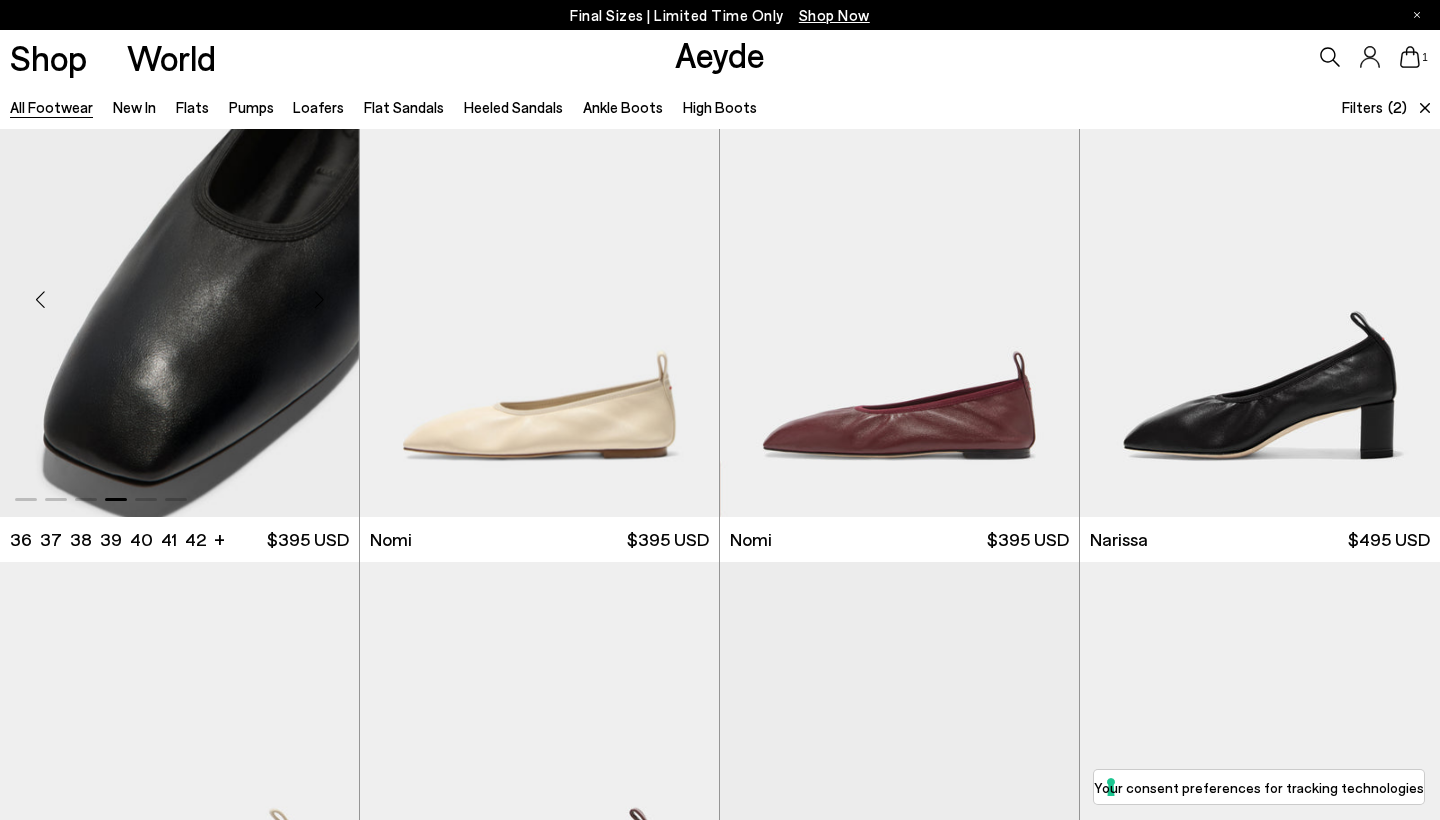 click at bounding box center [319, 299] 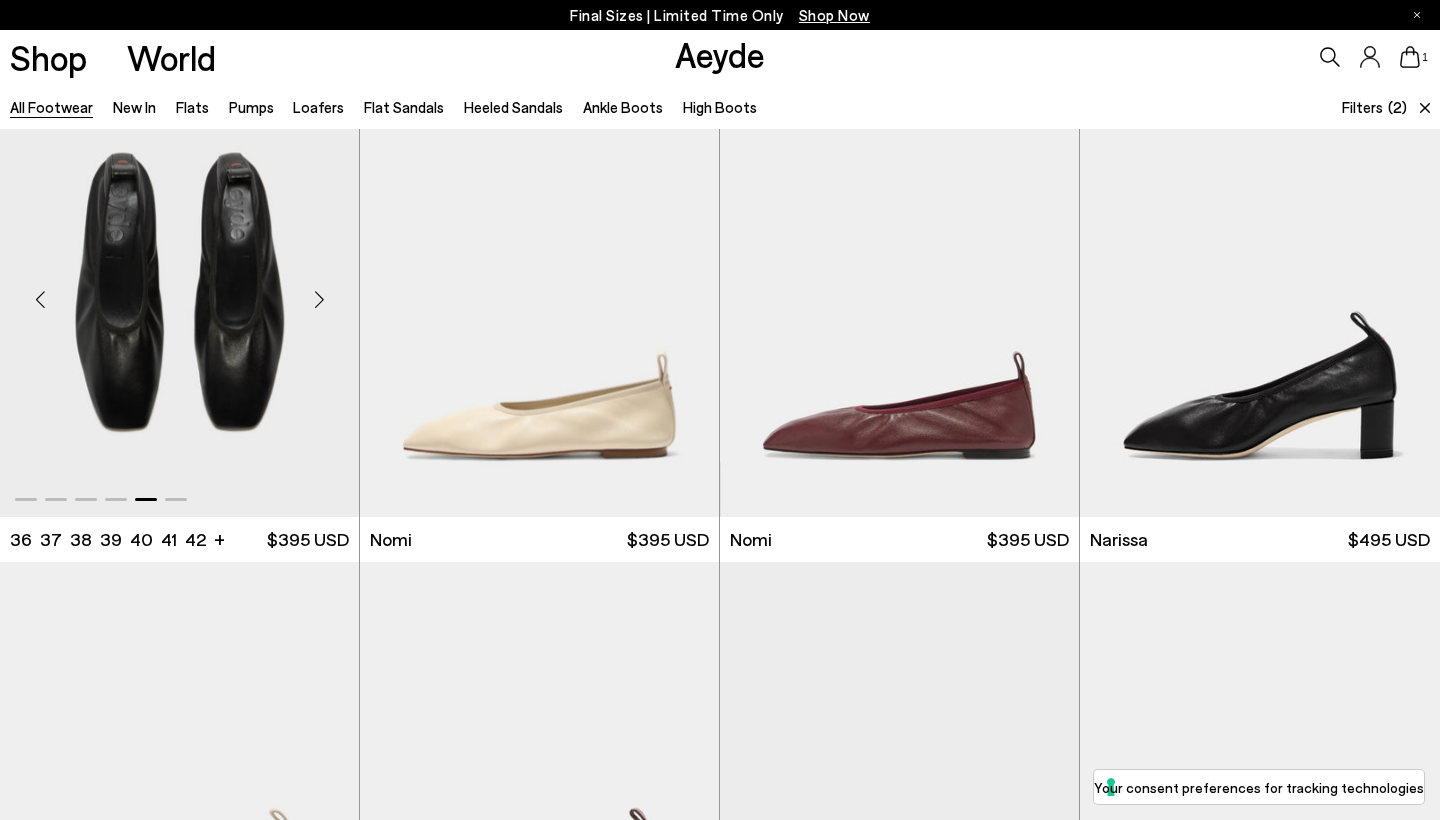 click at bounding box center [319, 299] 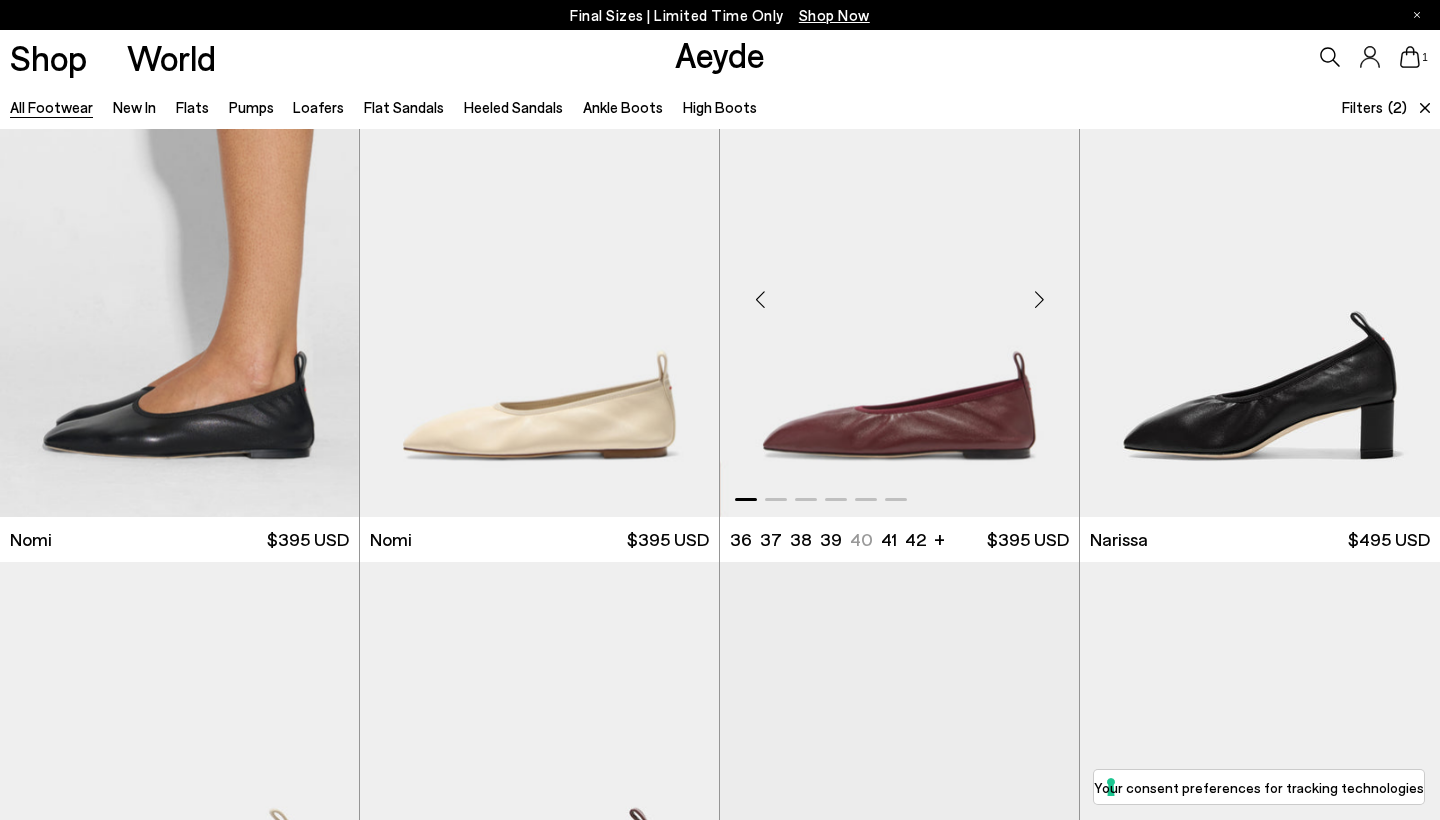 click at bounding box center (1039, 299) 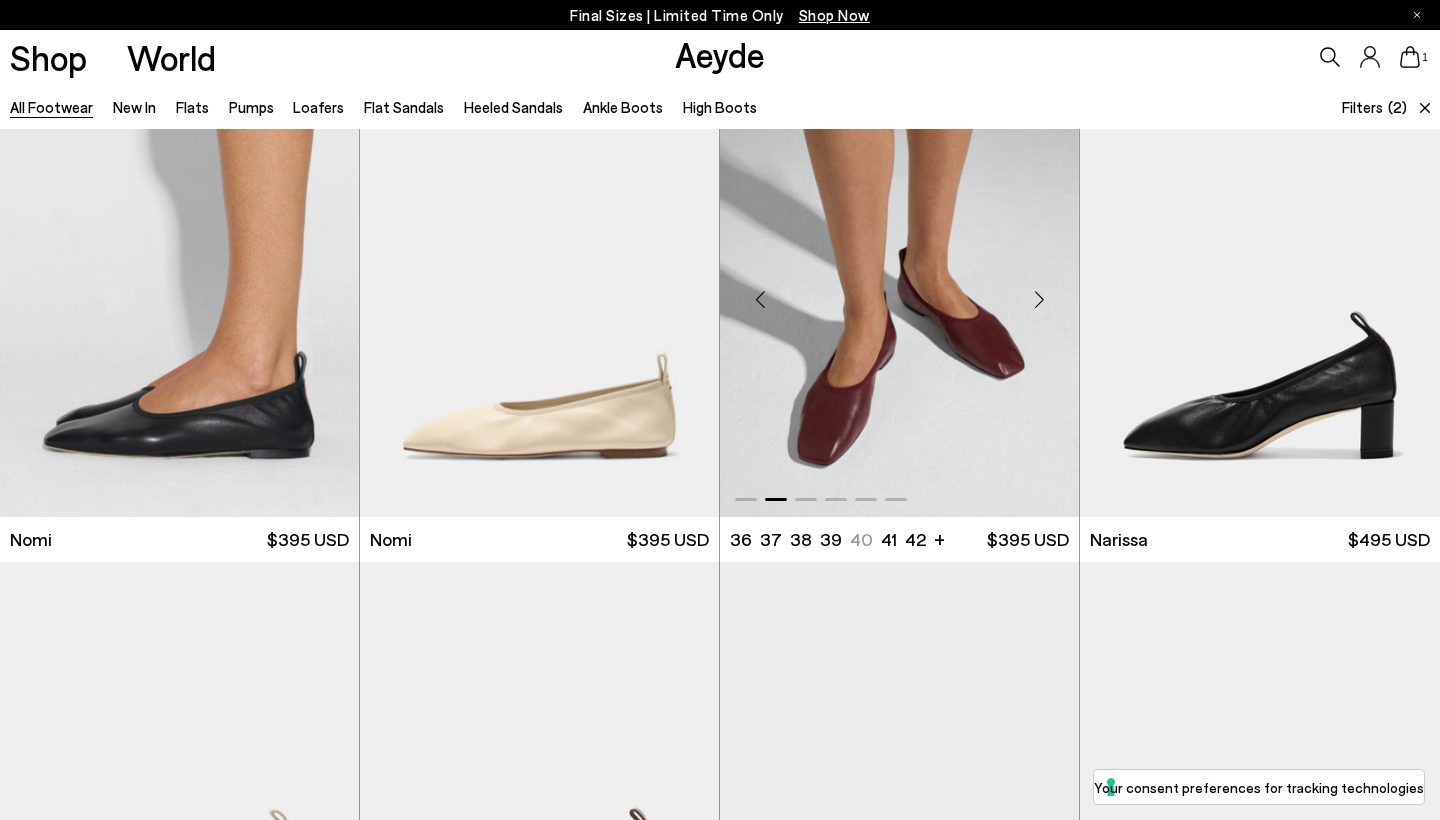 click at bounding box center (1039, 299) 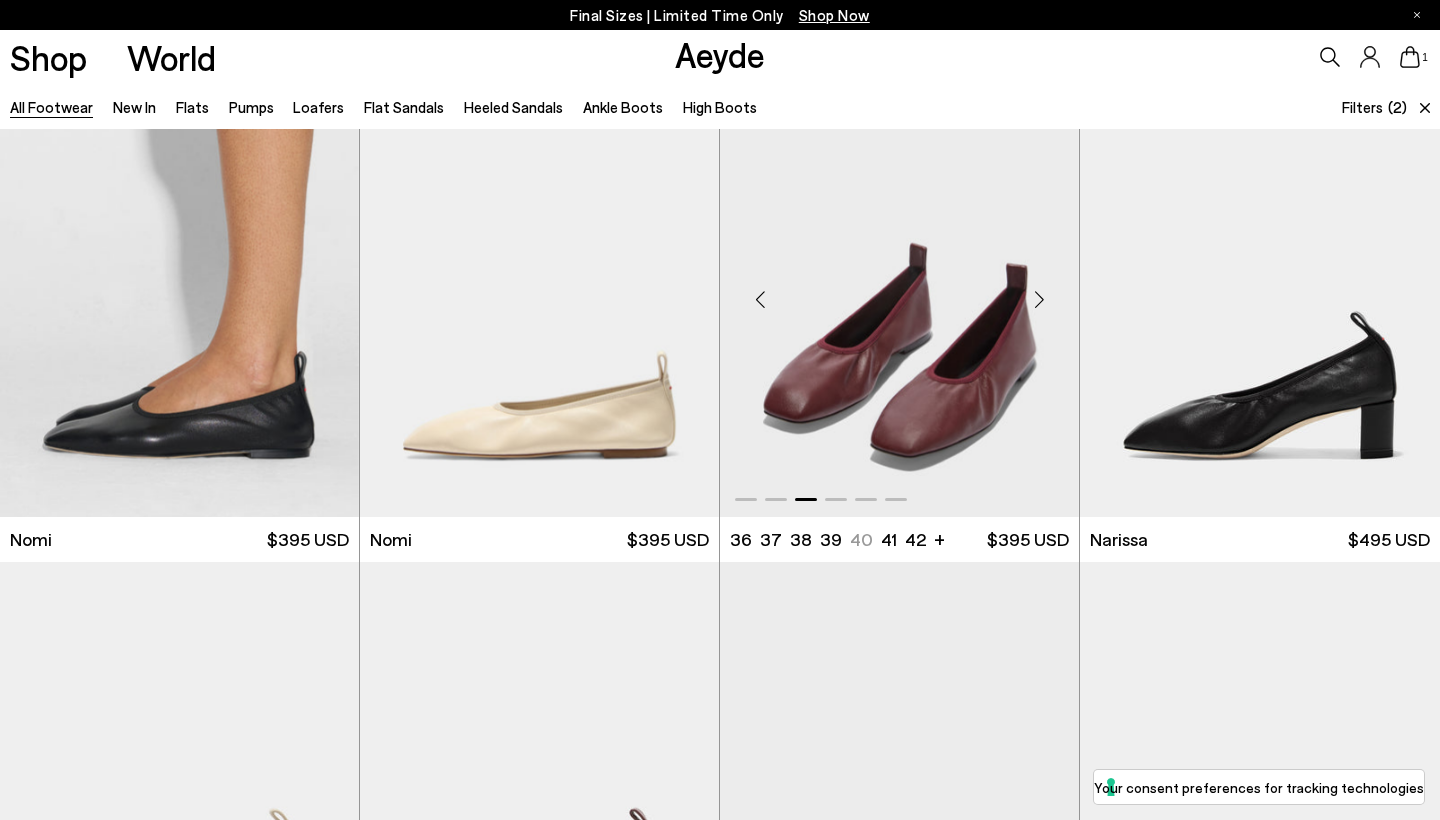 click at bounding box center [1039, 299] 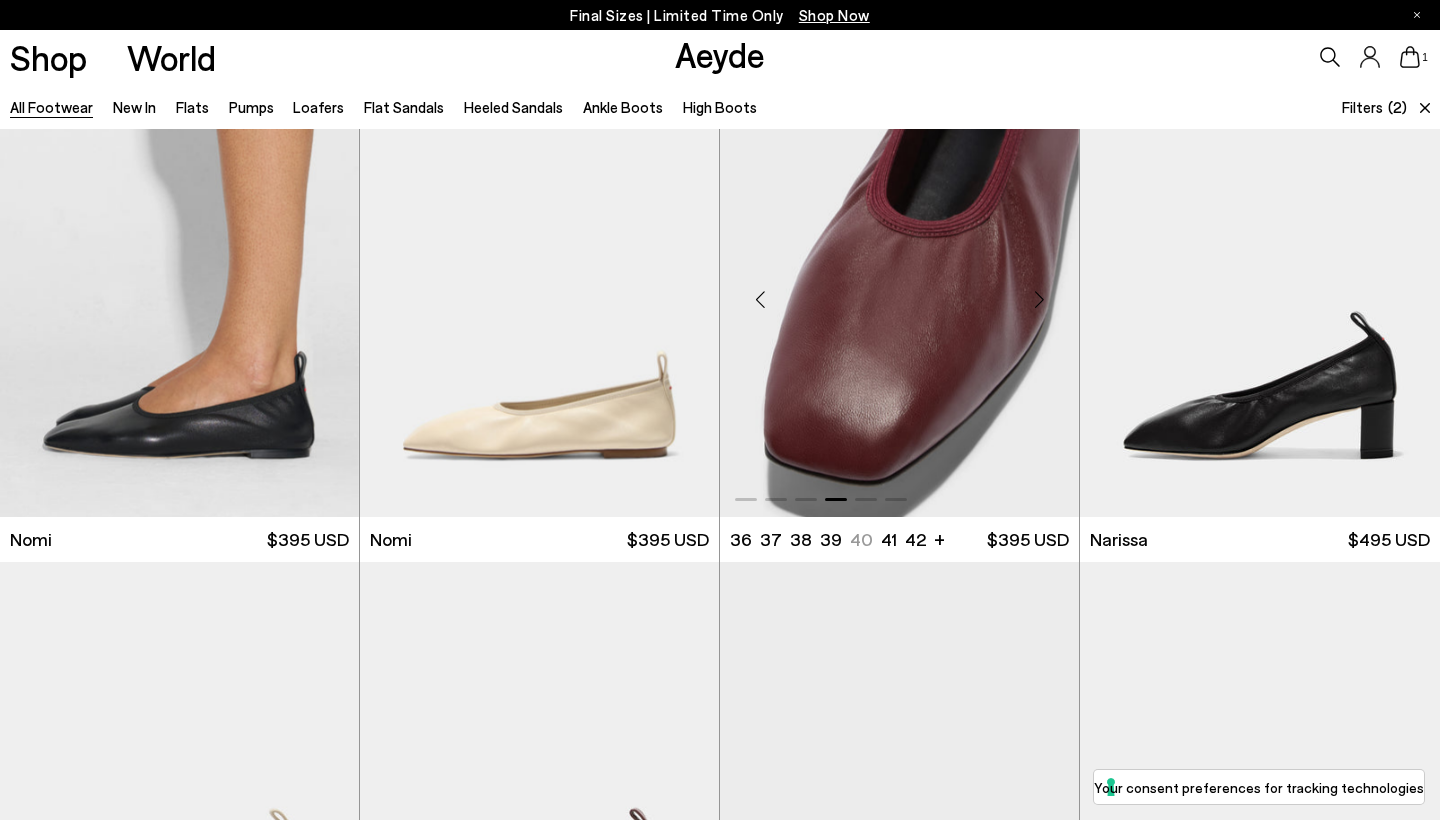 click at bounding box center (1039, 299) 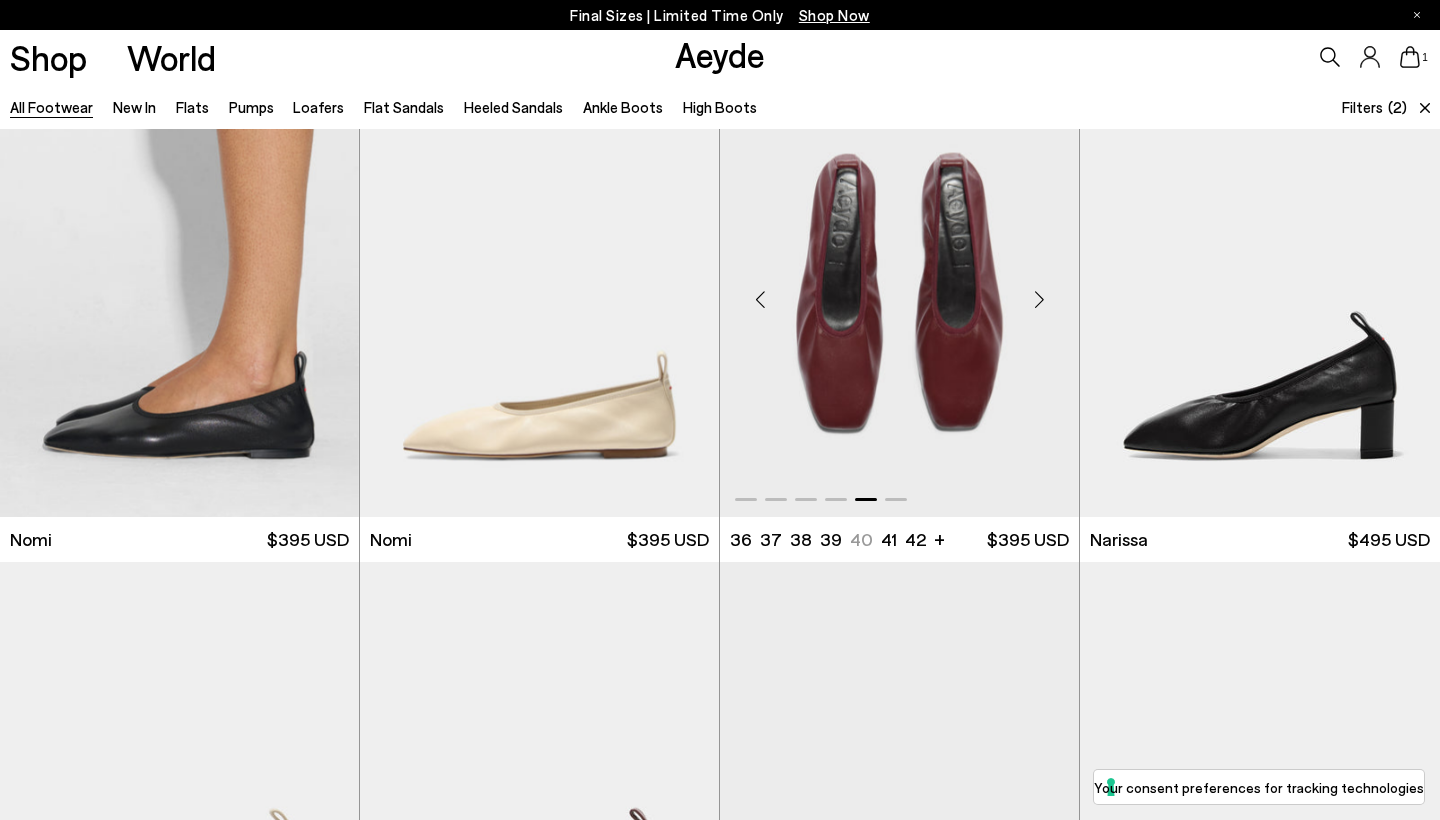 click at bounding box center (1039, 299) 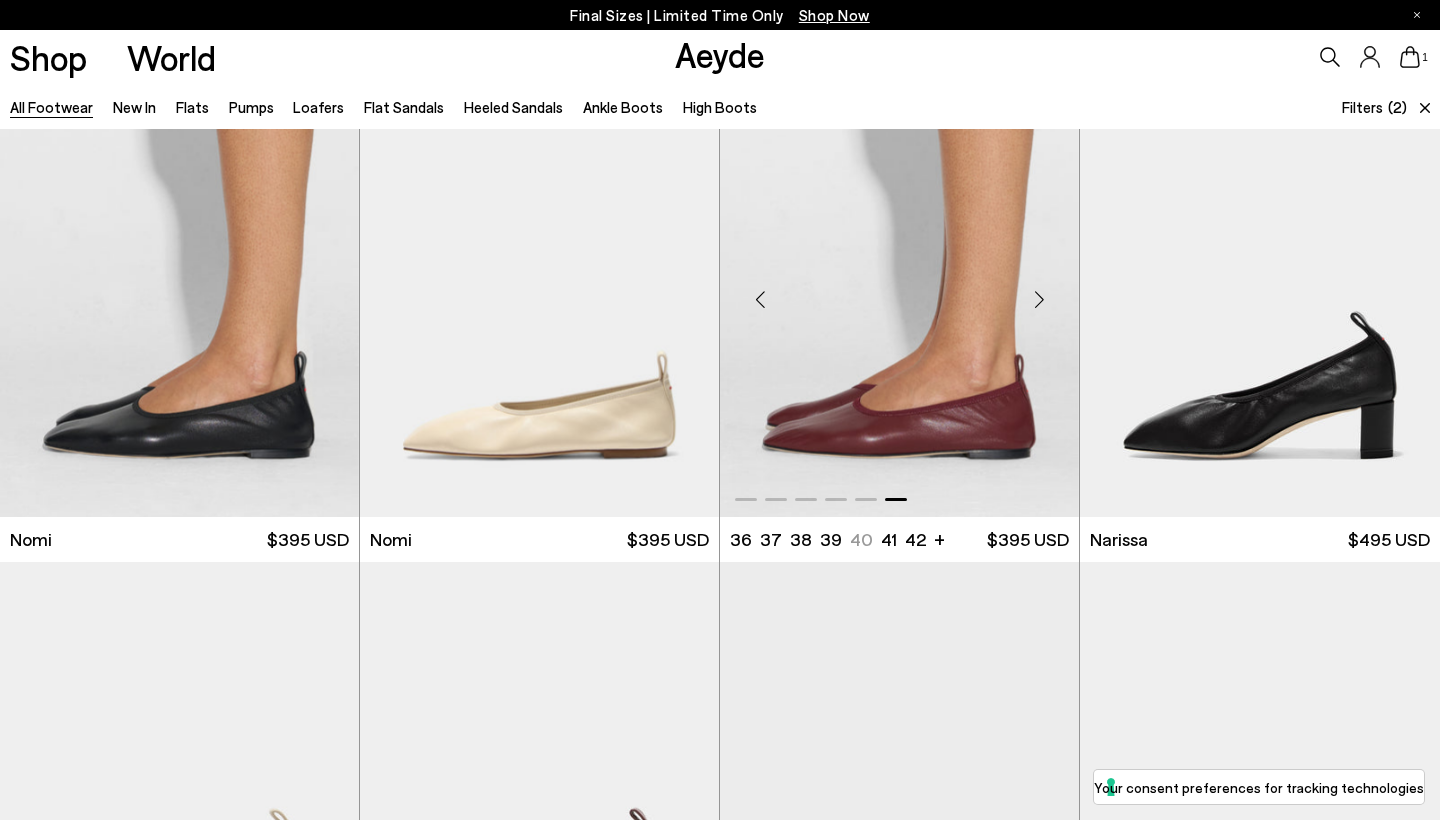 click at bounding box center [1039, 299] 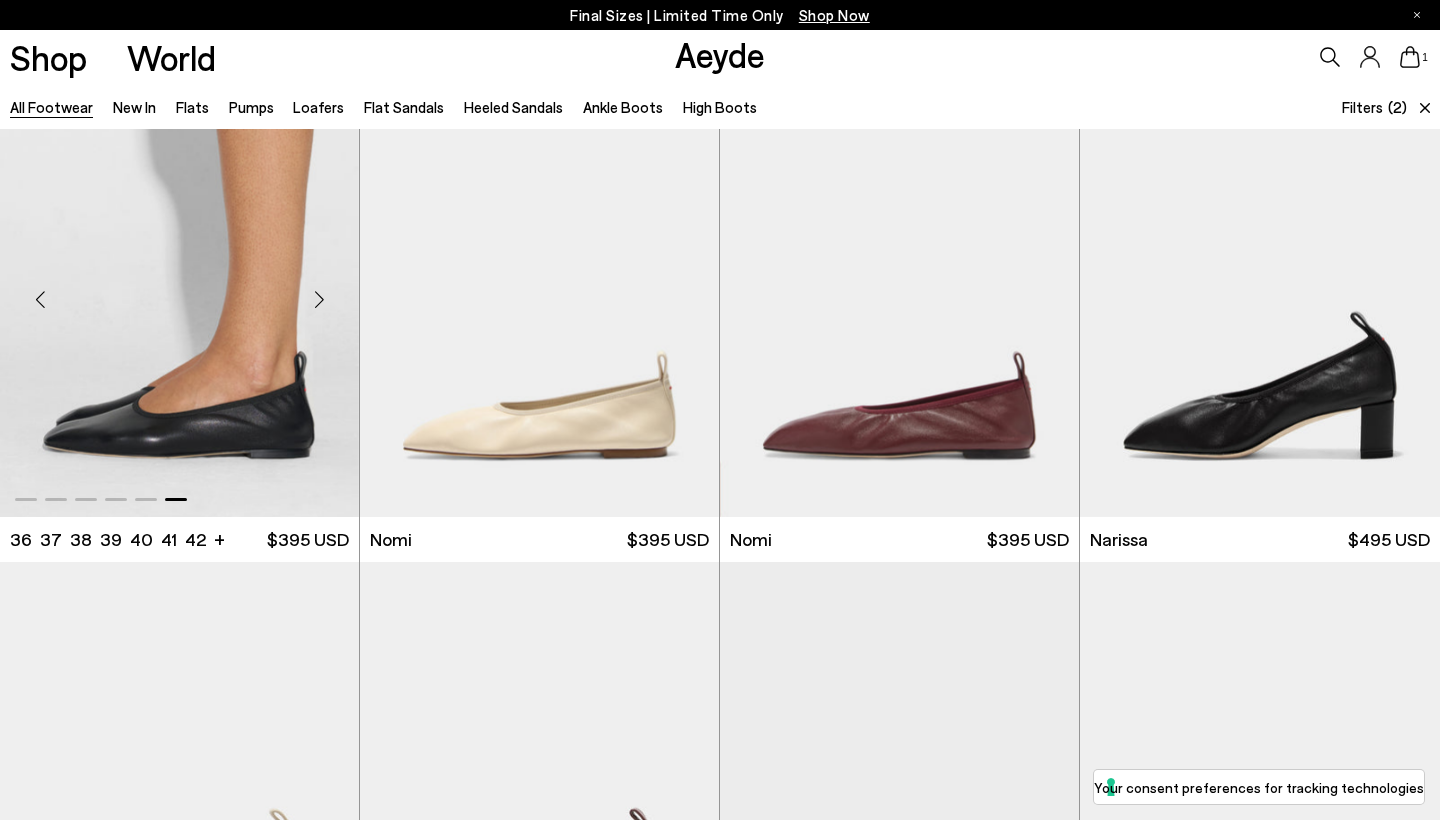 click at bounding box center (319, 299) 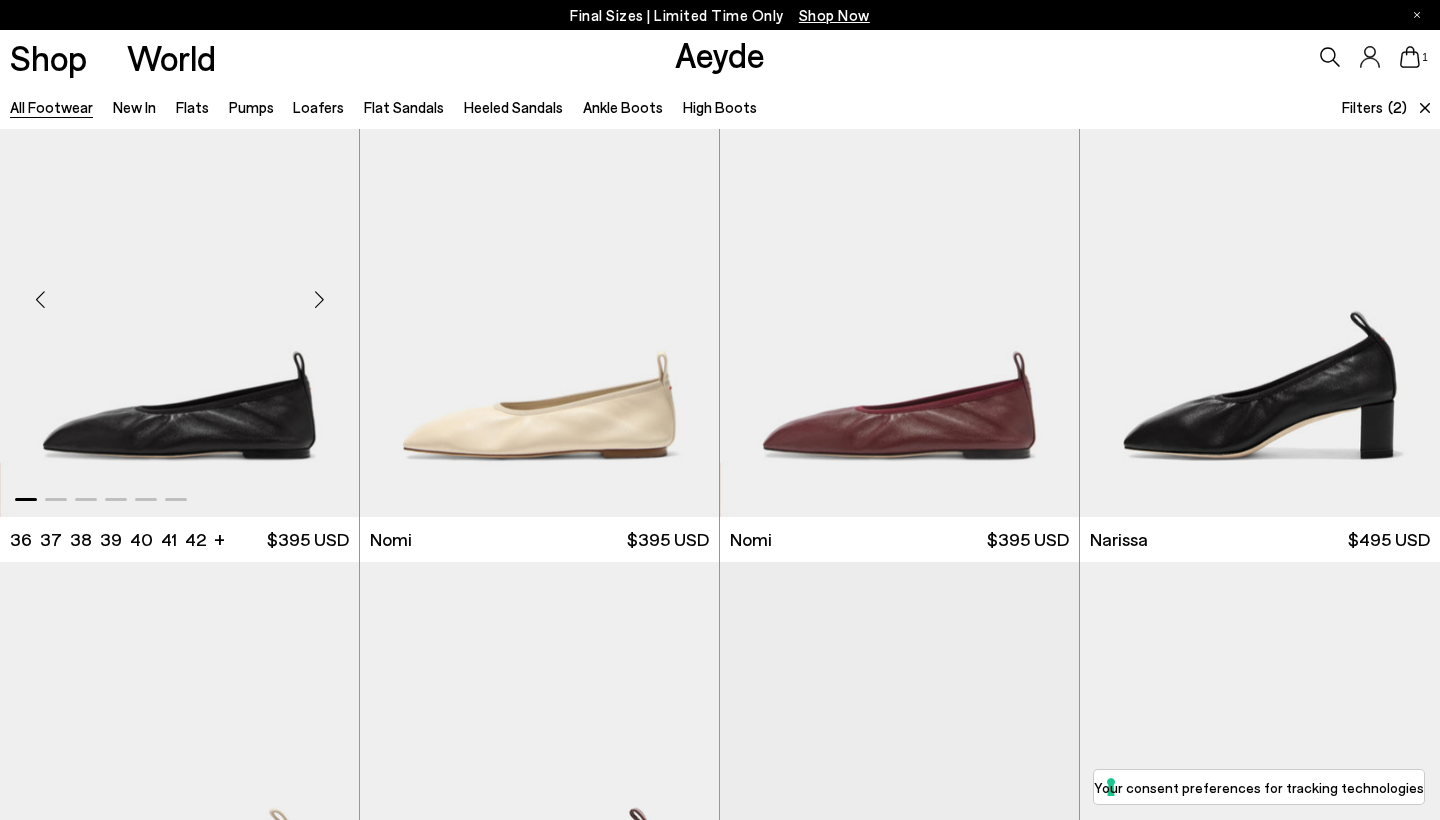 click at bounding box center (319, 299) 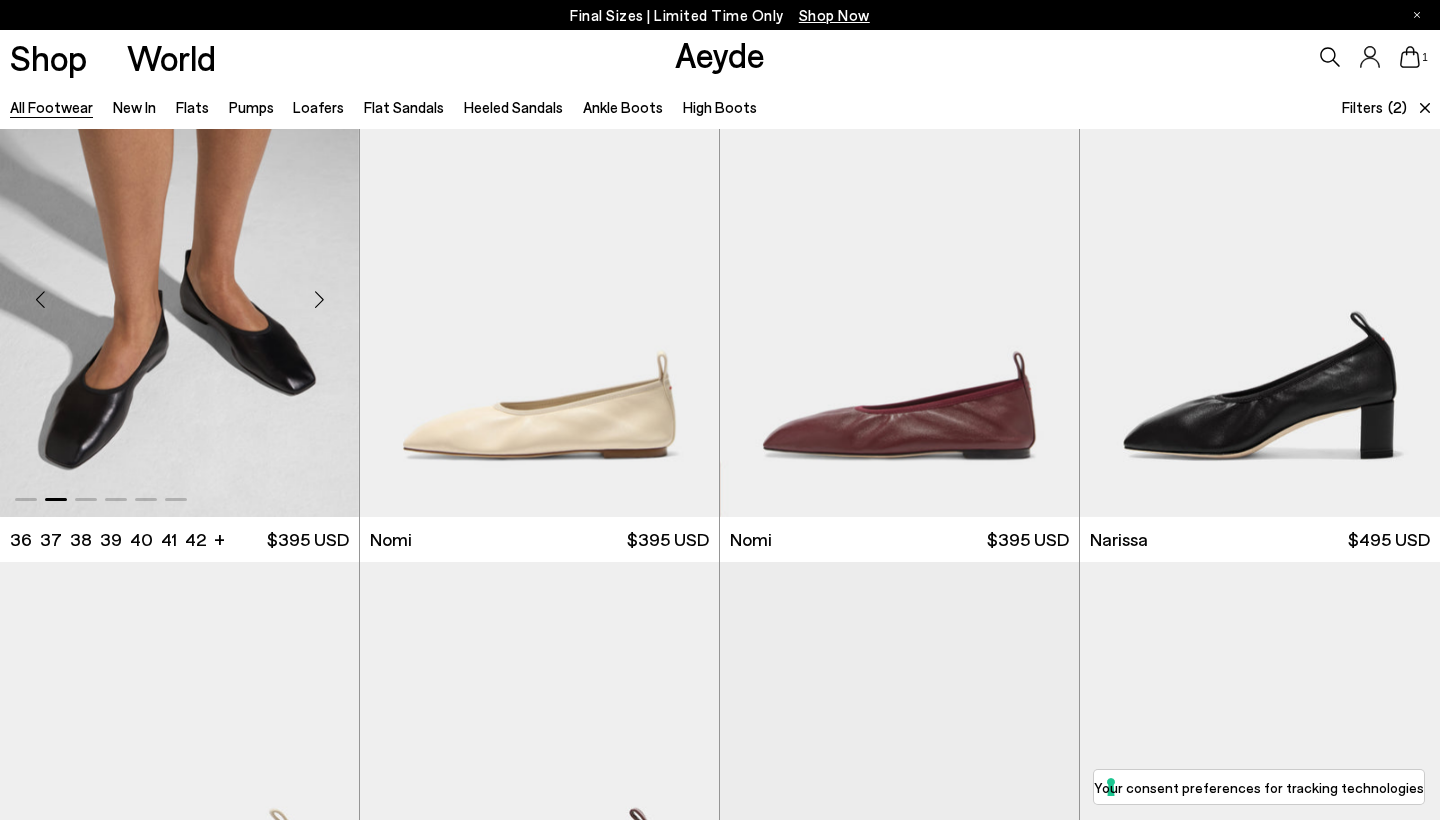 click at bounding box center [319, 299] 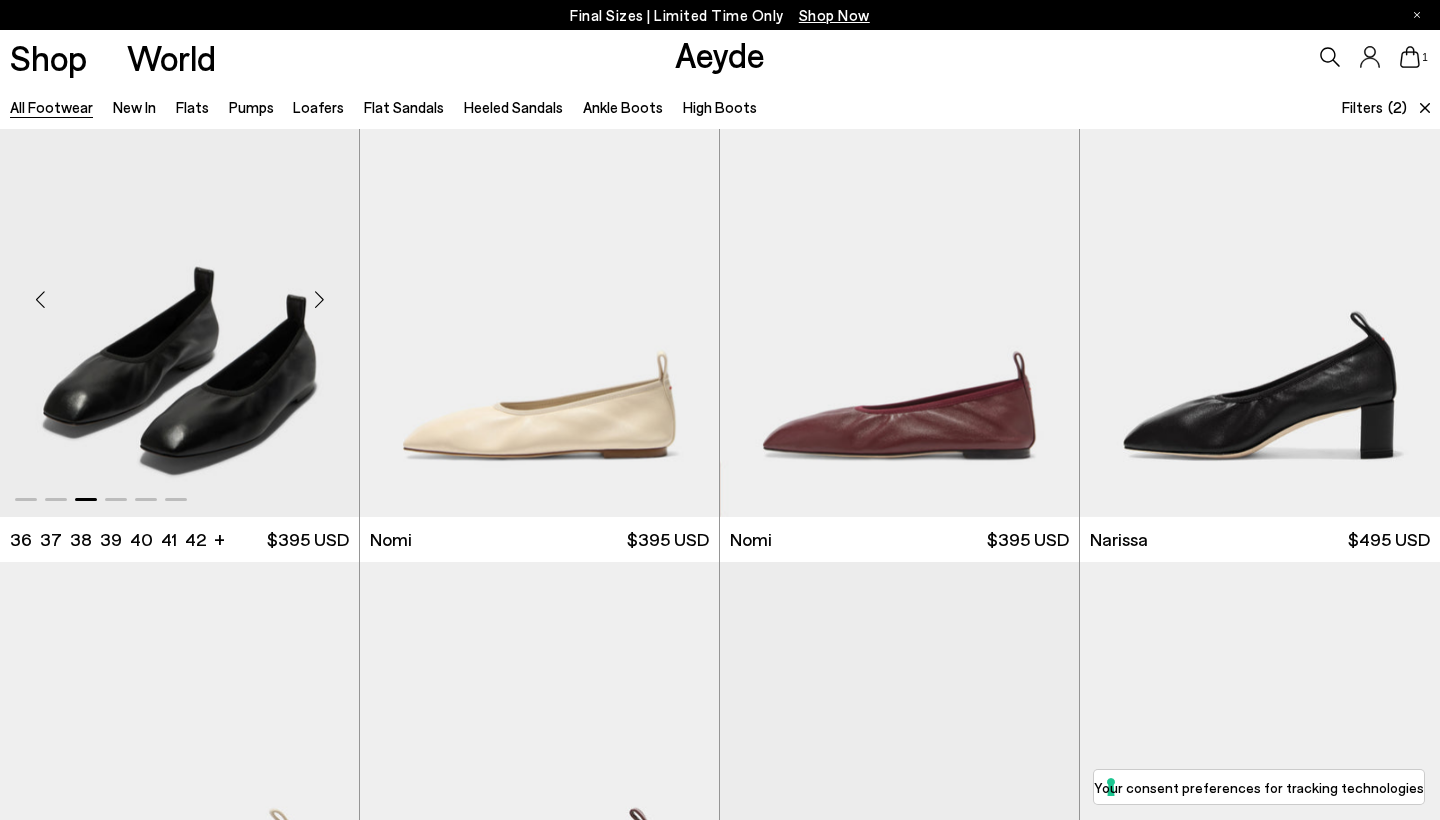 click at bounding box center (319, 299) 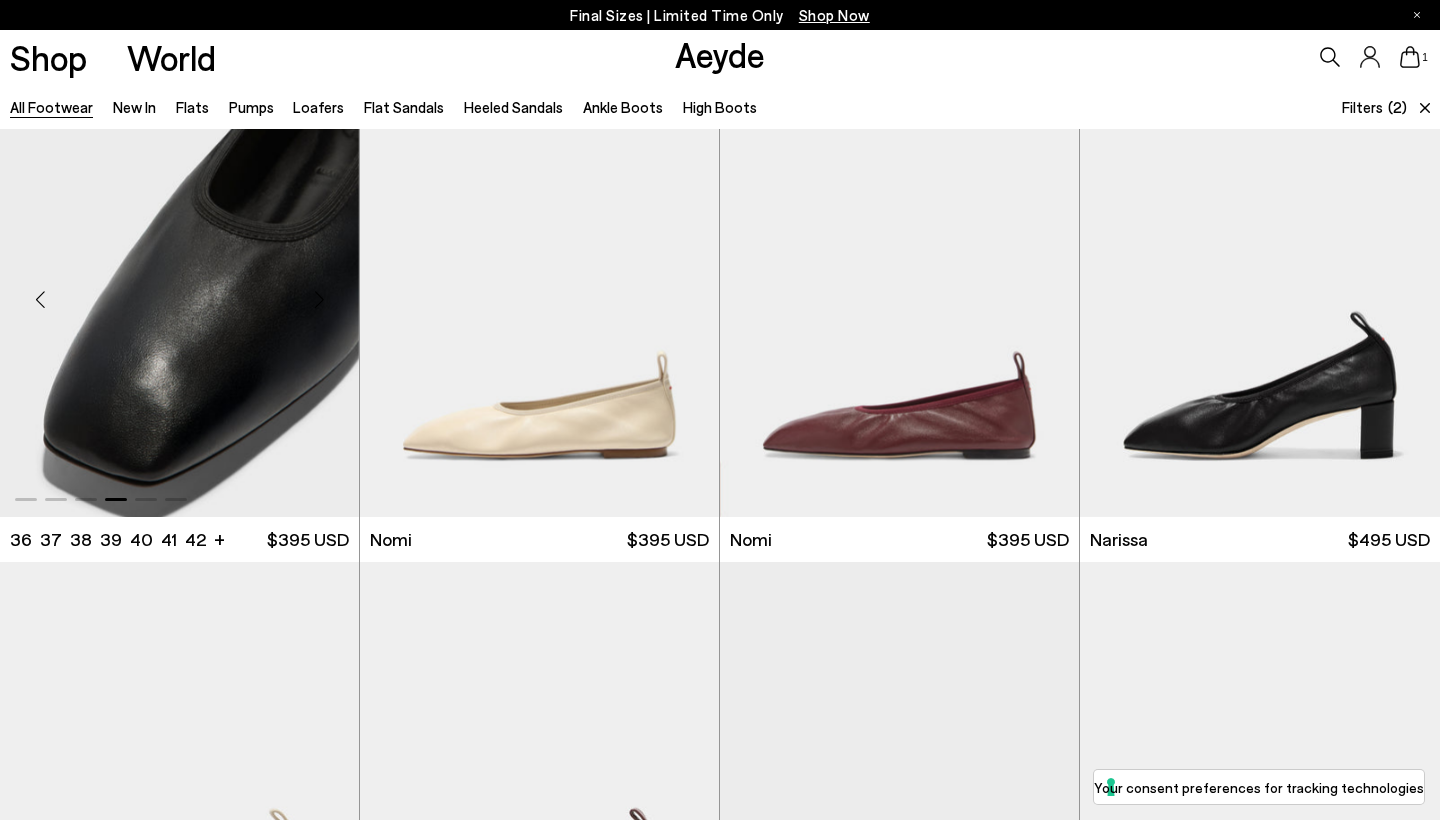 click at bounding box center [319, 299] 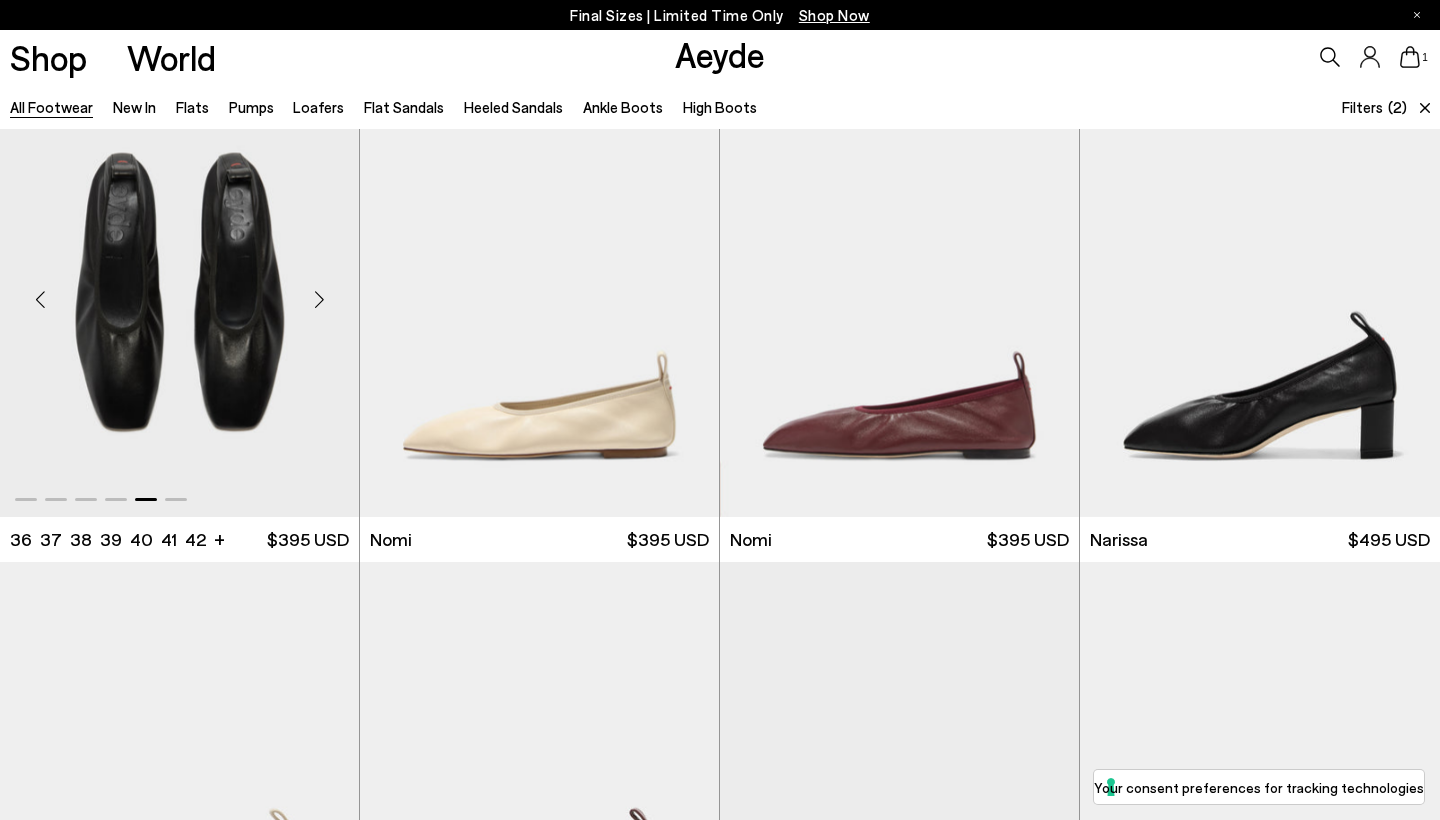 click at bounding box center (319, 299) 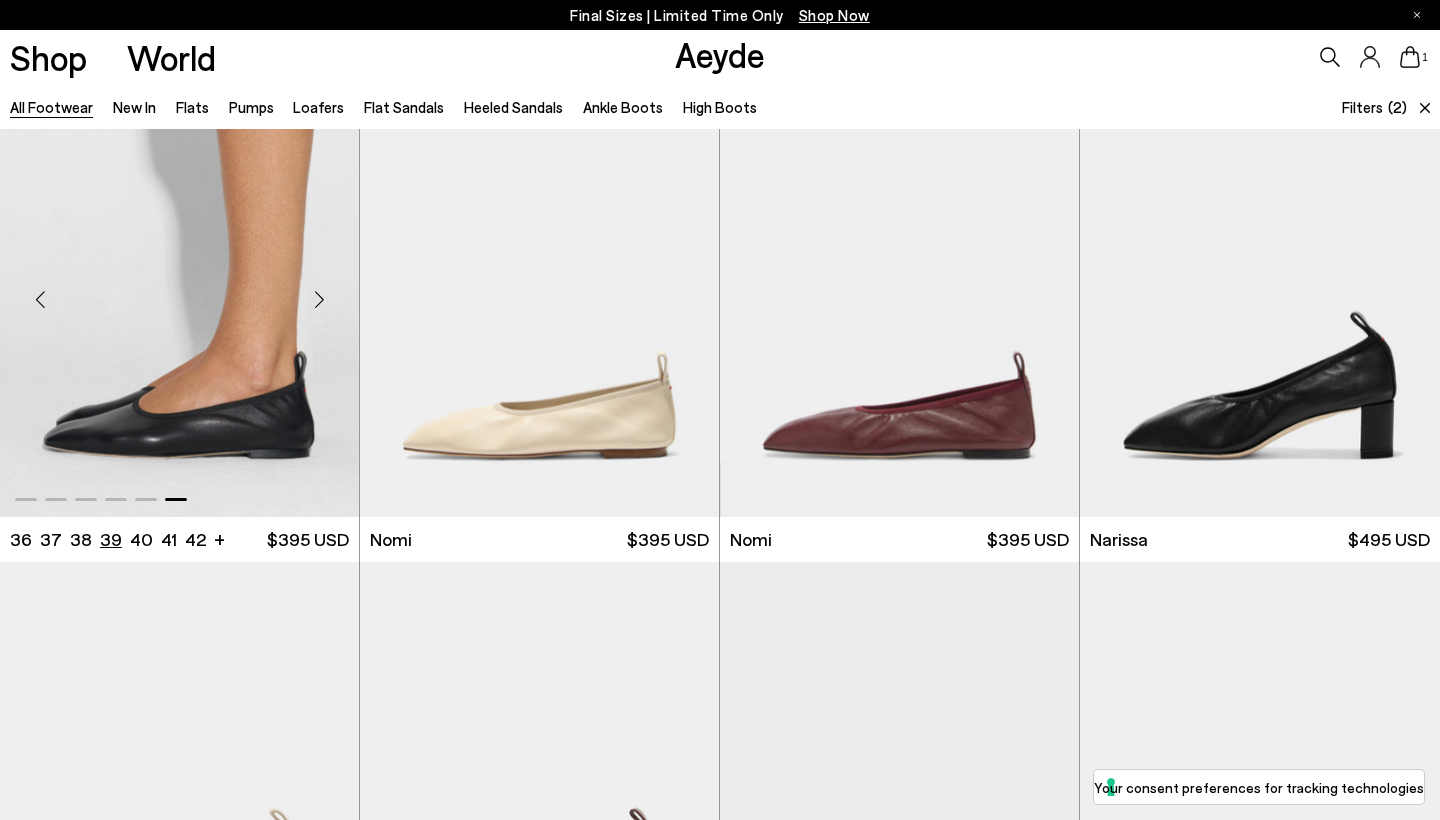 click on "39" at bounding box center (111, 539) 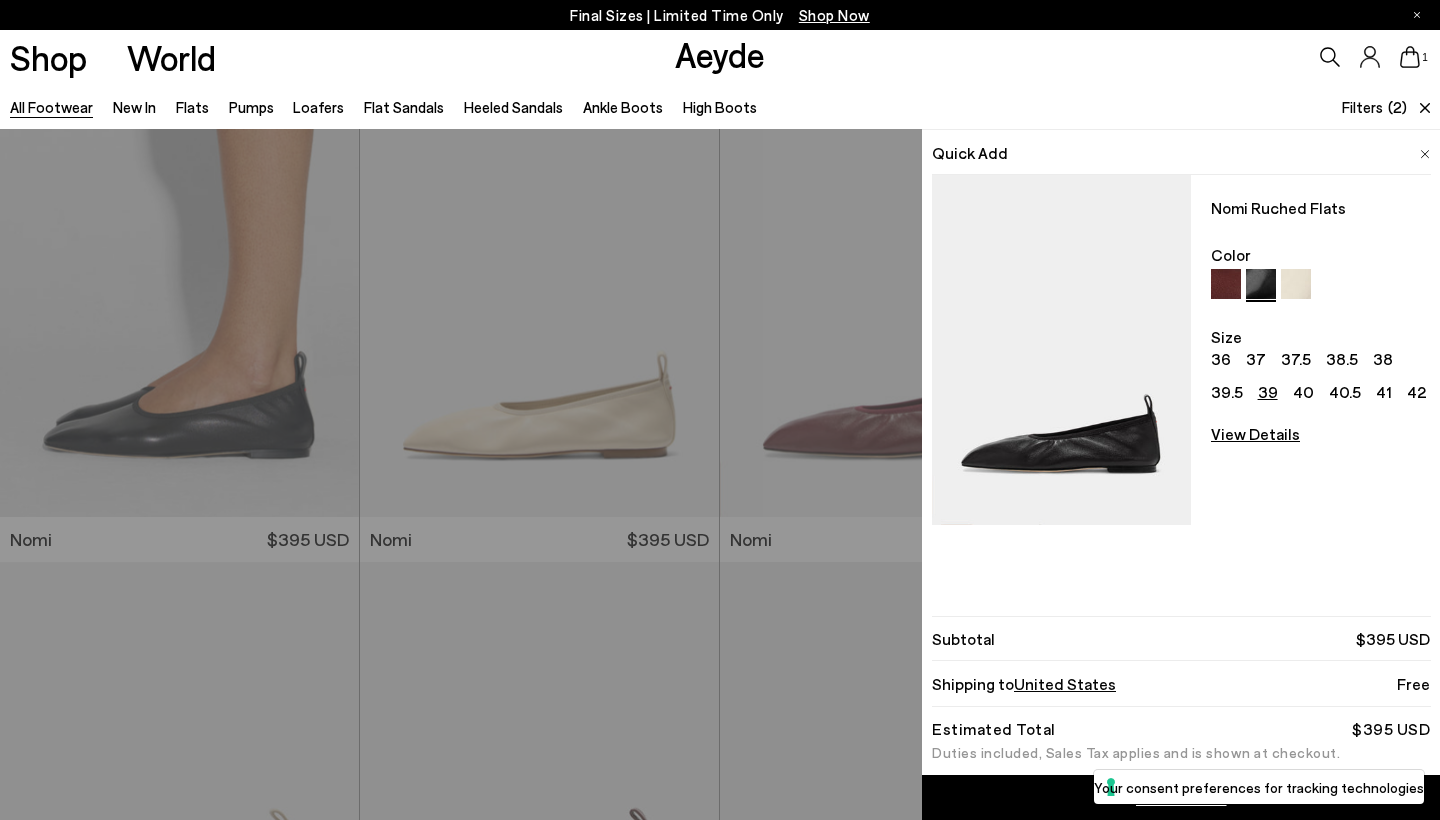 click at bounding box center [1425, 154] 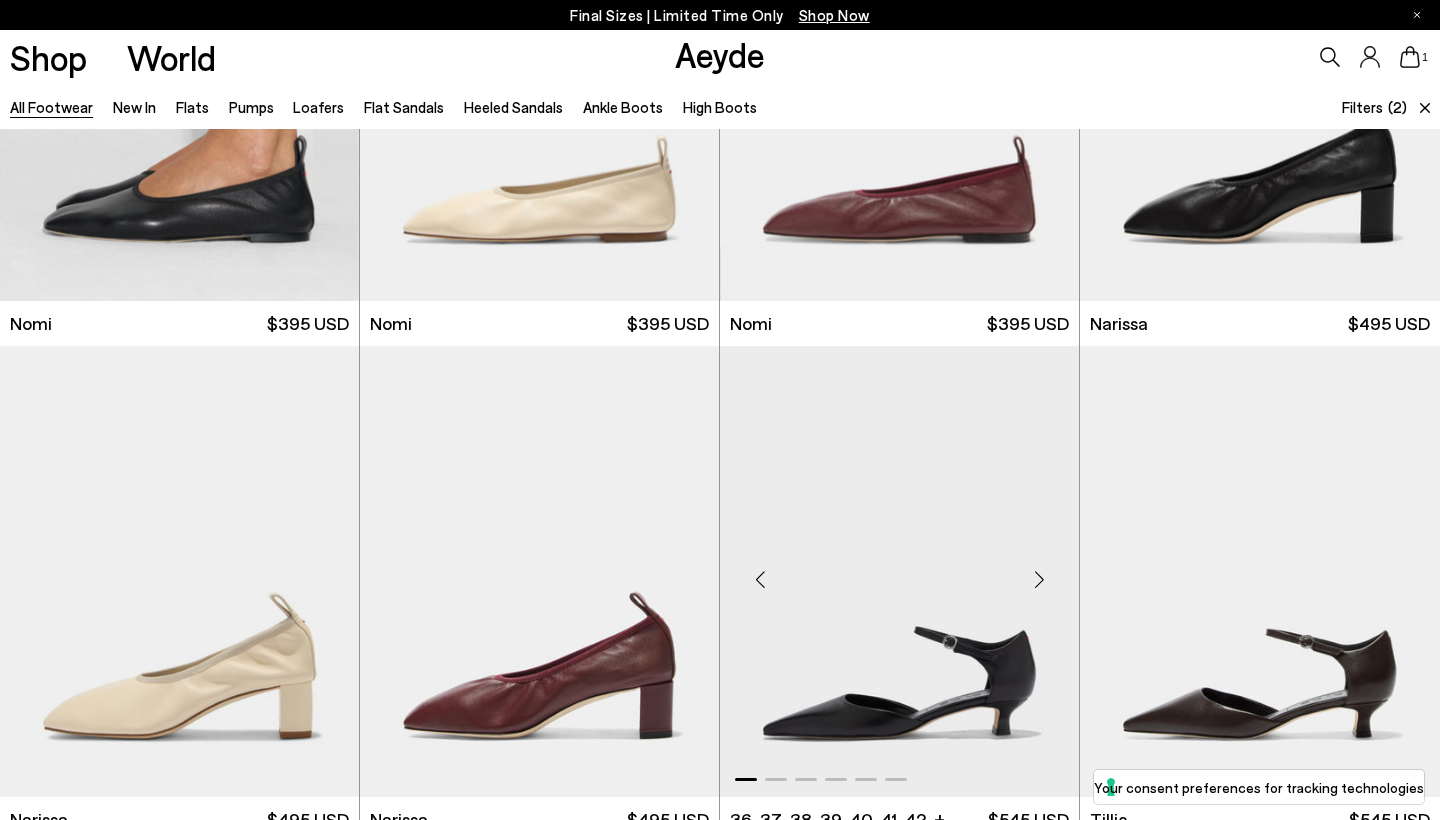 scroll, scrollTop: 1427, scrollLeft: 0, axis: vertical 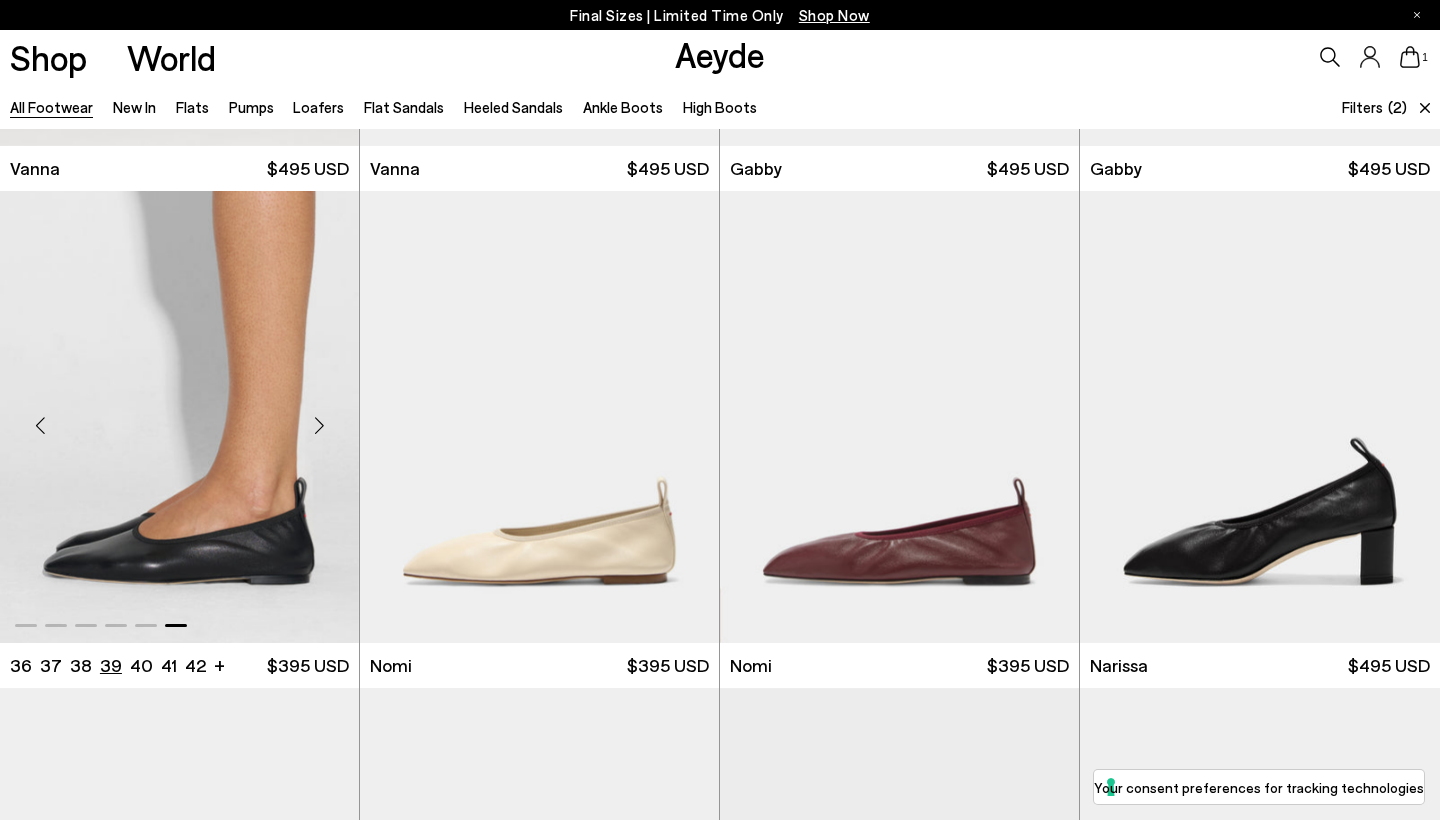 click on "39" at bounding box center (111, 665) 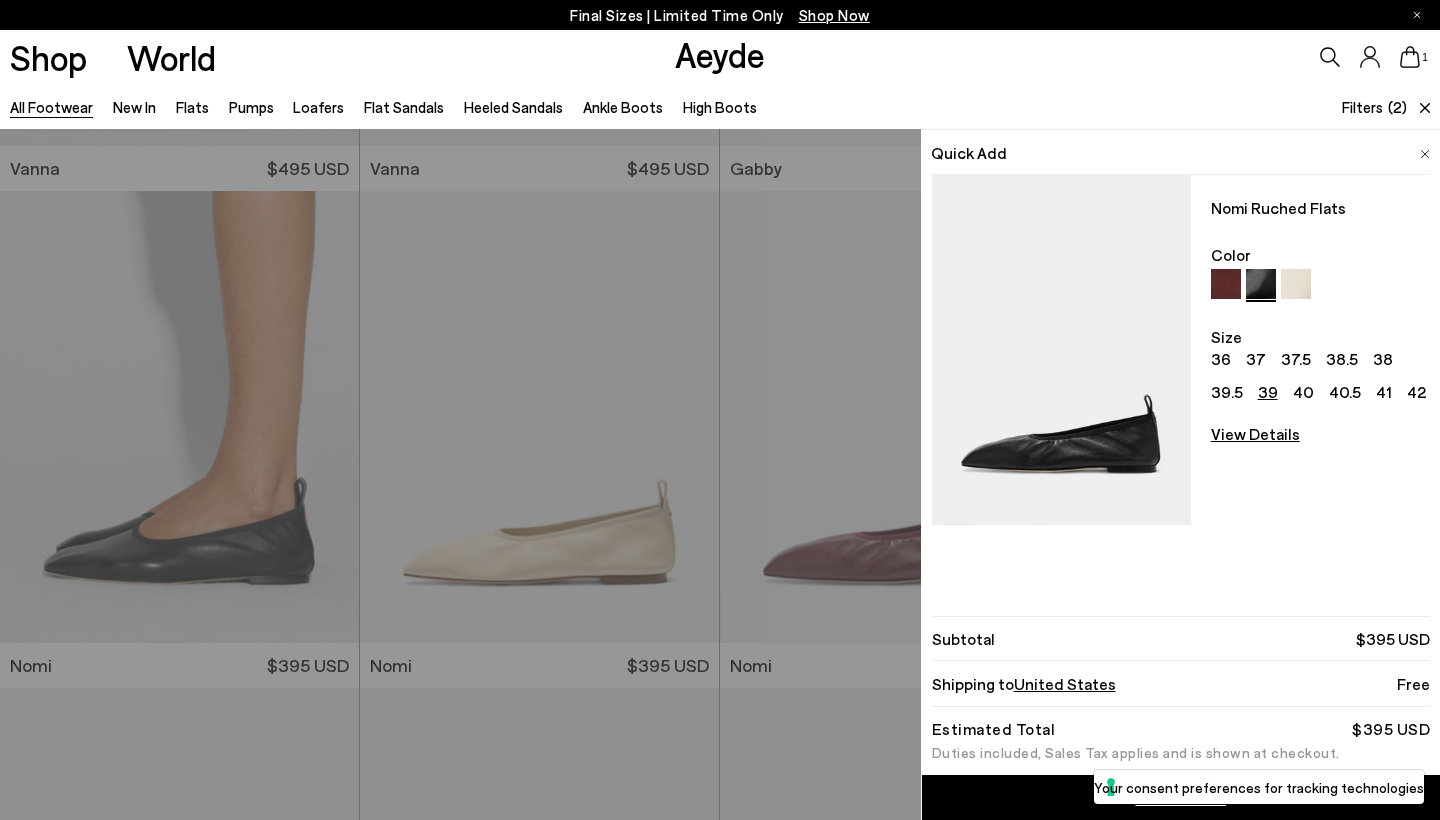click on "Add to Cart" at bounding box center [1181, 797] 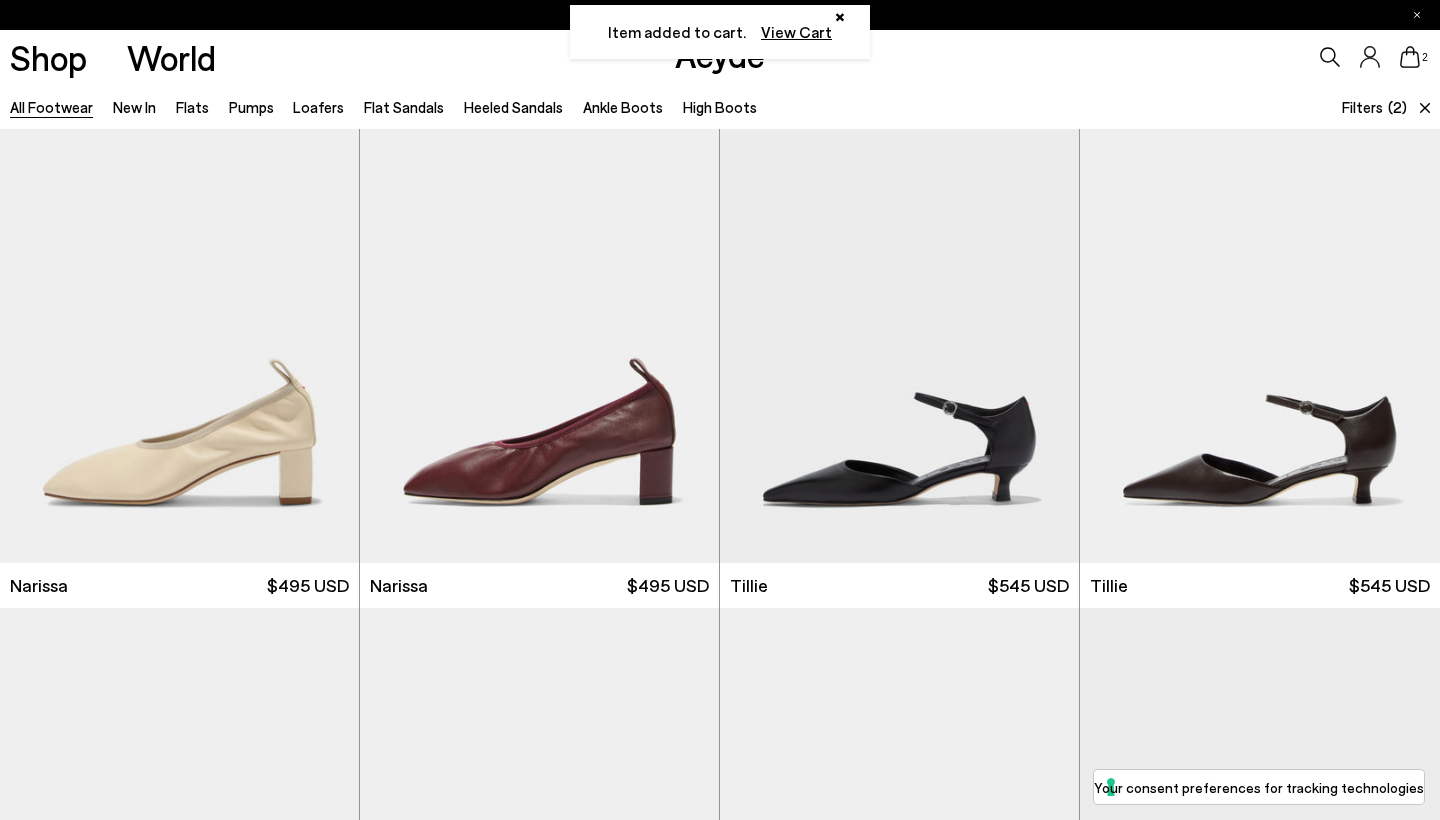 scroll, scrollTop: 2008, scrollLeft: 0, axis: vertical 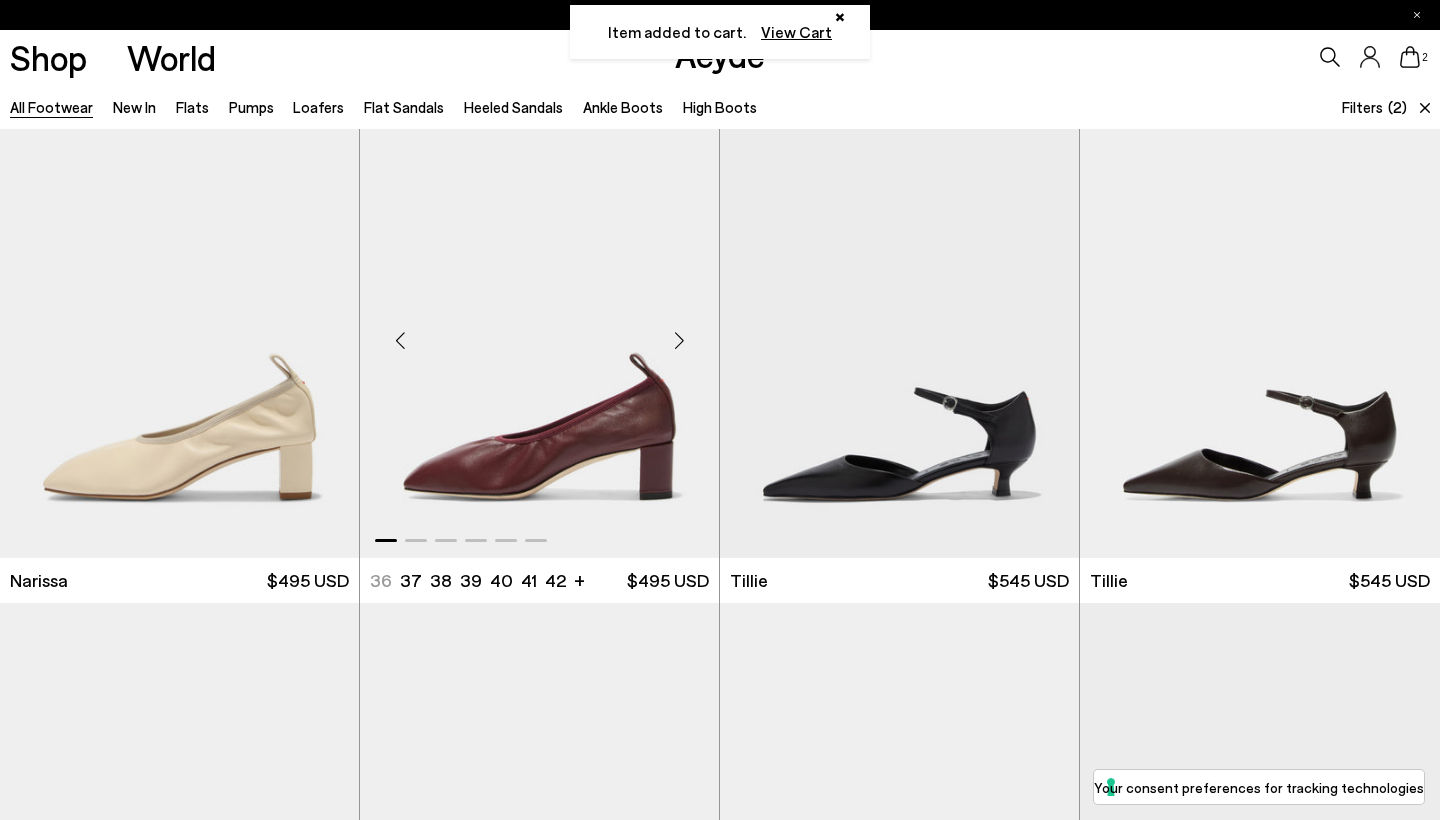 click at bounding box center (679, 341) 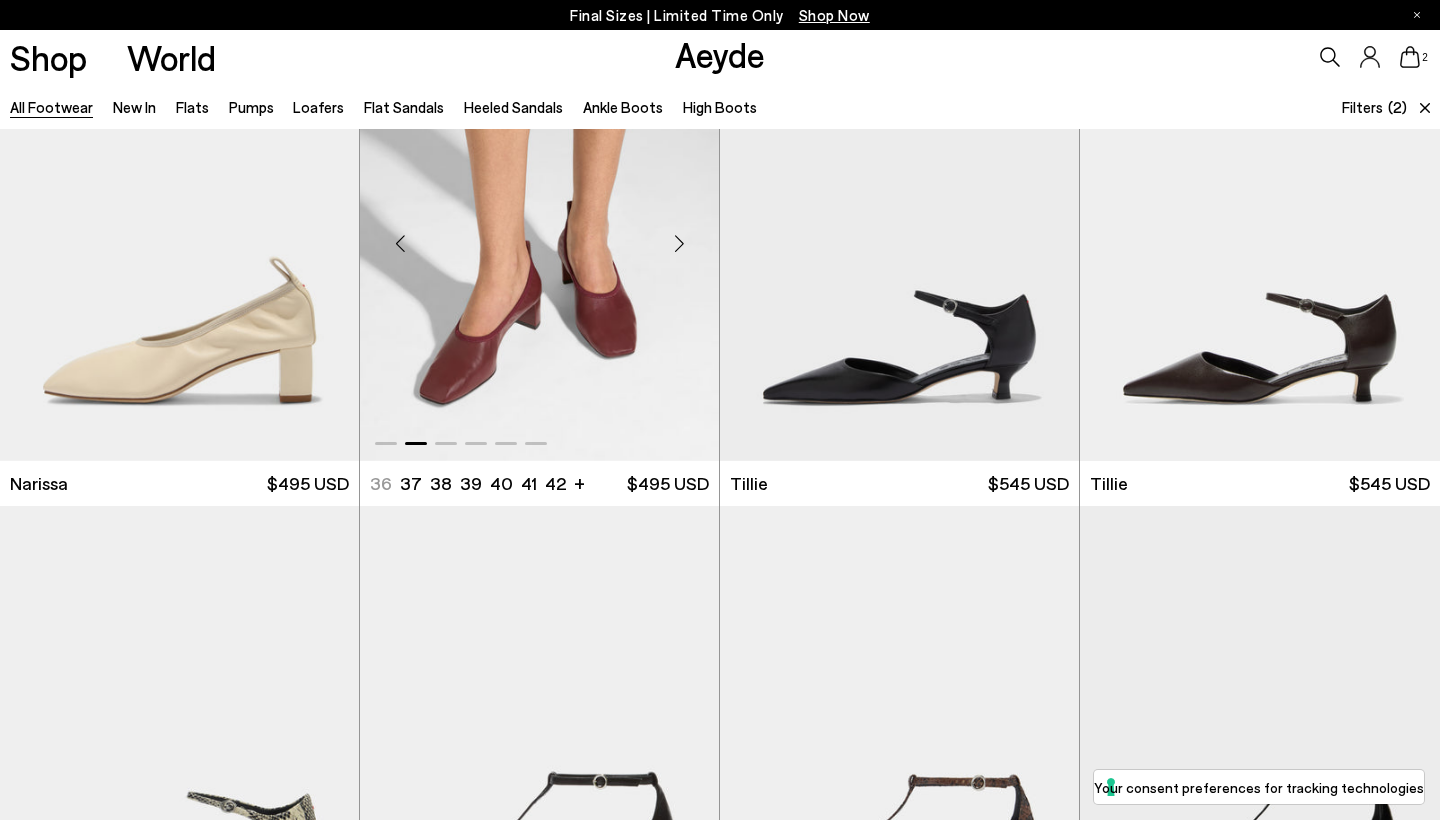 scroll, scrollTop: 2118, scrollLeft: 0, axis: vertical 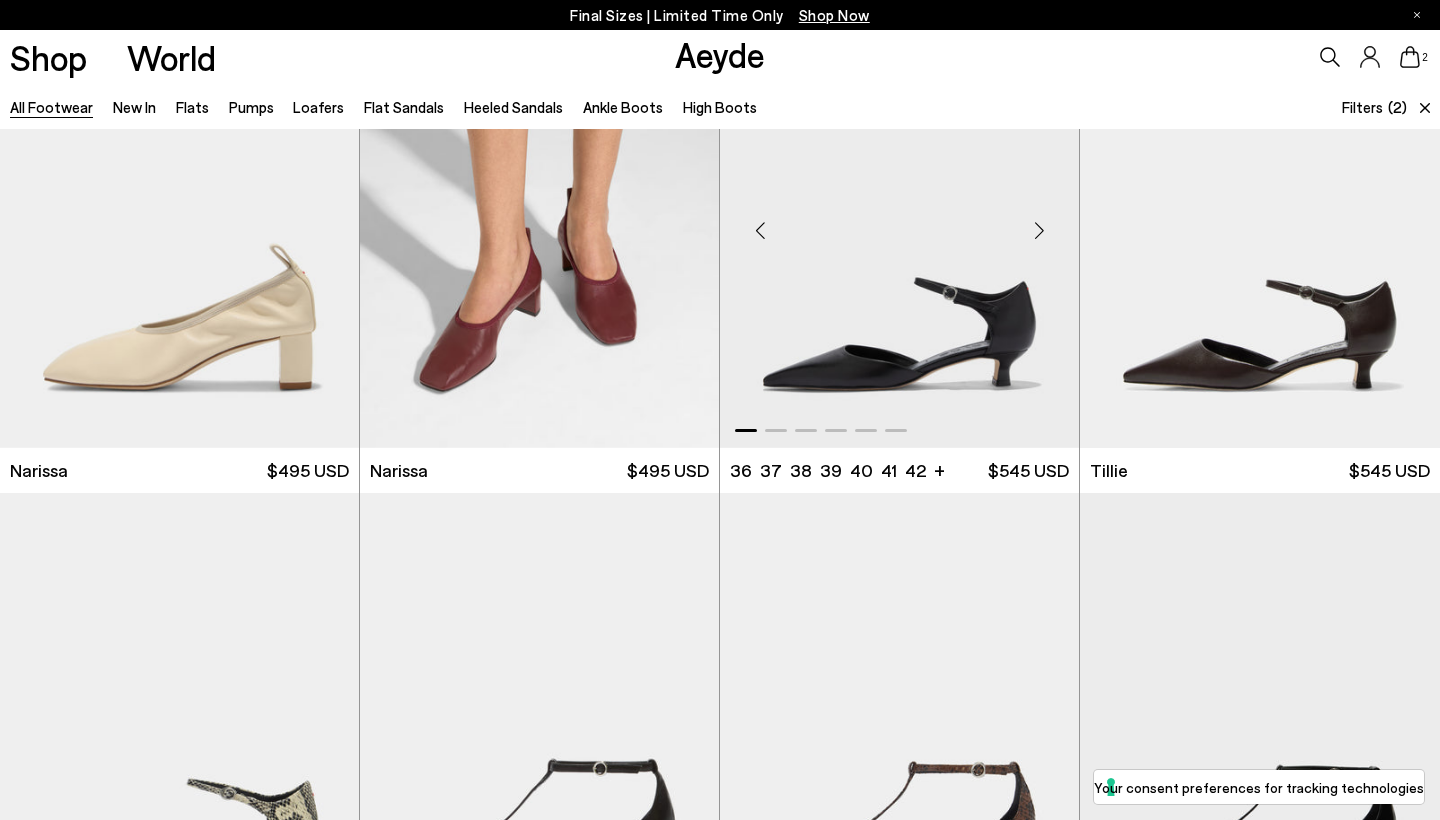 click at bounding box center [1039, 231] 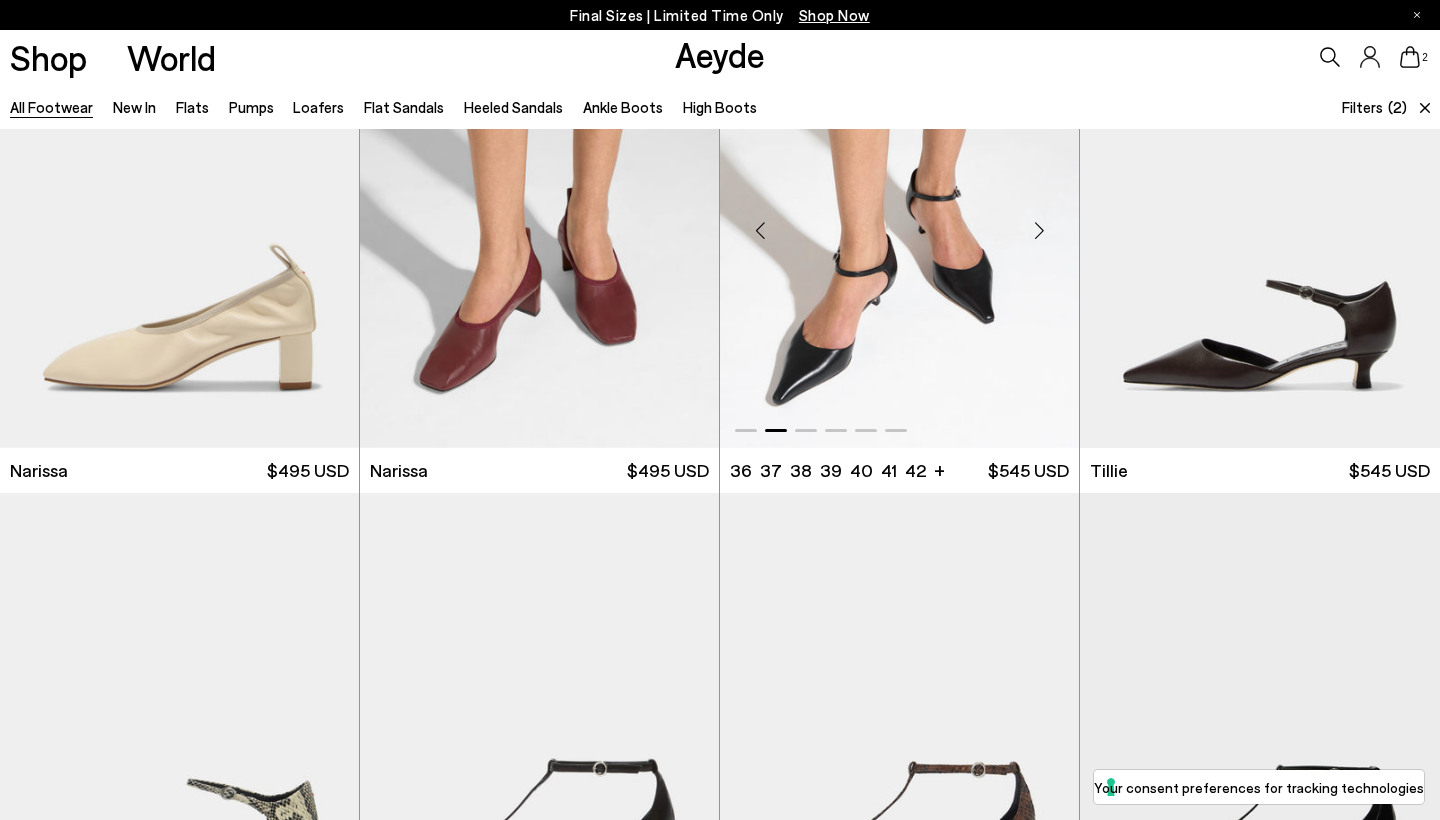 click at bounding box center [1039, 231] 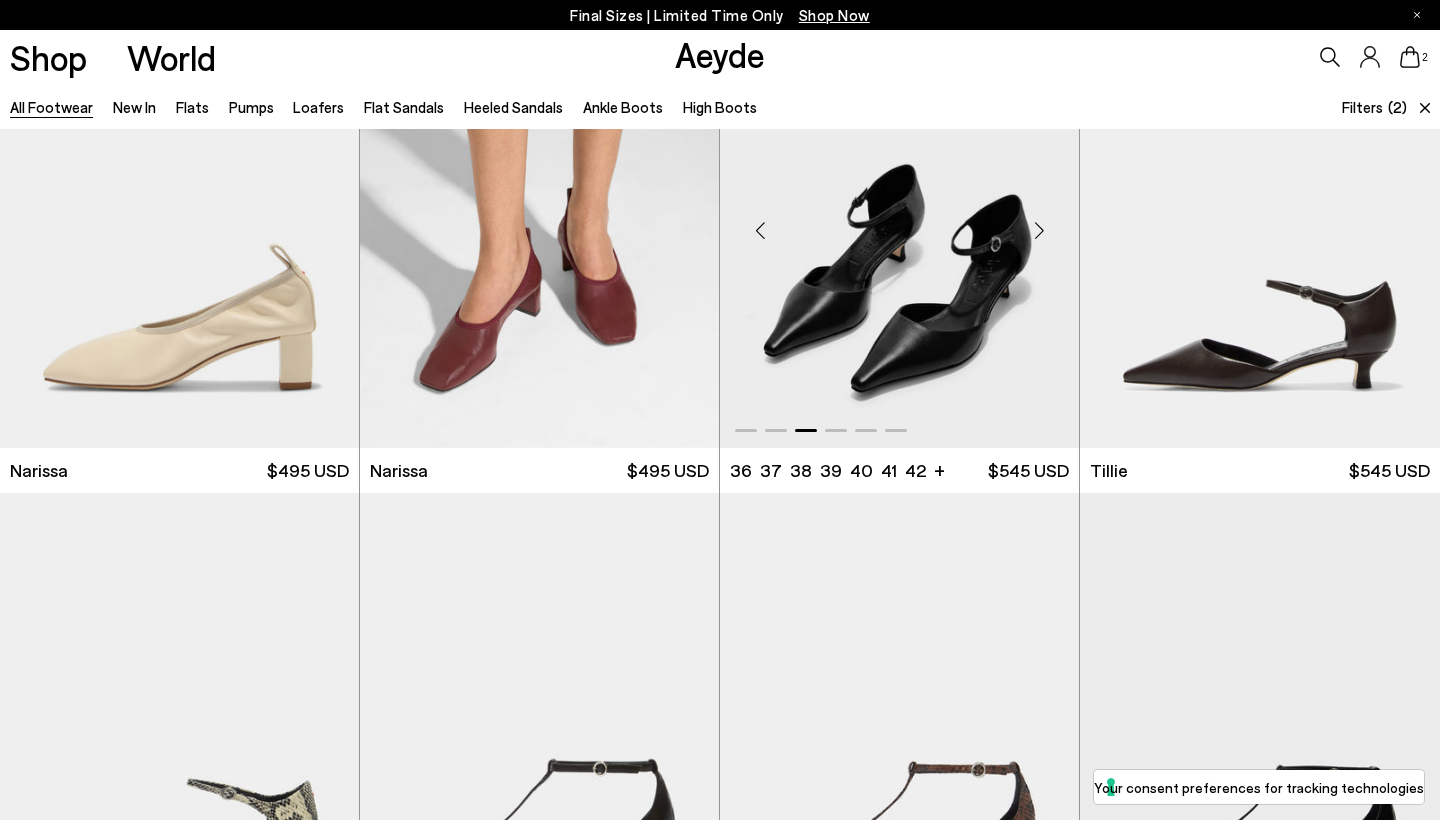 click at bounding box center [1039, 231] 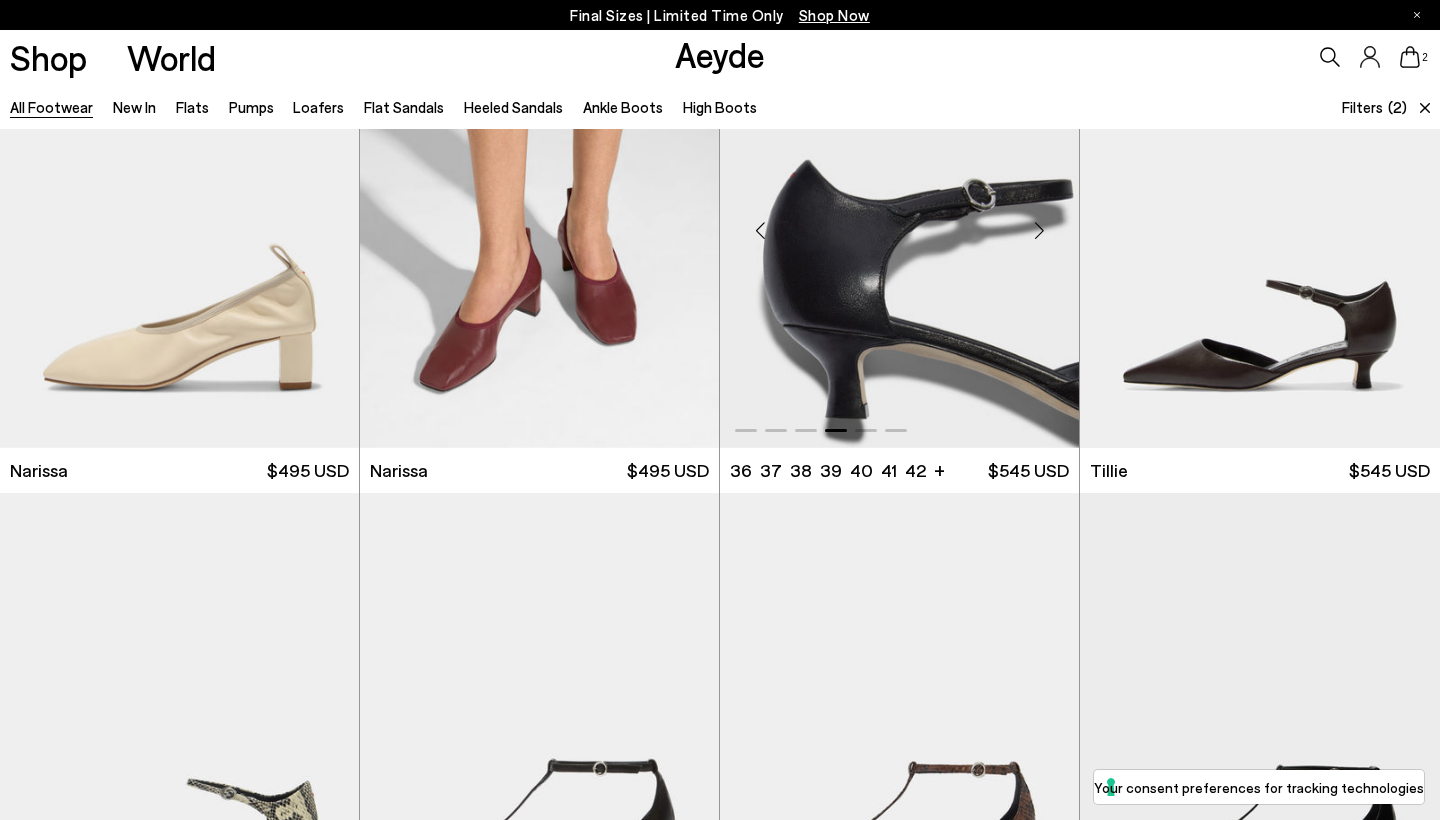 click at bounding box center (1039, 231) 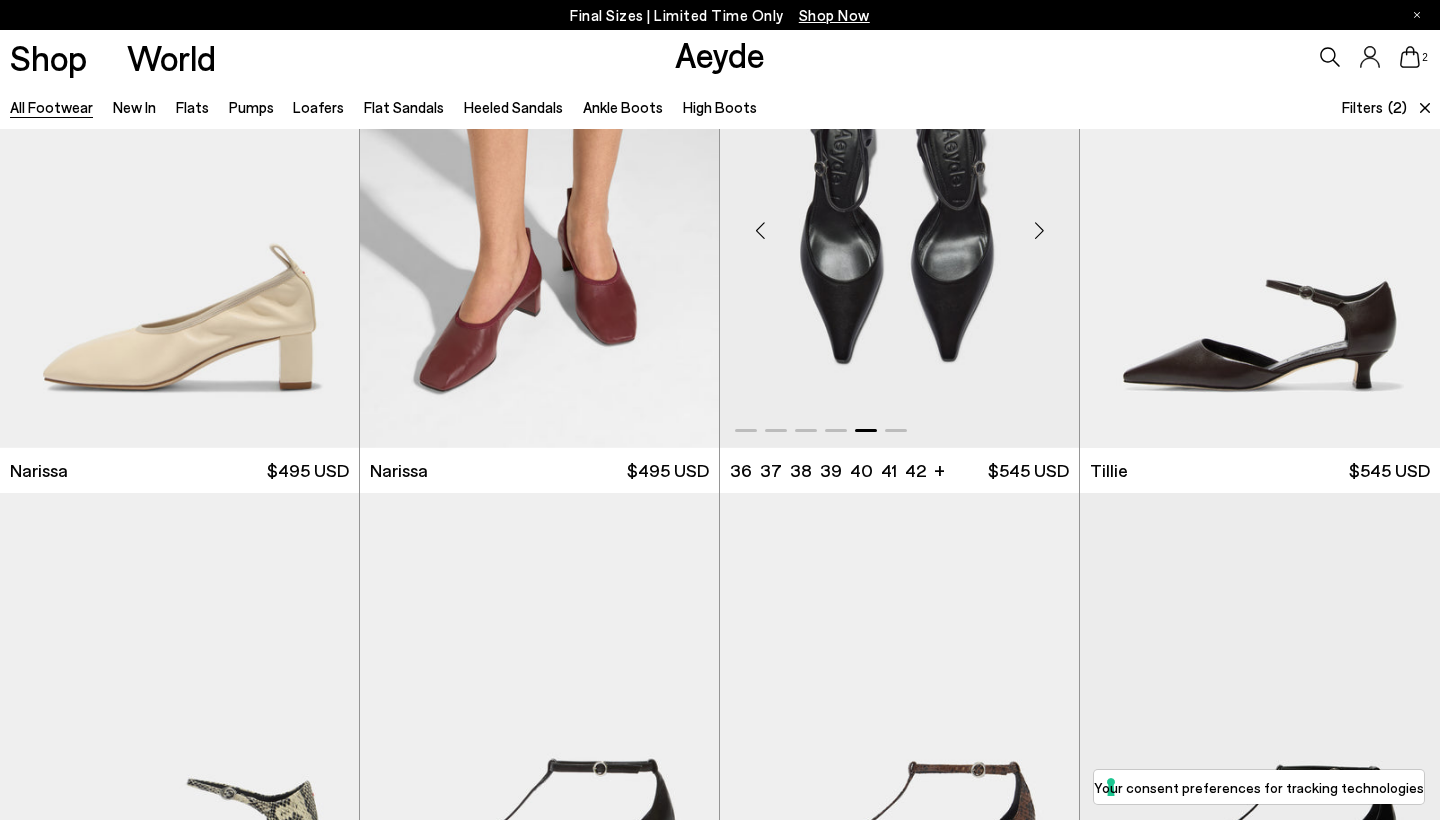 click at bounding box center (1039, 231) 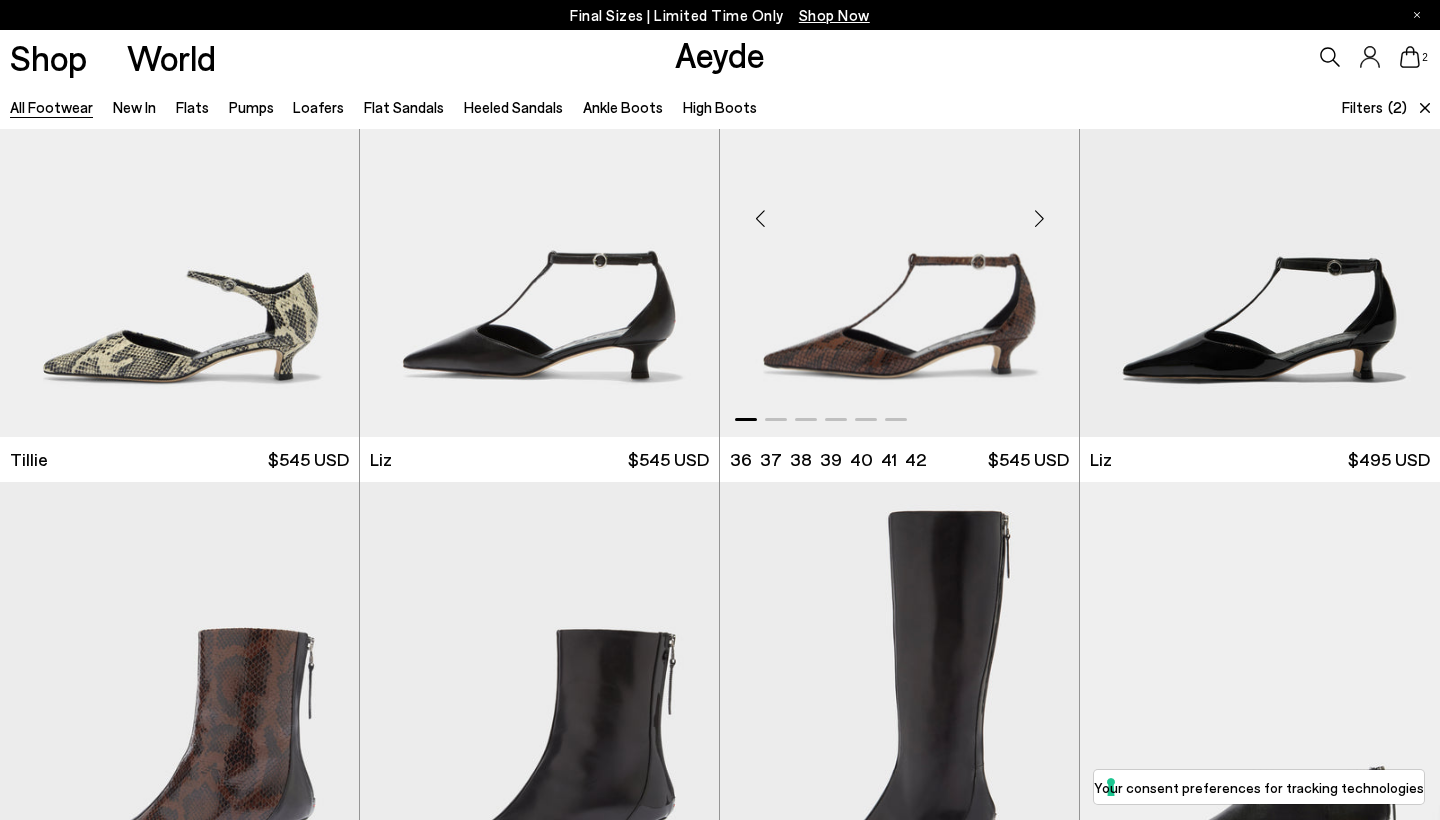 scroll, scrollTop: 2628, scrollLeft: 0, axis: vertical 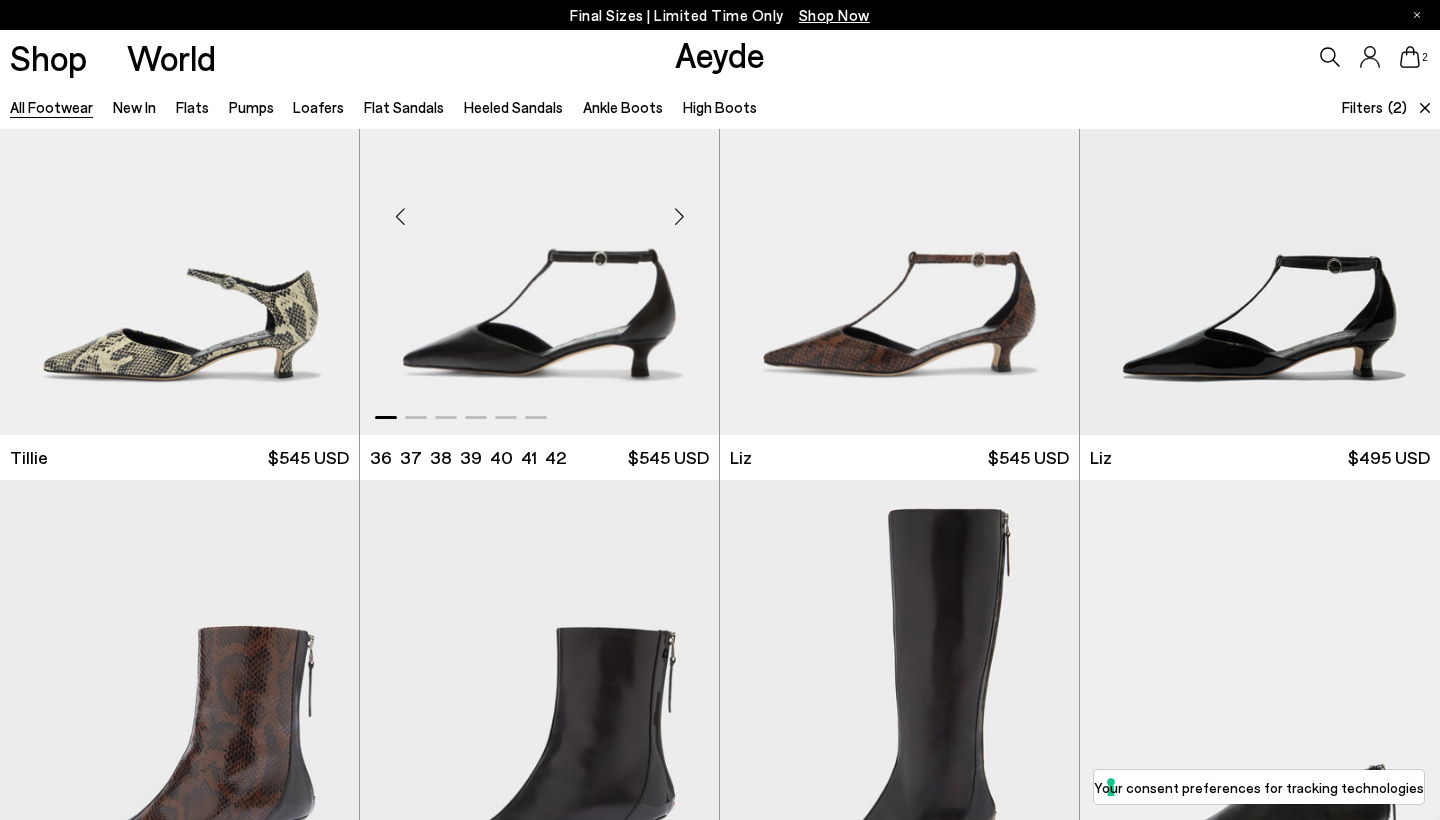 click at bounding box center (679, 217) 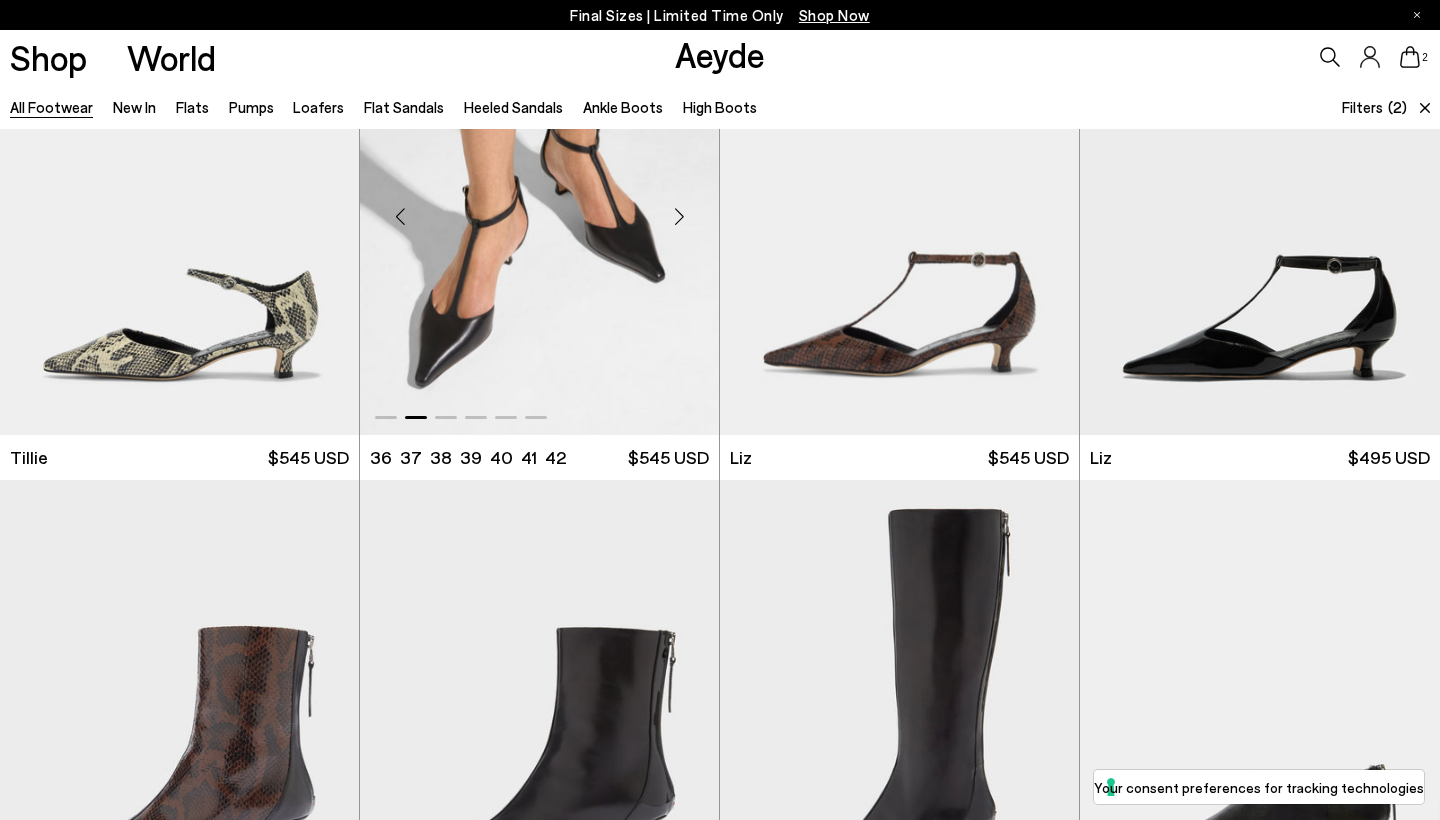 click at bounding box center (679, 217) 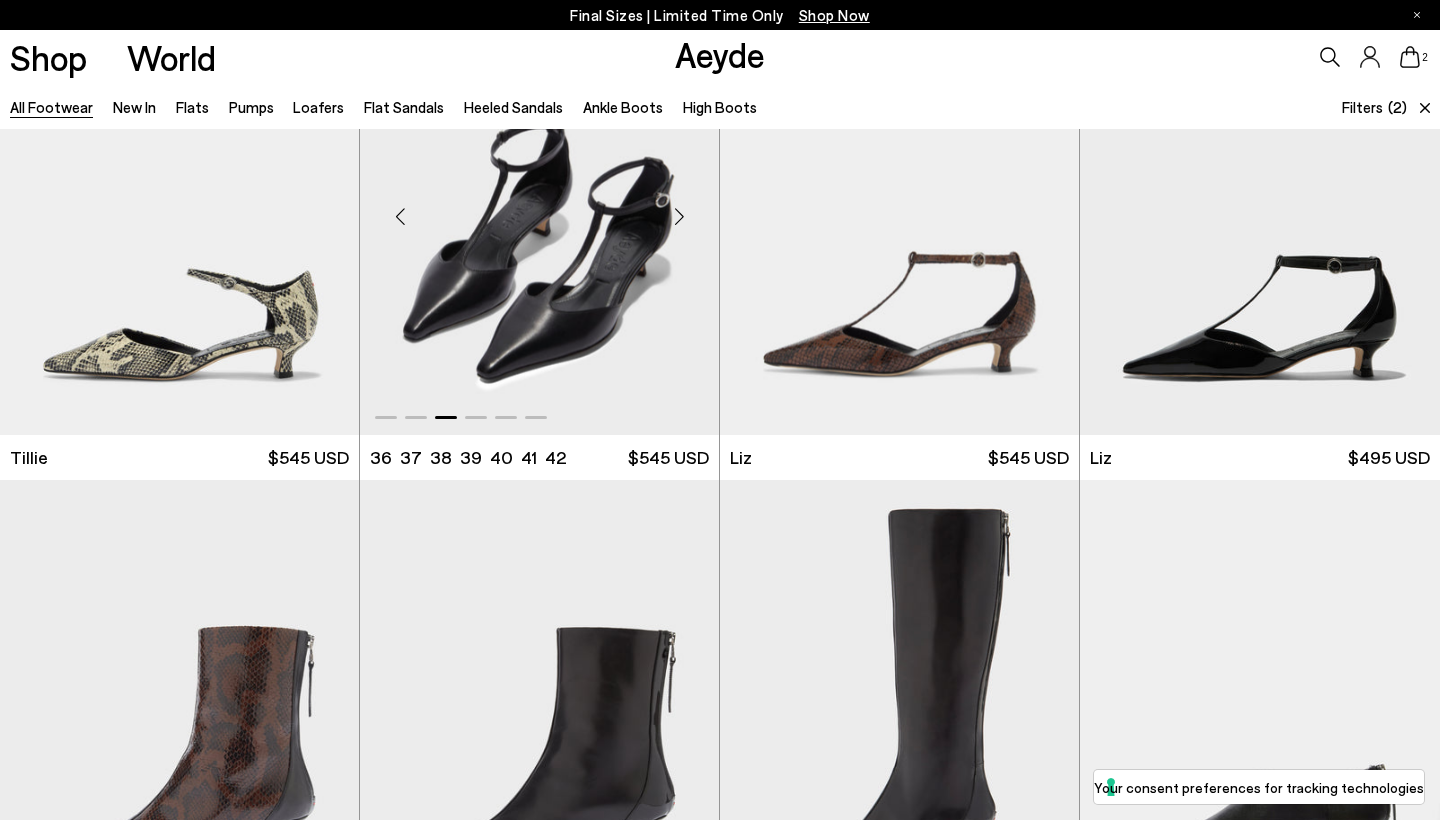 click at bounding box center [679, 217] 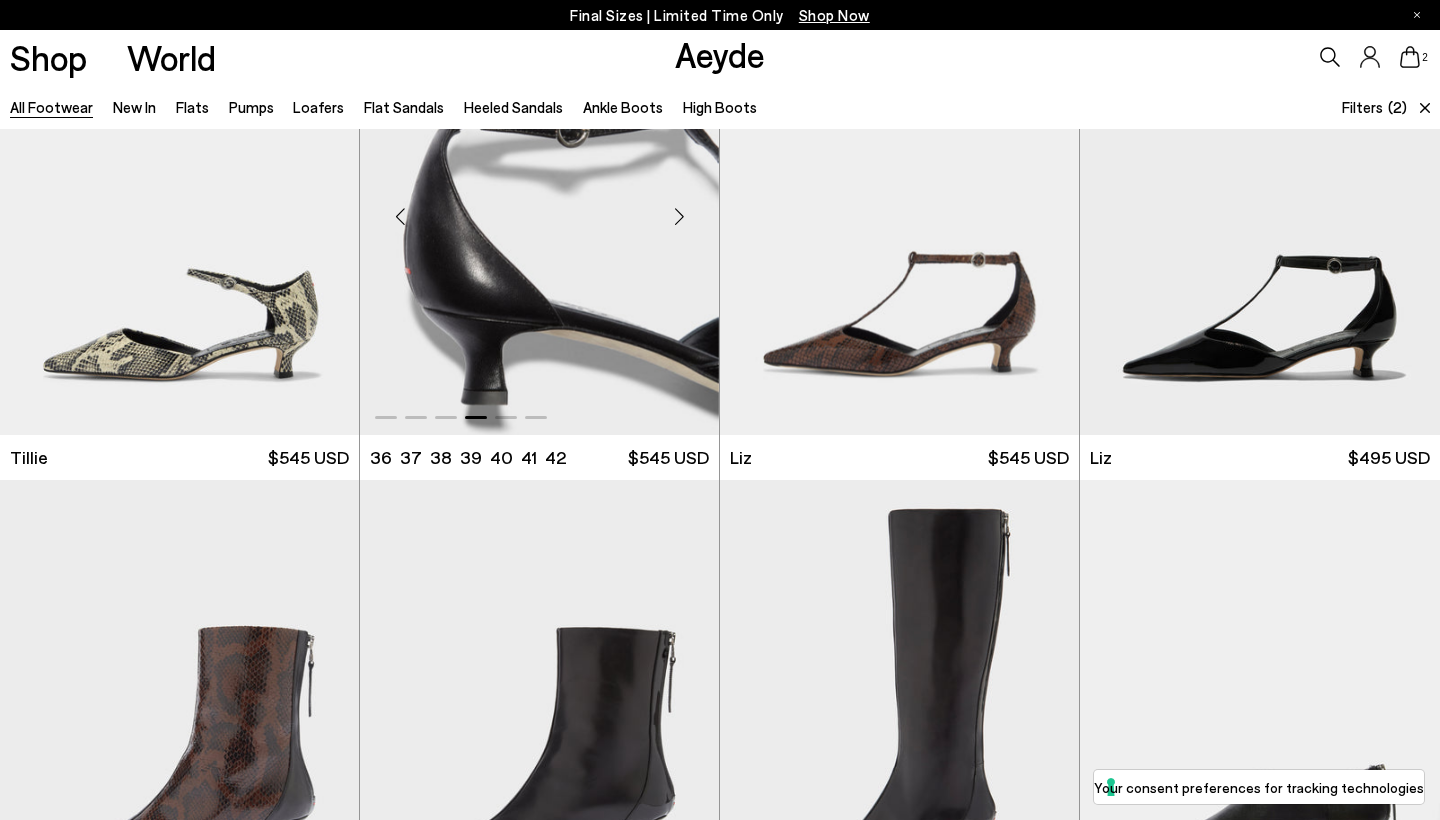 click at bounding box center [679, 217] 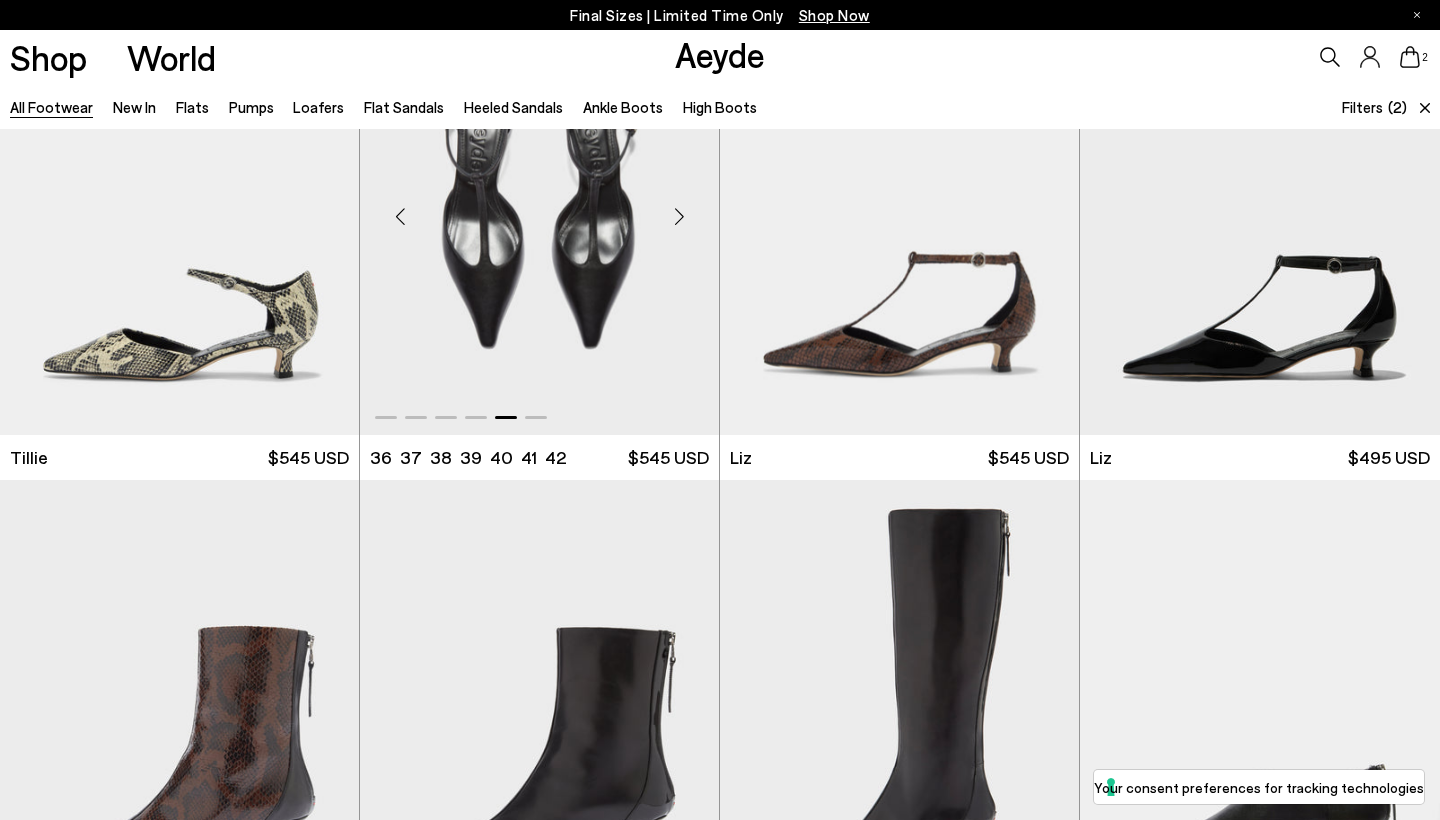 click at bounding box center [679, 217] 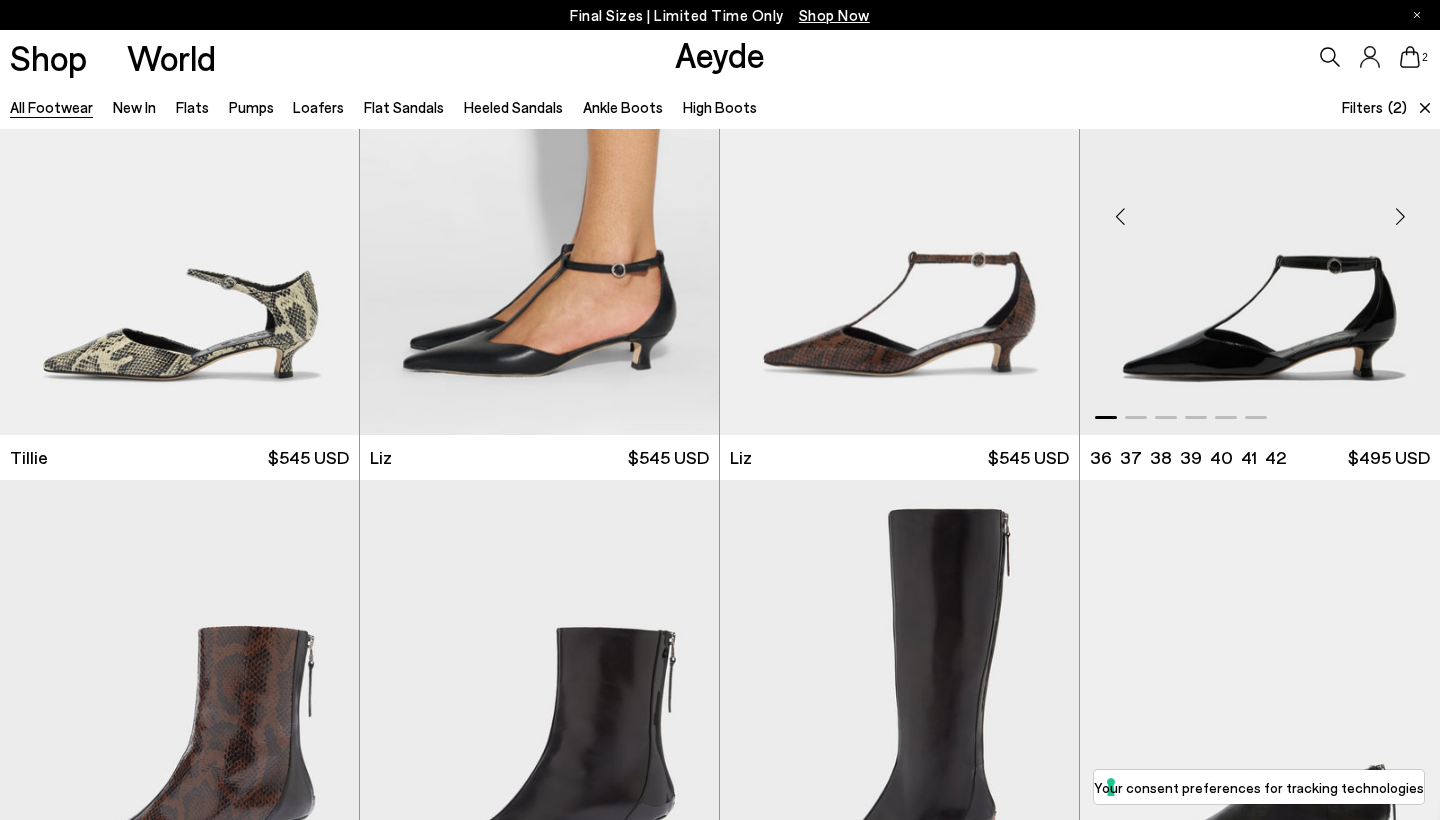click at bounding box center [1400, 217] 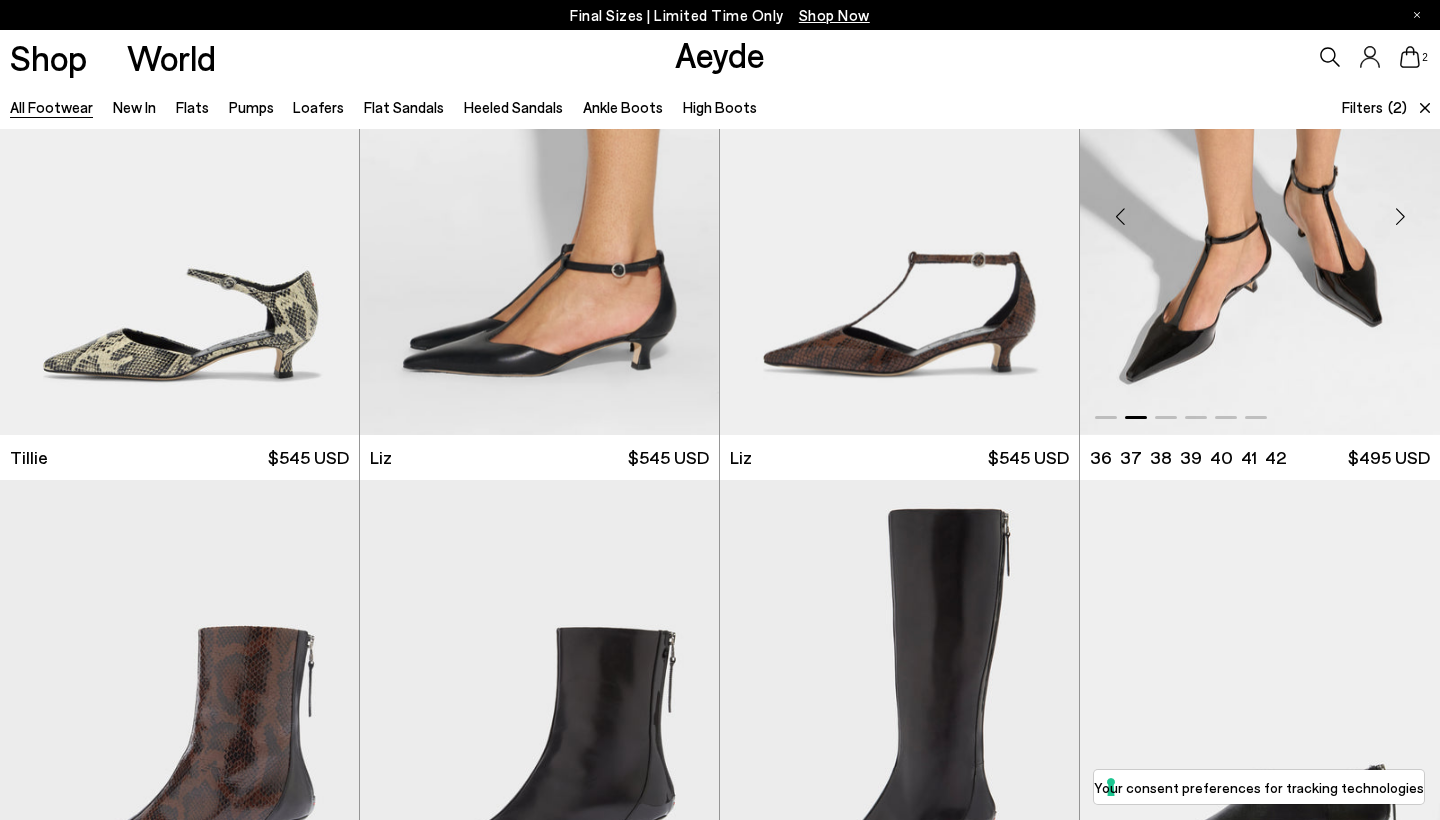click at bounding box center [1400, 217] 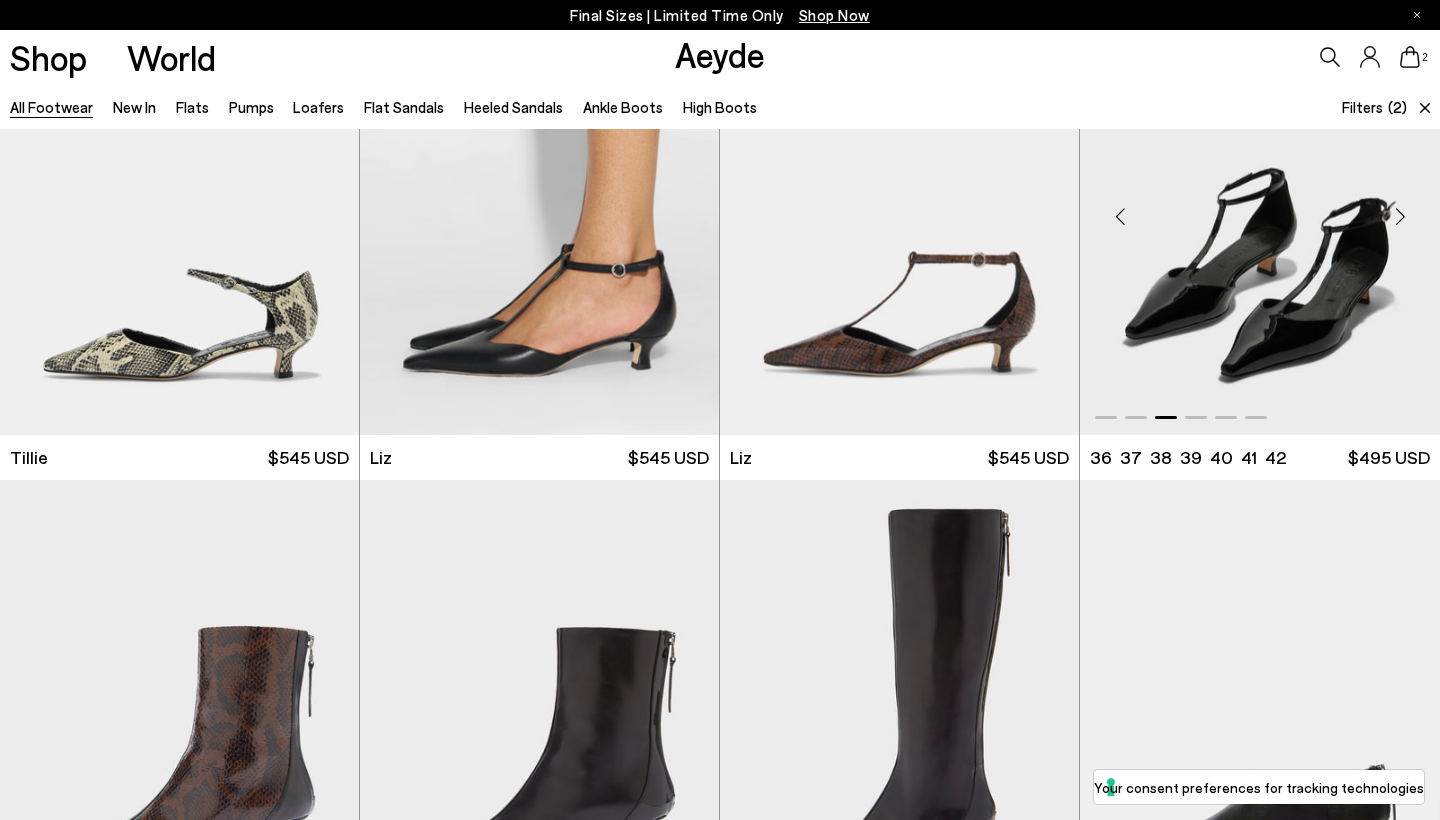 click at bounding box center (1400, 217) 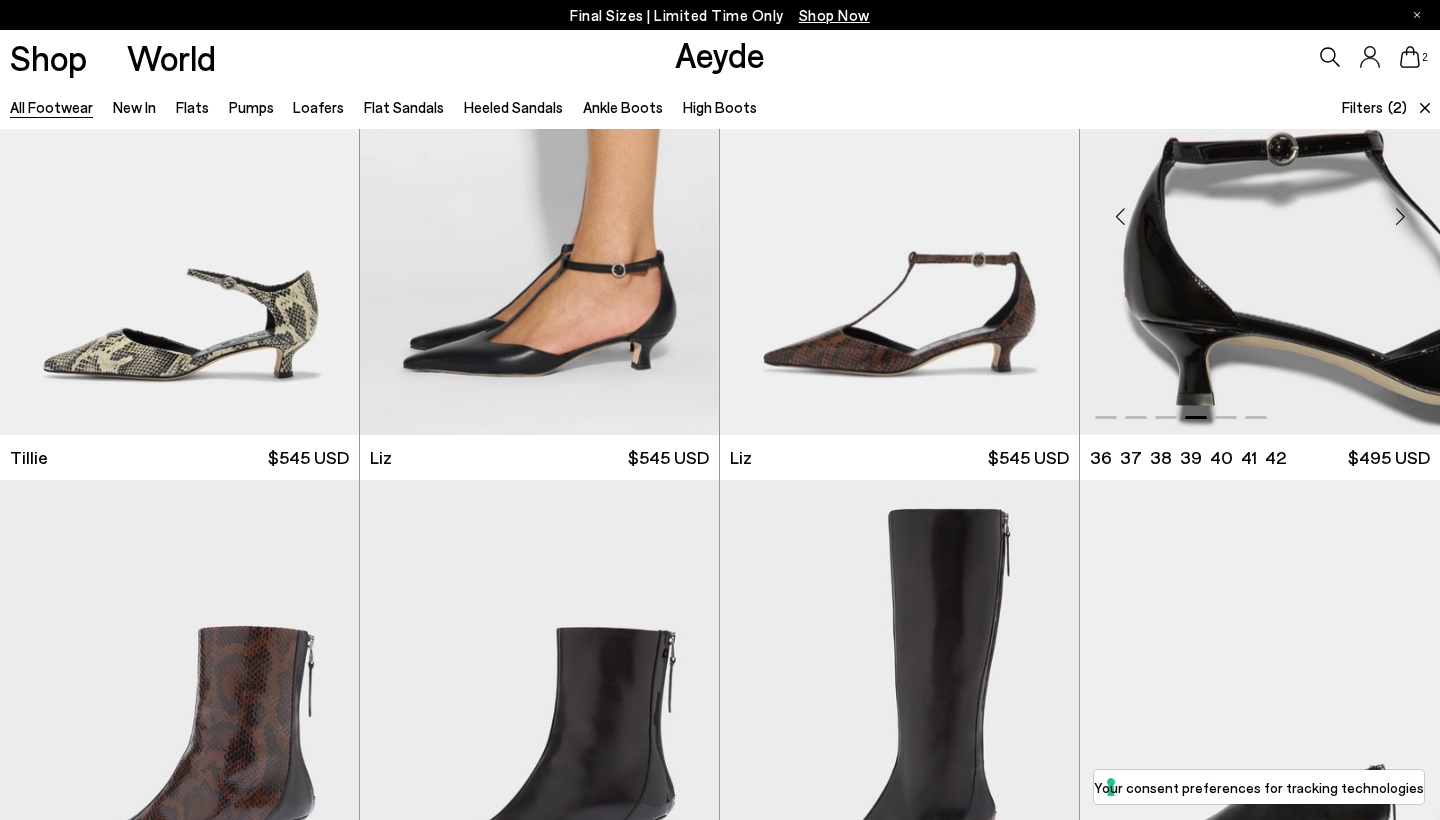 click at bounding box center [1400, 217] 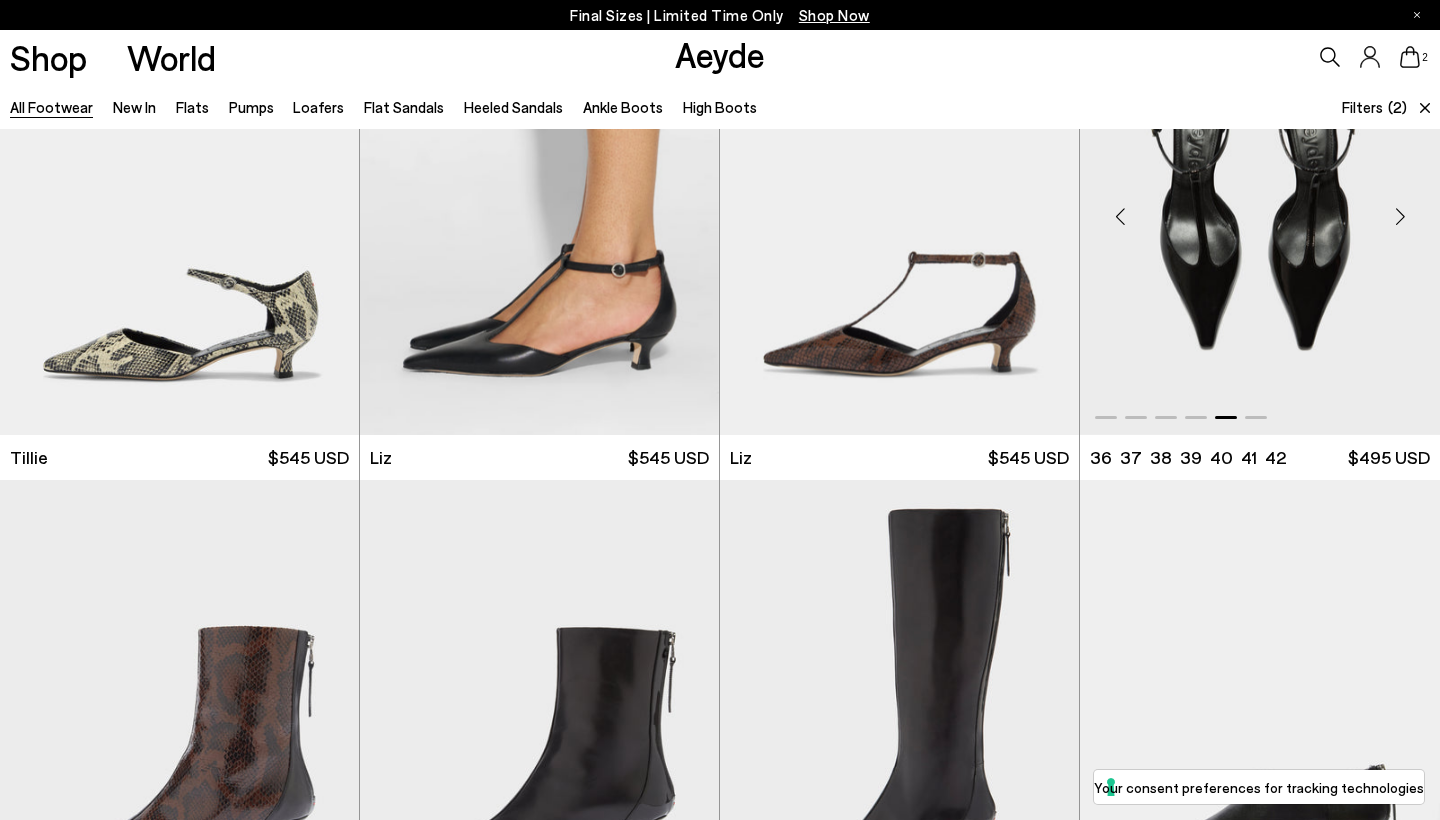 click at bounding box center (1400, 217) 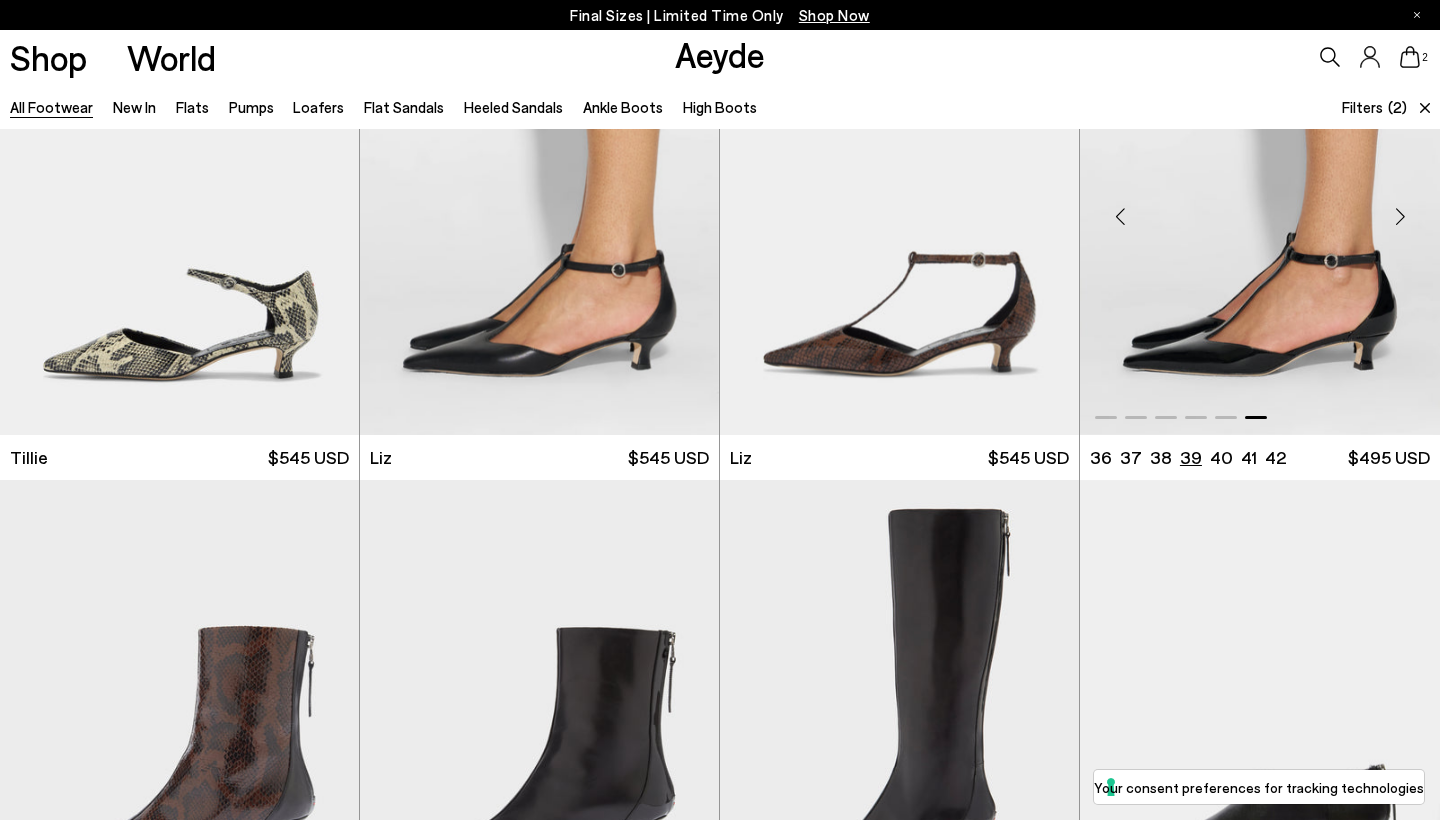 click on "39" at bounding box center [1191, 457] 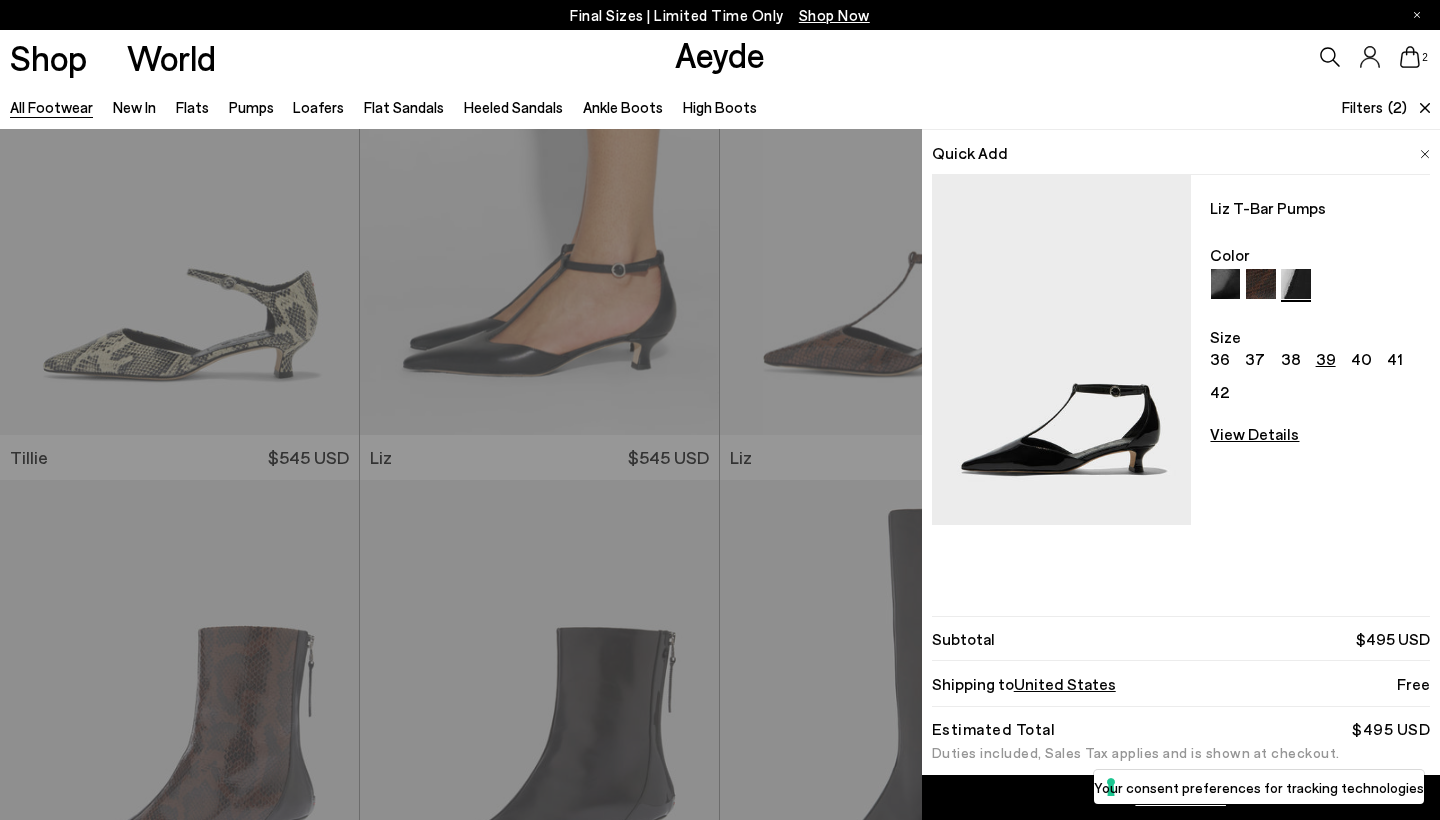 click at bounding box center [1425, 151] 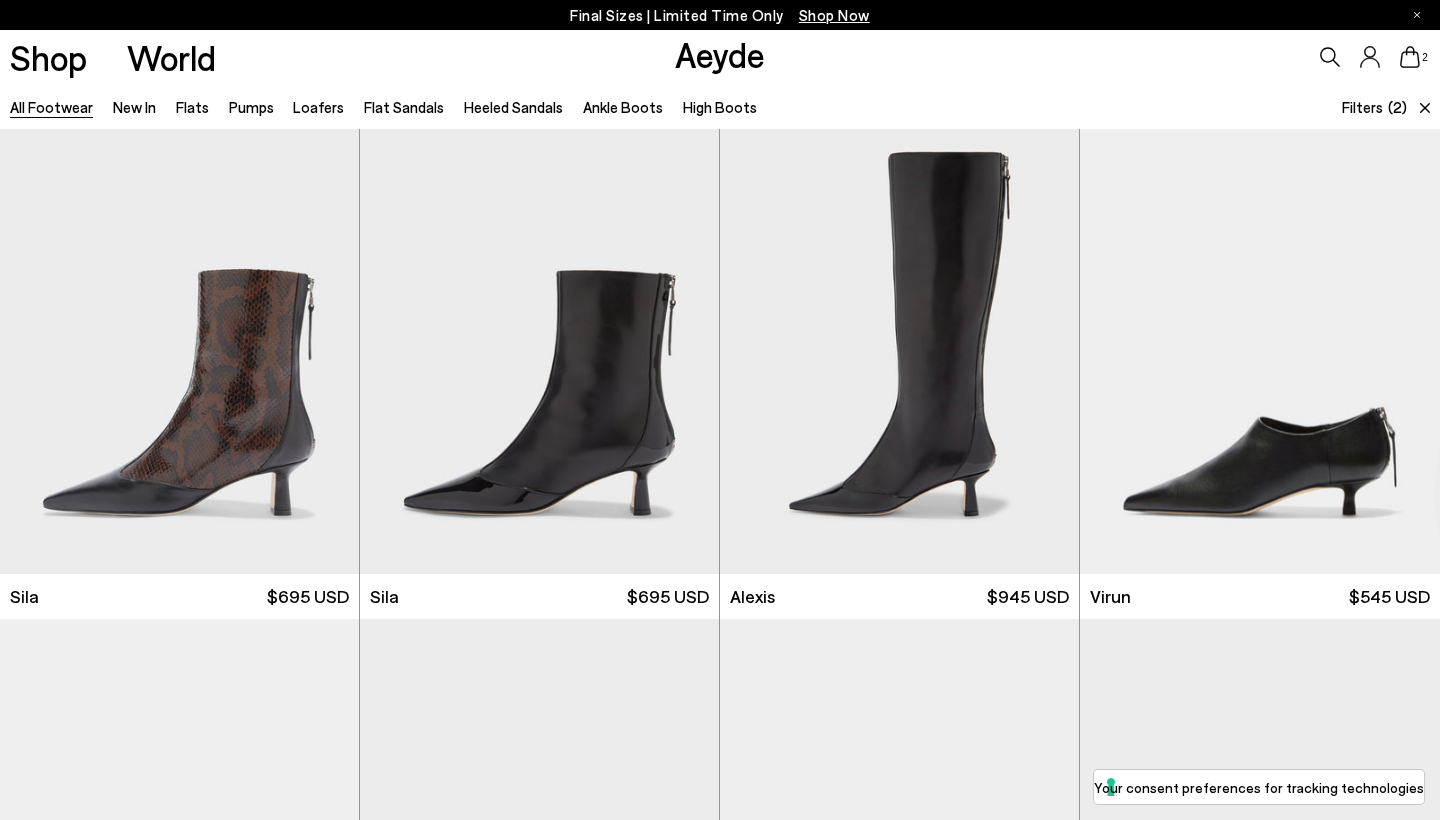 scroll, scrollTop: 2985, scrollLeft: 0, axis: vertical 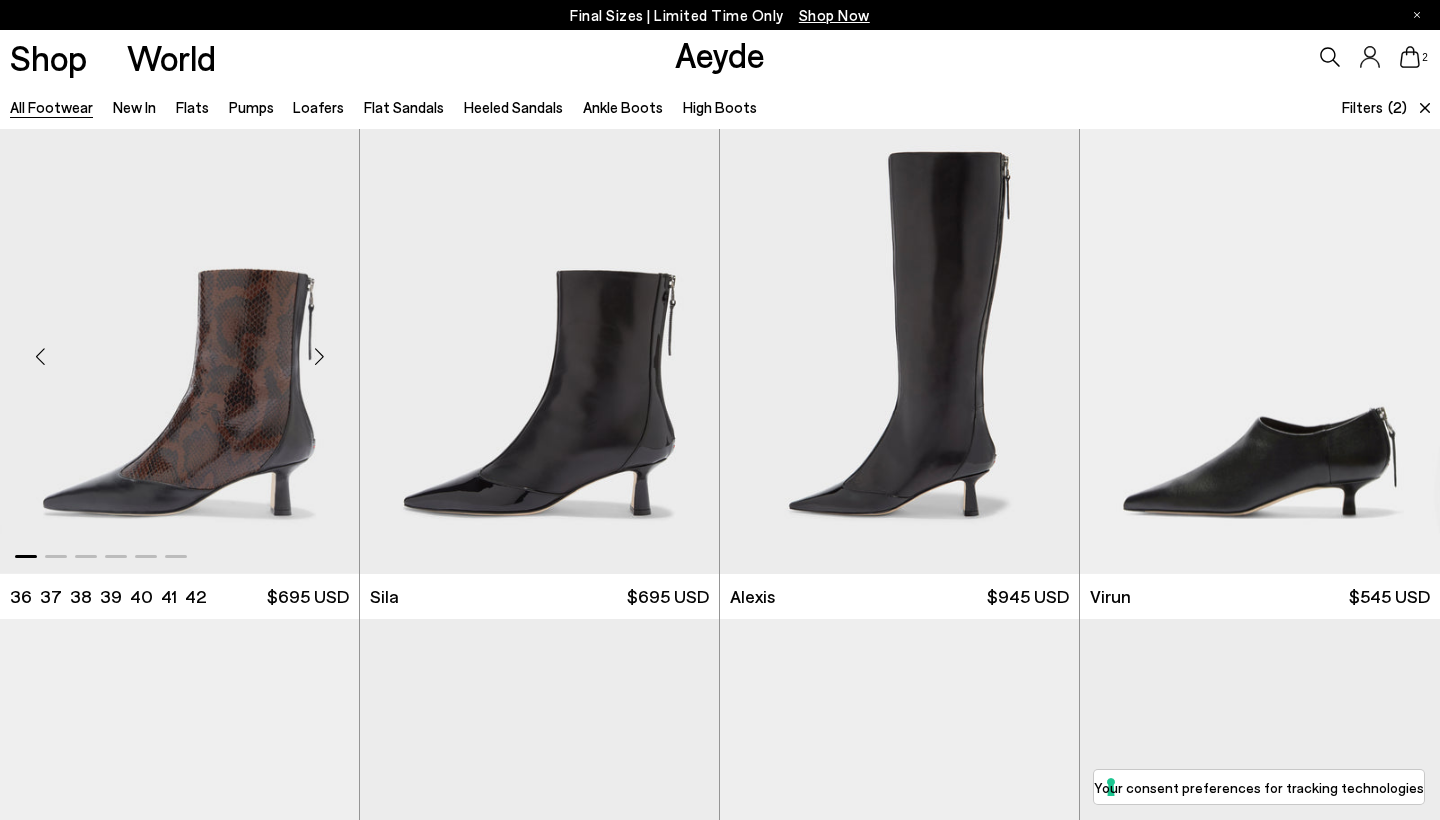 click at bounding box center (319, 356) 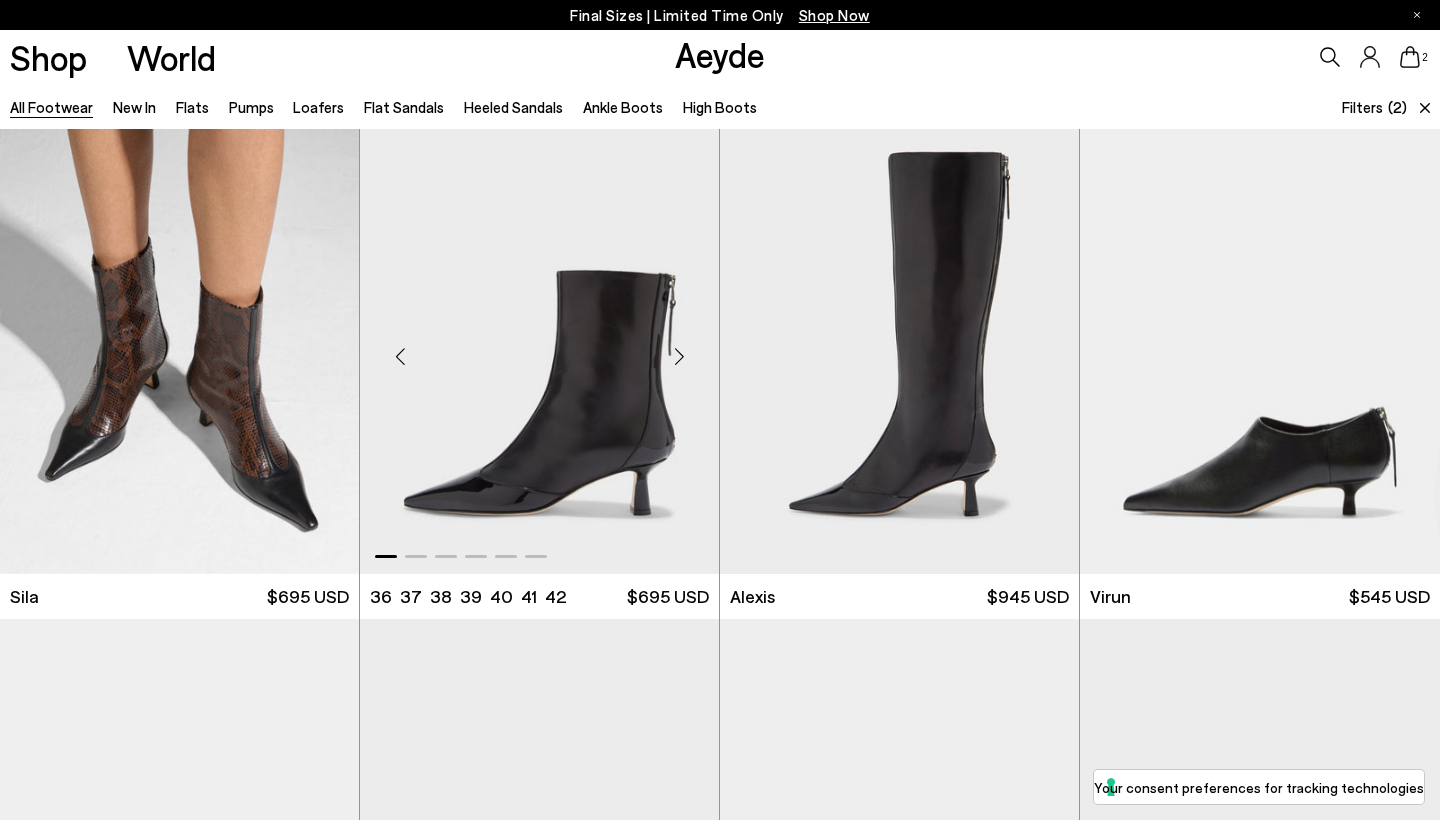 click at bounding box center (679, 356) 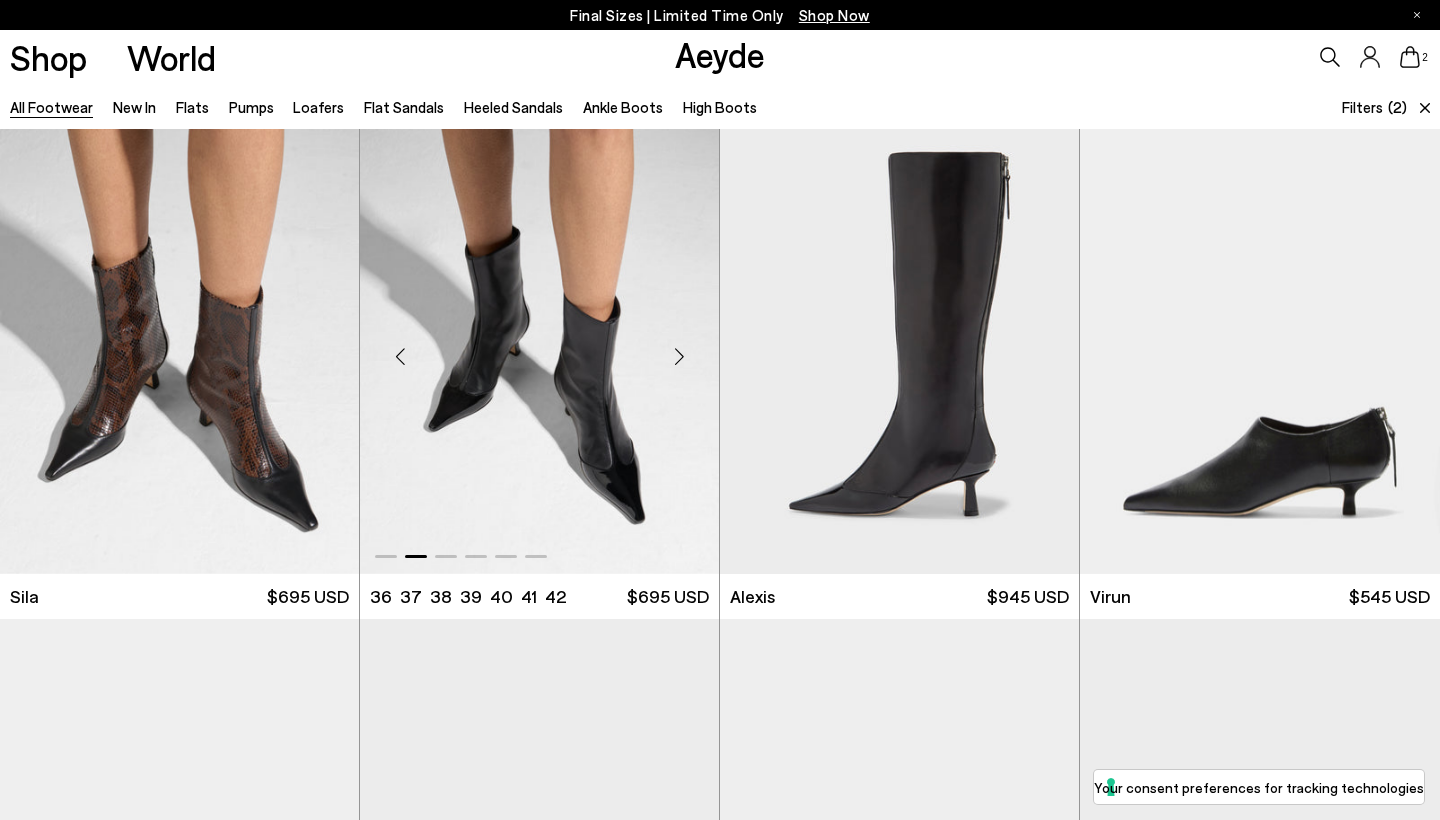 click at bounding box center [679, 356] 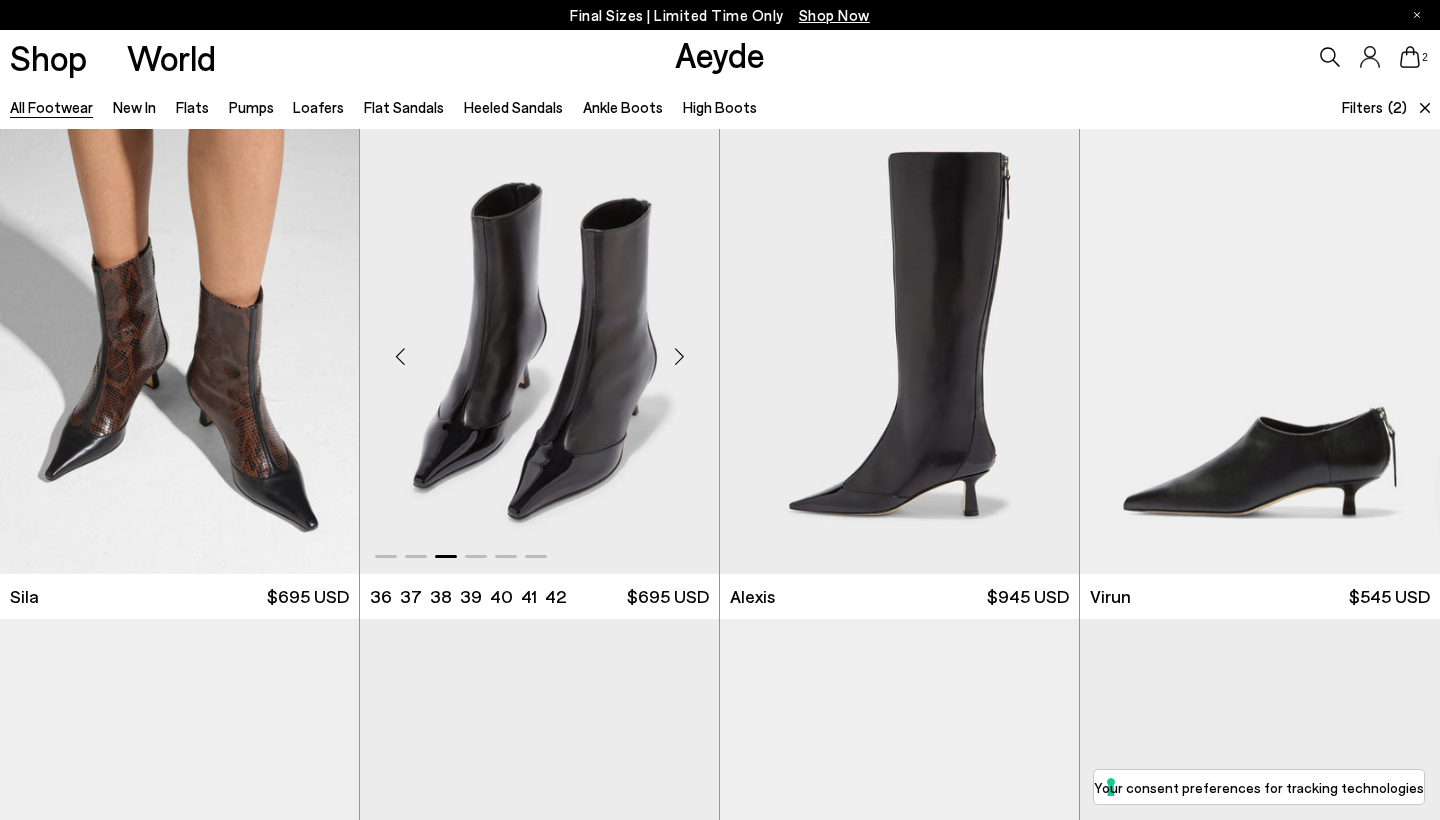 click at bounding box center [679, 356] 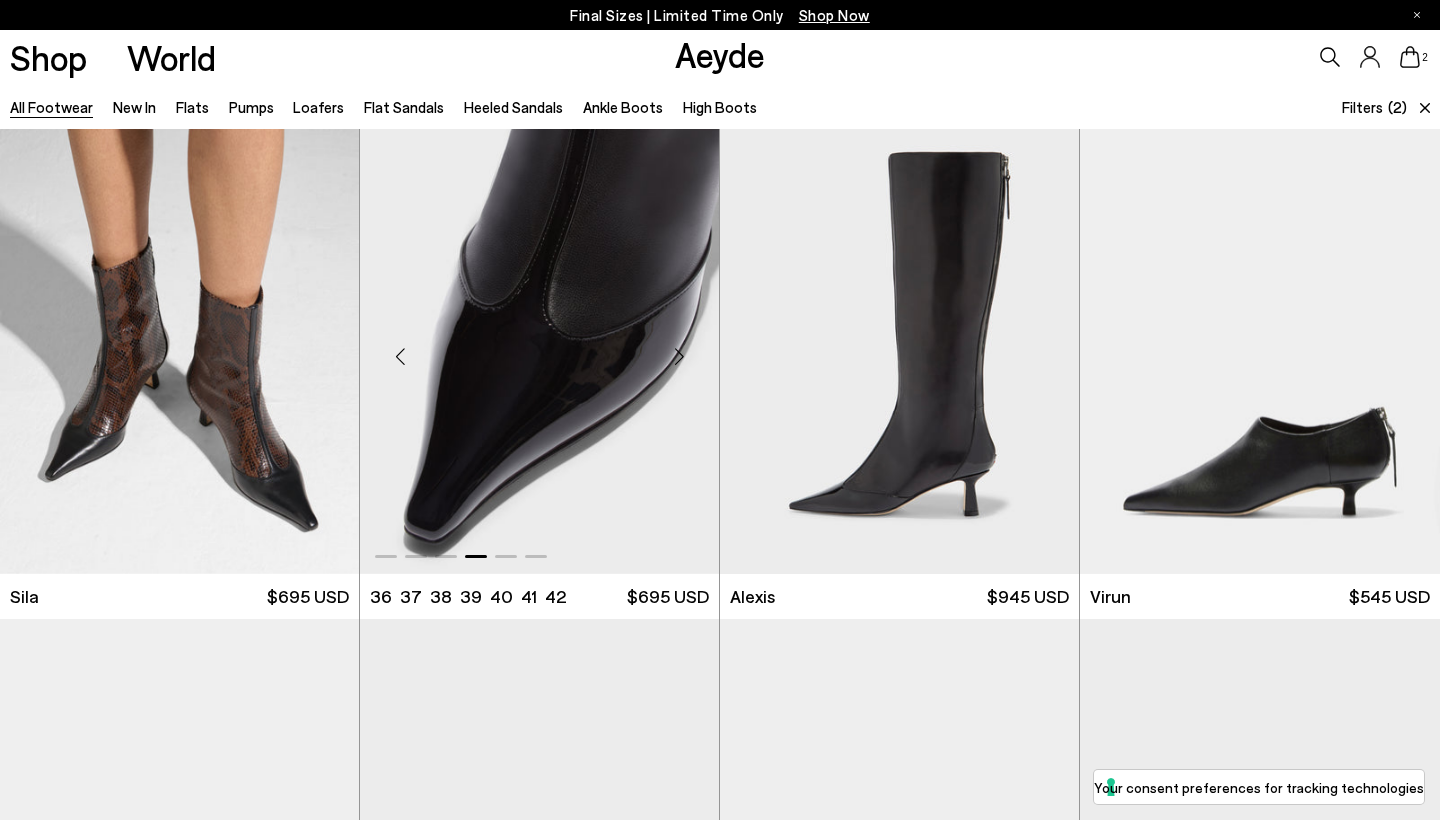 click at bounding box center (679, 356) 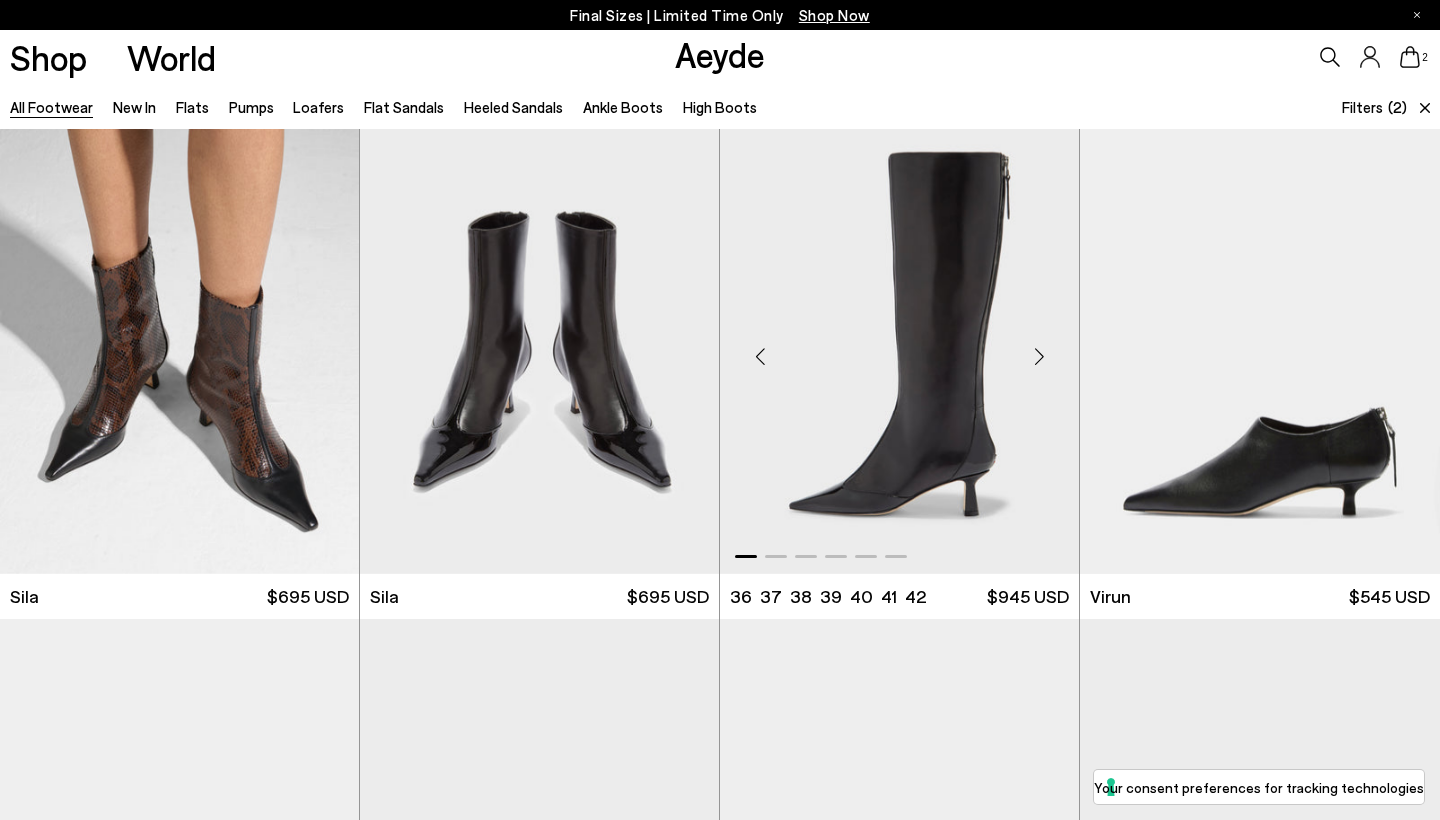 click at bounding box center [1039, 356] 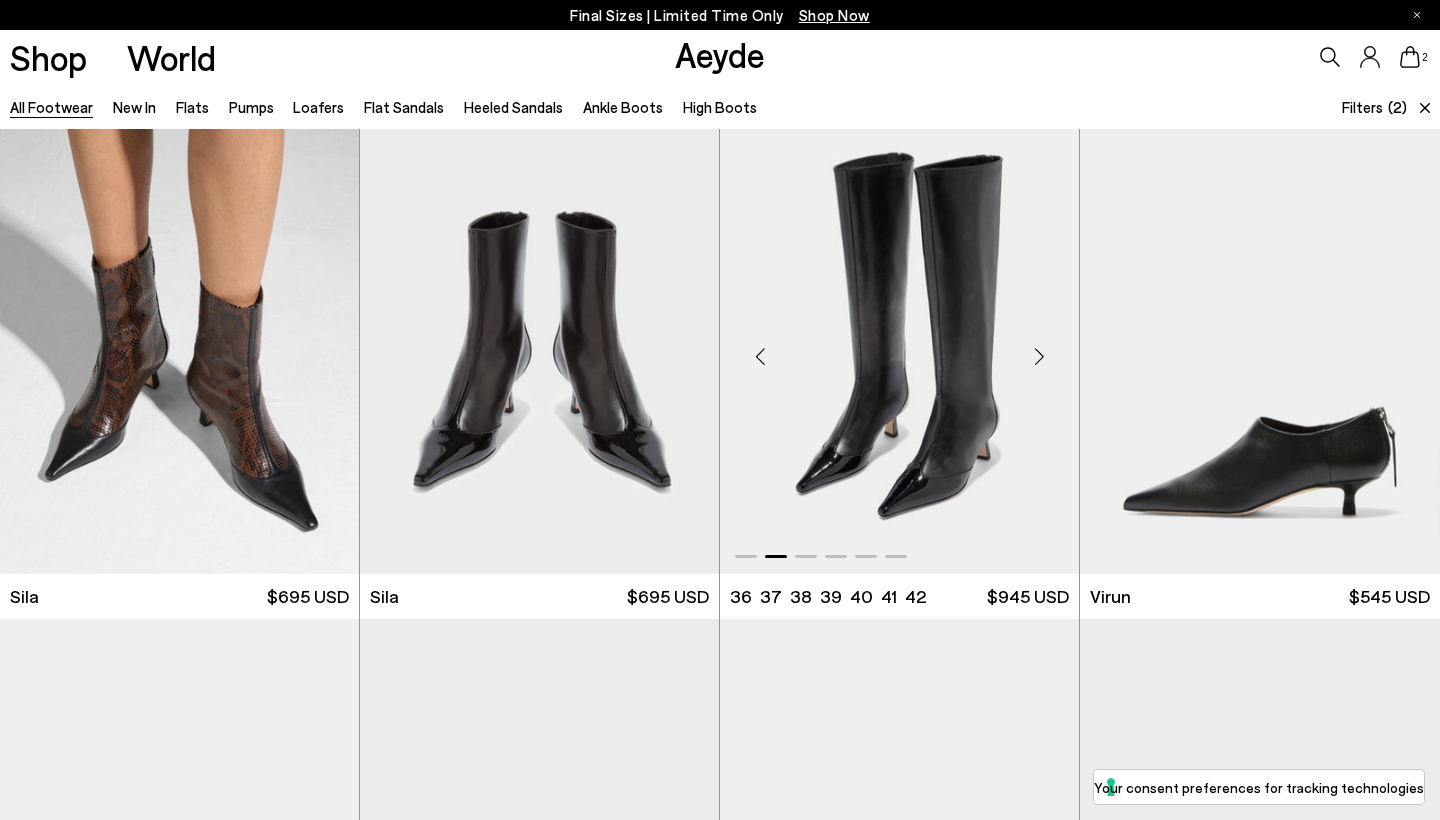 click at bounding box center [1039, 356] 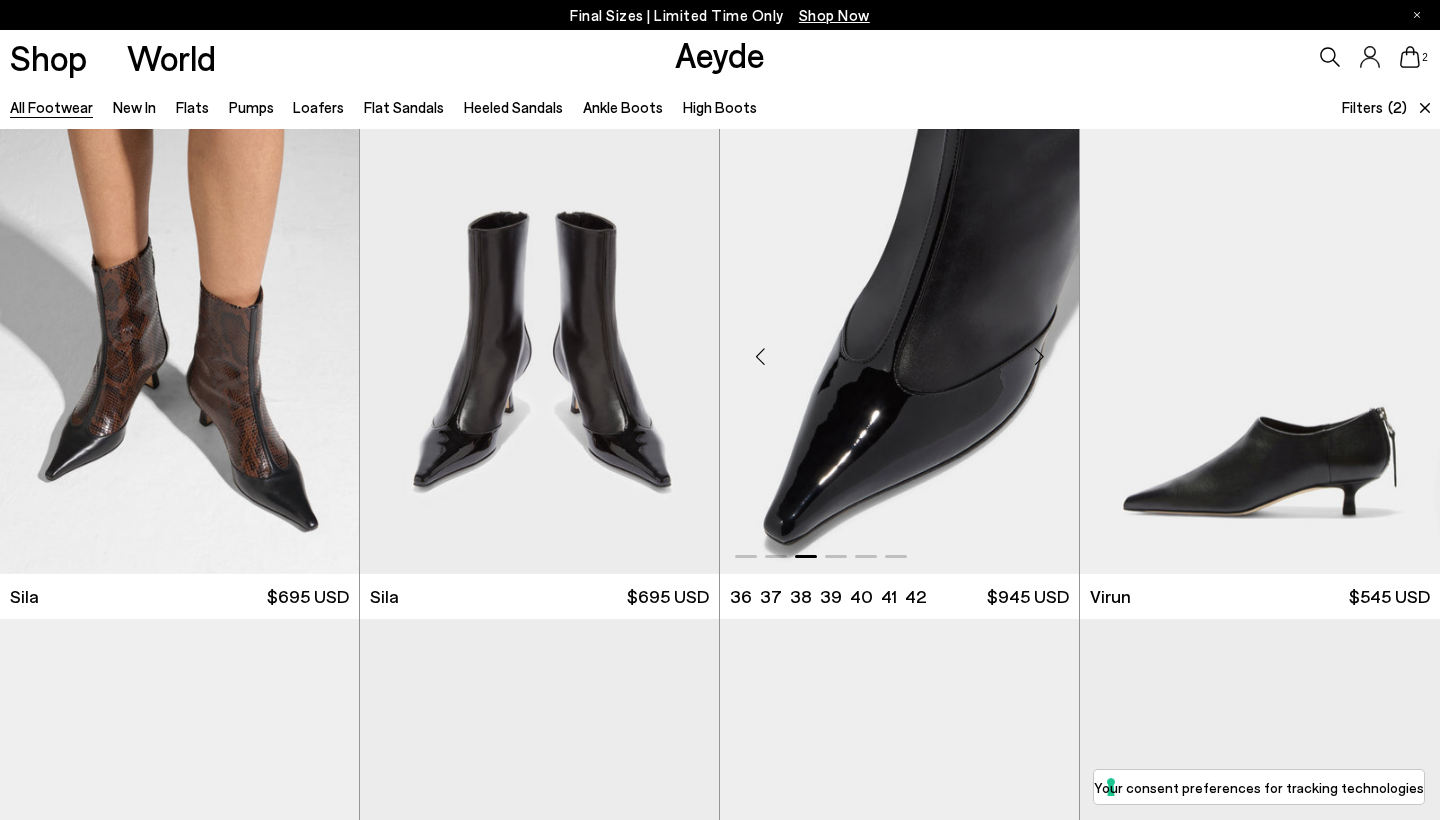 click at bounding box center (1039, 356) 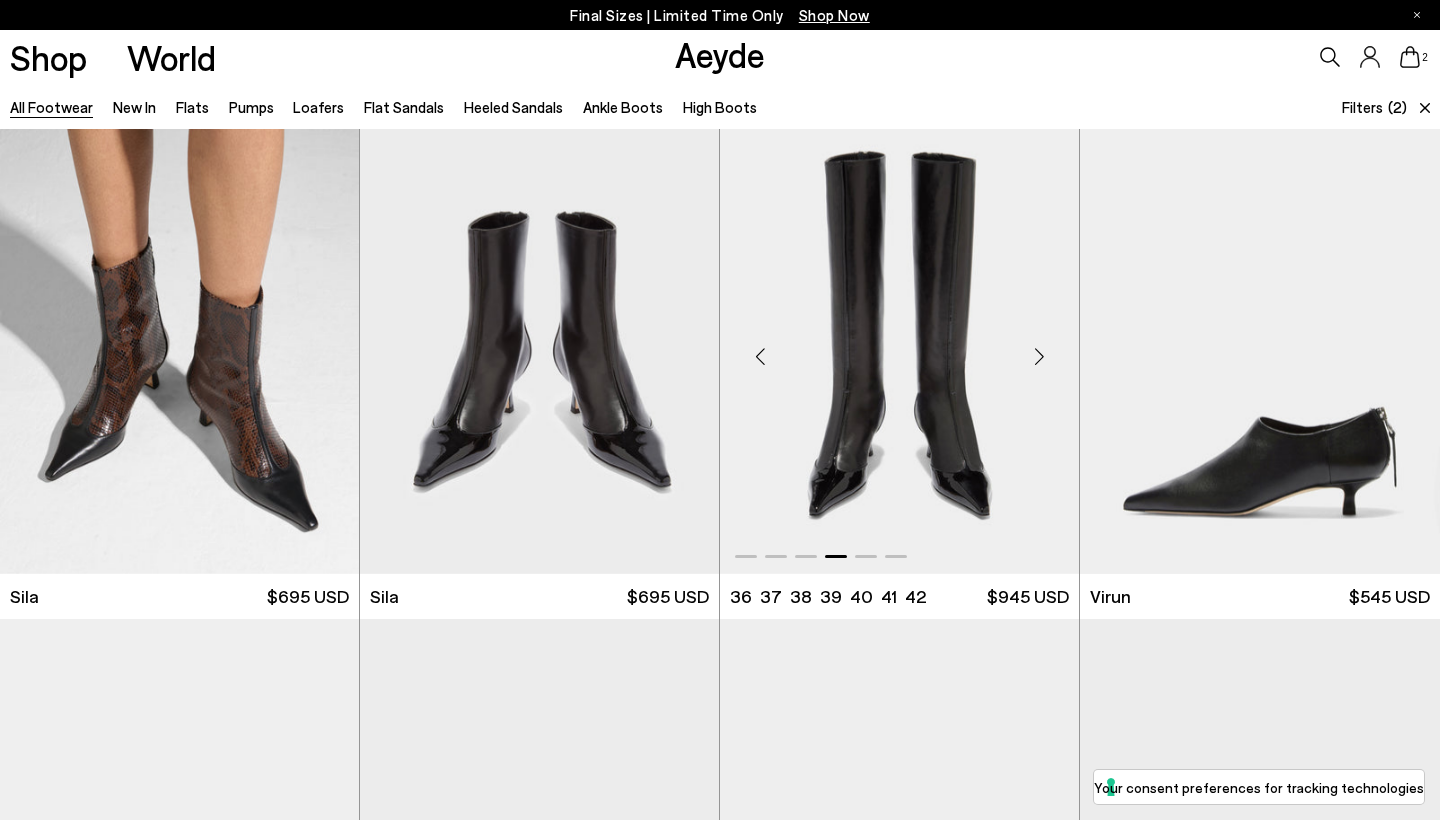 click at bounding box center (1039, 356) 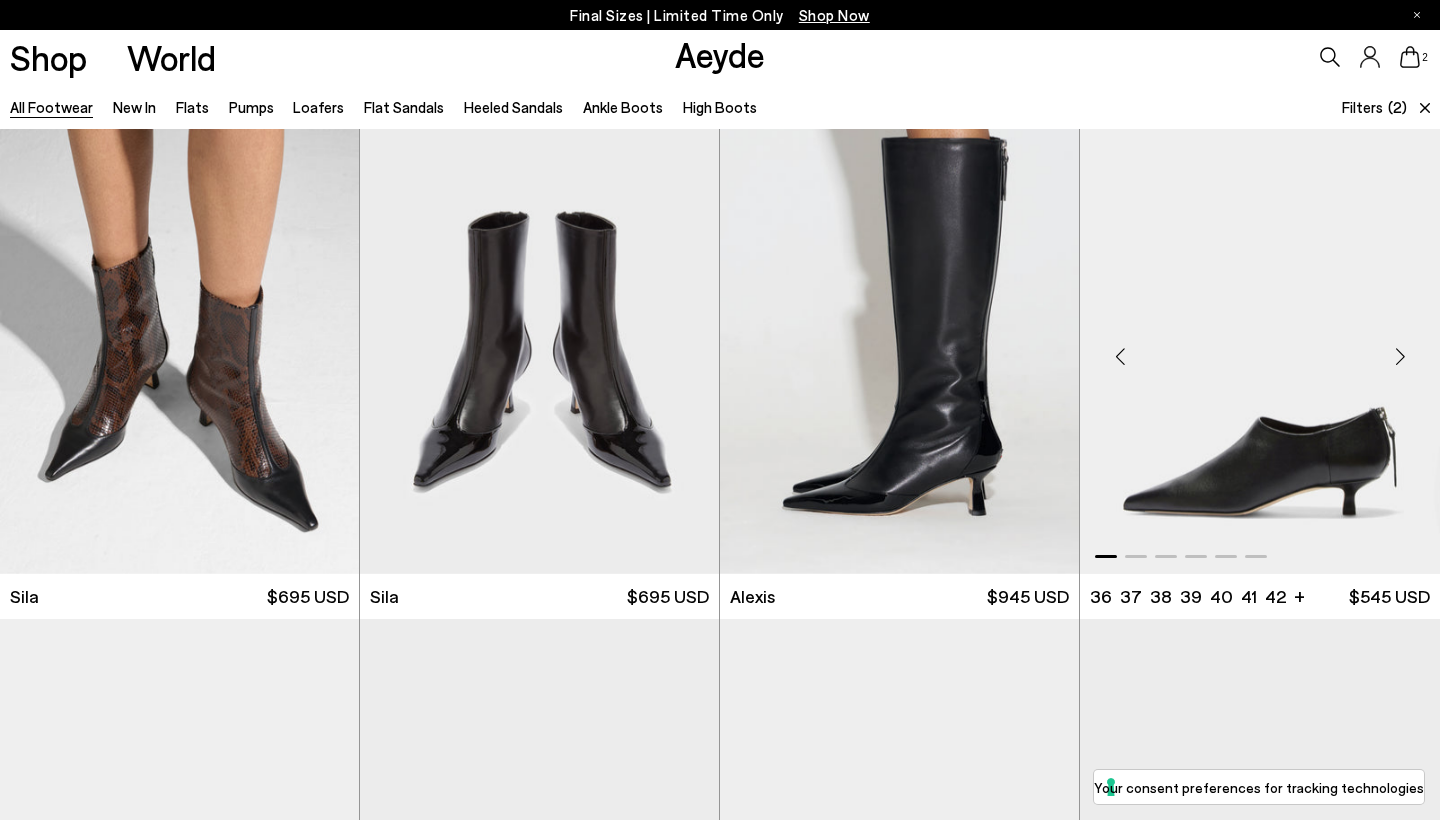 click at bounding box center (1400, 356) 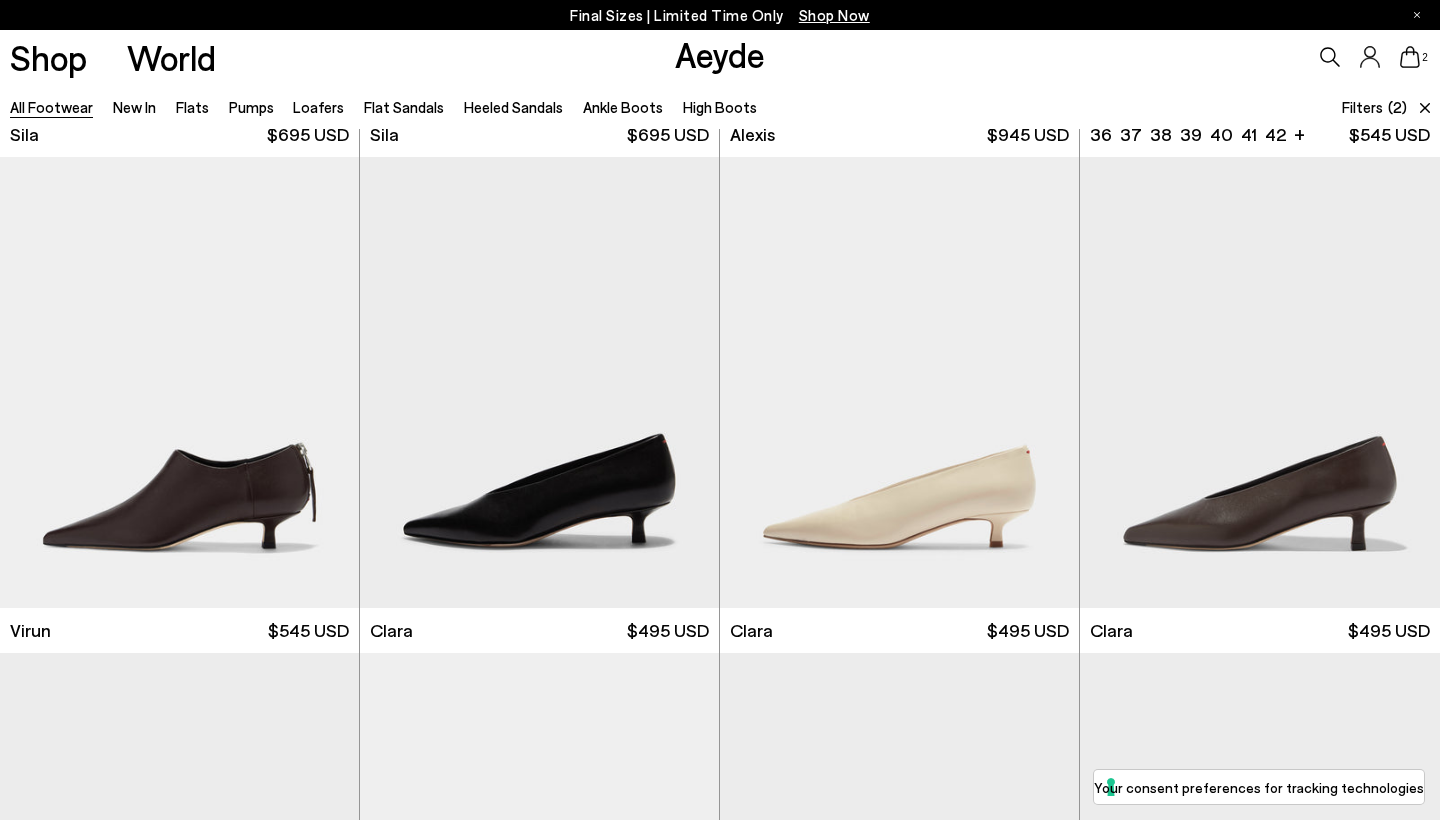 scroll, scrollTop: 3450, scrollLeft: 0, axis: vertical 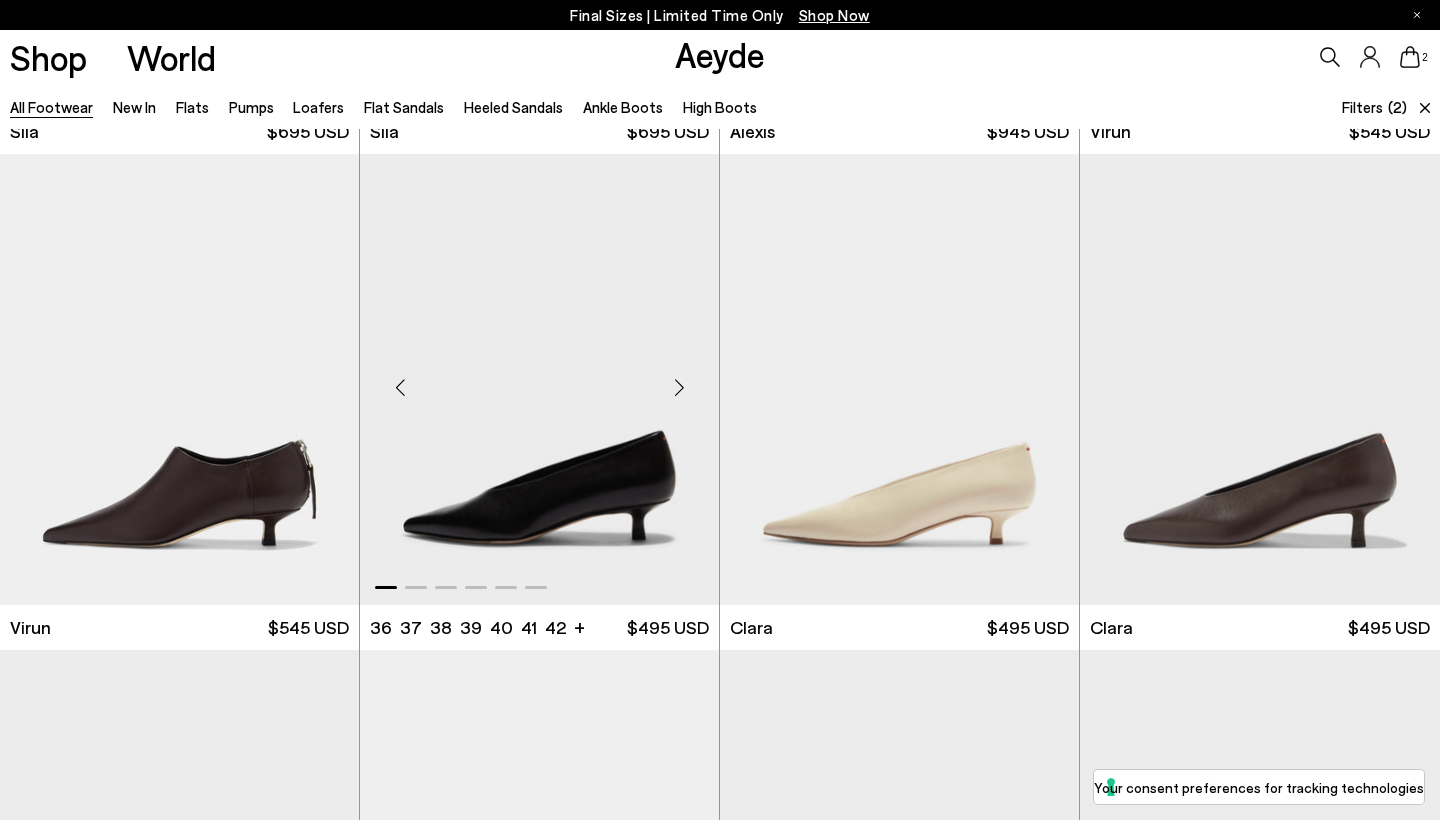 click at bounding box center (679, 388) 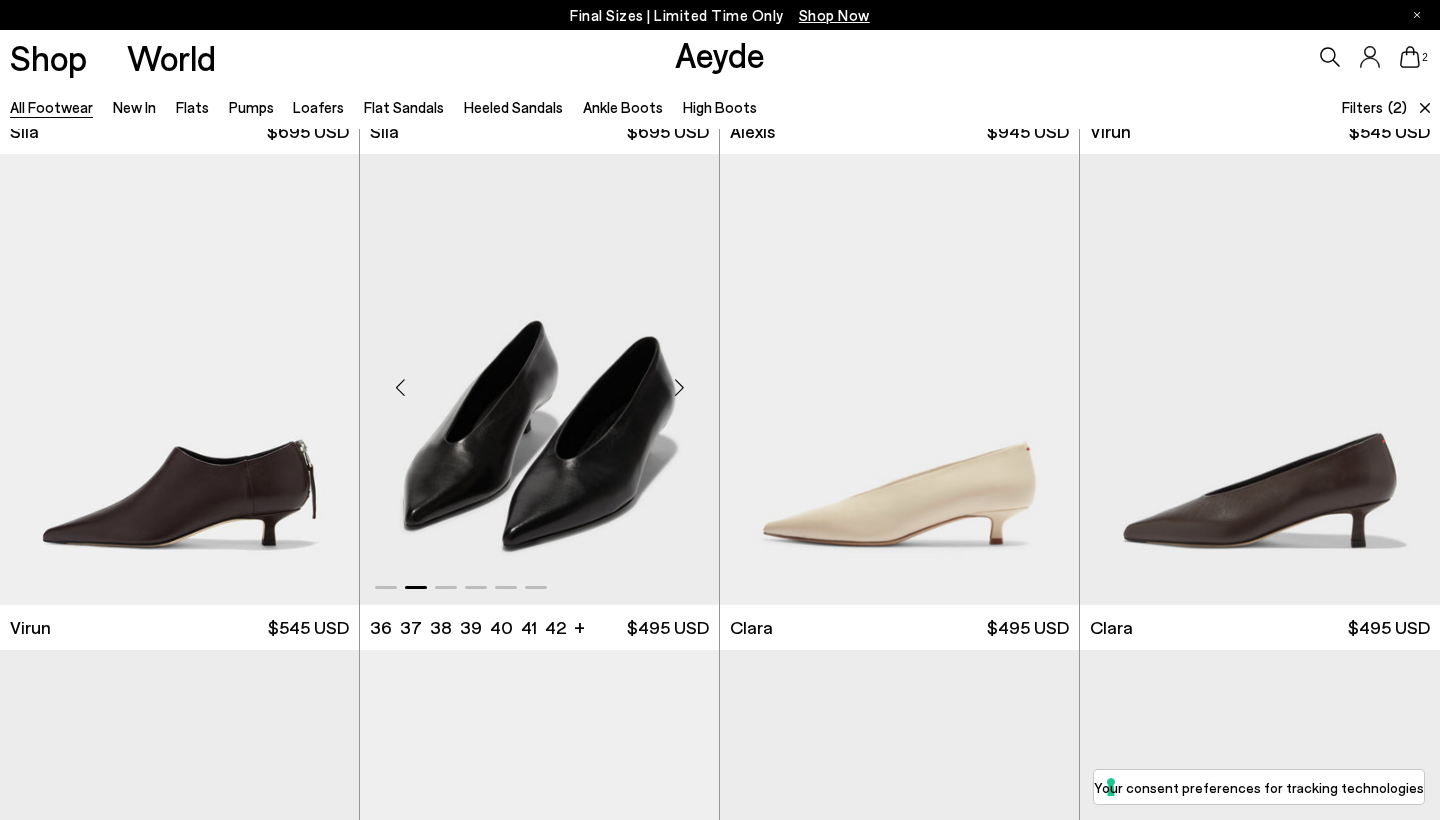 click at bounding box center [679, 388] 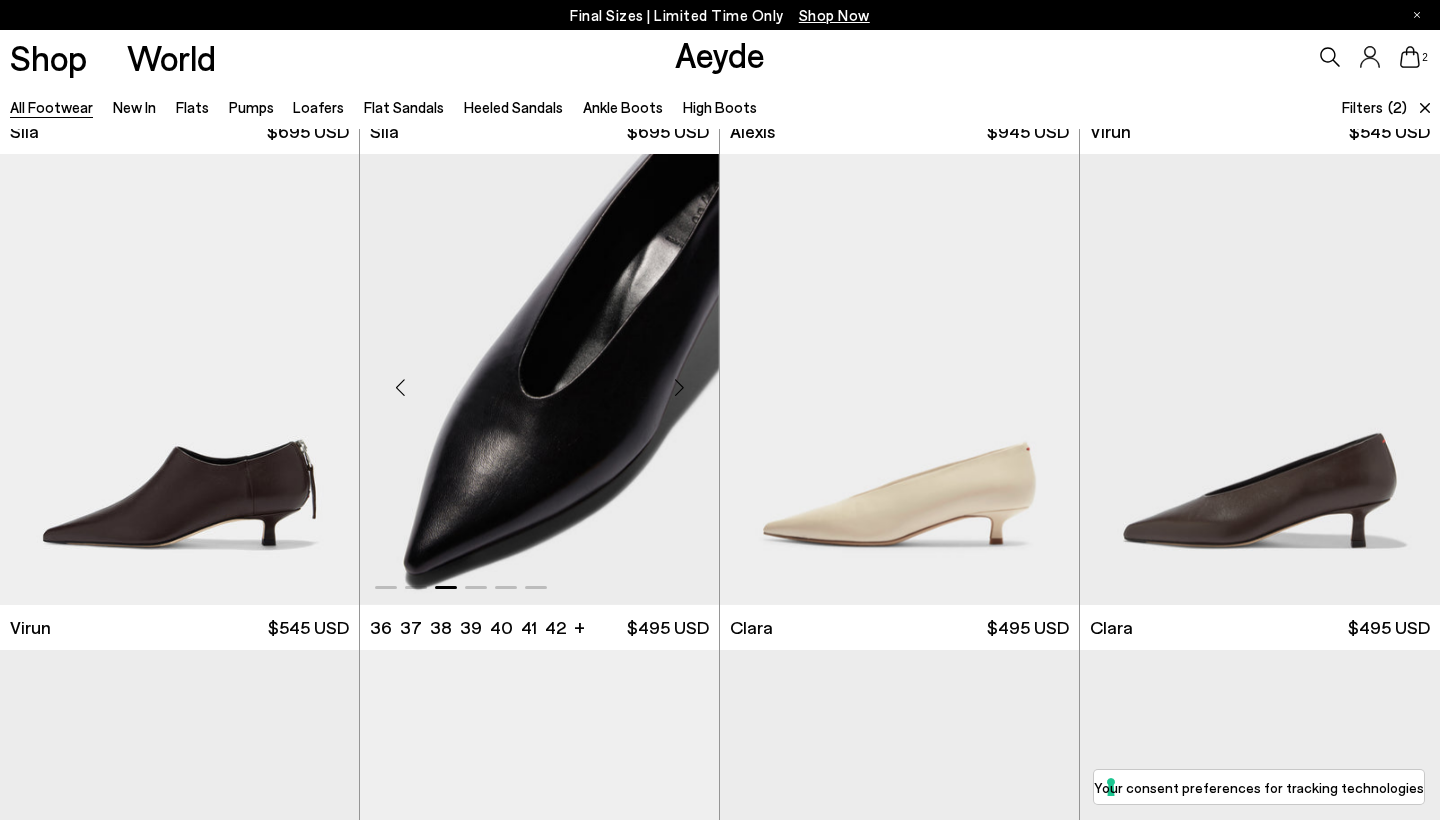 click at bounding box center [679, 388] 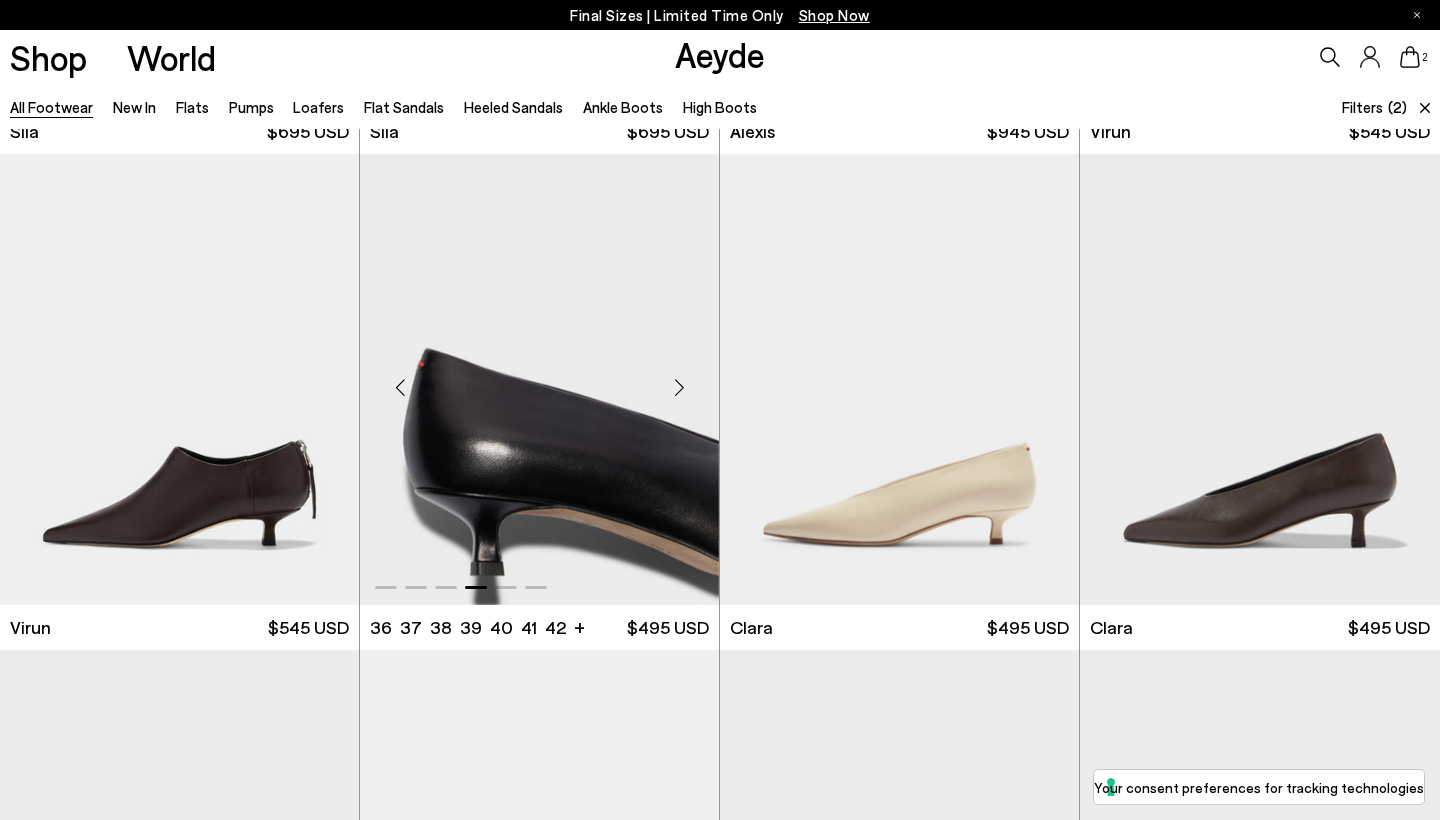 click at bounding box center [679, 388] 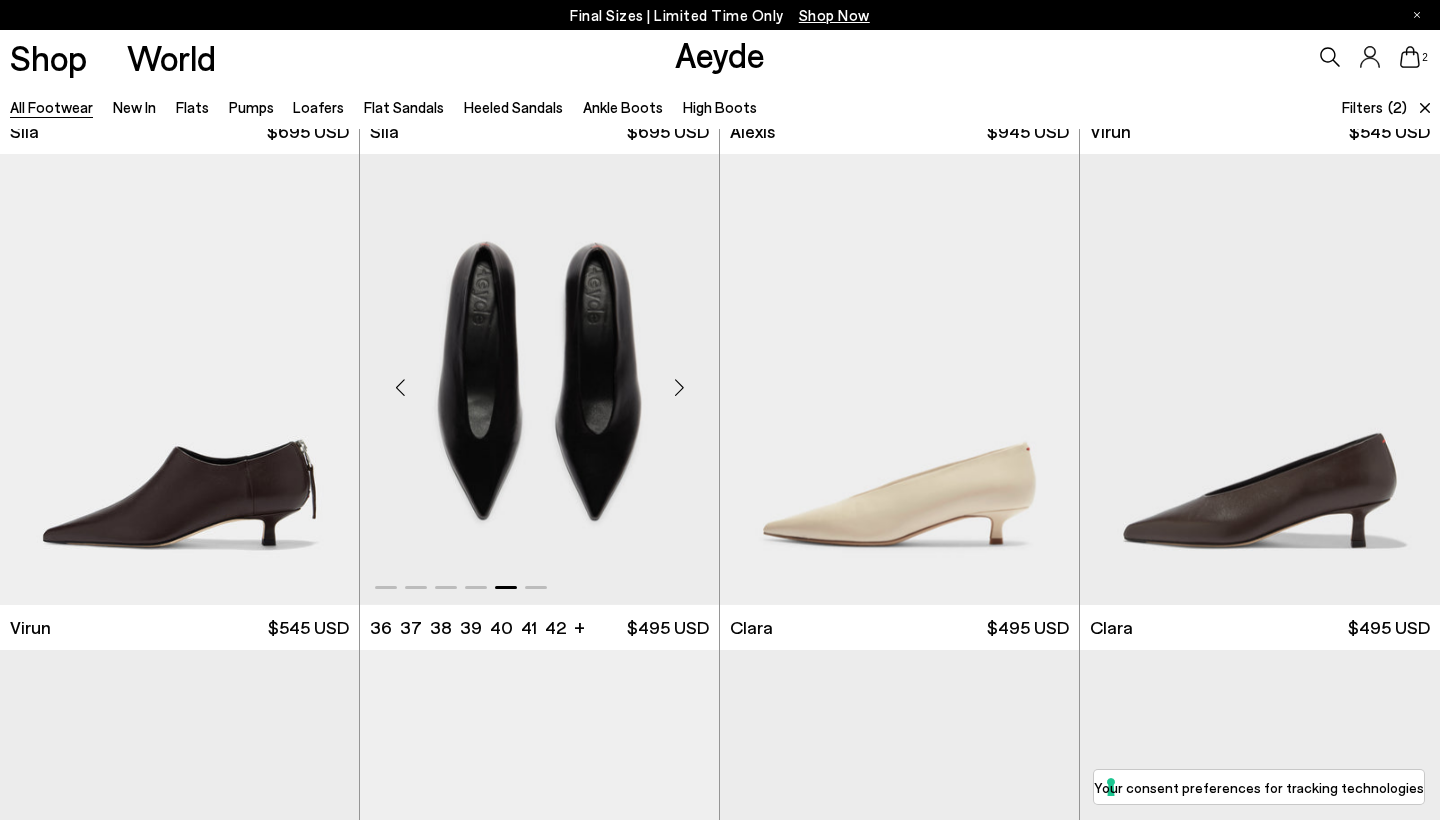click at bounding box center (679, 388) 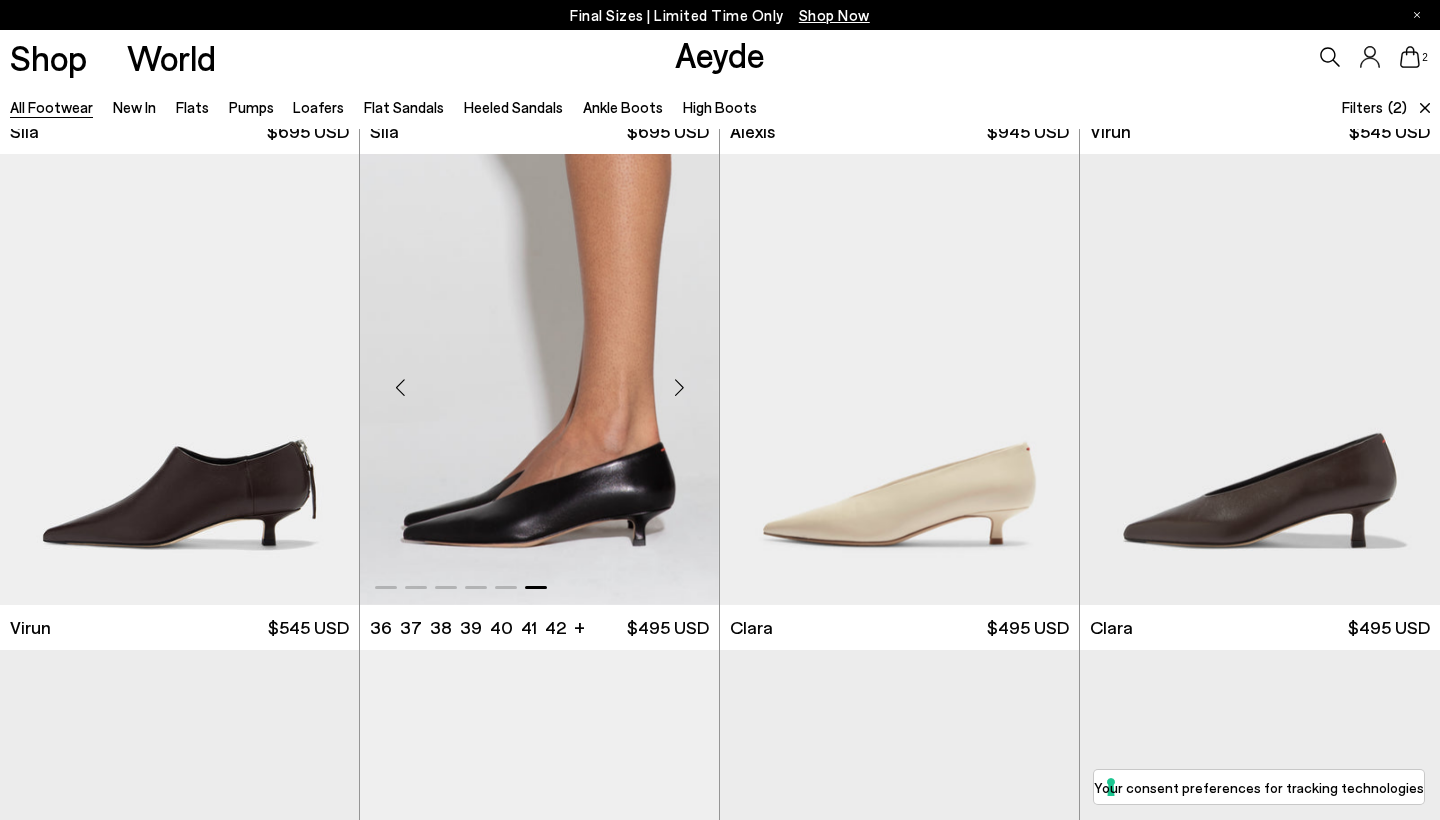 click at bounding box center (679, 388) 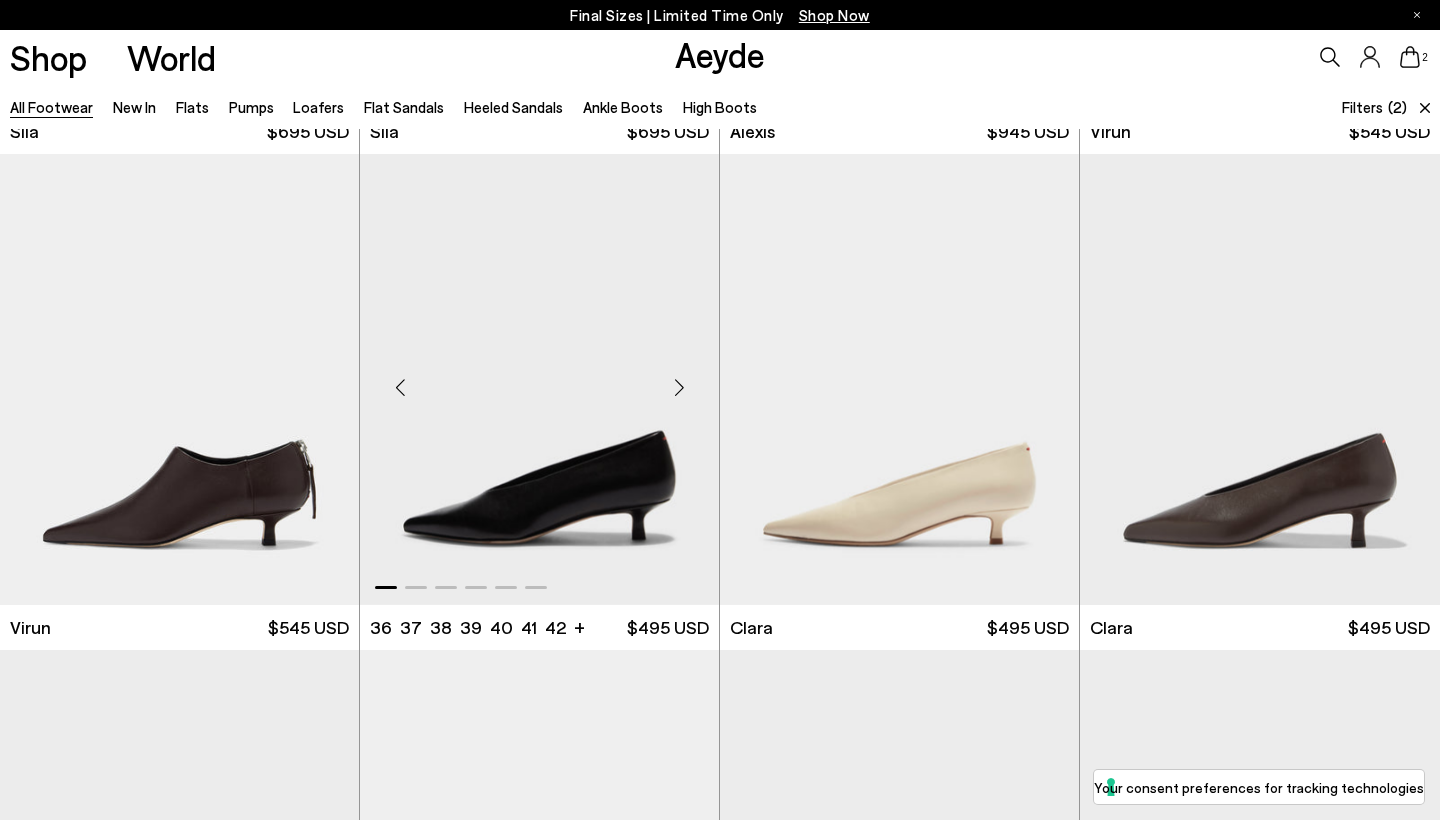 click at bounding box center (679, 388) 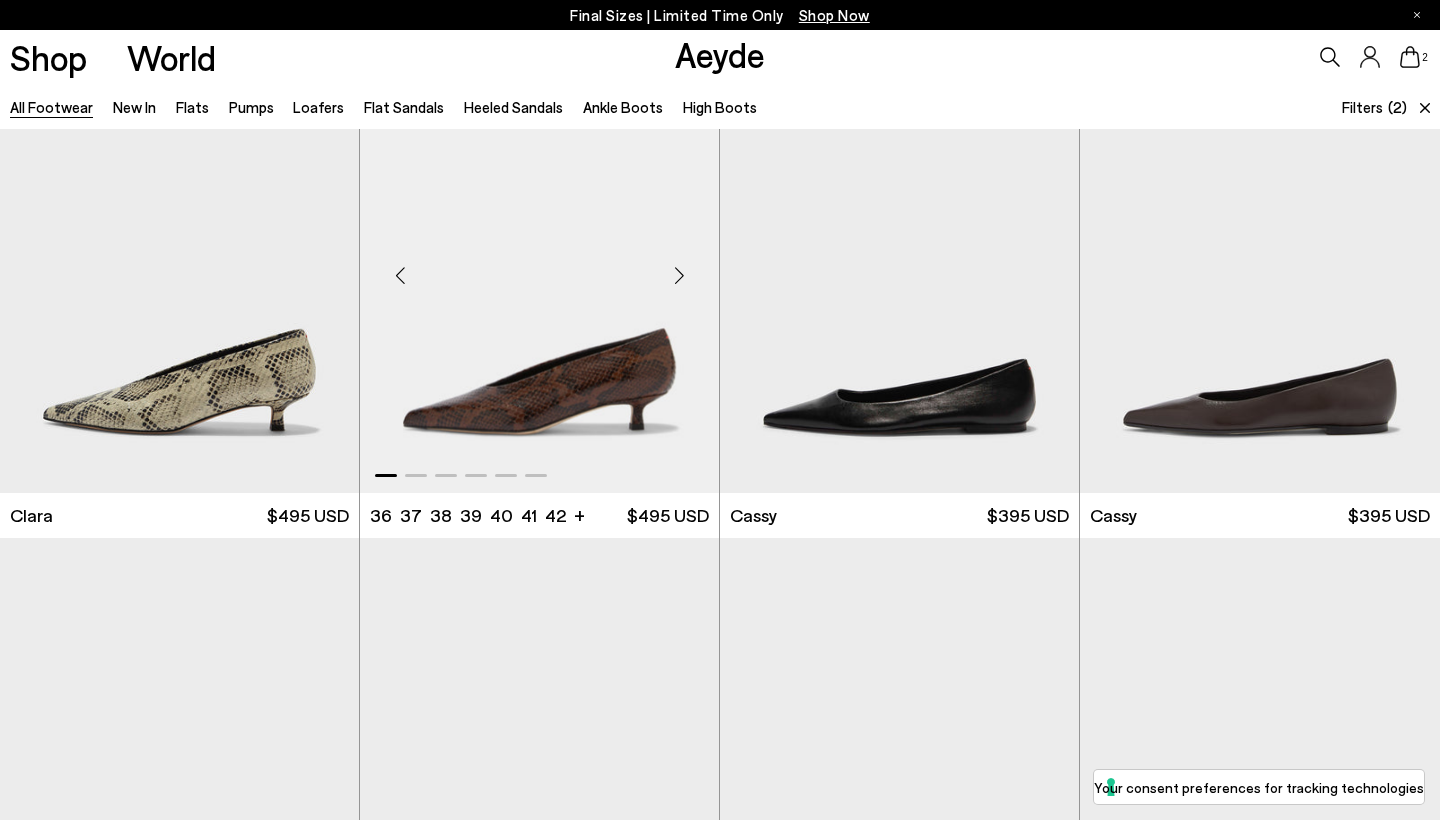 scroll, scrollTop: 4081, scrollLeft: 0, axis: vertical 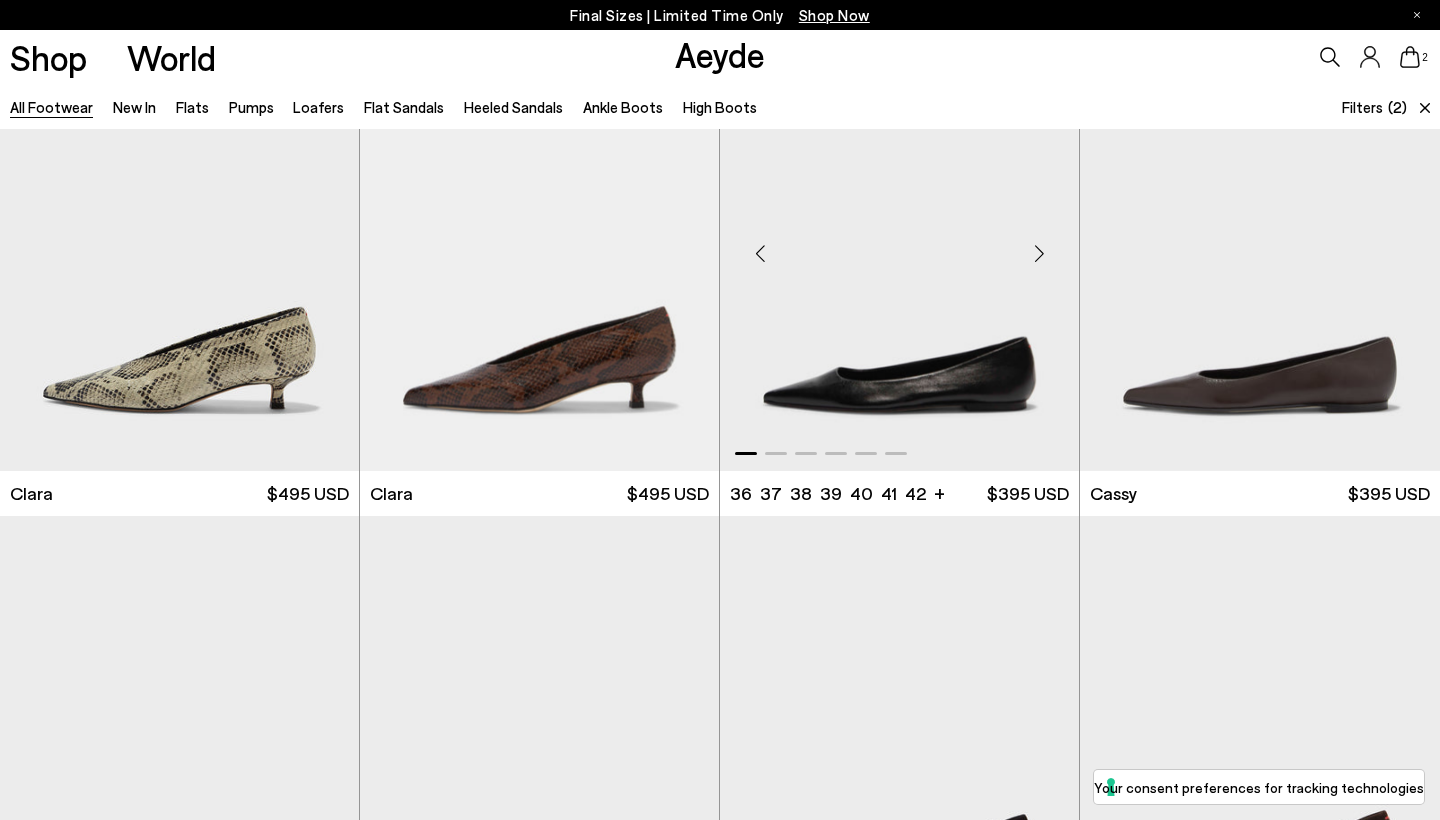 click at bounding box center (1039, 253) 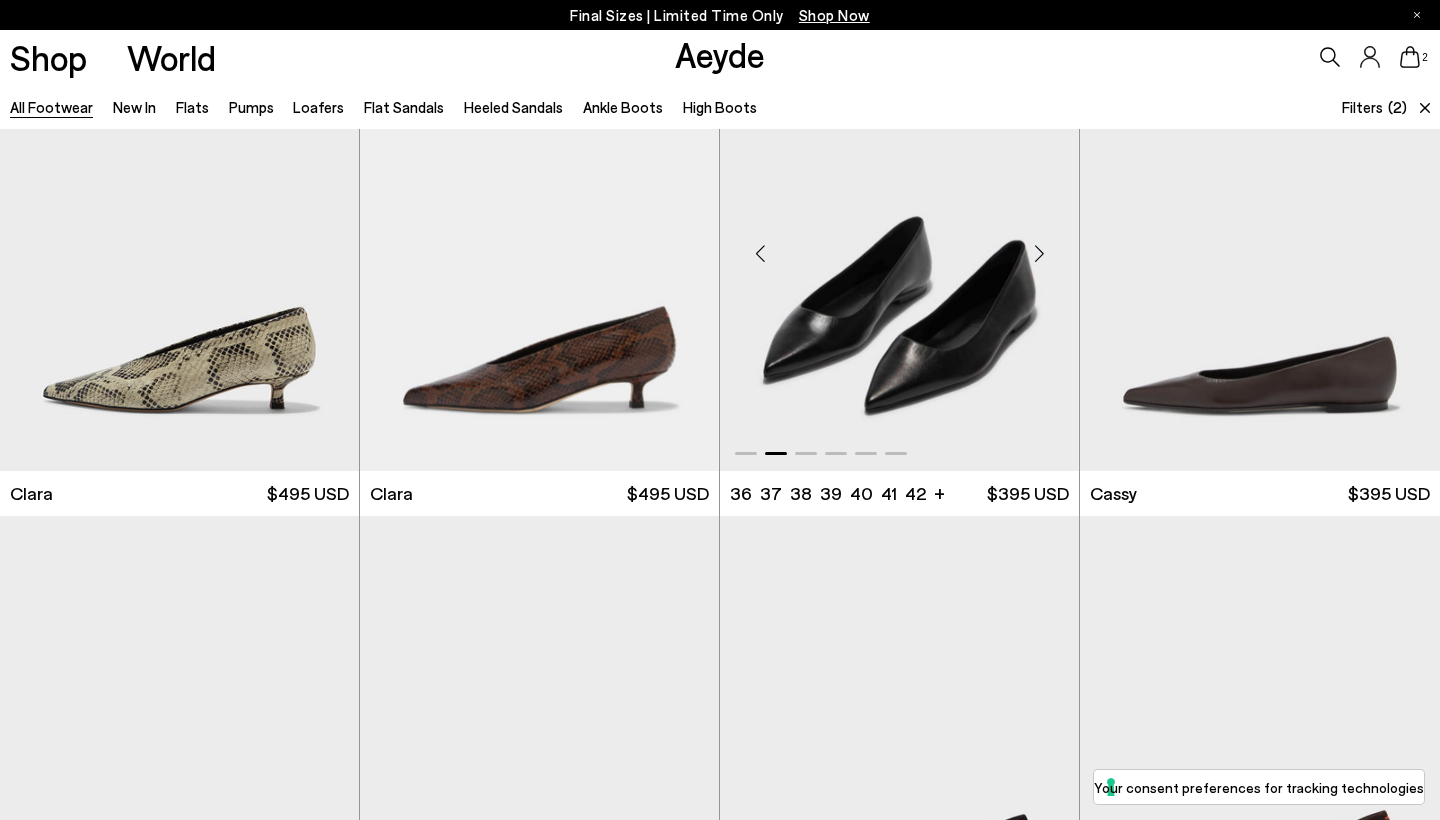 click at bounding box center [1039, 253] 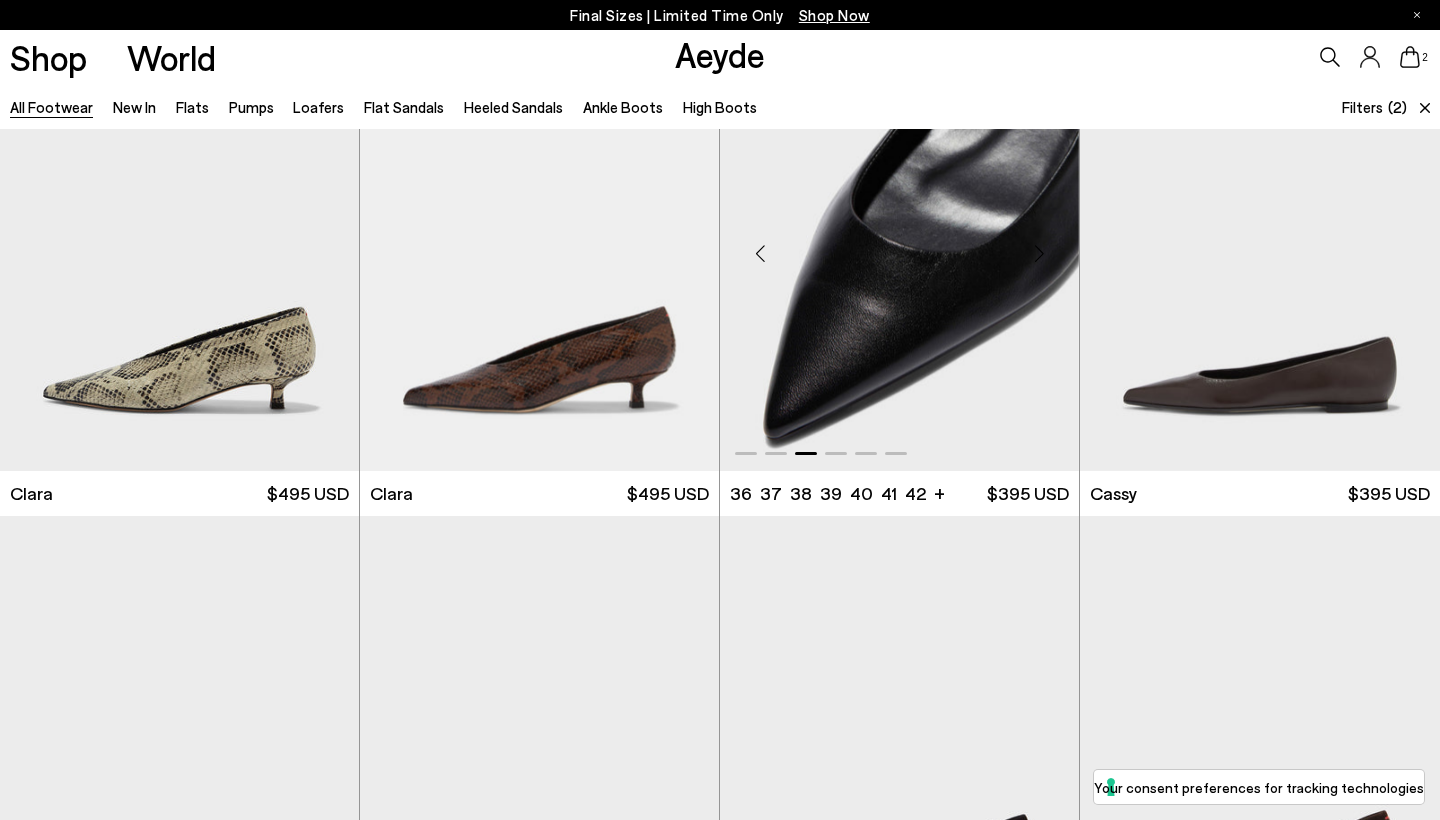 click at bounding box center (1039, 253) 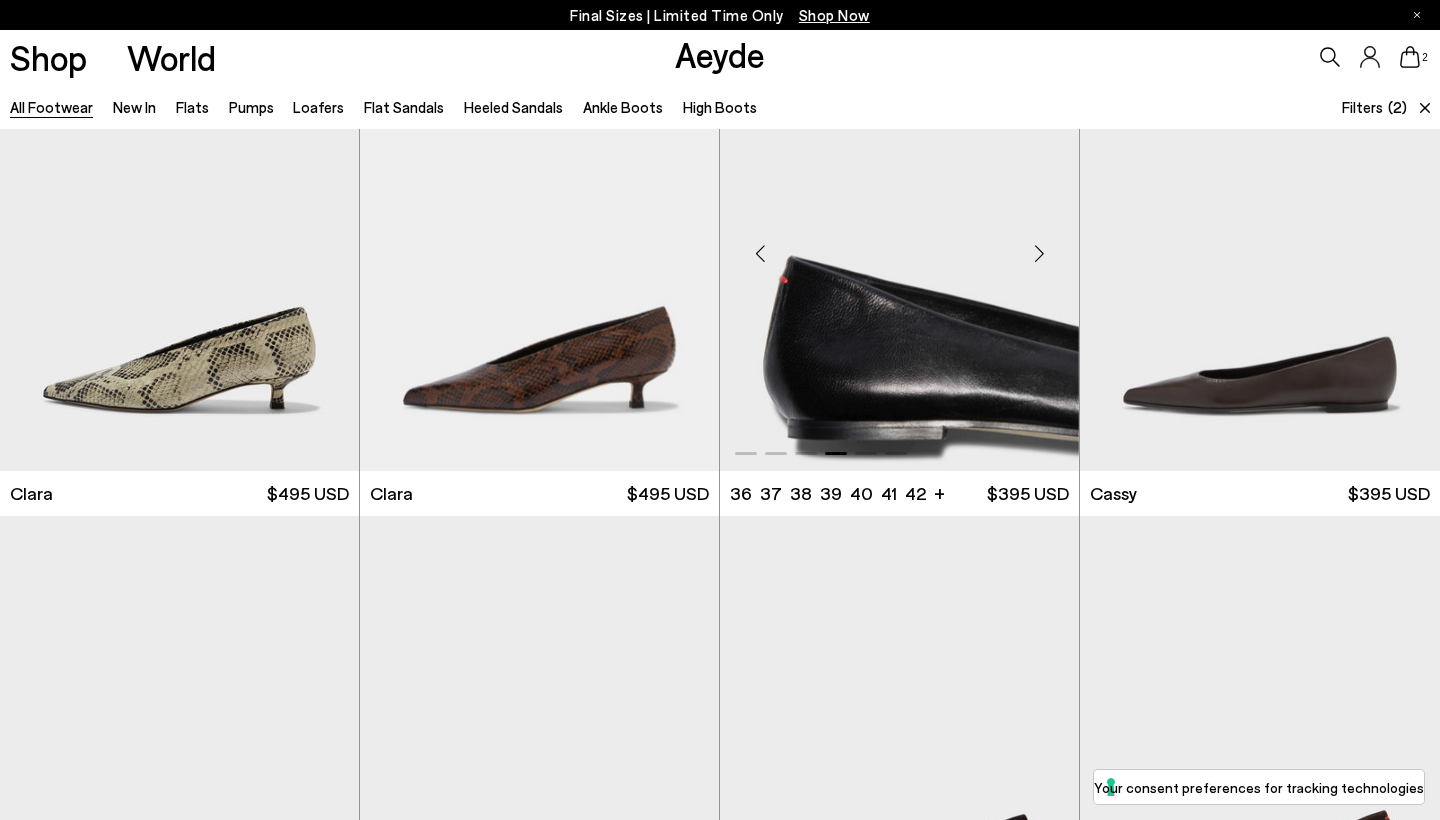 click at bounding box center [1039, 253] 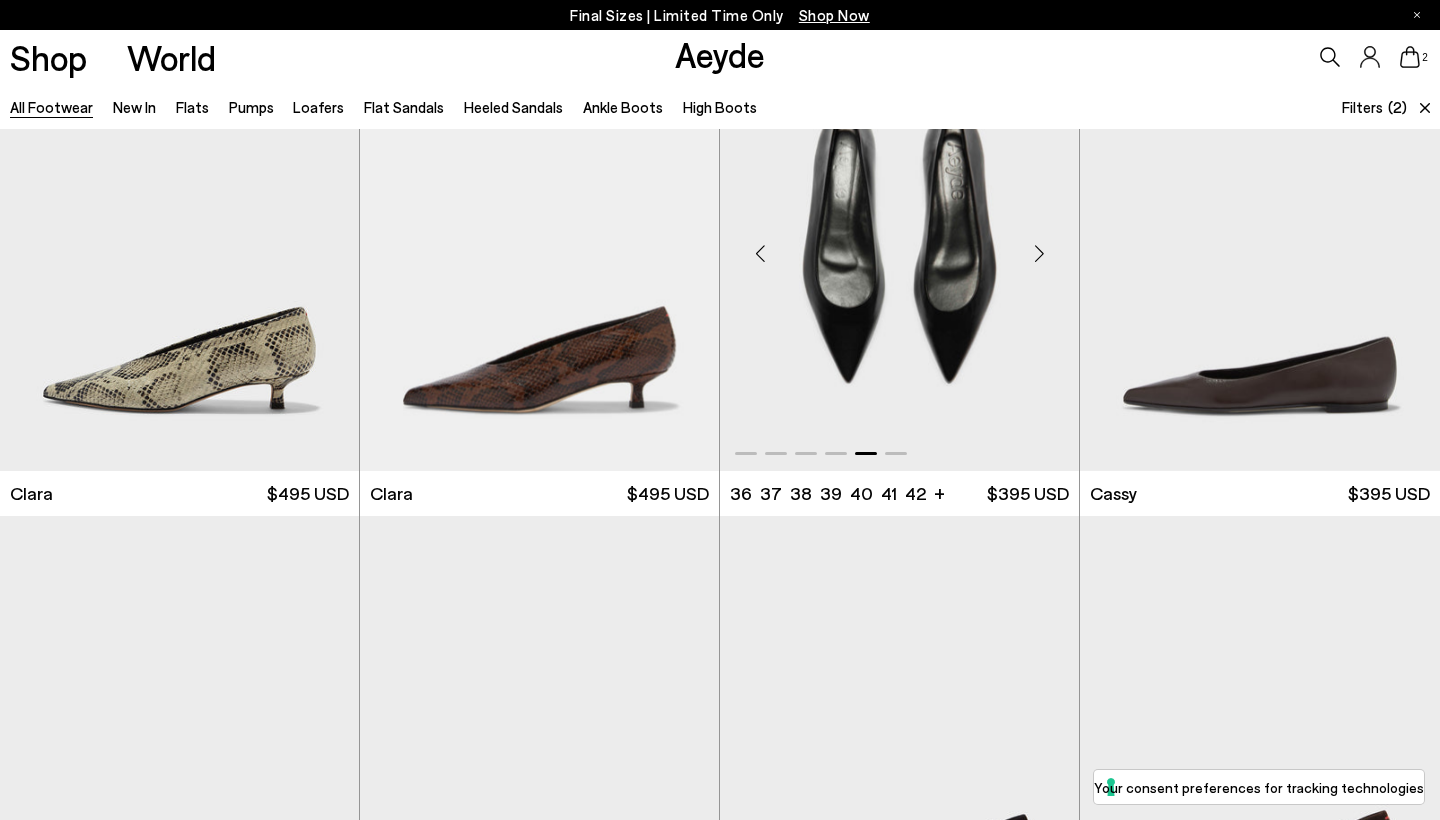click at bounding box center (1039, 253) 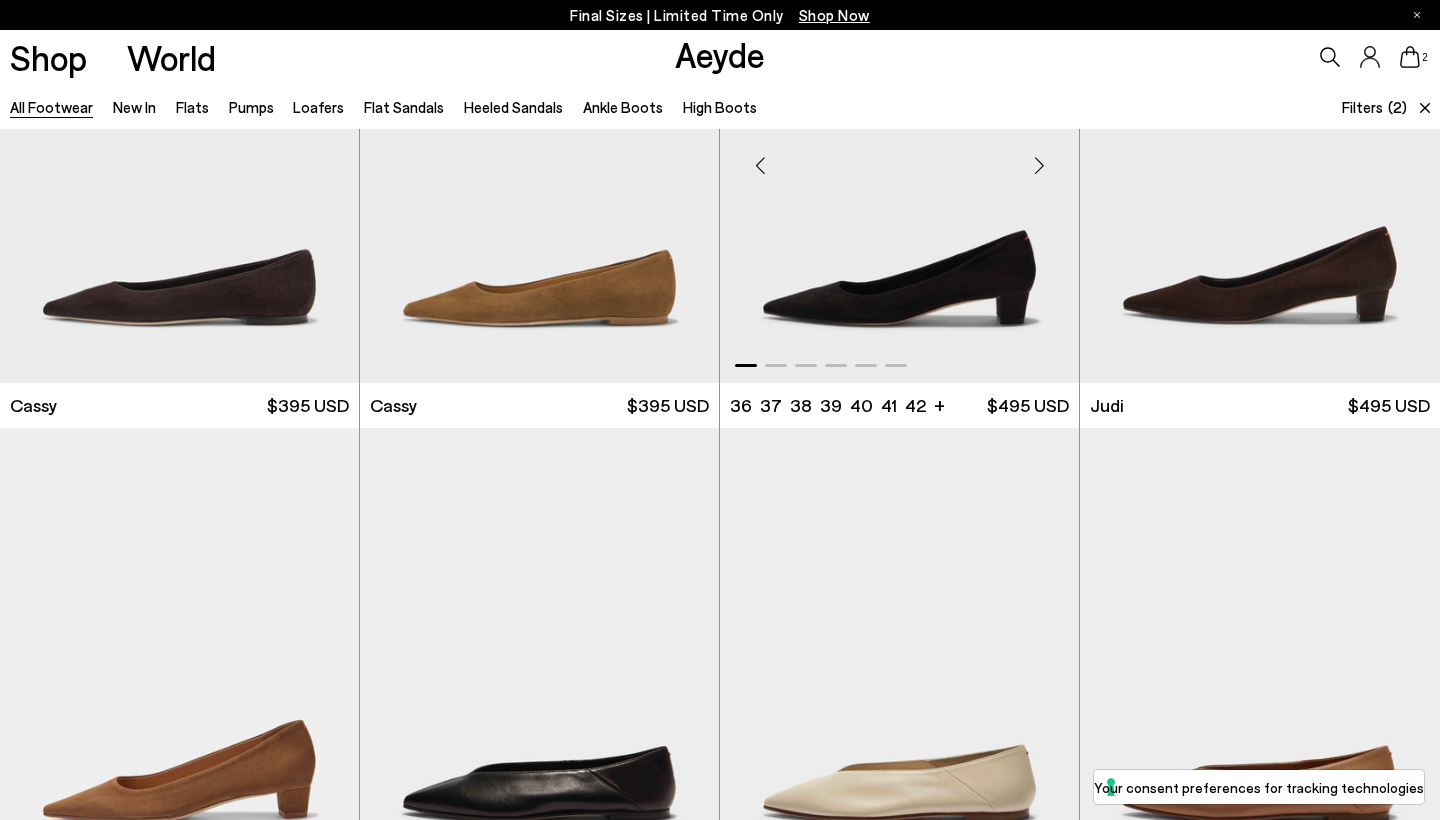 scroll, scrollTop: 4666, scrollLeft: 0, axis: vertical 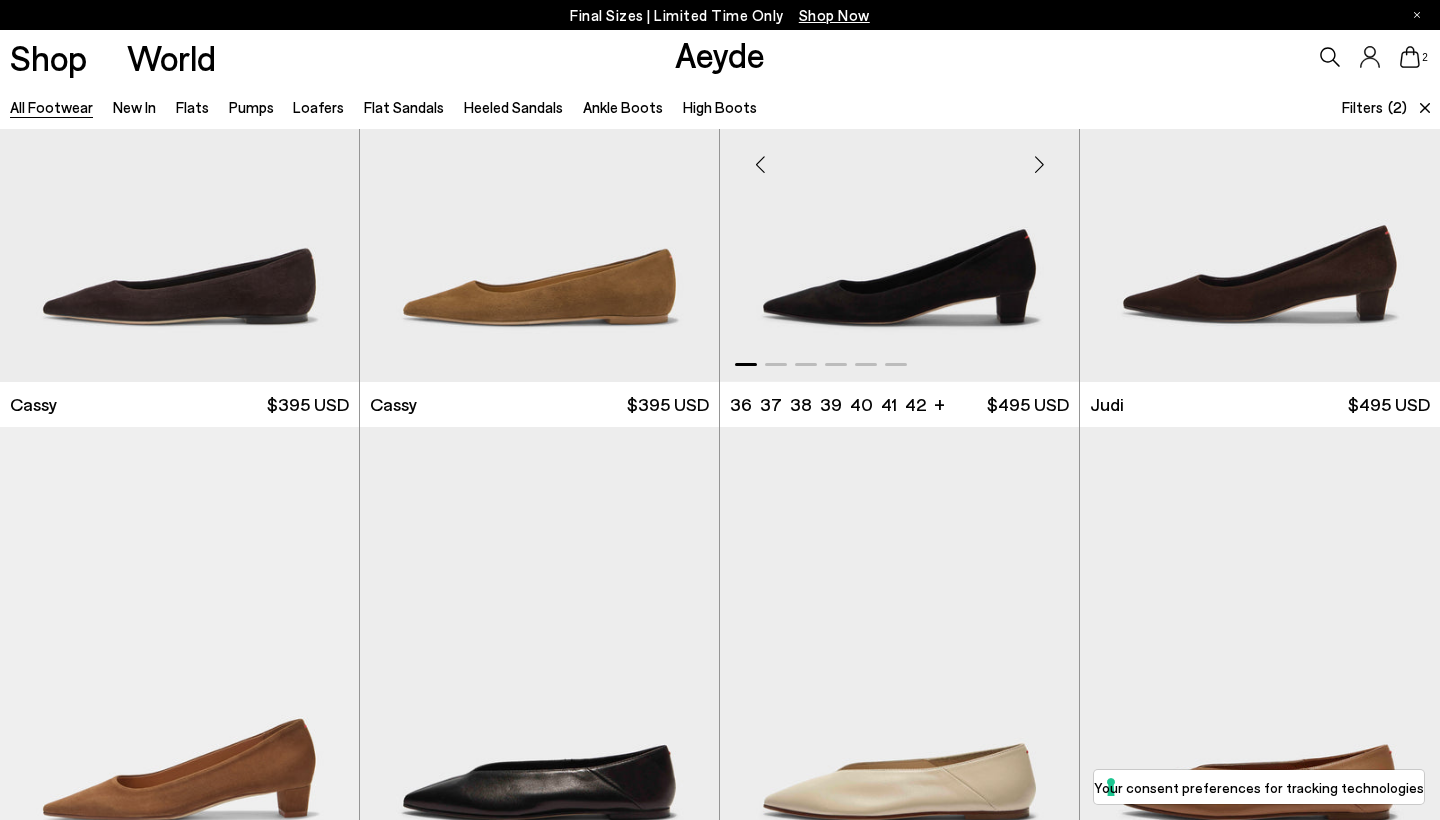 click at bounding box center (1039, 165) 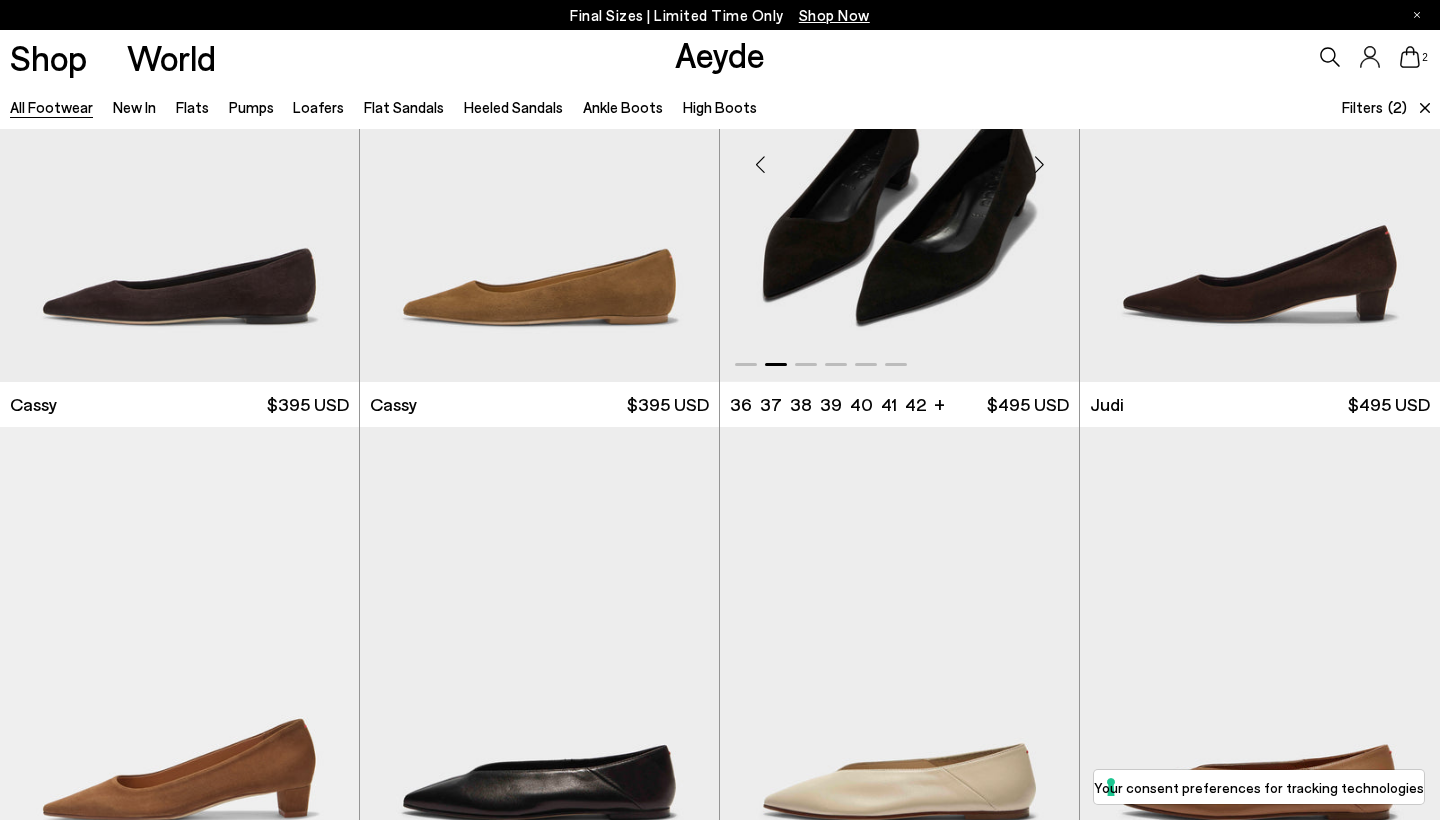 click at bounding box center [1039, 165] 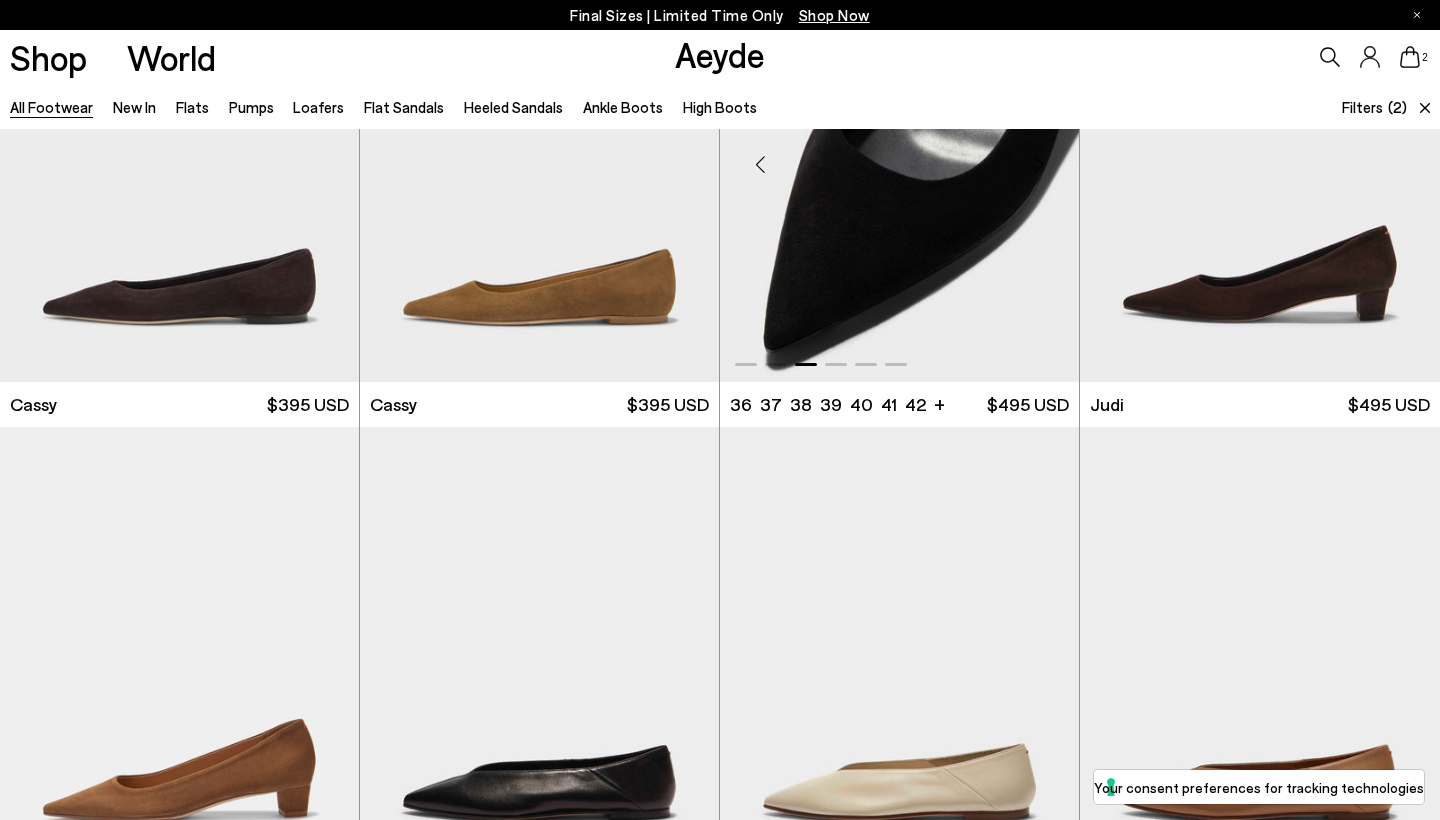 click at bounding box center (1039, 165) 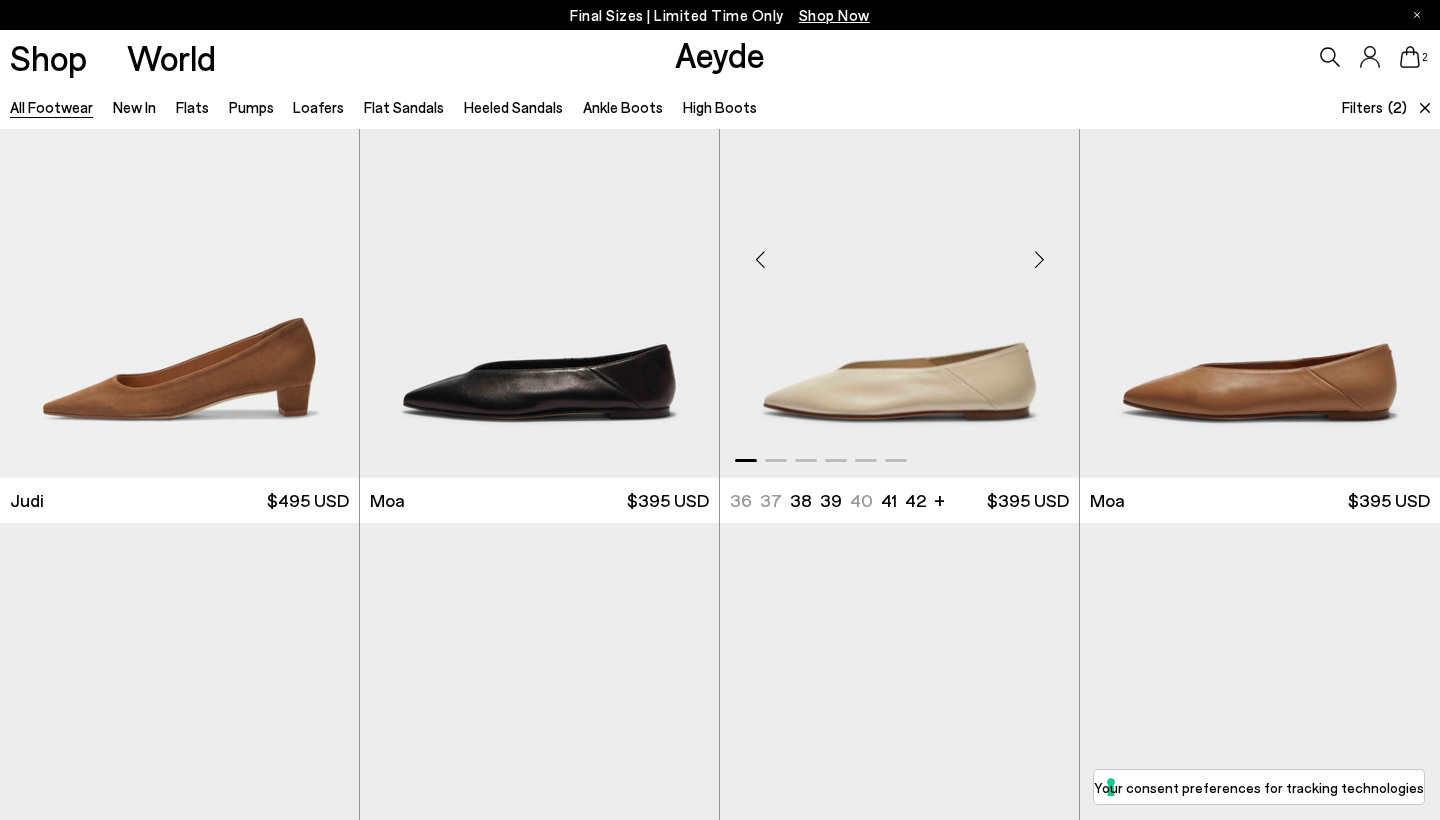 scroll, scrollTop: 5069, scrollLeft: 0, axis: vertical 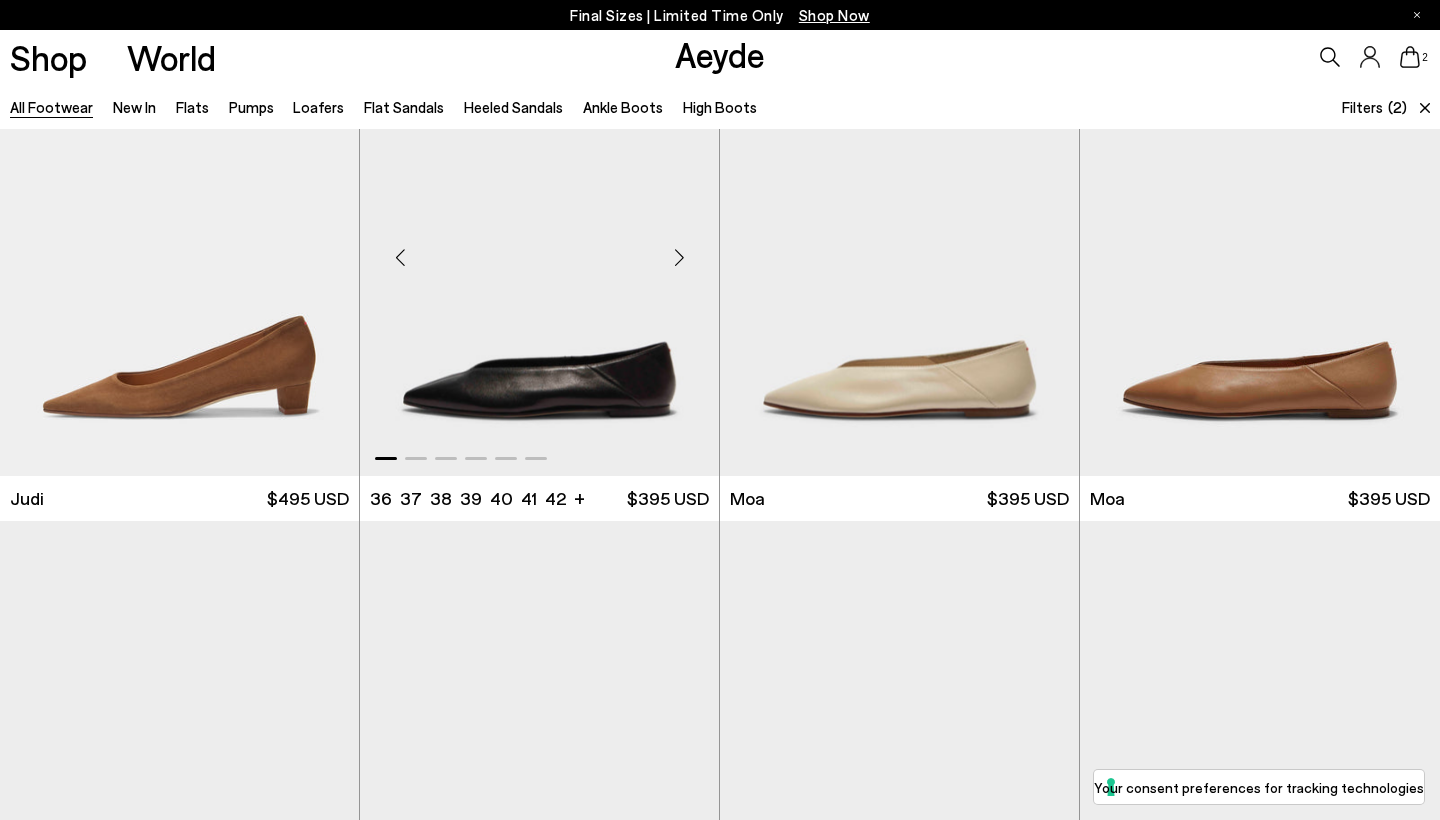 click at bounding box center [679, 258] 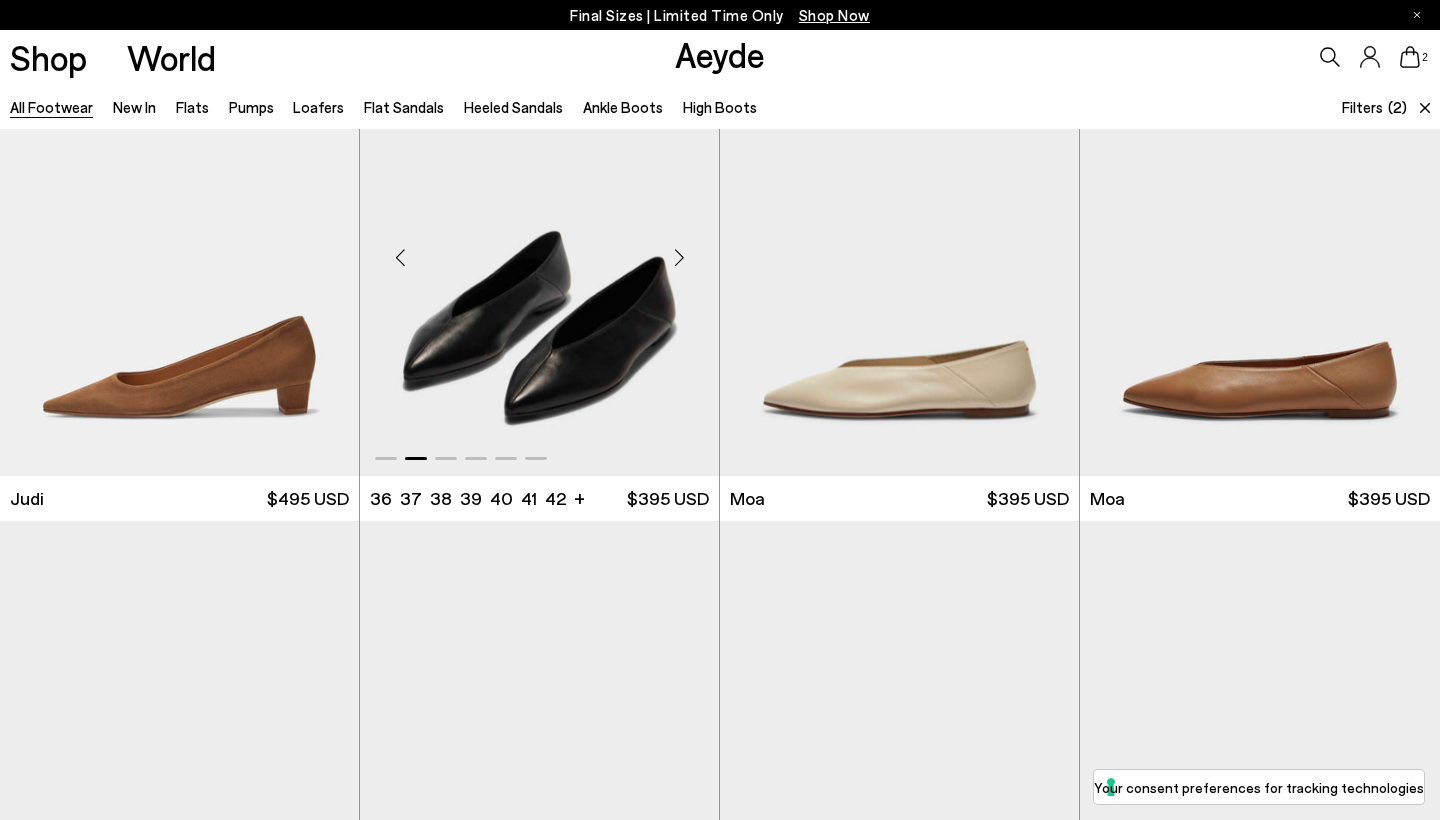 click at bounding box center [679, 258] 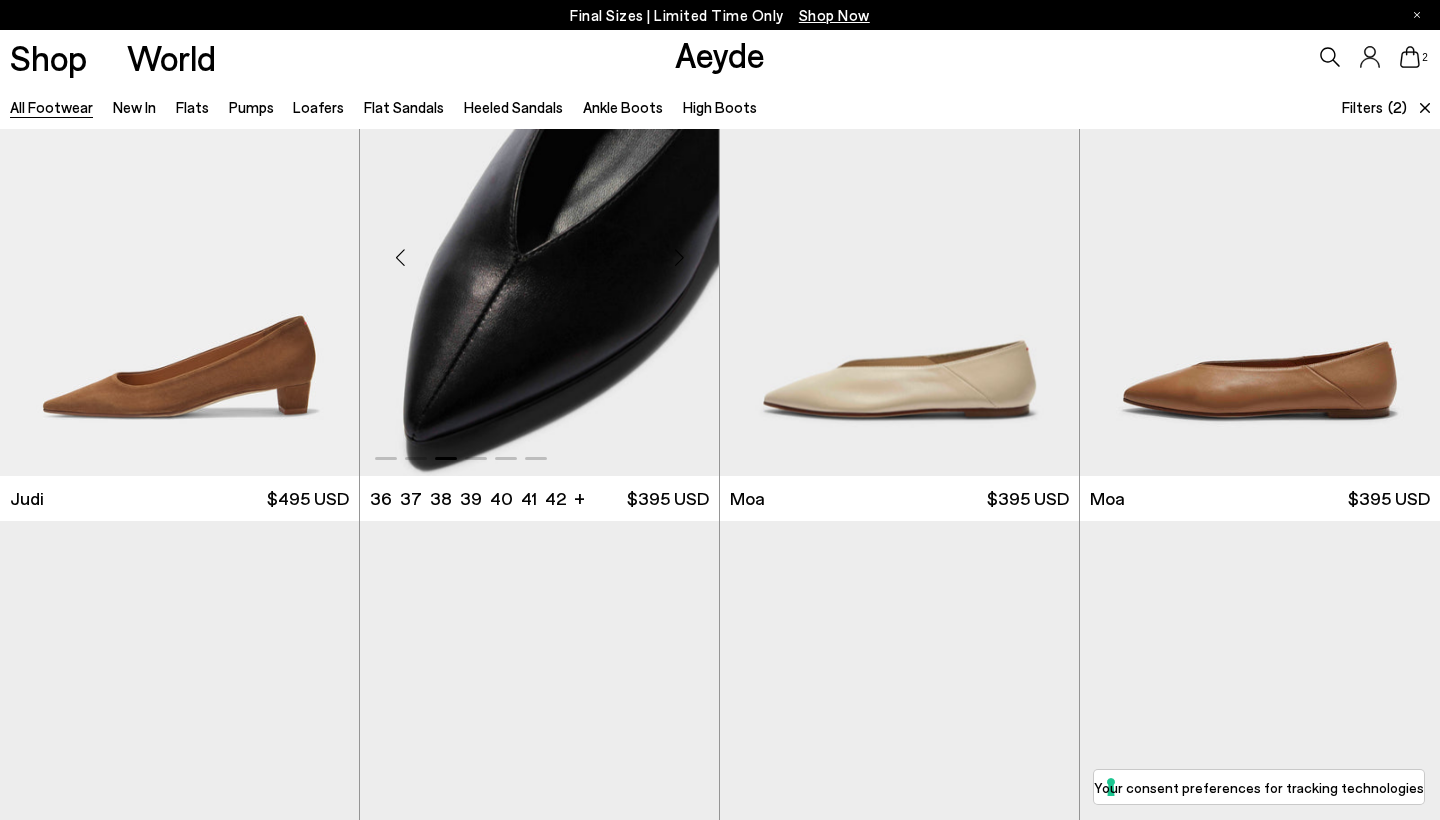 click at bounding box center (679, 258) 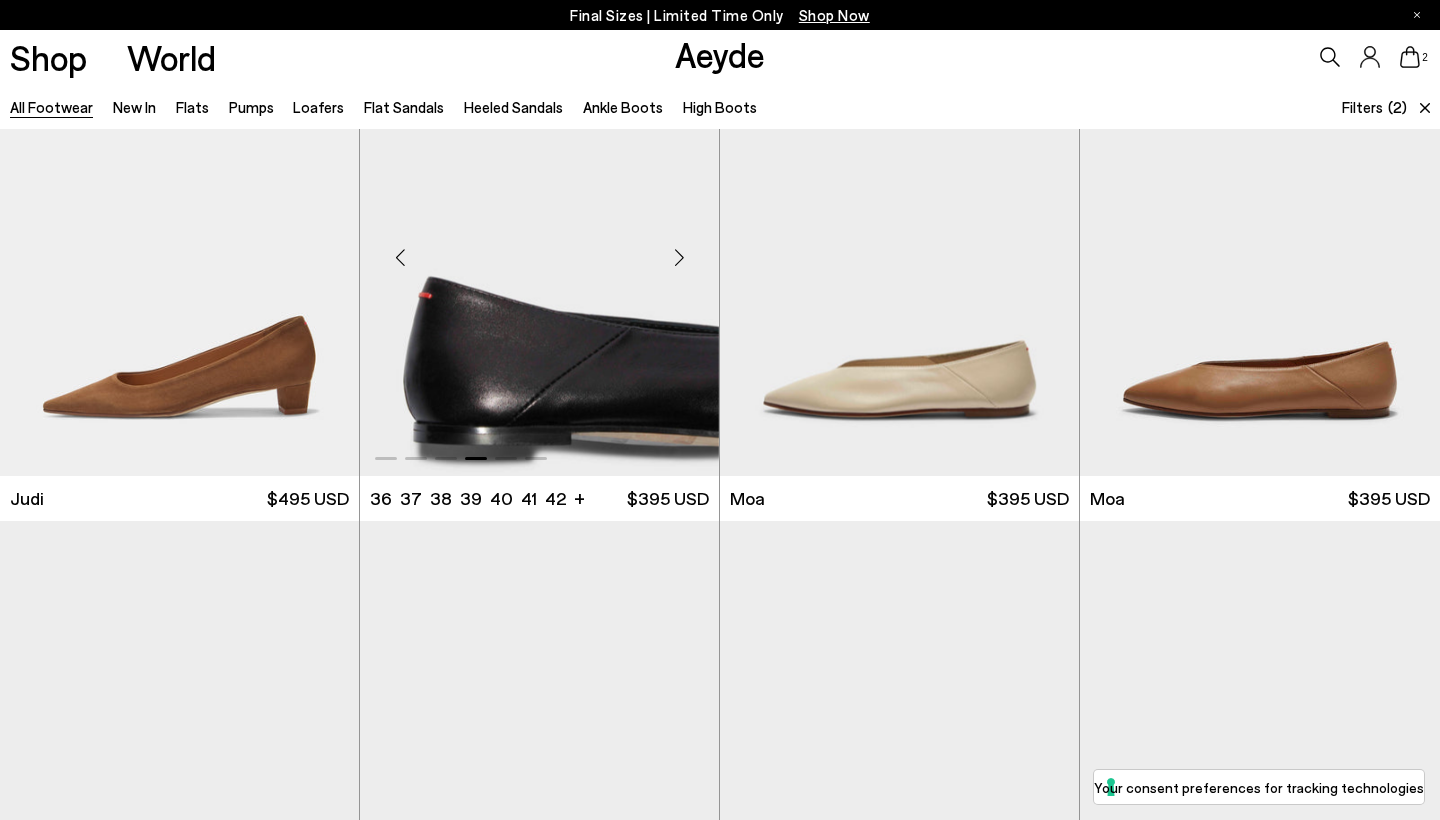 click at bounding box center [679, 258] 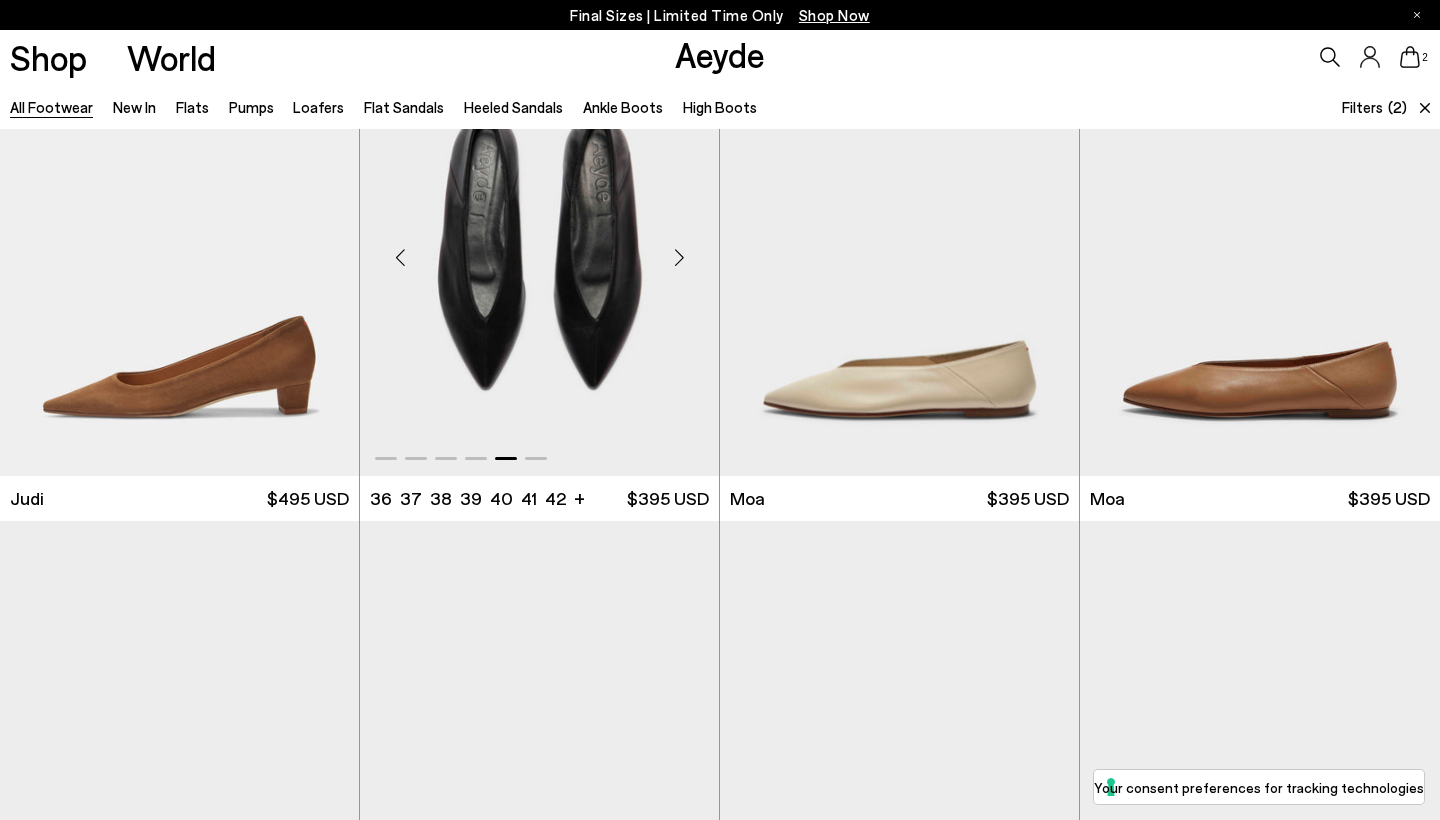 click at bounding box center (679, 258) 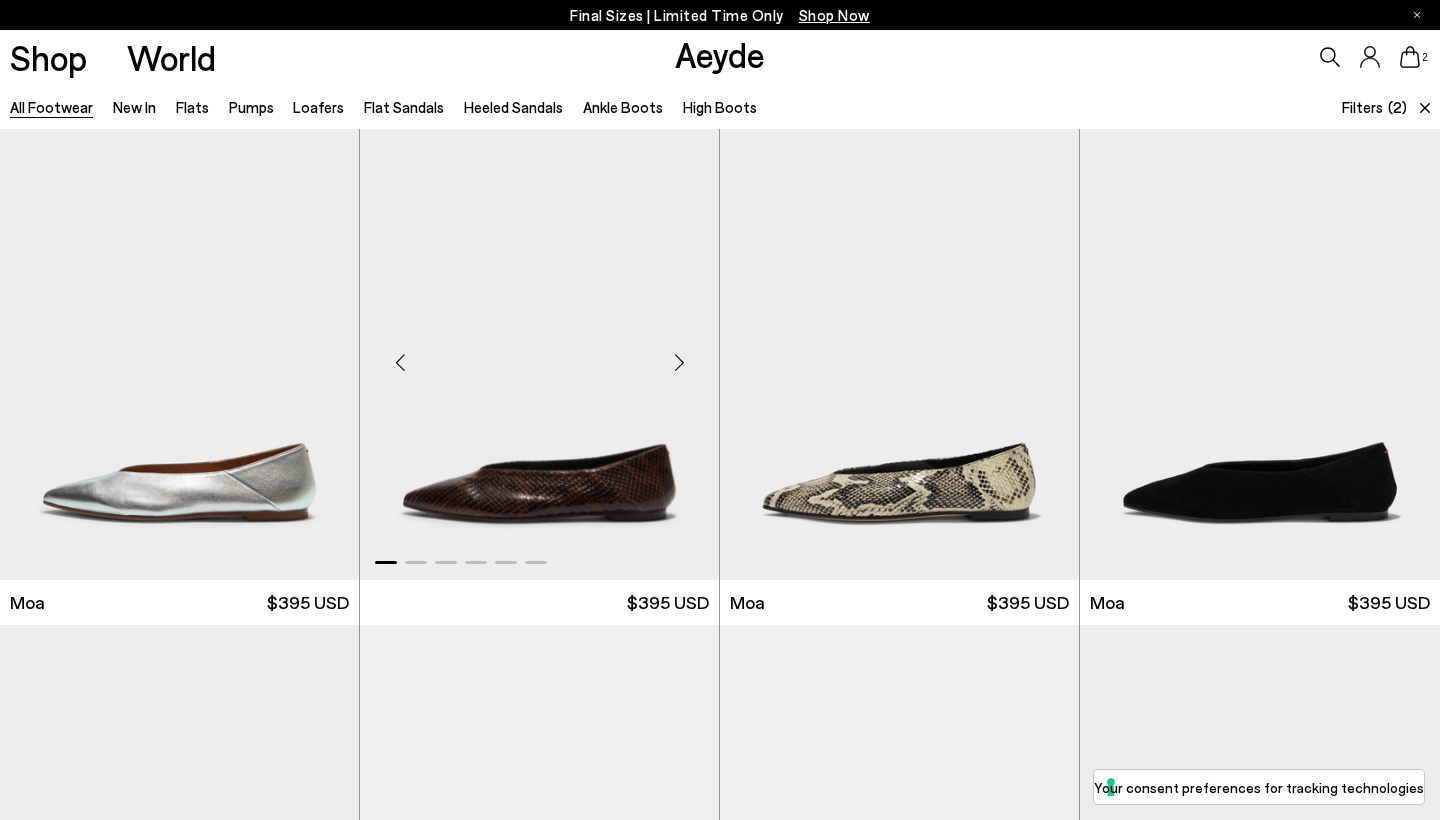 scroll, scrollTop: 5481, scrollLeft: 0, axis: vertical 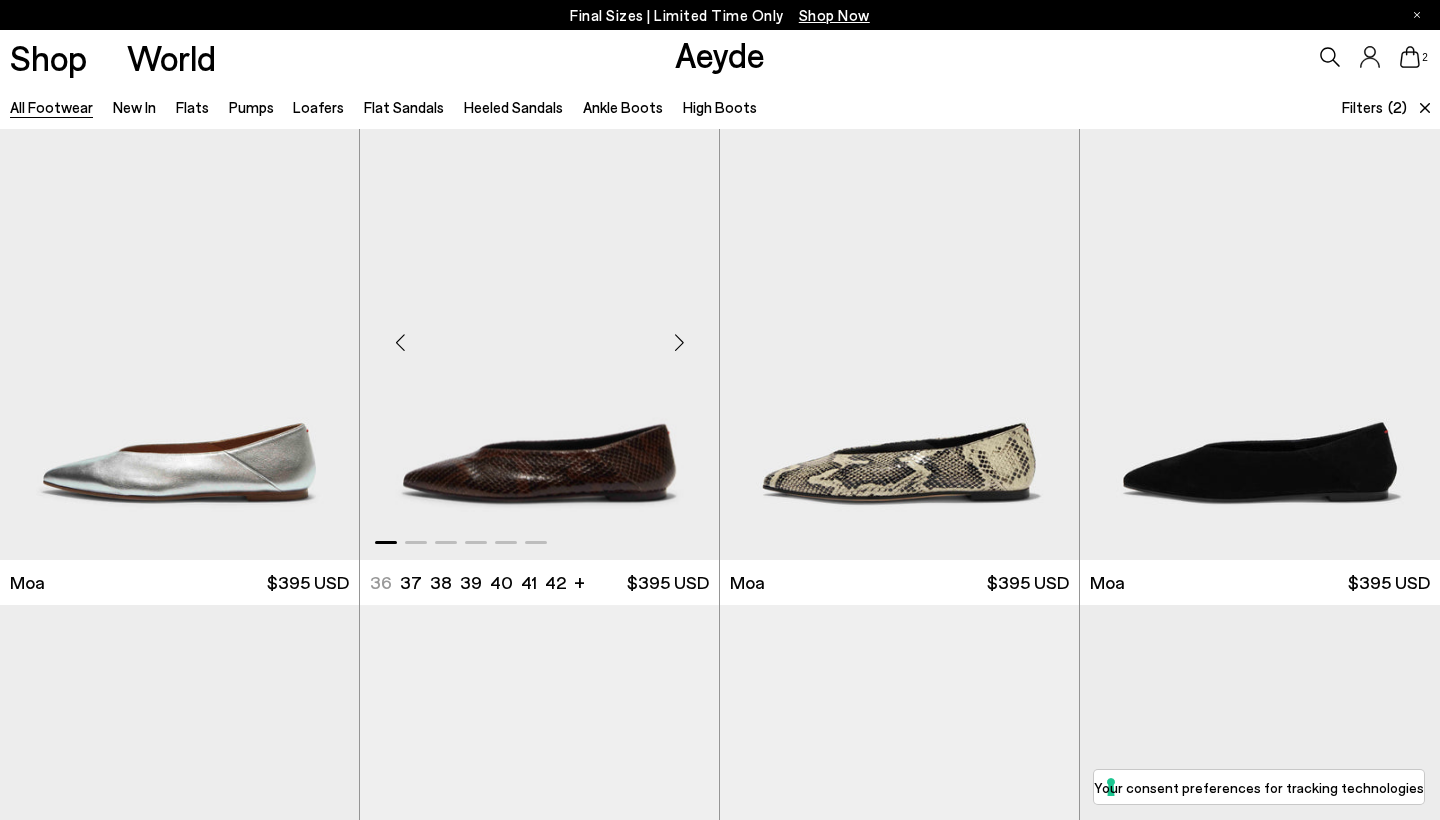 click at bounding box center (679, 342) 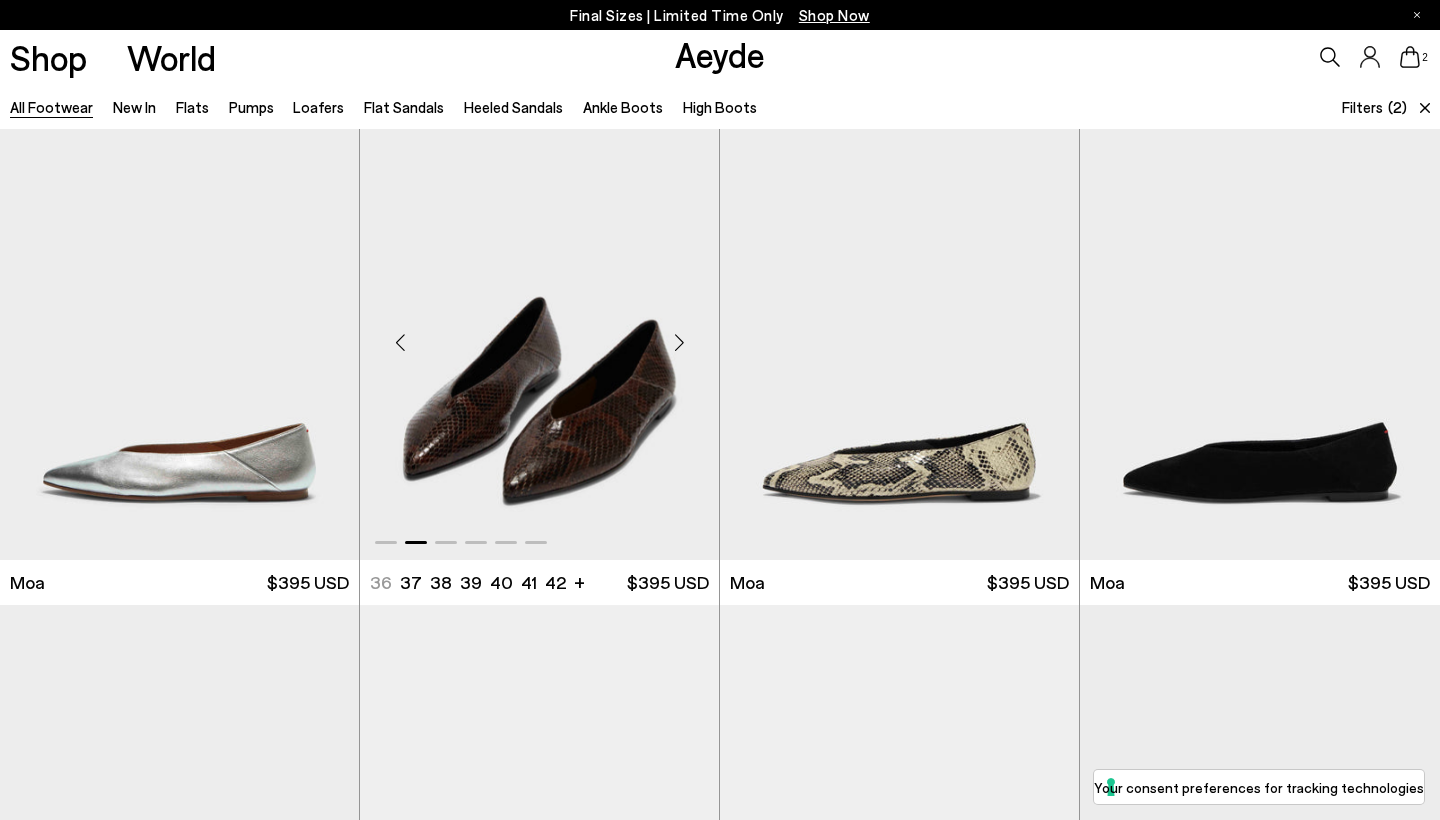 click at bounding box center (679, 342) 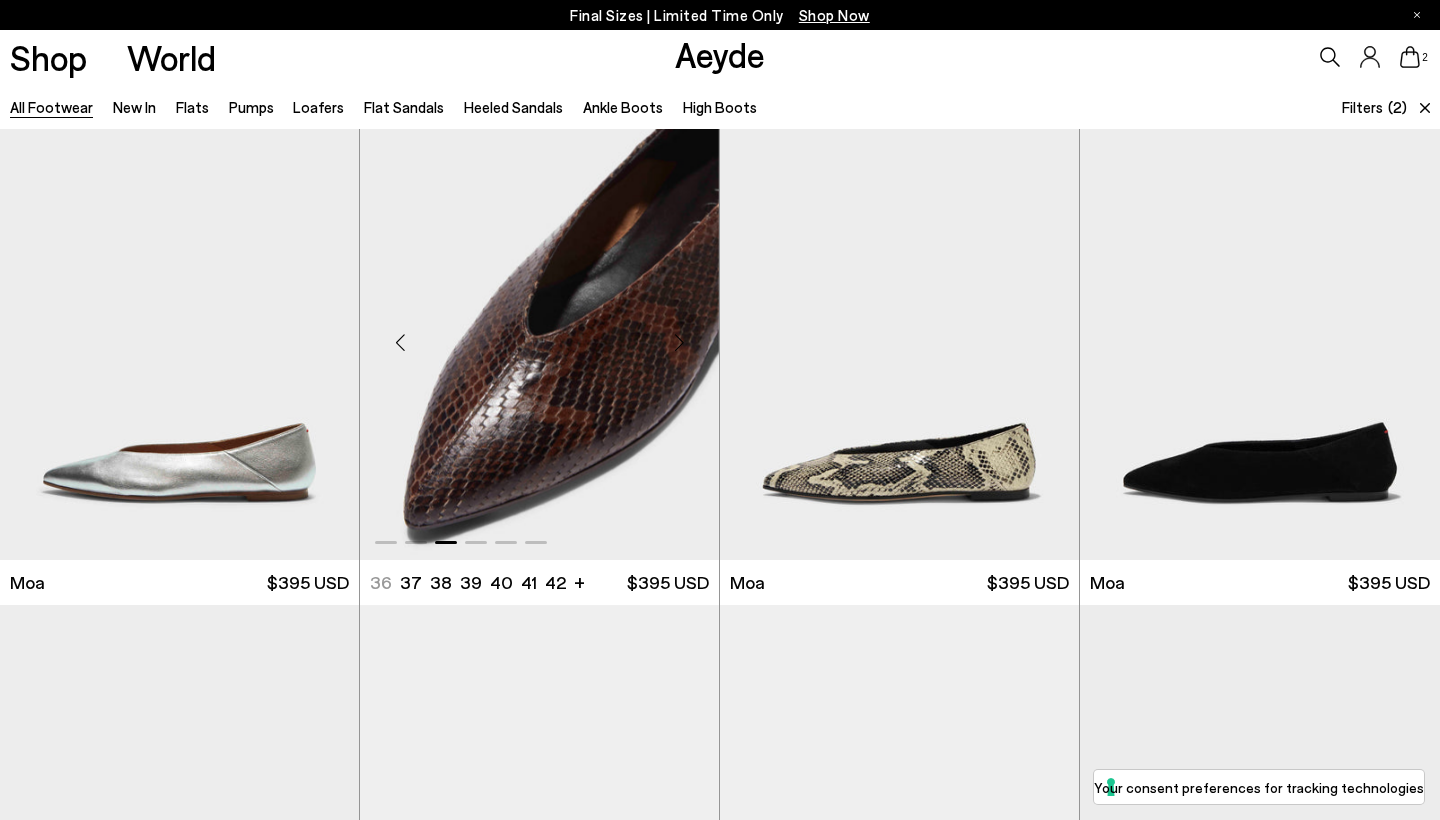 click at bounding box center (679, 342) 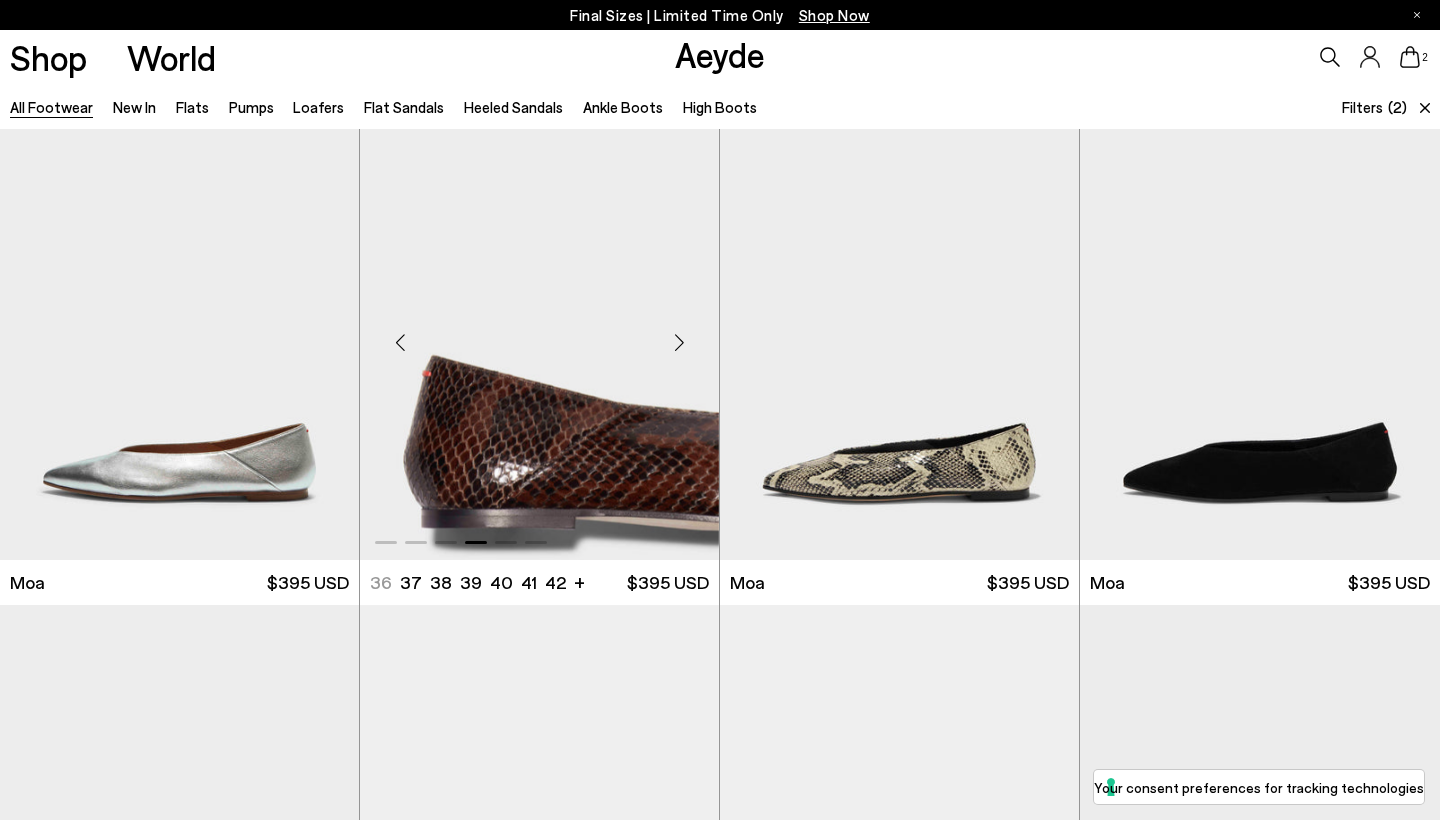 click at bounding box center (679, 342) 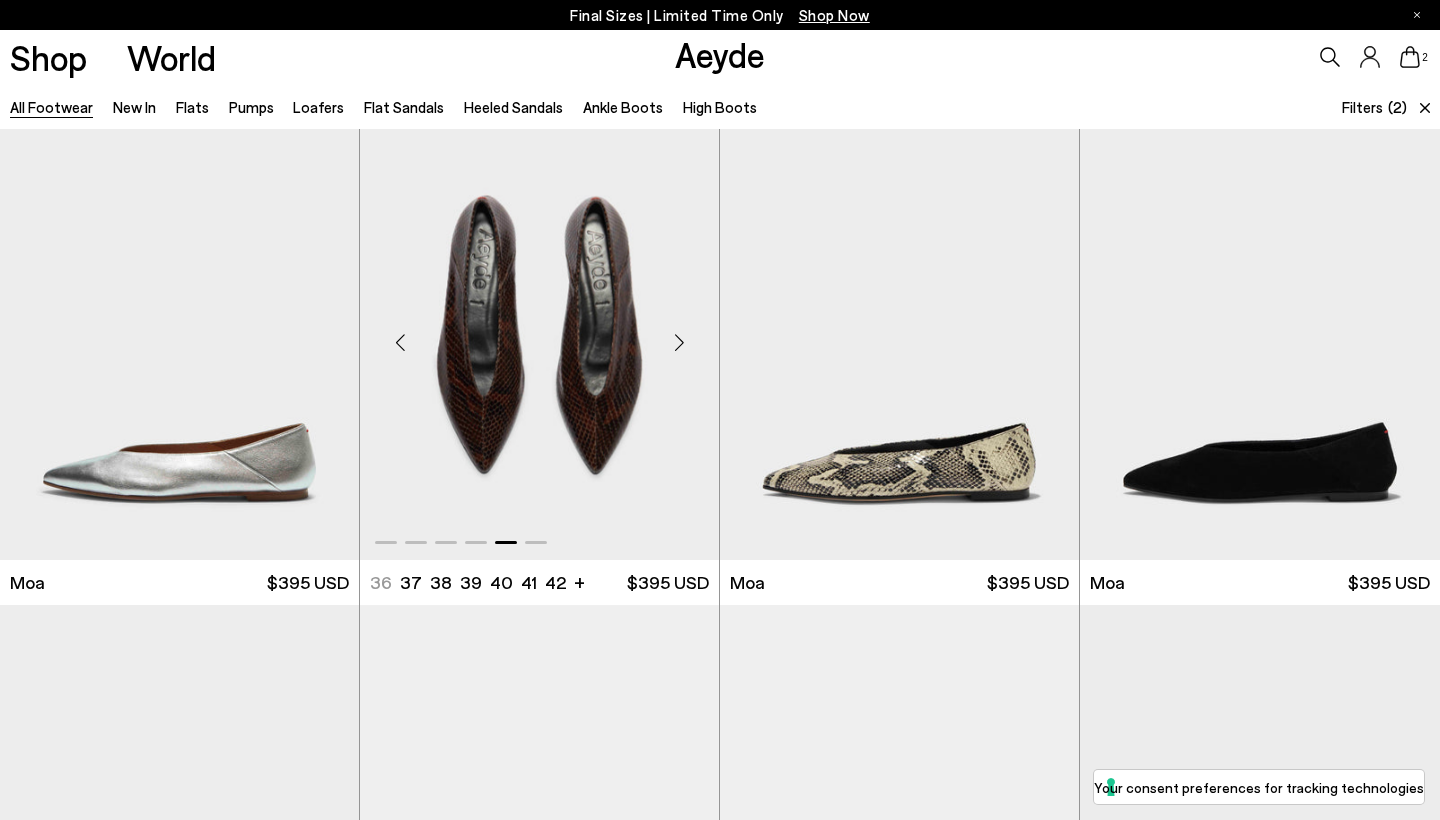 click at bounding box center (679, 342) 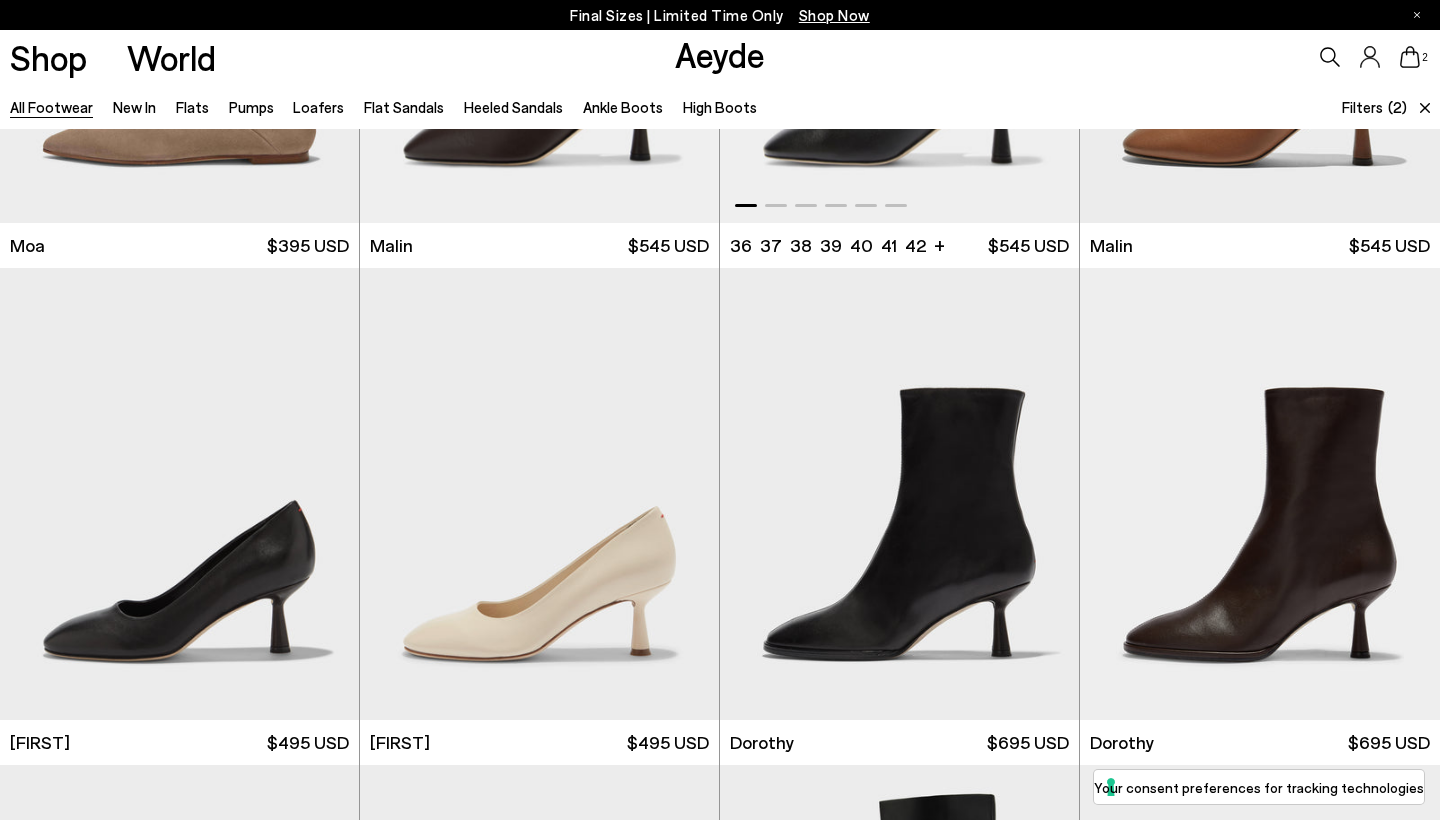 scroll, scrollTop: 6473, scrollLeft: 0, axis: vertical 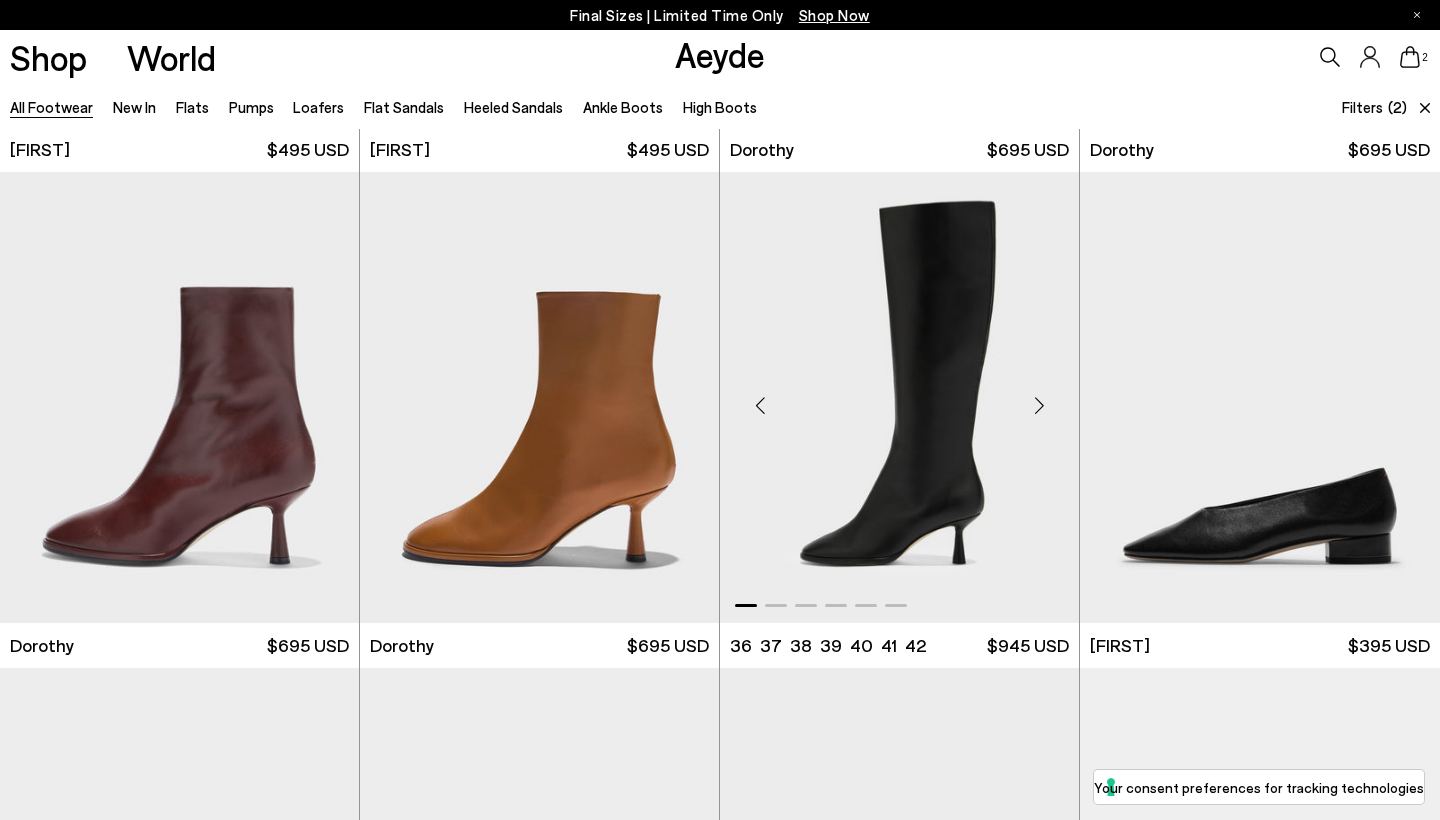click at bounding box center (1039, 405) 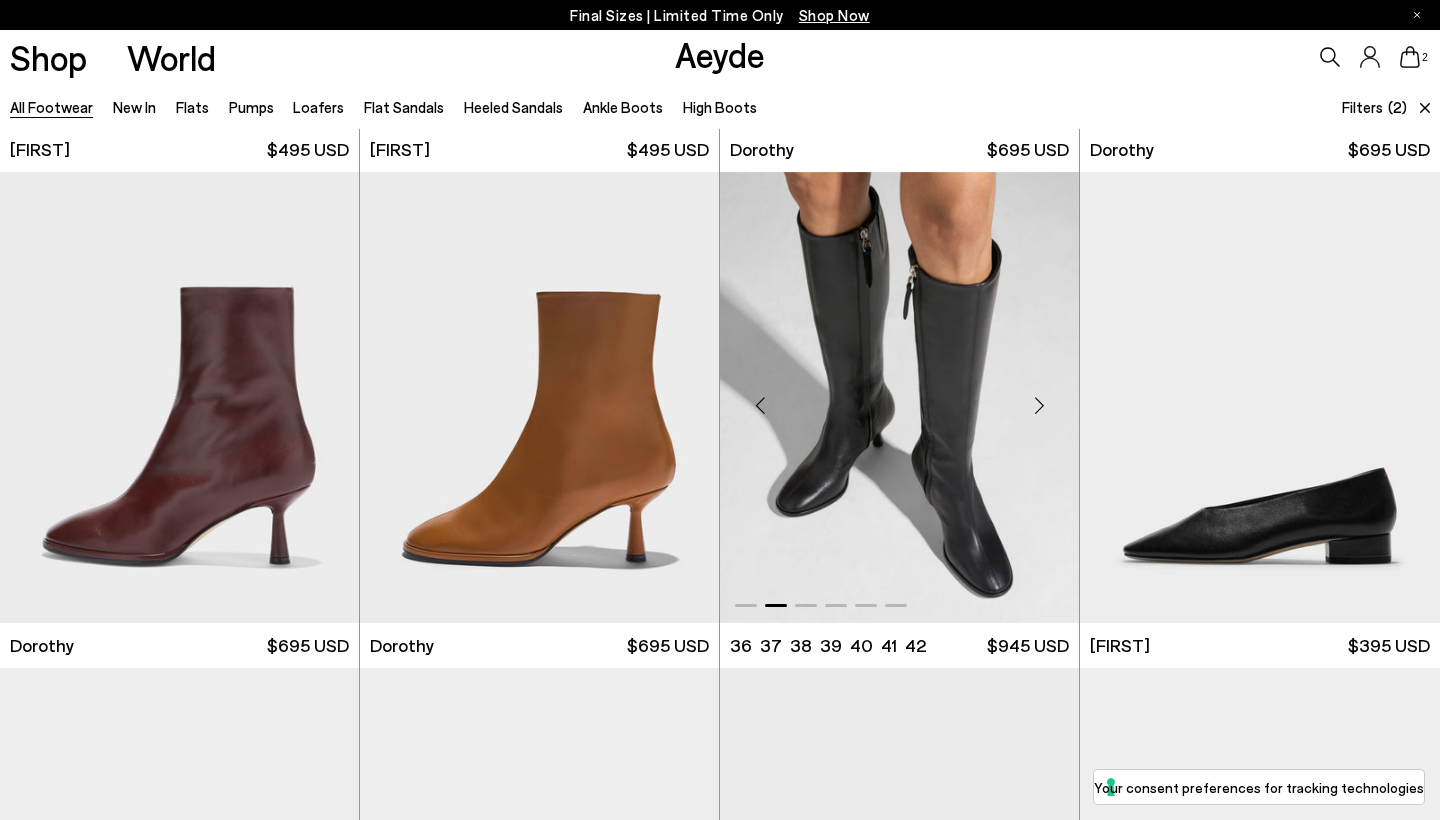 click at bounding box center [1039, 405] 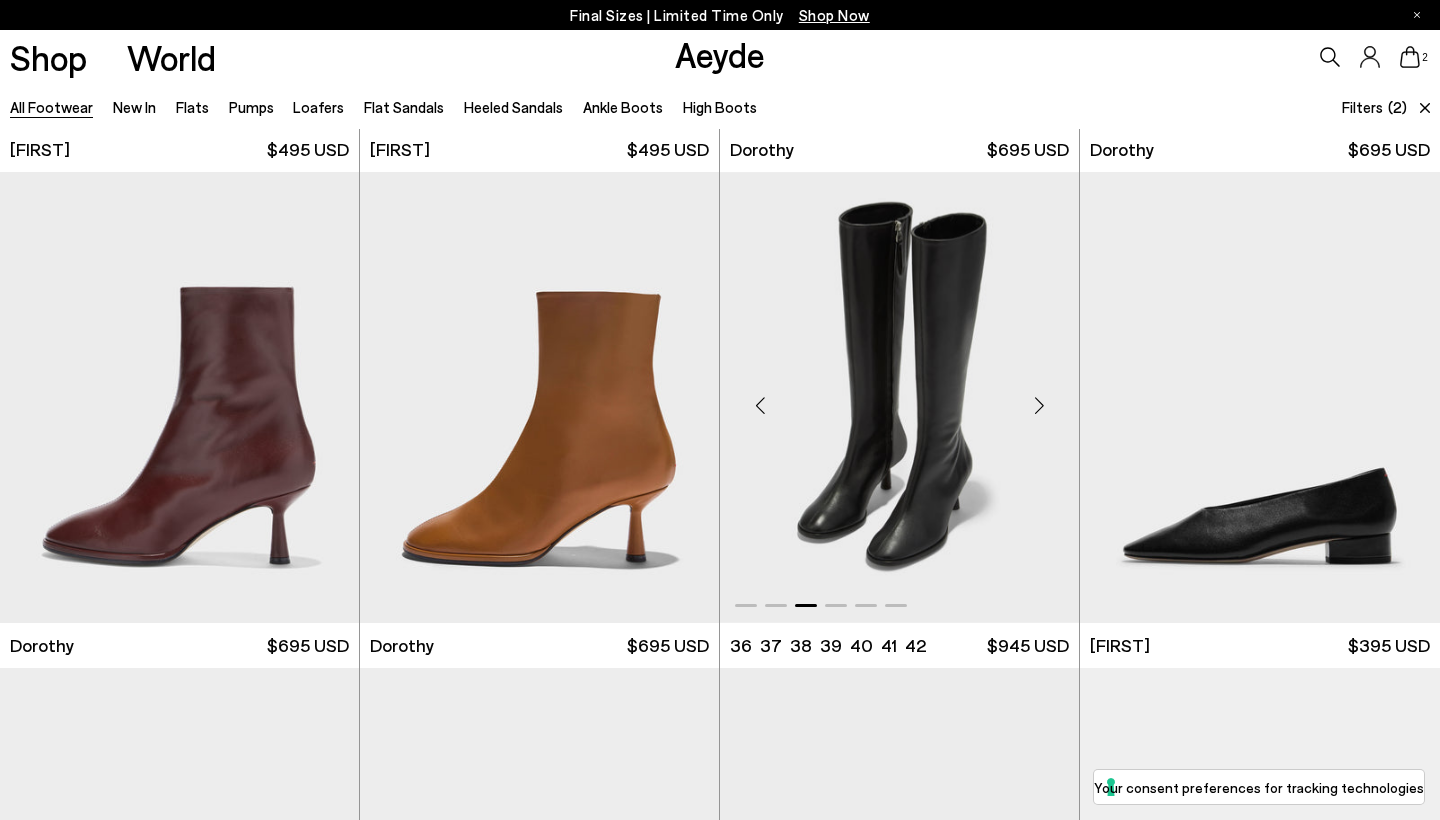 click at bounding box center [1039, 405] 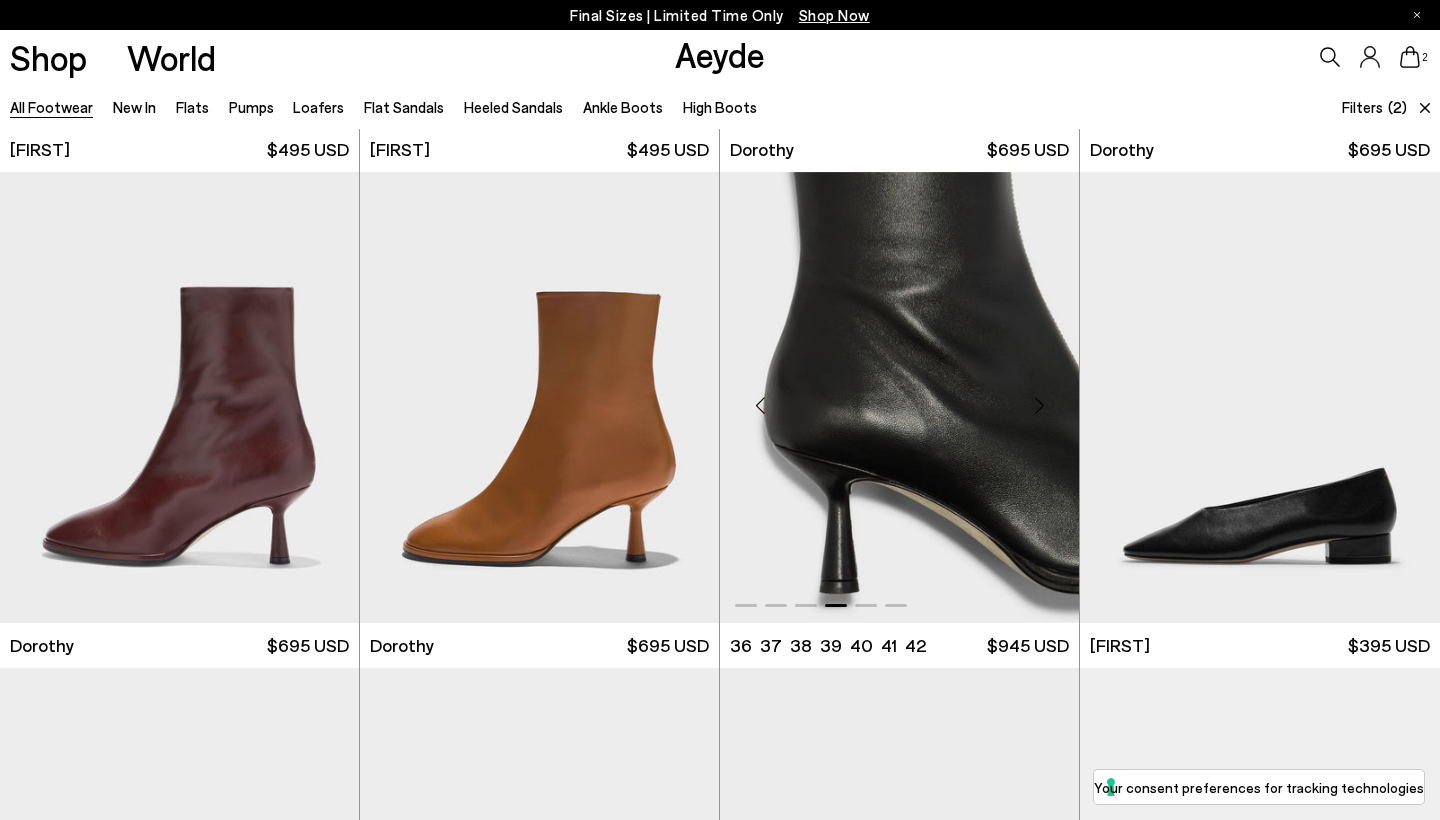 click at bounding box center (1039, 405) 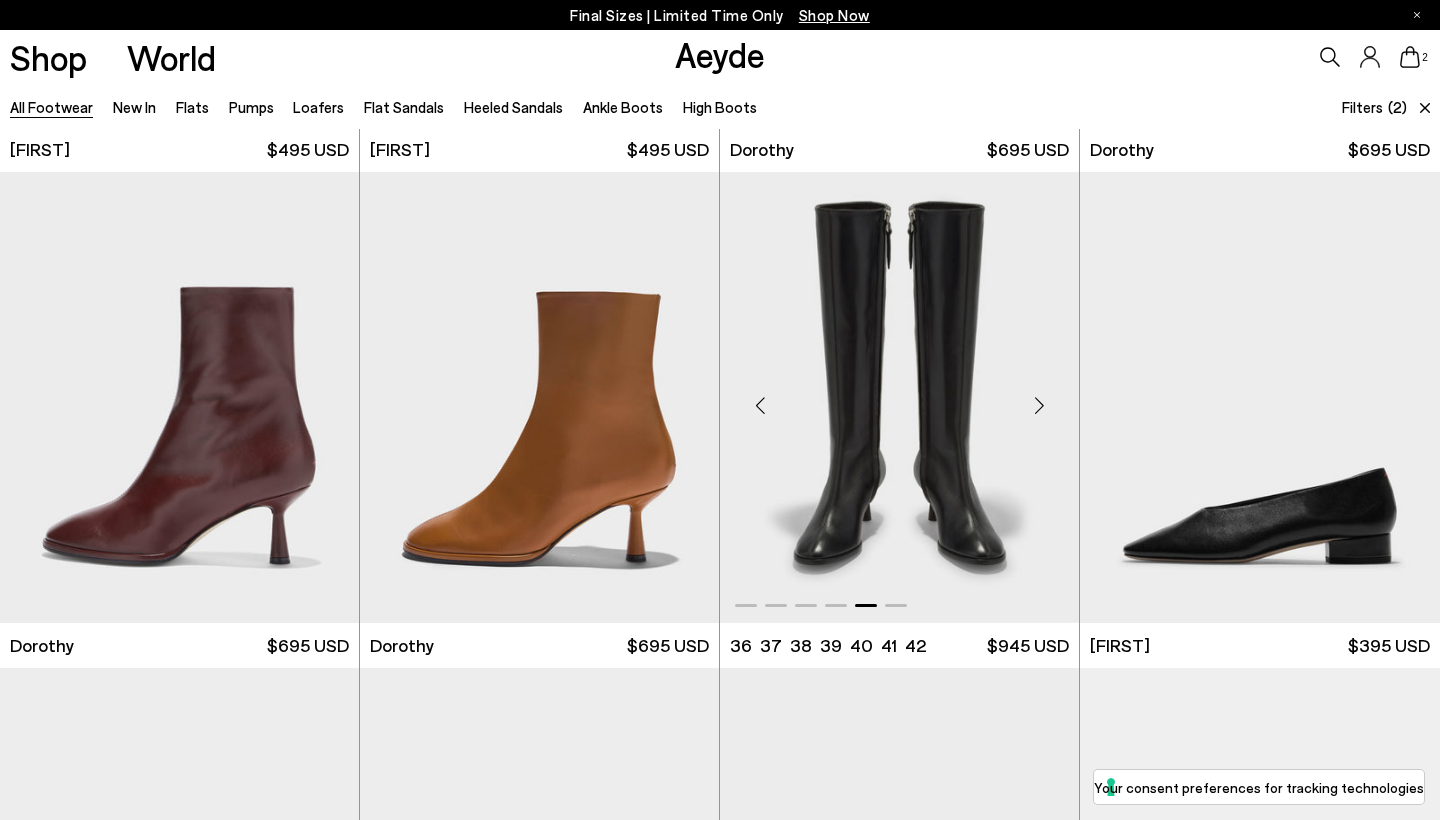 click at bounding box center (1039, 405) 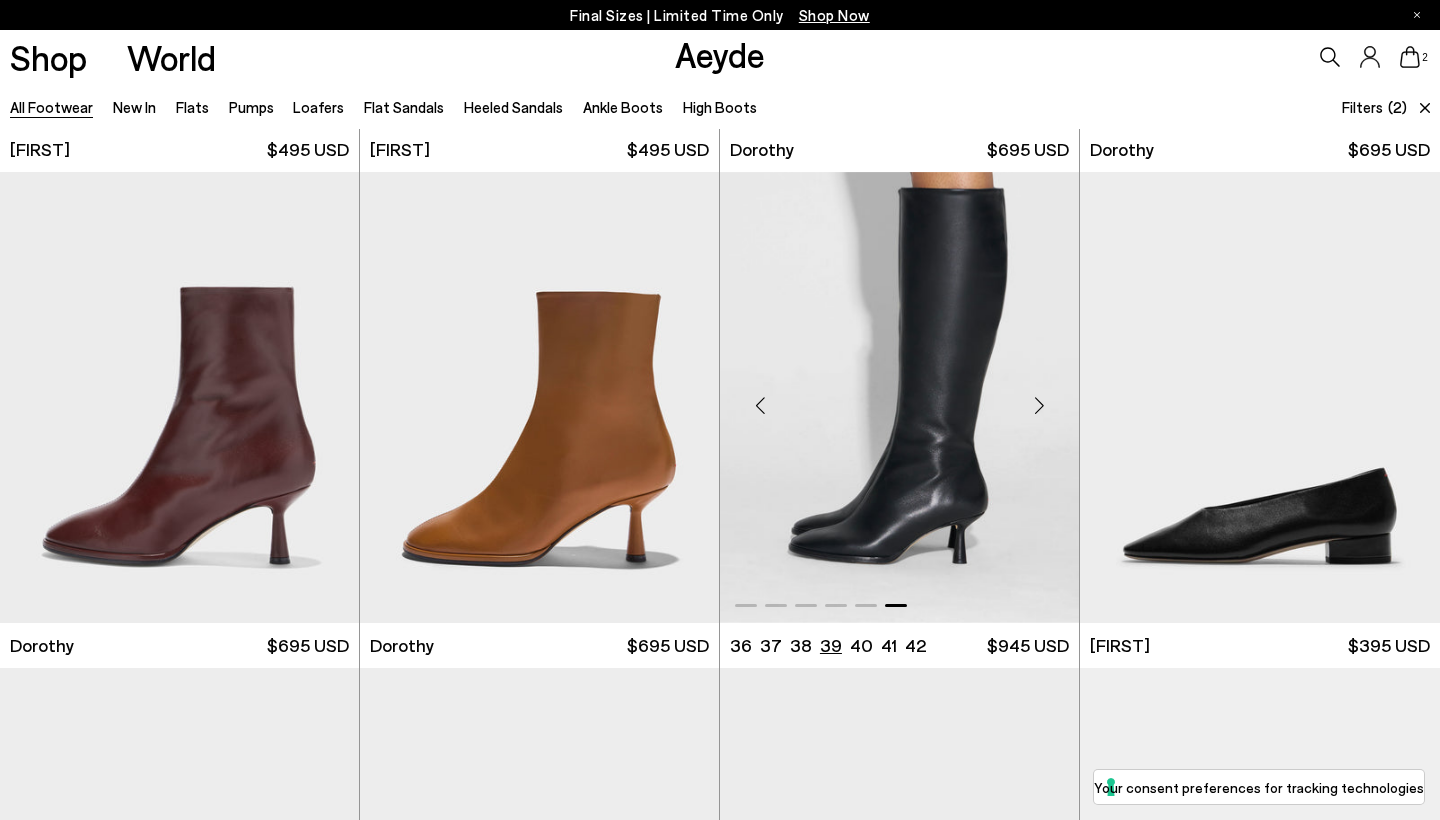 click on "39" at bounding box center (831, 645) 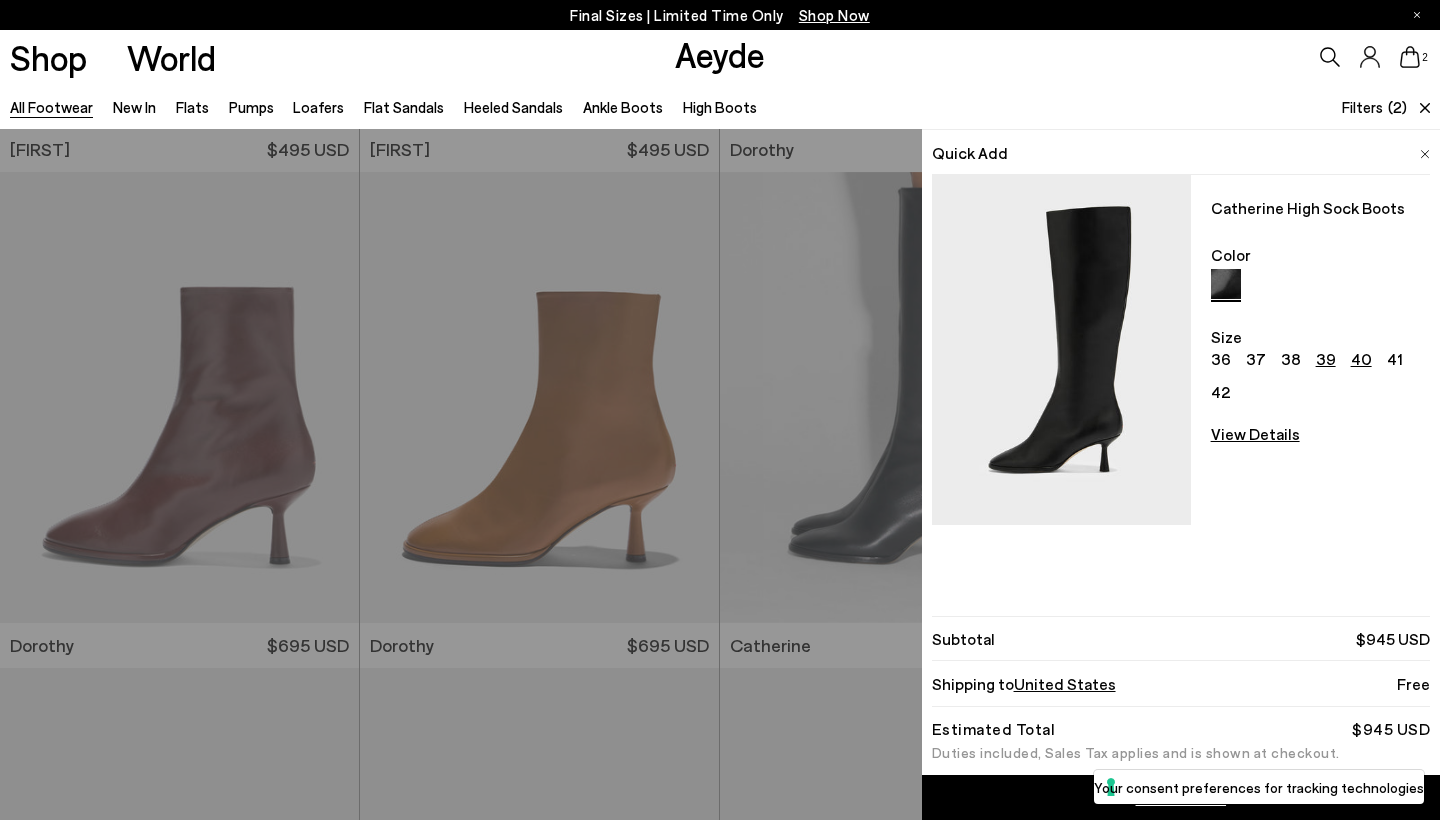 click on "40" at bounding box center [1361, 359] 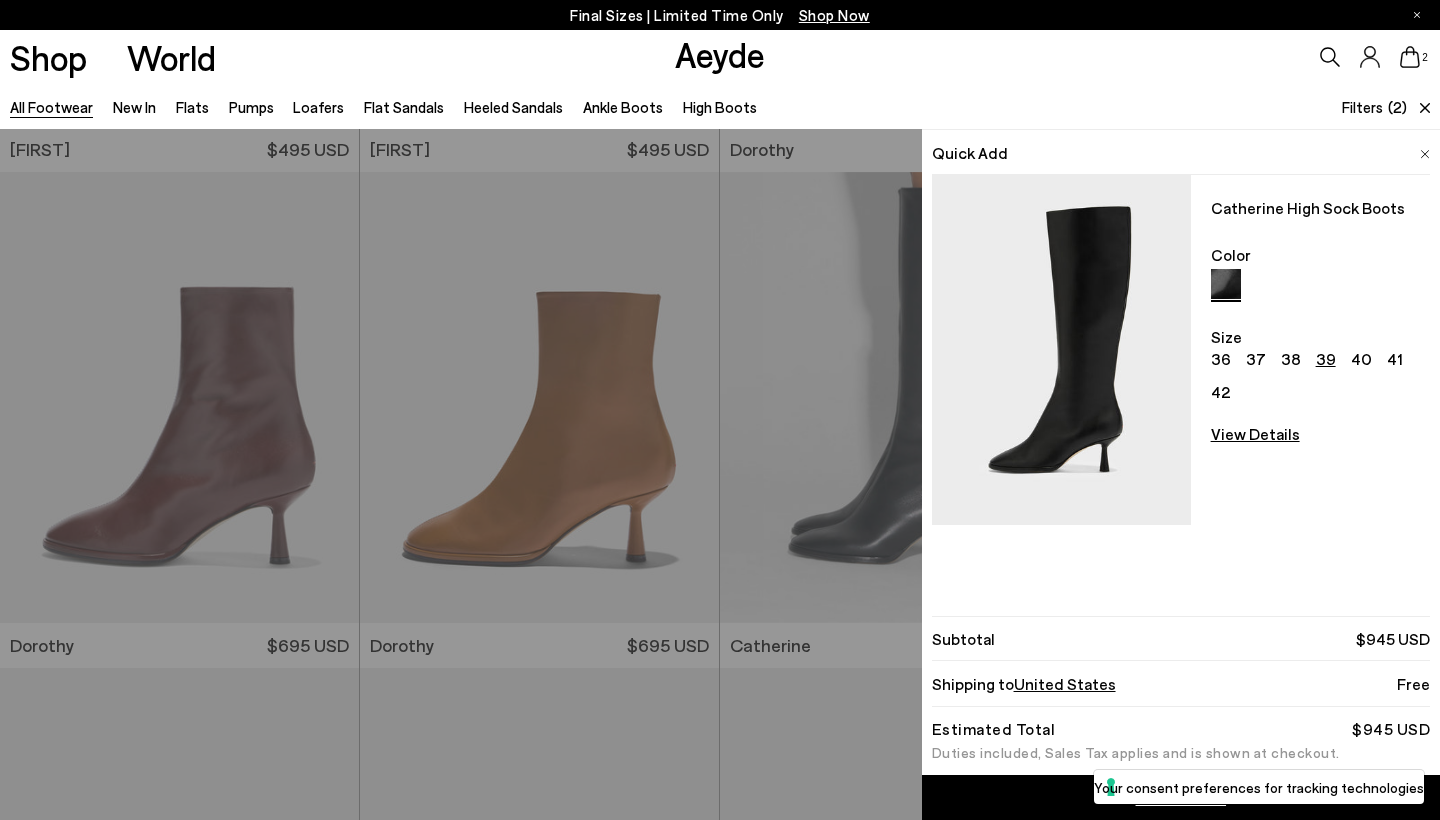 click on "Quick Add
Catherine High Sock Boots
Color
Size
36 37 38 39 40 41 42
View Details
Order Summary
Nomi ruched flats
Size
39
$395 USD
- + -" at bounding box center [720, 474] 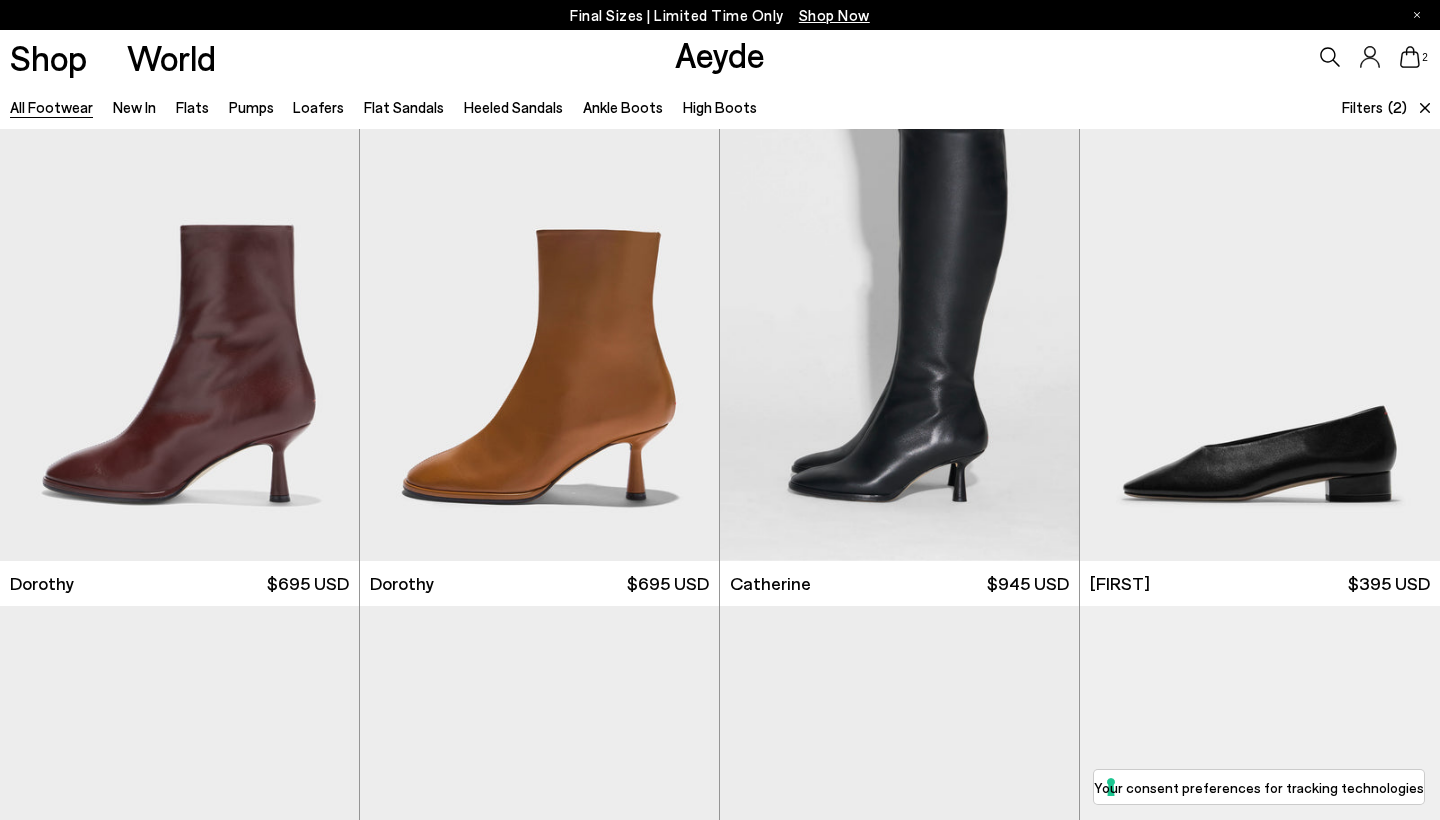 scroll, scrollTop: 7005, scrollLeft: 0, axis: vertical 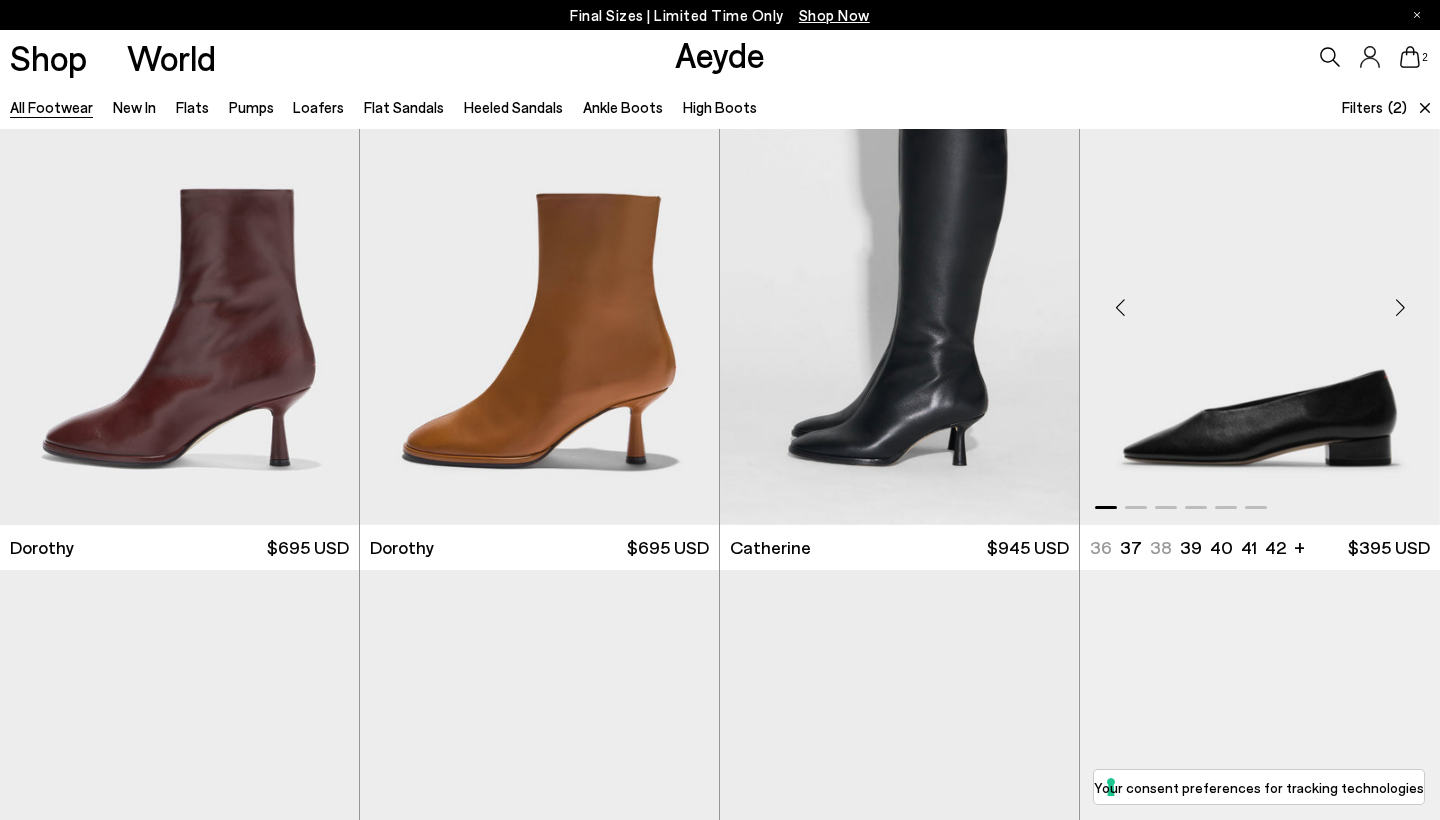 click at bounding box center (1400, 307) 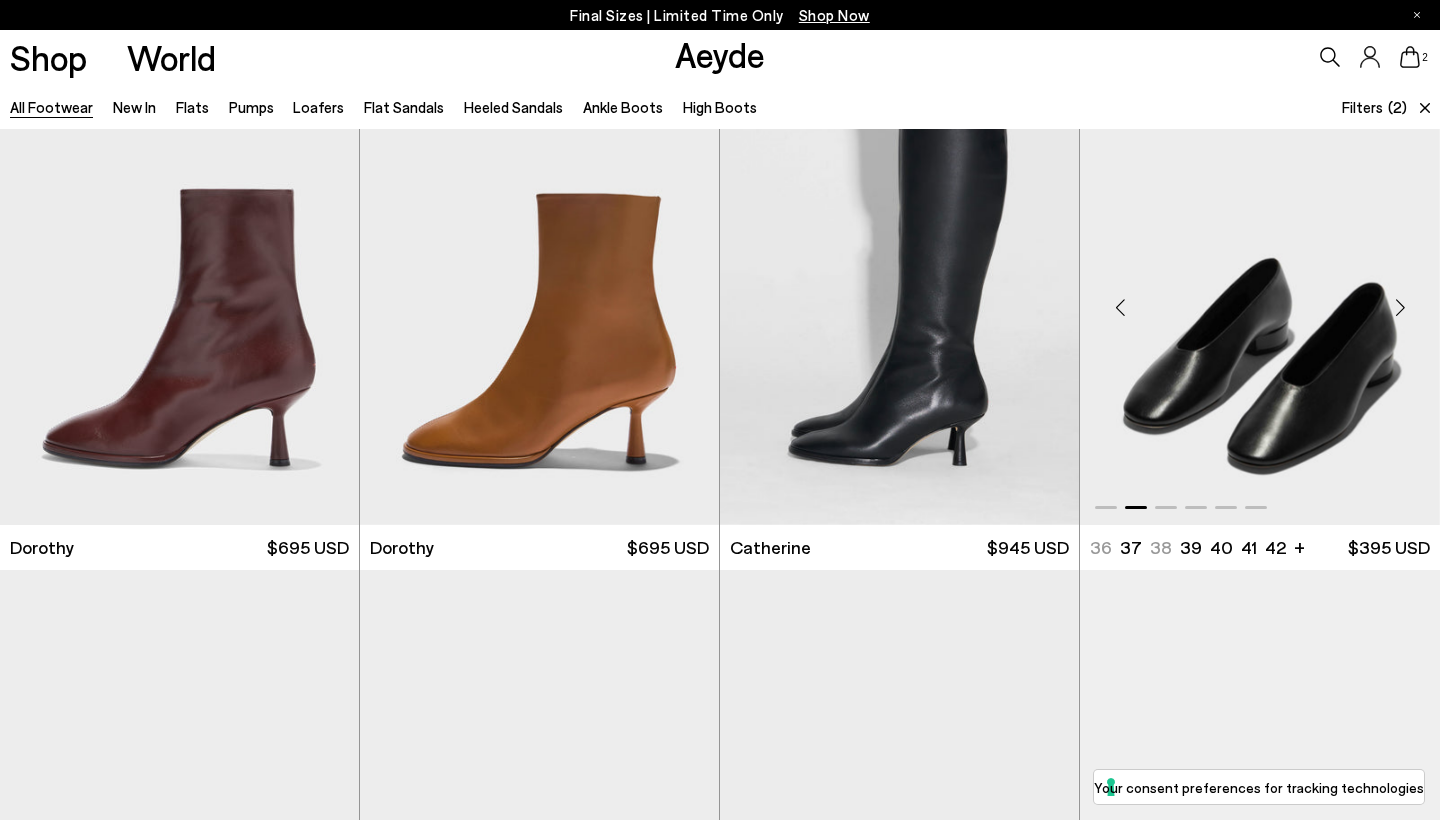 click at bounding box center [1400, 307] 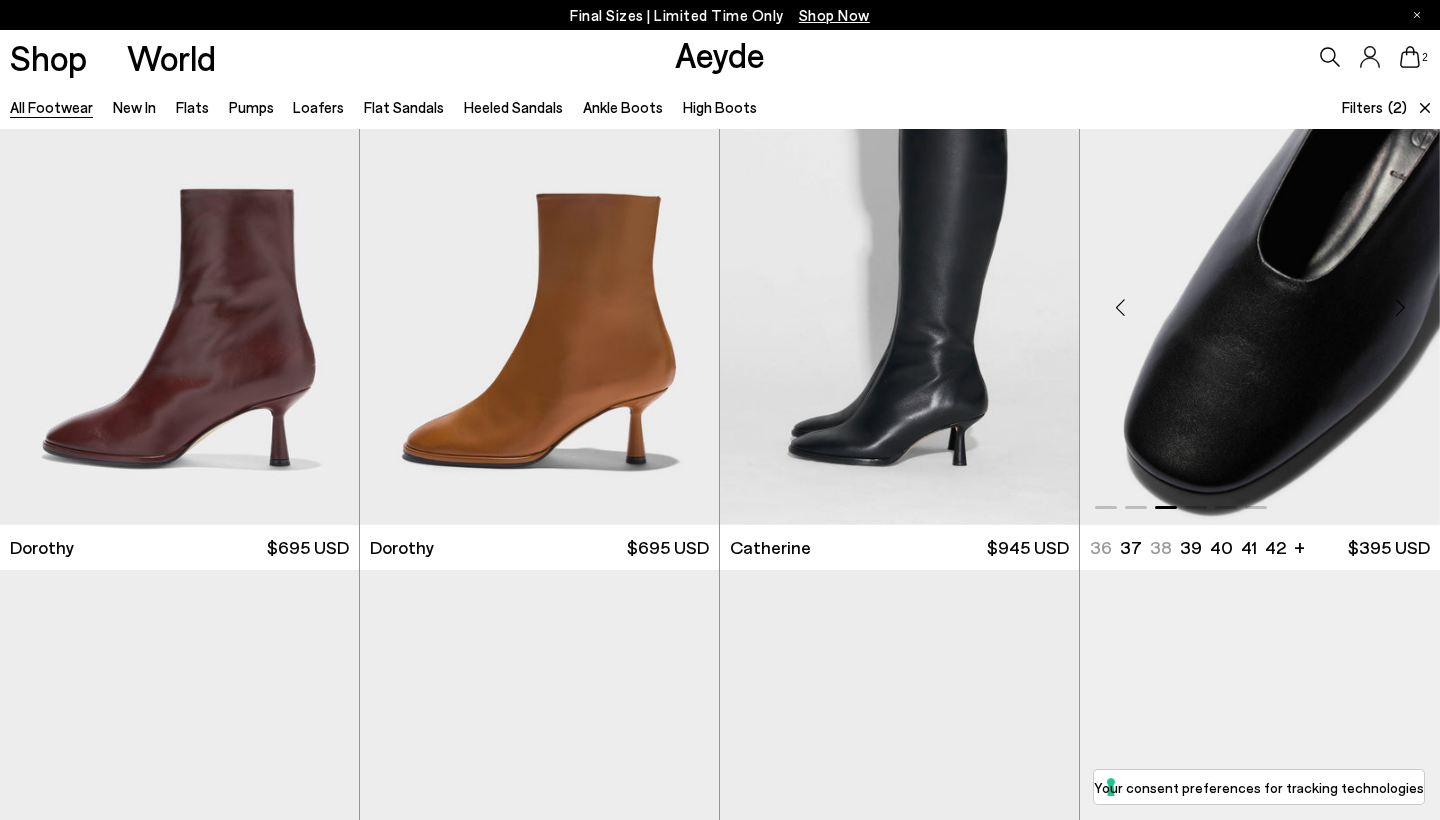 click at bounding box center [1400, 307] 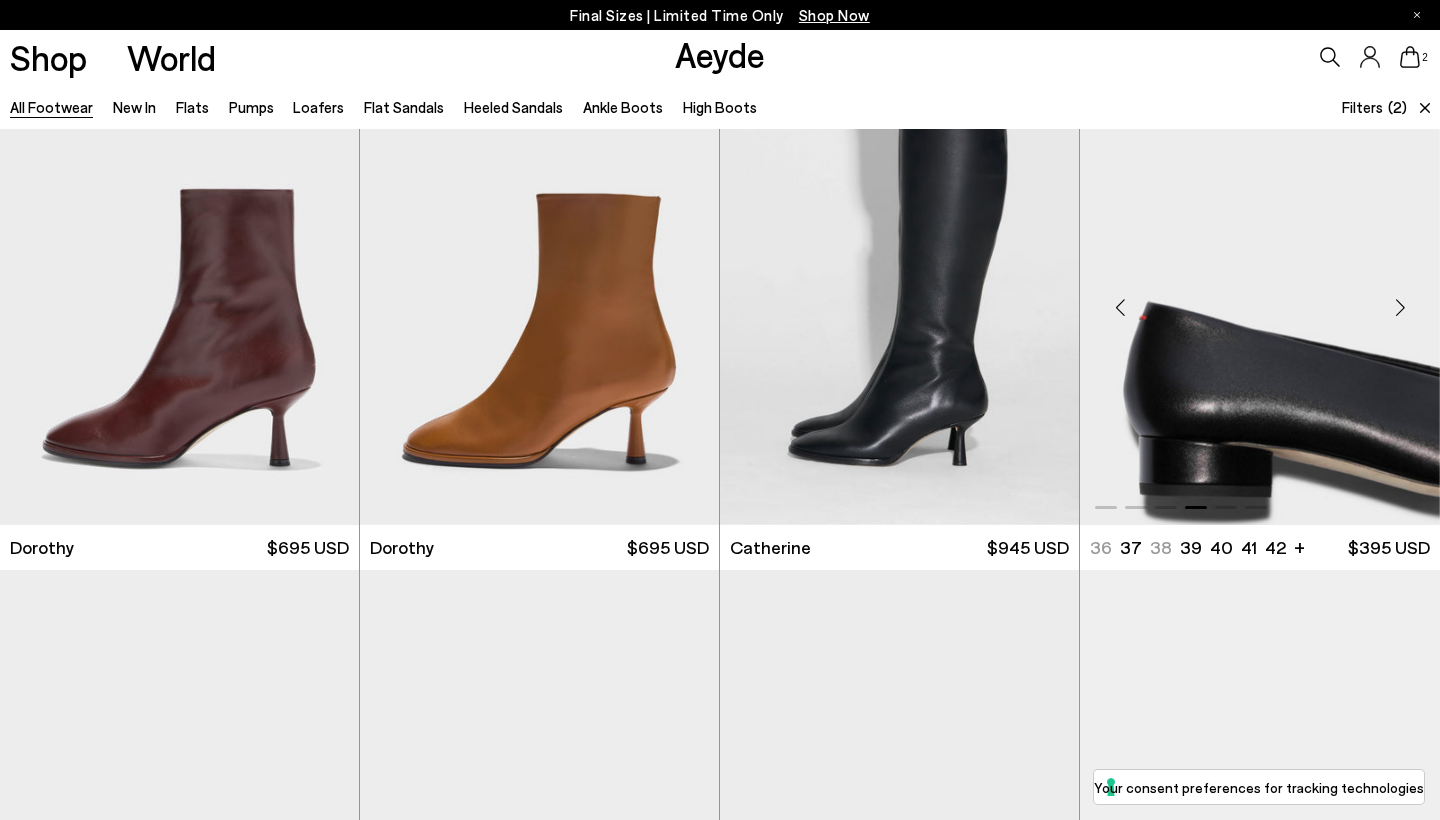 click at bounding box center [1400, 307] 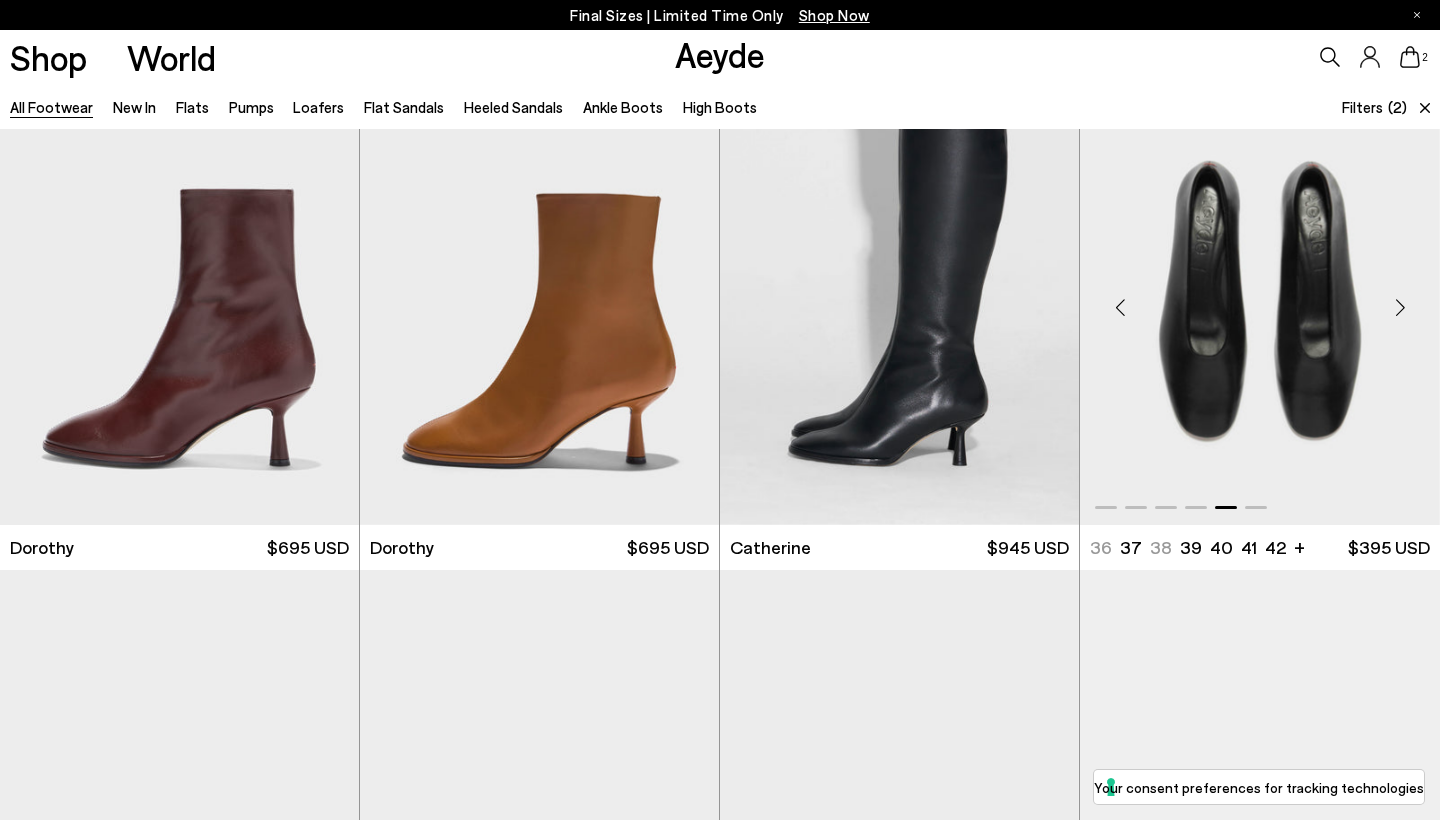 click at bounding box center (1400, 307) 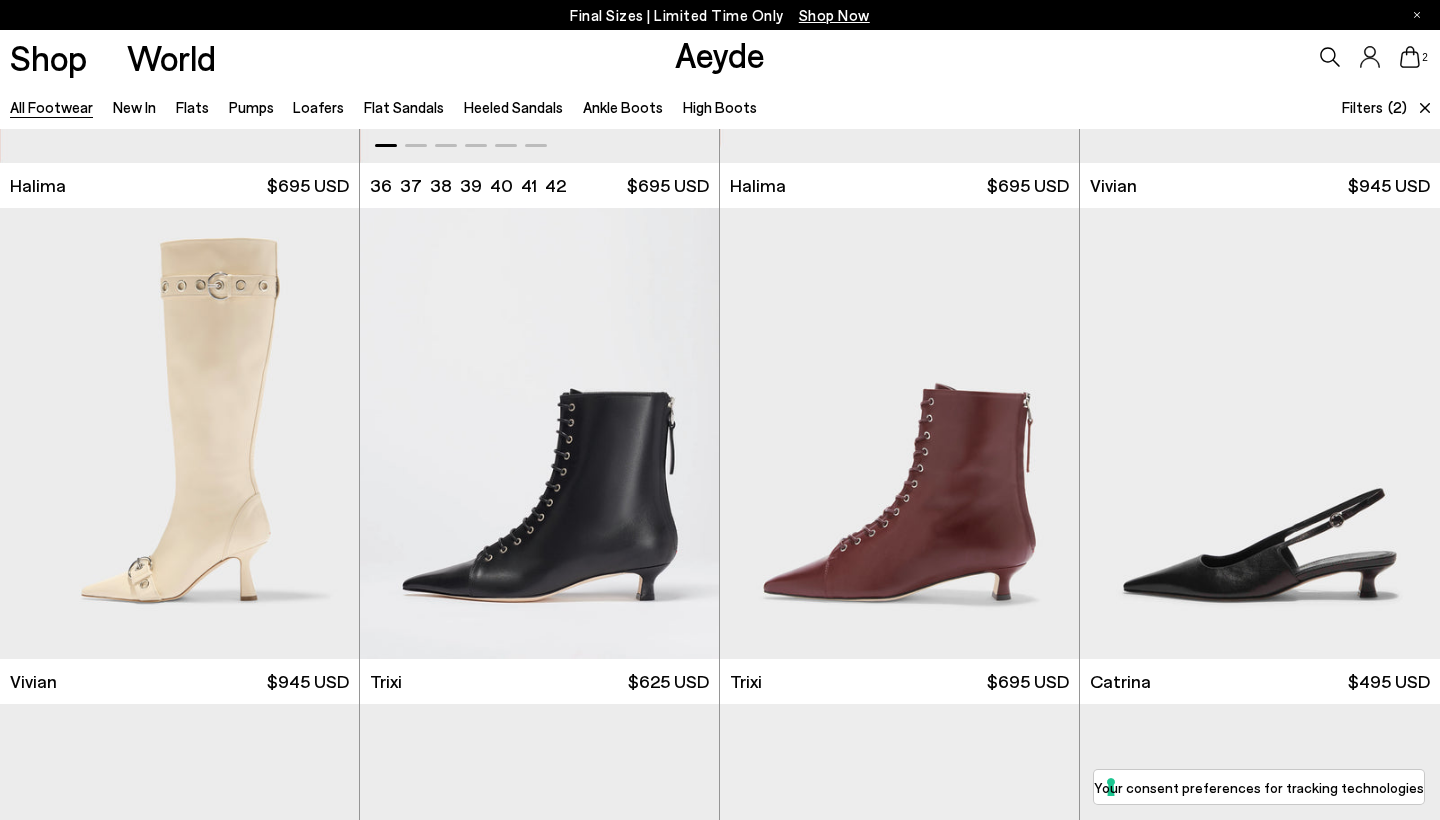 scroll, scrollTop: 9354, scrollLeft: 0, axis: vertical 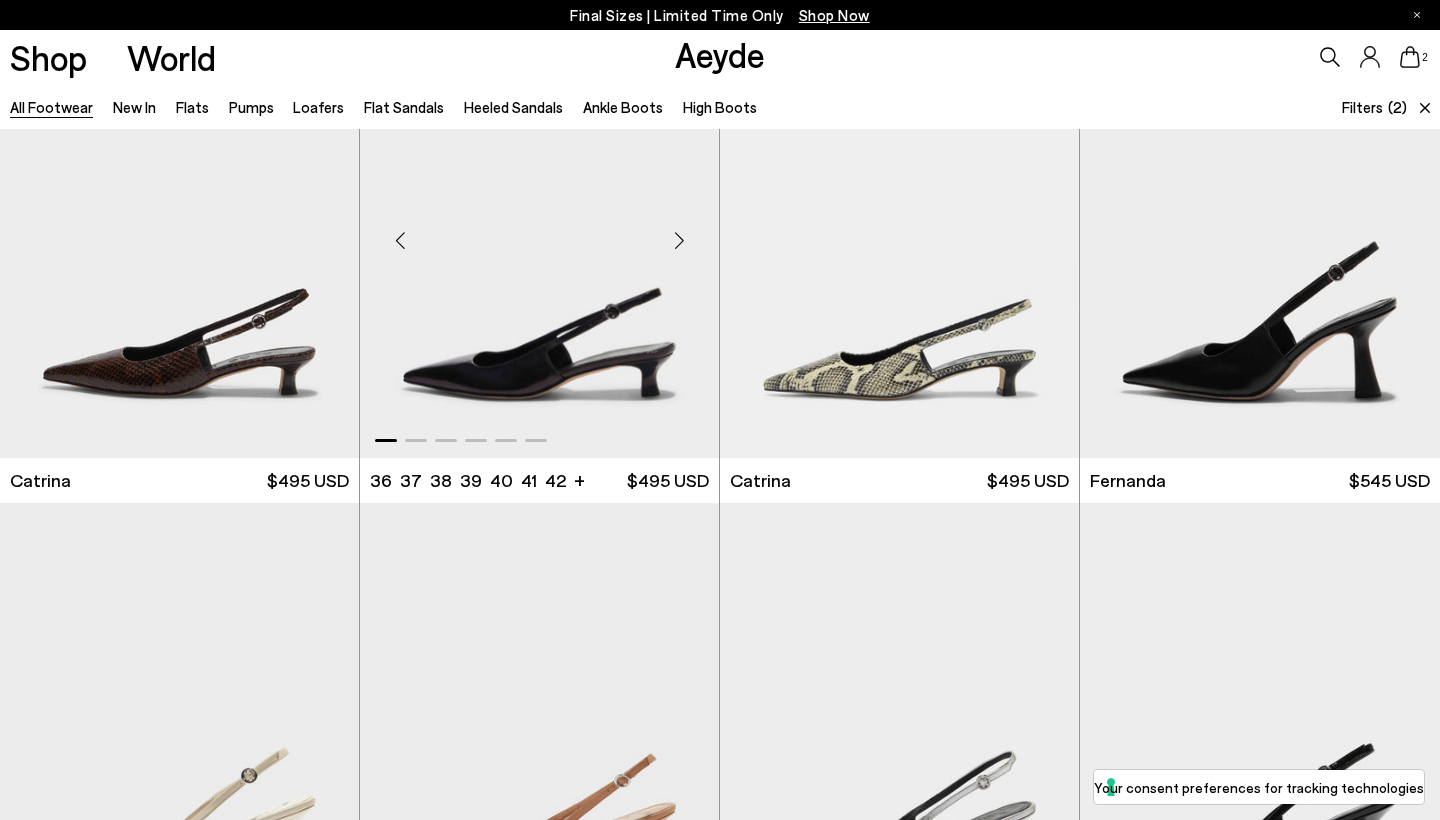 click at bounding box center [679, 240] 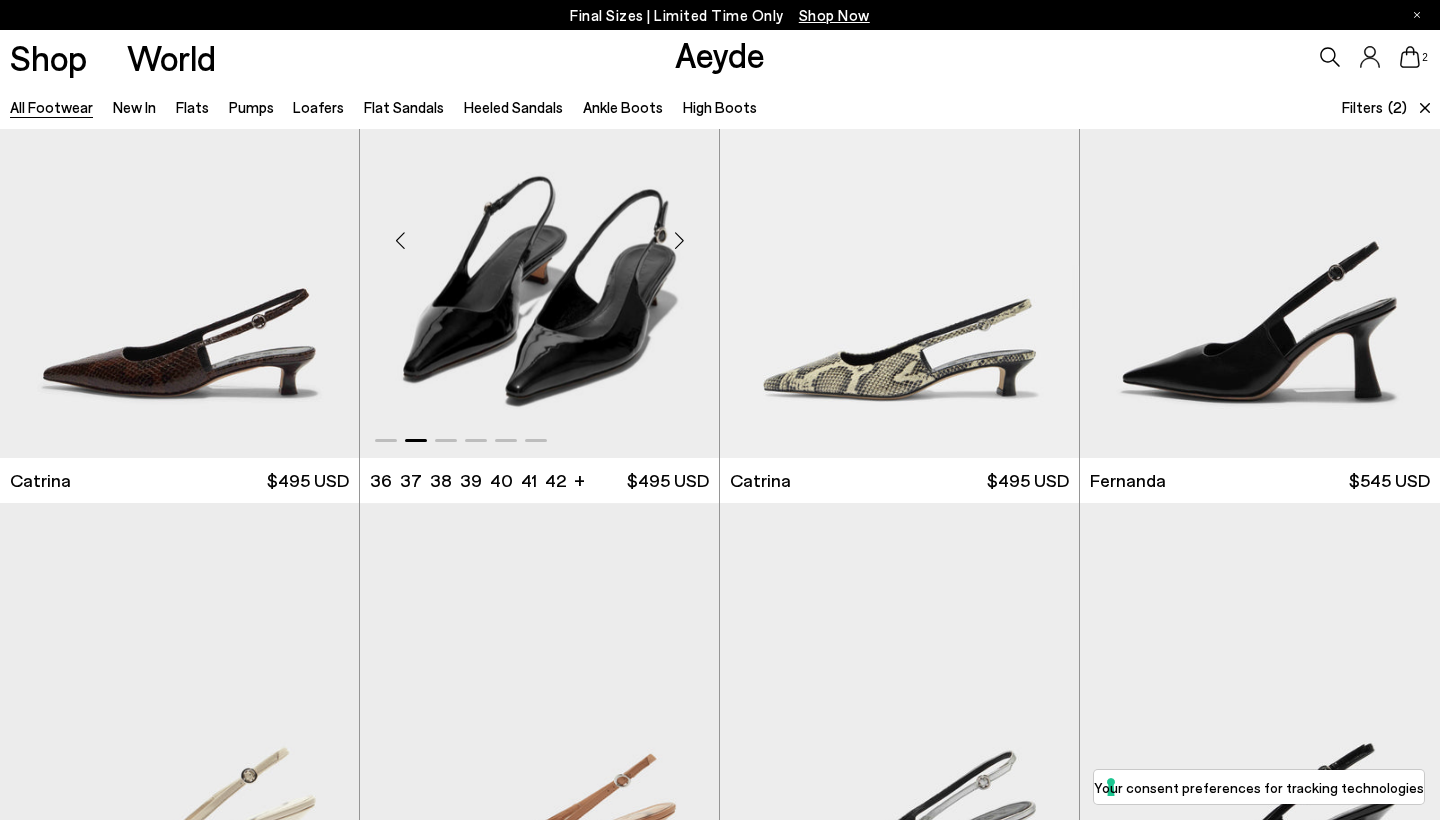 click at bounding box center [679, 240] 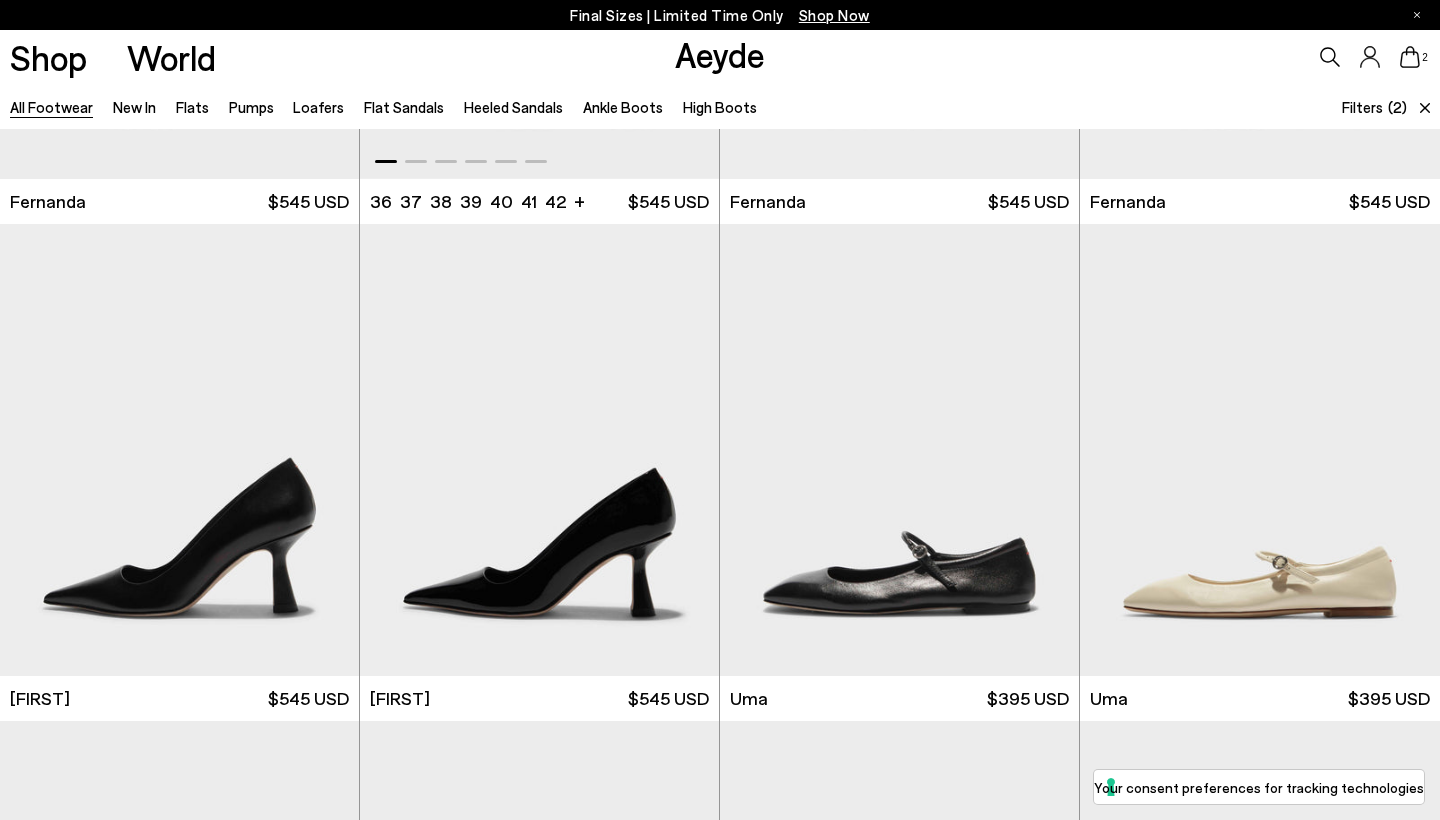 scroll, scrollTop: 11386, scrollLeft: 0, axis: vertical 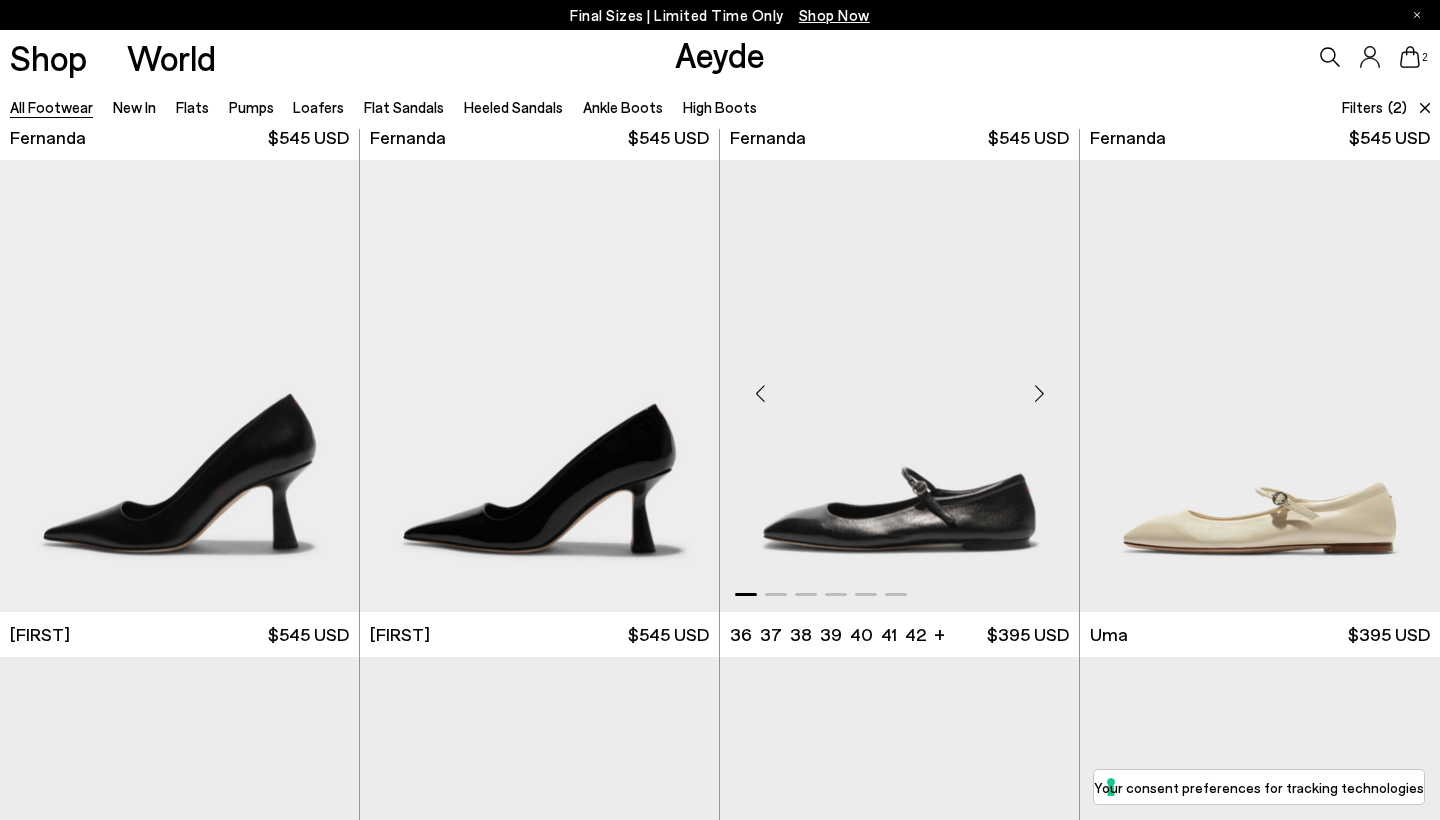 click at bounding box center [1039, 394] 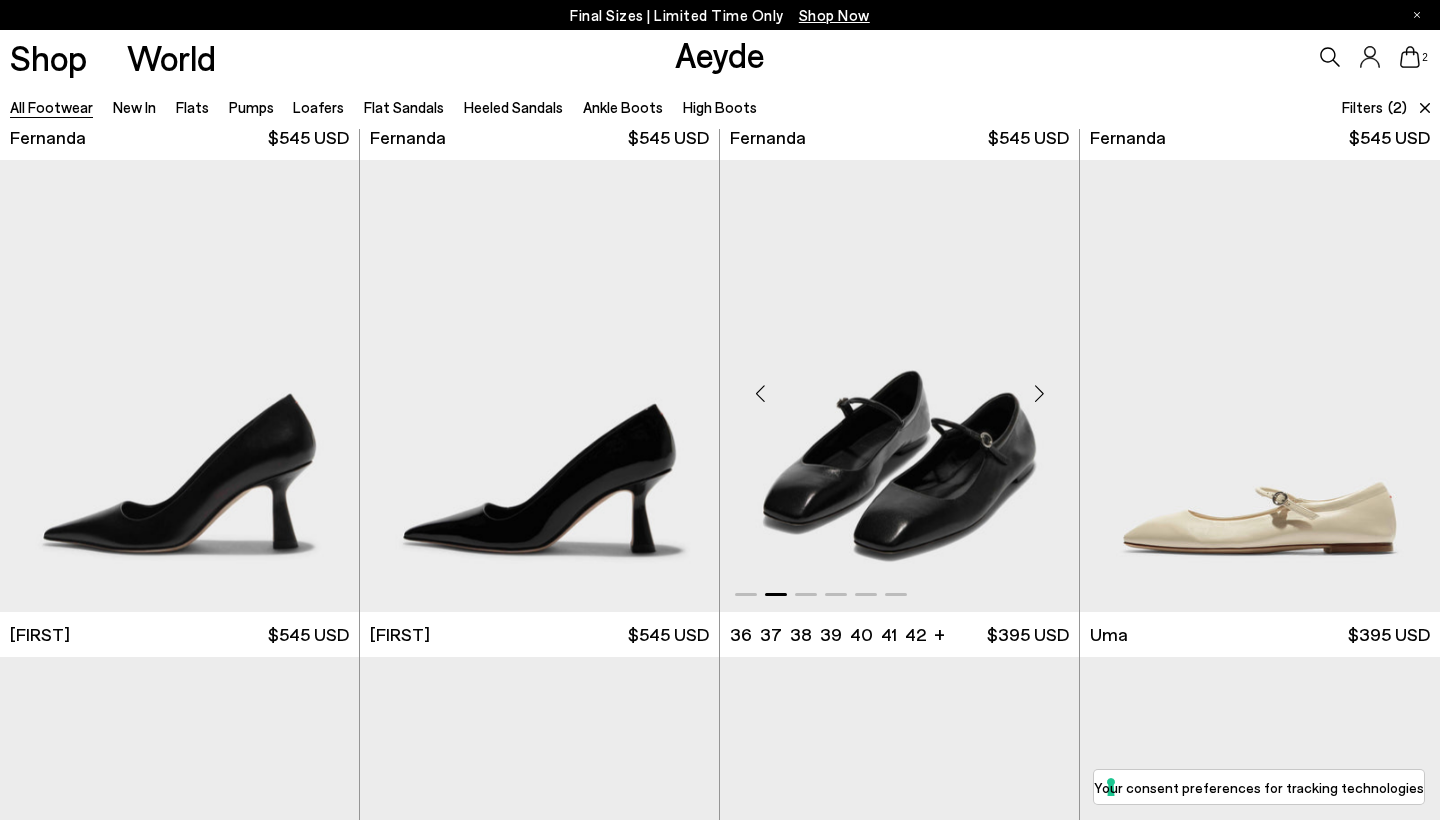 click at bounding box center [1039, 394] 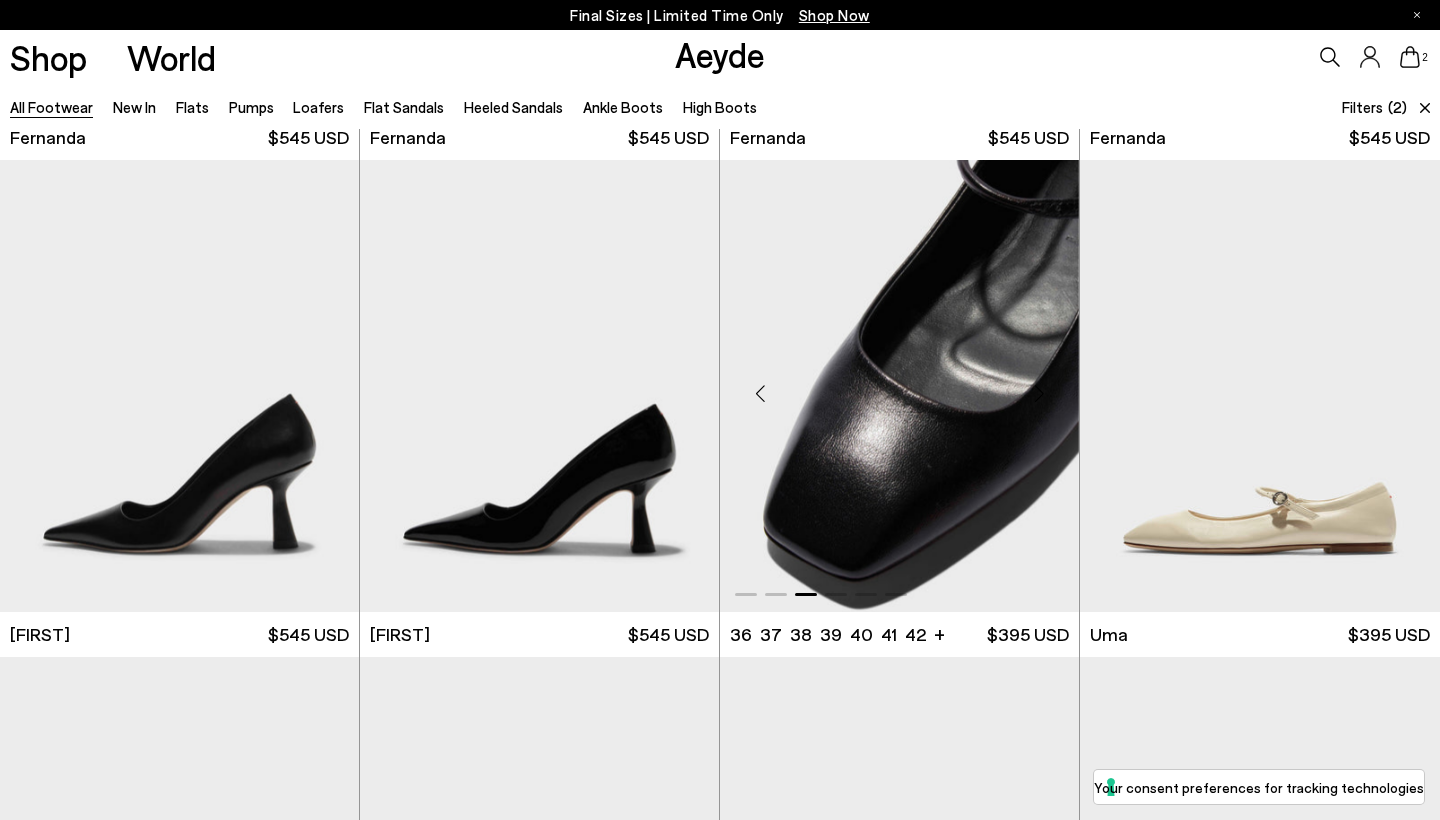 click at bounding box center (1039, 394) 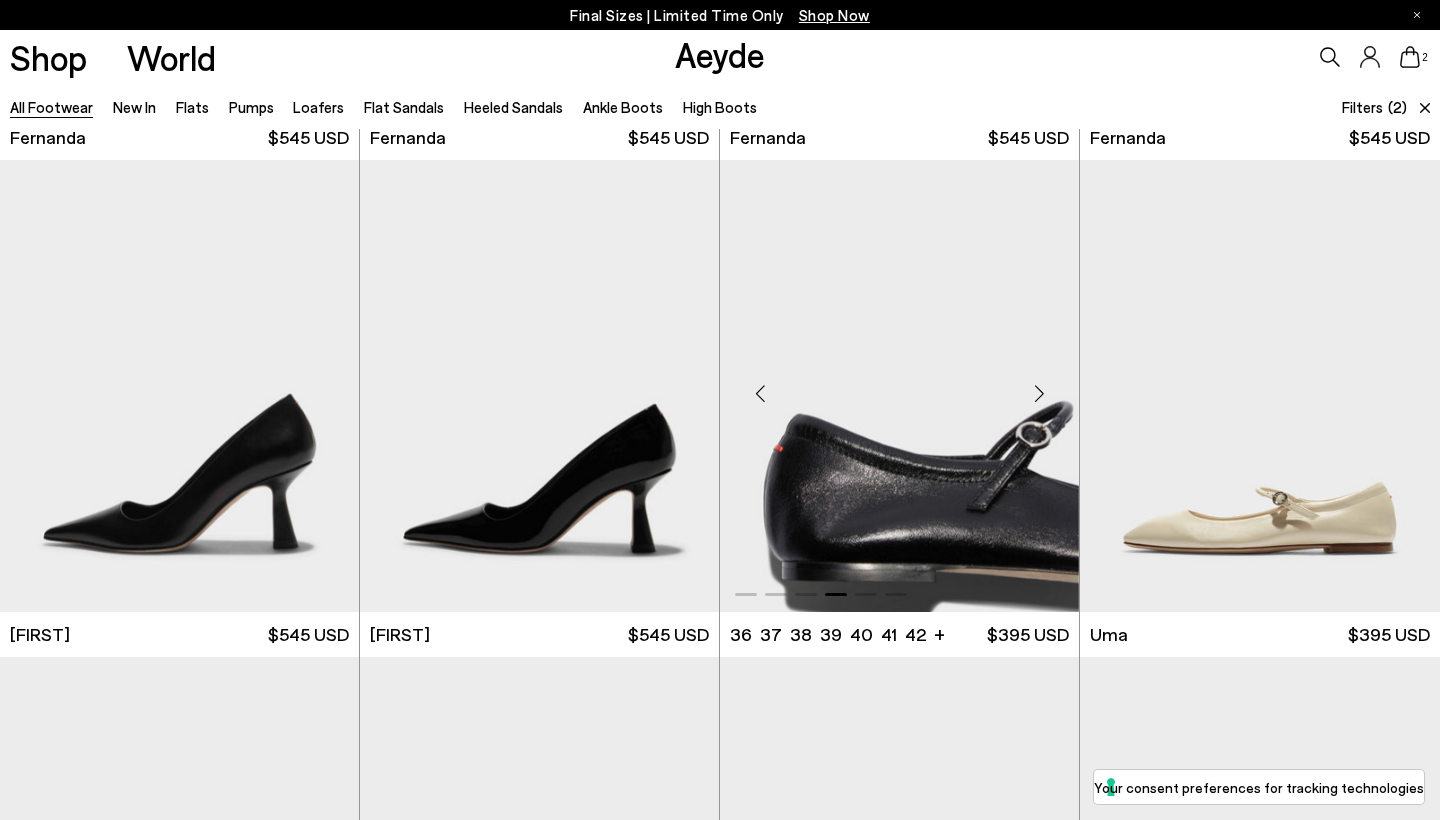 click at bounding box center [1039, 394] 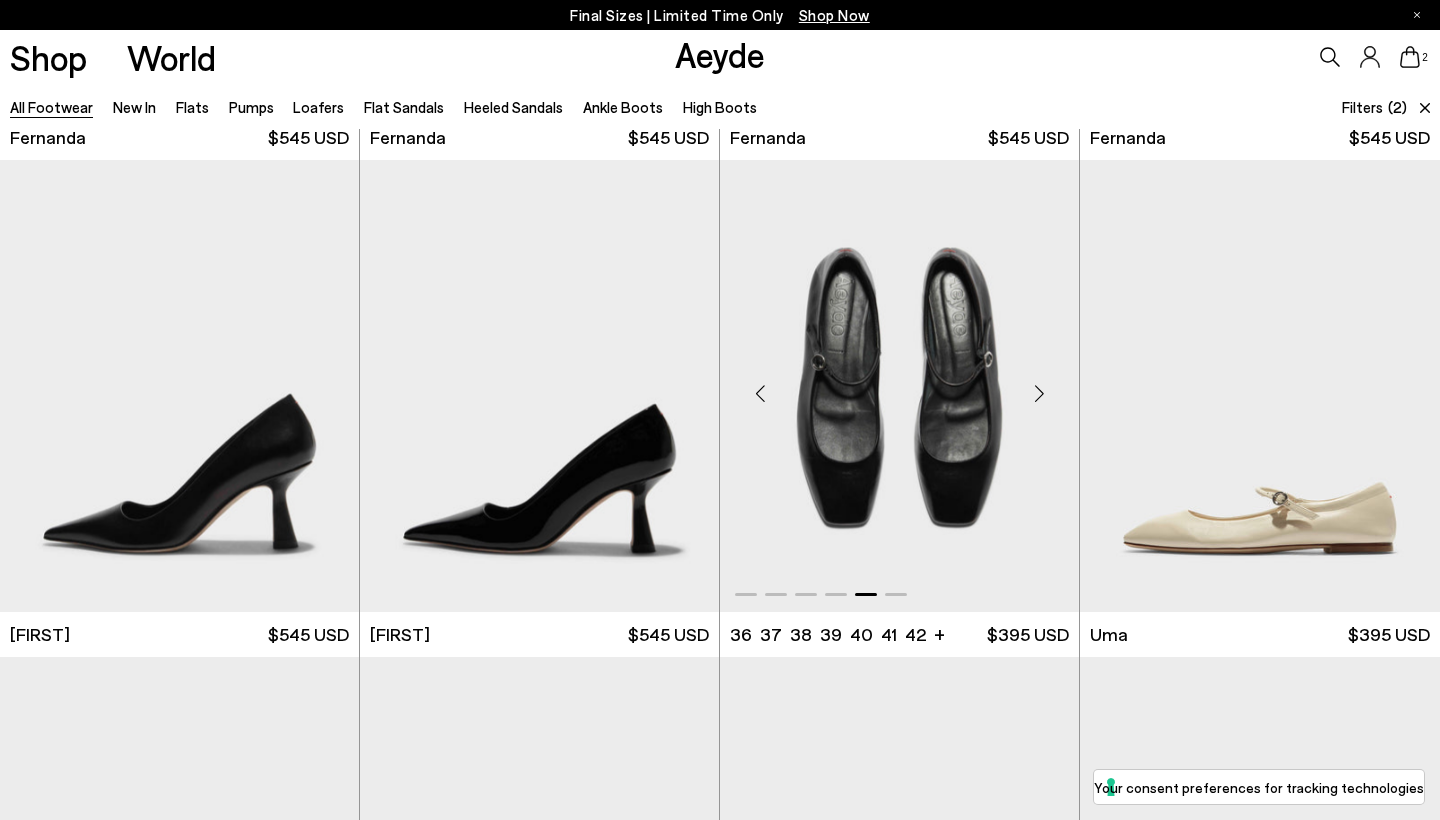 click at bounding box center [1039, 394] 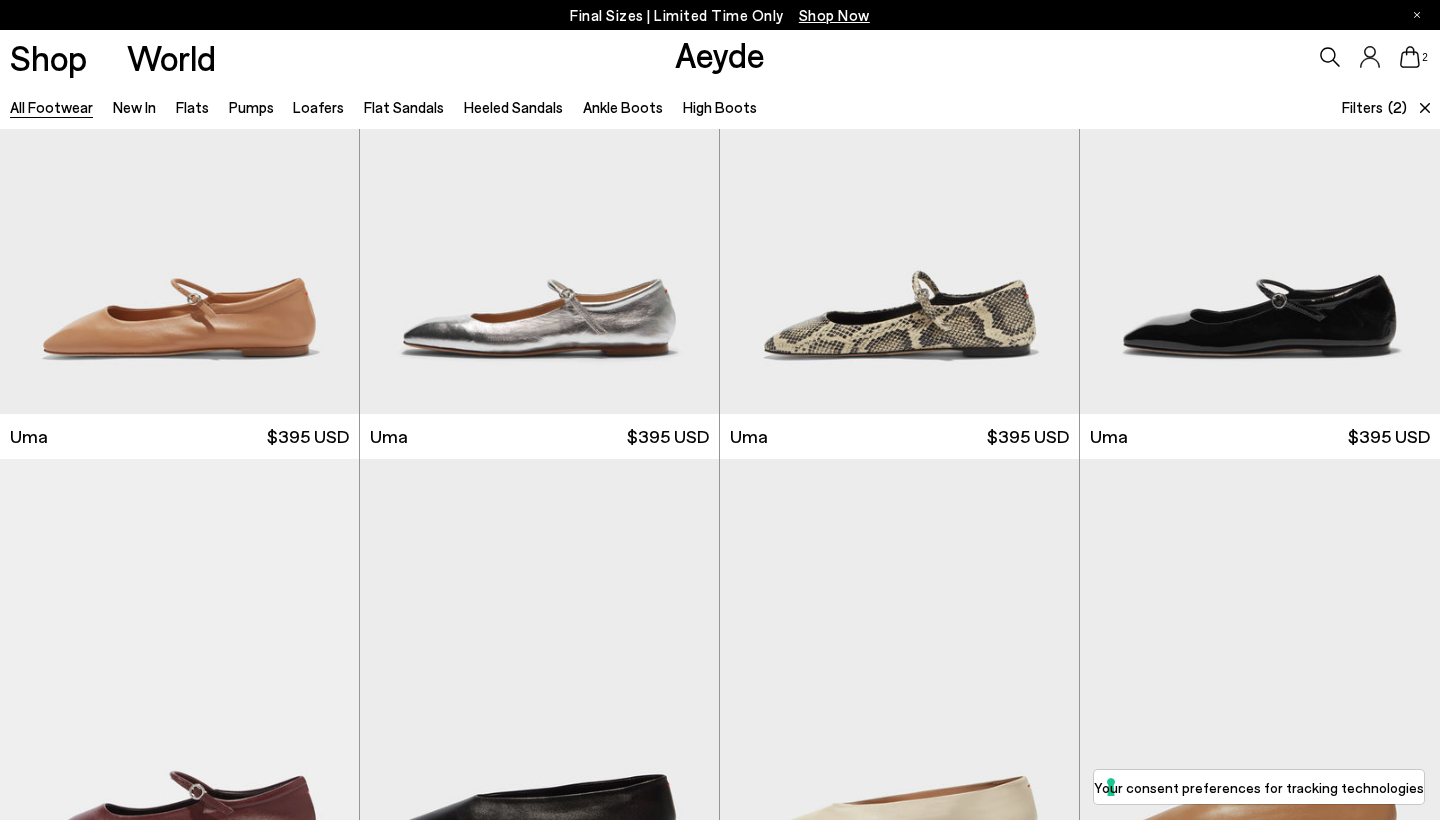 scroll, scrollTop: 12081, scrollLeft: 0, axis: vertical 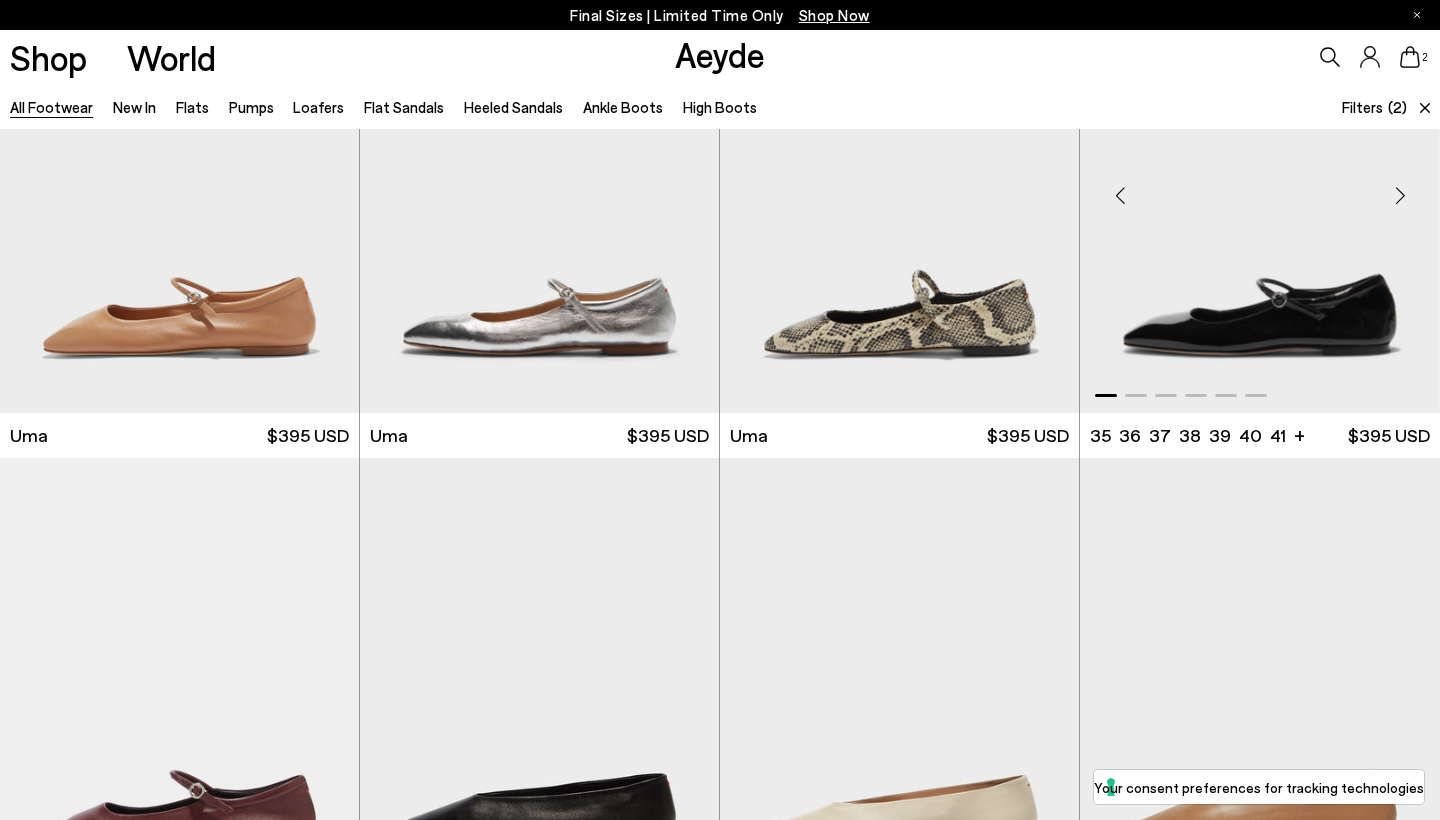 click at bounding box center [1400, 195] 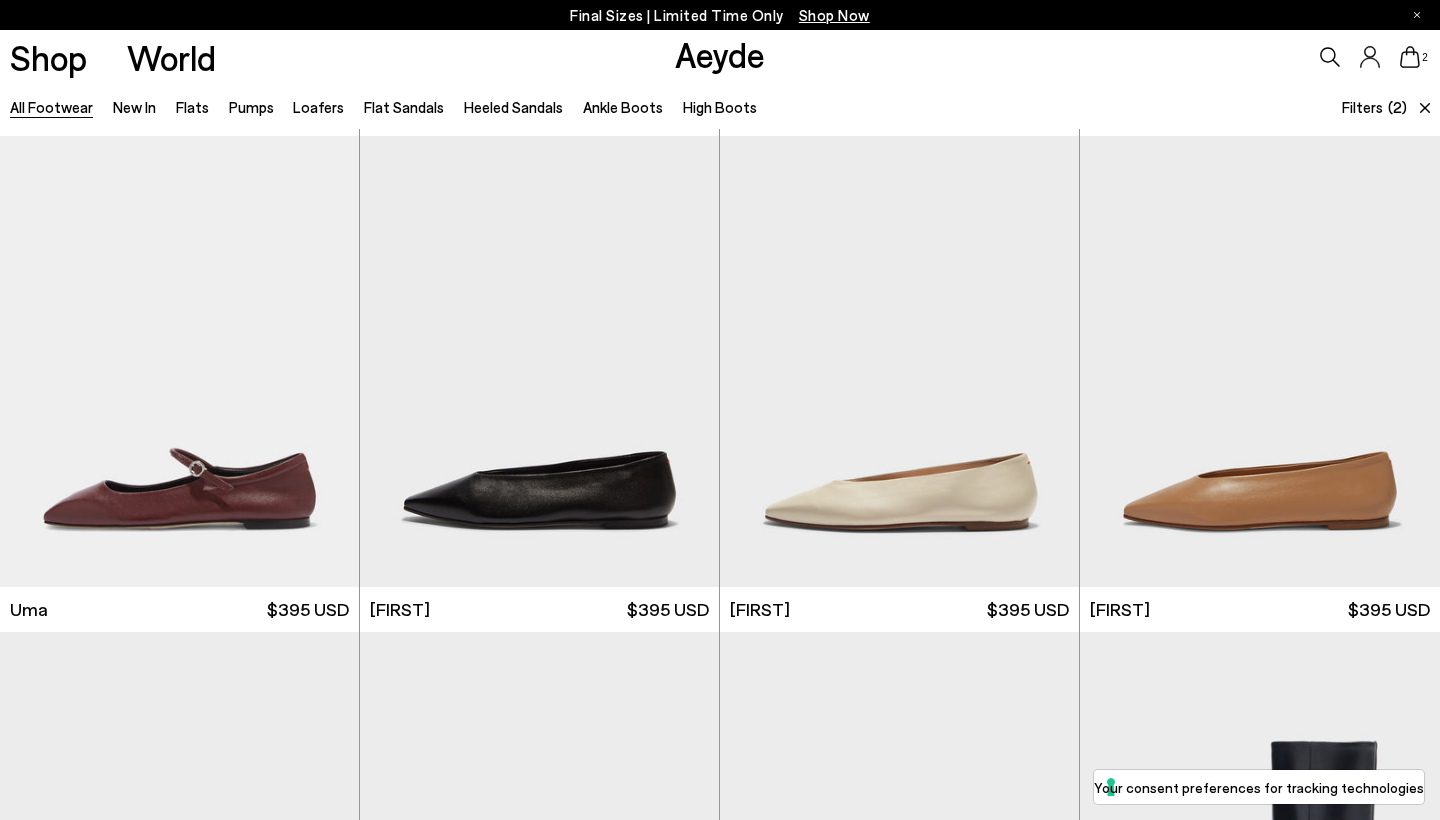 scroll, scrollTop: 12460, scrollLeft: 0, axis: vertical 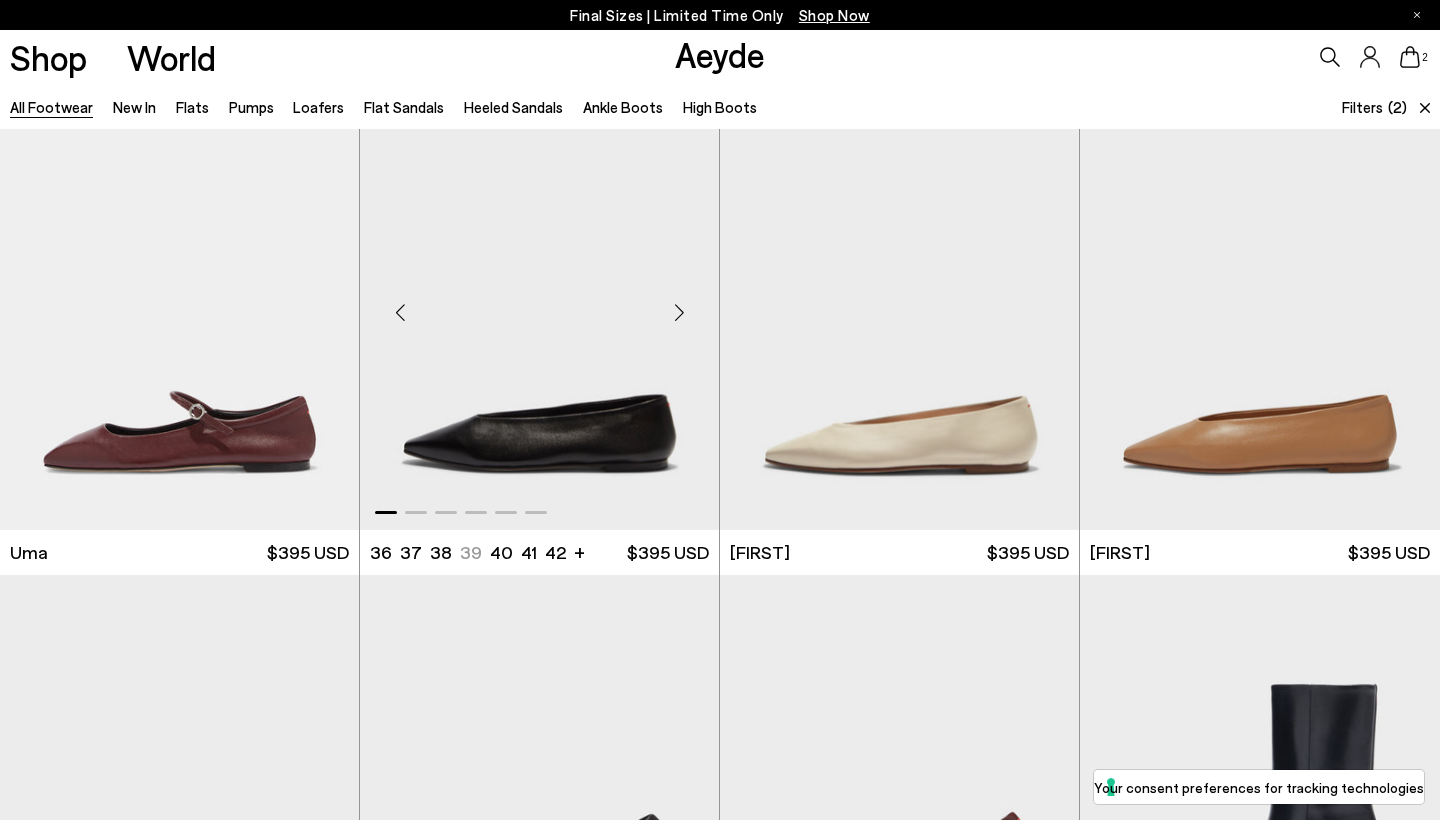 click at bounding box center [679, 313] 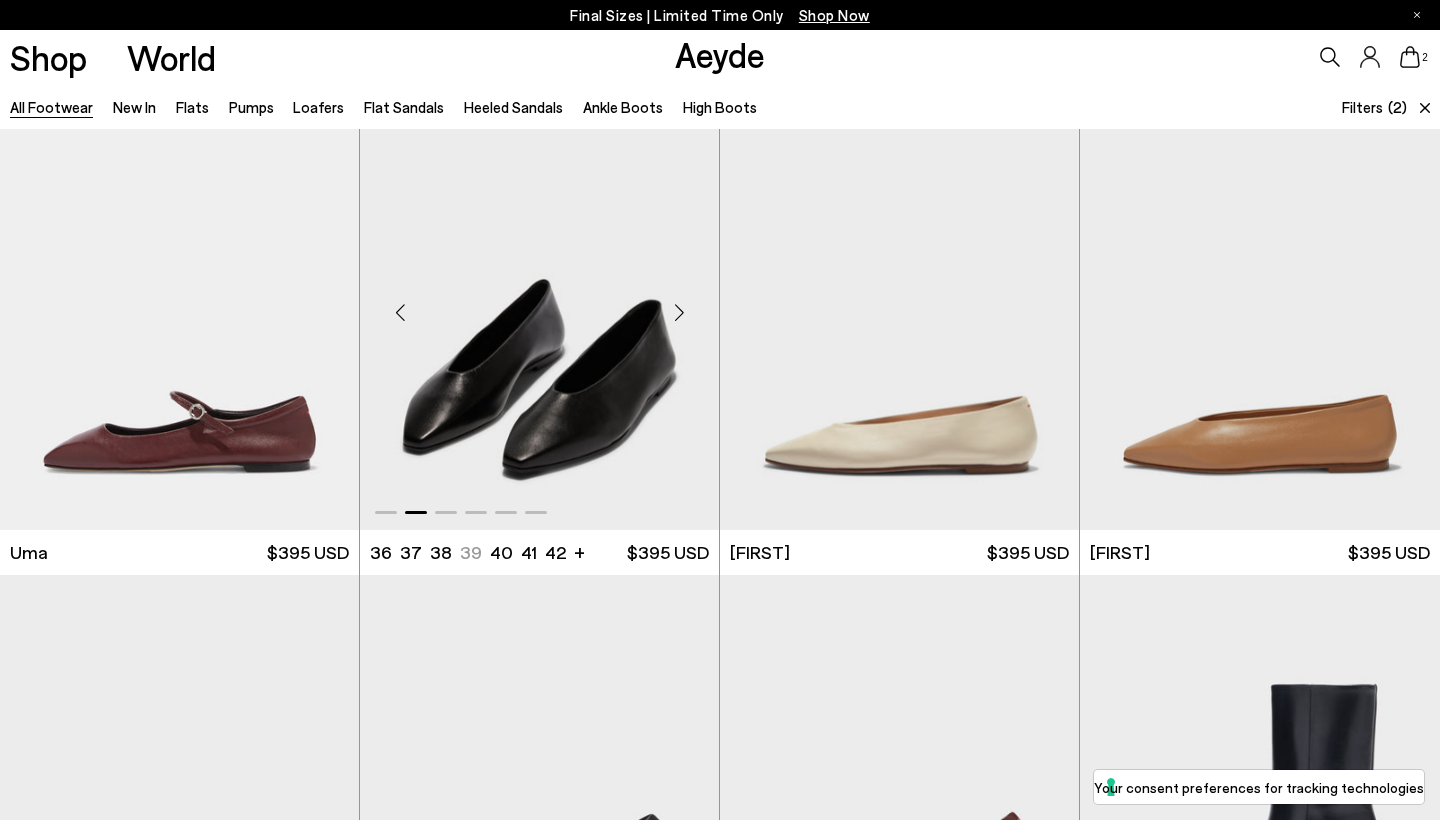click at bounding box center [679, 313] 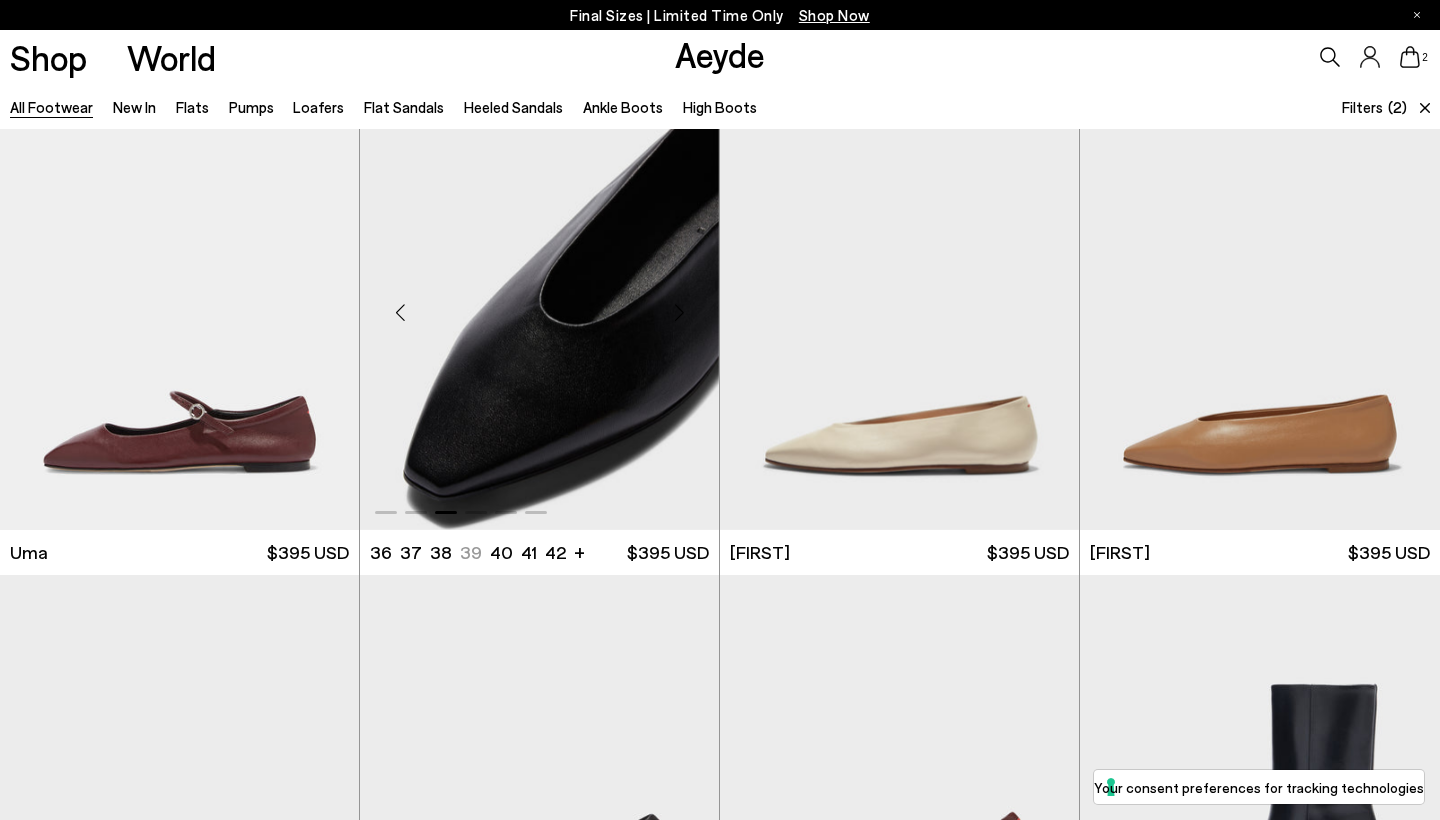 click at bounding box center [679, 313] 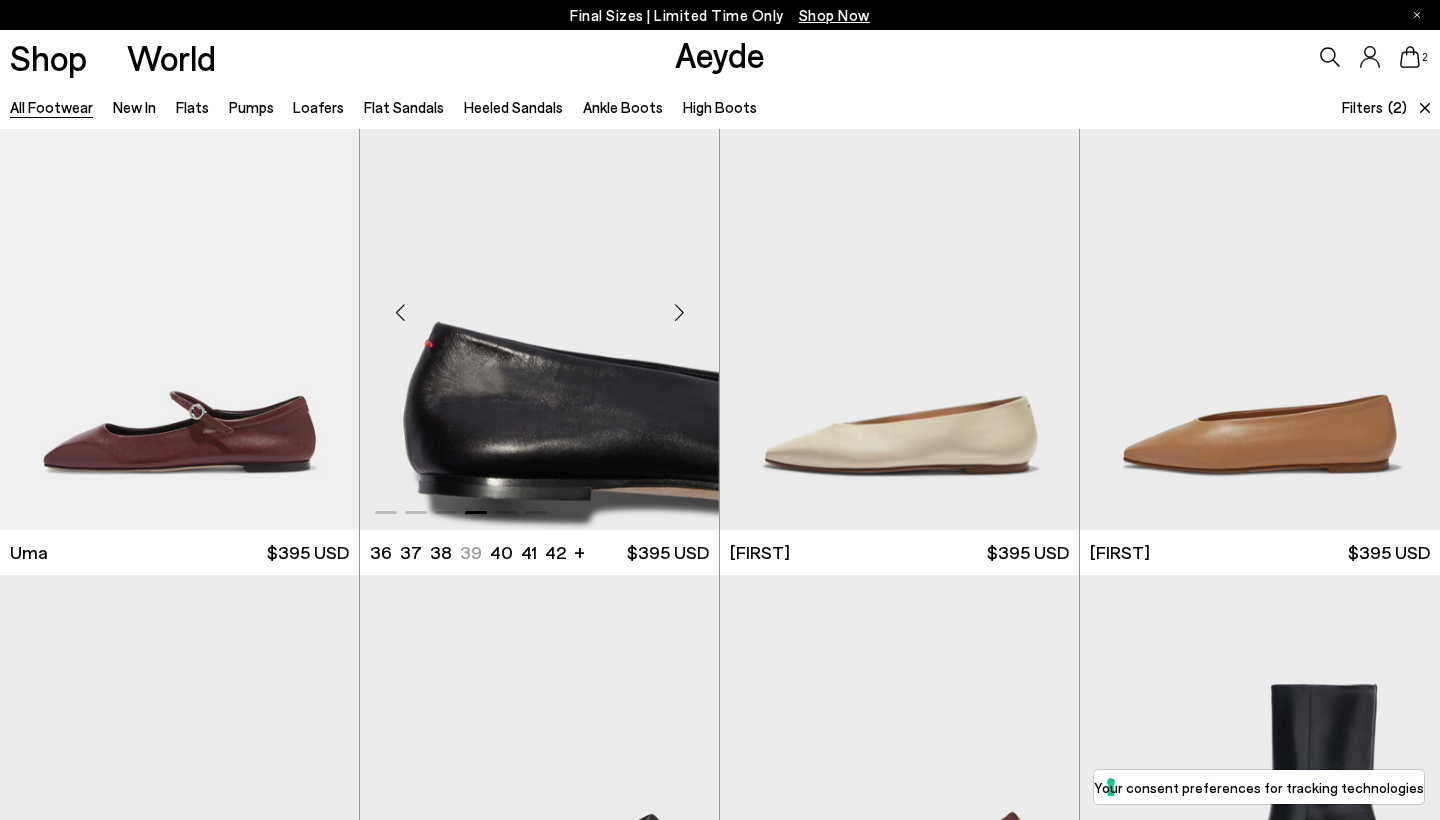 click at bounding box center [679, 313] 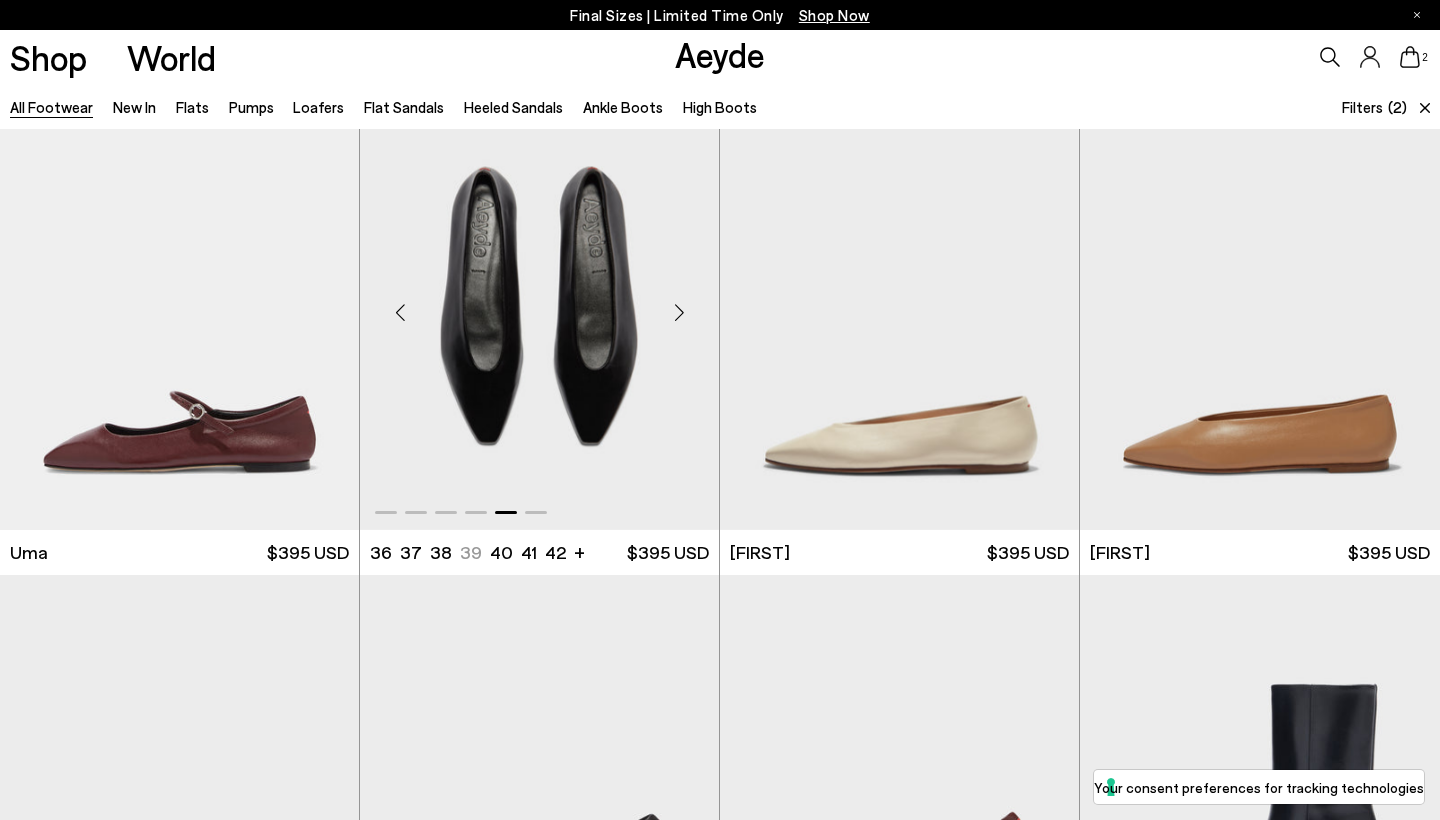 click at bounding box center [679, 313] 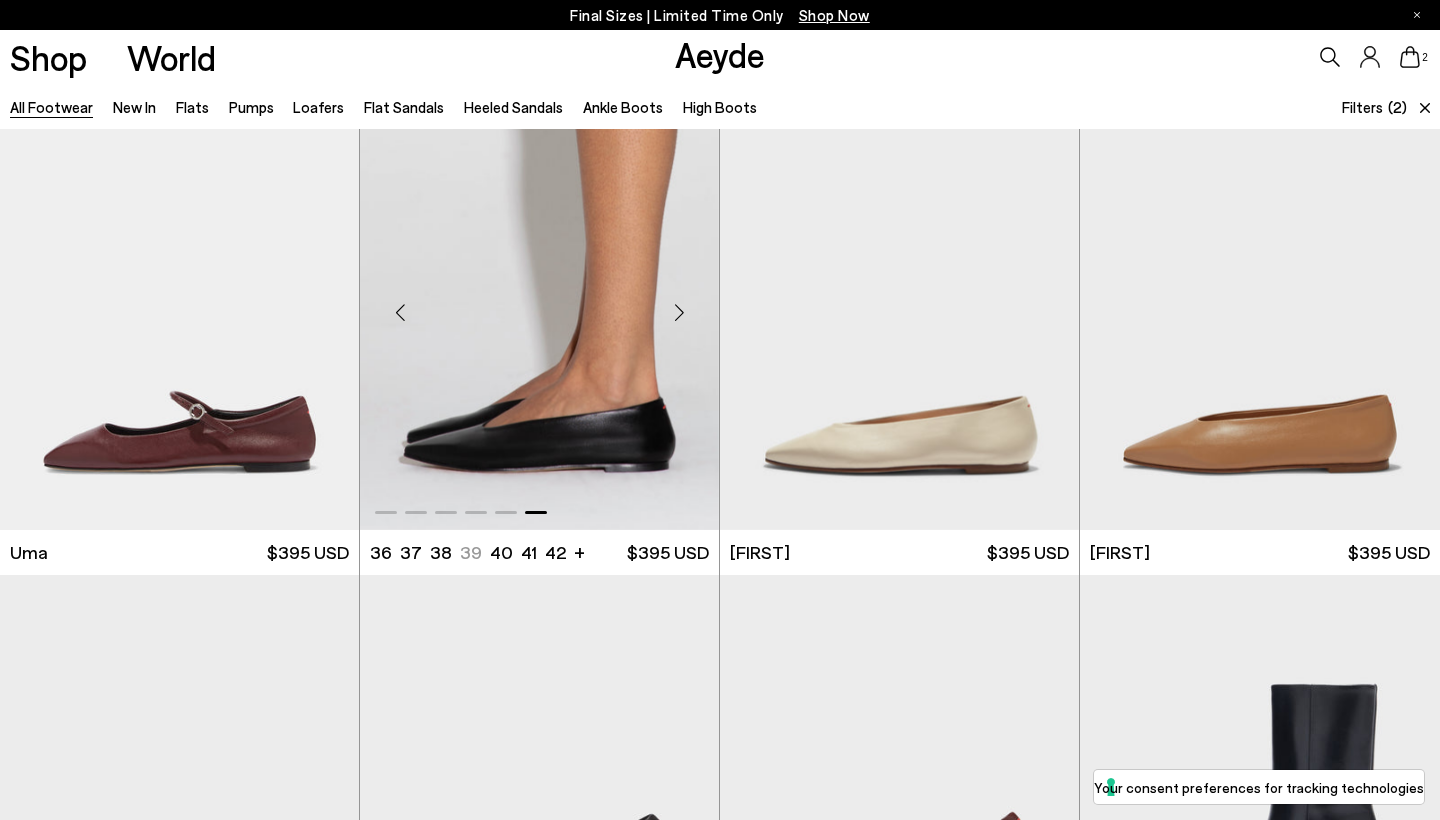 click at bounding box center [679, 313] 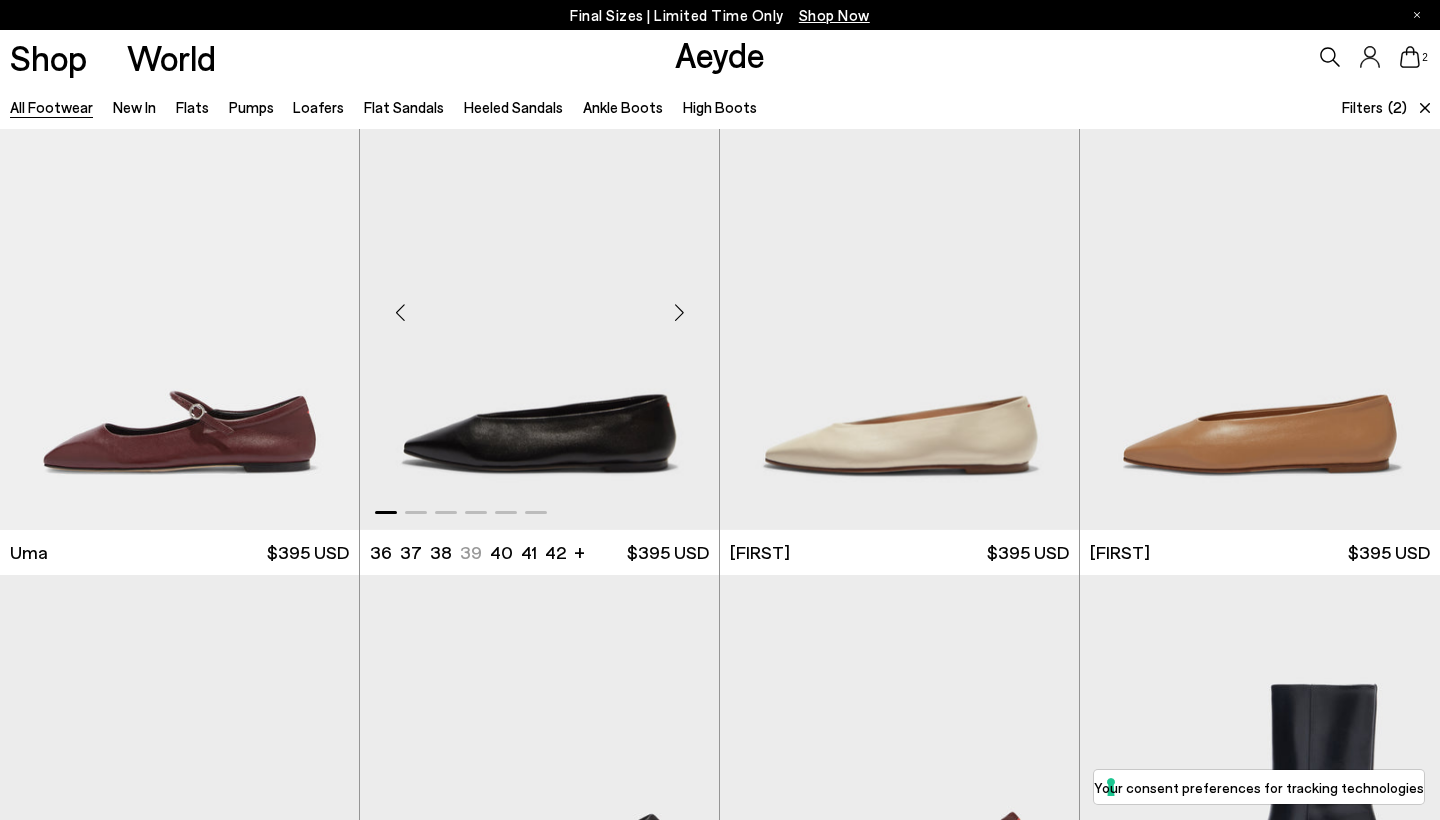 click at bounding box center [679, 313] 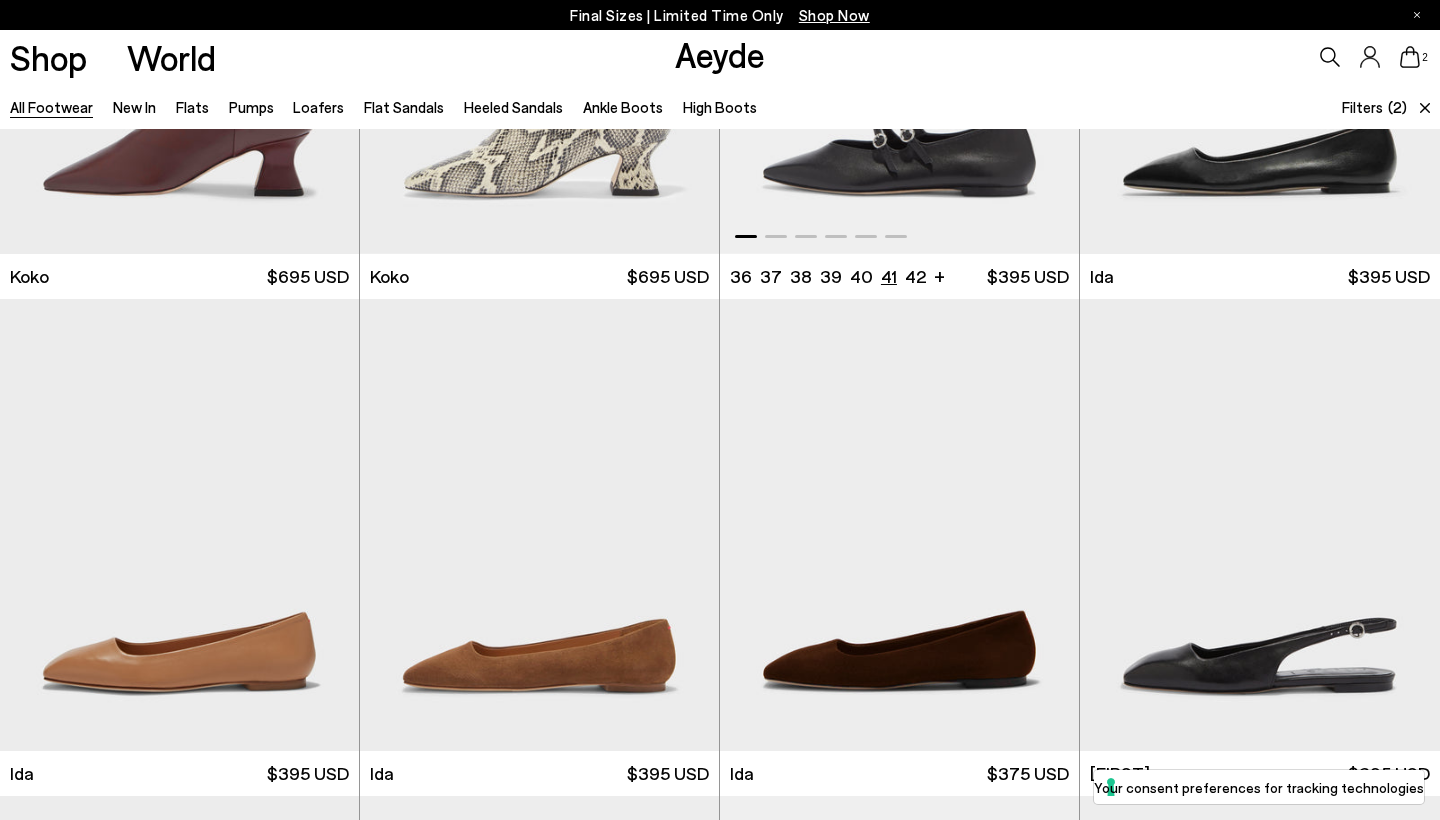 scroll, scrollTop: 13457, scrollLeft: 0, axis: vertical 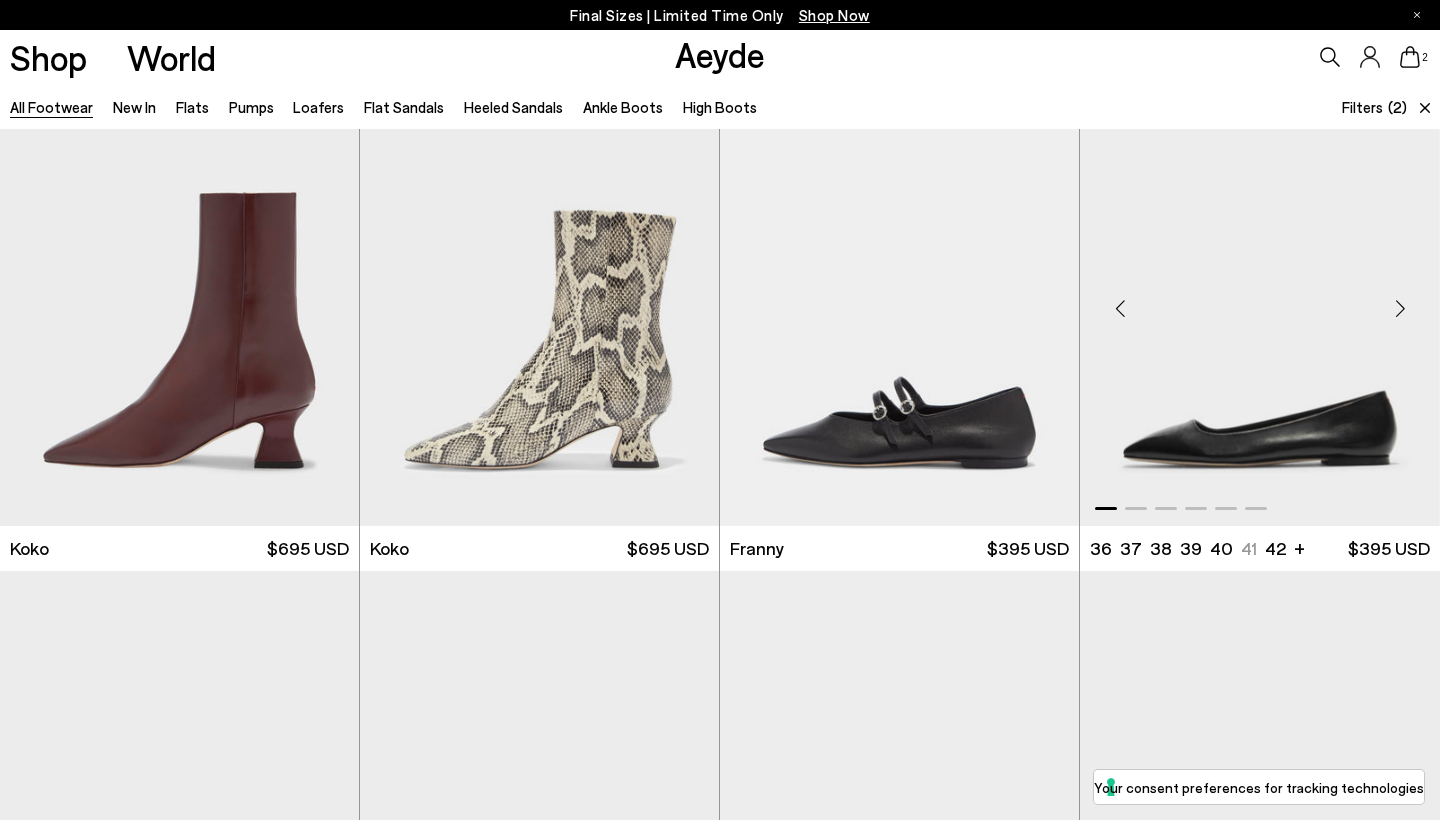 click at bounding box center (1400, 309) 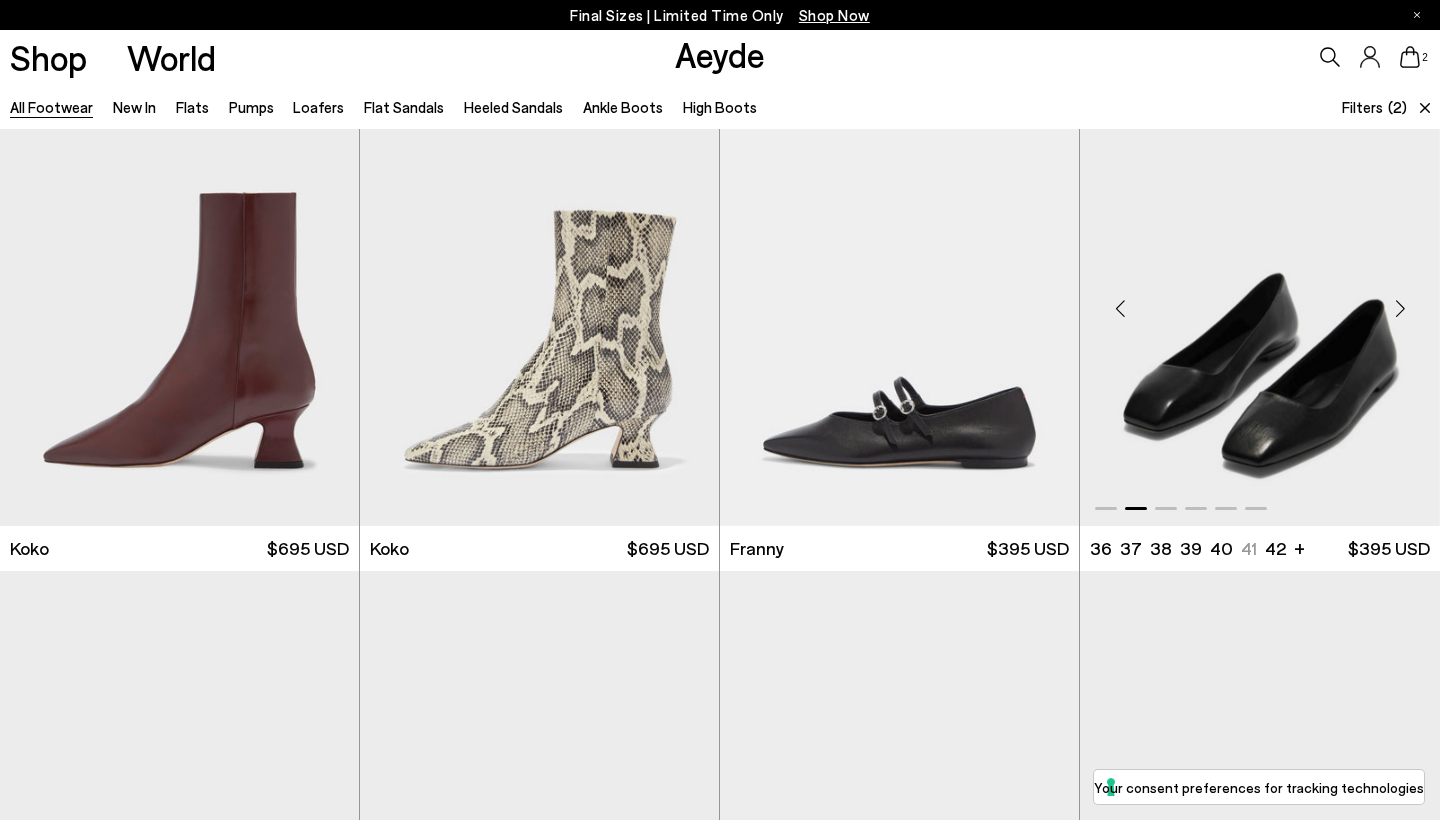 click at bounding box center [1400, 309] 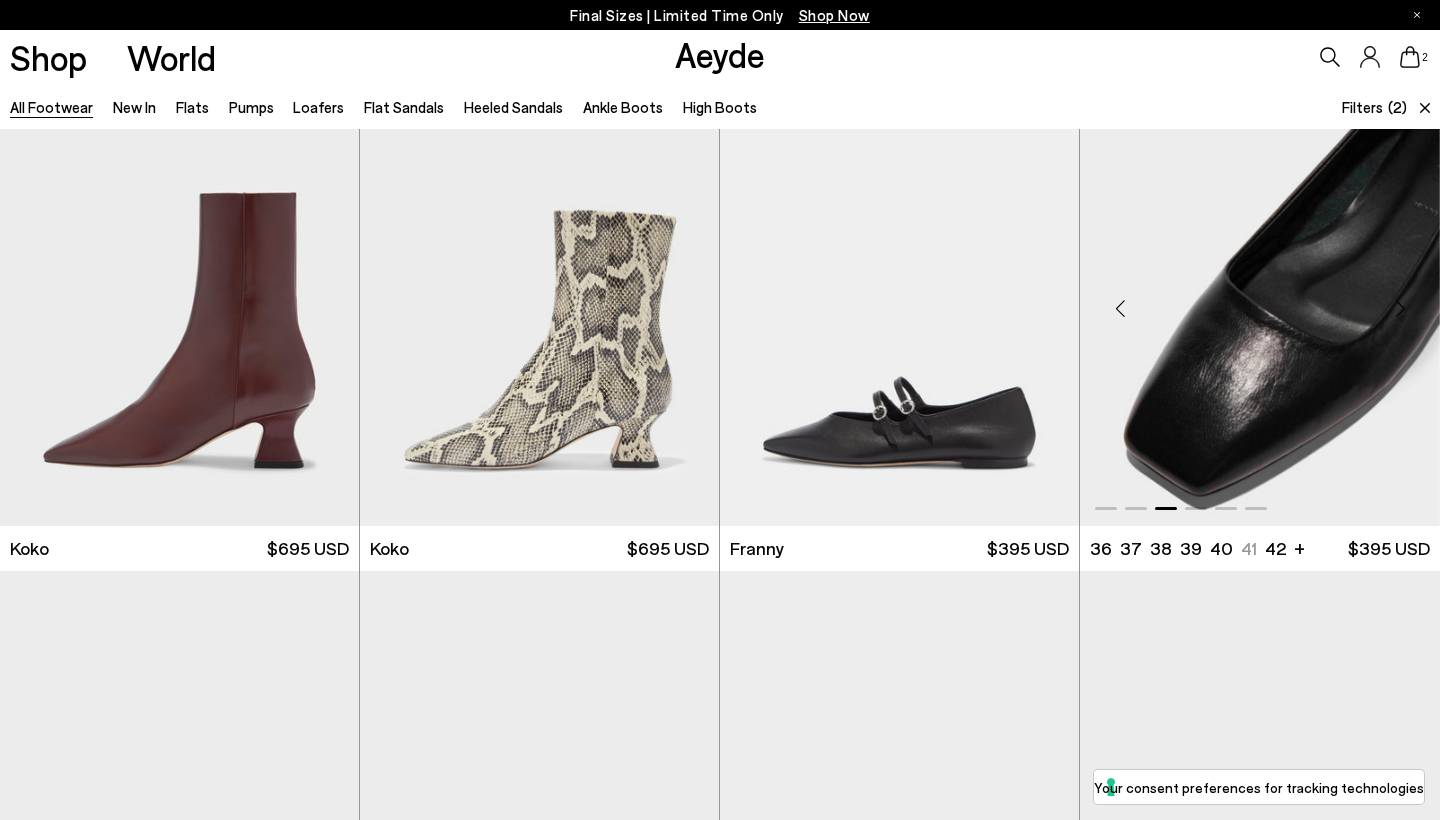 click at bounding box center [1400, 309] 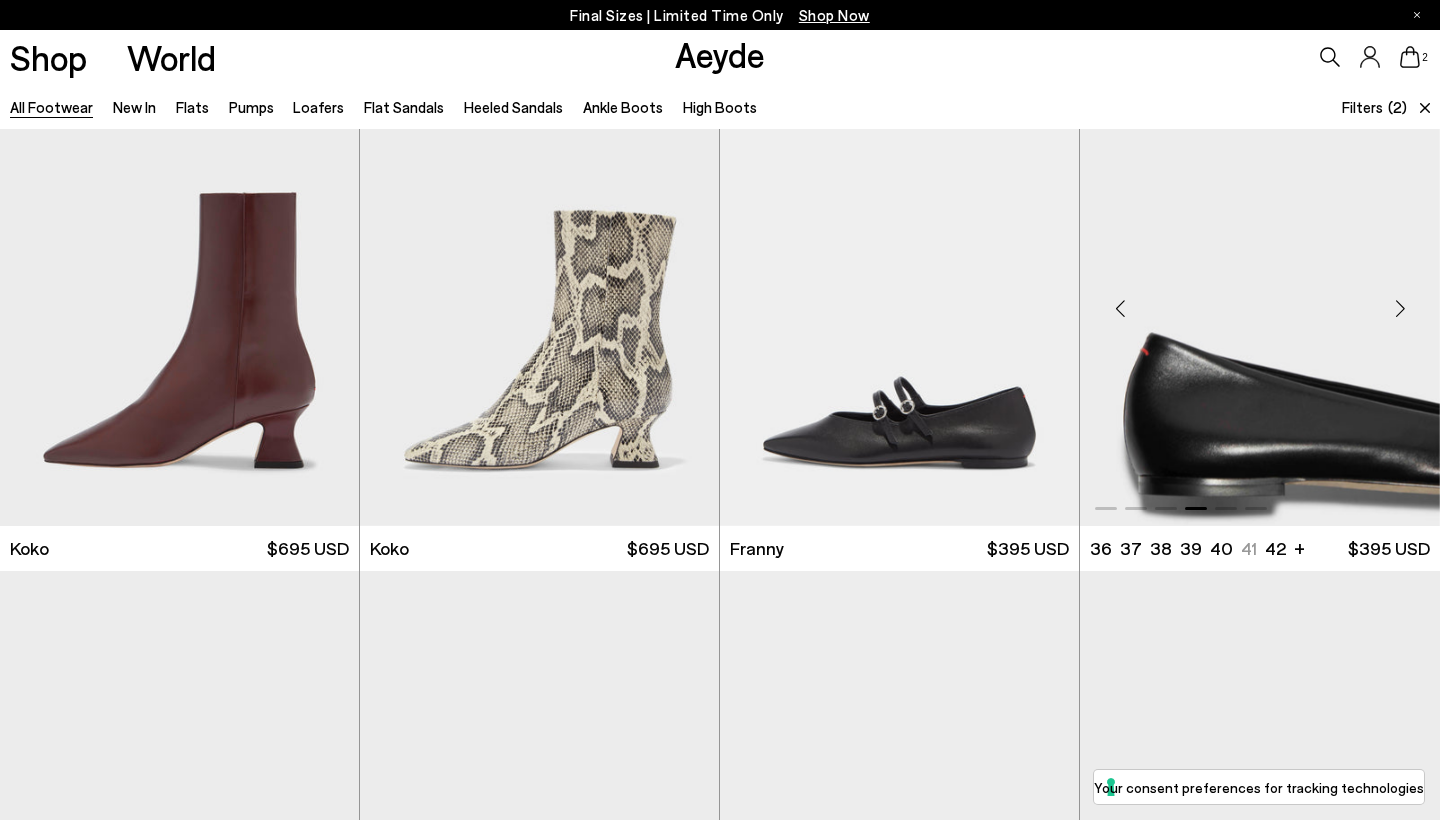 click at bounding box center (1400, 309) 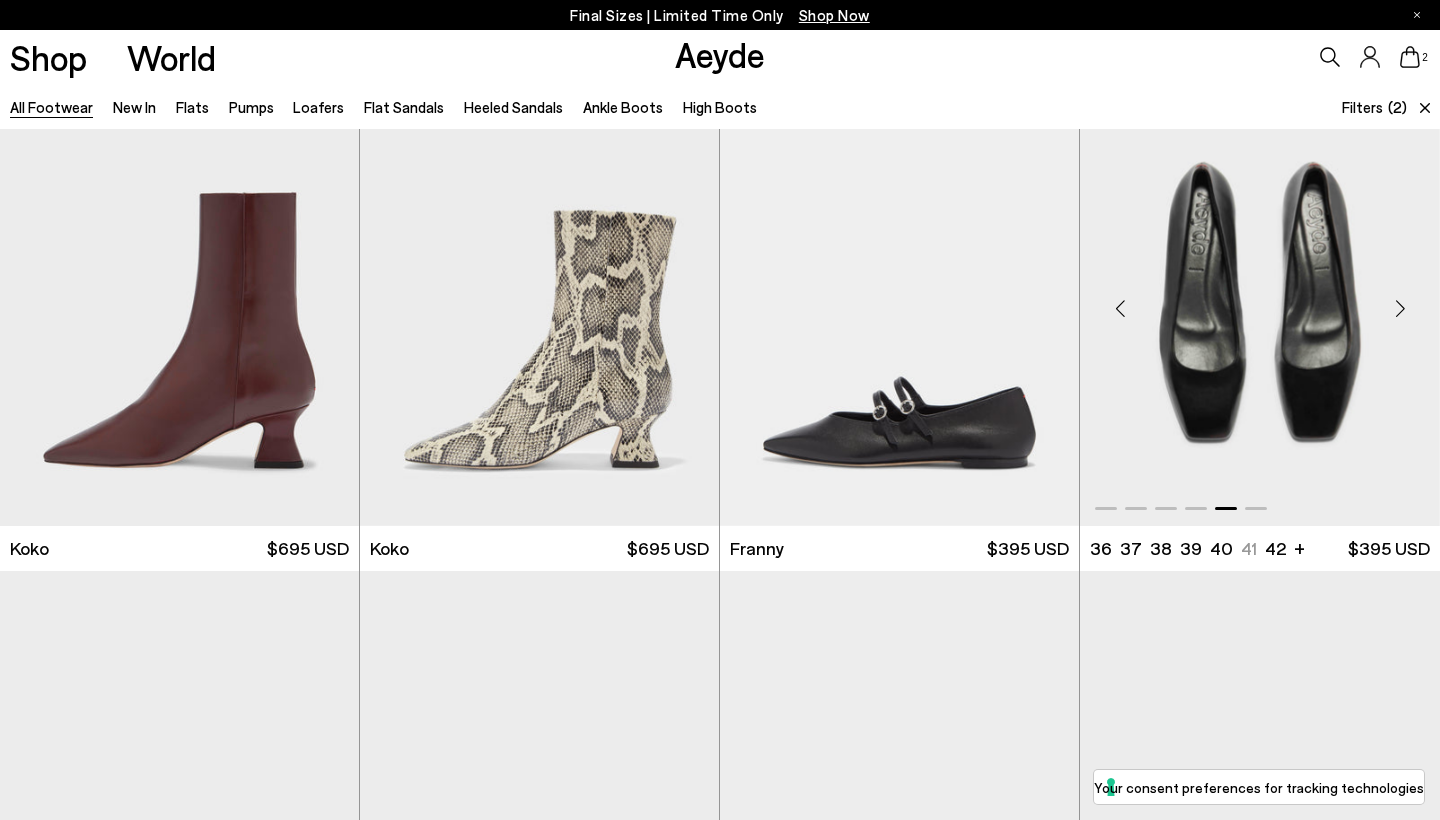 click at bounding box center (1400, 309) 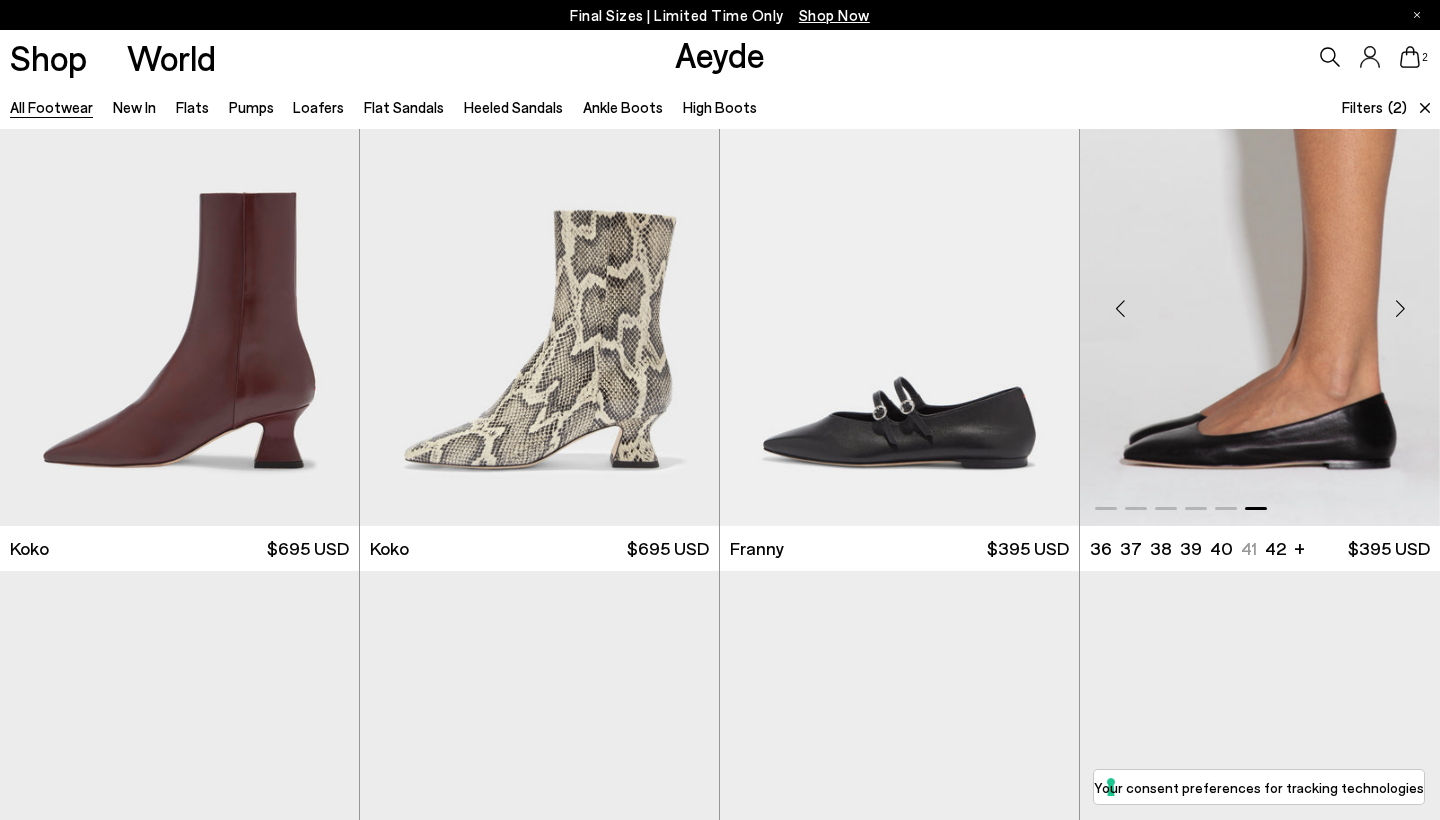 click at bounding box center (1400, 309) 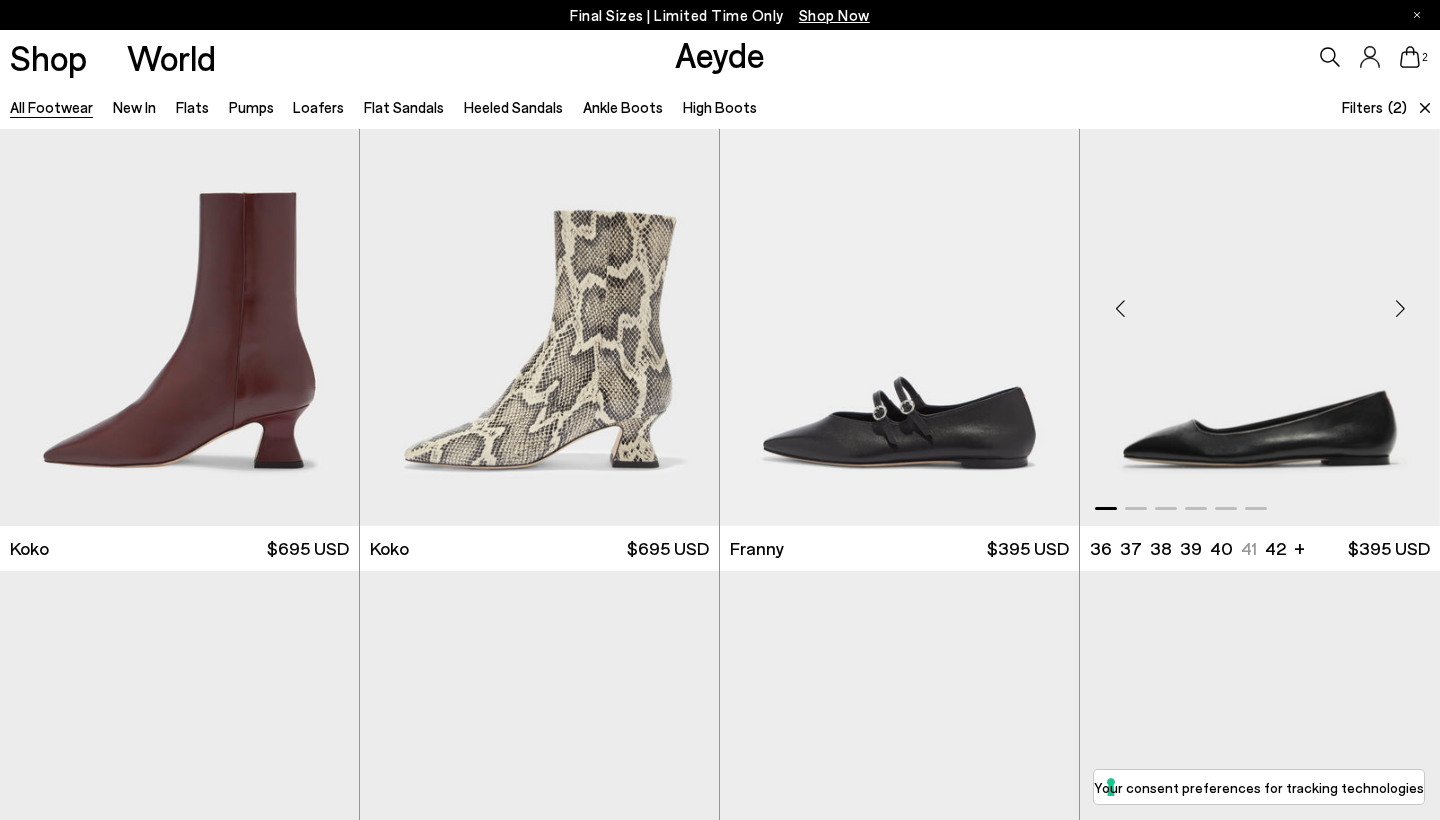 click at bounding box center [1400, 309] 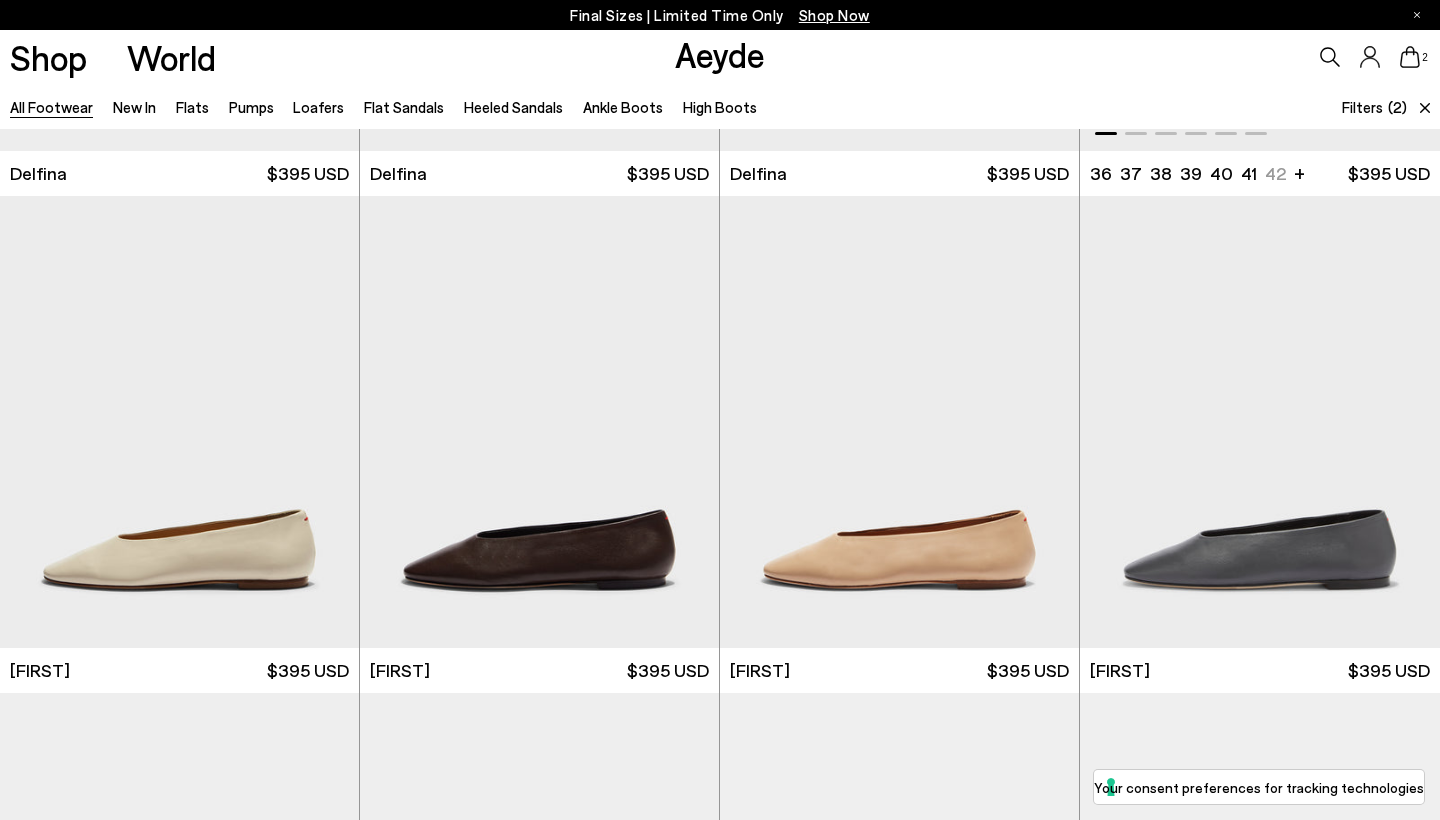 scroll, scrollTop: 15412, scrollLeft: 0, axis: vertical 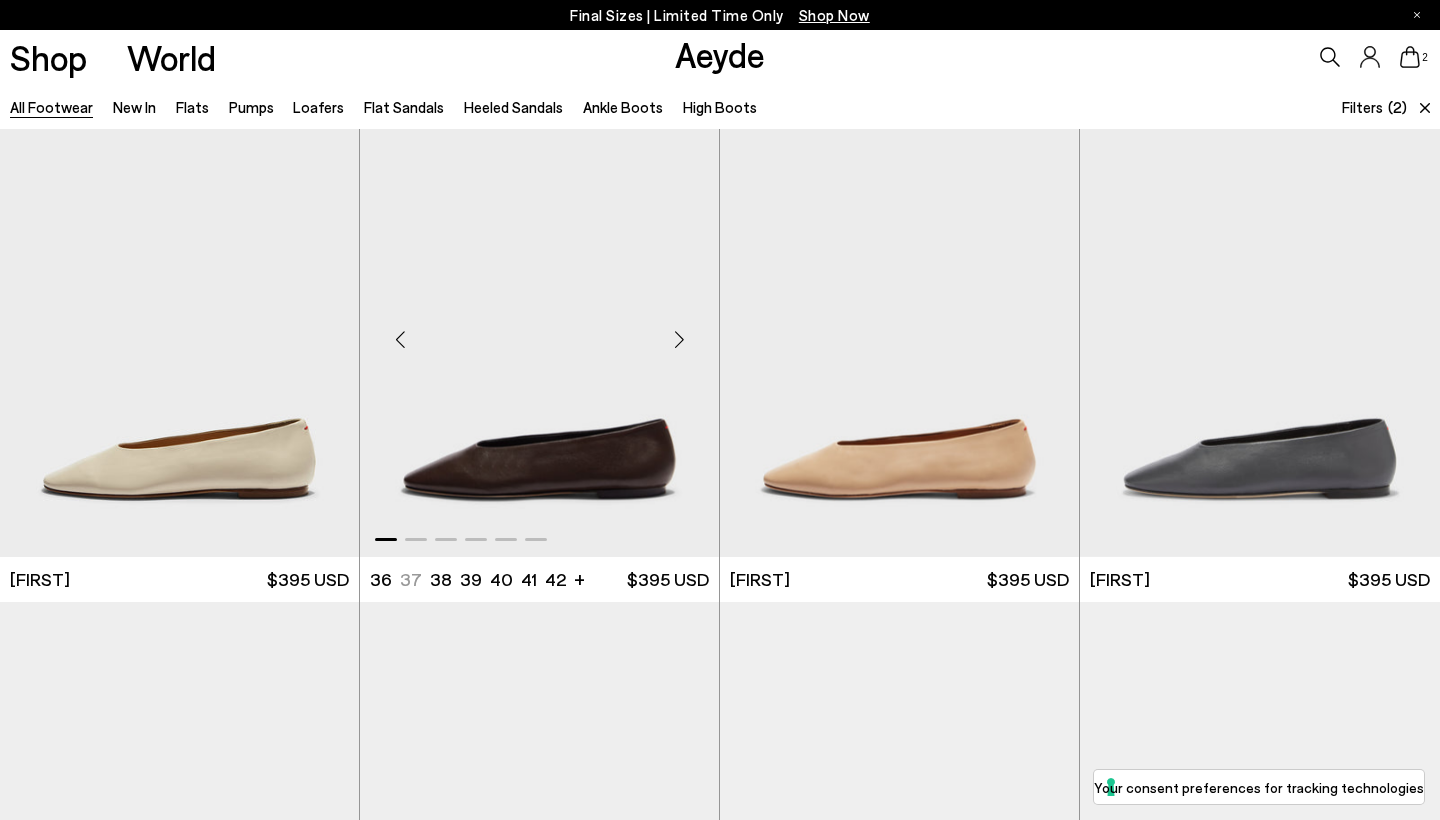 click at bounding box center (679, 339) 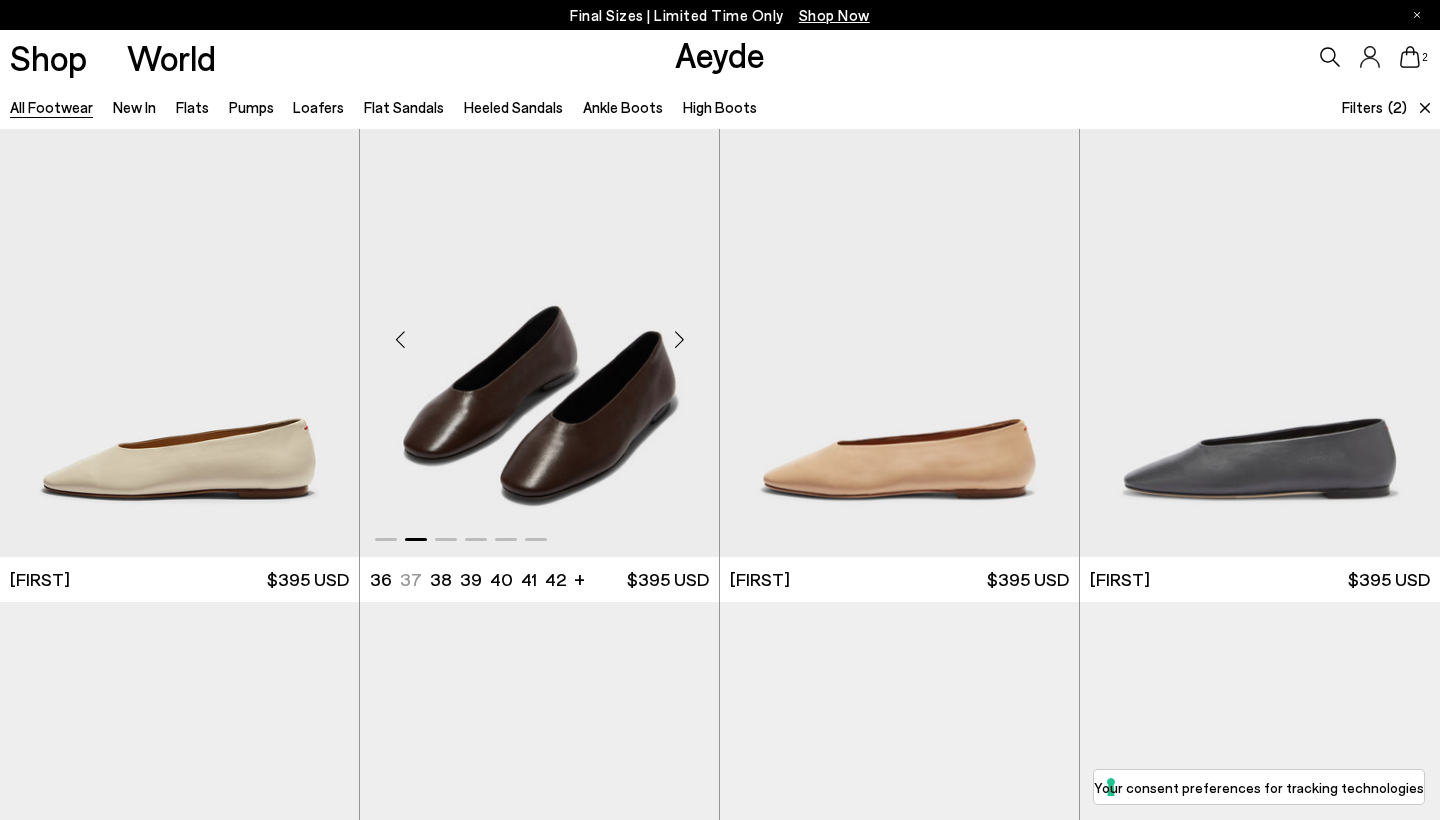 click at bounding box center [679, 339] 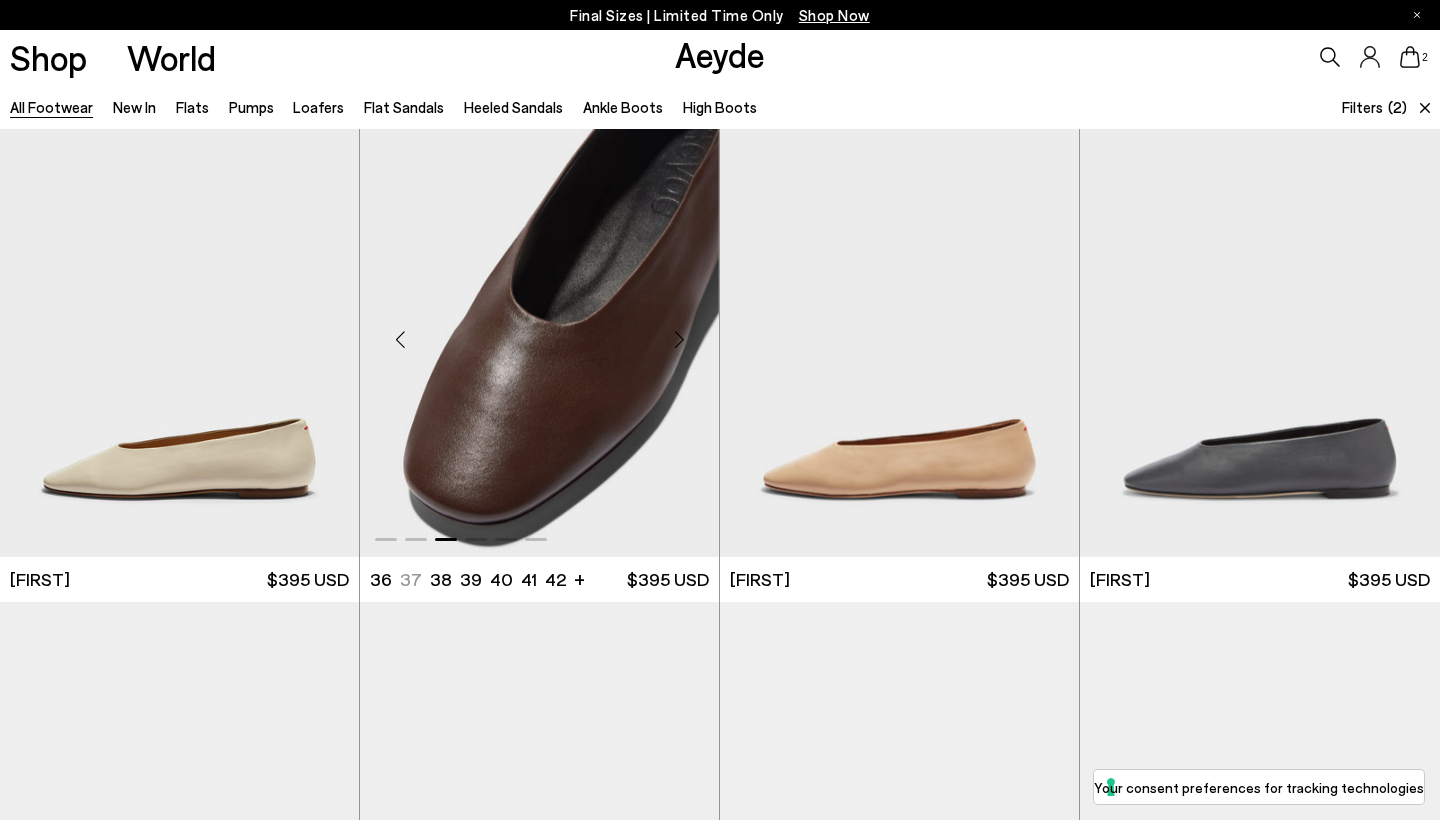 click at bounding box center (679, 339) 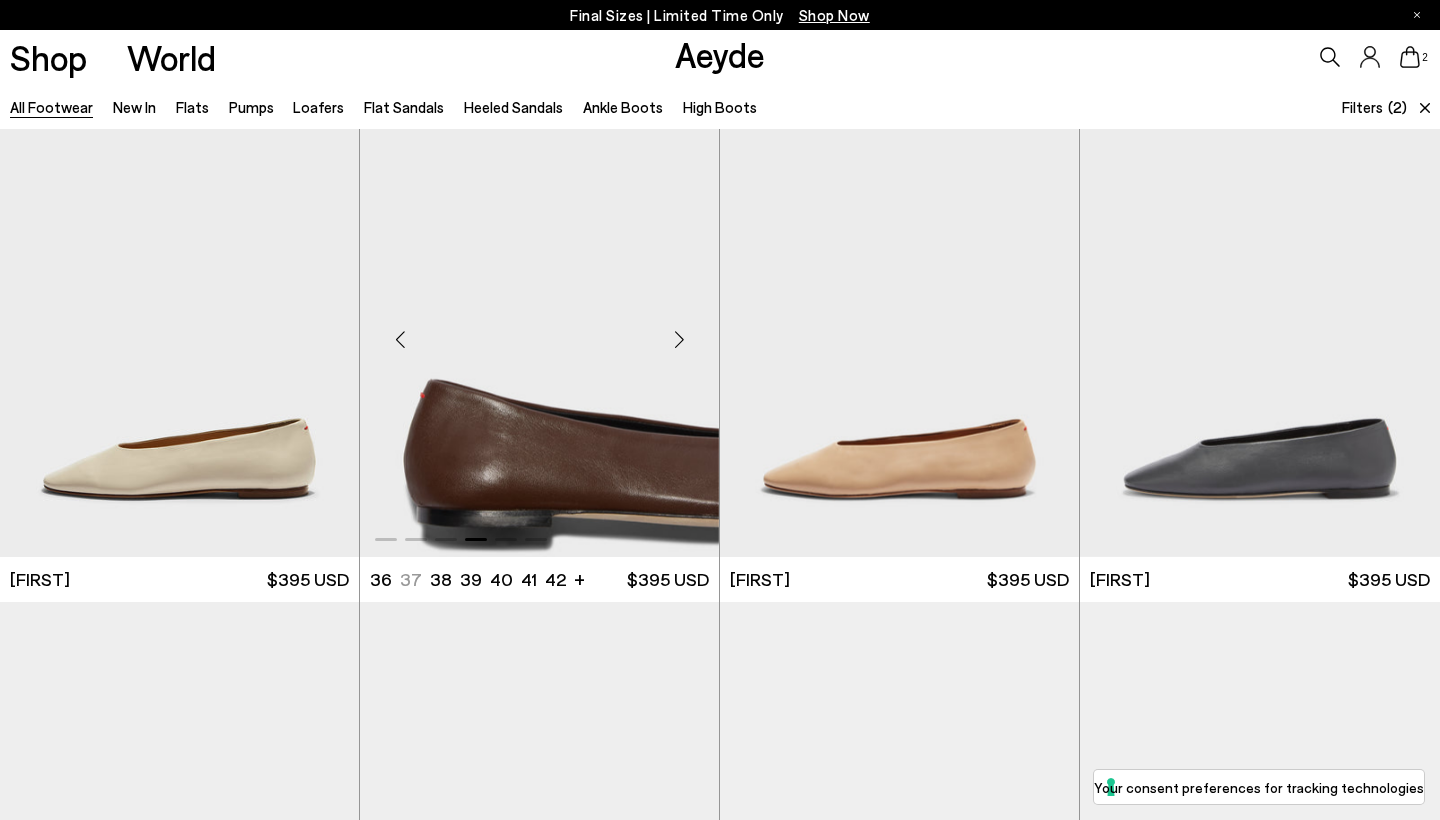 click at bounding box center (679, 339) 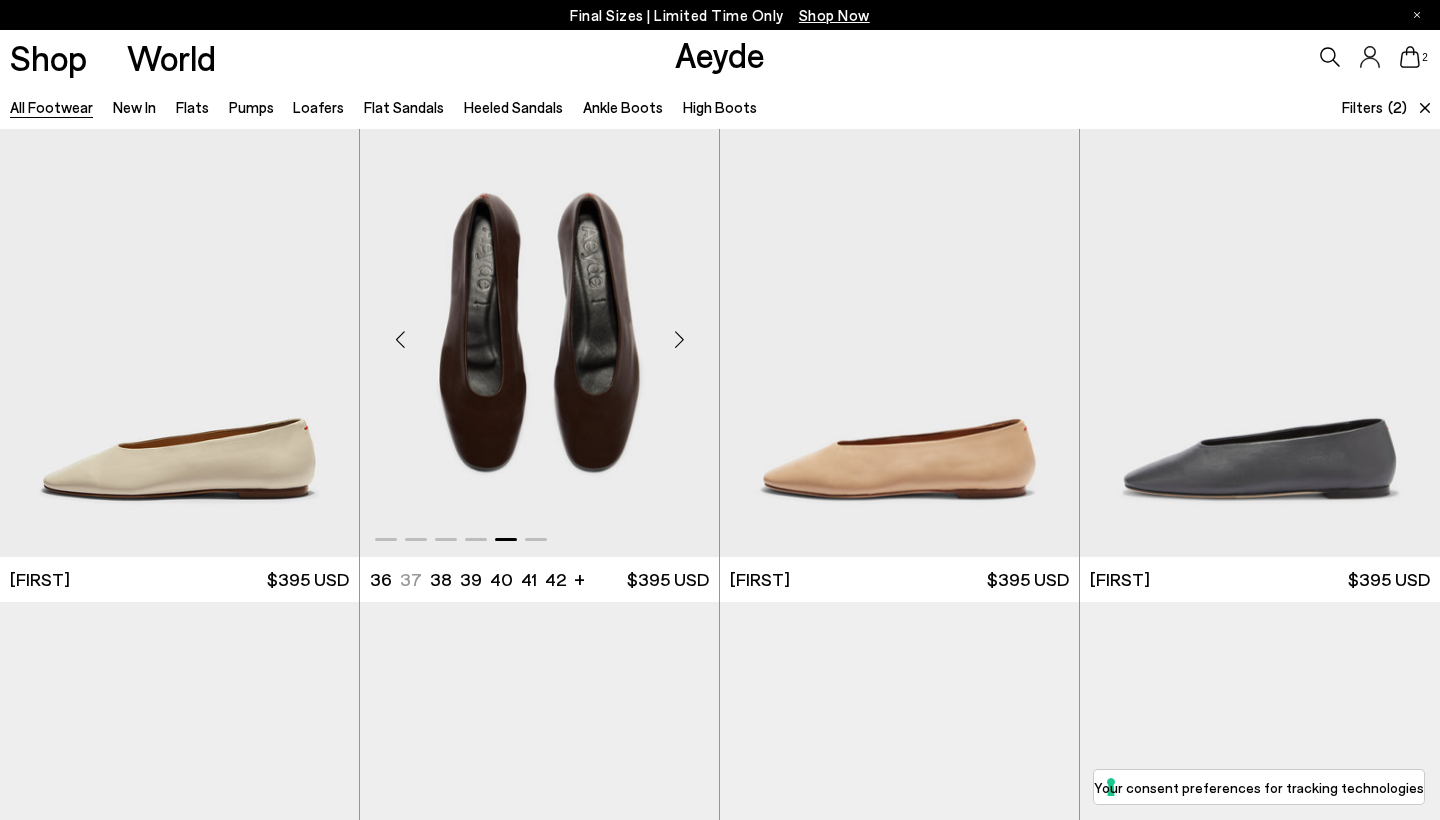 click at bounding box center (679, 339) 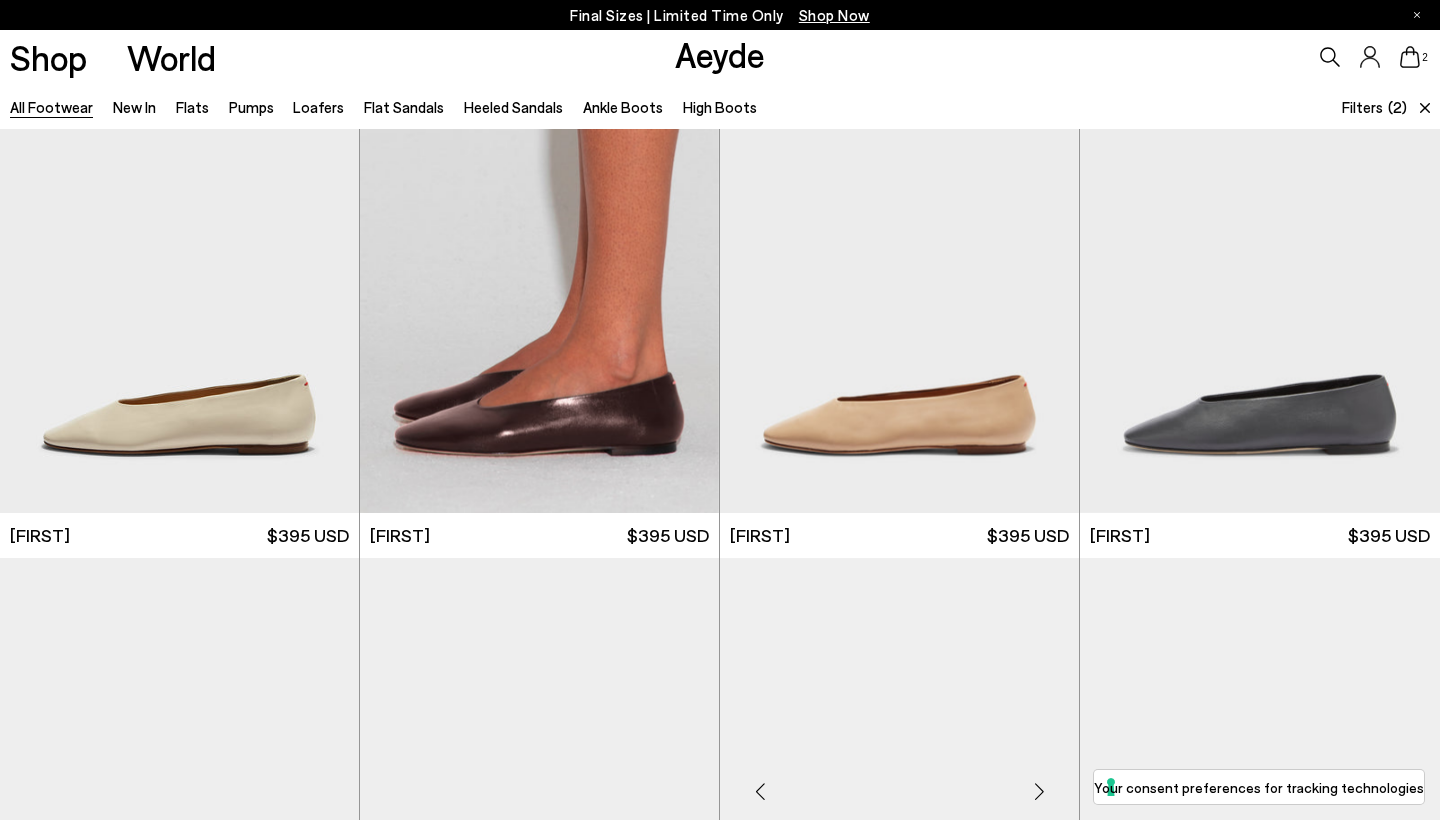scroll, scrollTop: 15457, scrollLeft: 0, axis: vertical 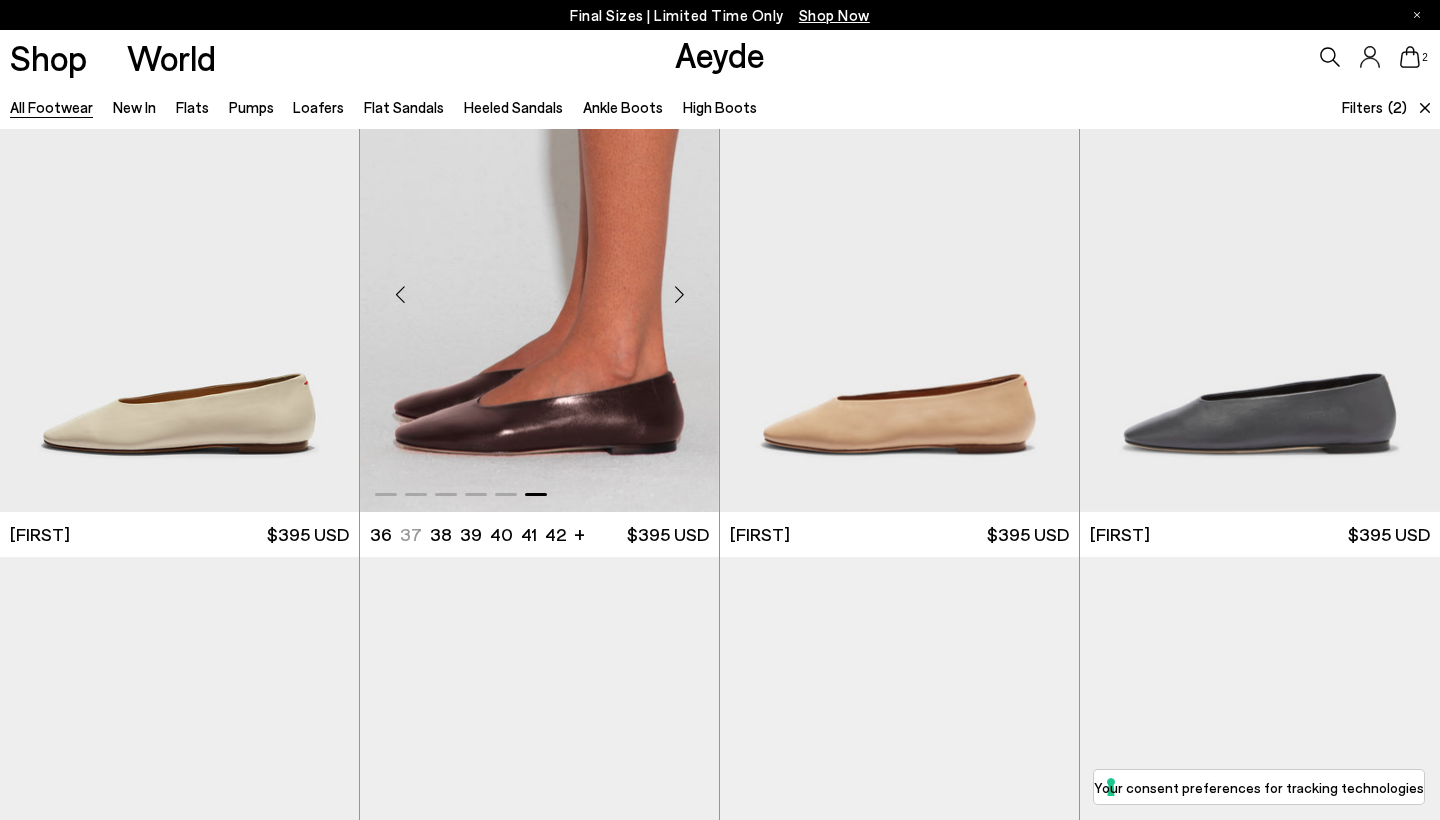 click at bounding box center [679, 294] 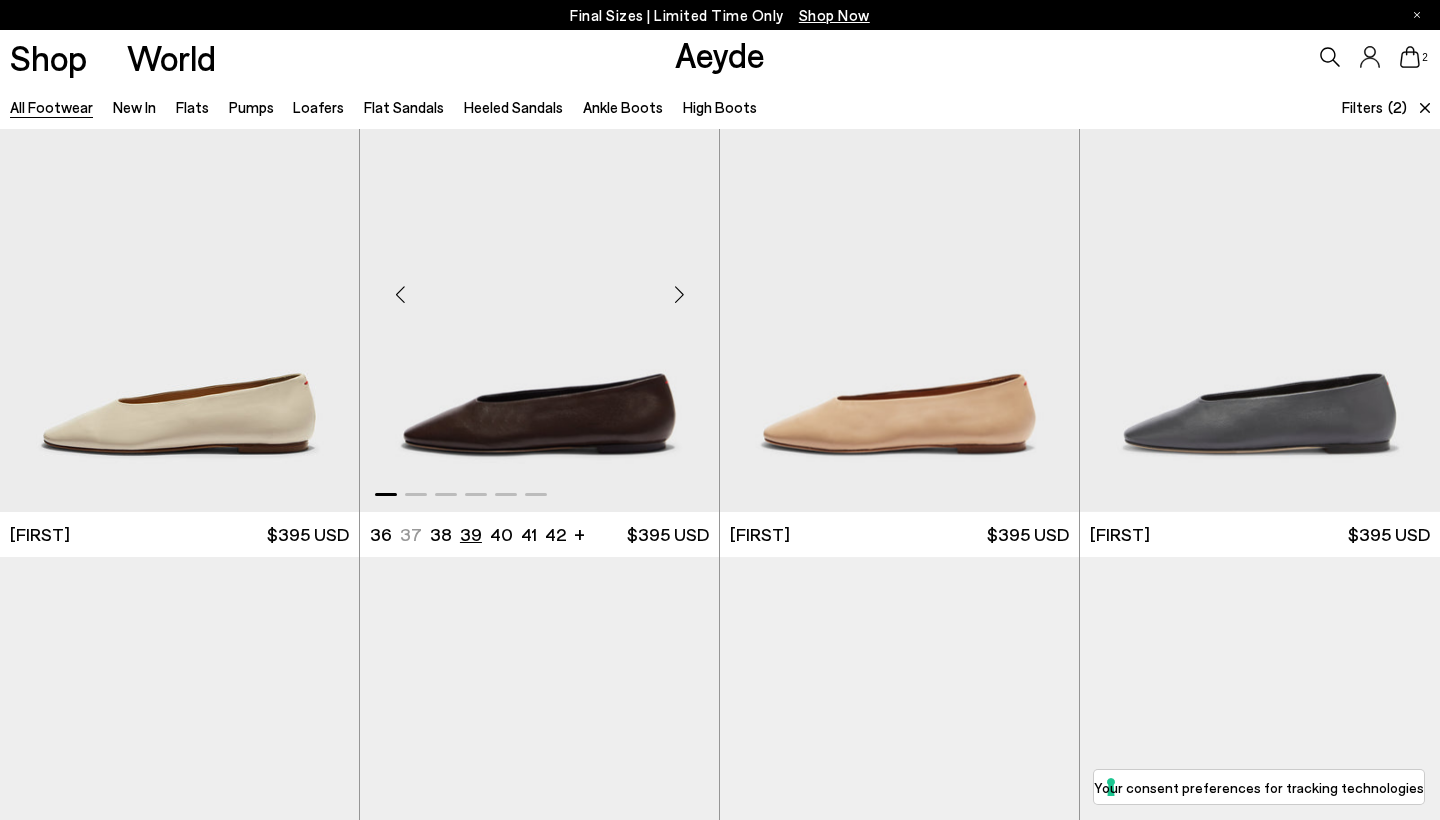 click on "39" at bounding box center [471, 534] 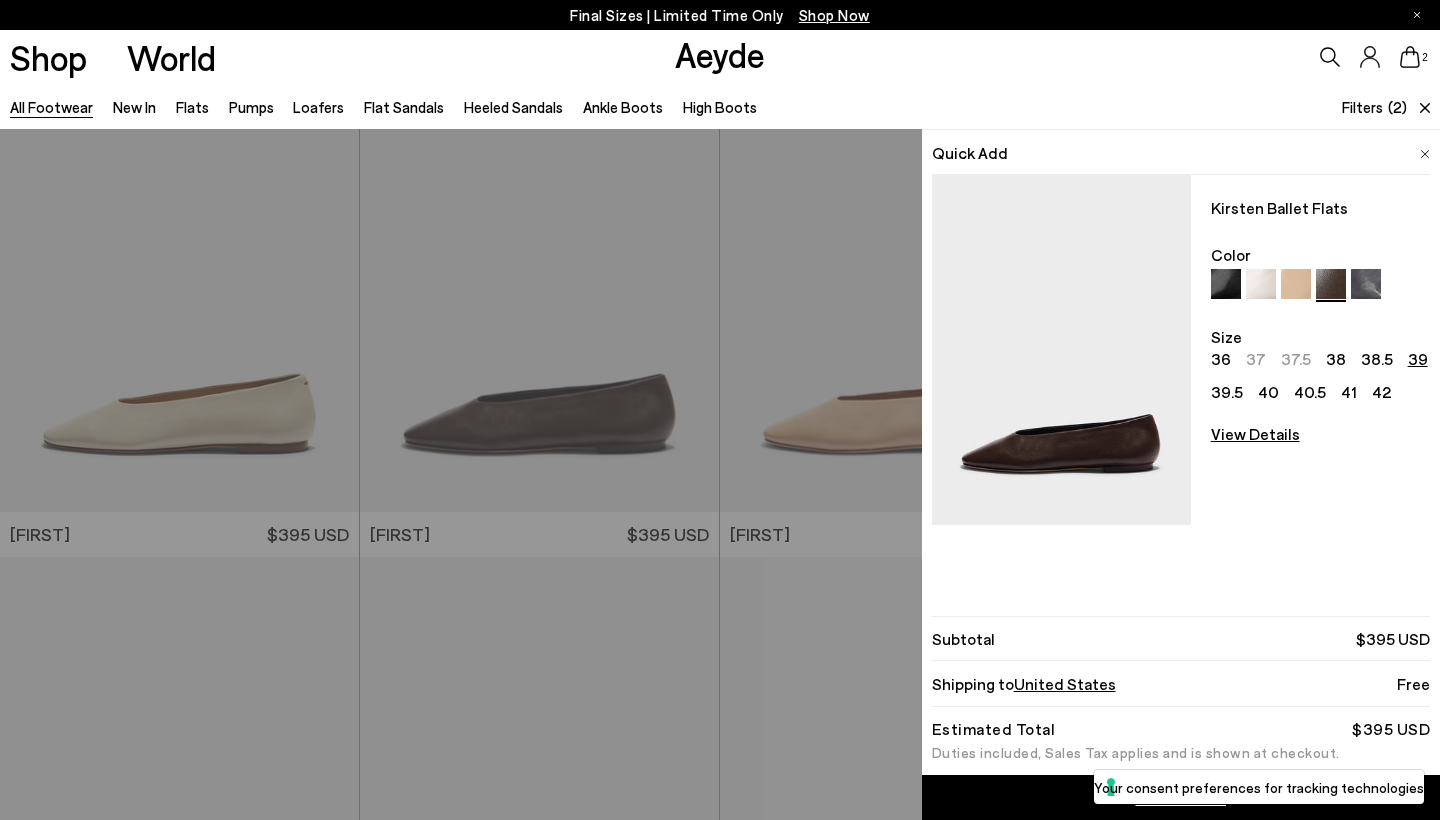 click on "Add to Cart" at bounding box center [1181, 797] 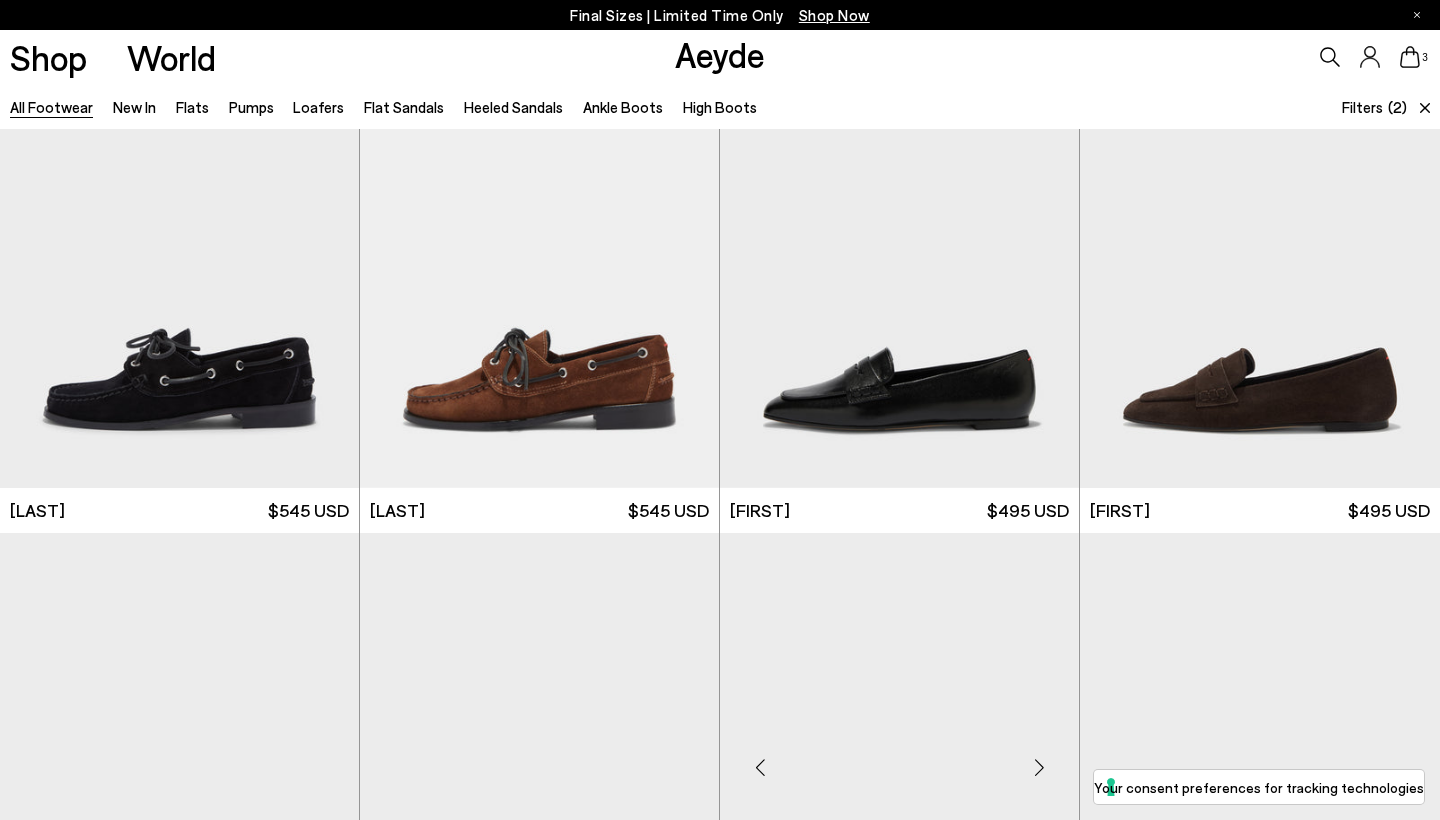 scroll, scrollTop: 17353, scrollLeft: 0, axis: vertical 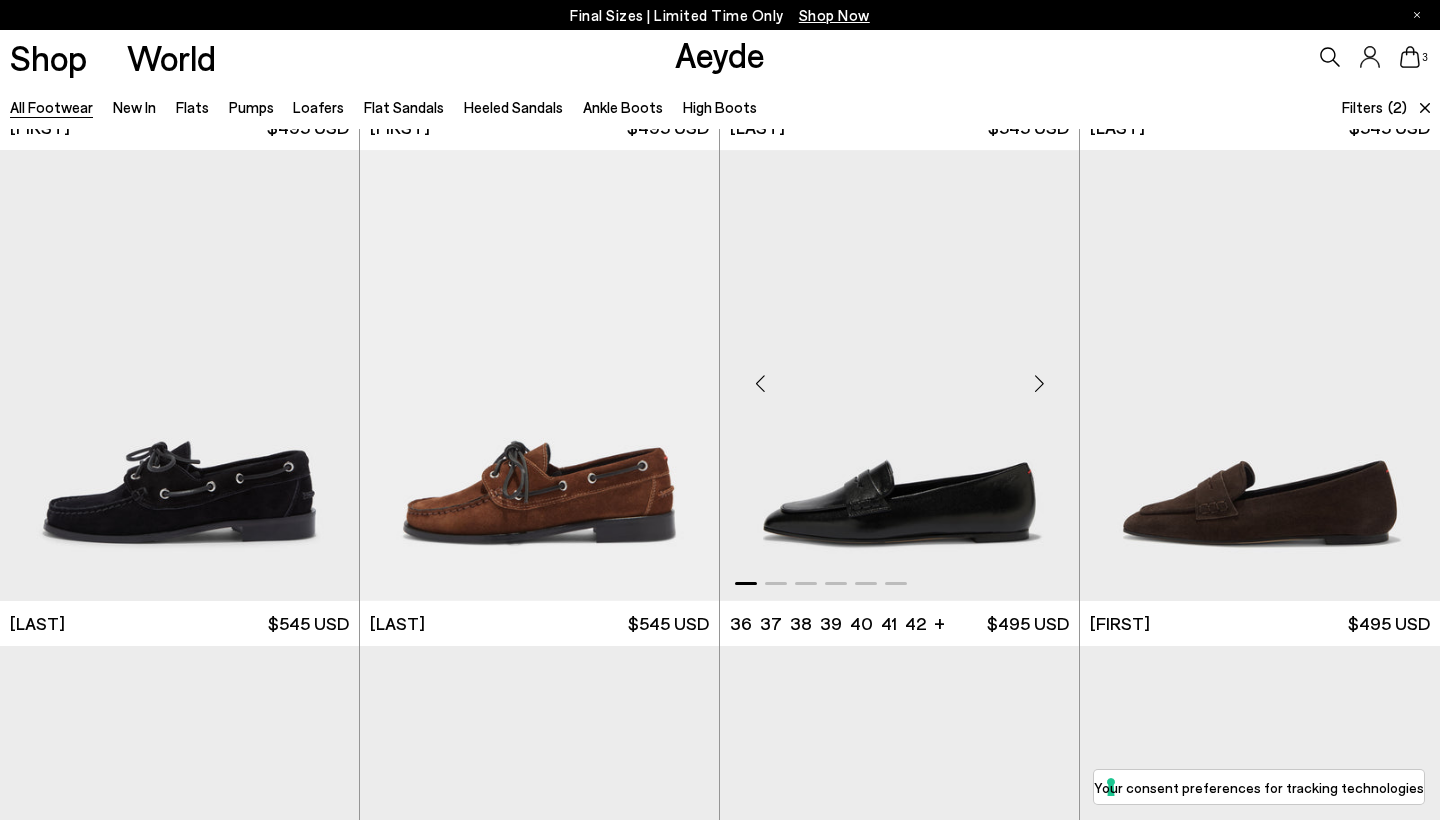 click at bounding box center [1039, 384] 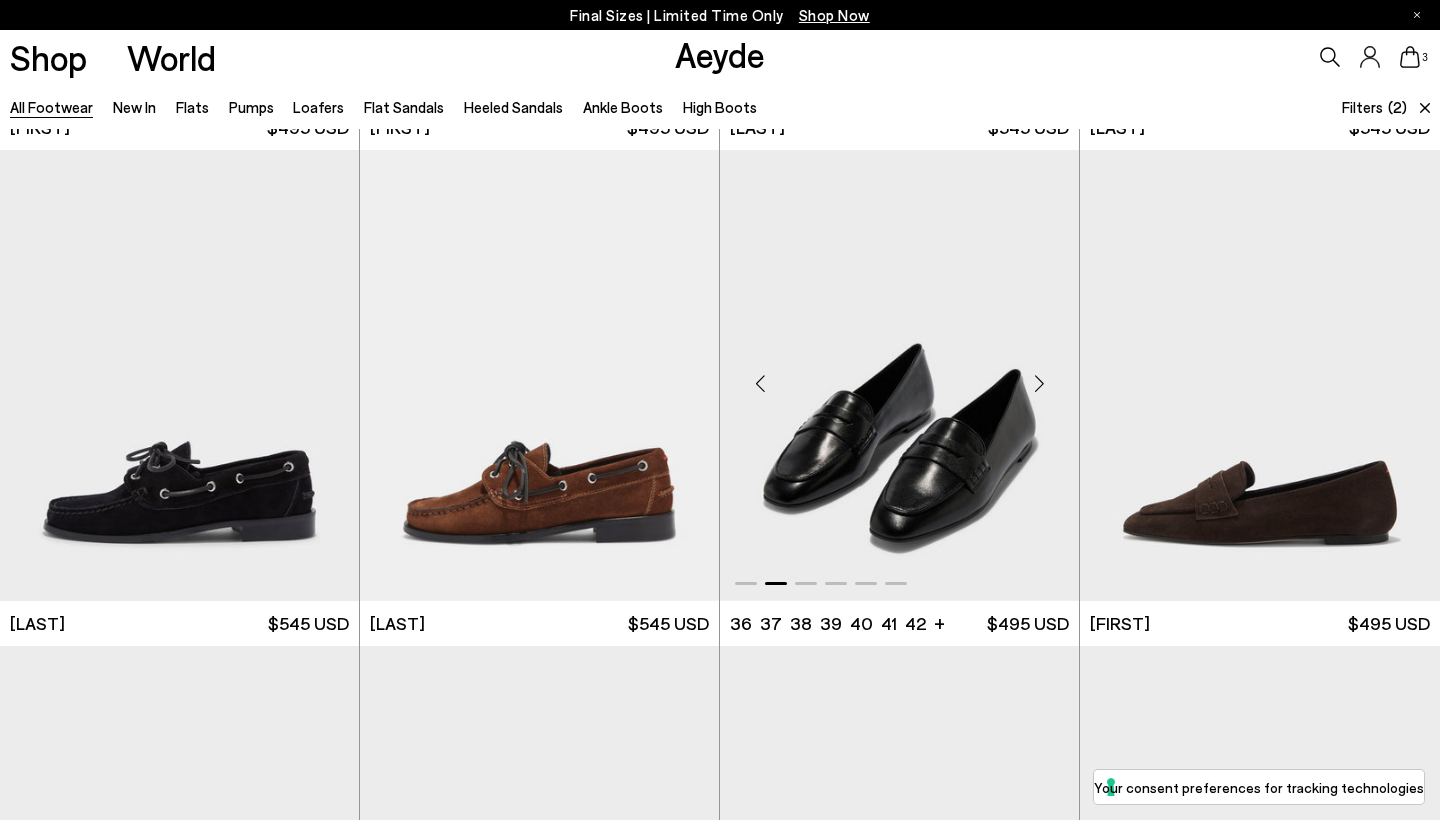 click at bounding box center [1039, 384] 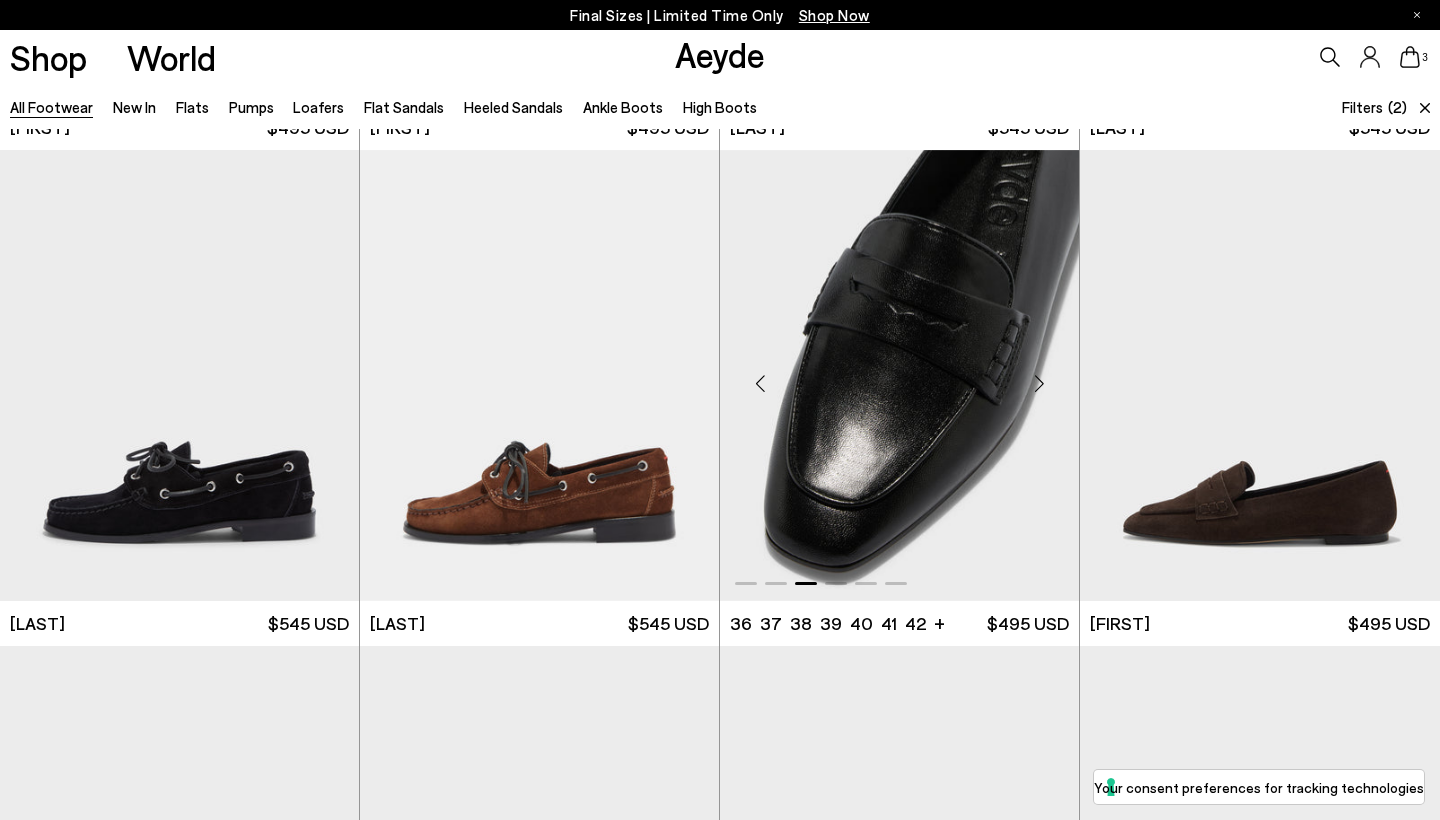 click at bounding box center [1039, 384] 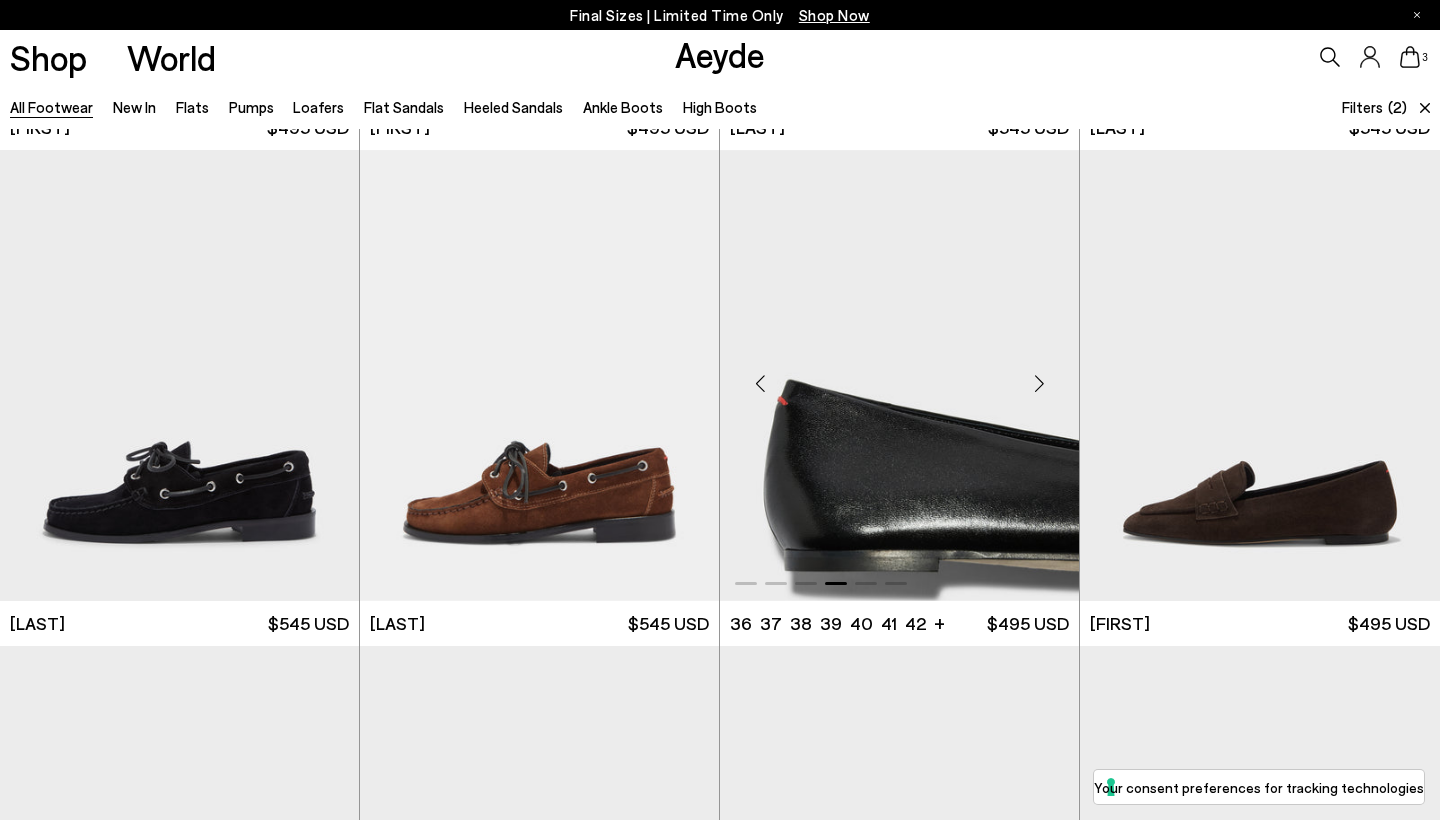 click at bounding box center [1039, 384] 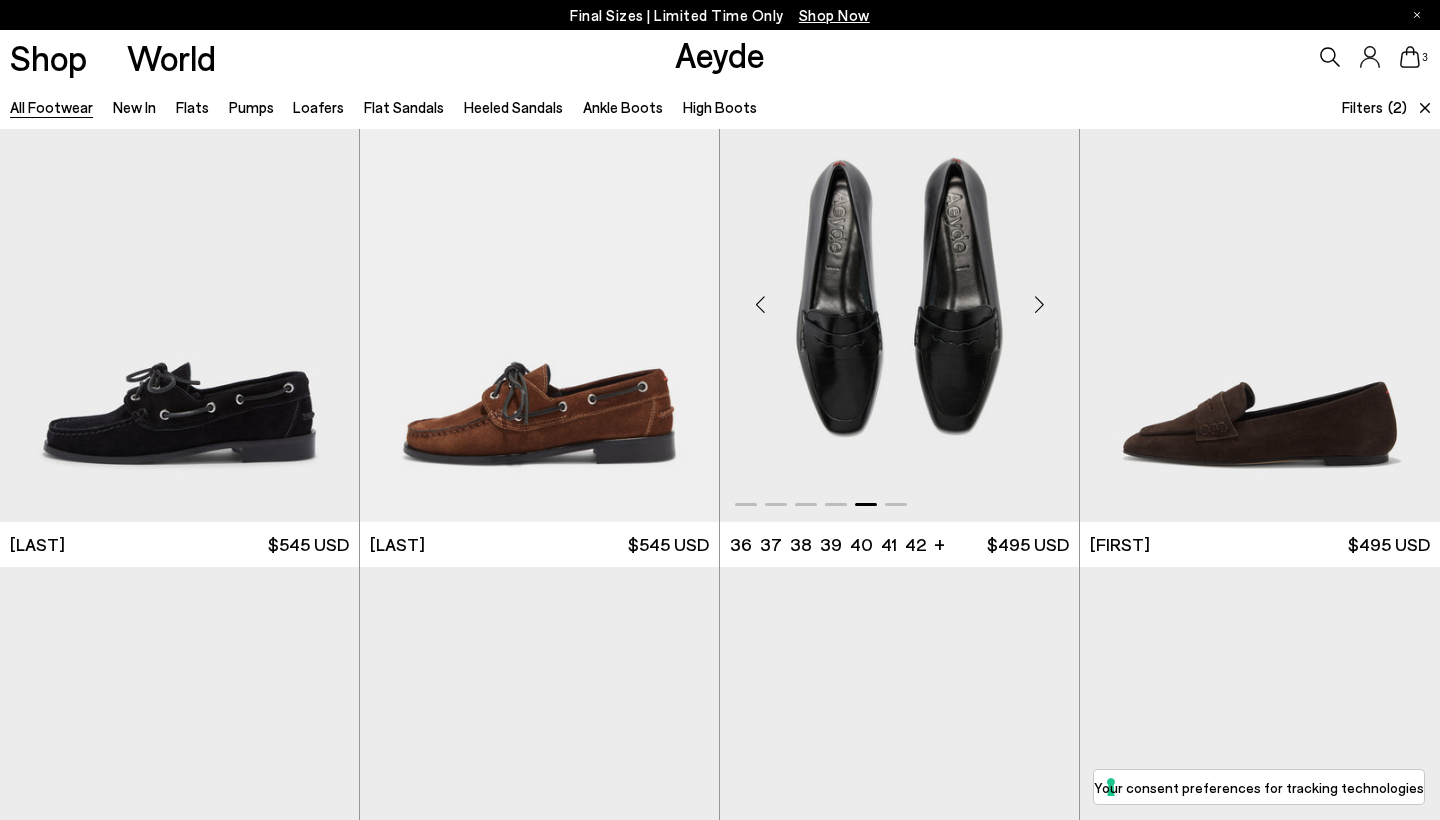 scroll, scrollTop: 17436, scrollLeft: 0, axis: vertical 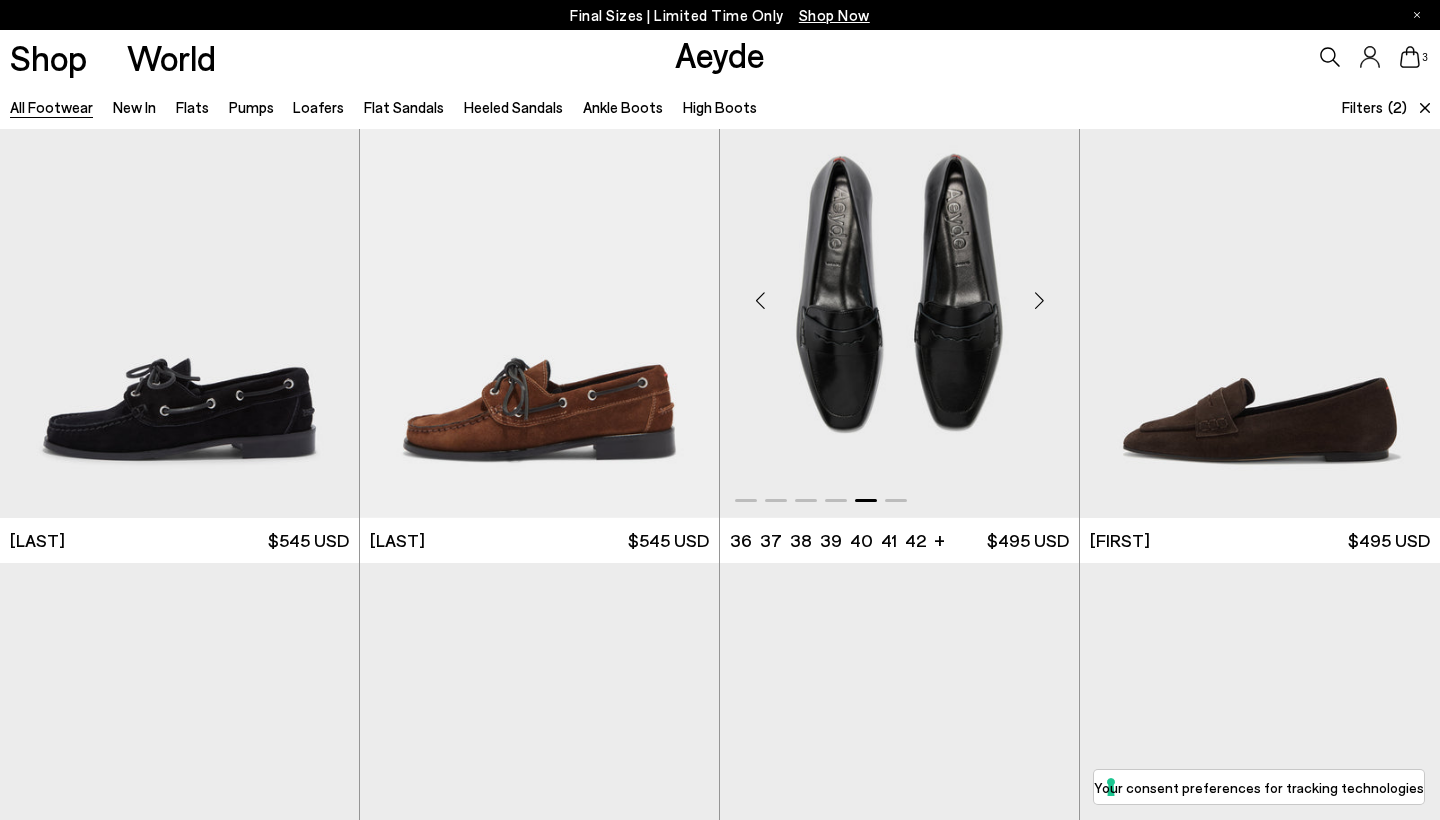 click at bounding box center [1039, 301] 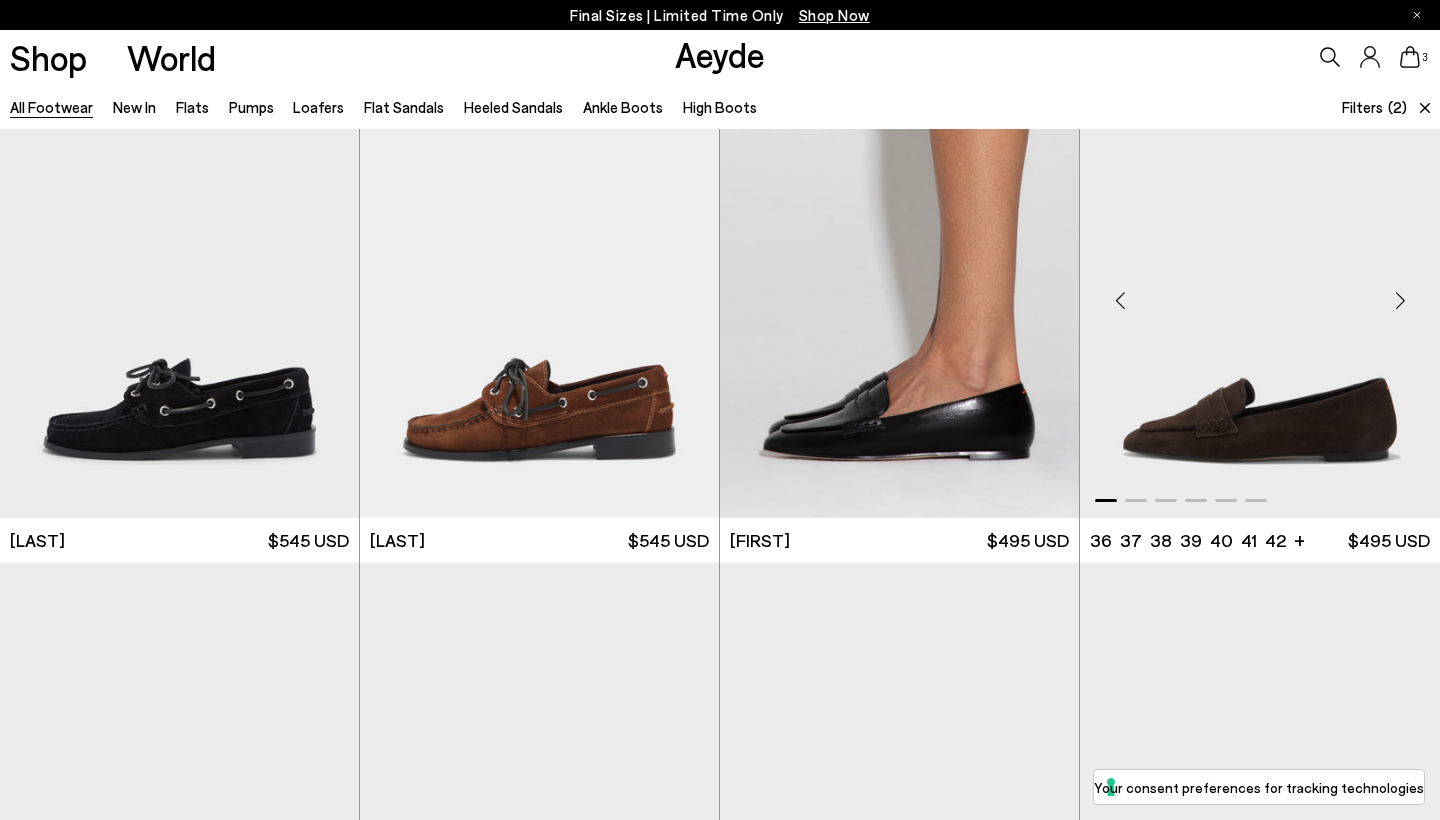 click at bounding box center (1400, 301) 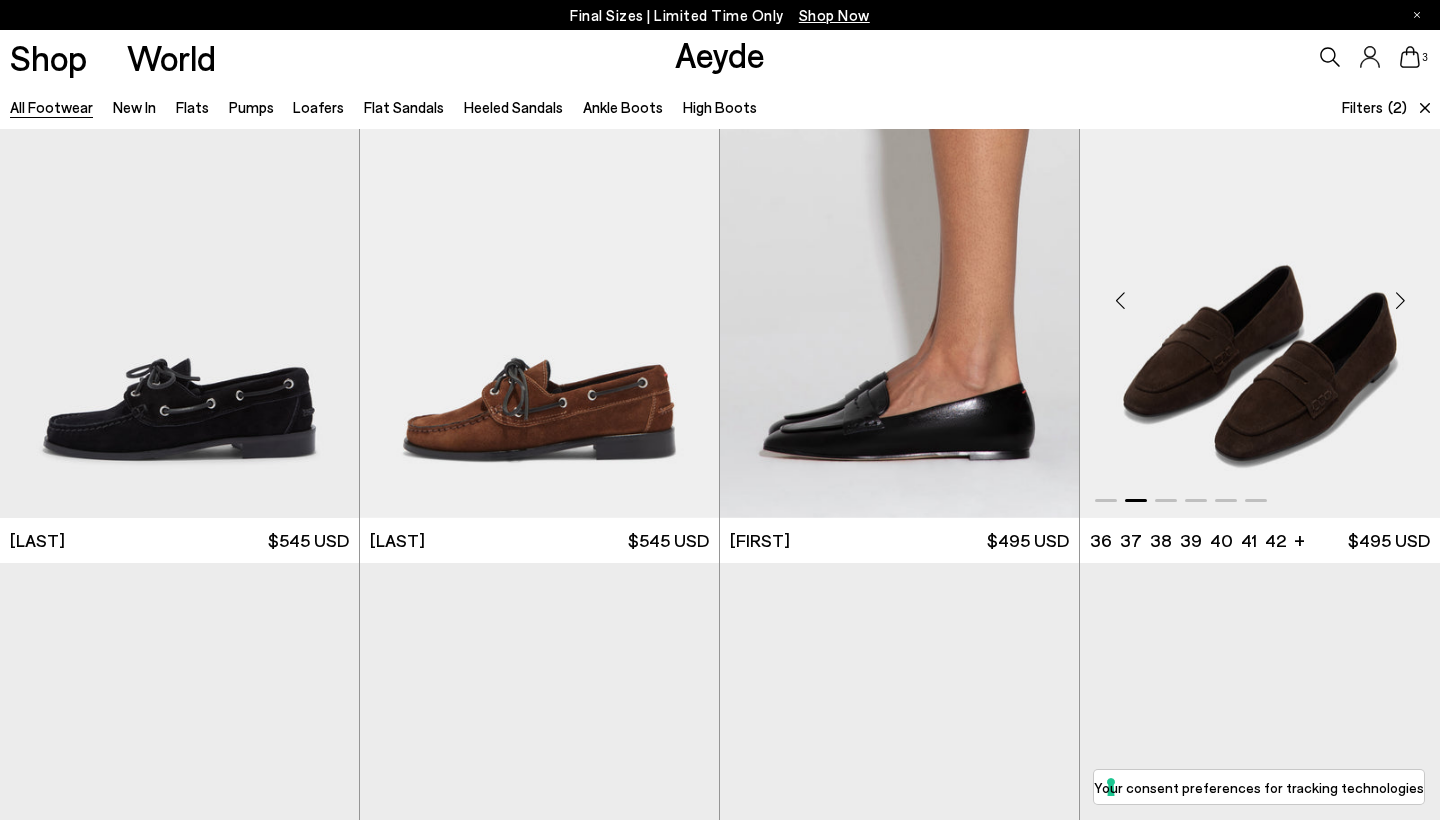 click at bounding box center [1400, 301] 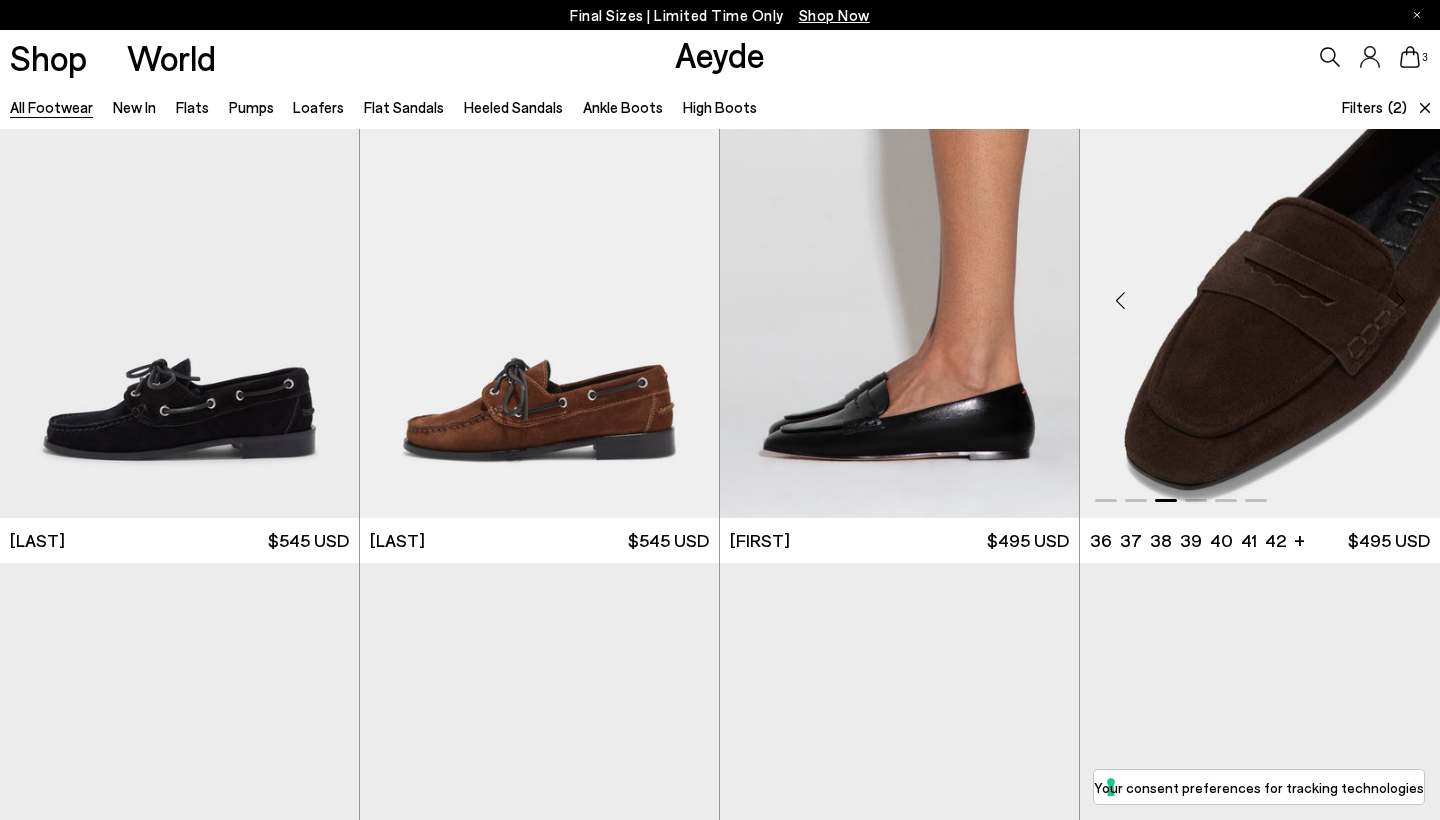 click at bounding box center [1400, 301] 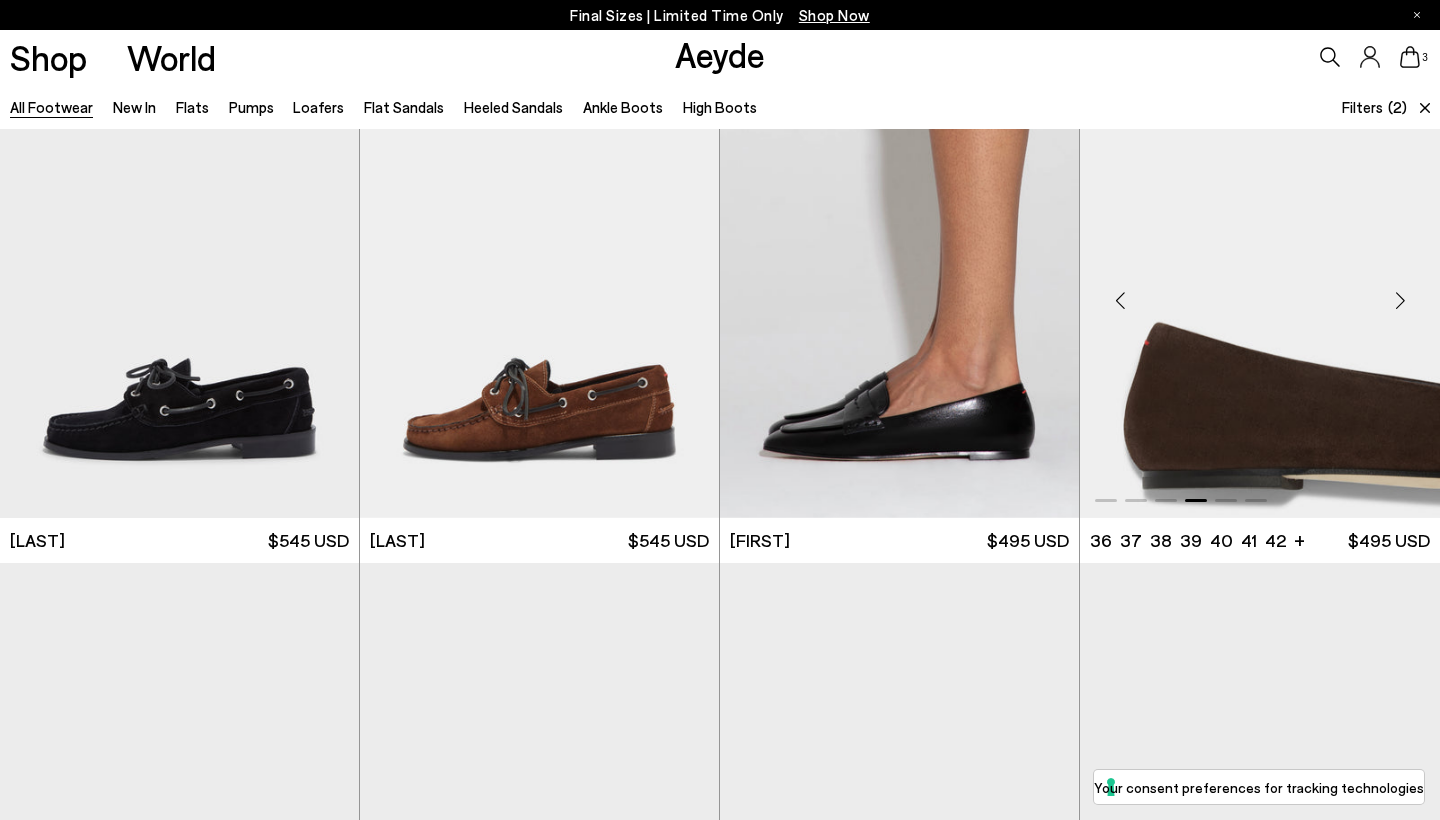 click at bounding box center [1400, 301] 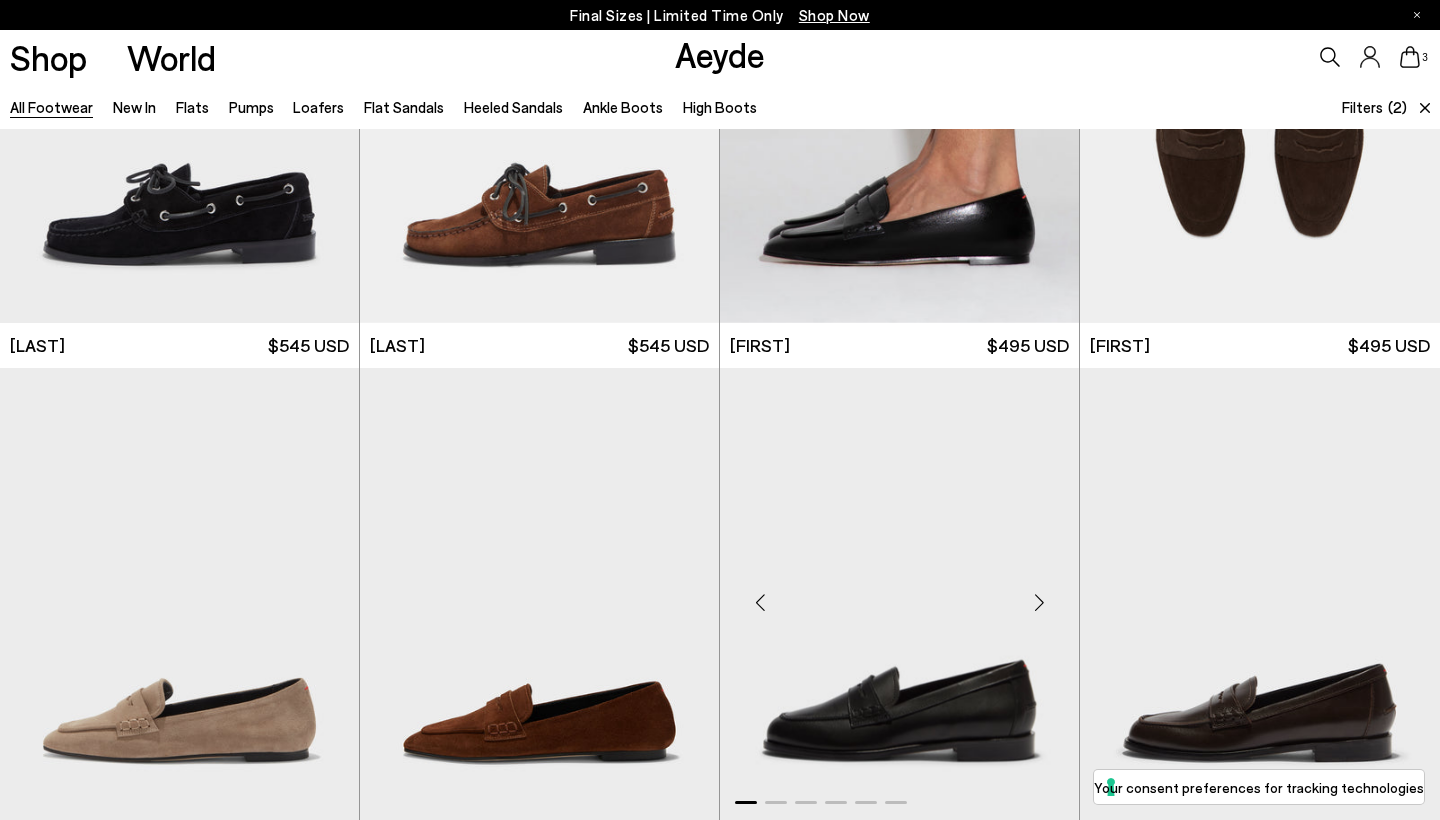 scroll, scrollTop: 17404, scrollLeft: 0, axis: vertical 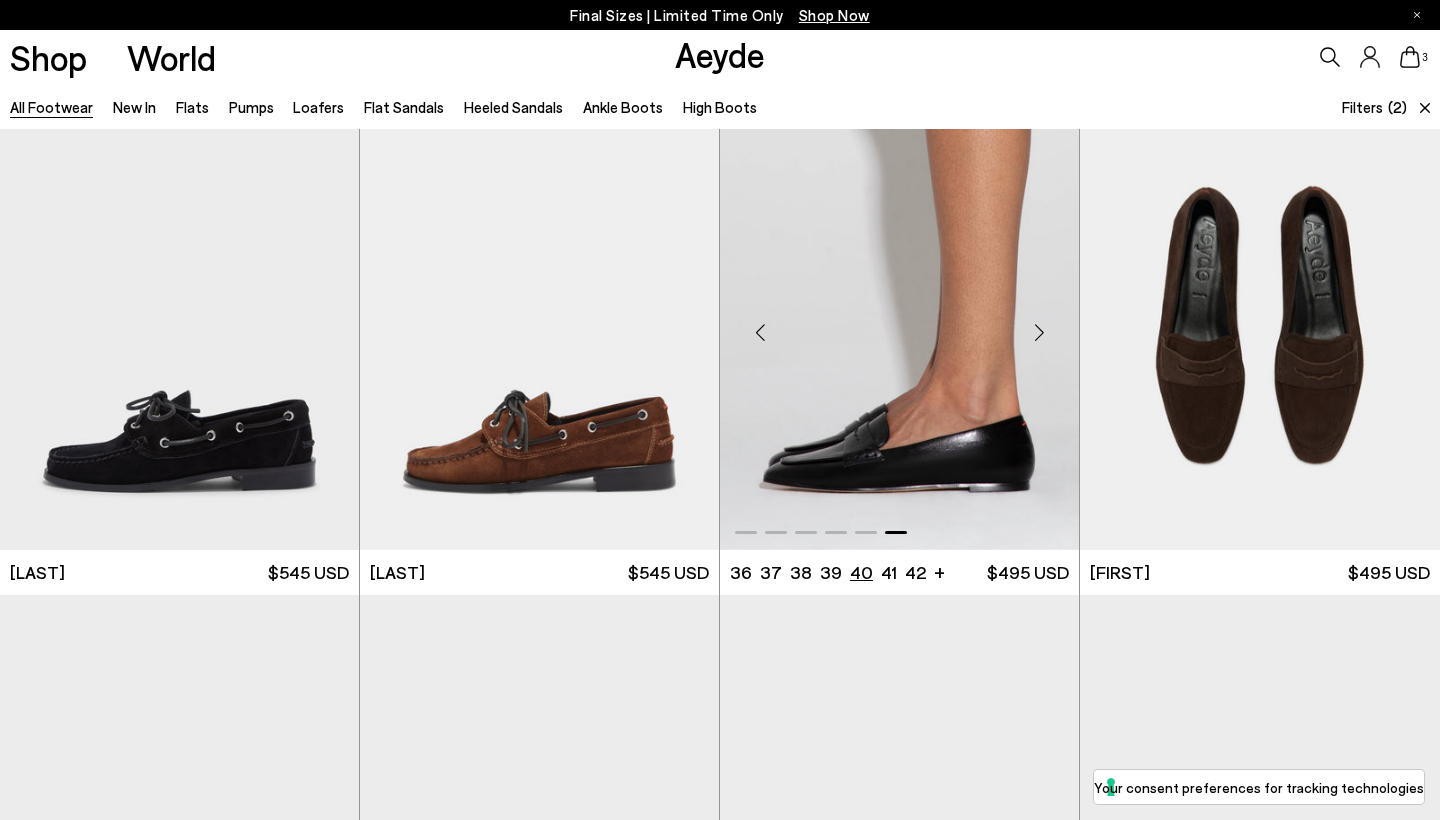 click on "40" at bounding box center (861, 572) 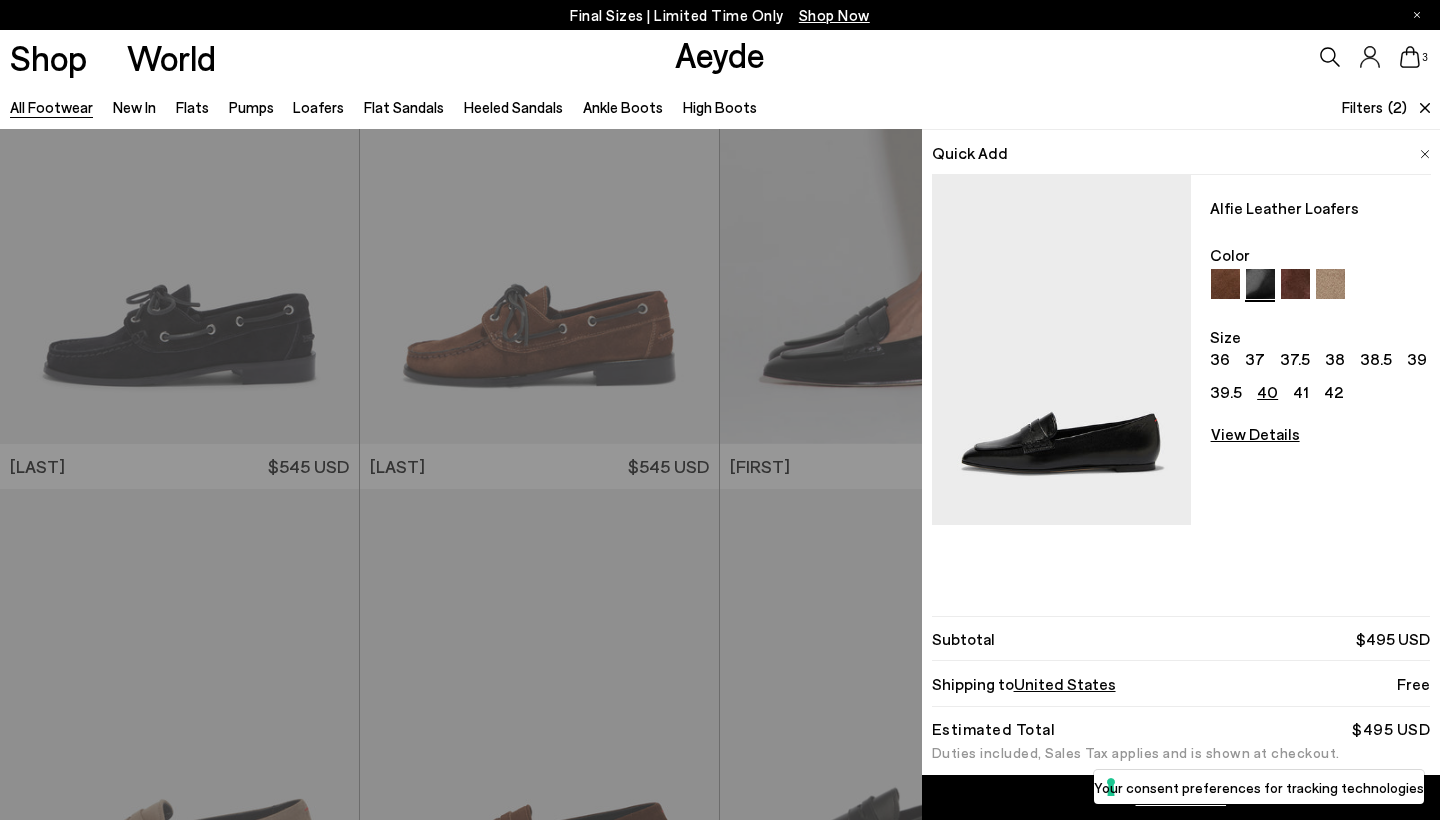 scroll, scrollTop: 17513, scrollLeft: 0, axis: vertical 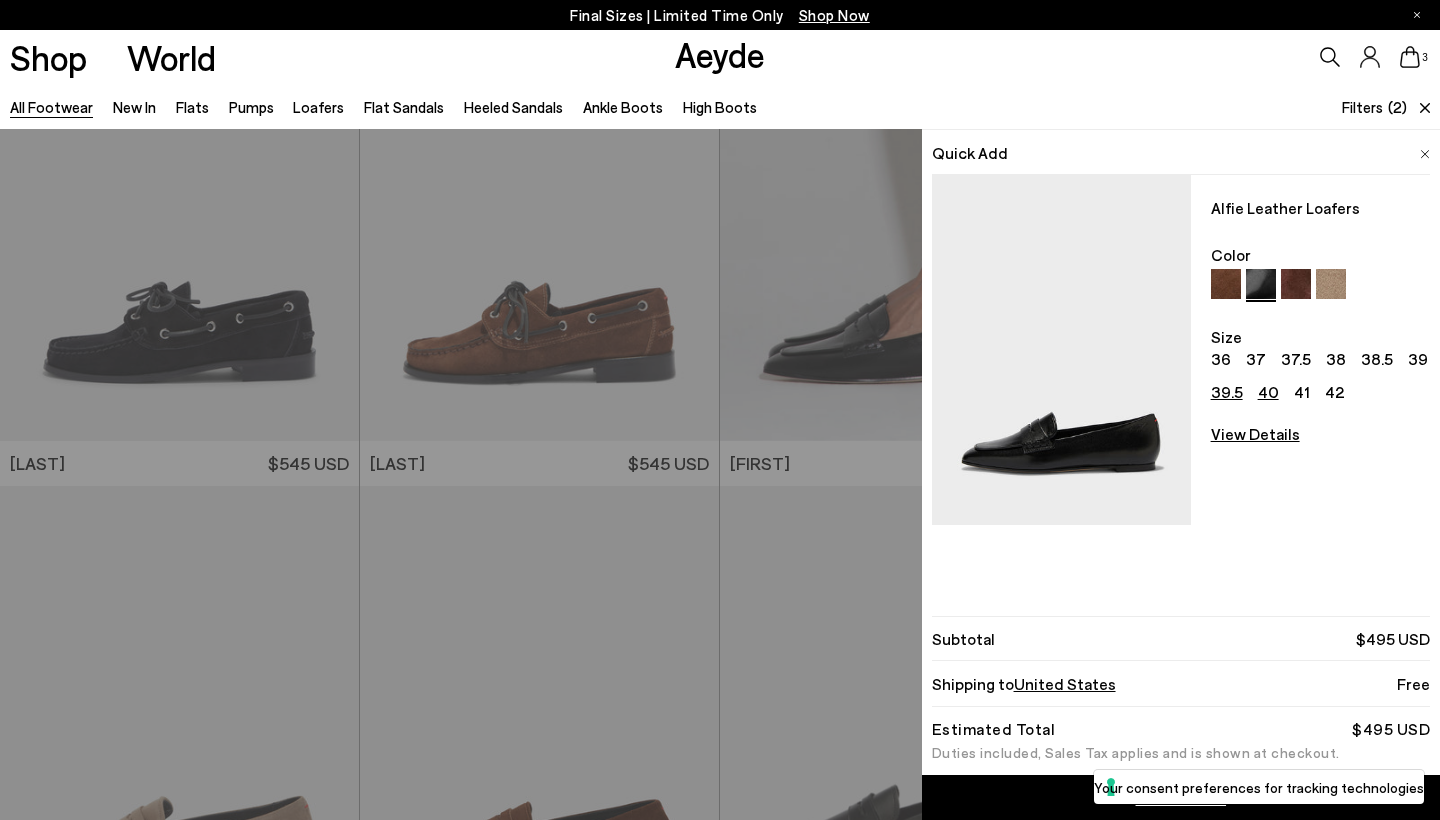 click on "39.5" at bounding box center [1227, 392] 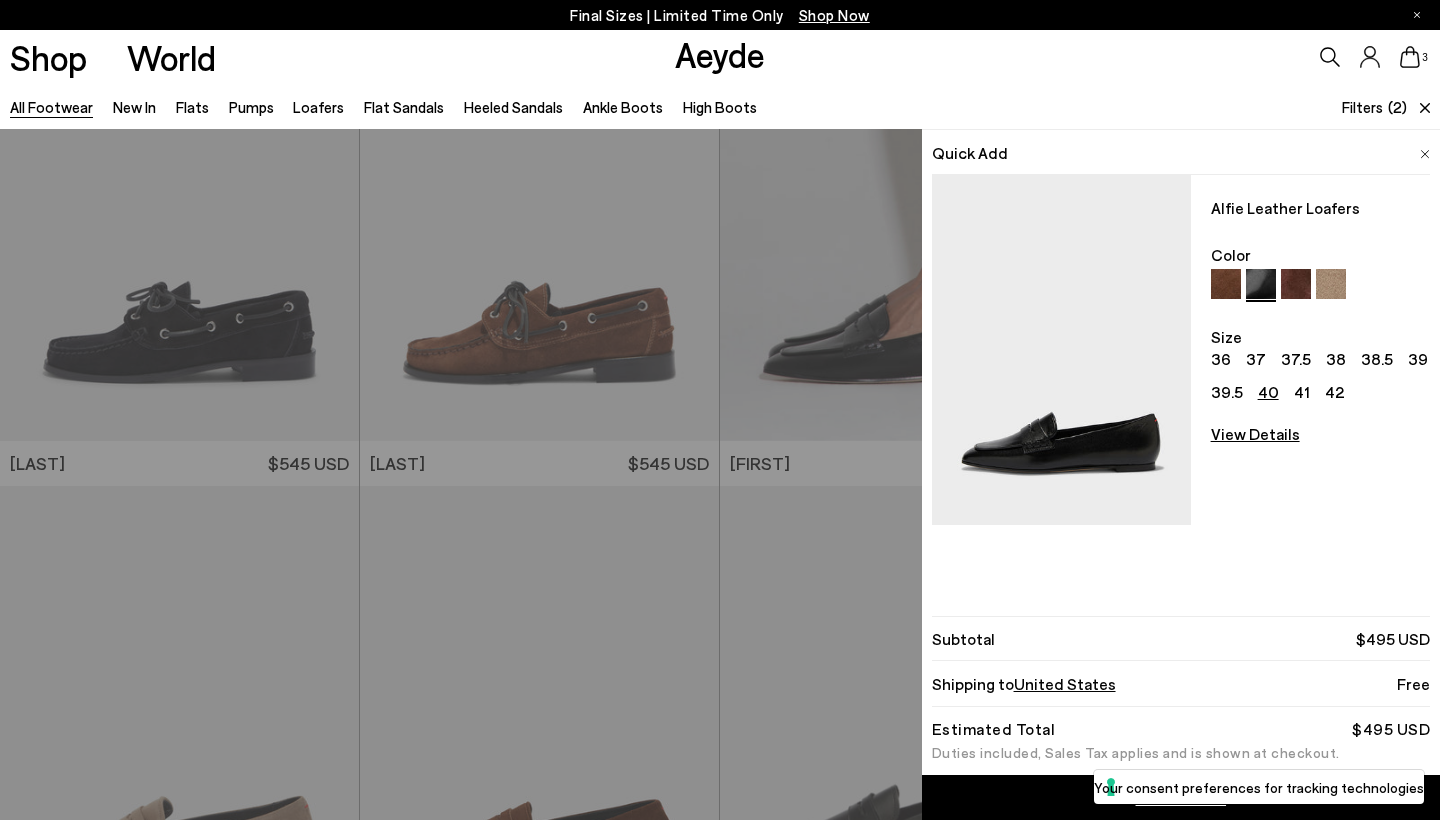 click on "Quick Add
Alfie Leather Loafers
Color
Size
36 37 37.5 38 38.5 39 39.5 40 41 42
View Details
Order Summary
Kirsten ballet flats
Size
39
- +" at bounding box center [720, 474] 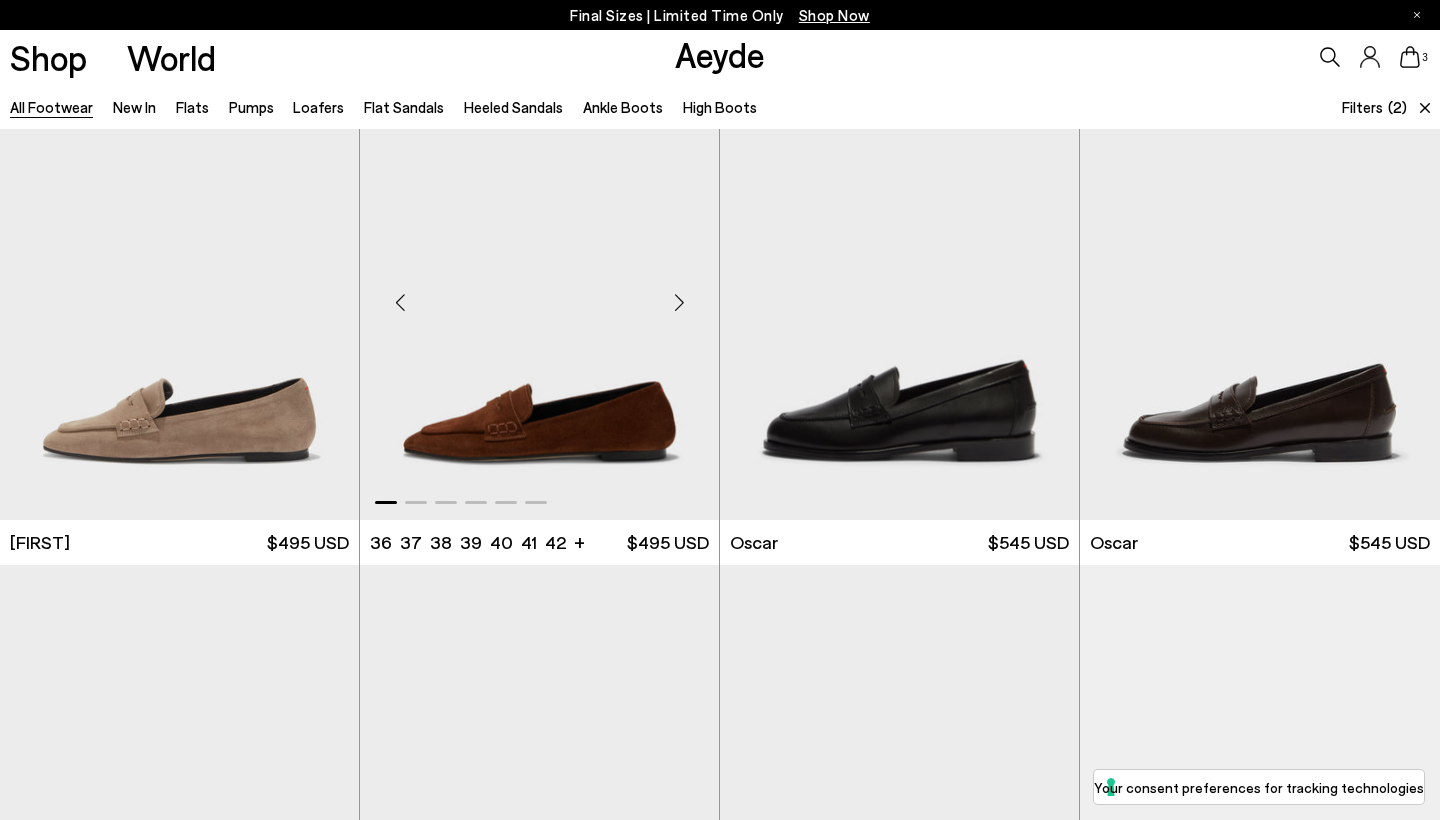 scroll, scrollTop: 17942, scrollLeft: 0, axis: vertical 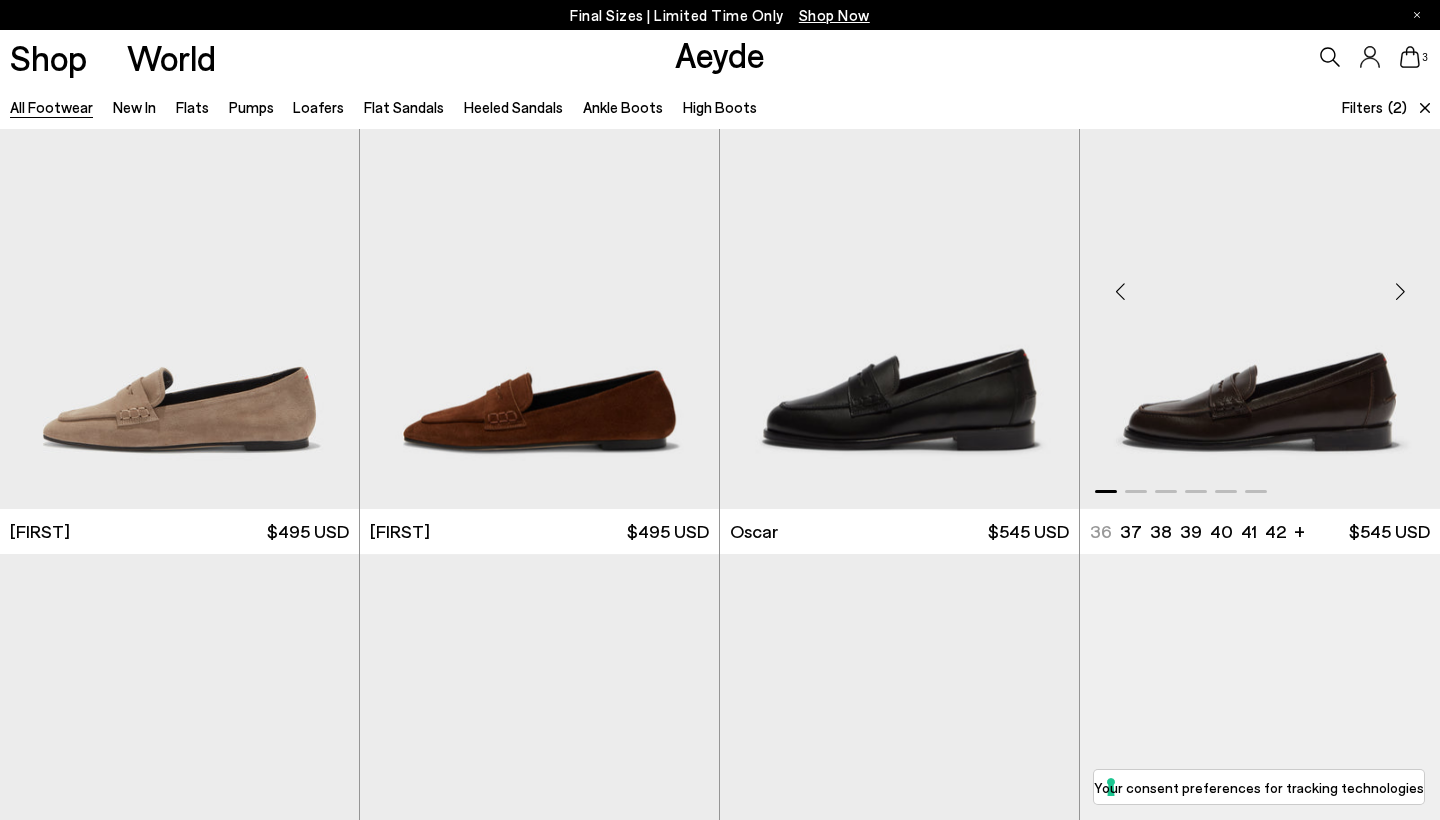 click at bounding box center (1400, 291) 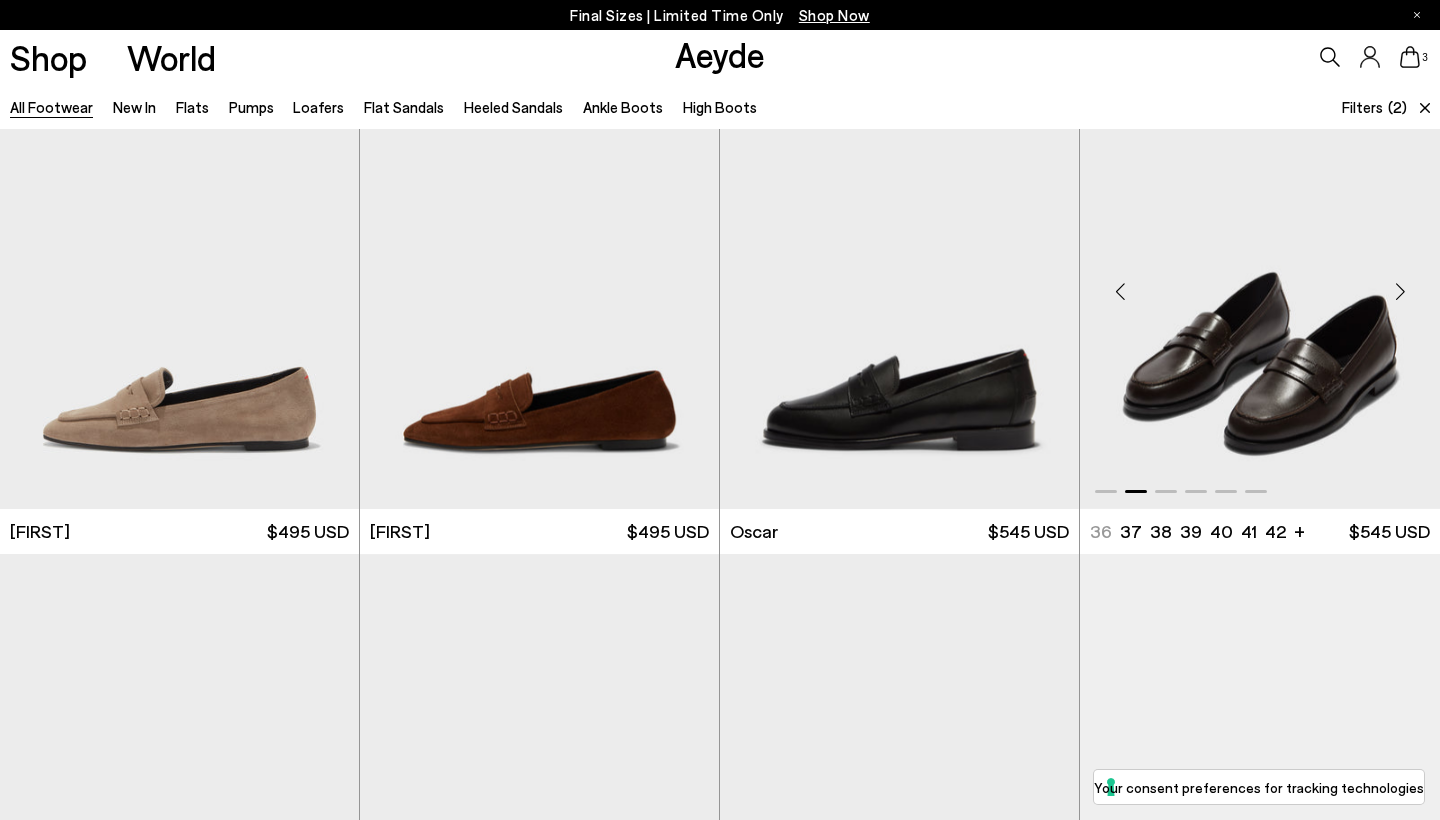 click at bounding box center (1400, 291) 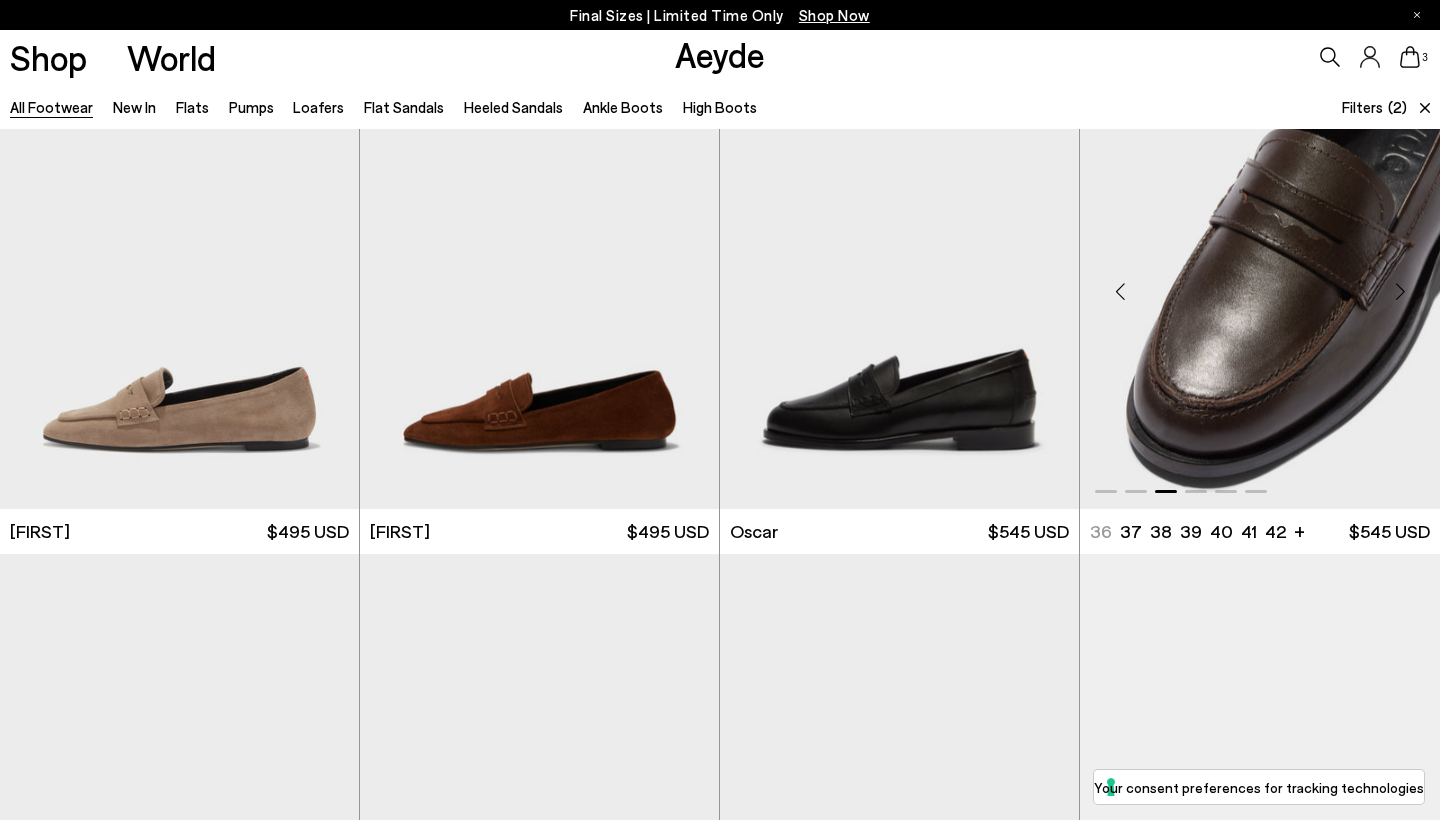 click at bounding box center (1400, 291) 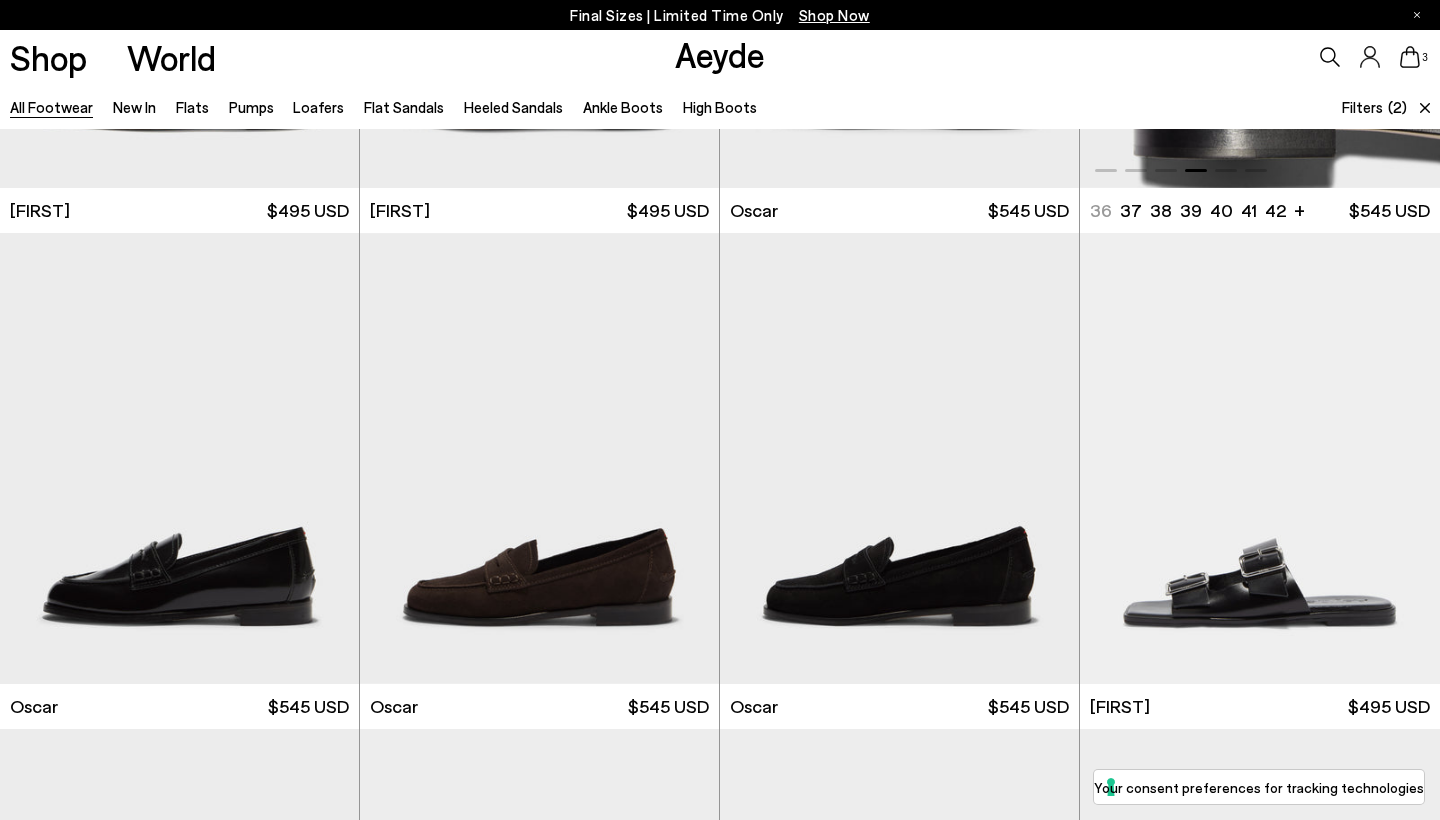scroll, scrollTop: 18270, scrollLeft: 0, axis: vertical 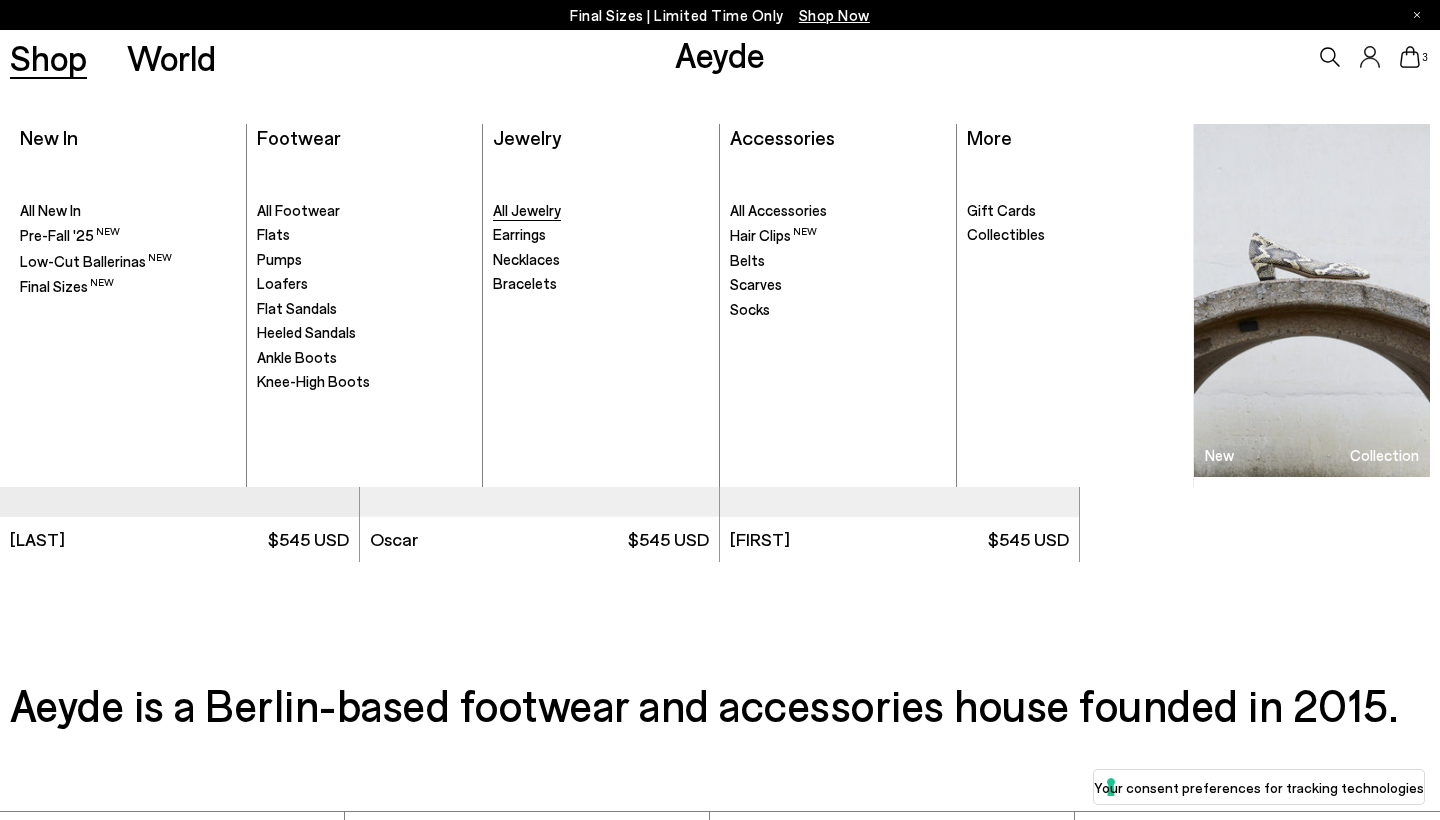 click on "All Jewelry" at bounding box center [527, 210] 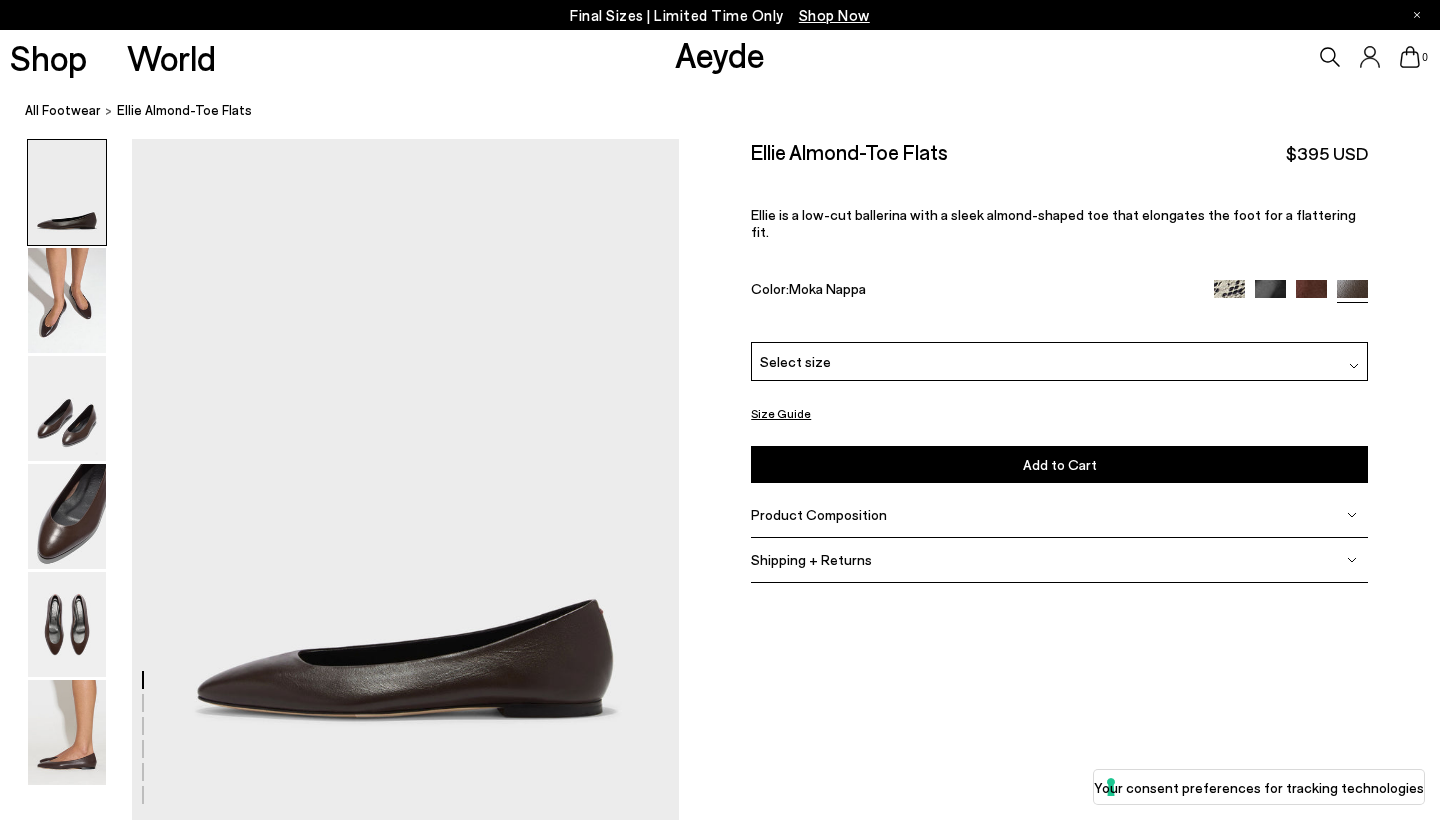 scroll, scrollTop: 0, scrollLeft: 0, axis: both 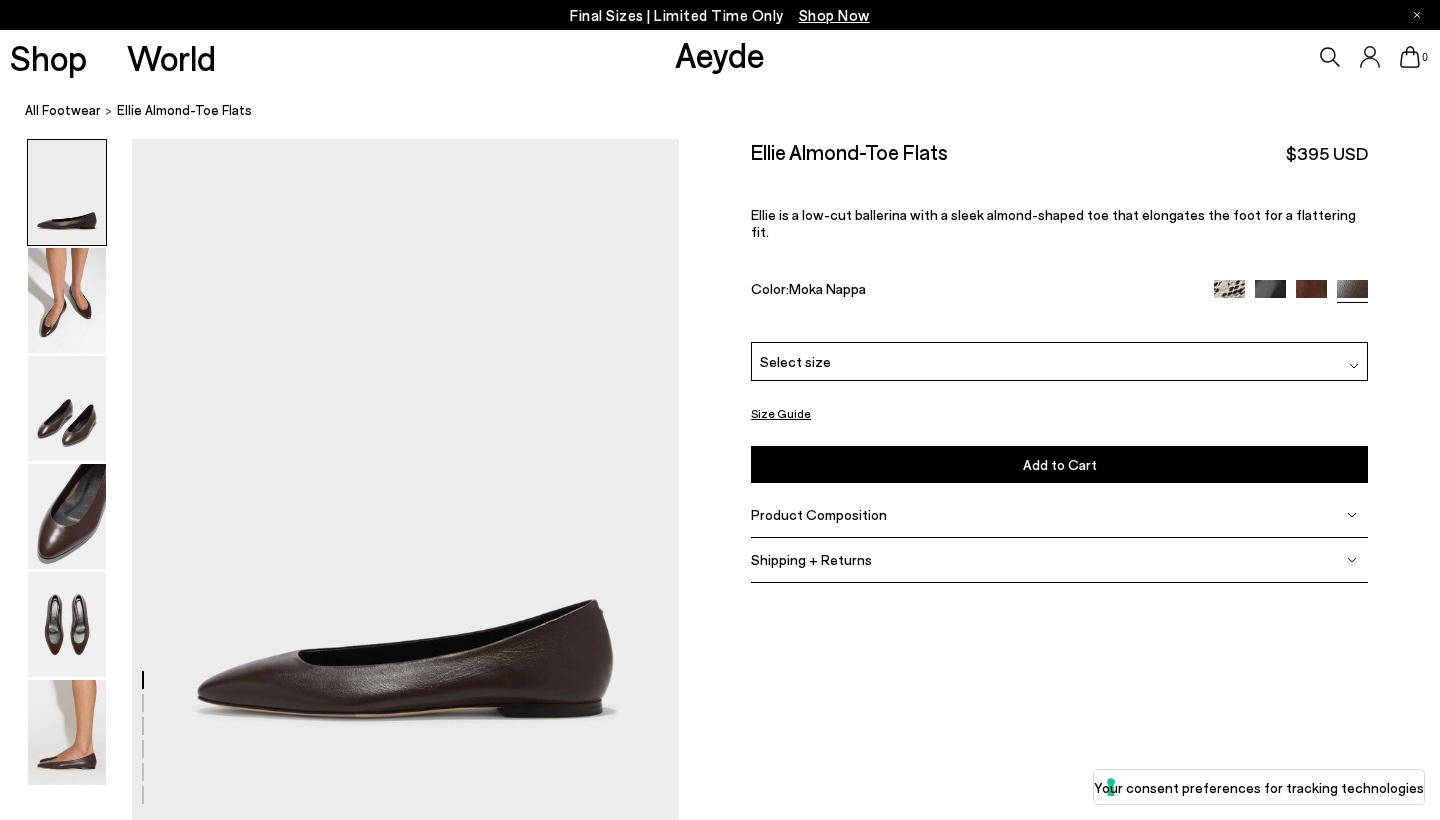 click on "Size Guide" at bounding box center (781, 413) 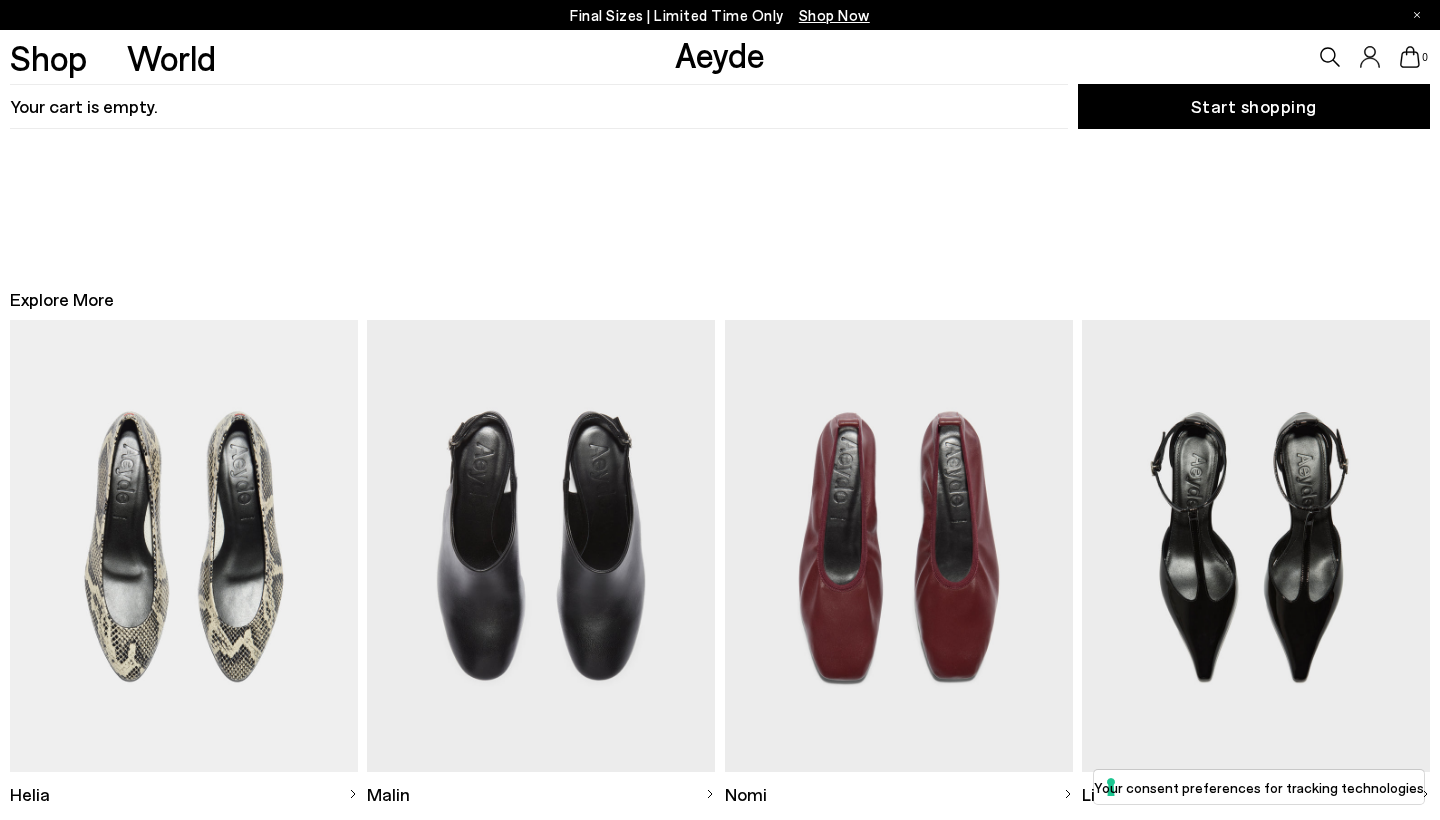 scroll, scrollTop: 0, scrollLeft: 0, axis: both 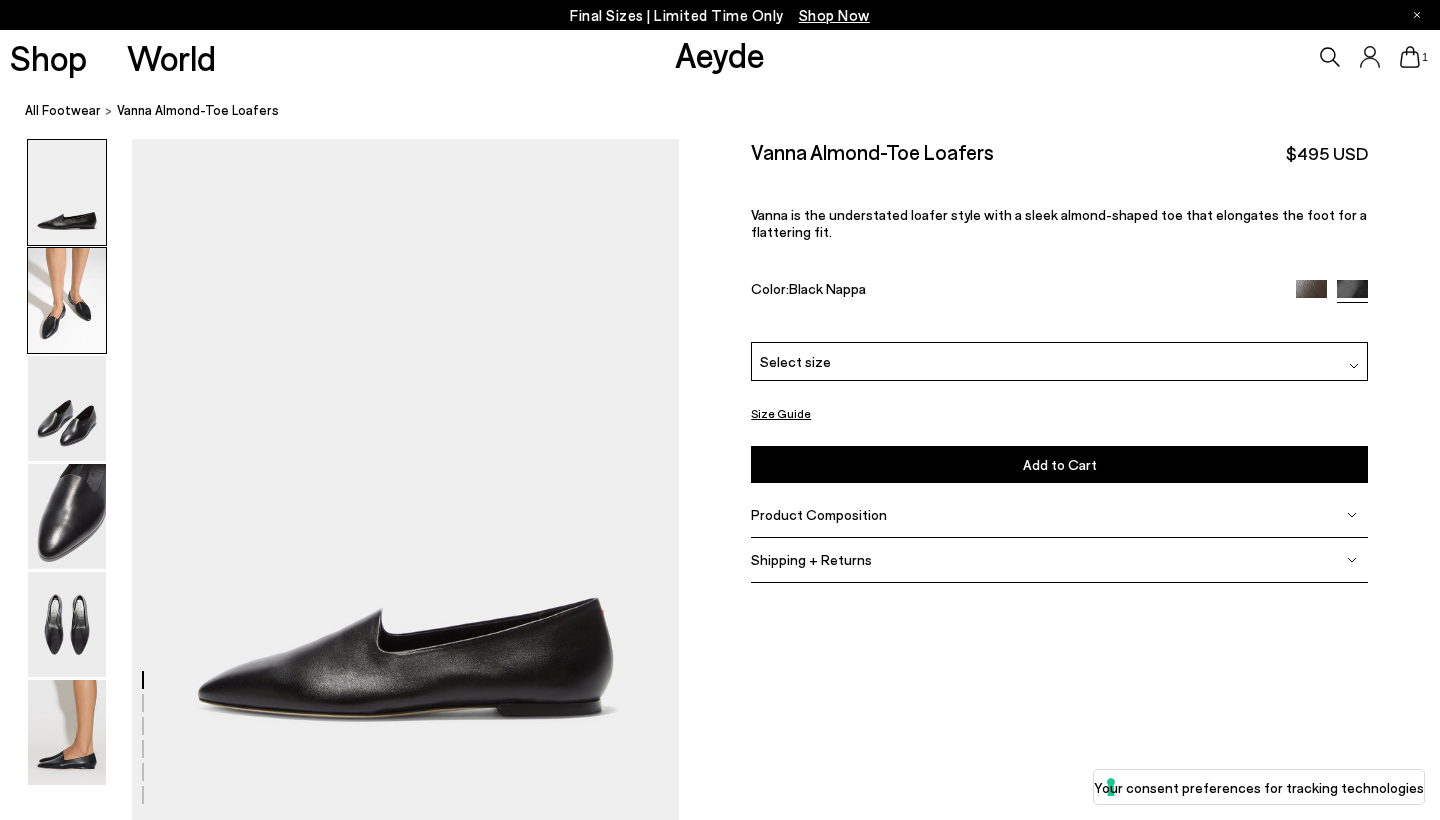click at bounding box center [67, 300] 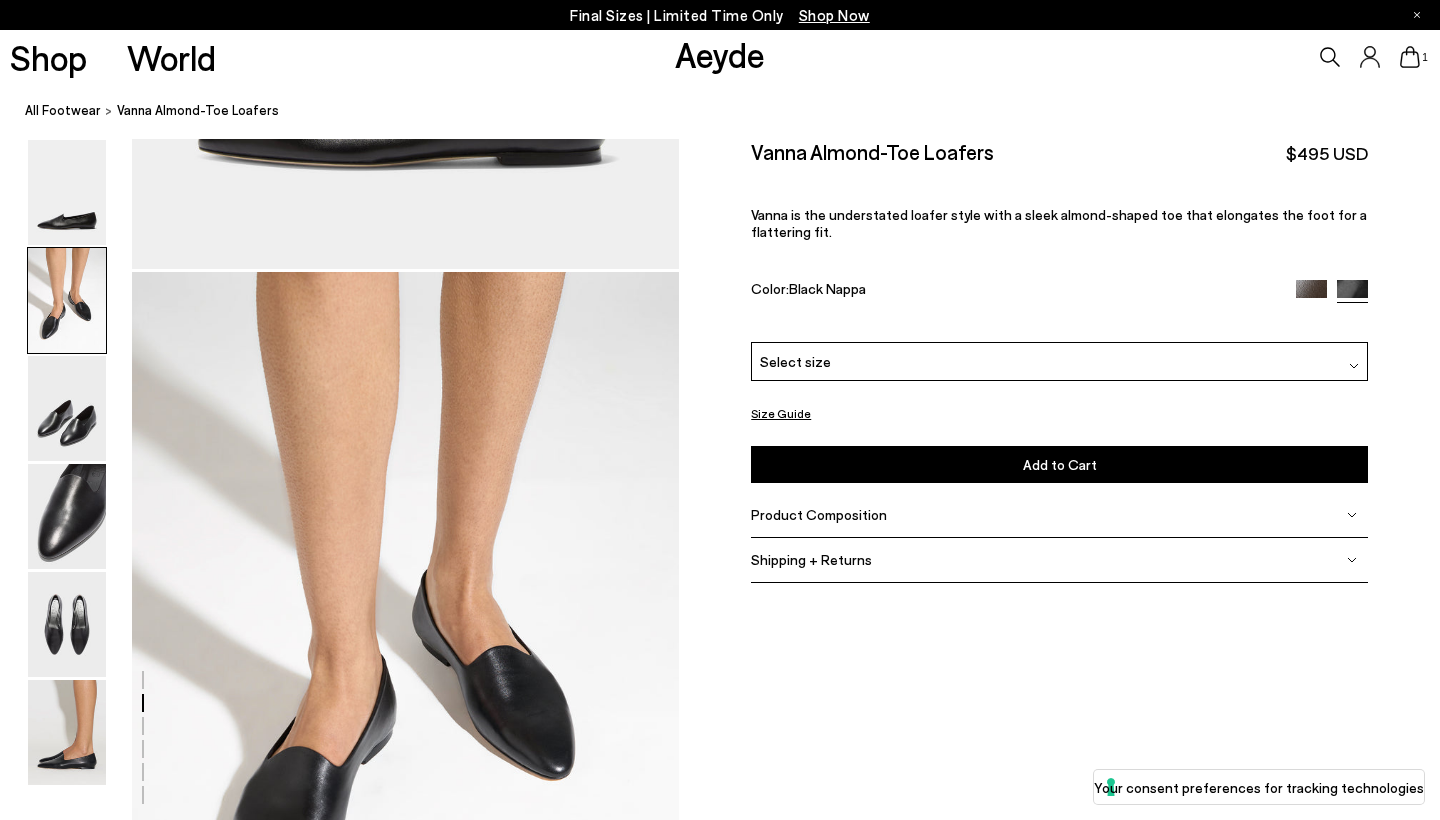 scroll, scrollTop: 685, scrollLeft: 0, axis: vertical 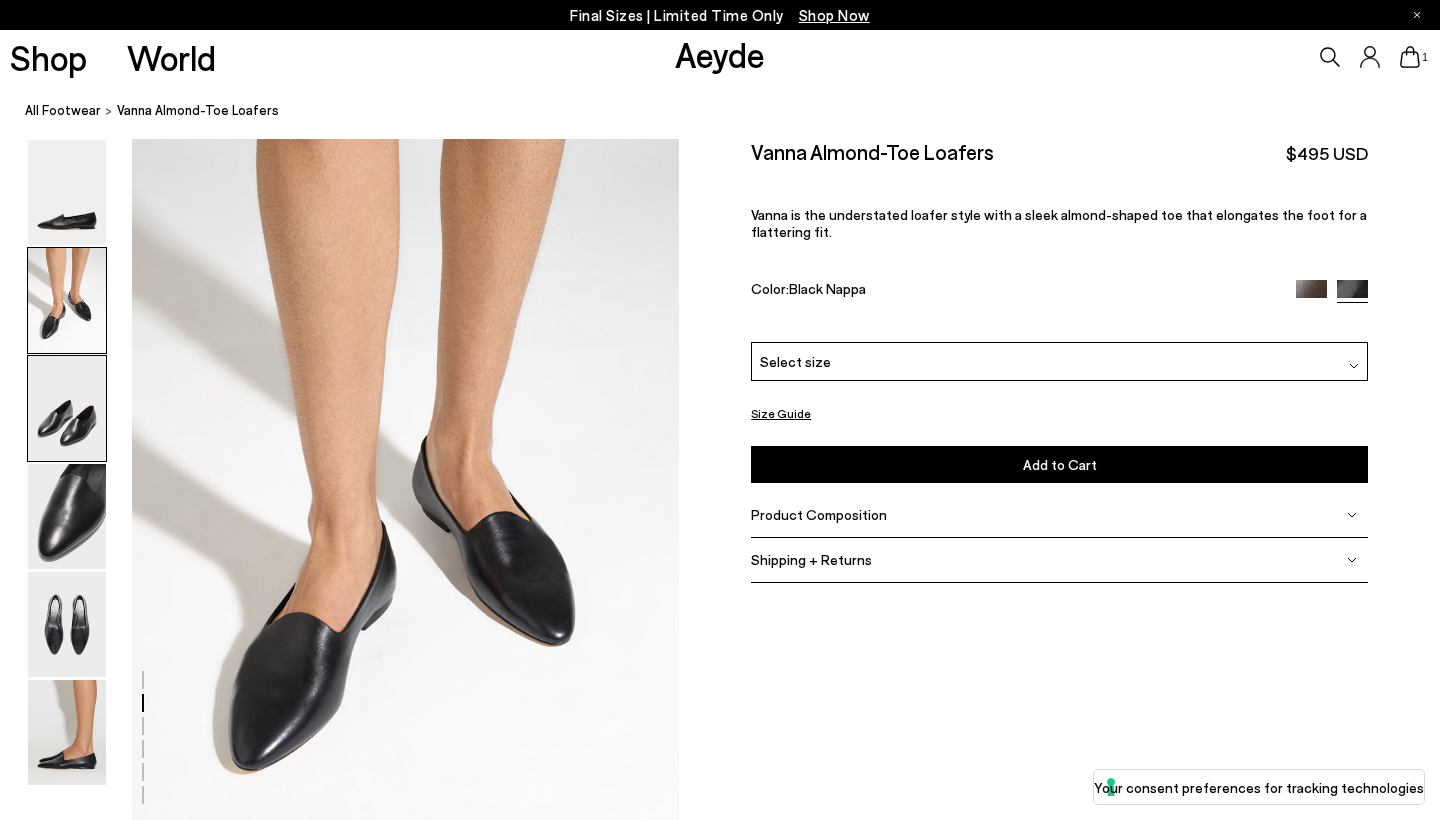 click at bounding box center [67, 408] 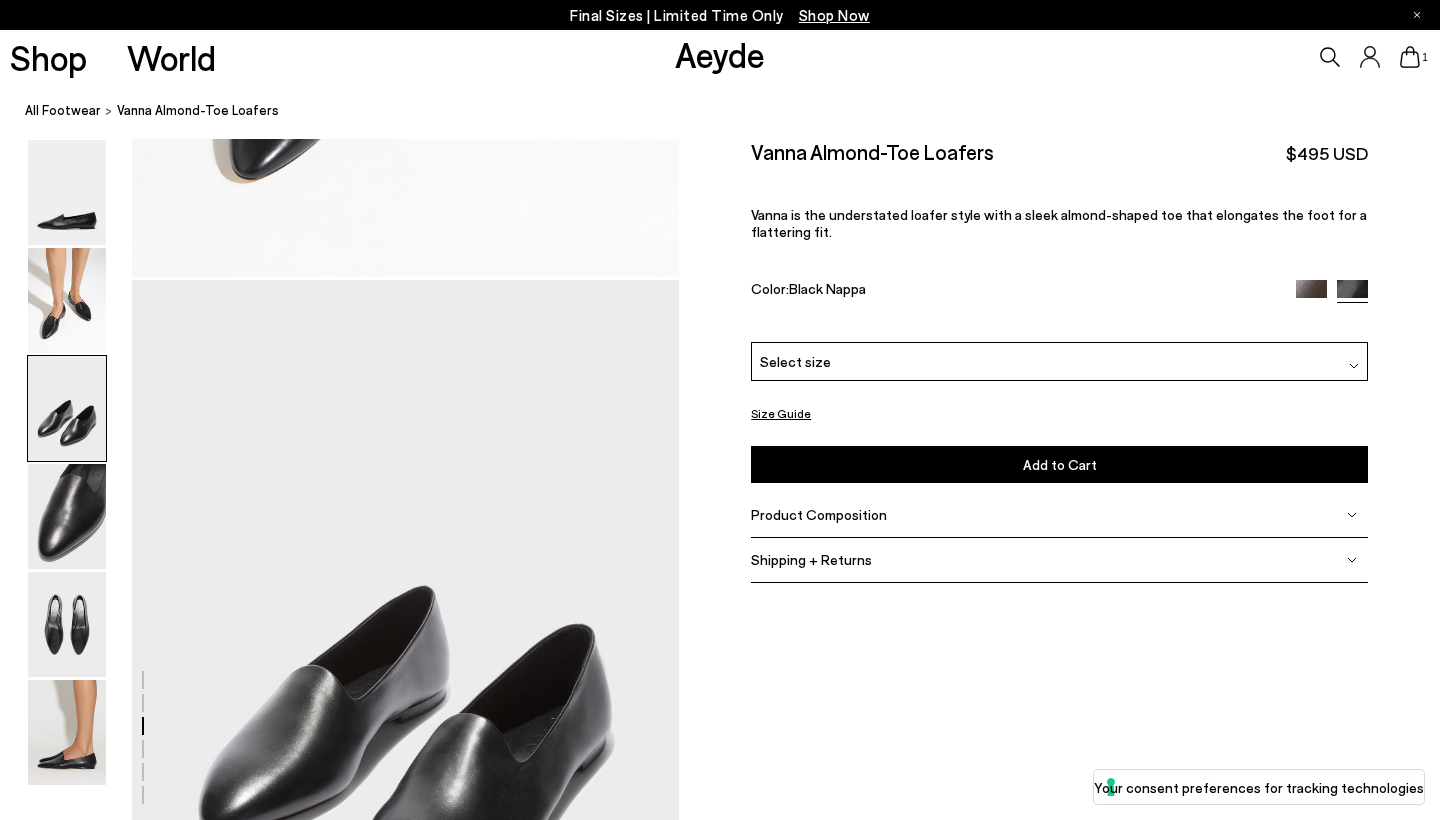 scroll, scrollTop: 1417, scrollLeft: 0, axis: vertical 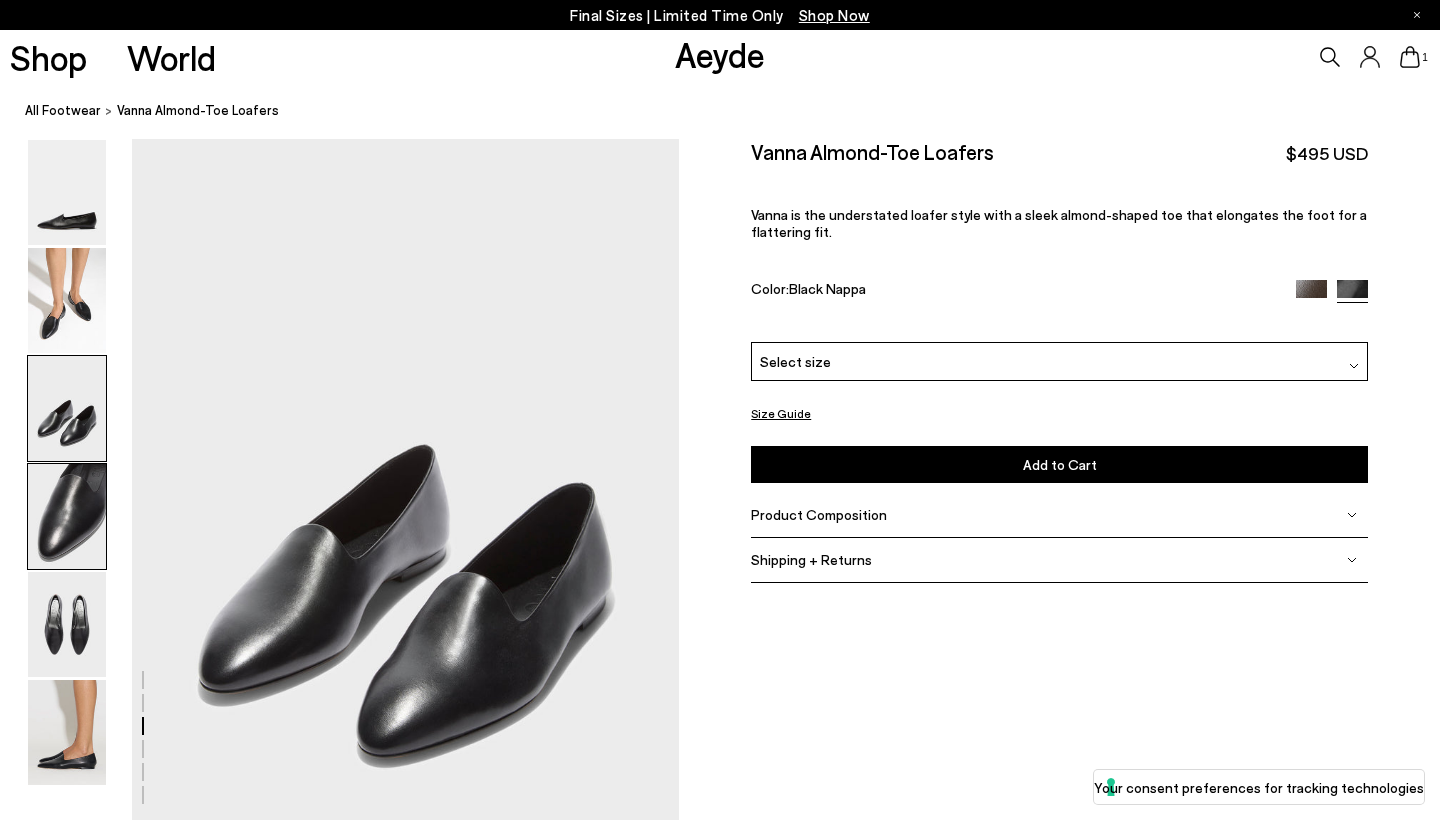 click at bounding box center (67, 516) 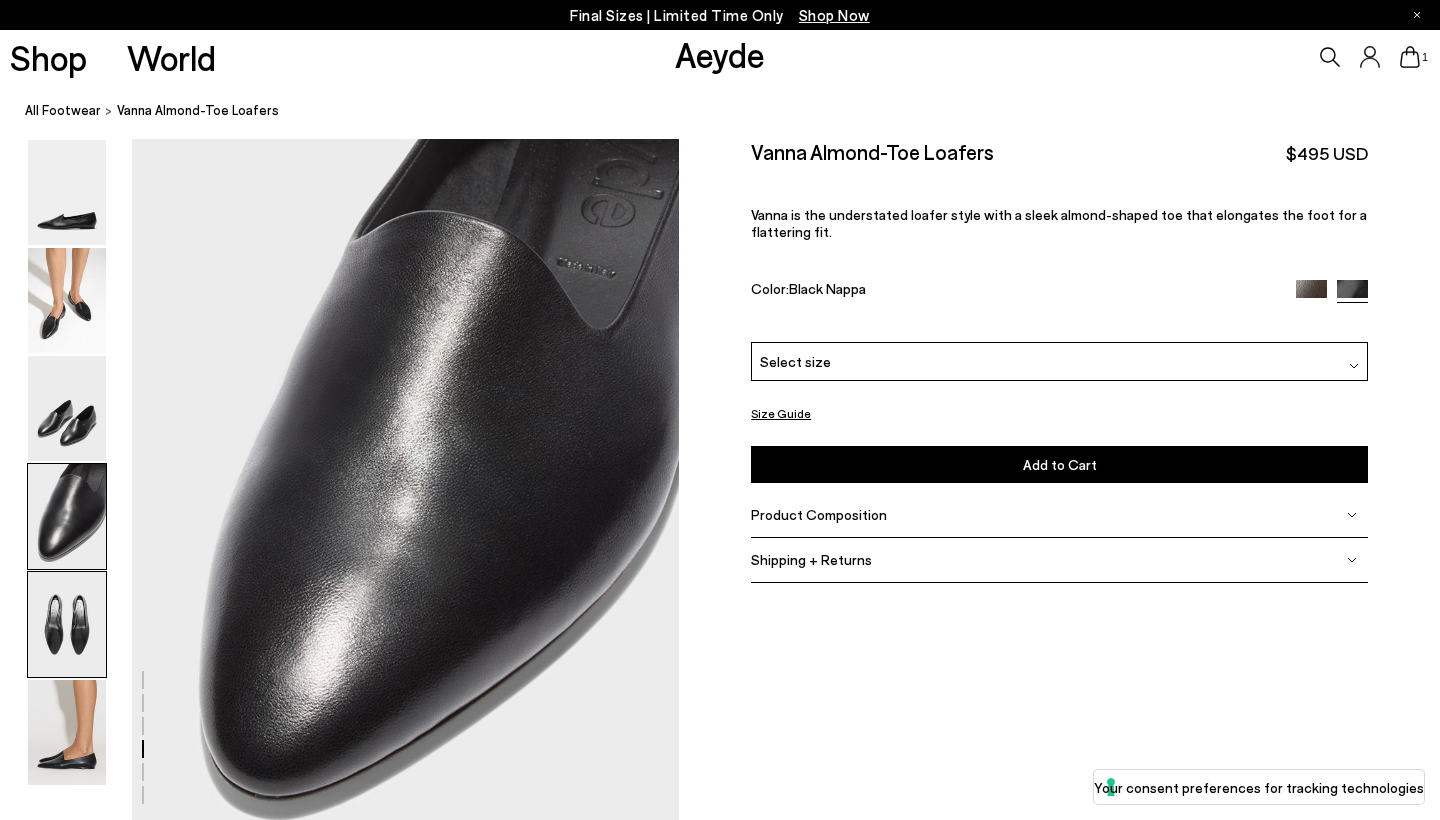 click at bounding box center (67, 624) 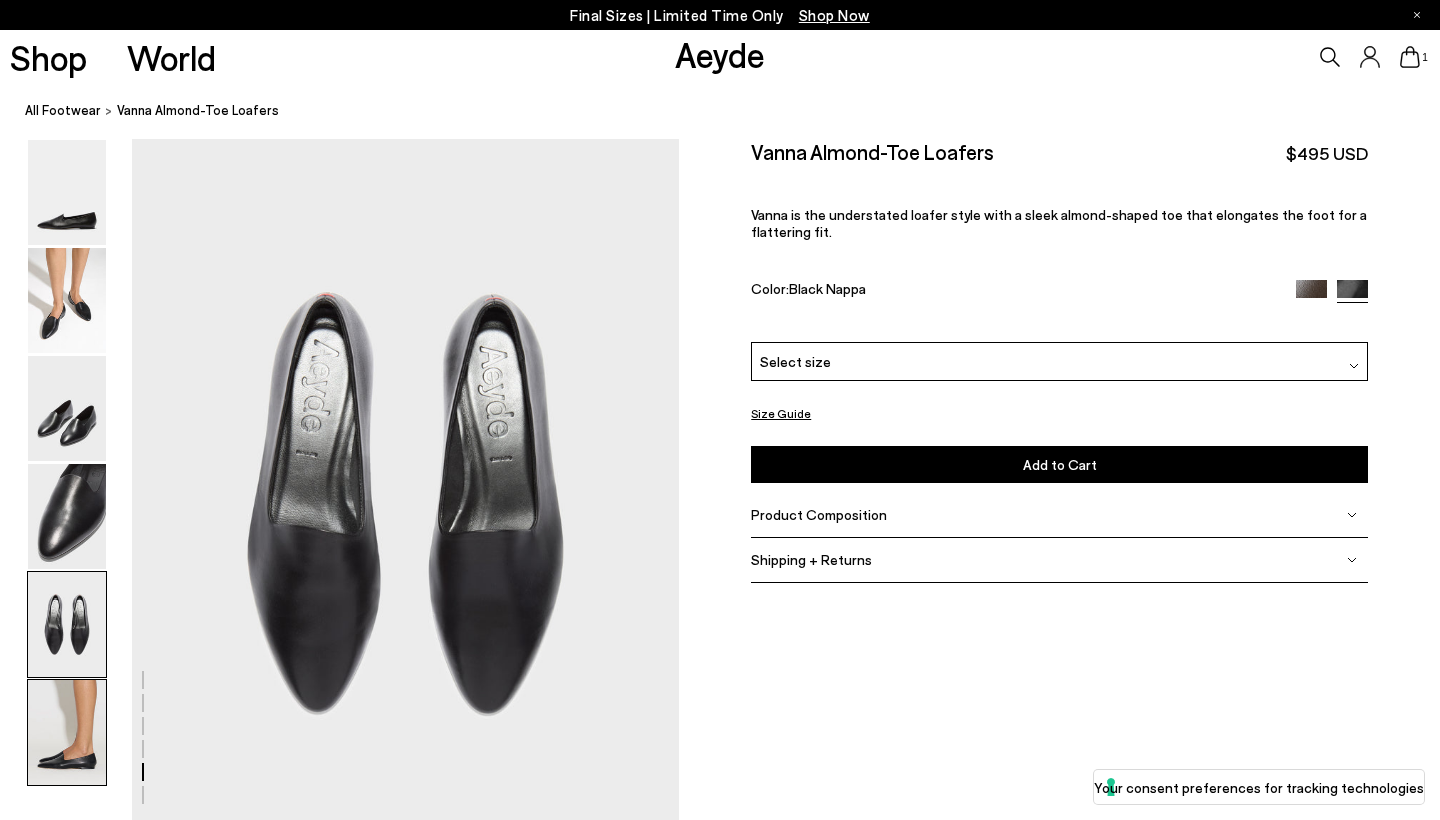 click at bounding box center (67, 732) 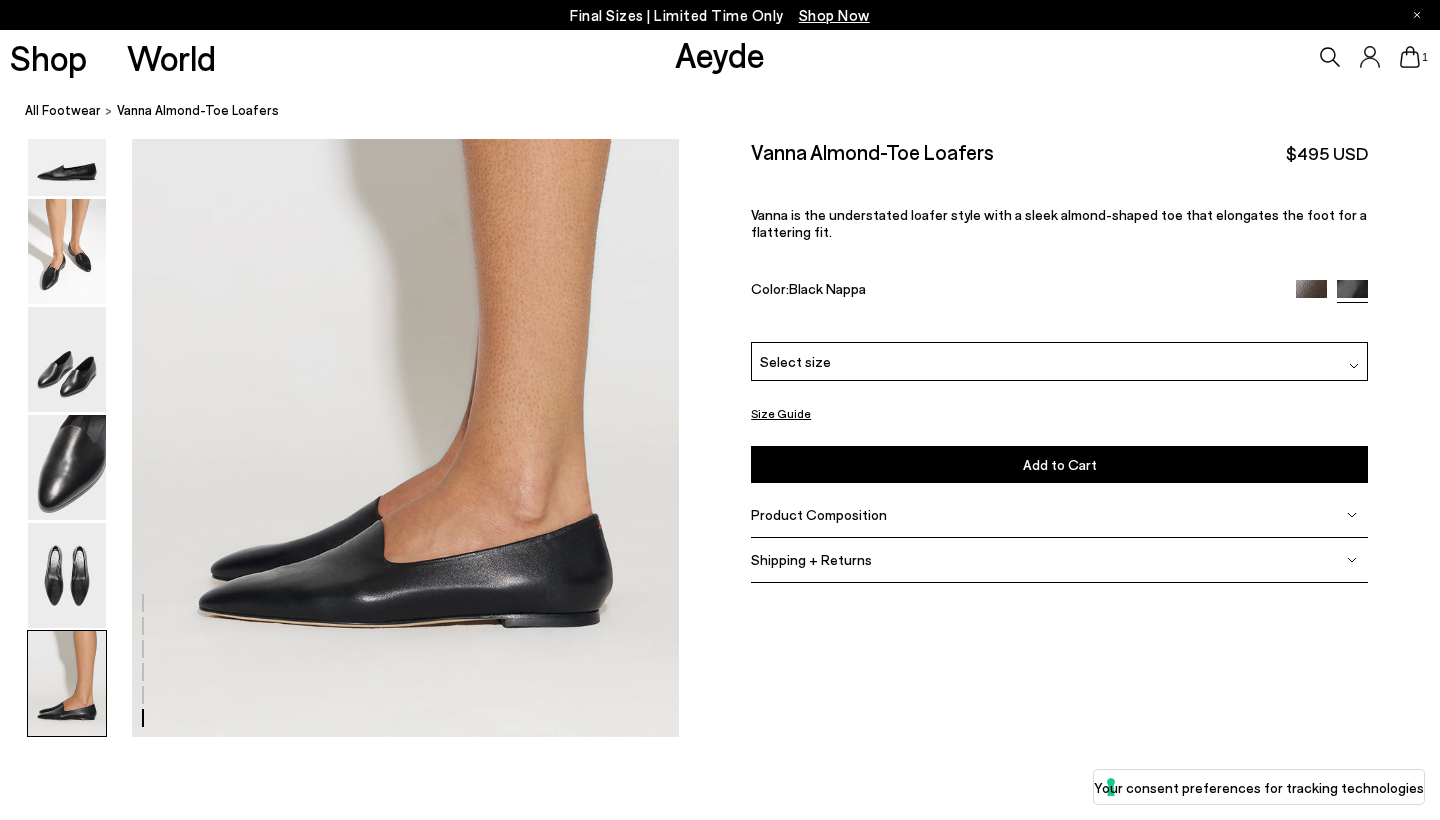 scroll, scrollTop: 3753, scrollLeft: 0, axis: vertical 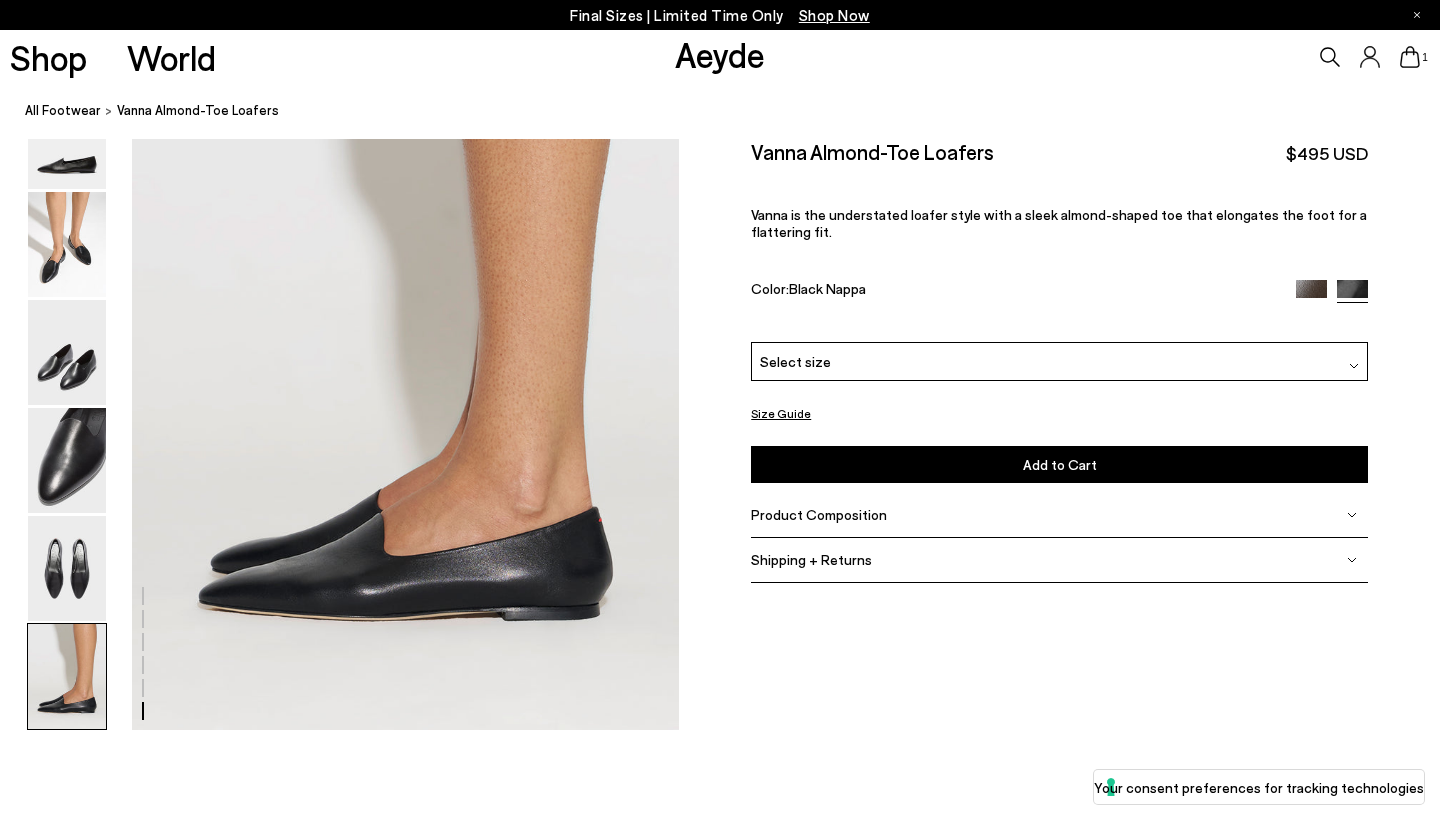 click on "Select size" at bounding box center [1059, 361] 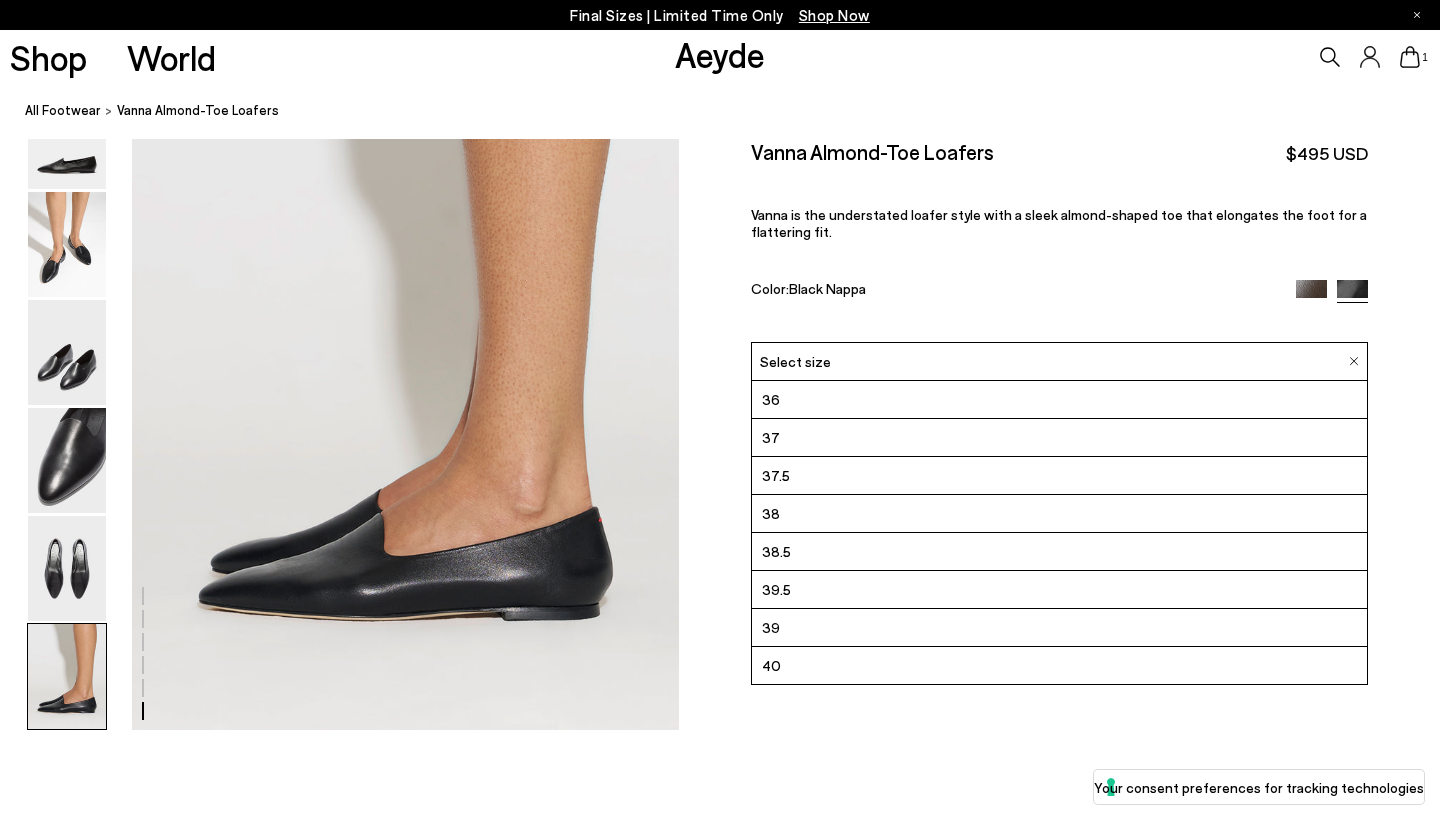 click on "Vanna Almond-Toe Loafers
$495 USD
Vanna is the understated loafer style with a sleek almond-shaped toe that elongates the foot for a flattering fit.
Color:  Black Nappa" at bounding box center [1059, 240] 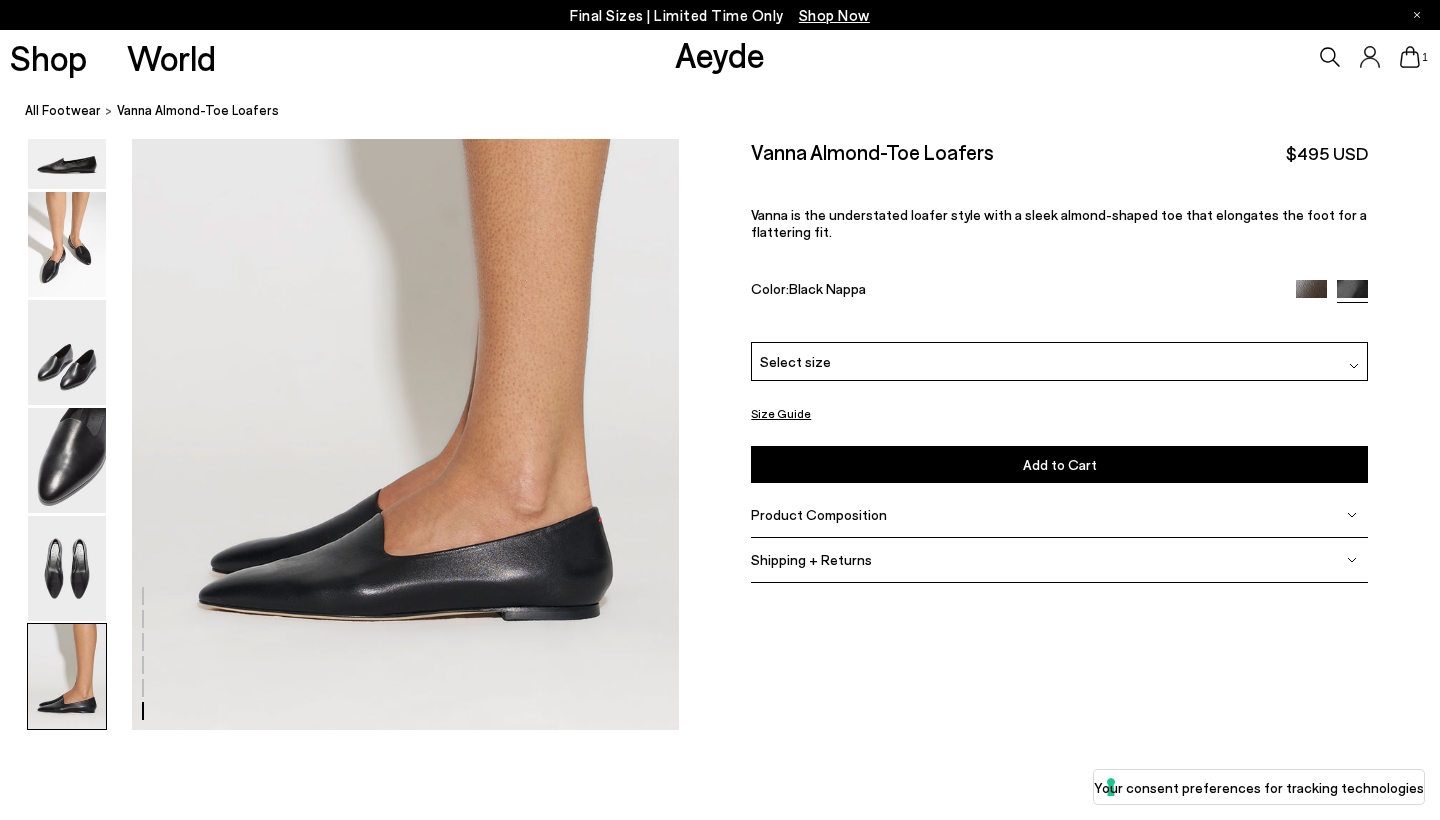 click at bounding box center (1311, 294) 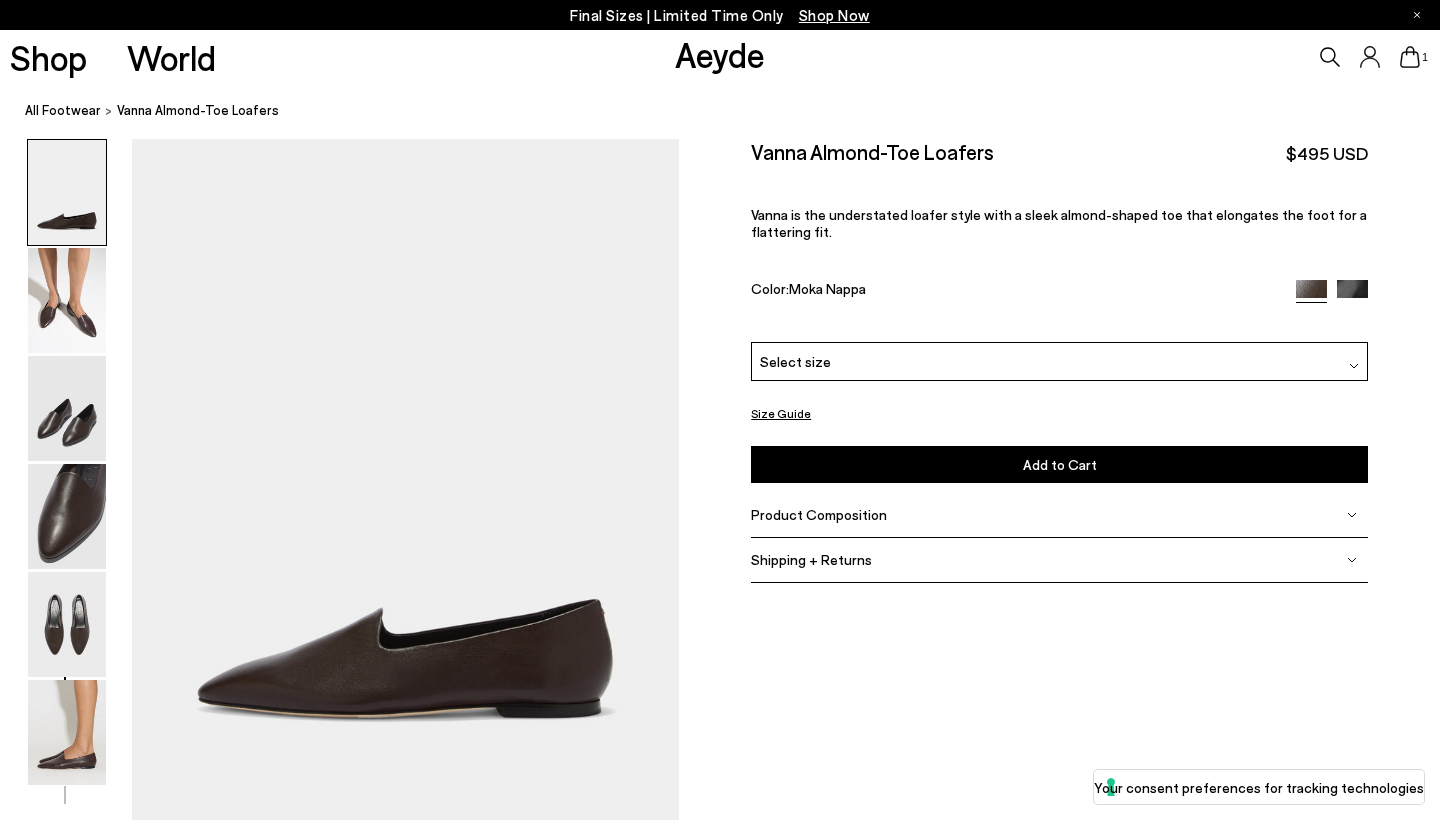 scroll, scrollTop: 0, scrollLeft: 0, axis: both 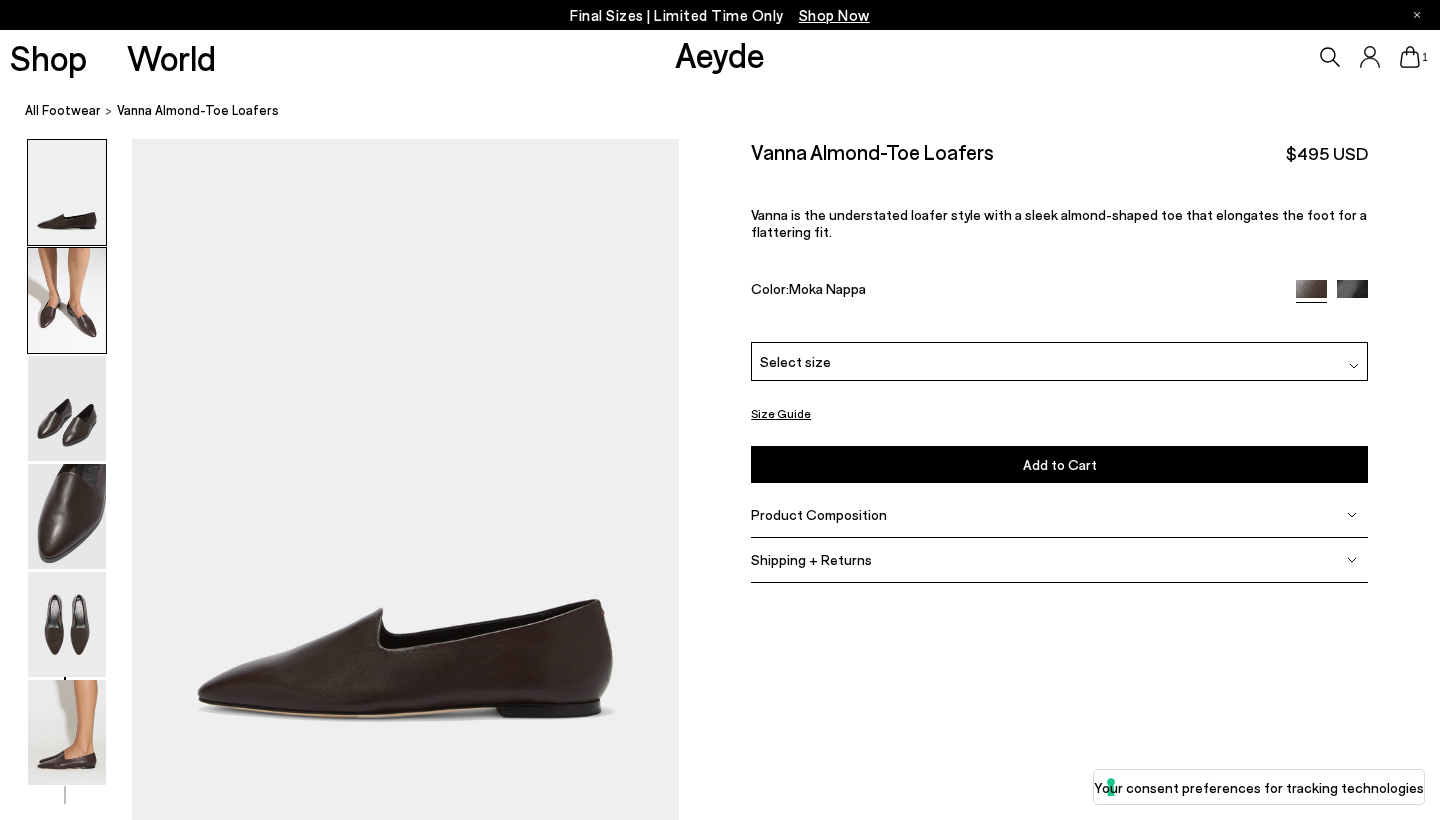 click at bounding box center (67, 300) 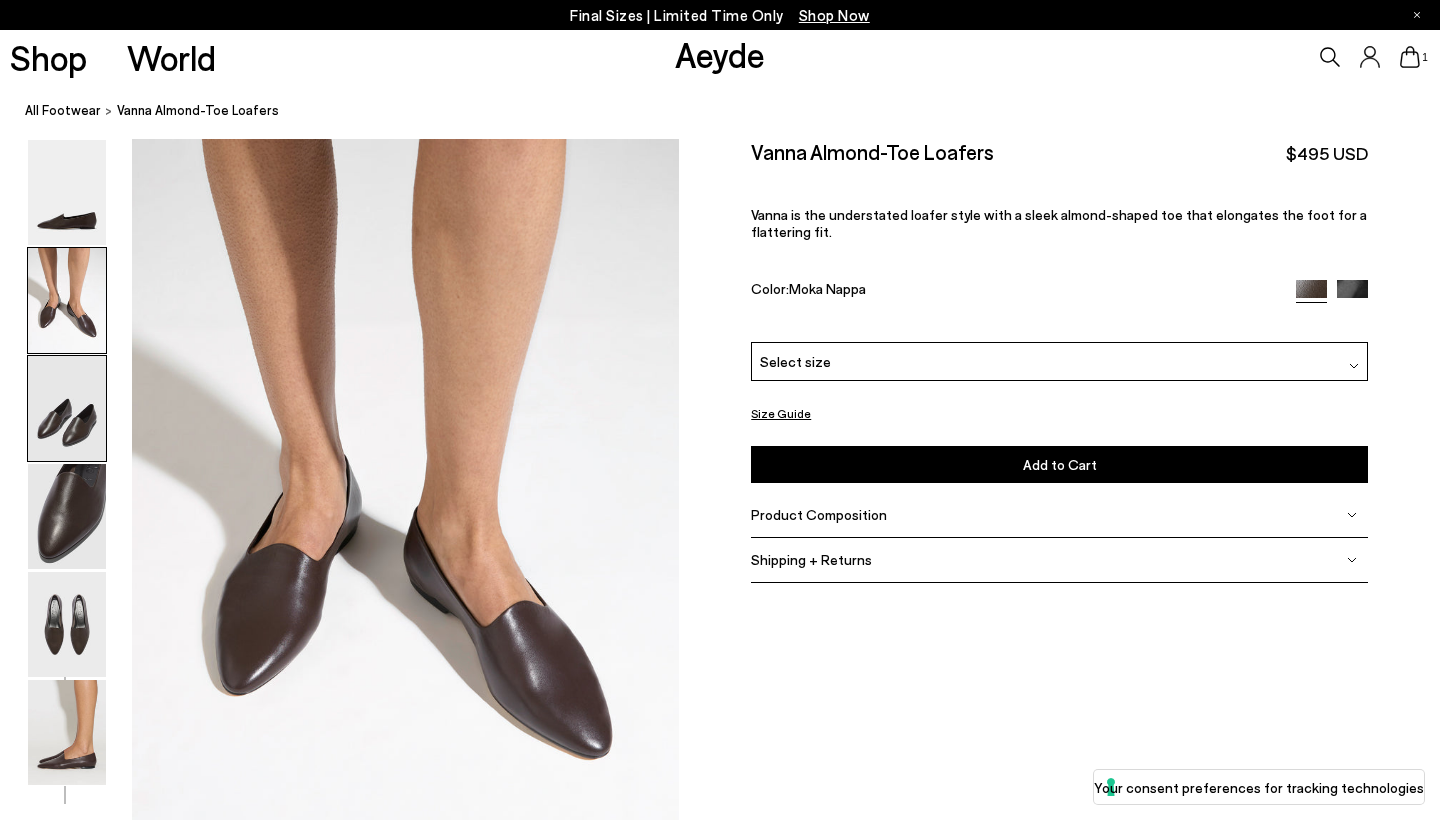 click at bounding box center [67, 408] 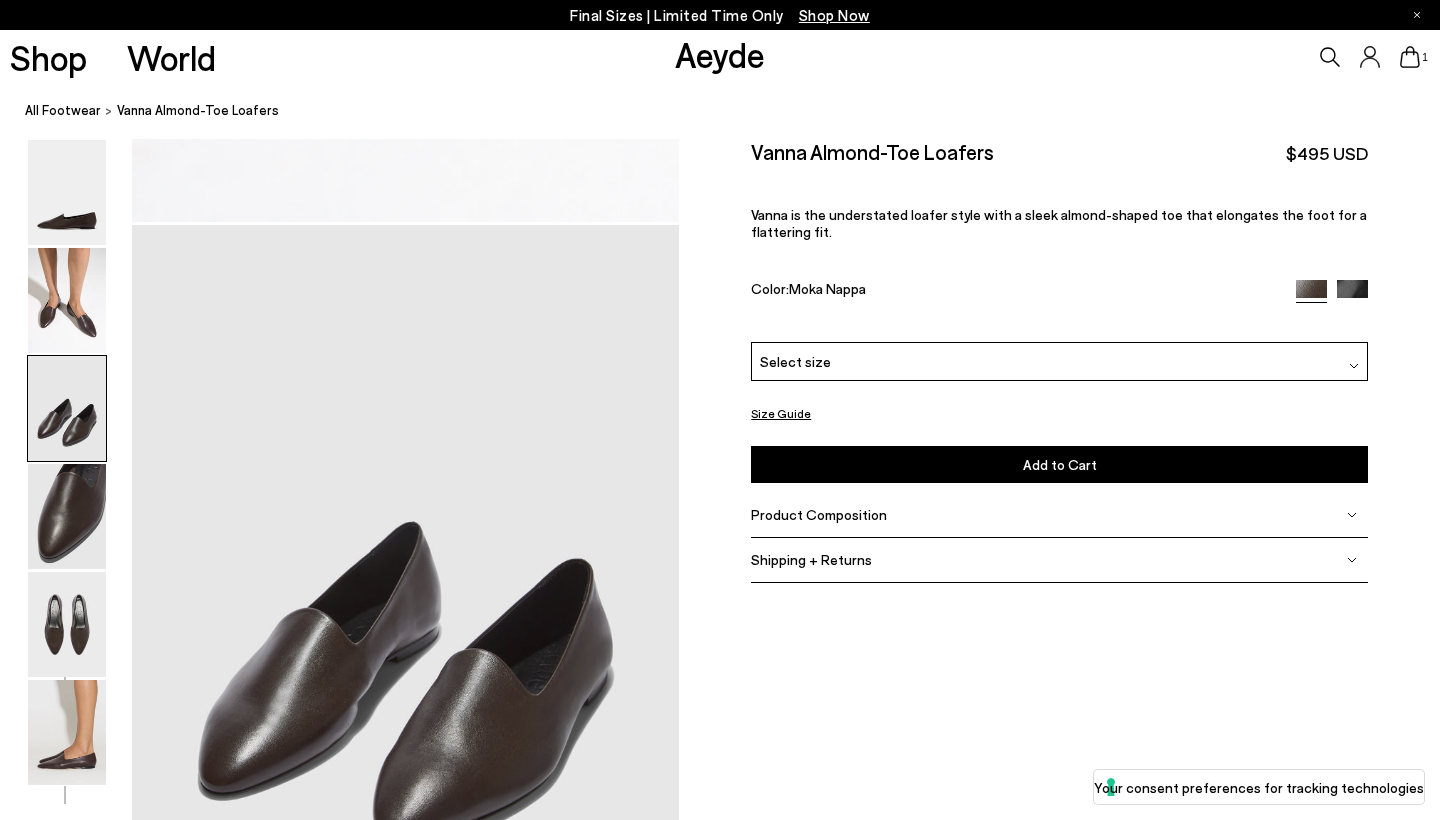 scroll, scrollTop: 1417, scrollLeft: 0, axis: vertical 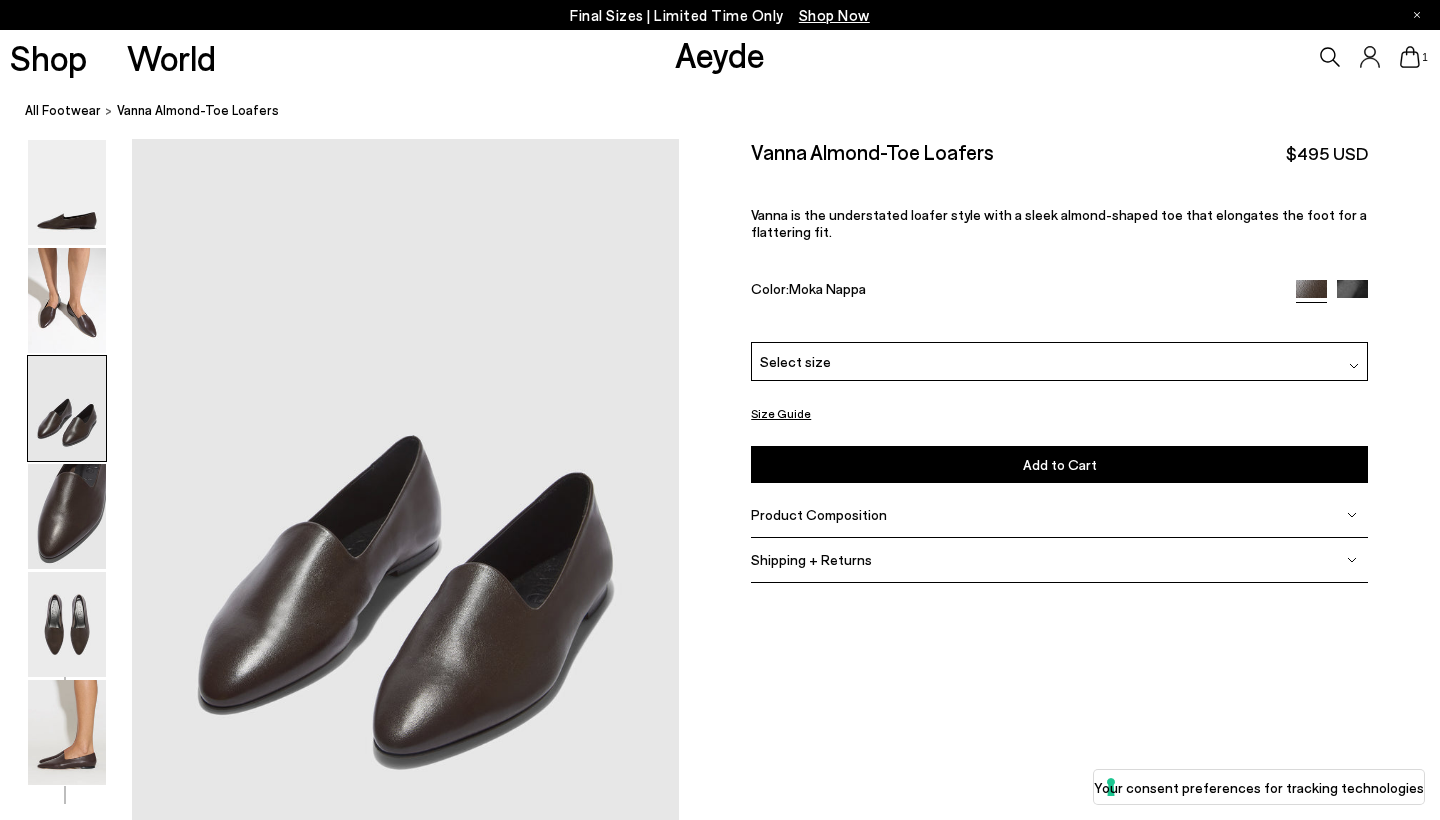click at bounding box center [67, 408] 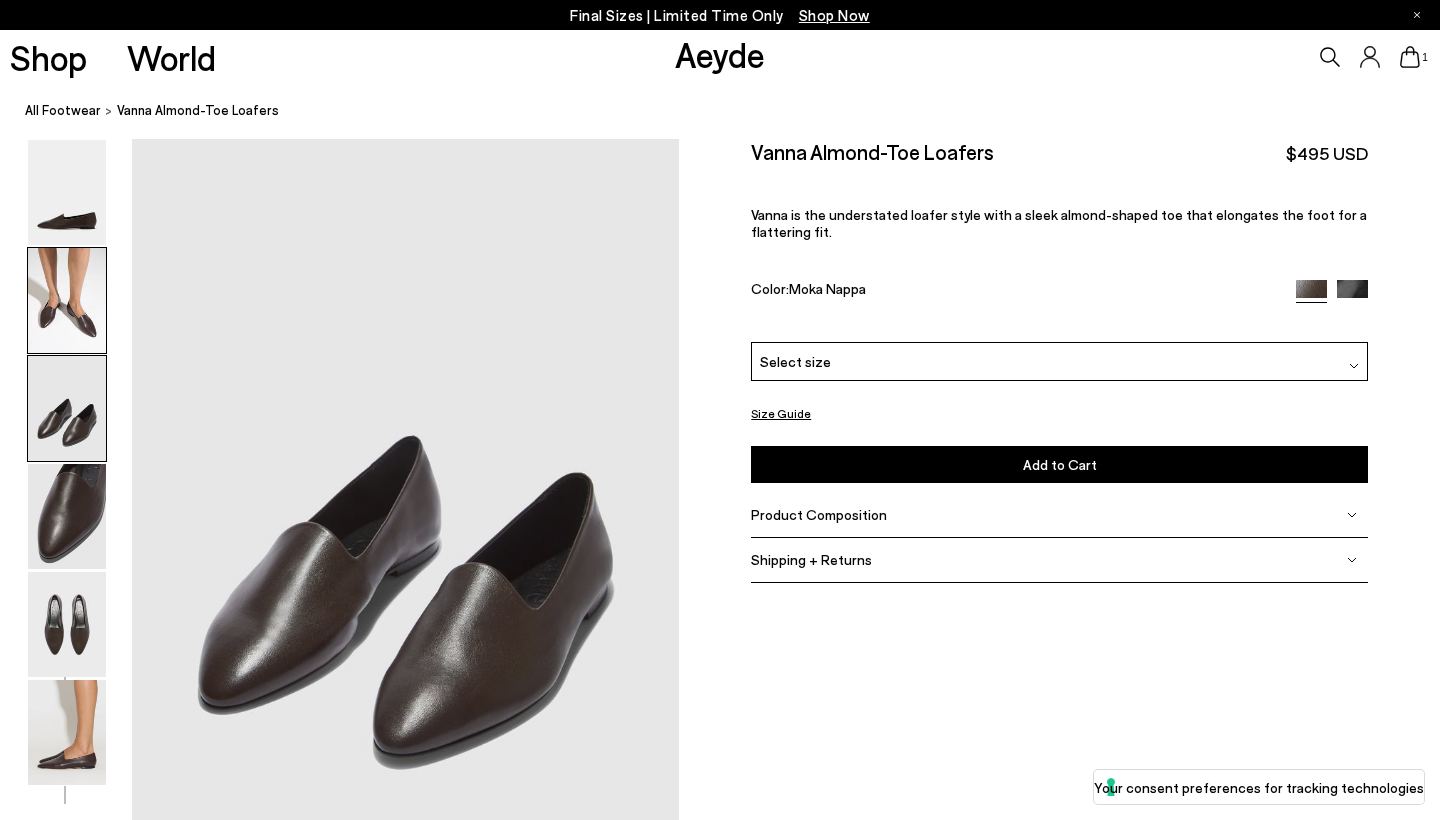 click at bounding box center [67, 300] 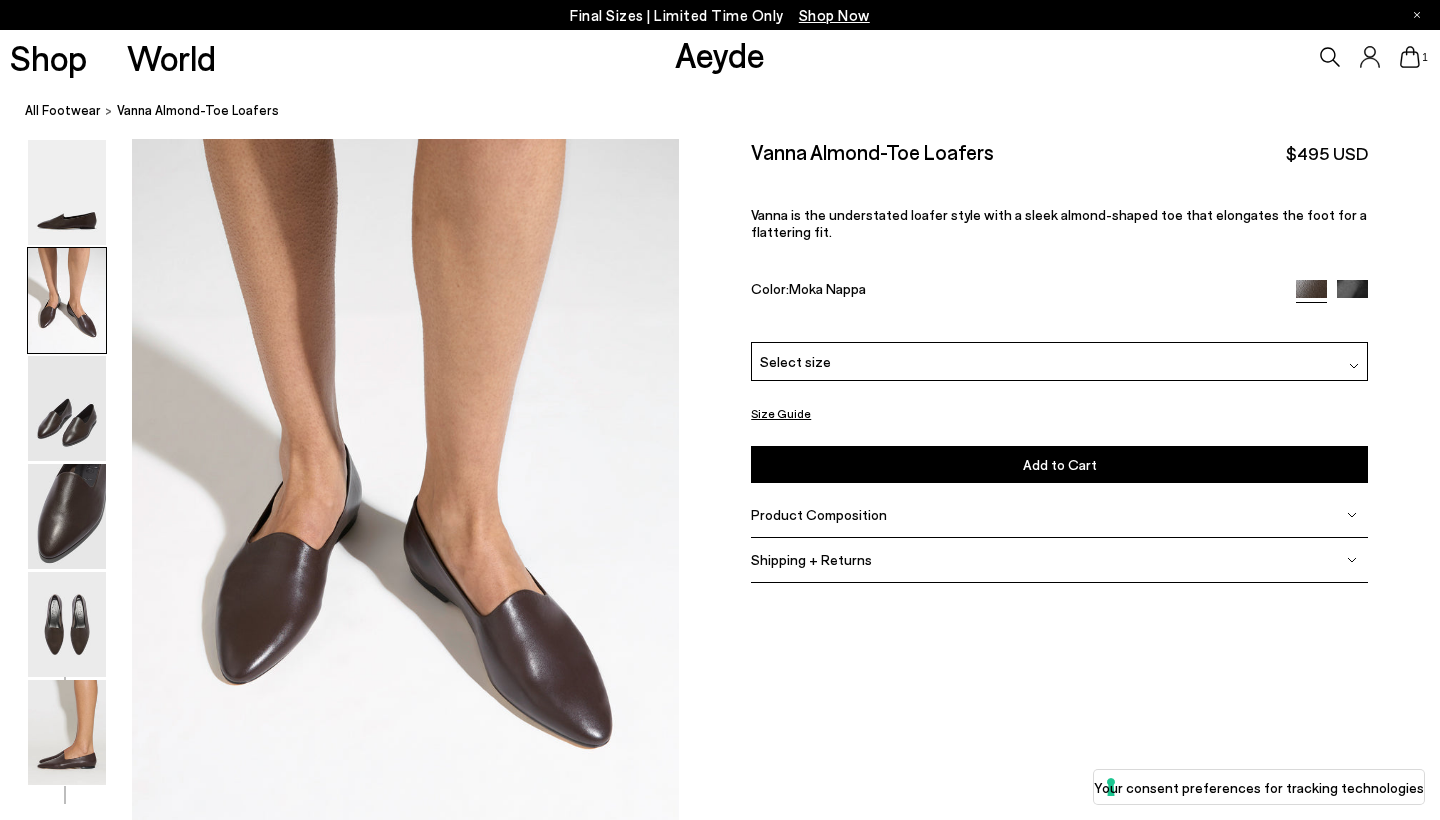 scroll, scrollTop: 685, scrollLeft: 0, axis: vertical 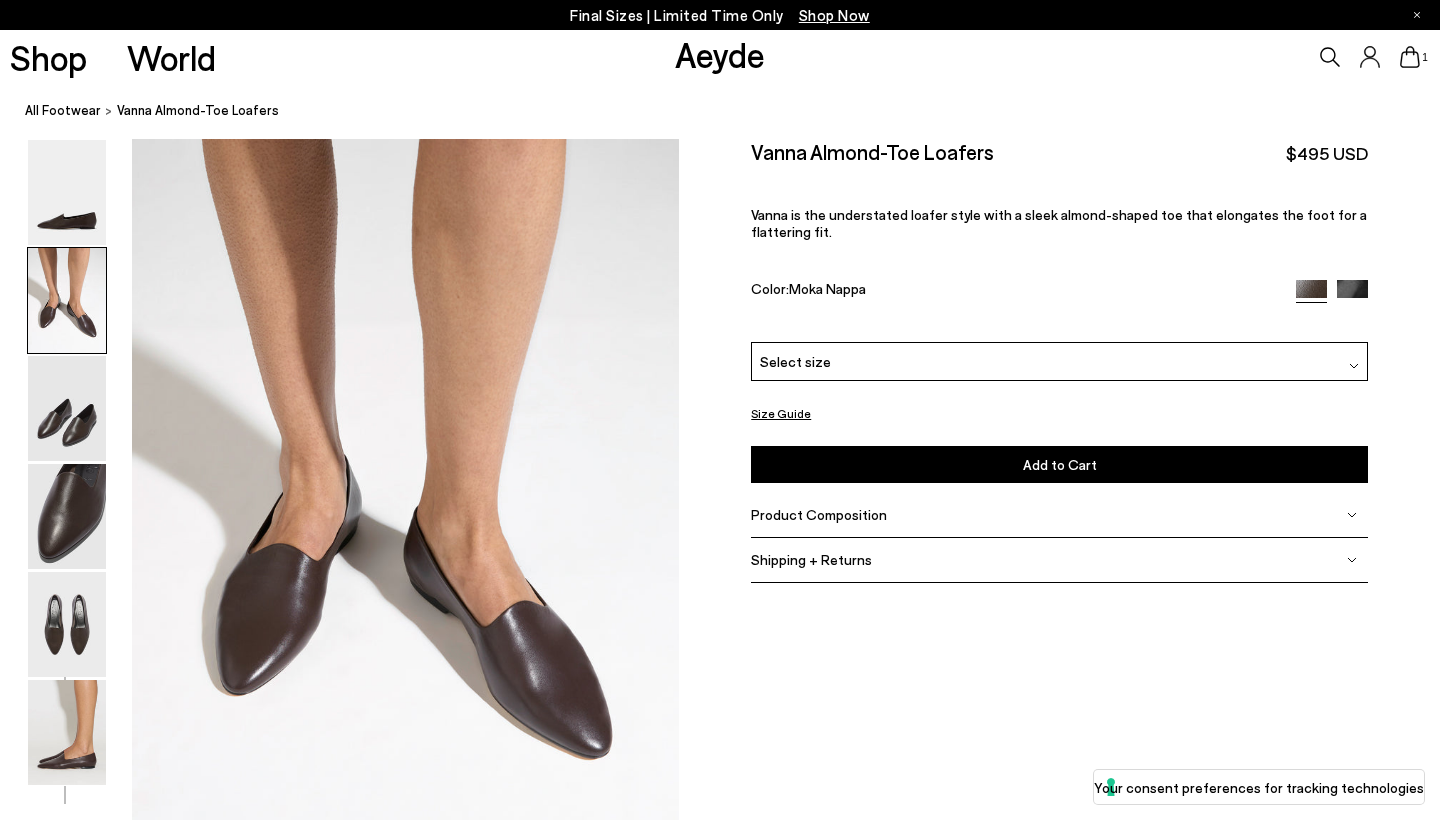 click on "Select size" at bounding box center (795, 361) 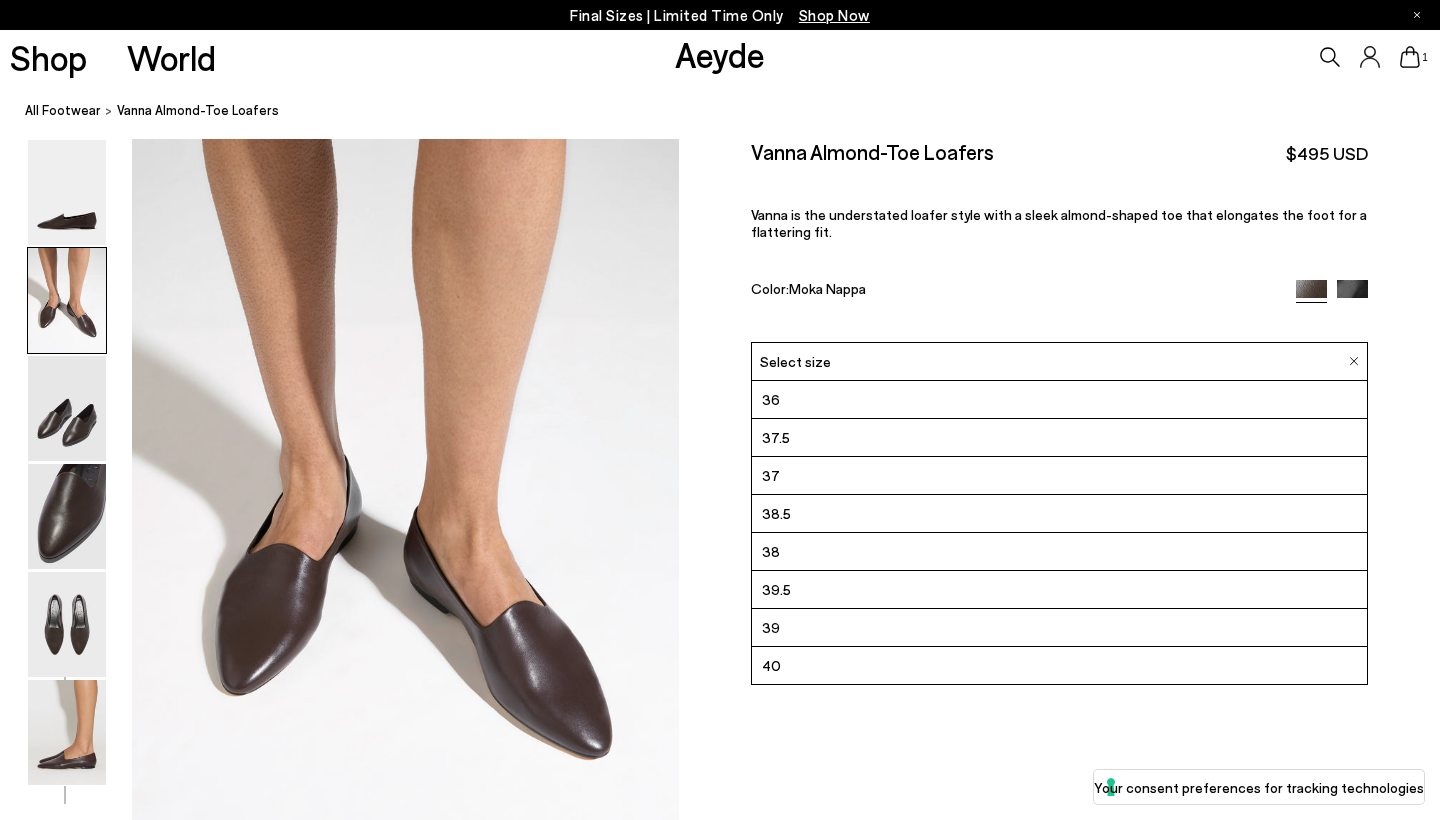 click on "39" at bounding box center [1059, 628] 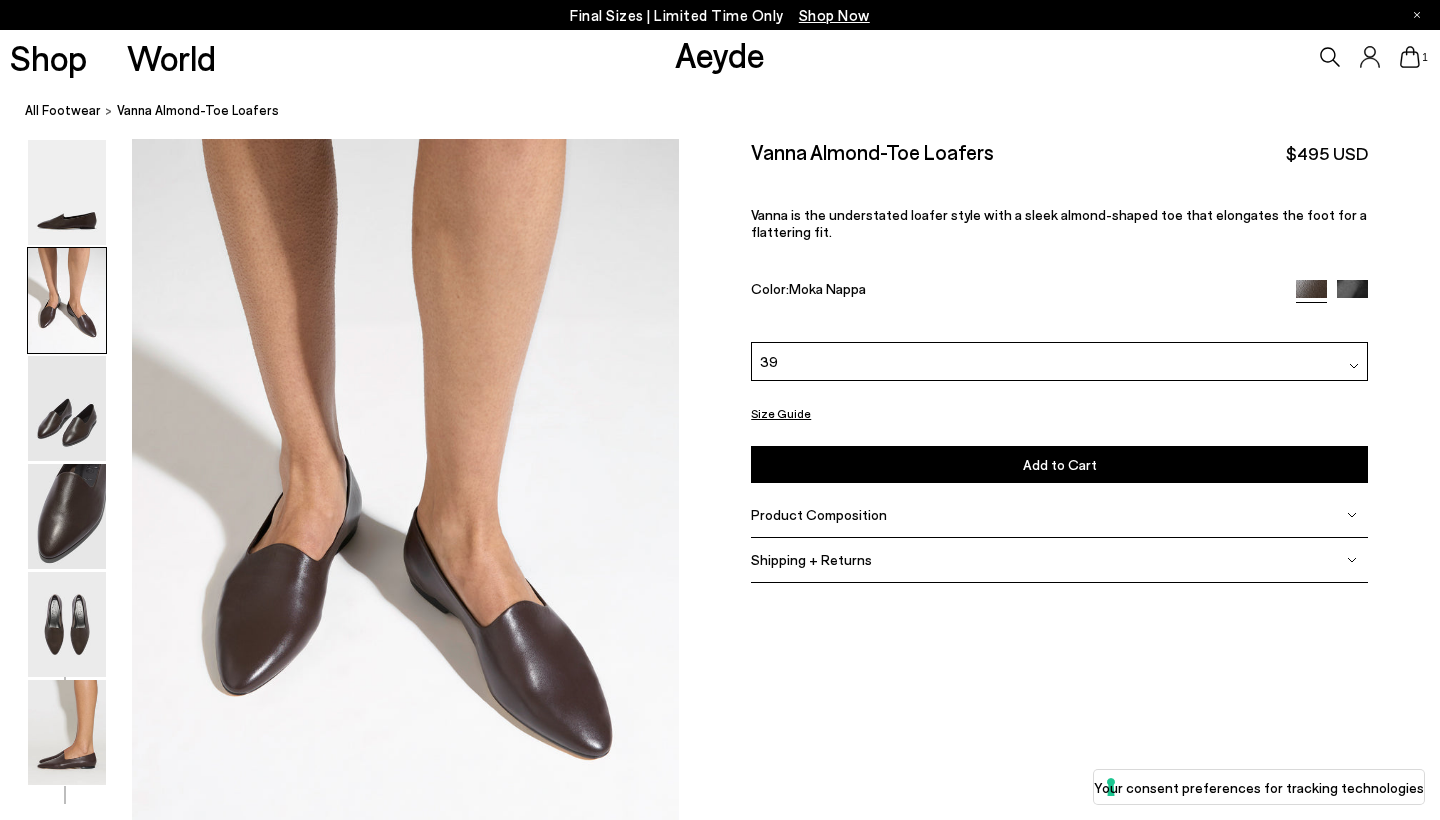 click on "39" at bounding box center [1059, 361] 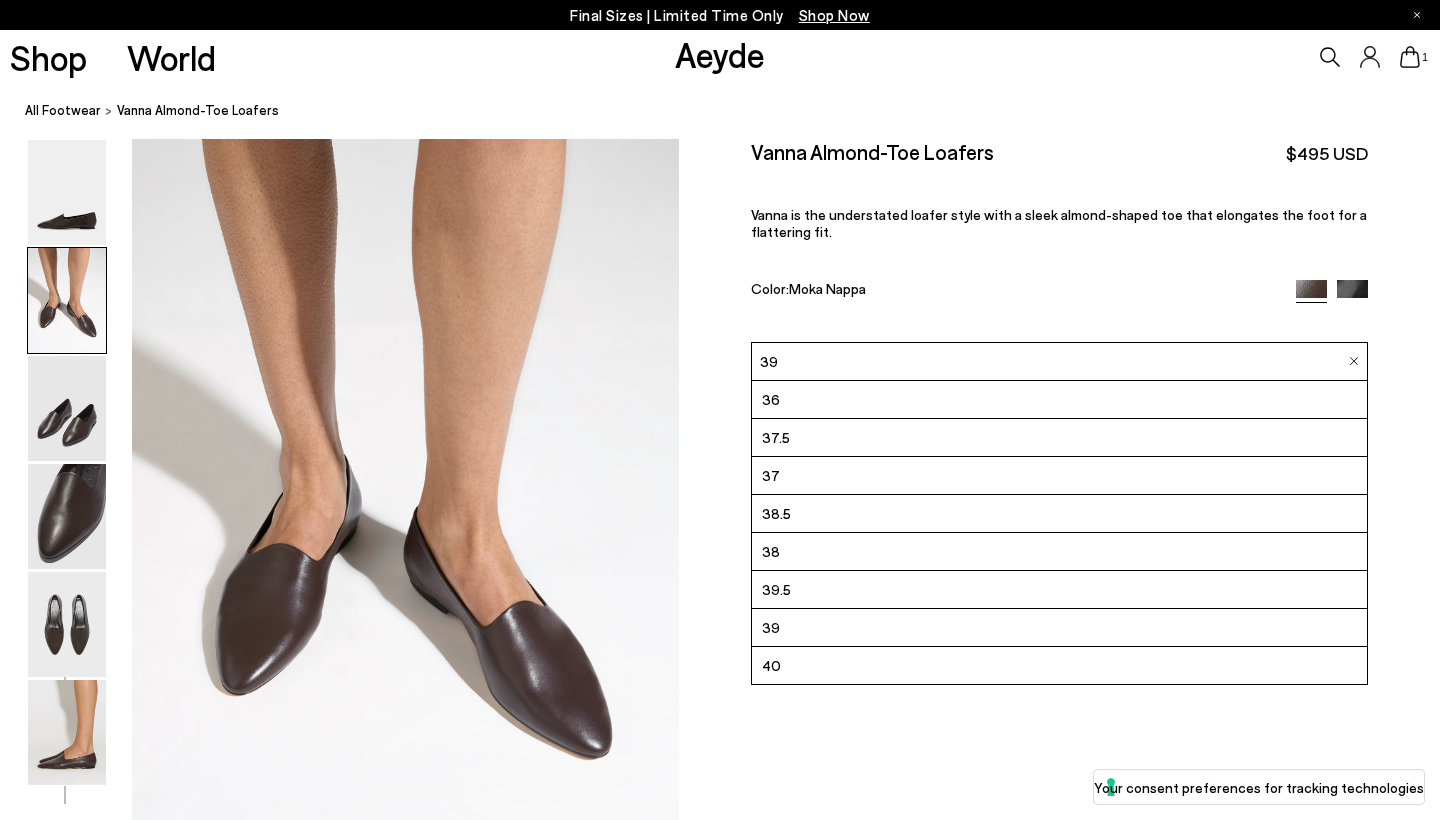 click on "Vanna Almond-Toe Loafers
$495 USD
Vanna is the understated loafer style with a sleek almond-shaped toe that elongates the foot for a flattering fit.
Color:  Moka Nappa" at bounding box center [1059, 240] 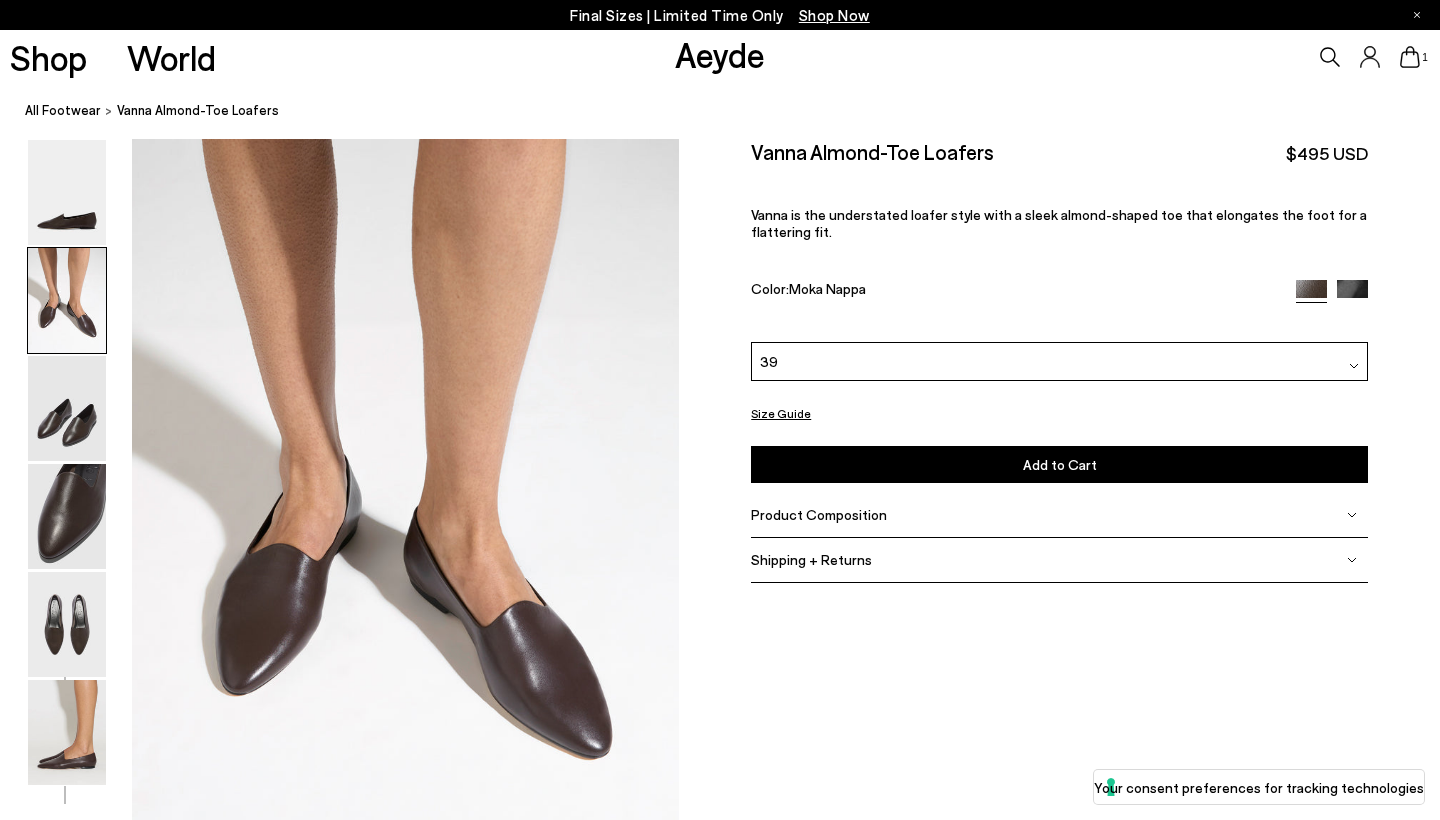 click on "Add to Cart Select a Size First" at bounding box center [1059, 464] 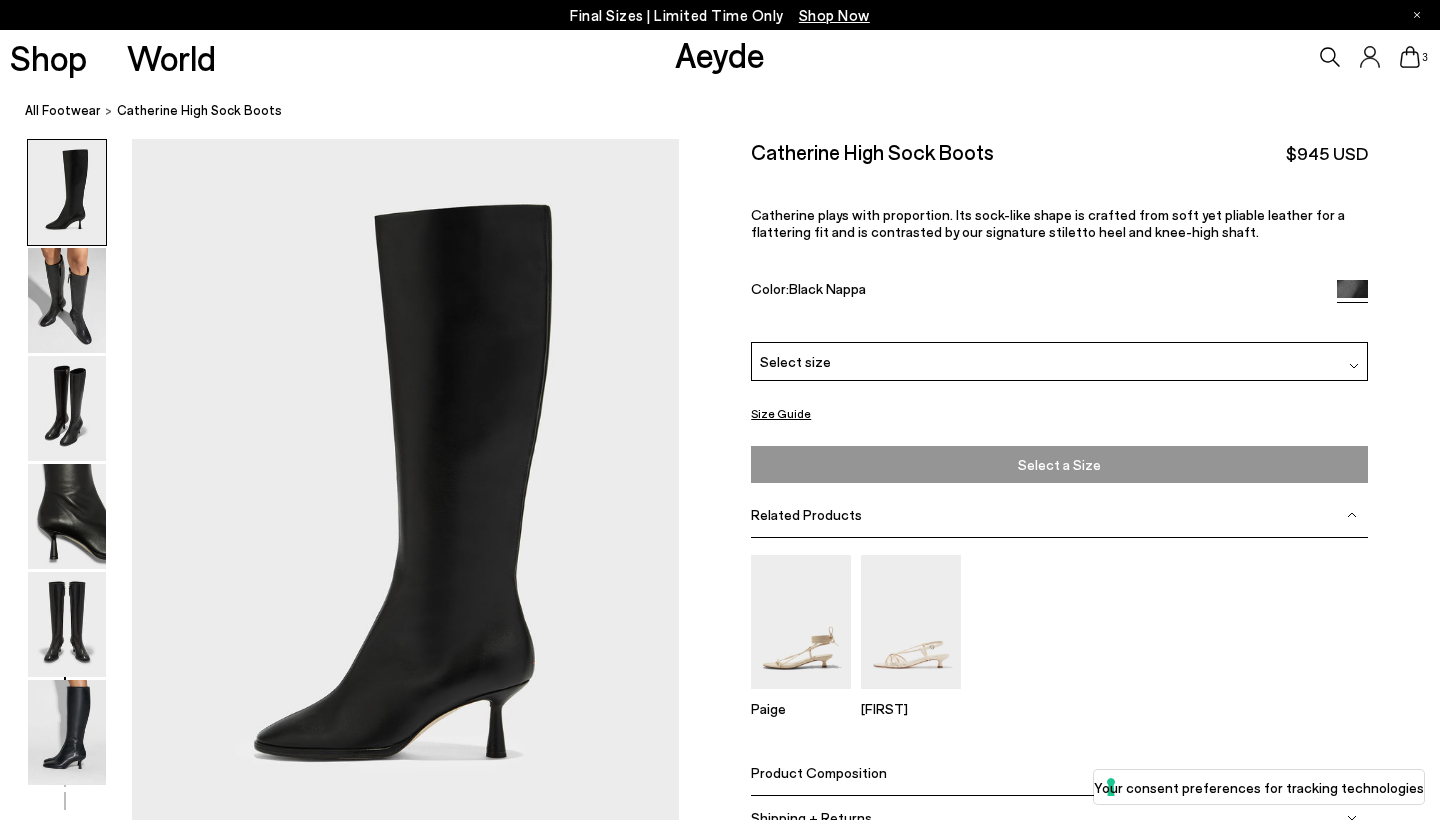 scroll, scrollTop: 0, scrollLeft: 0, axis: both 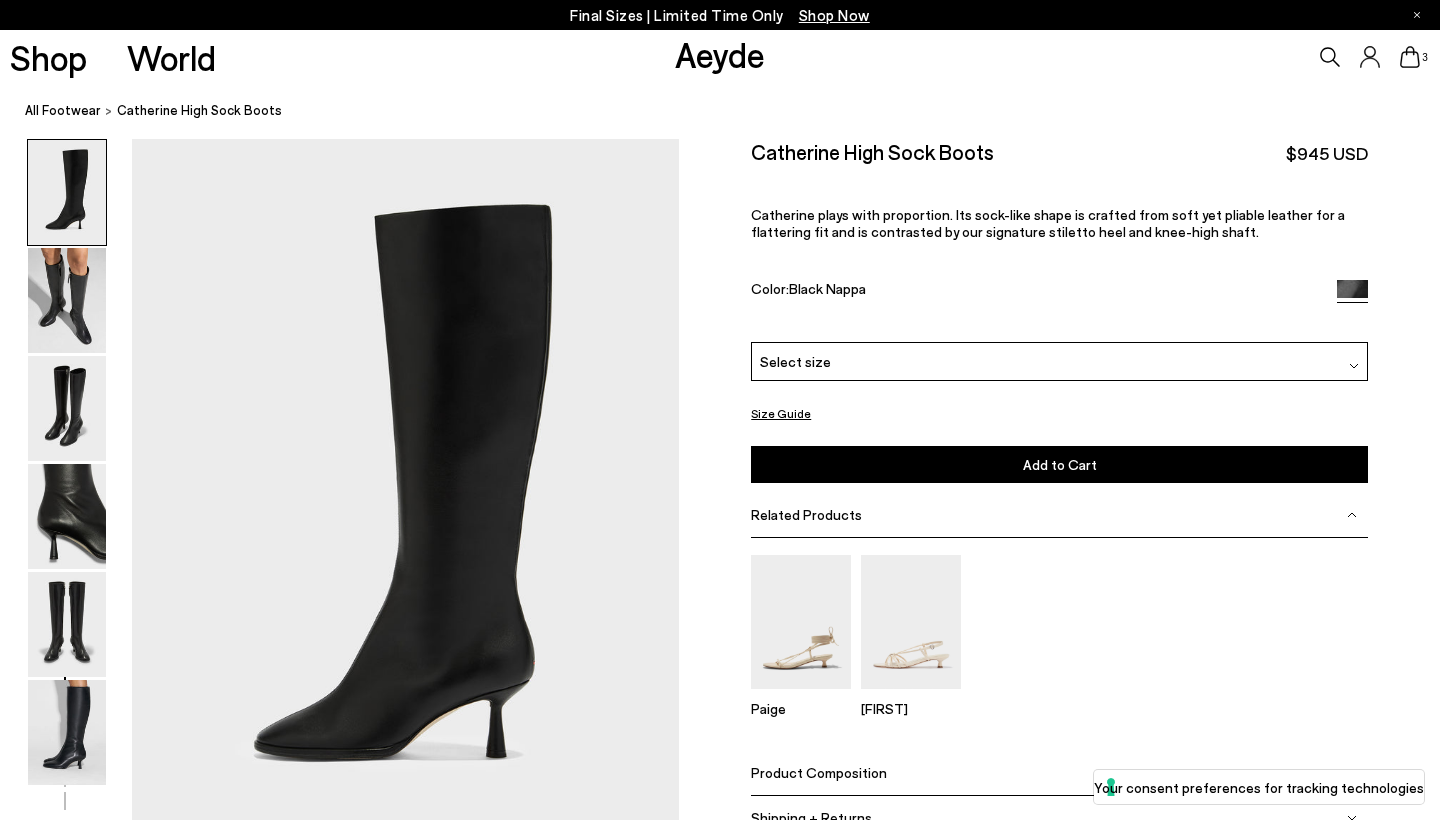 click at bounding box center [339, 2335] 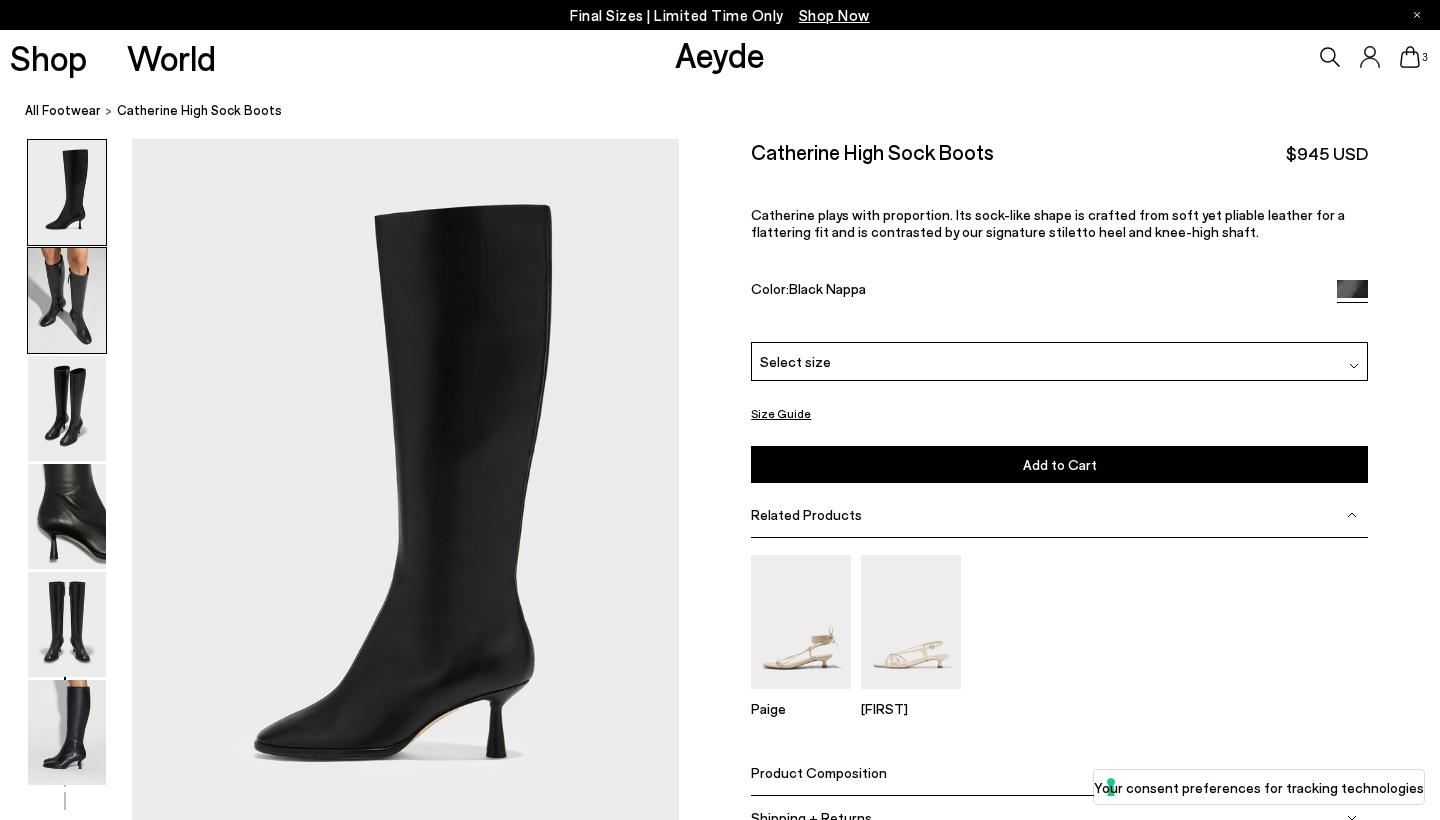 click at bounding box center [67, 300] 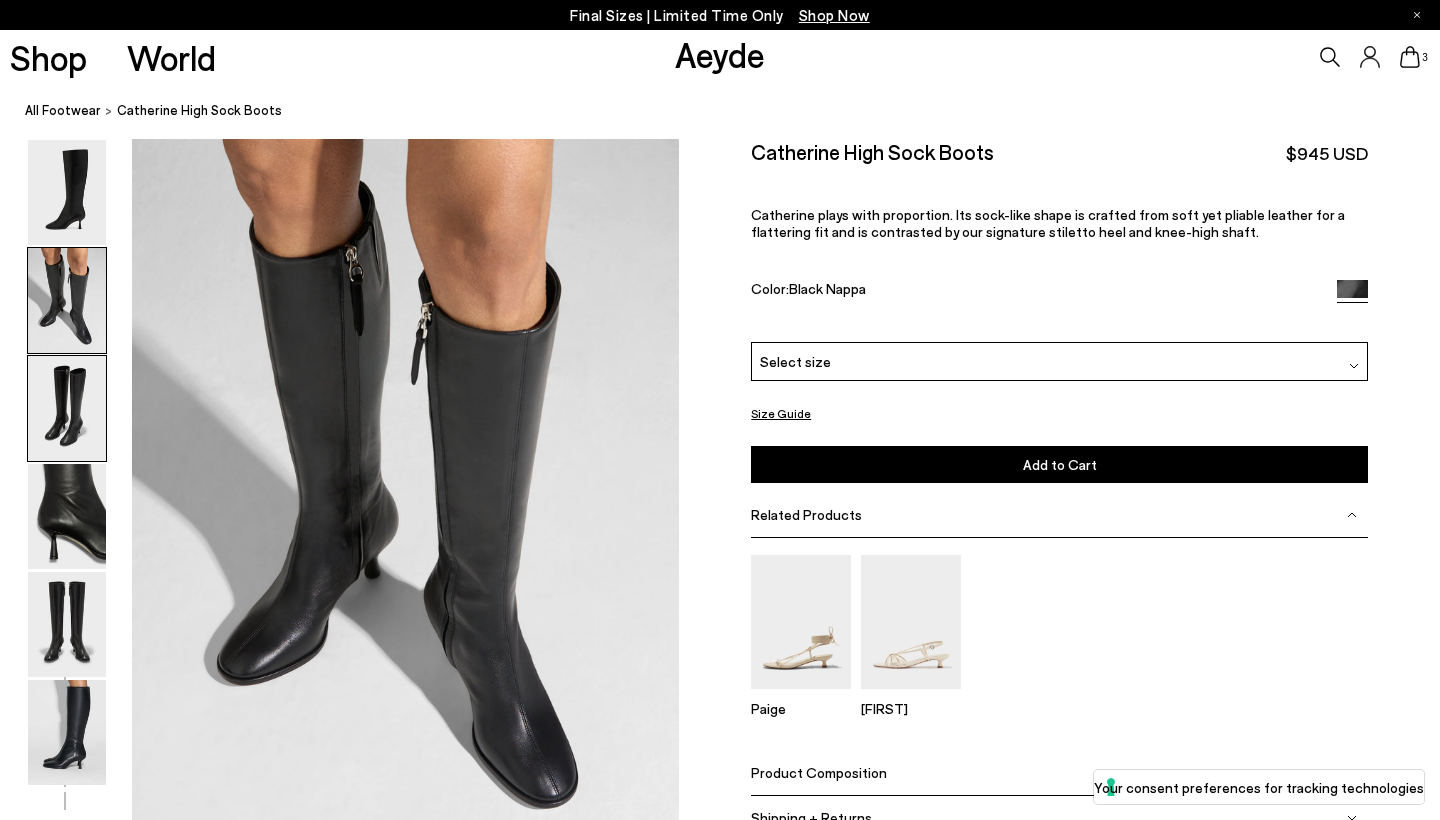 click at bounding box center (67, 408) 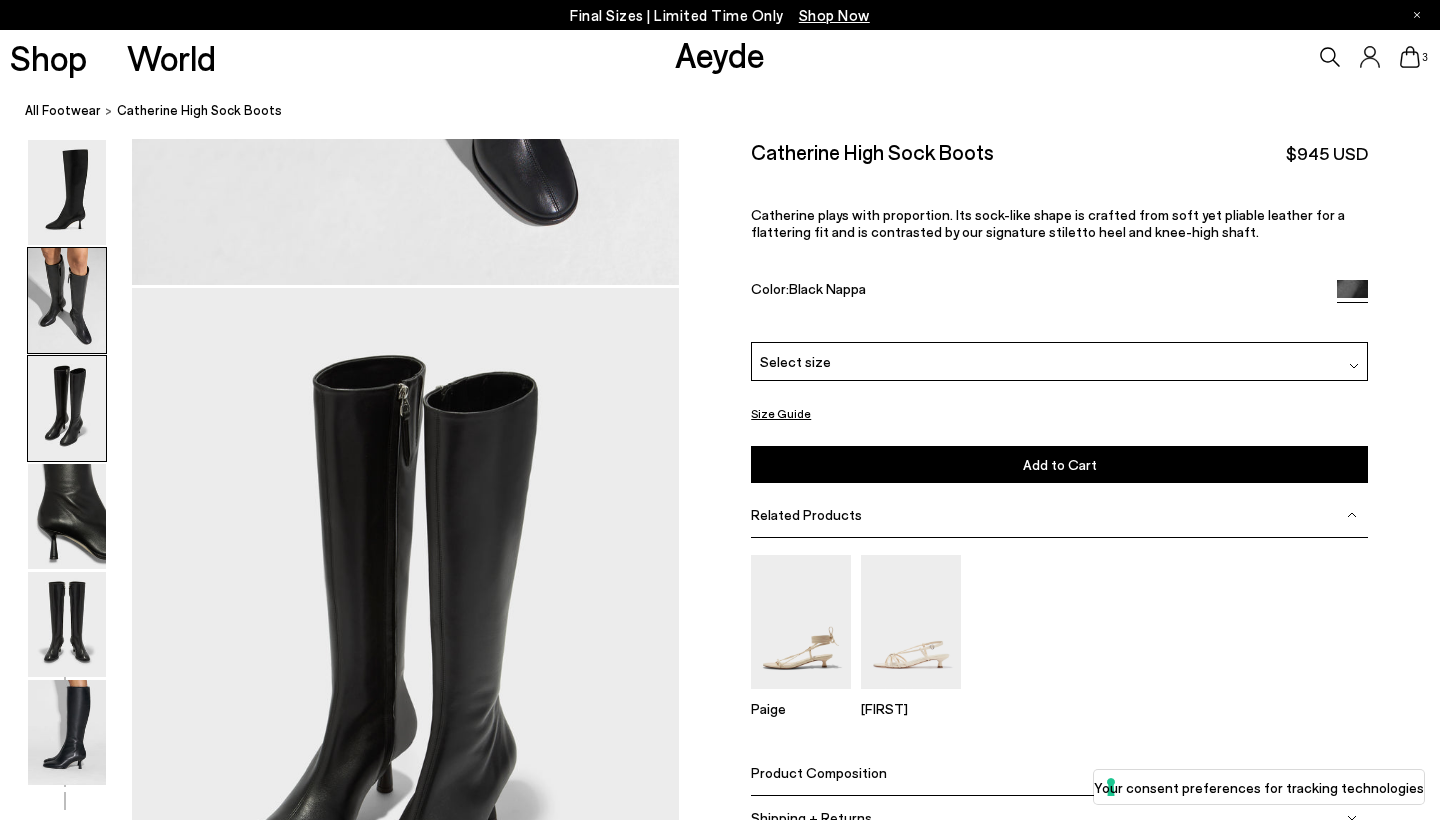 scroll, scrollTop: 1466, scrollLeft: 0, axis: vertical 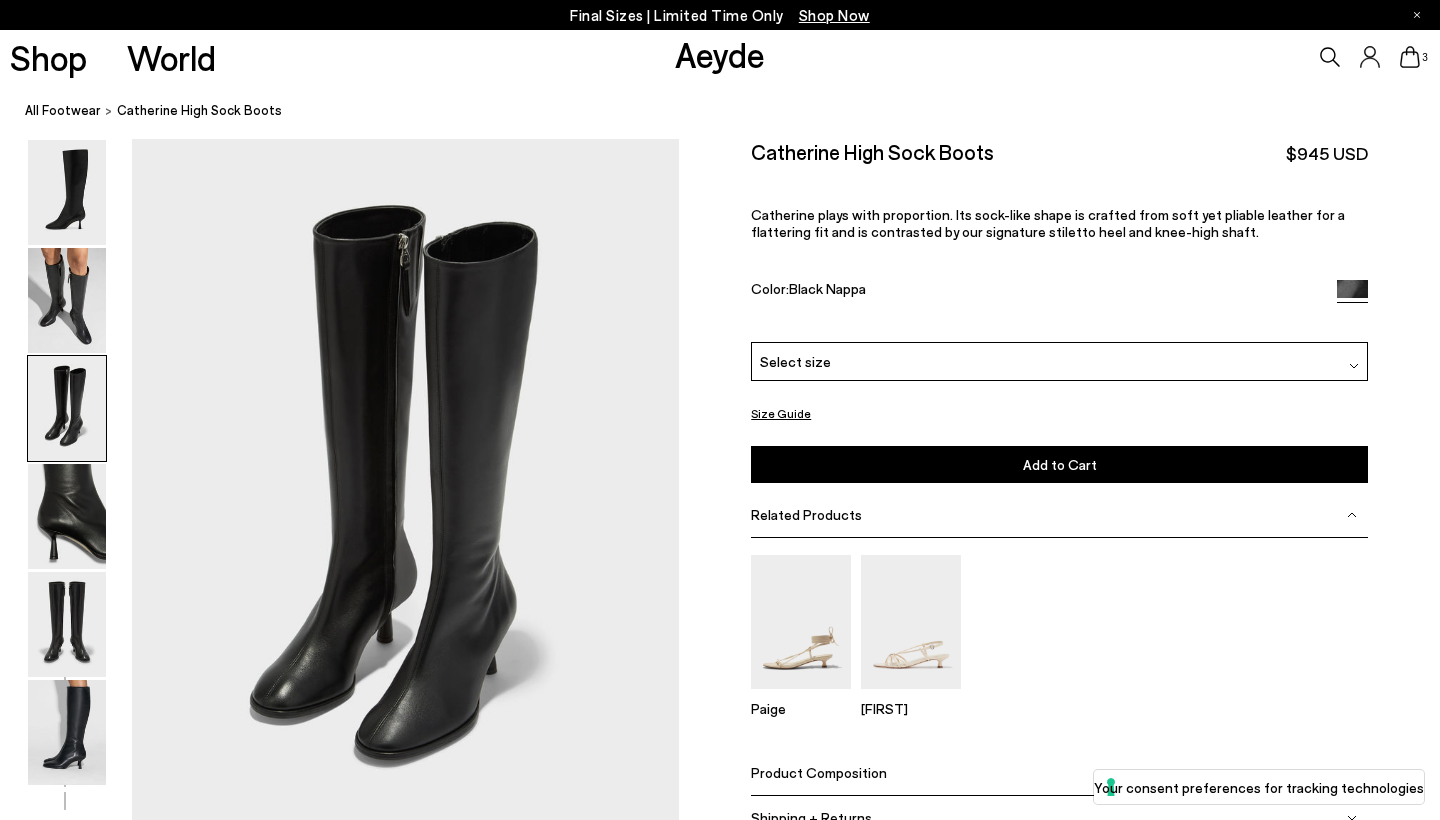 click on "Select size" at bounding box center (1059, 361) 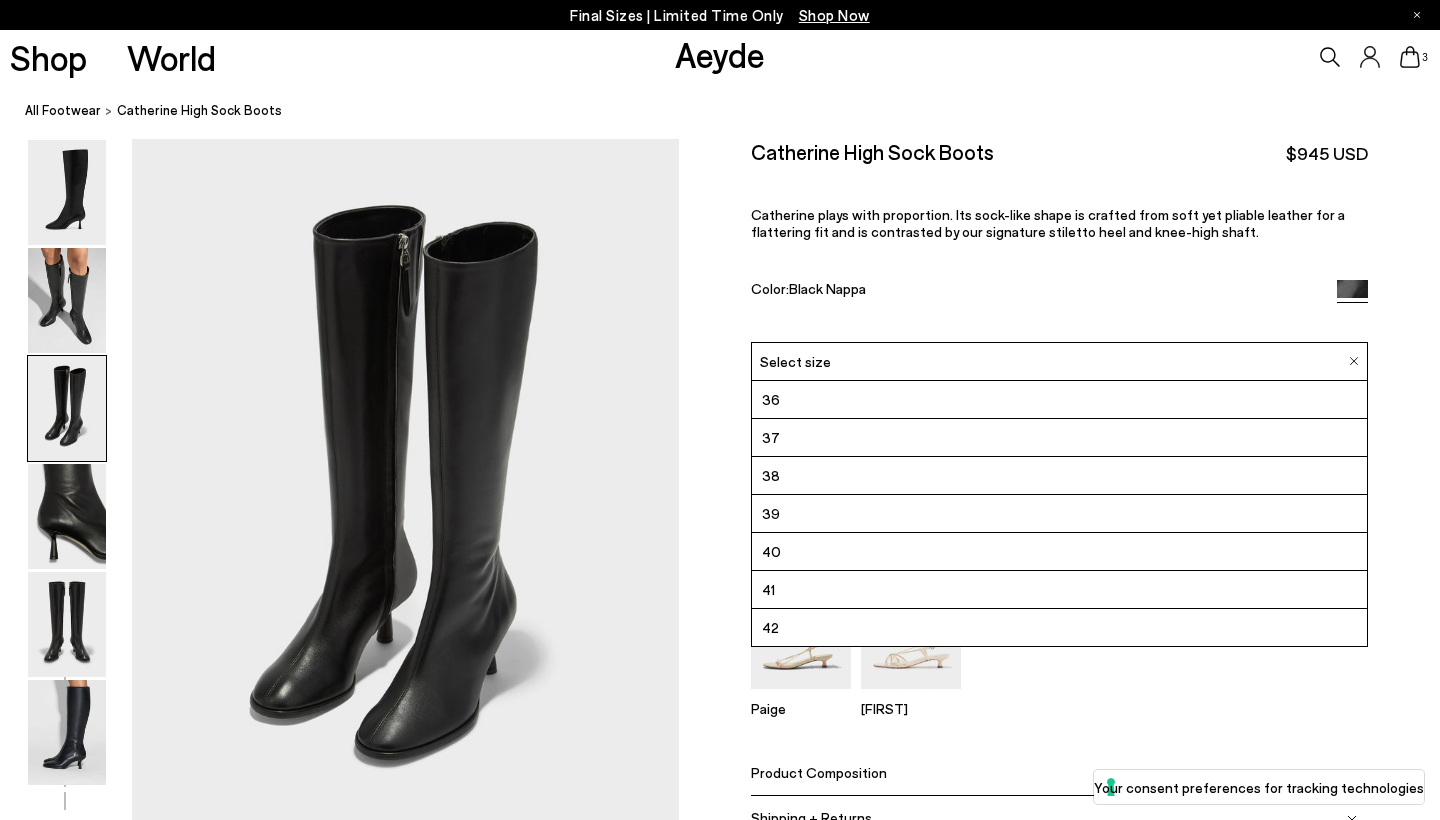 click on "39" at bounding box center (1059, 514) 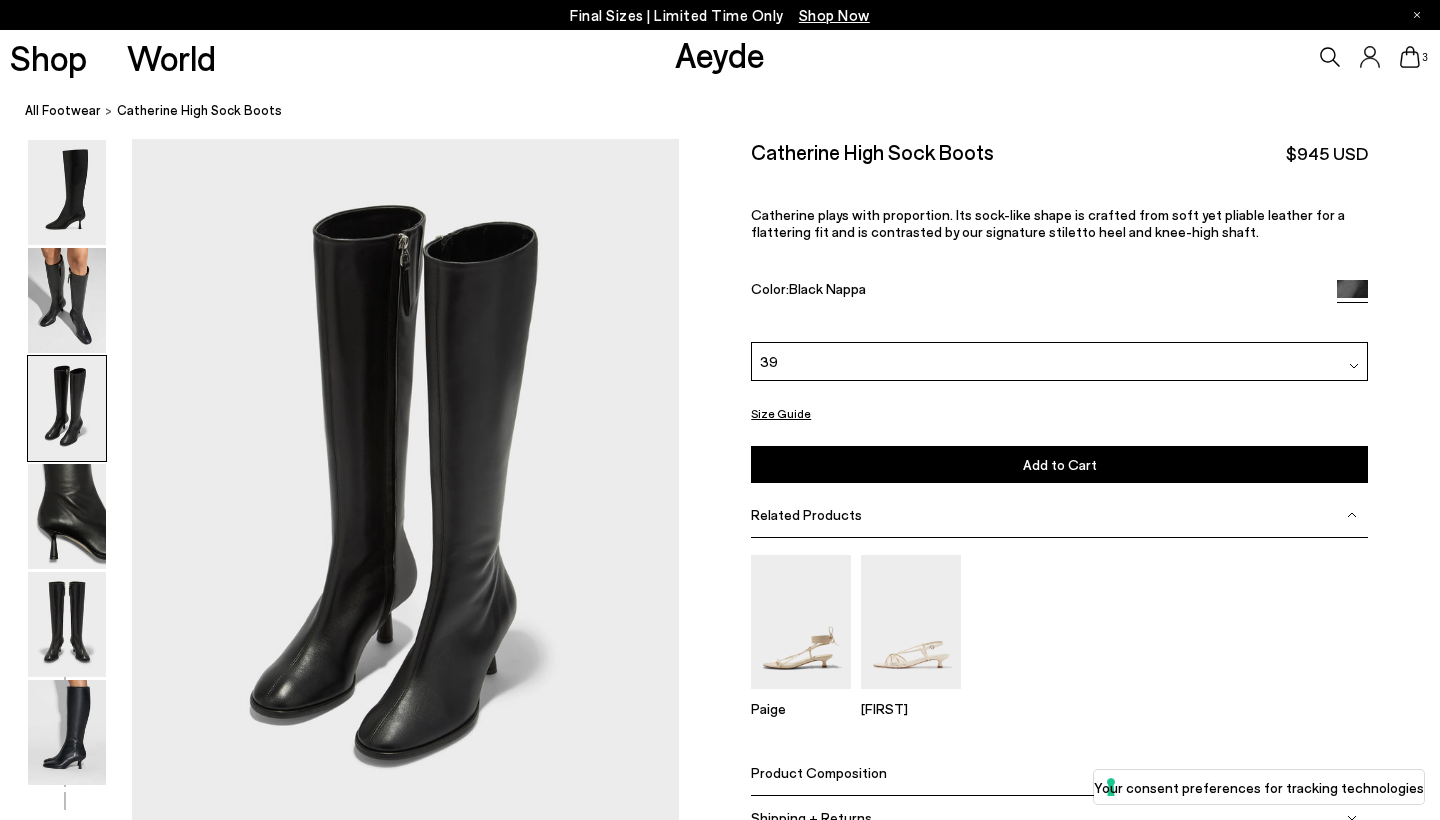click on "Add to Cart Select a Size First" at bounding box center (1059, 464) 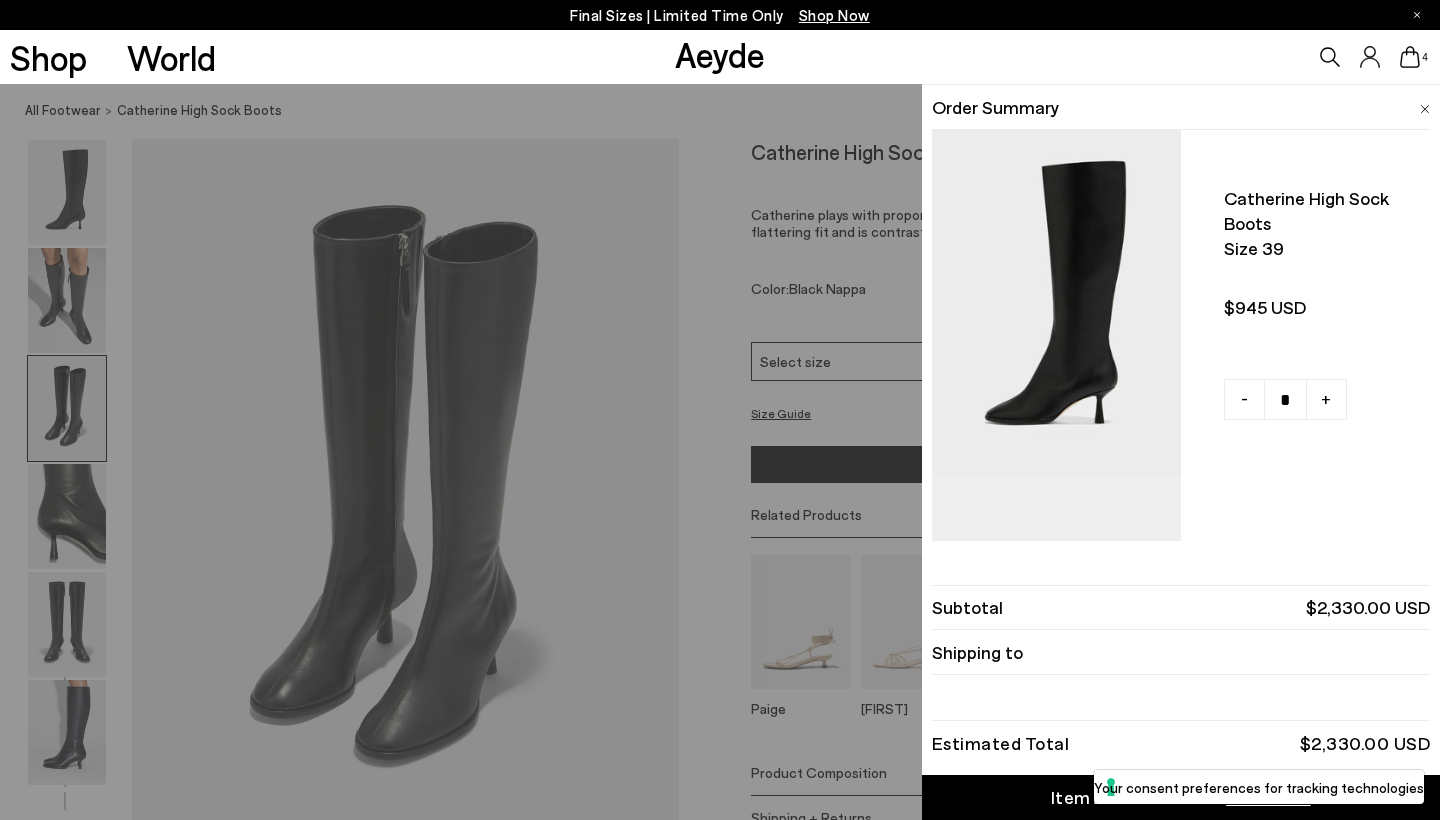 click on "Quick Add
Color
Size
View Details
Order Summary
[PRODUCT]
Size
39
- +
- +" at bounding box center (720, 452) 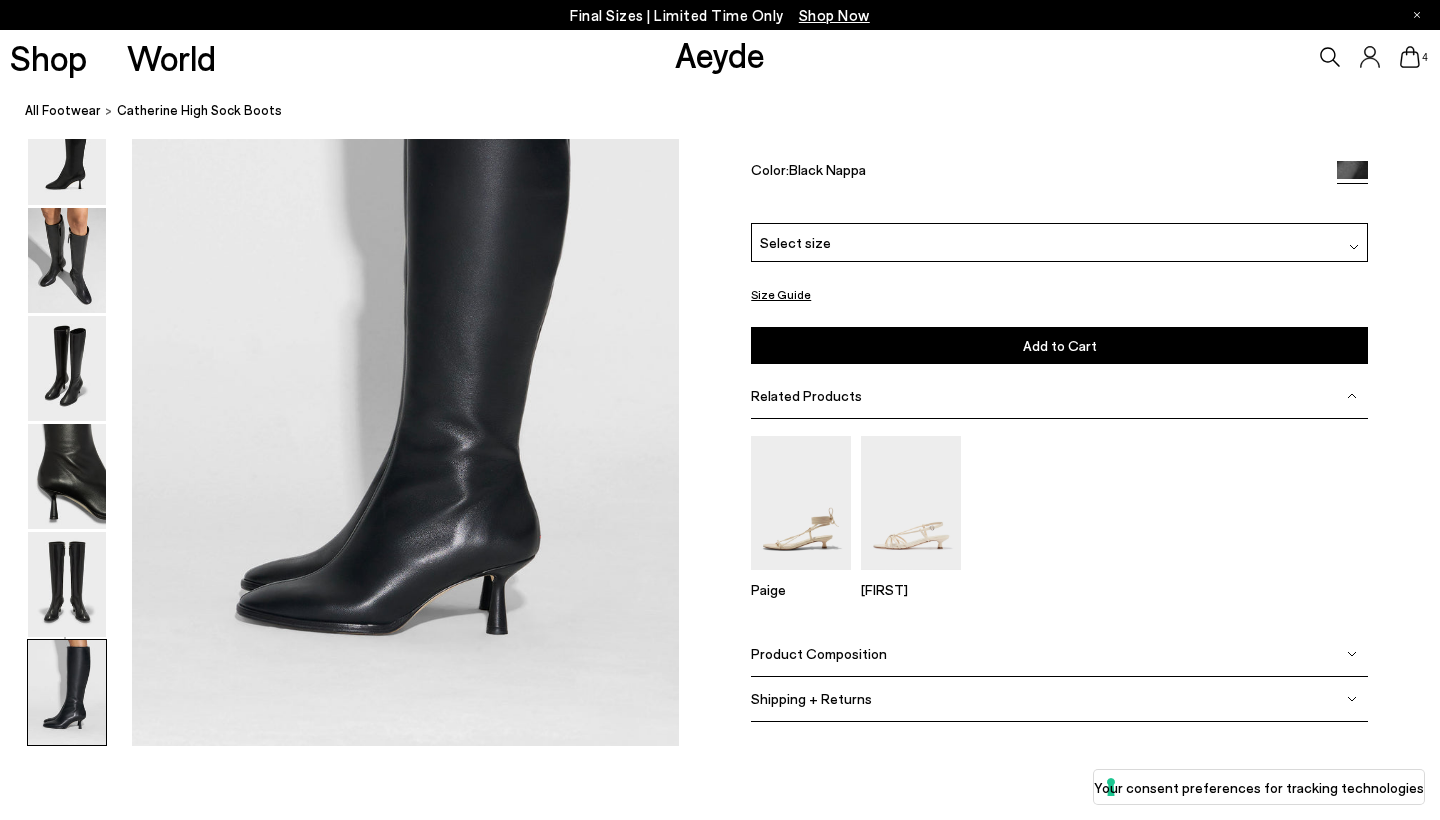 scroll, scrollTop: 3787, scrollLeft: 0, axis: vertical 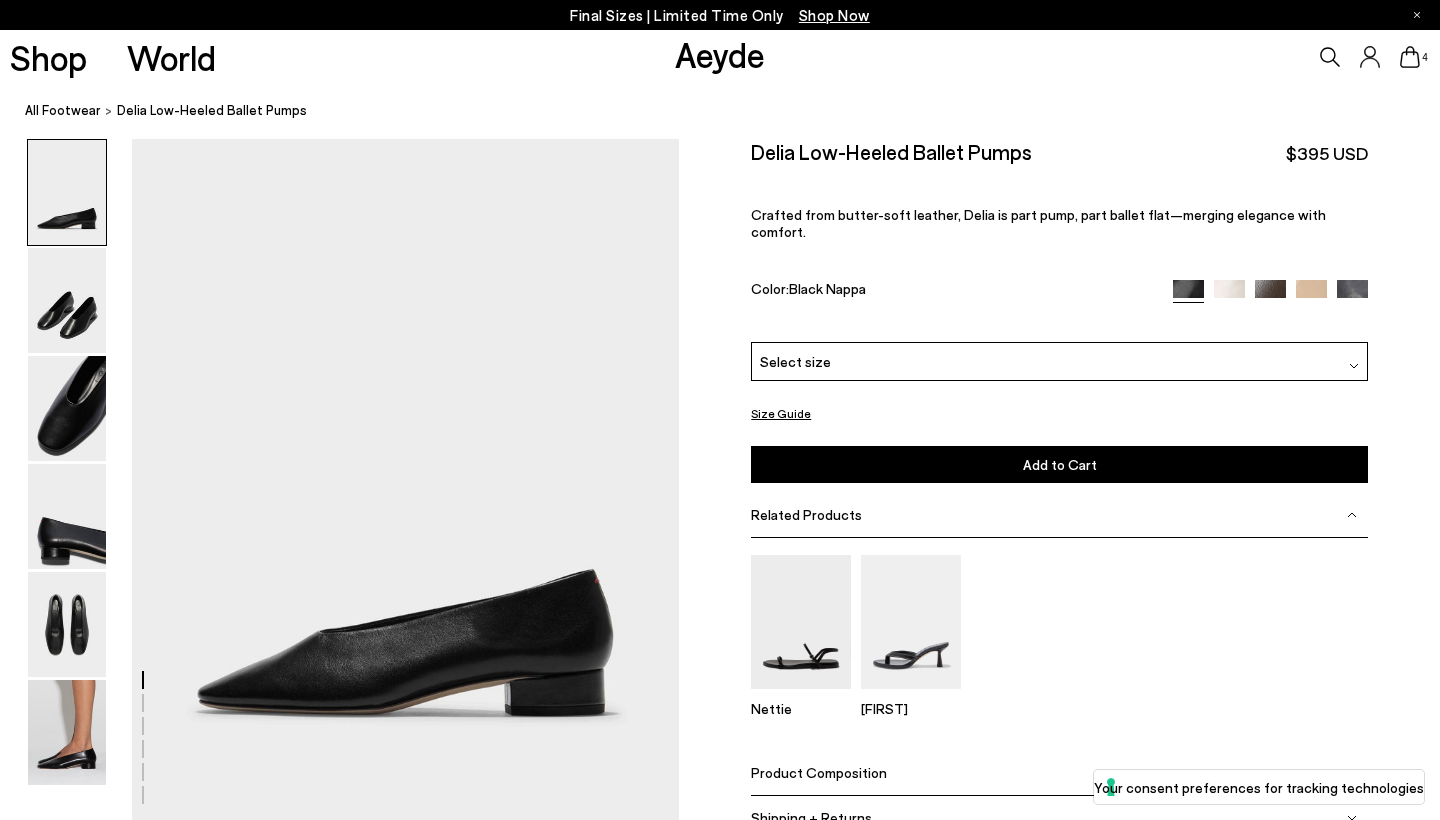 click on "Select size" at bounding box center [1059, 361] 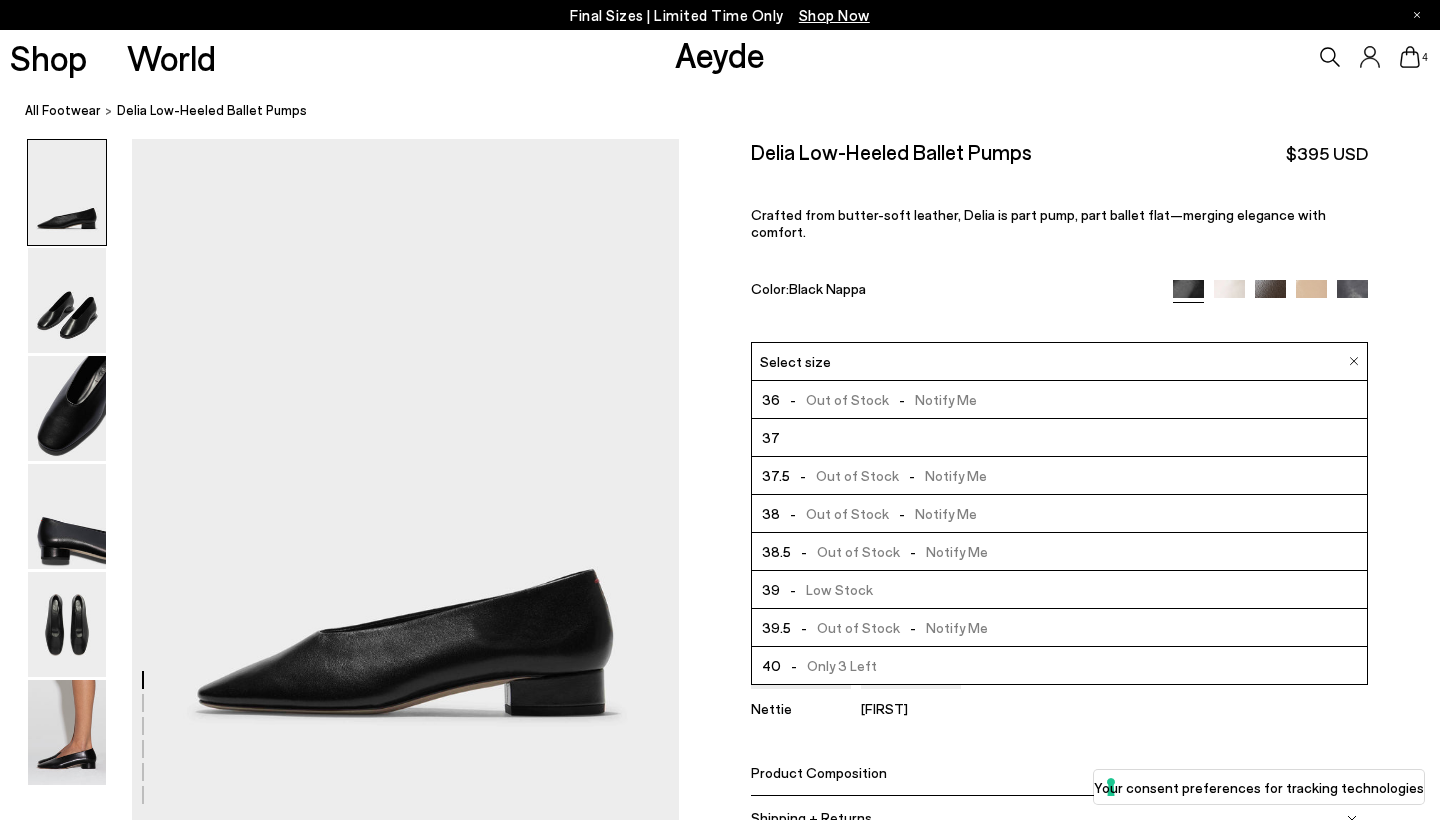 click on "- Low Stock" at bounding box center (826, 589) 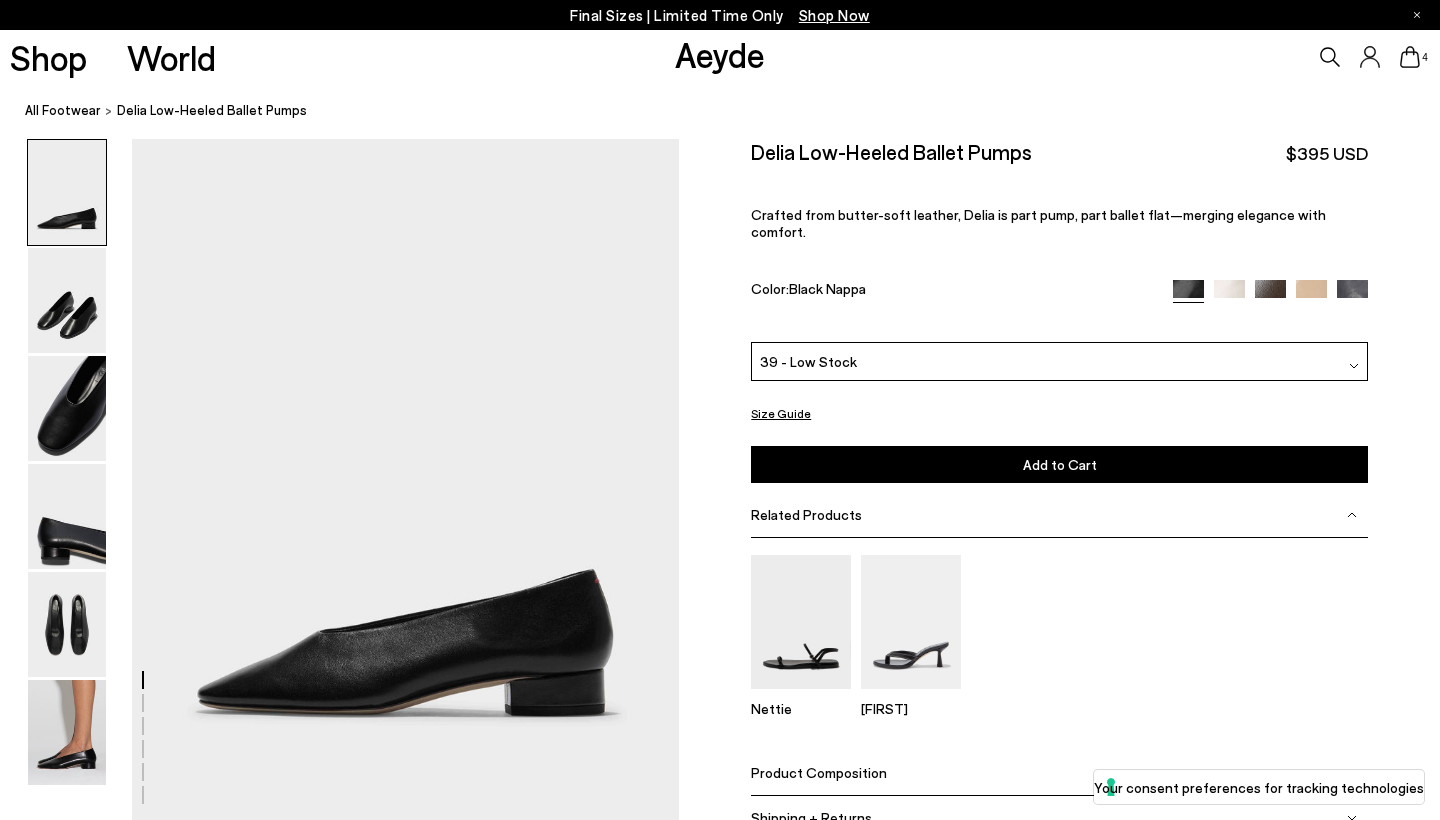 click on "Add to Cart Select a Size First" at bounding box center [1059, 464] 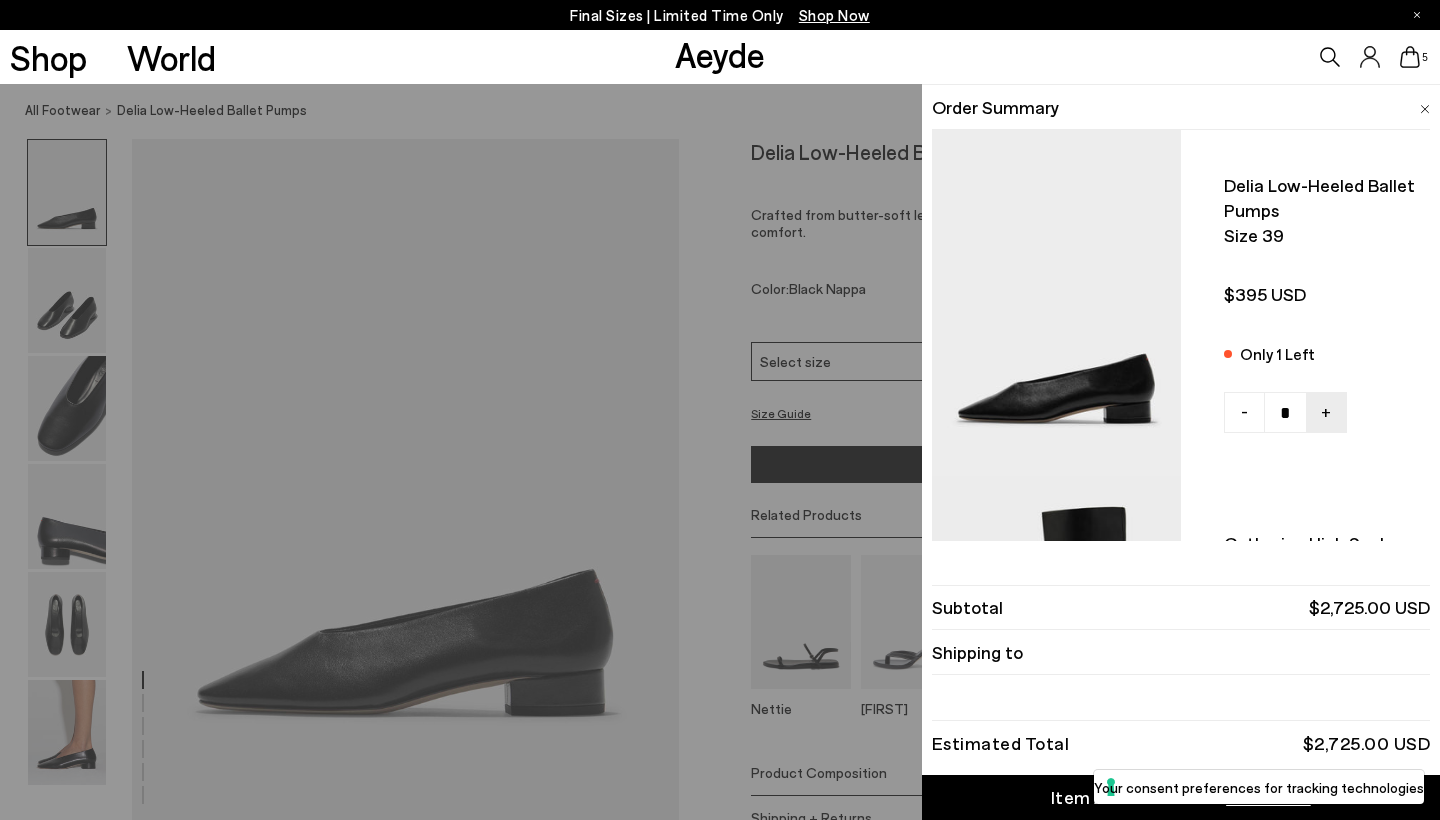 click on "Quick Add
Color
Size
View Details
Order Summary
Delia low-heeled ballet pumps
Size
39
Only 1 Left
-" at bounding box center (720, 452) 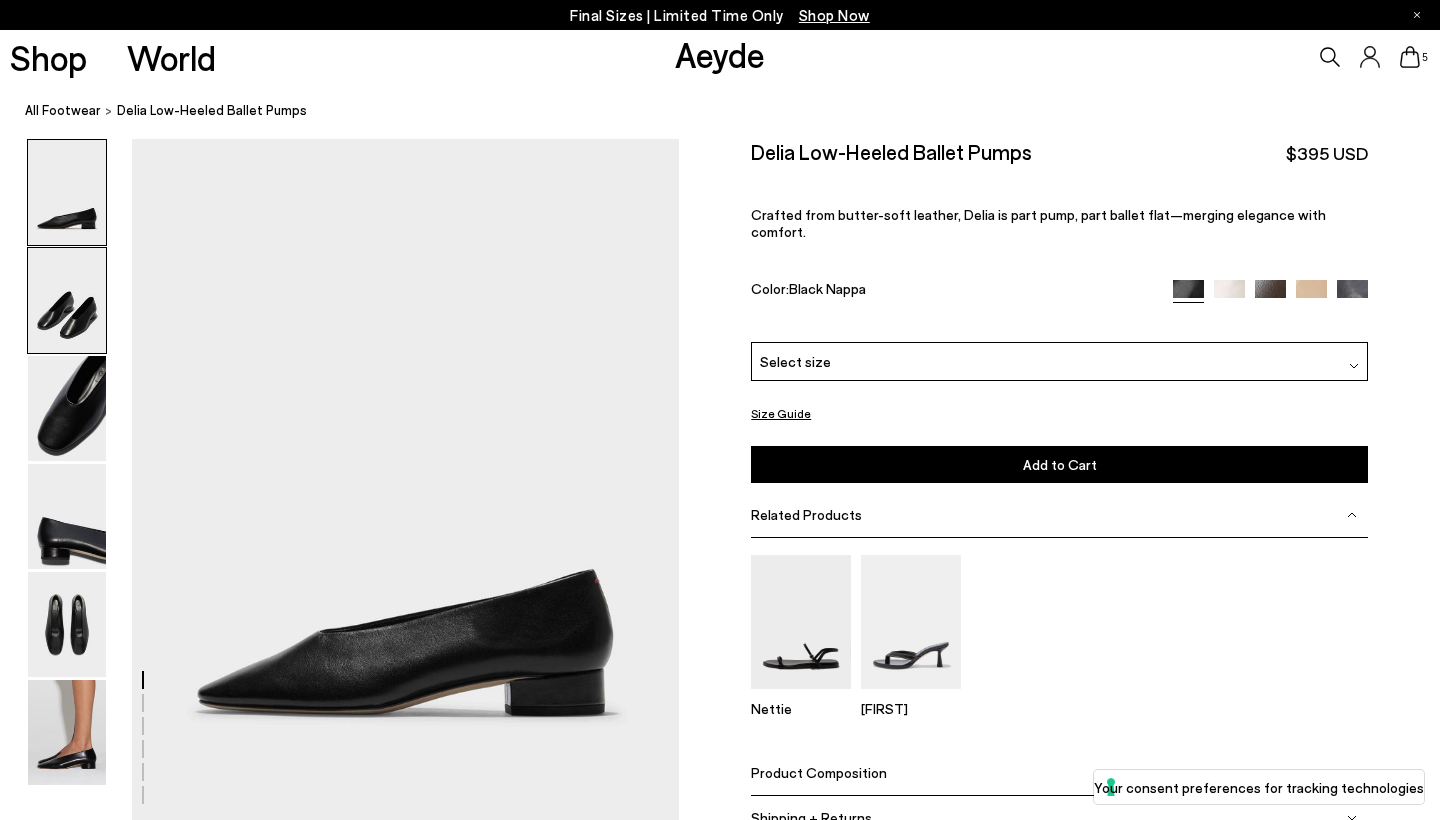 click at bounding box center (67, 300) 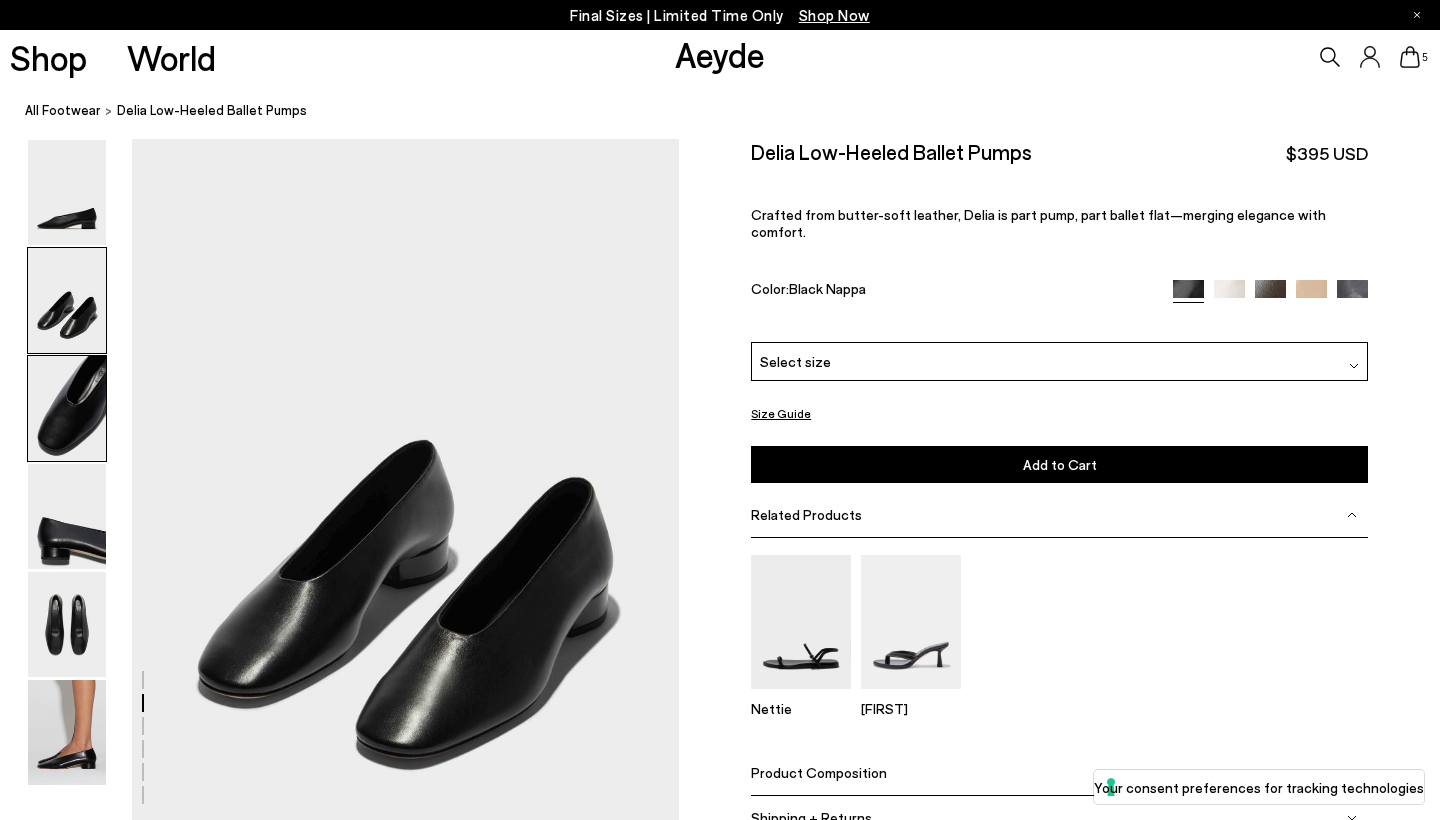 click at bounding box center [67, 408] 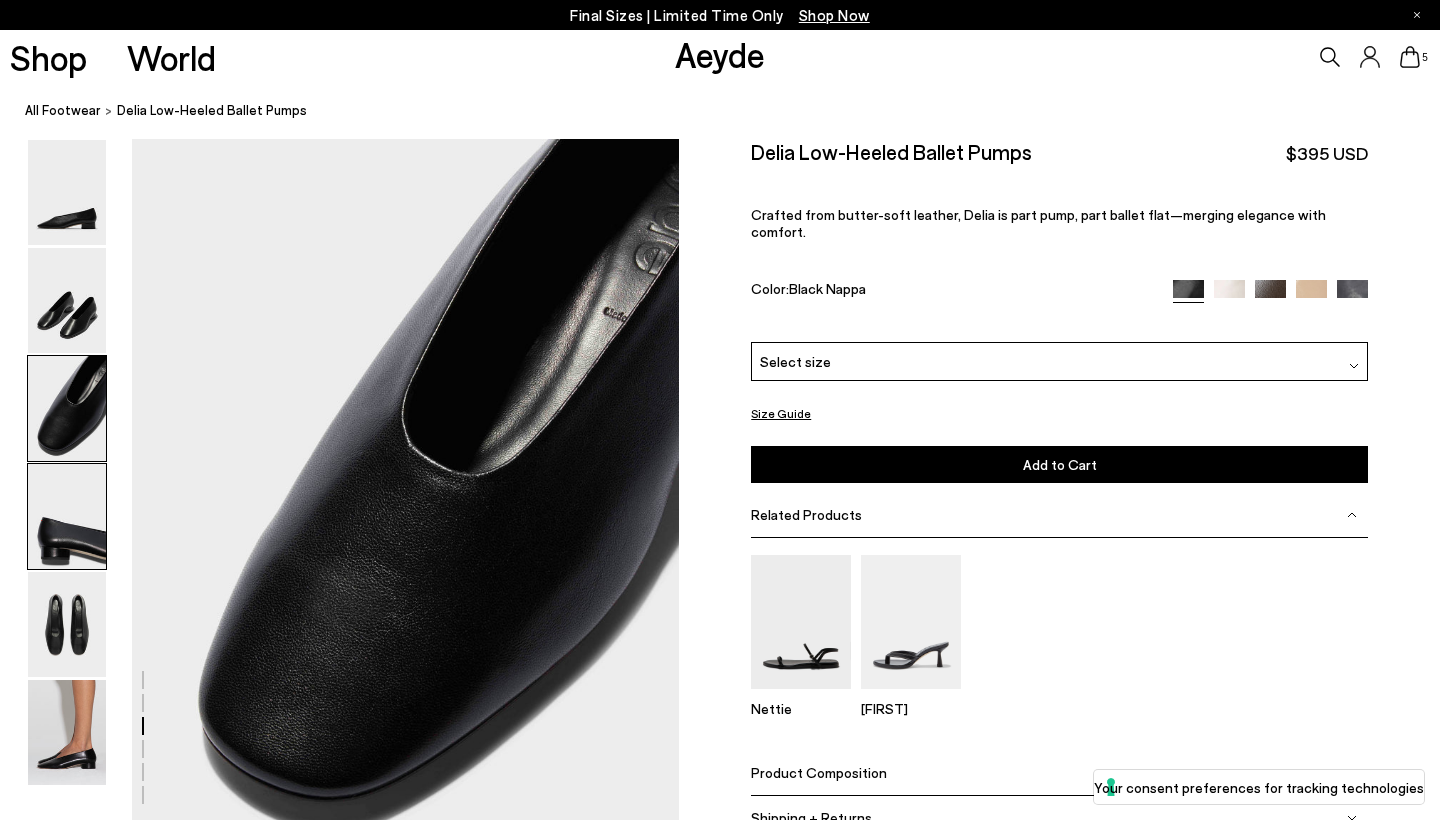 click at bounding box center (67, 516) 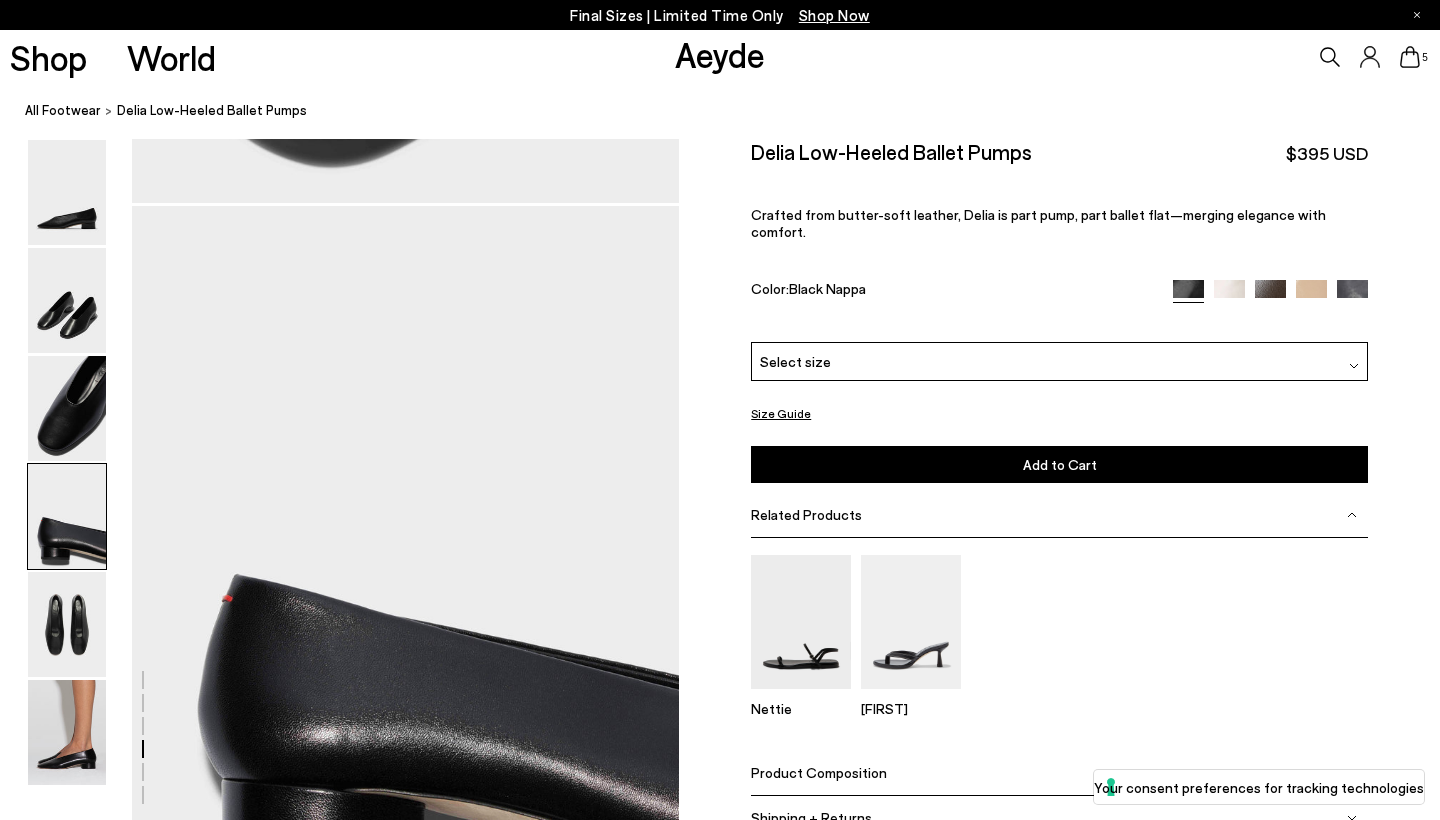 scroll, scrollTop: 2150, scrollLeft: 0, axis: vertical 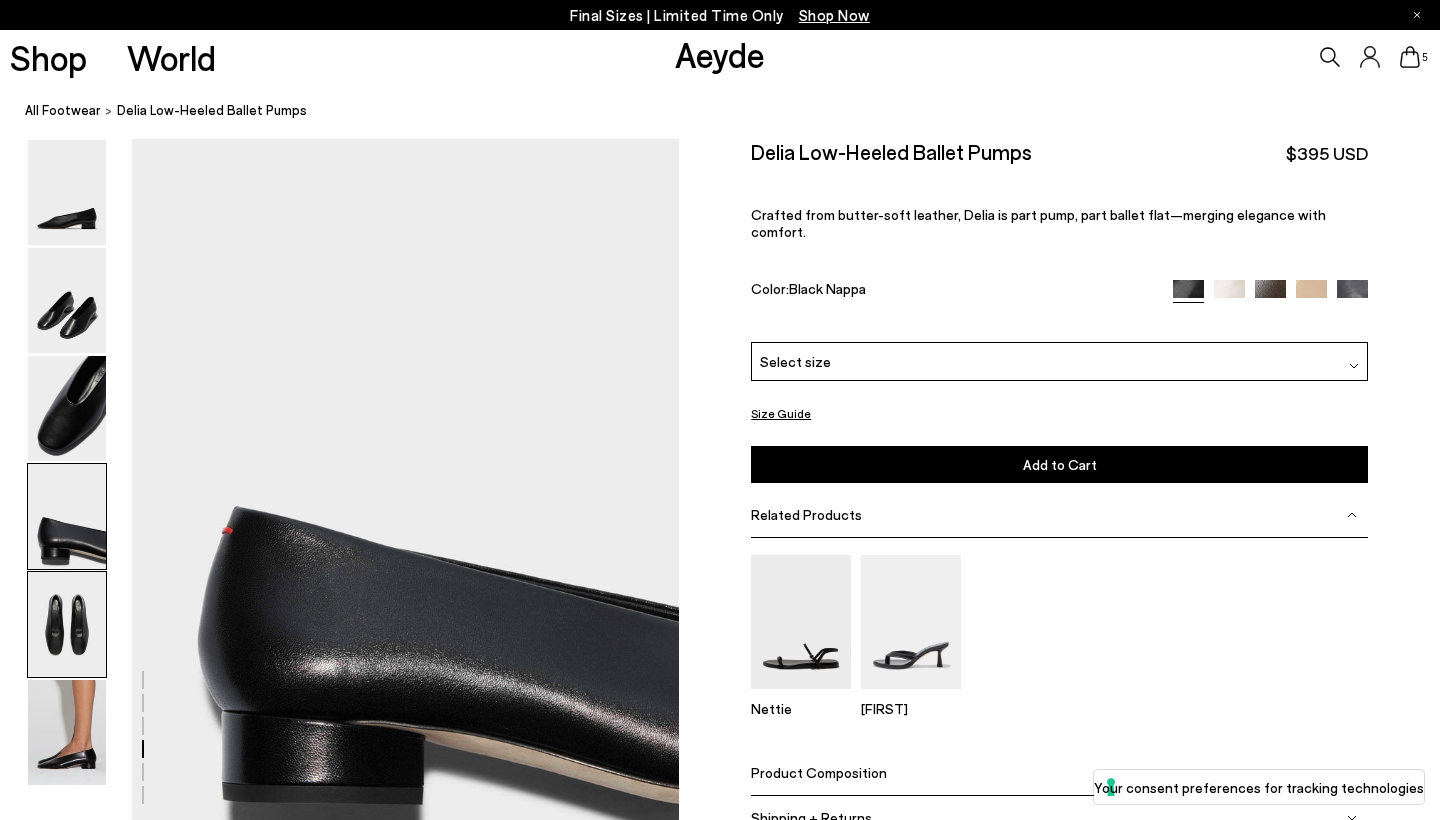 click at bounding box center [67, 624] 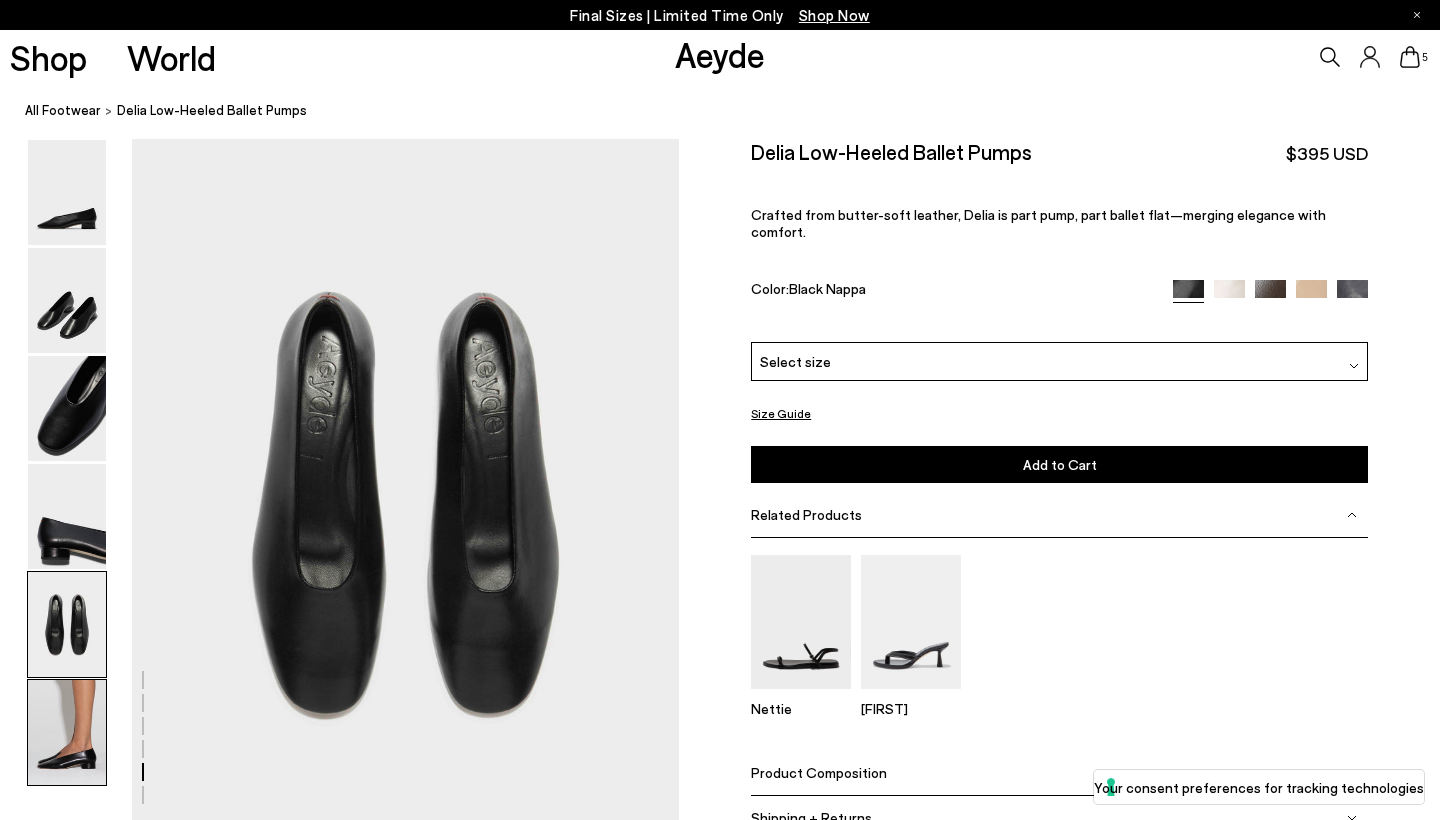 click at bounding box center [67, 732] 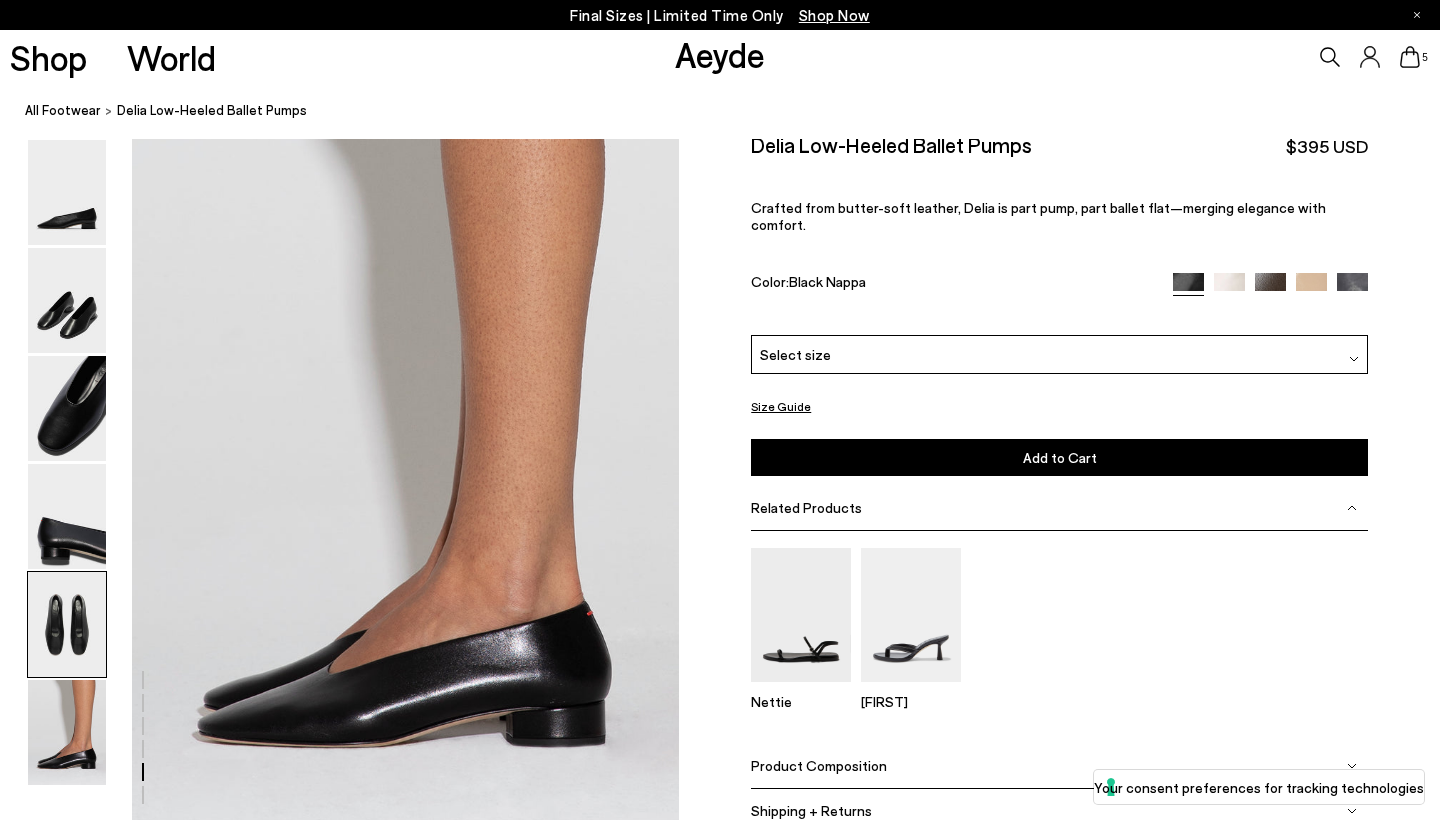scroll, scrollTop: 3402, scrollLeft: 0, axis: vertical 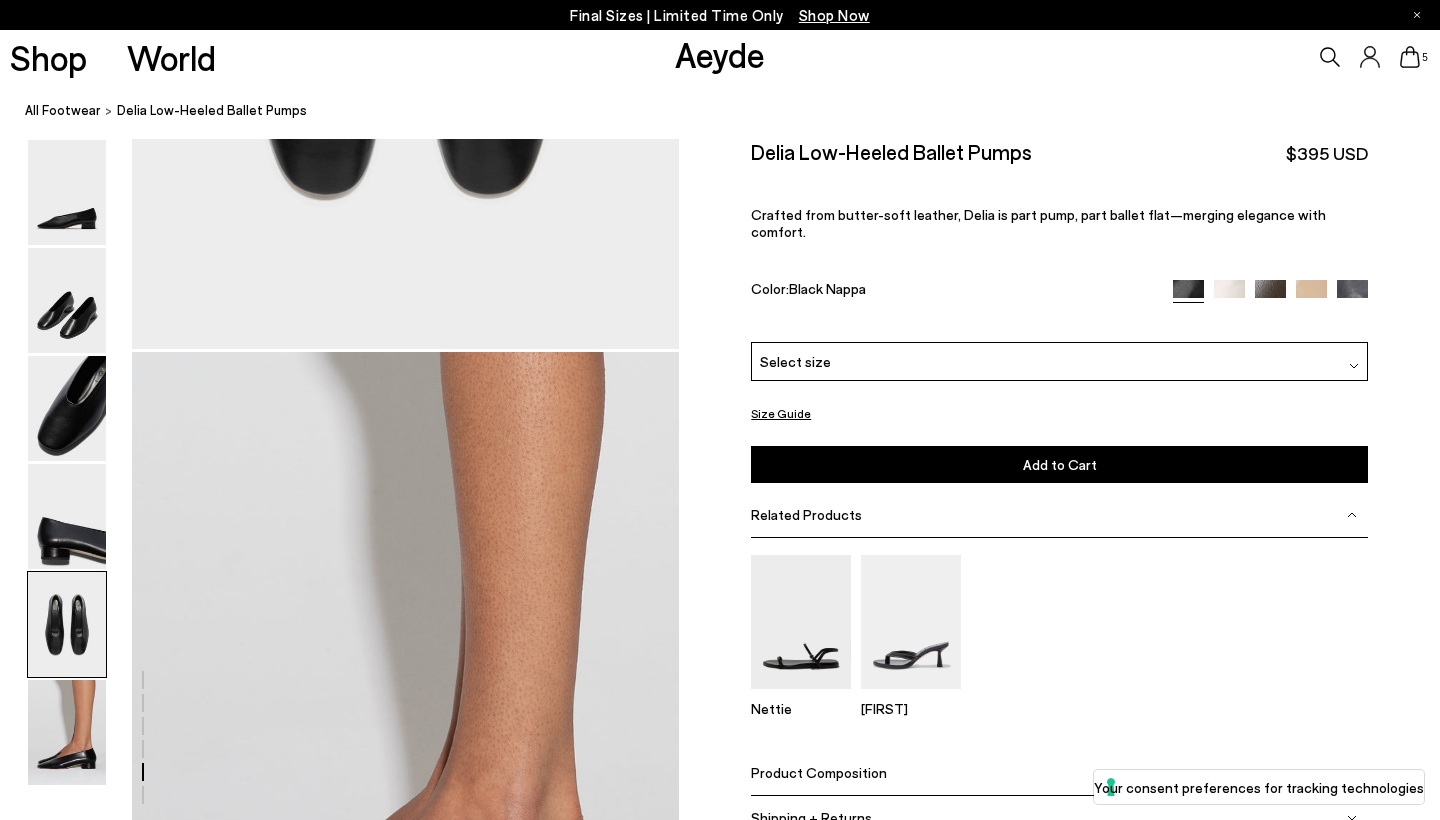 click at bounding box center (1270, 294) 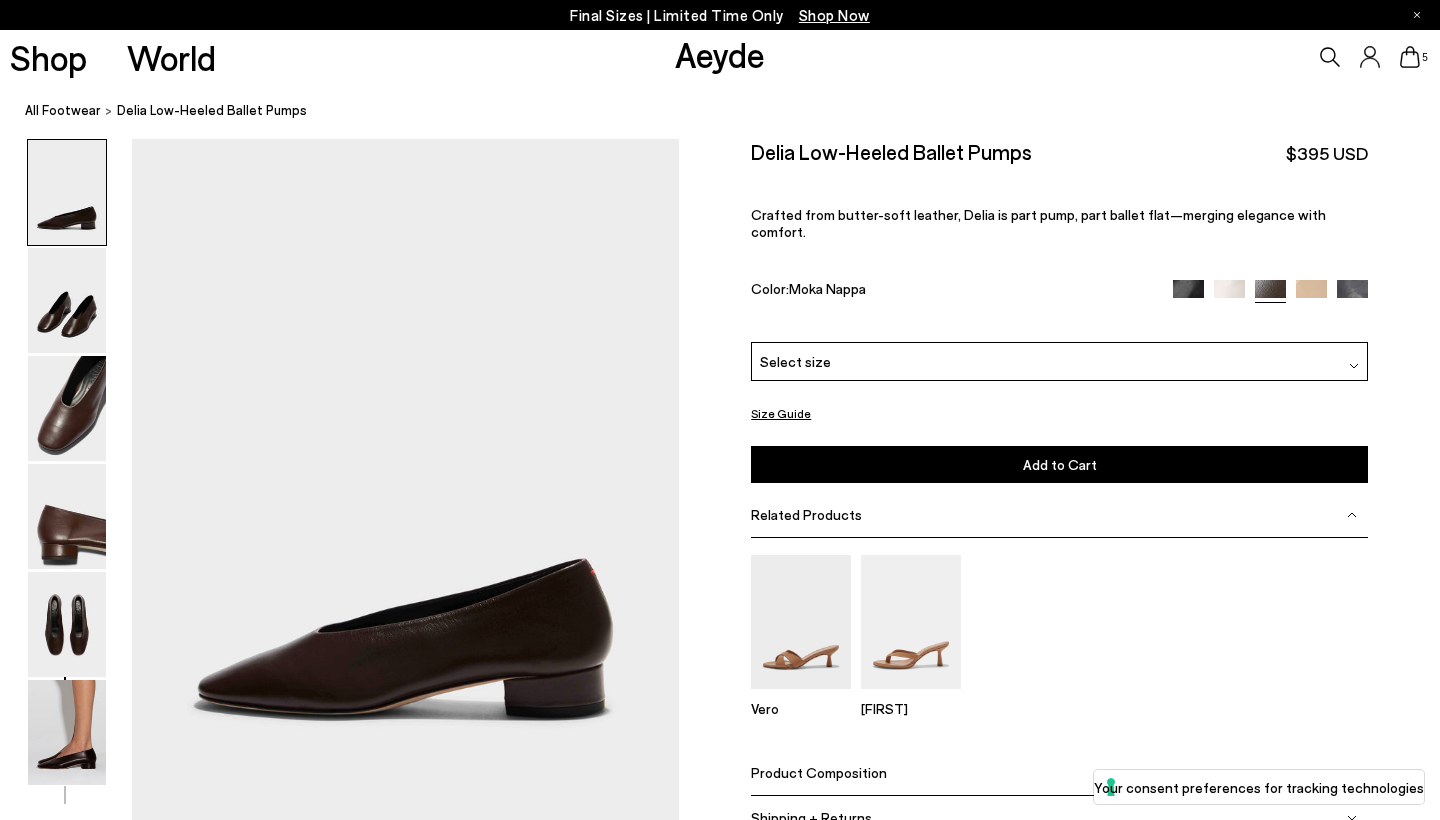 scroll, scrollTop: 0, scrollLeft: 0, axis: both 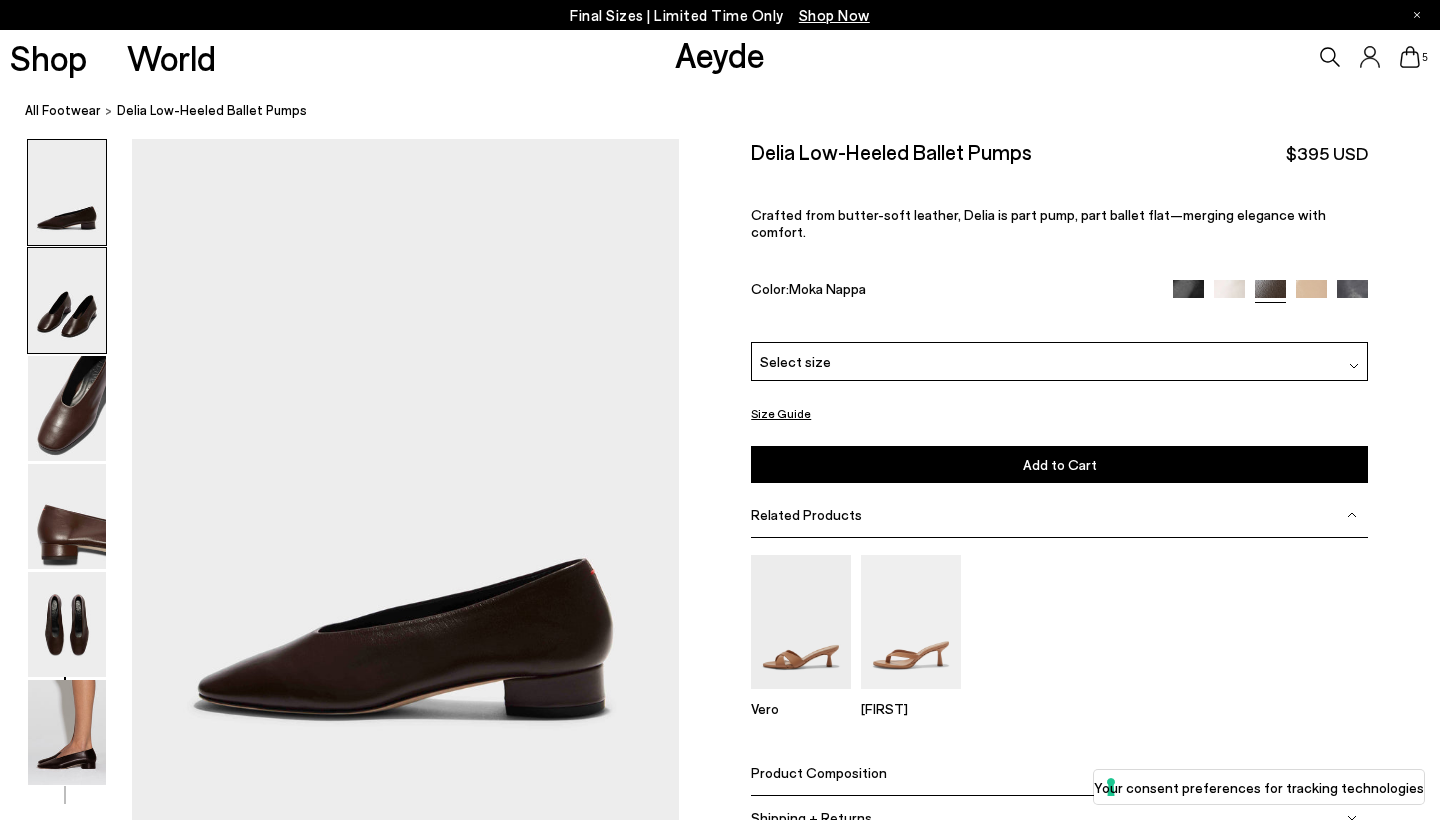click at bounding box center (67, 300) 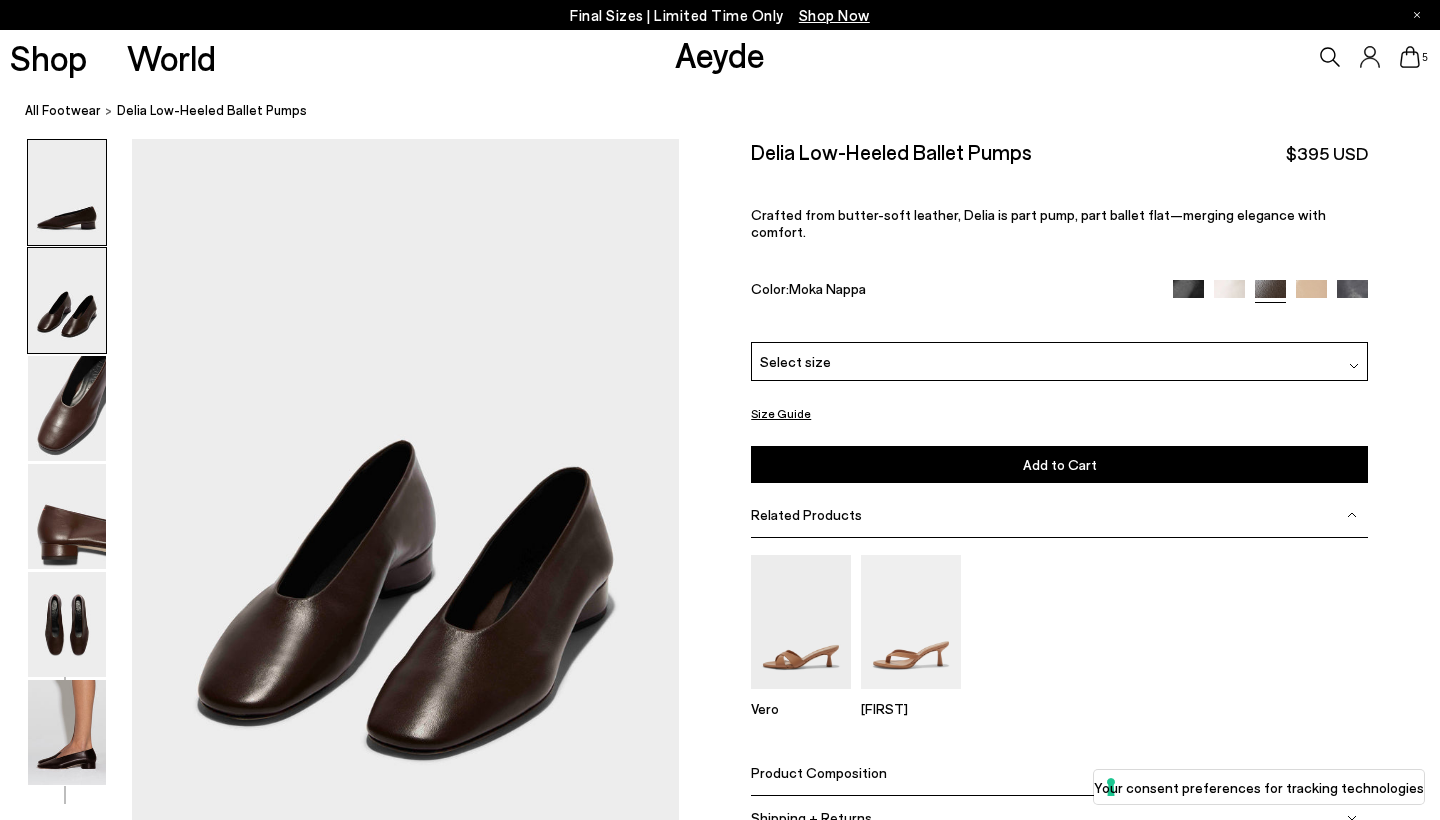 click at bounding box center (67, 192) 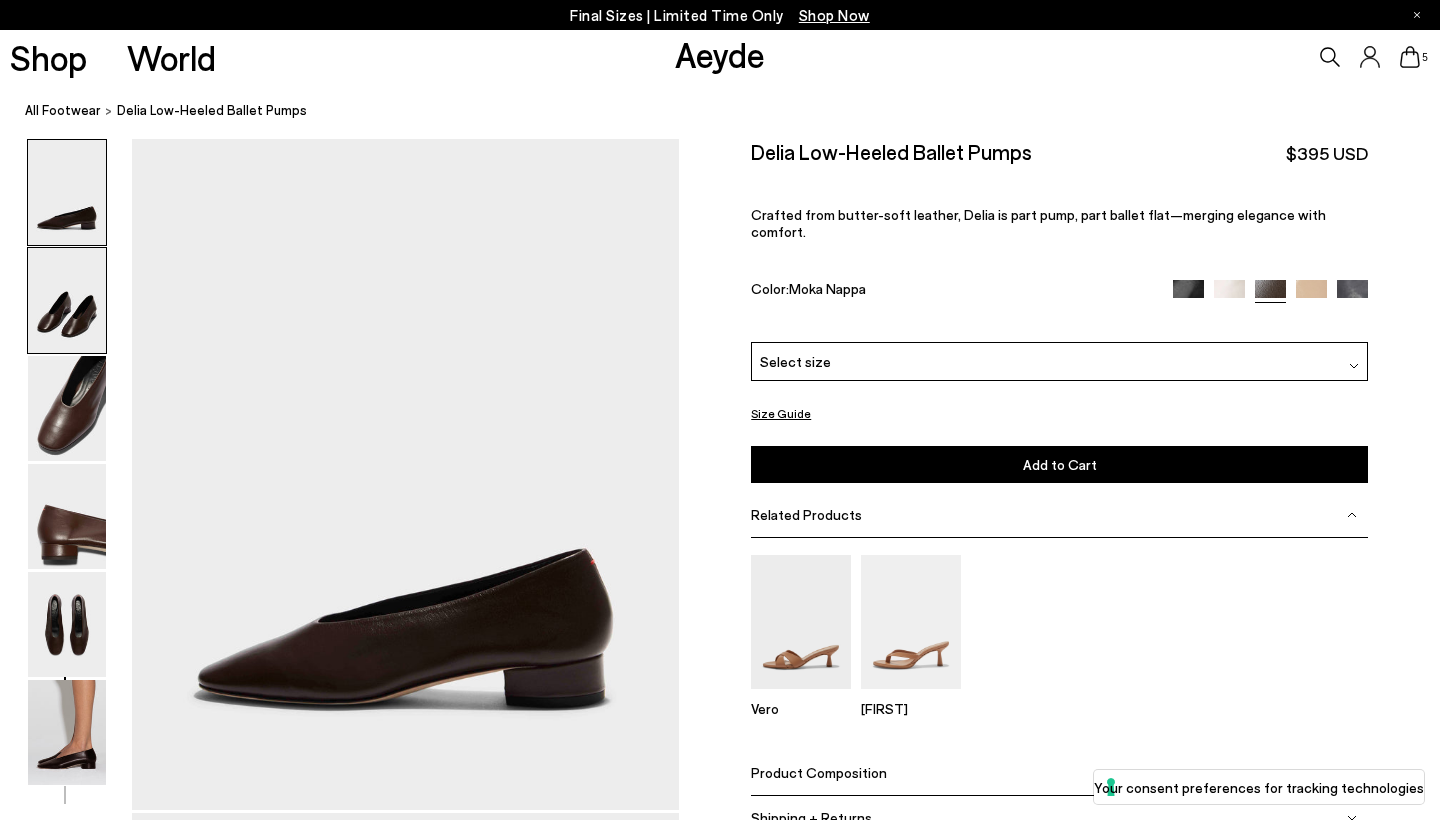 scroll, scrollTop: 0, scrollLeft: 0, axis: both 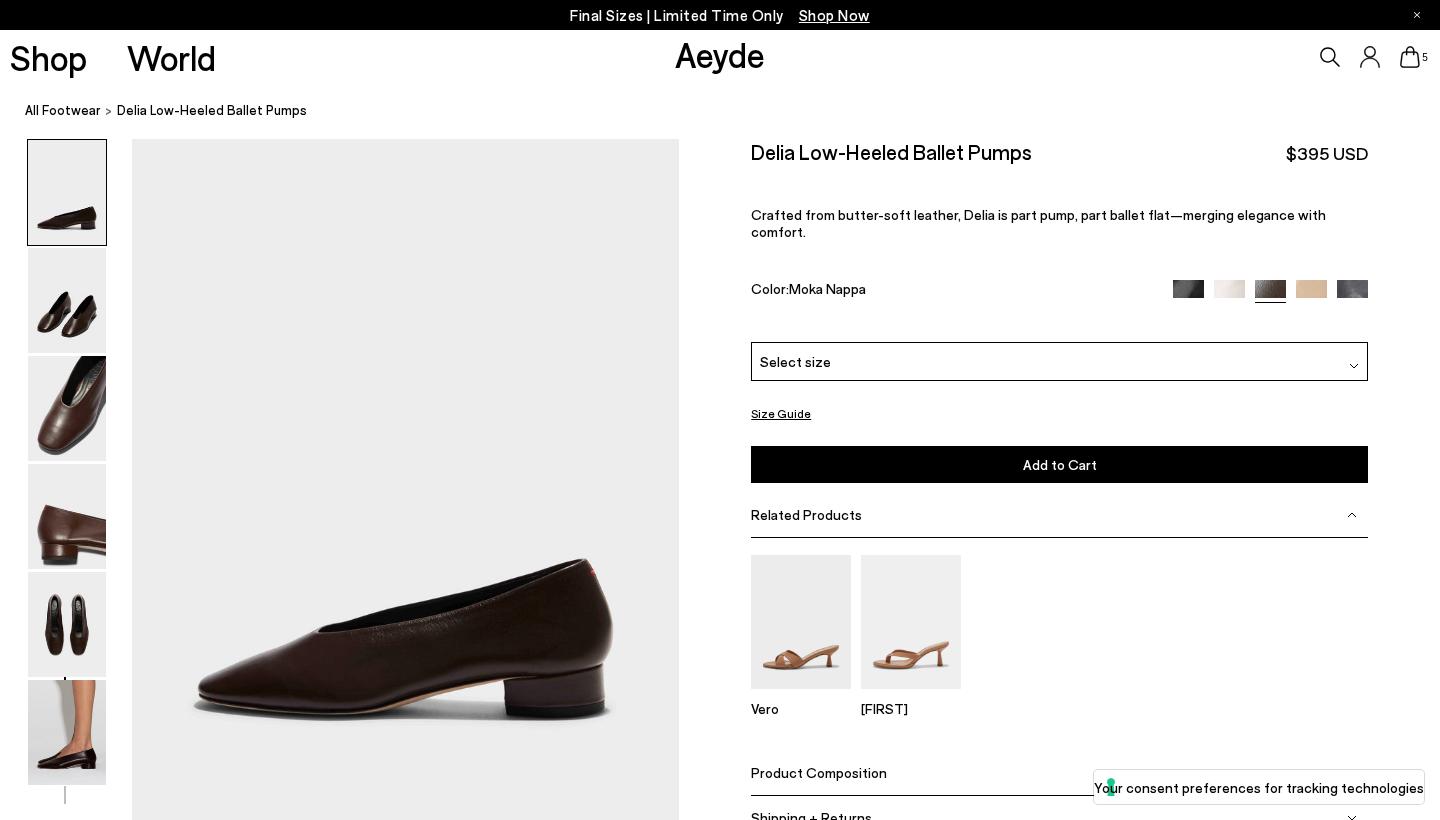 click on "Select size" at bounding box center (795, 361) 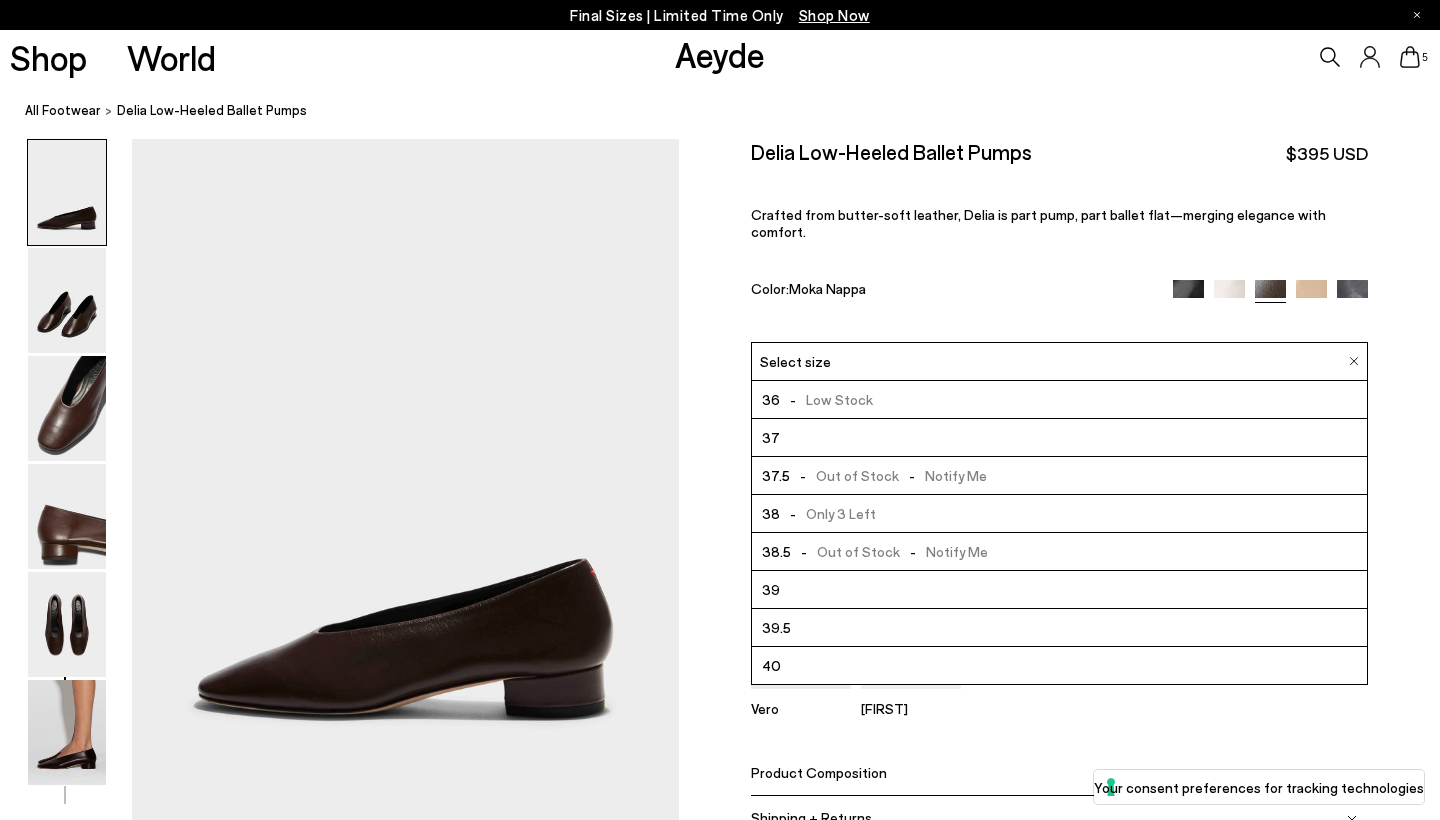 click on "39" at bounding box center [1059, 590] 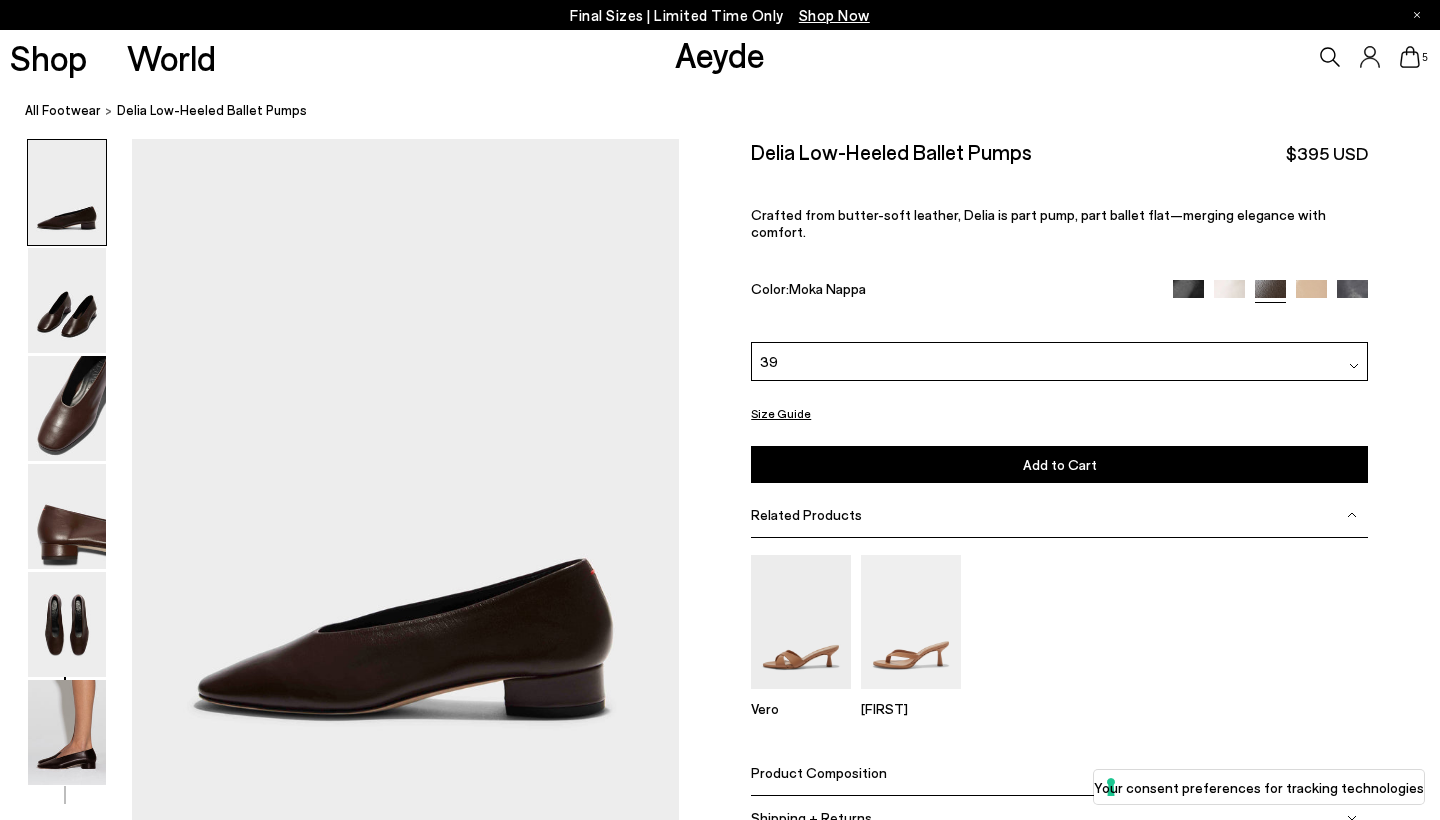 click on "Add to Cart Select a Size First" at bounding box center (1059, 464) 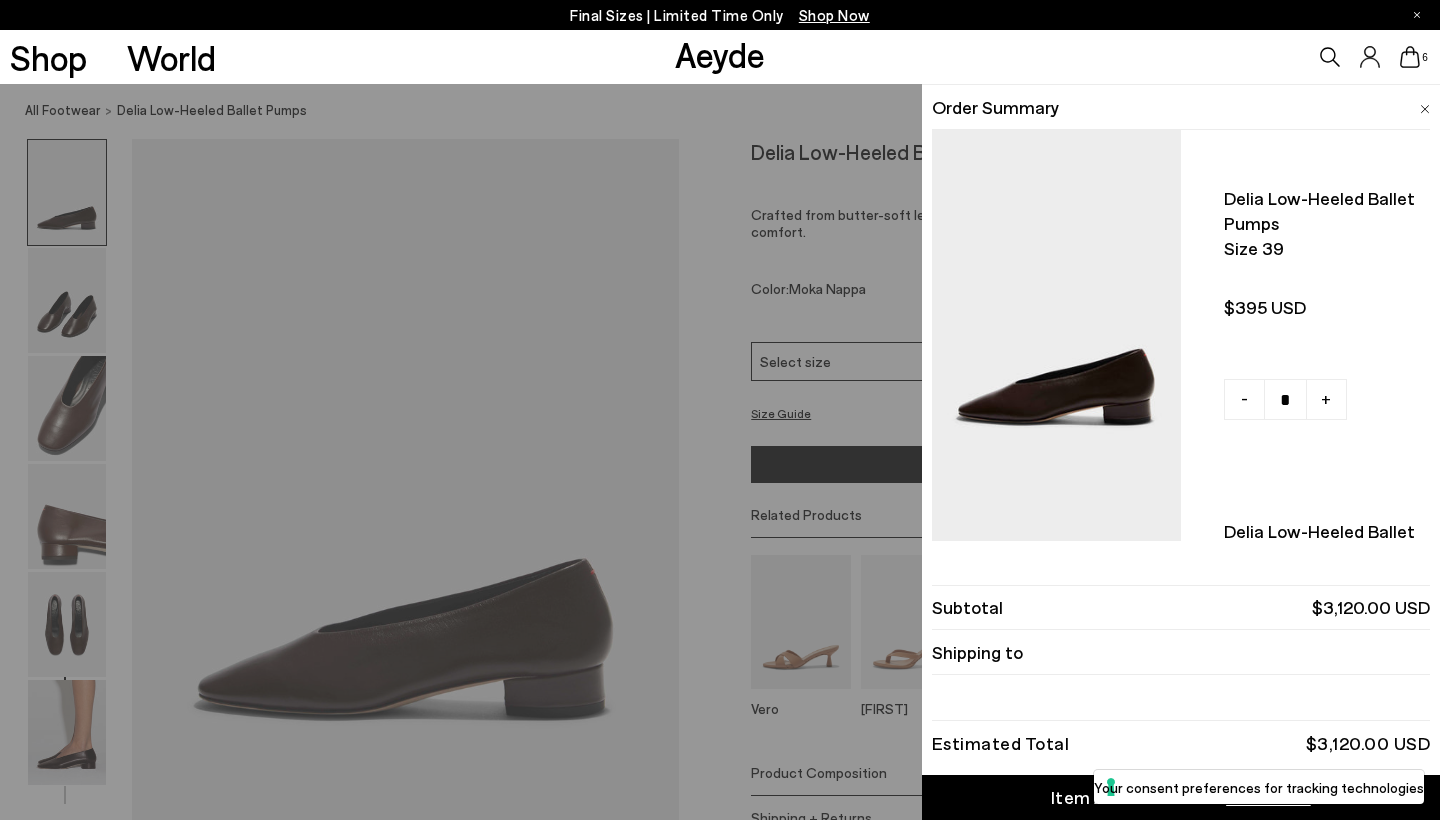 click on "Delia [LAST] ballet pumps
Size
39
- +
- +" at bounding box center [720, 452] 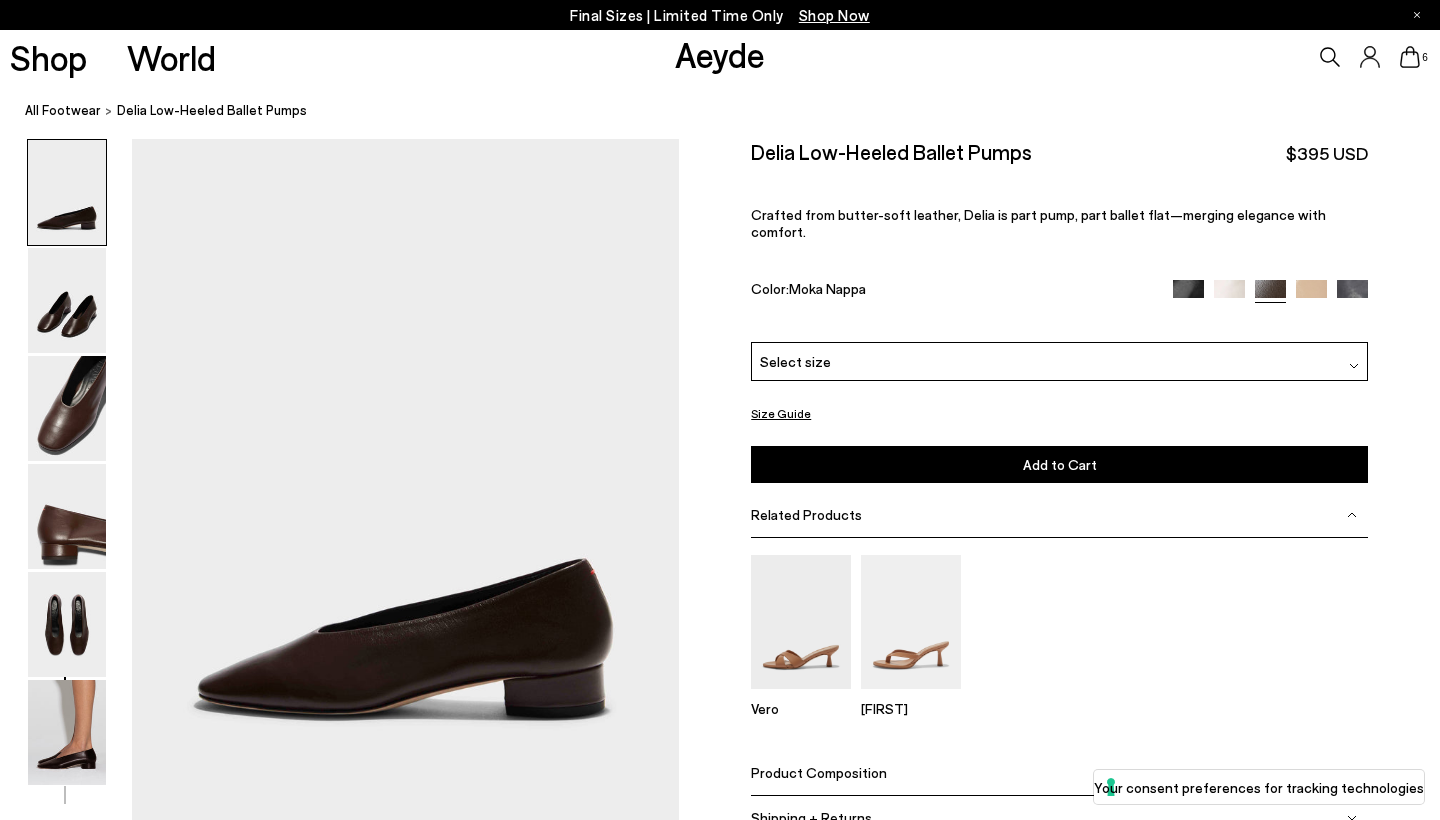 click at bounding box center (1229, 295) 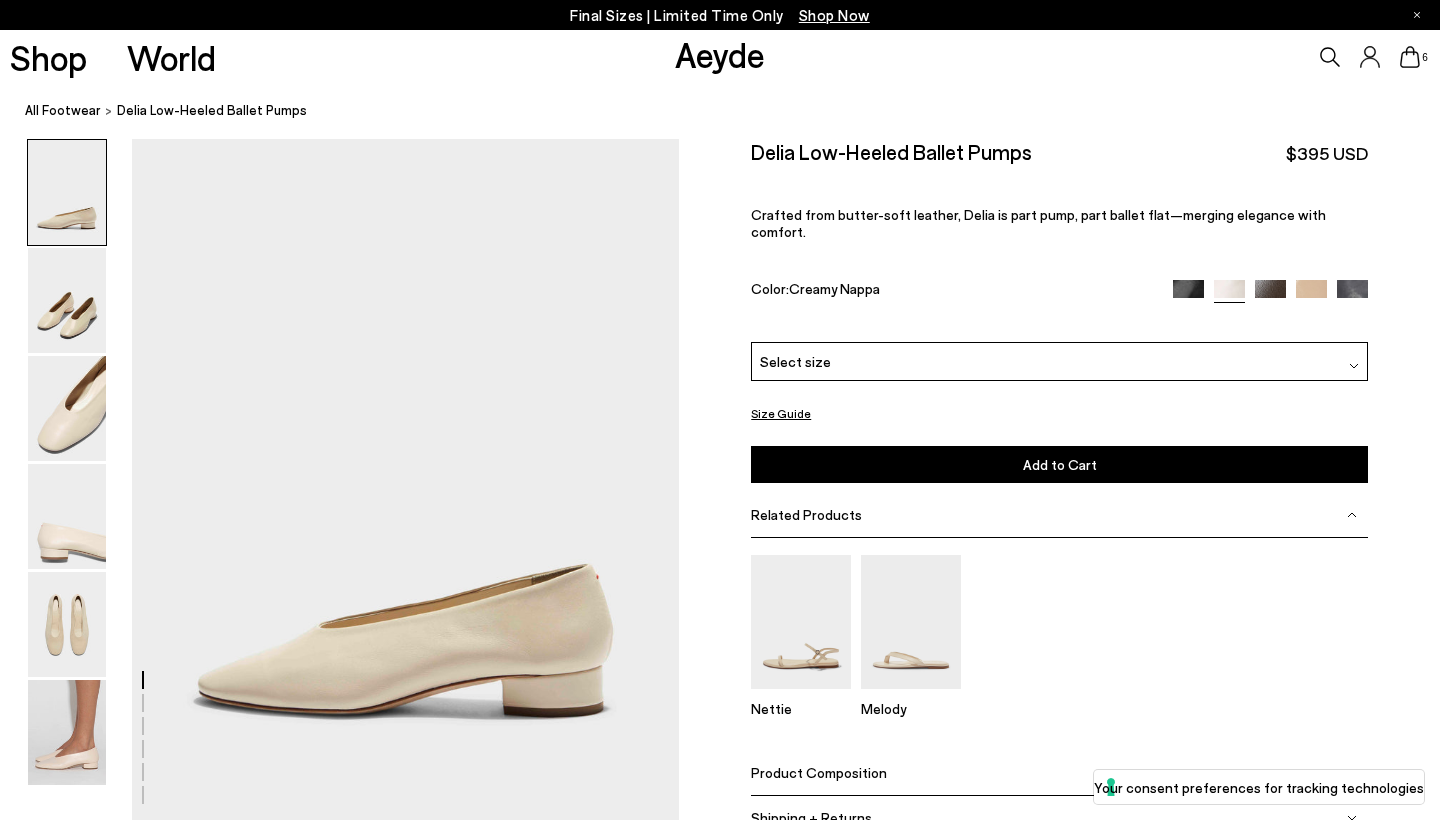 scroll, scrollTop: 0, scrollLeft: 0, axis: both 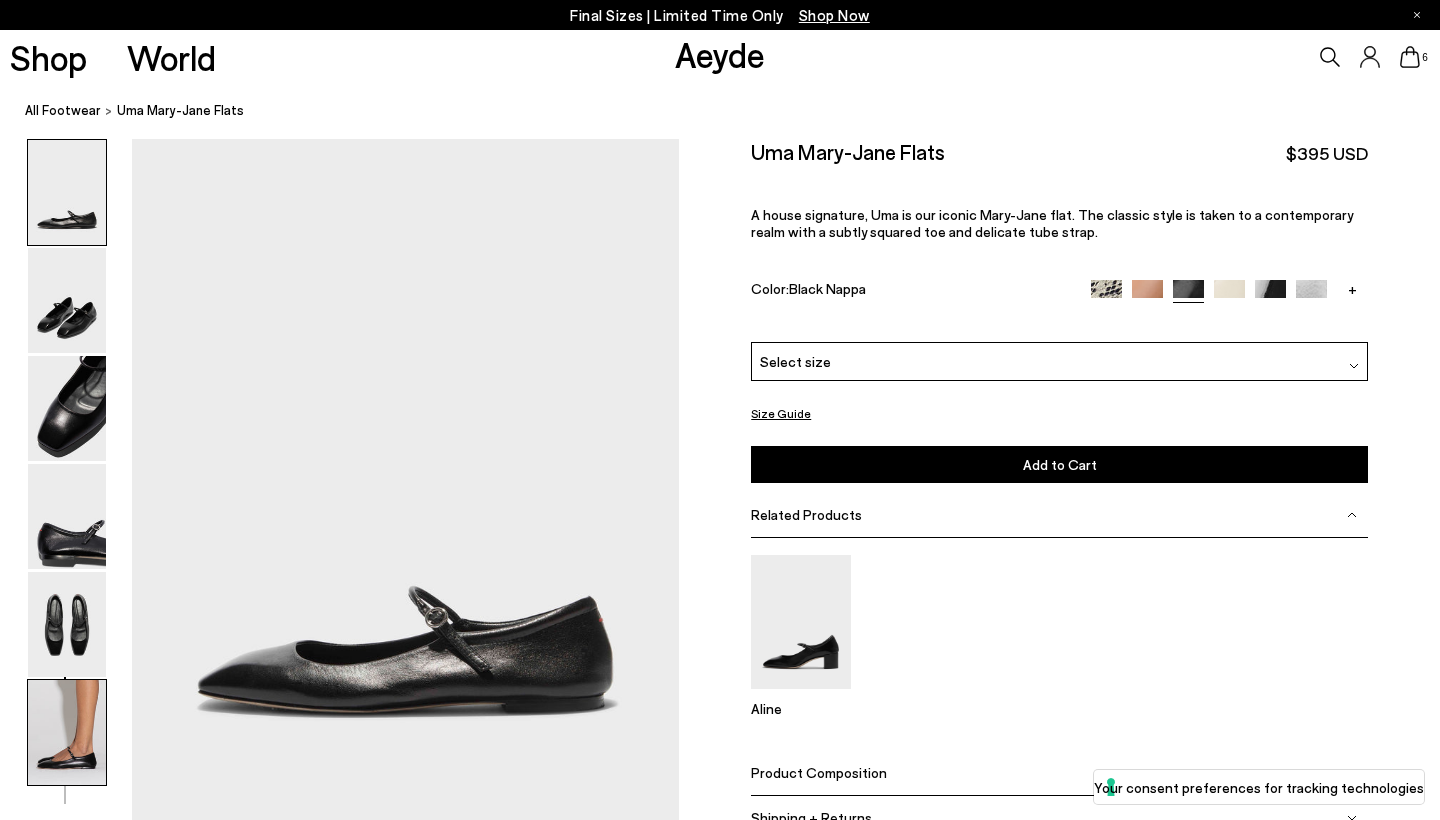 click at bounding box center [67, 732] 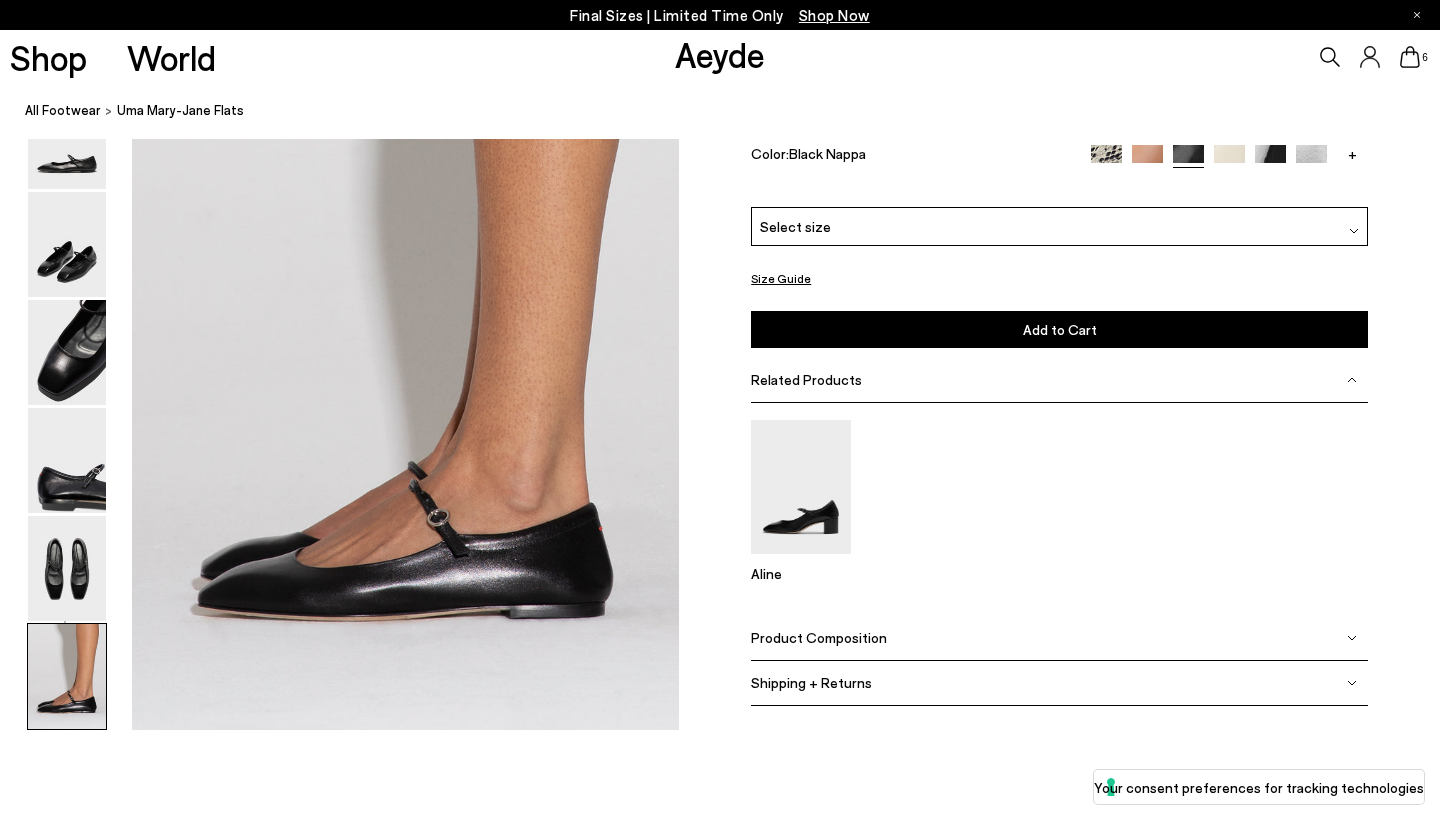 click on "Select size" at bounding box center (1059, 226) 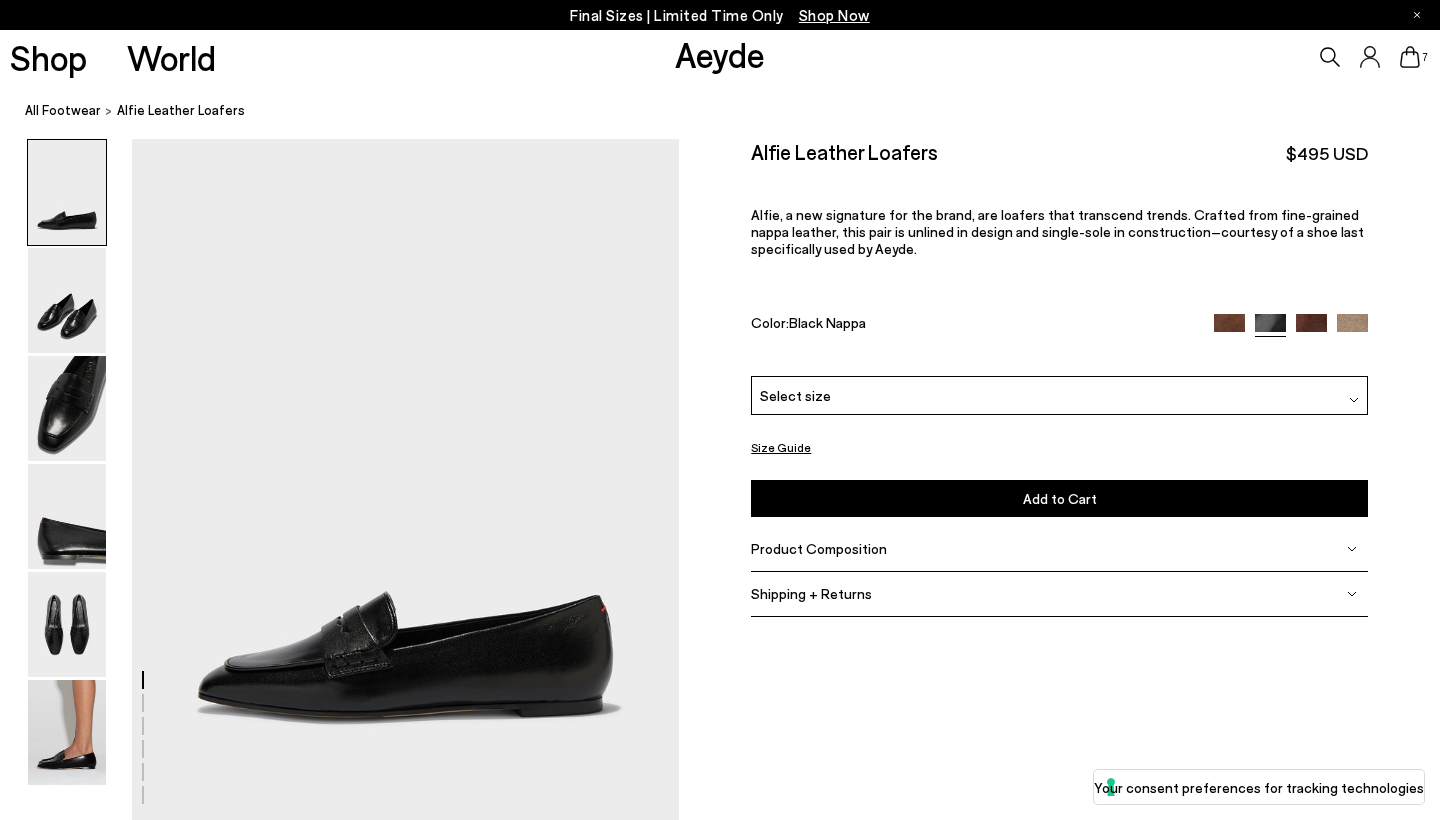 scroll, scrollTop: 0, scrollLeft: 0, axis: both 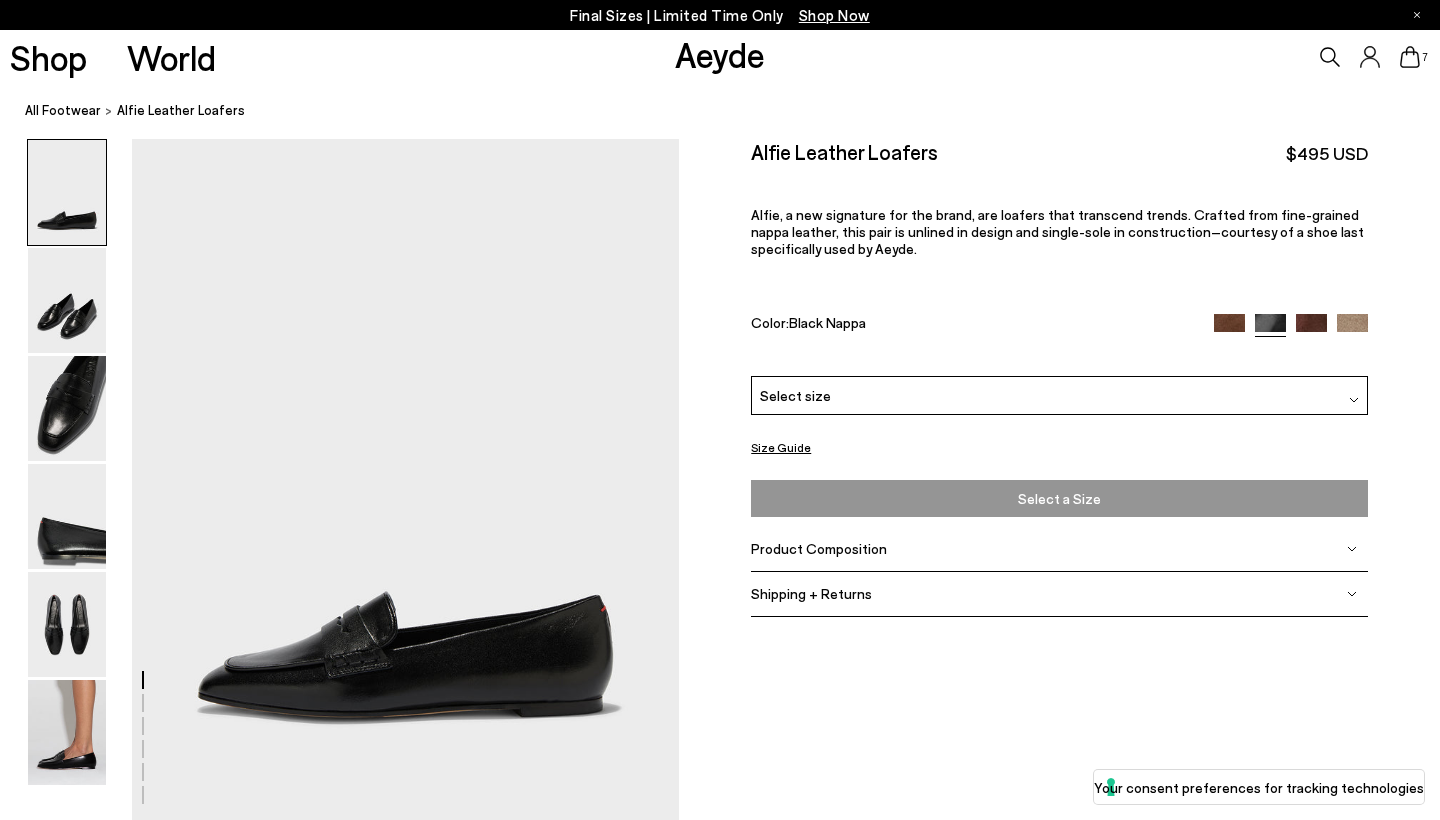 click on "Select a Size" at bounding box center (1059, 498) 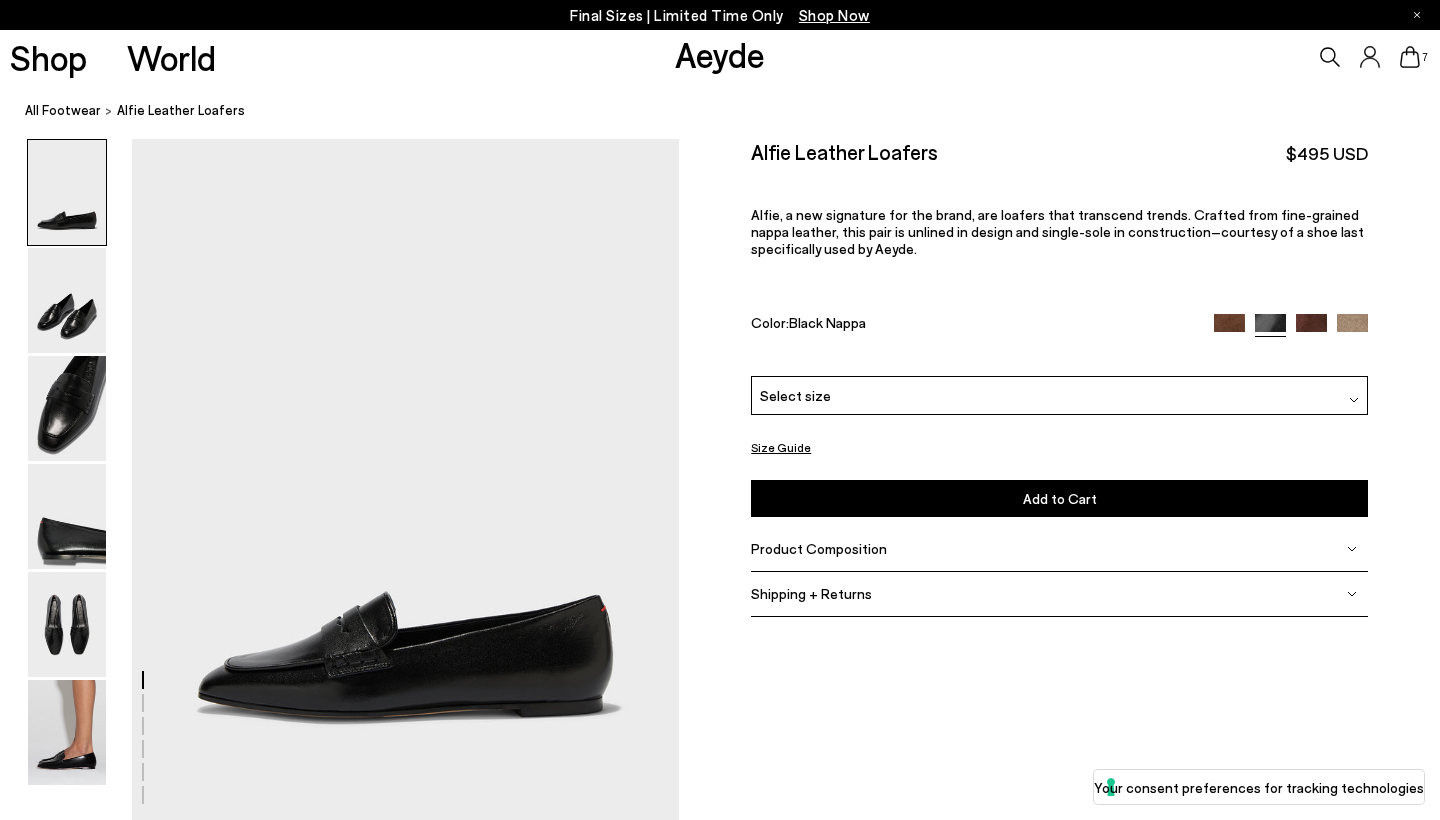 click on "Select size" at bounding box center (1059, 395) 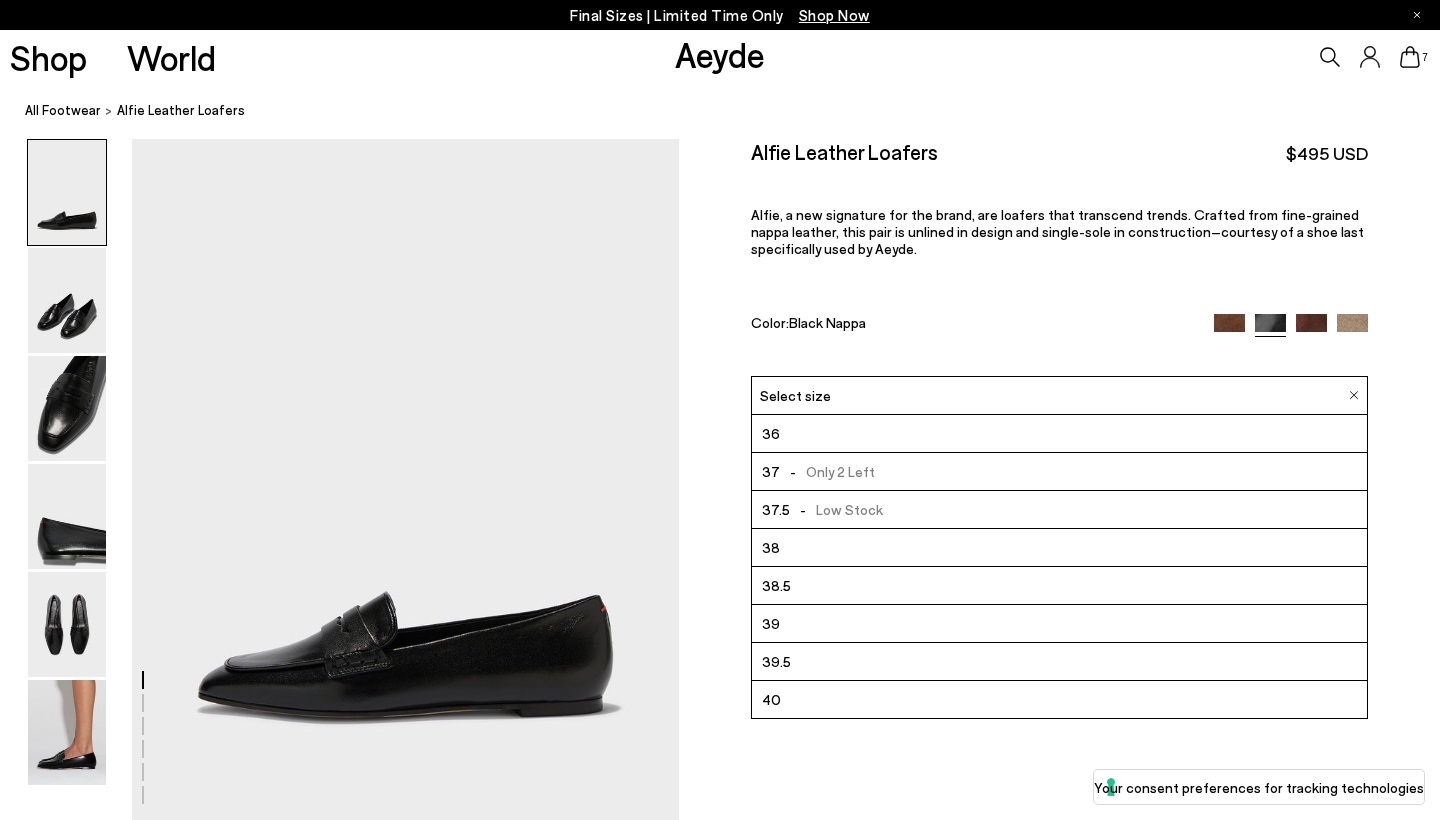 click on "39.5" at bounding box center (776, 661) 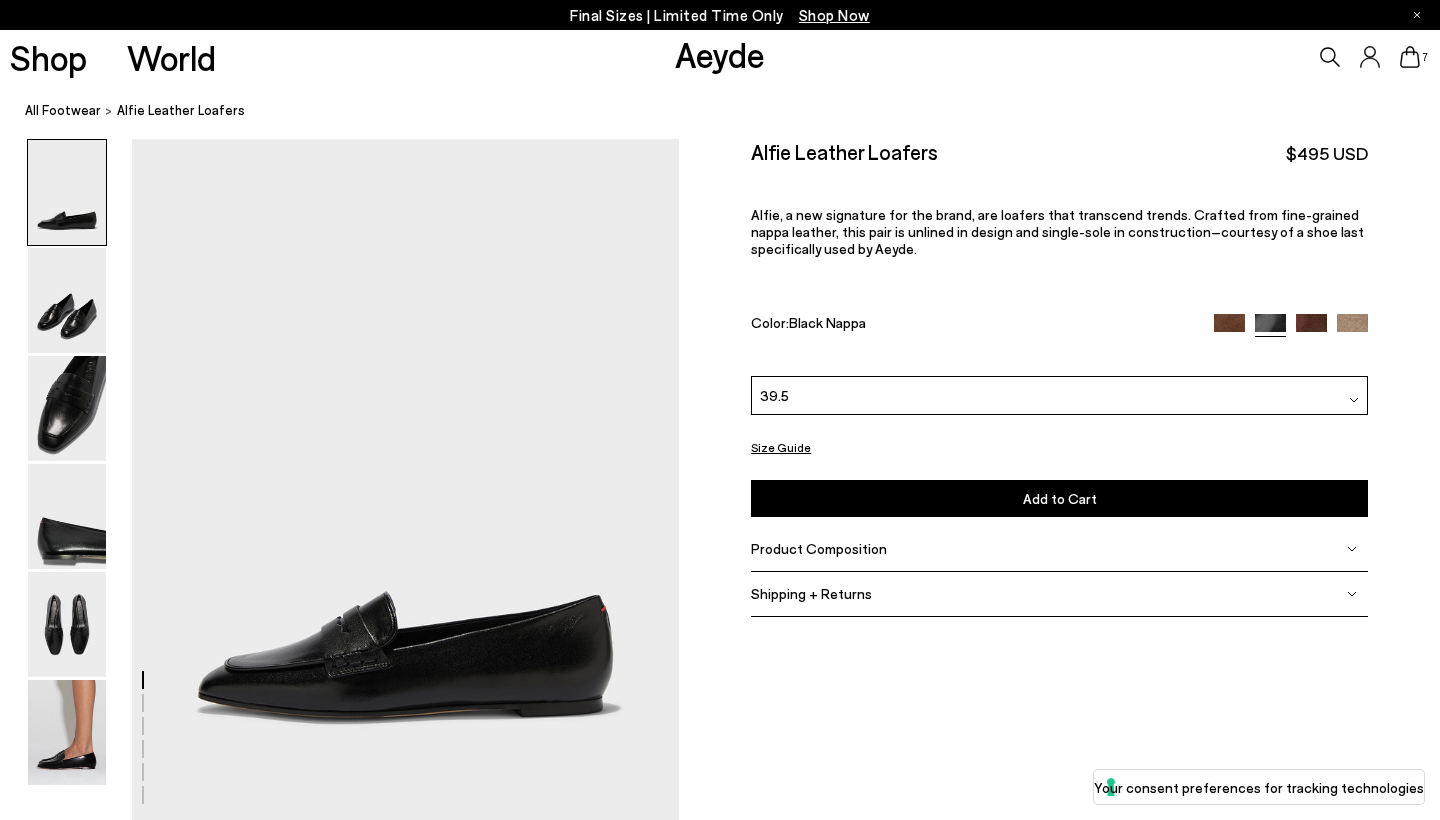 click on "Add to Cart Select a Size First" at bounding box center (1059, 498) 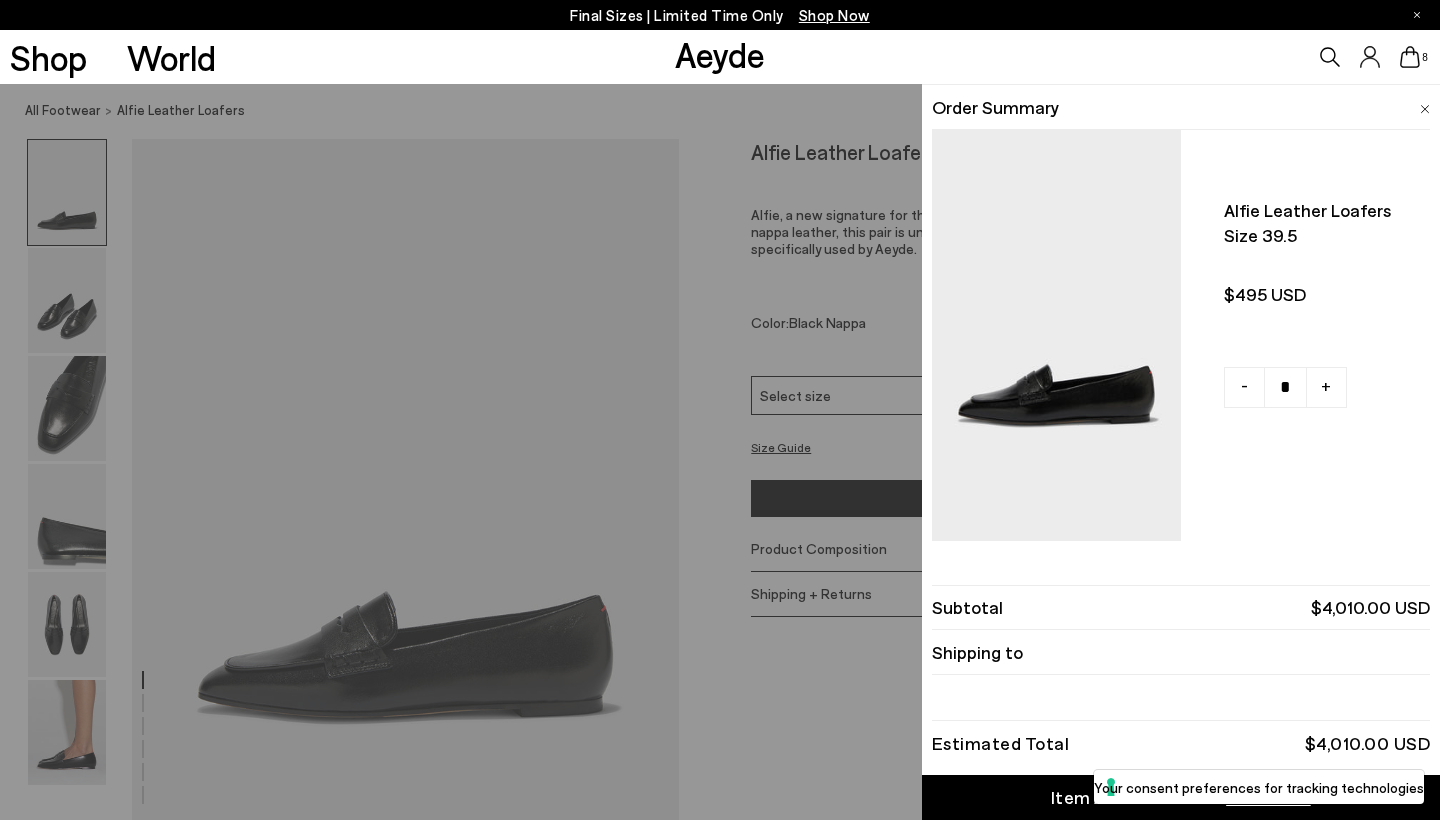 click on "Quick Add
Color
Size
View Details
Order Summary
Alfie leather loafers
Size
39.5
- +" at bounding box center [720, 452] 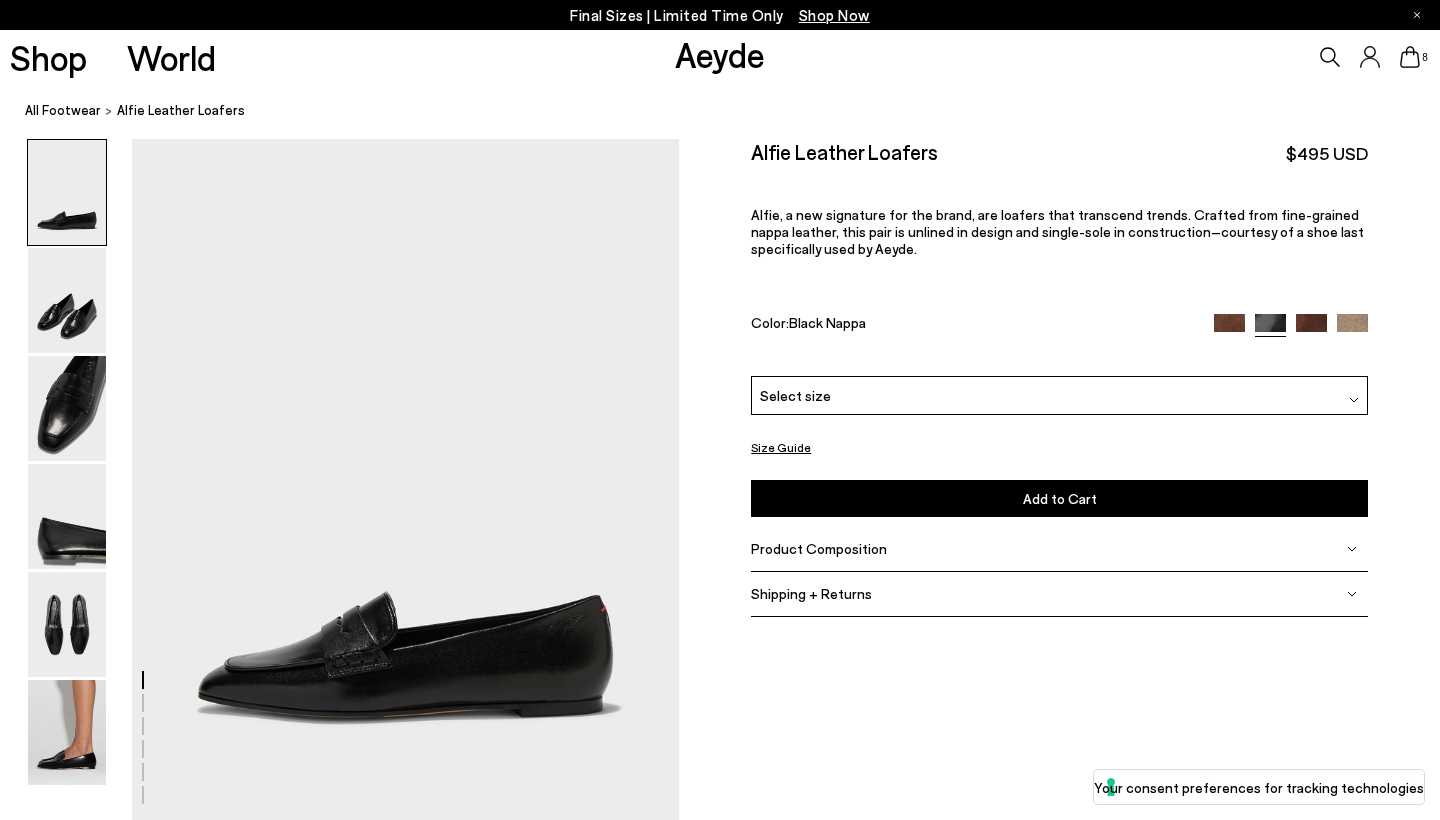click at bounding box center (1311, 329) 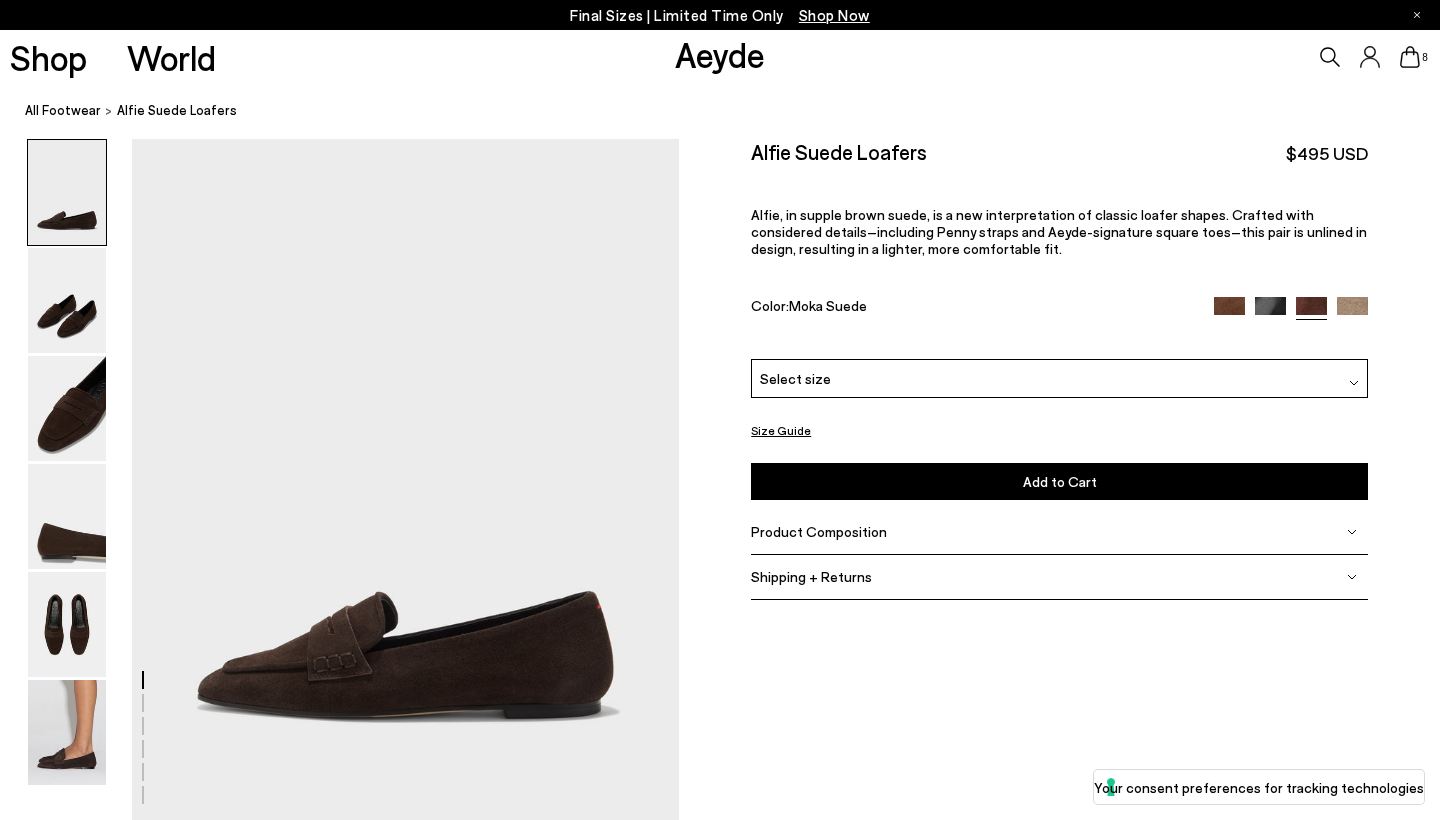 scroll, scrollTop: 0, scrollLeft: 0, axis: both 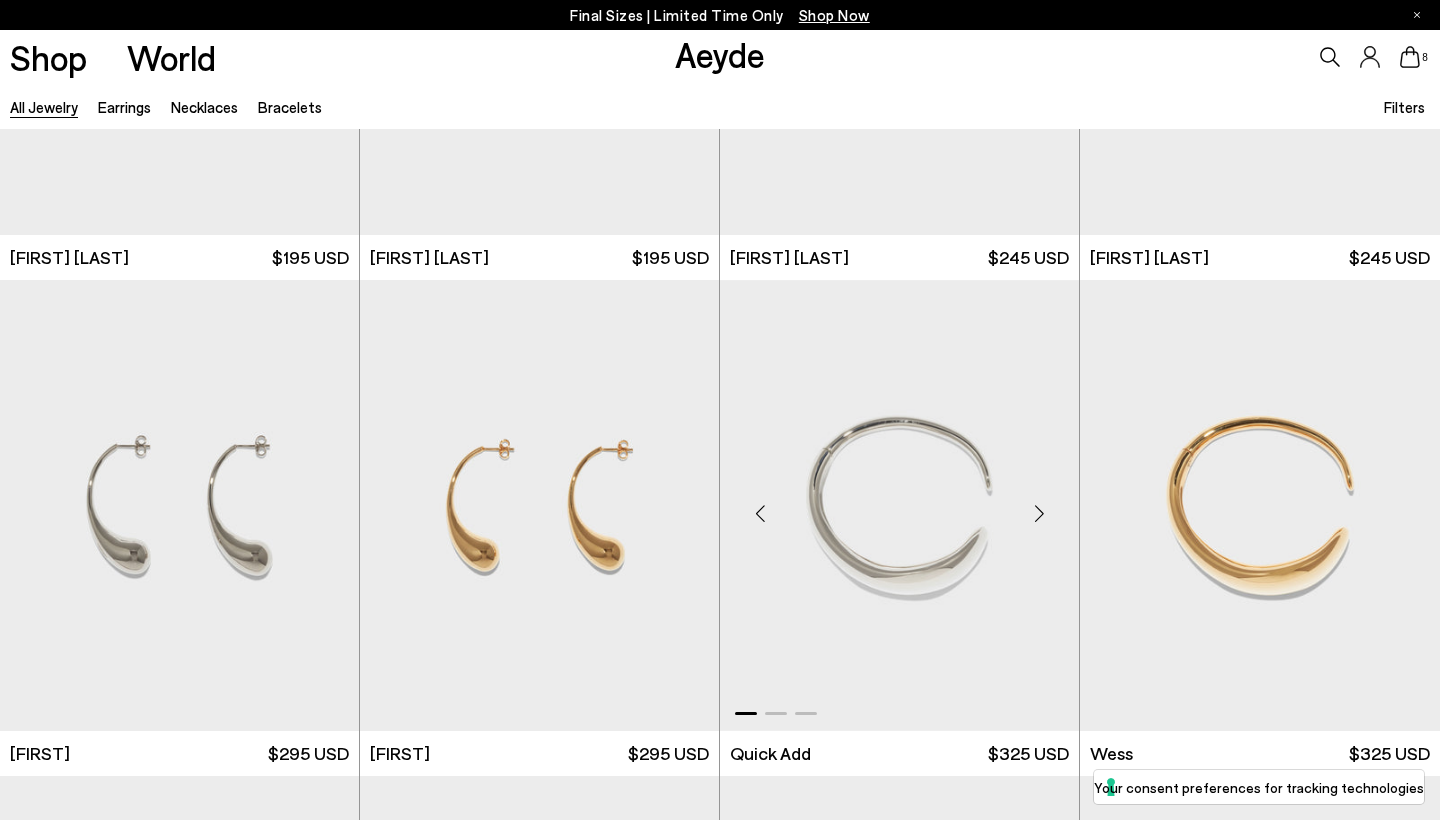 click at bounding box center (1039, 513) 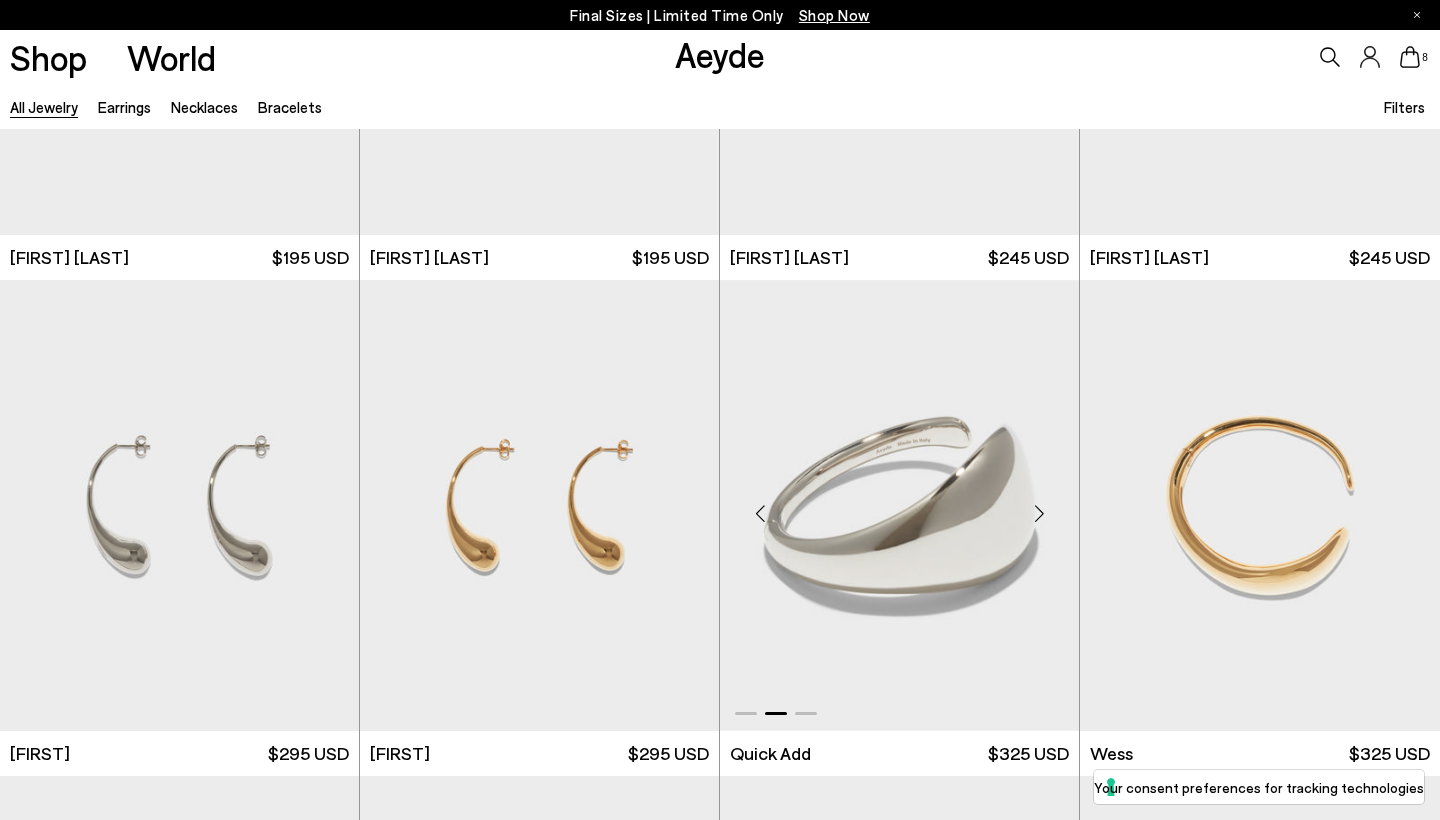 click at bounding box center (1039, 513) 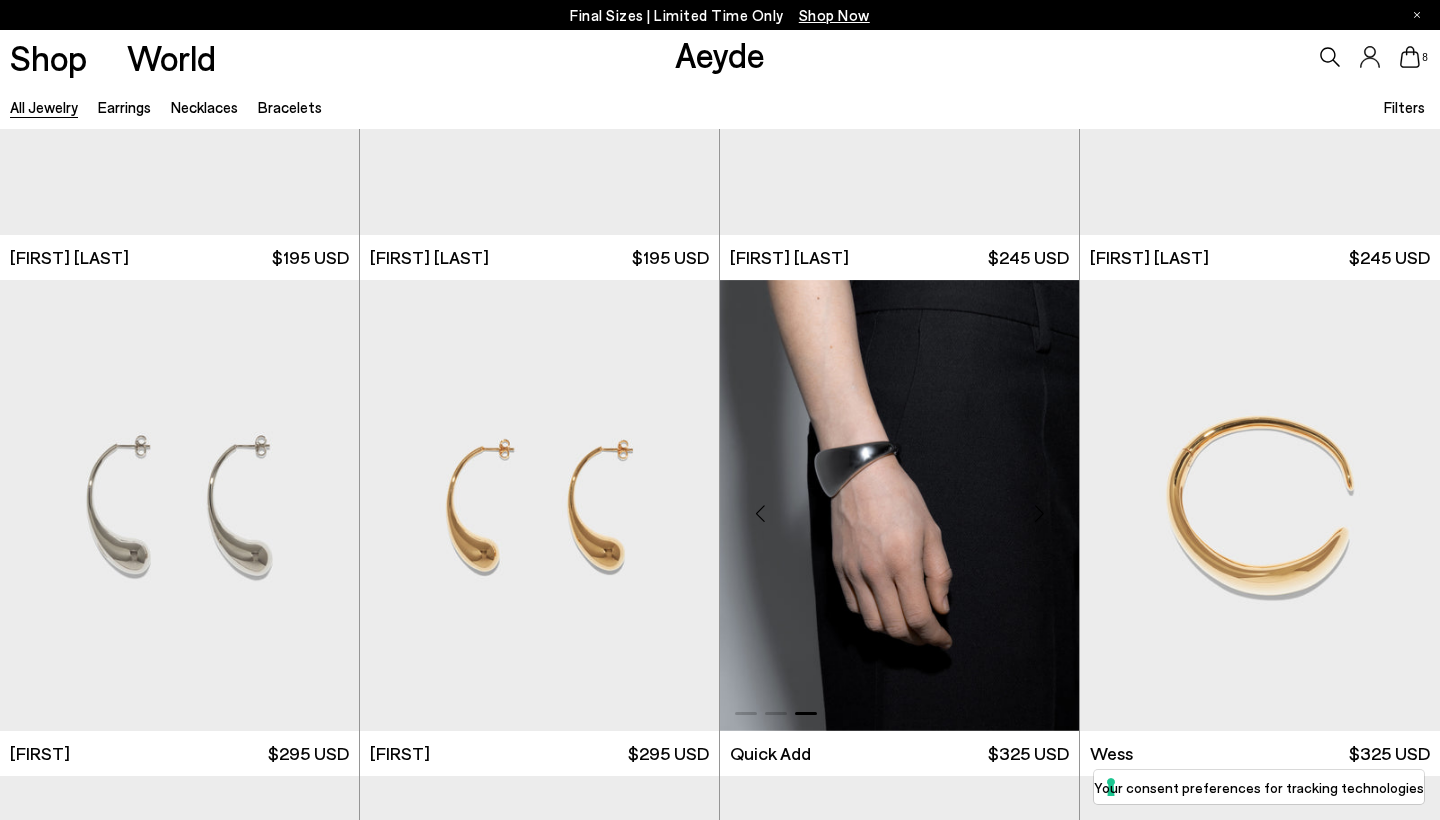 click at bounding box center (1039, 513) 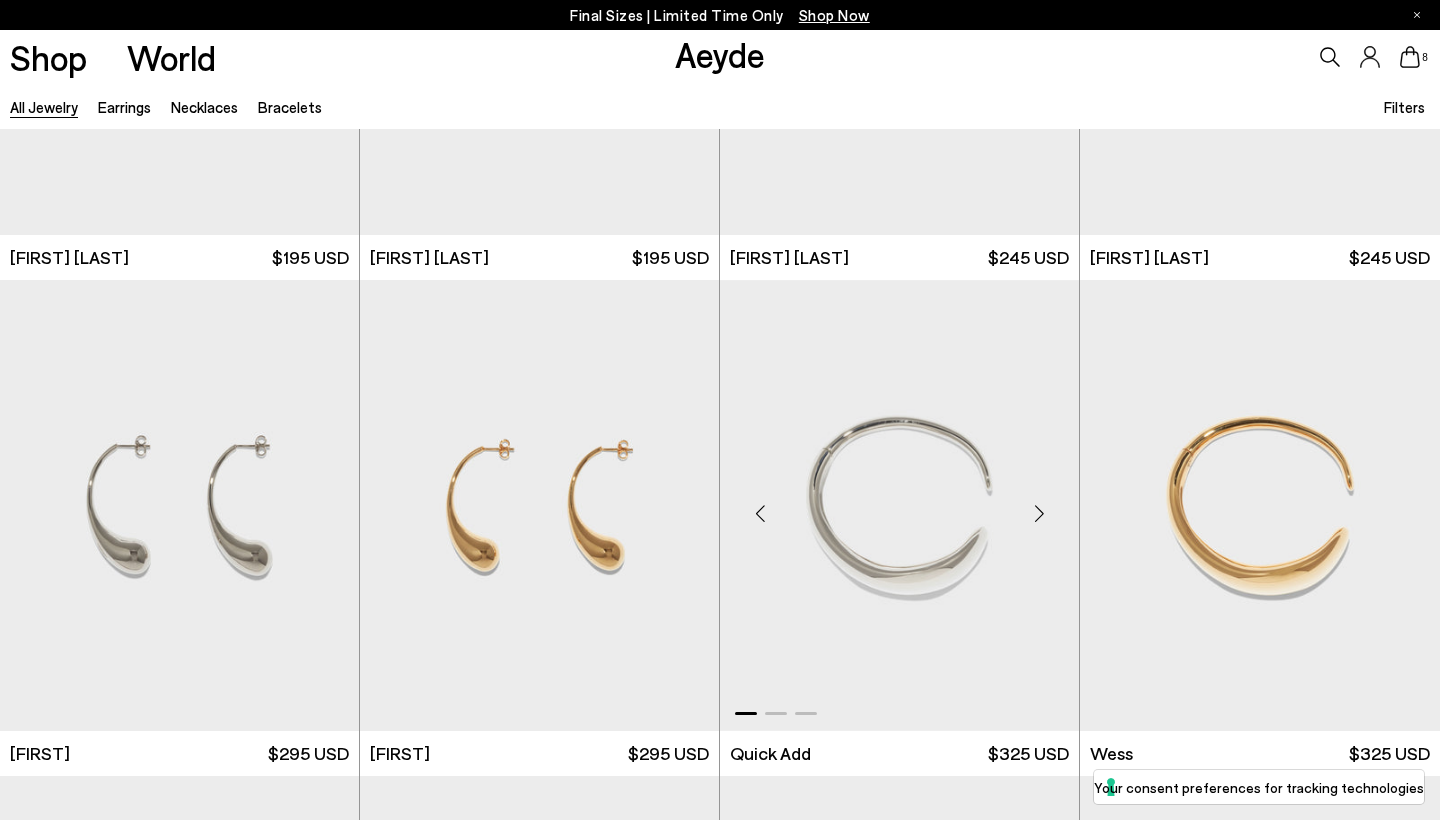 click at bounding box center (1039, 513) 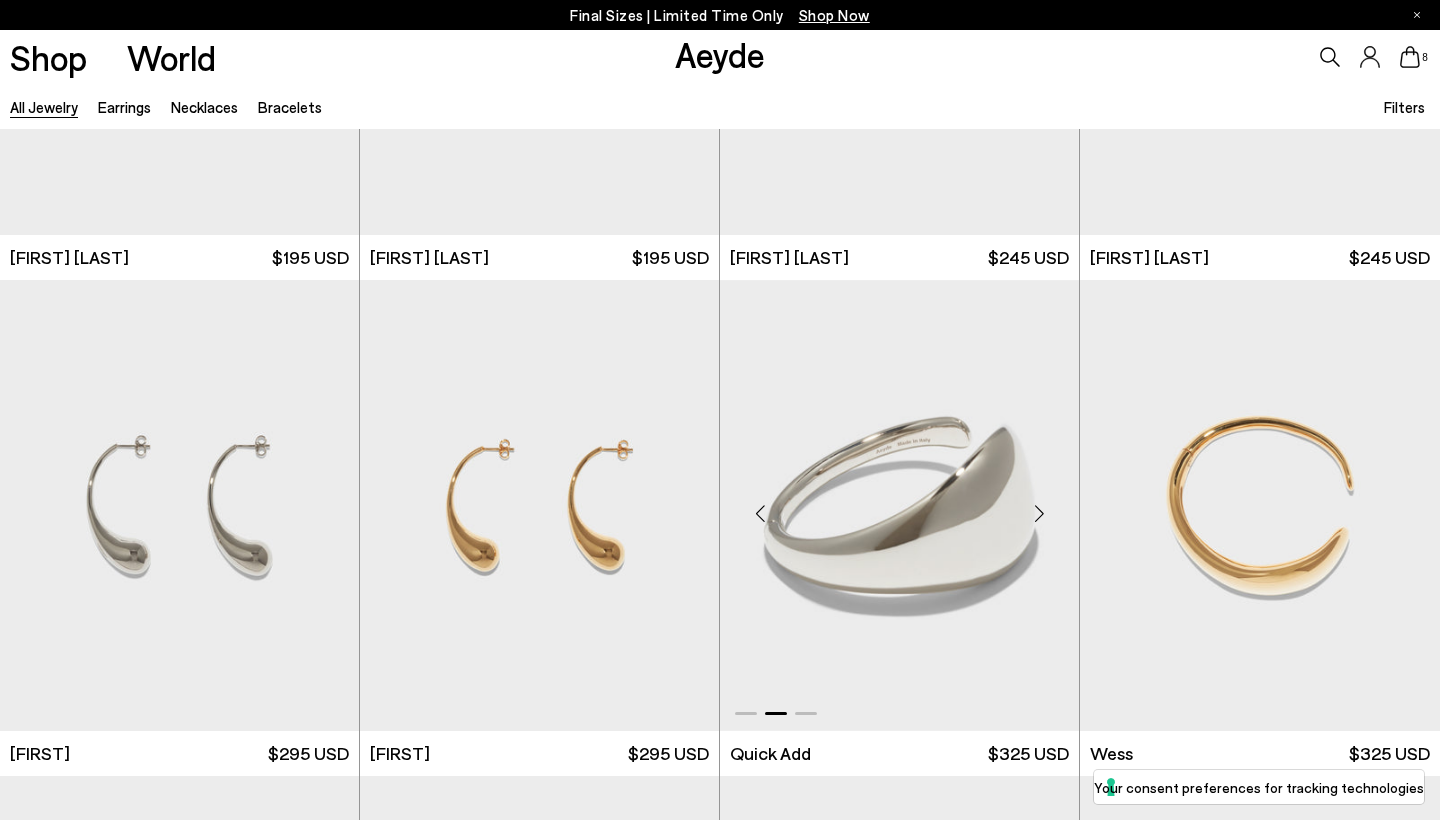 click at bounding box center [1039, 513] 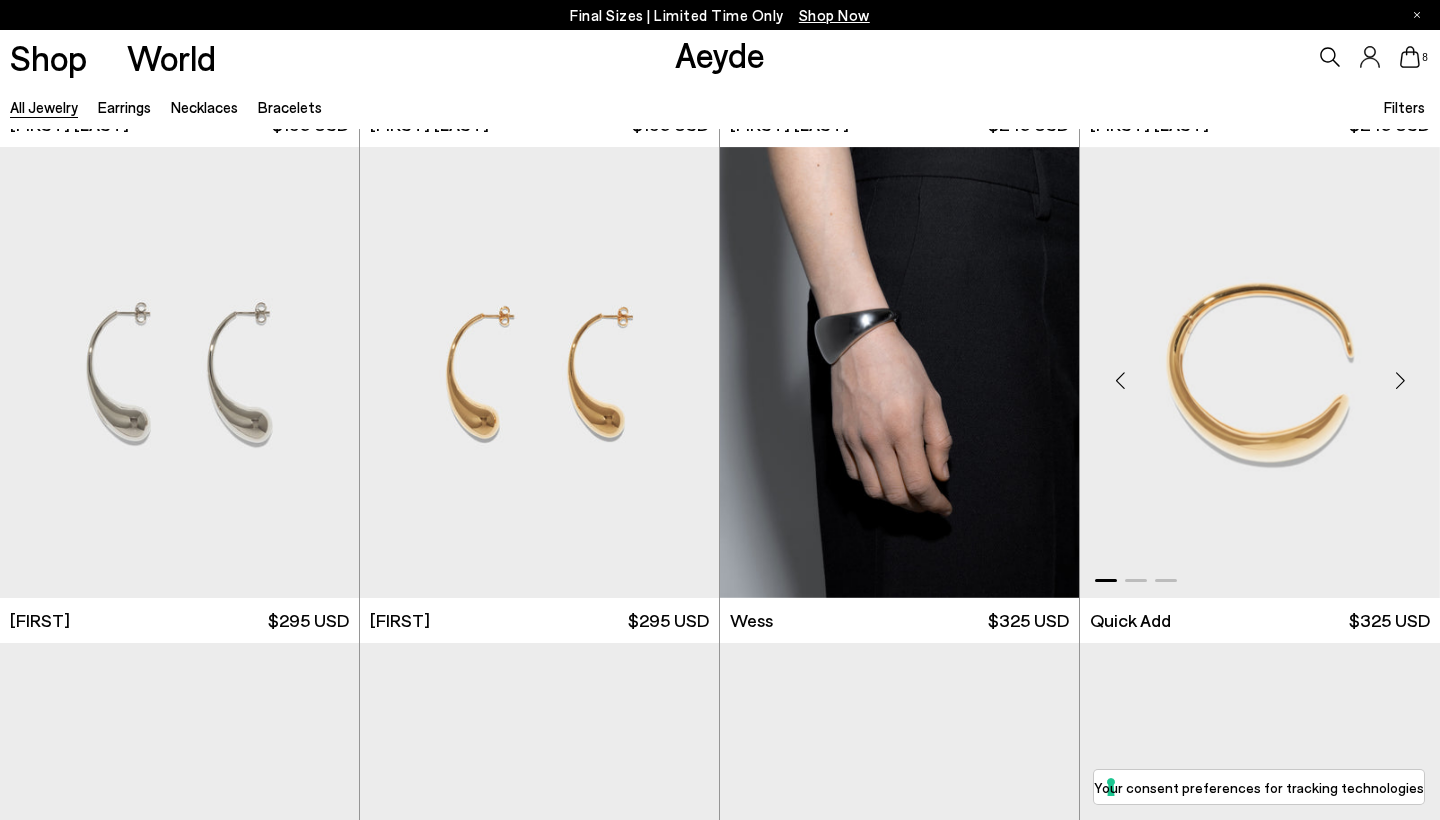 scroll, scrollTop: 478, scrollLeft: 0, axis: vertical 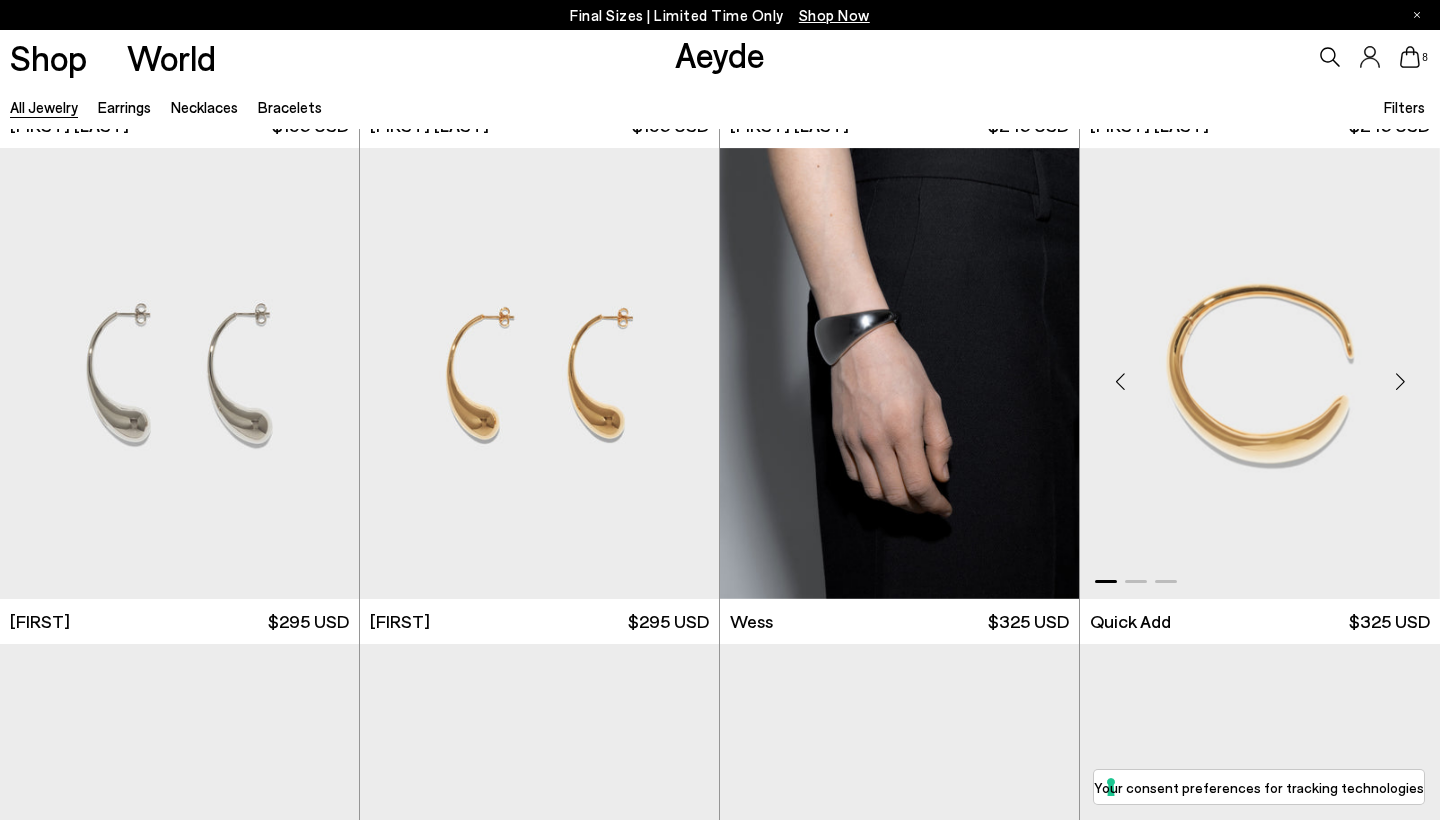 click at bounding box center (1400, 381) 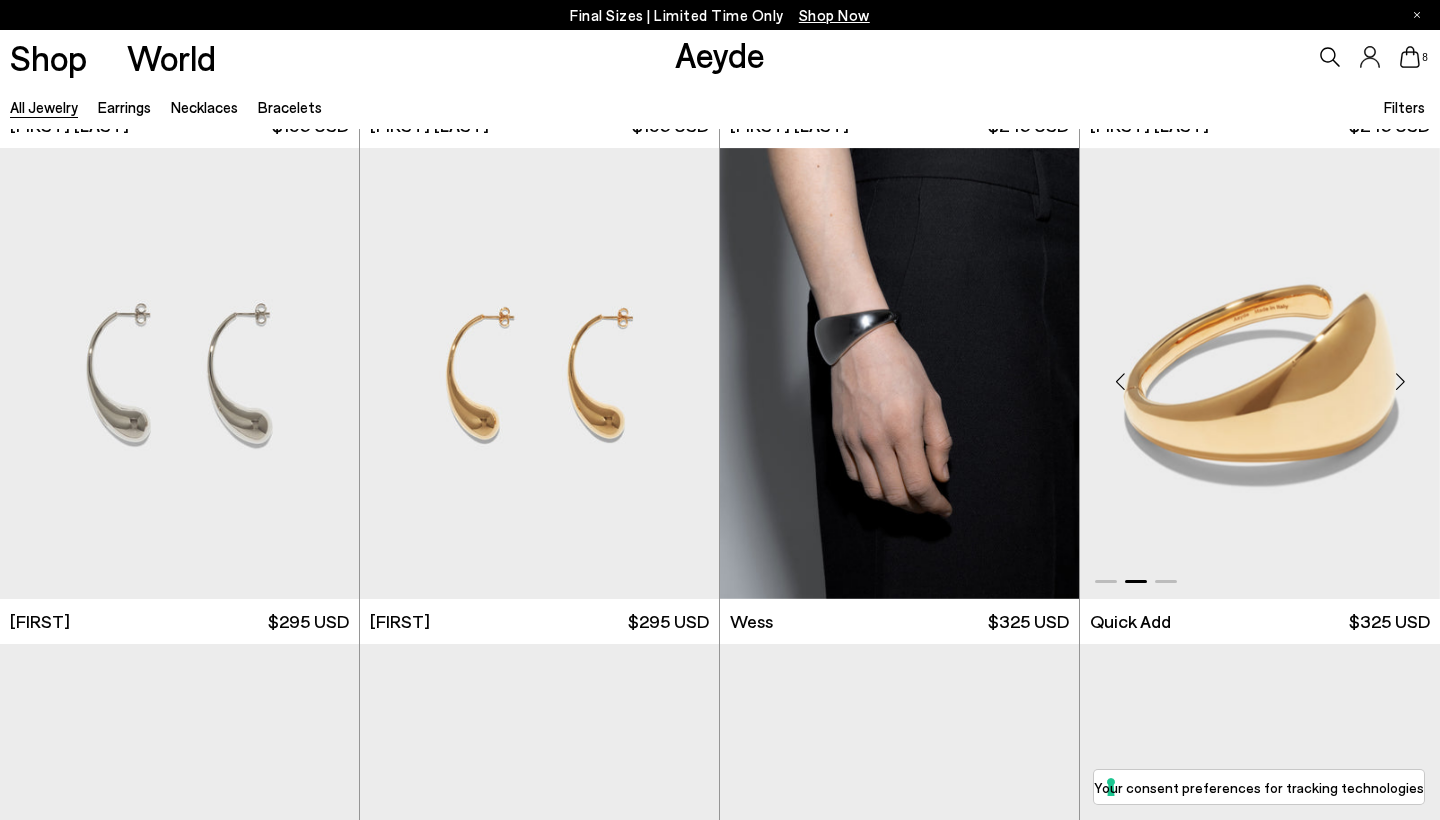 click at bounding box center [1400, 381] 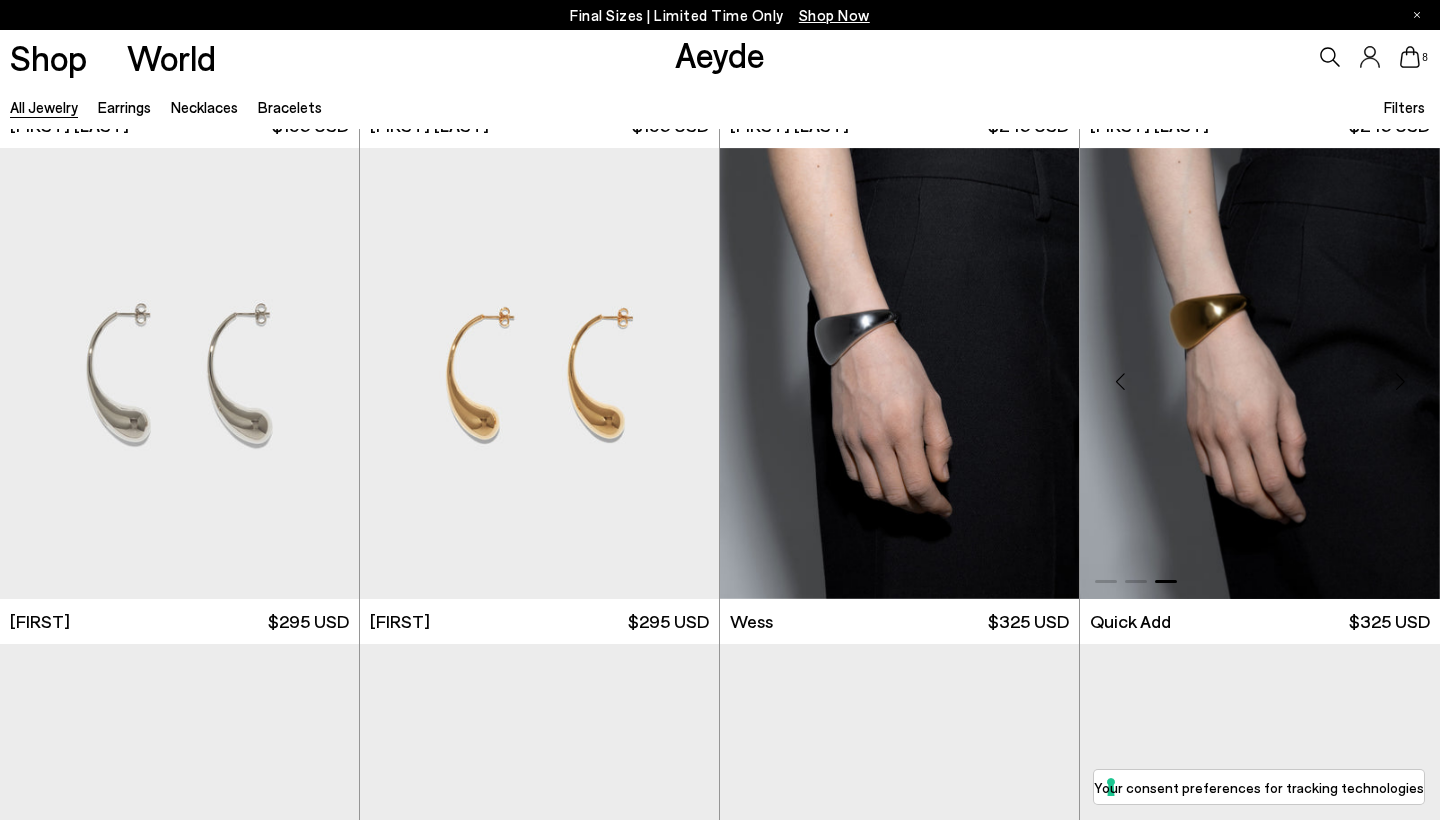 click at bounding box center (1400, 381) 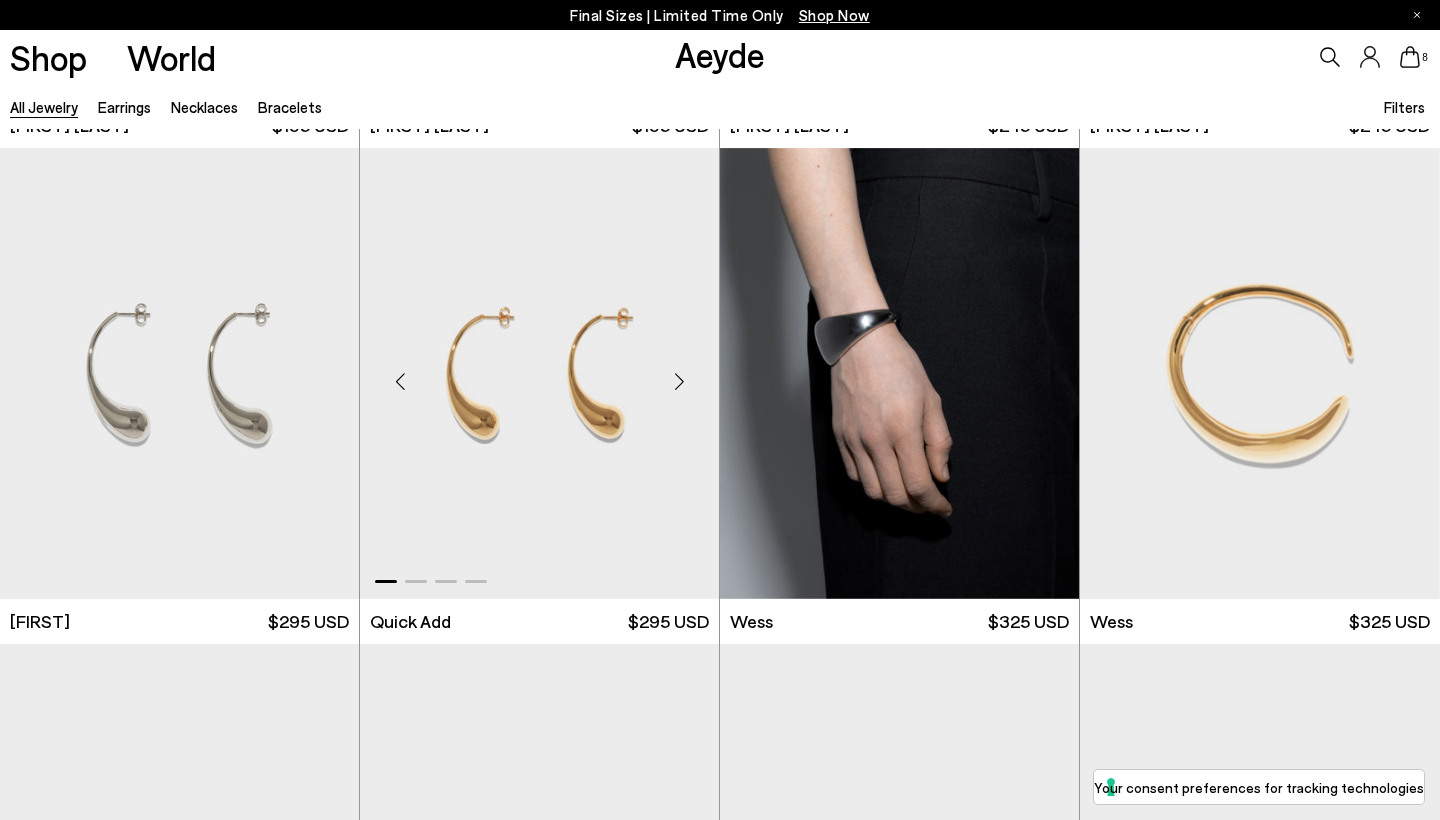 click at bounding box center (679, 381) 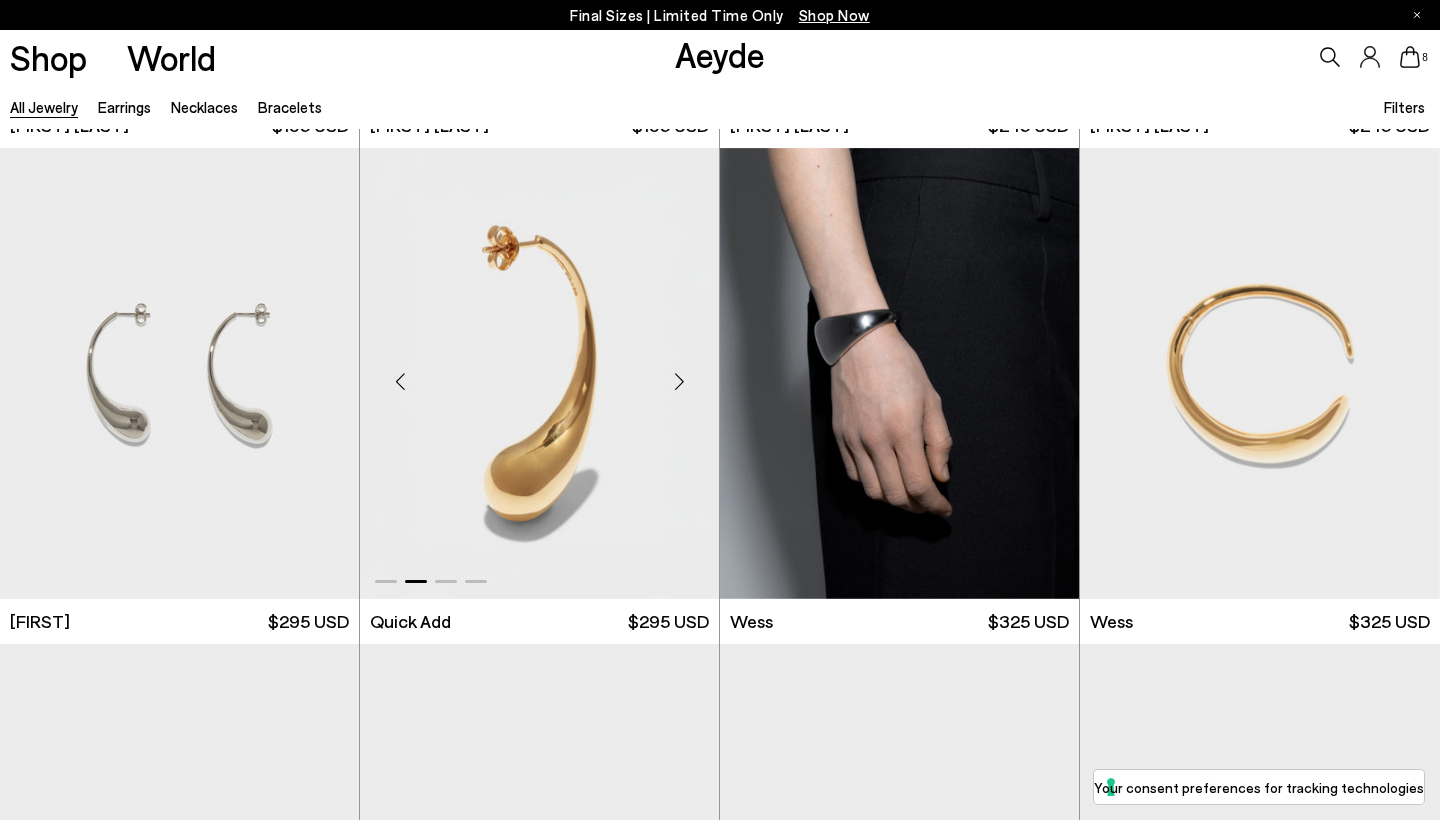 click at bounding box center (679, 381) 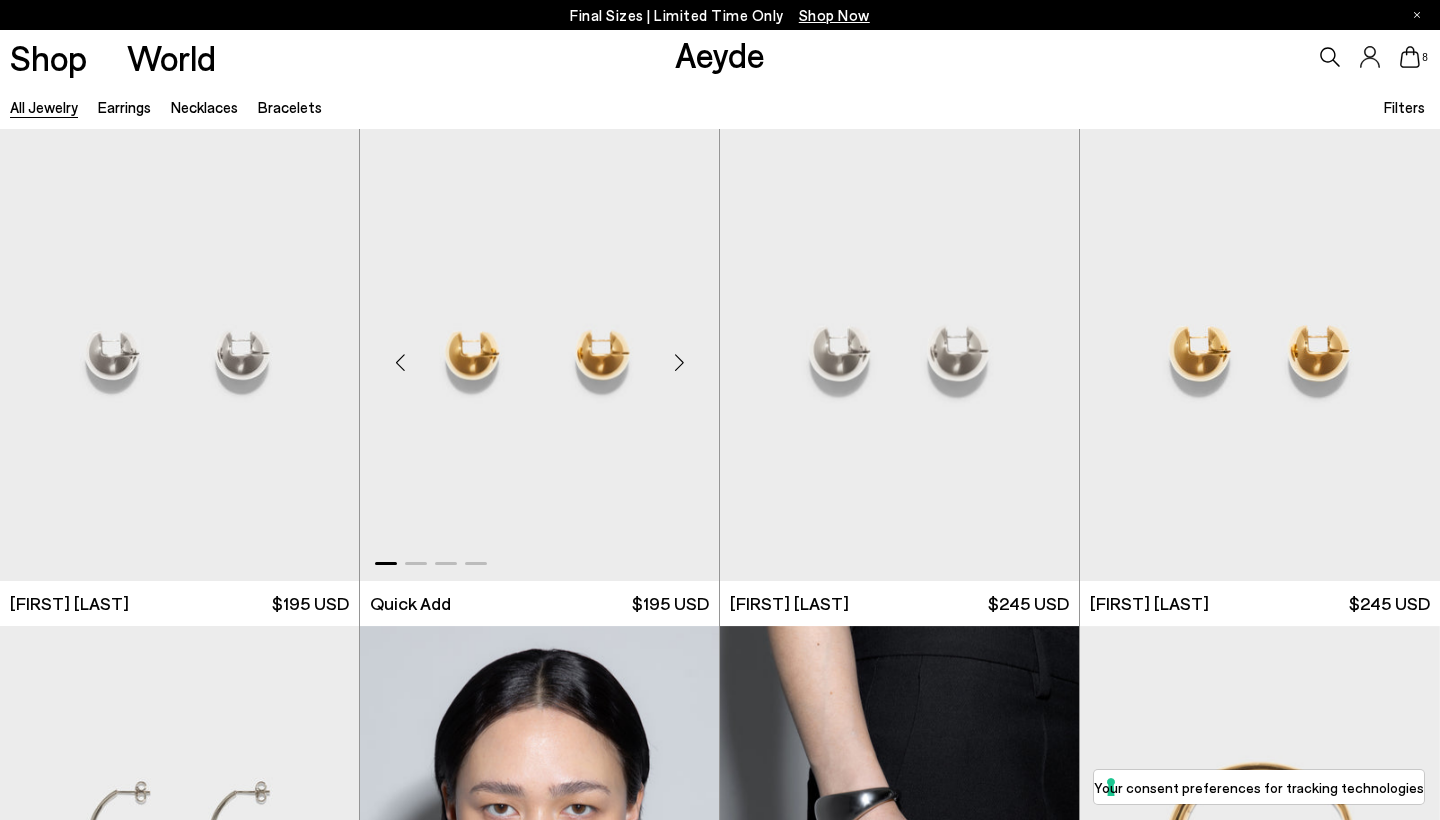 scroll, scrollTop: 0, scrollLeft: 0, axis: both 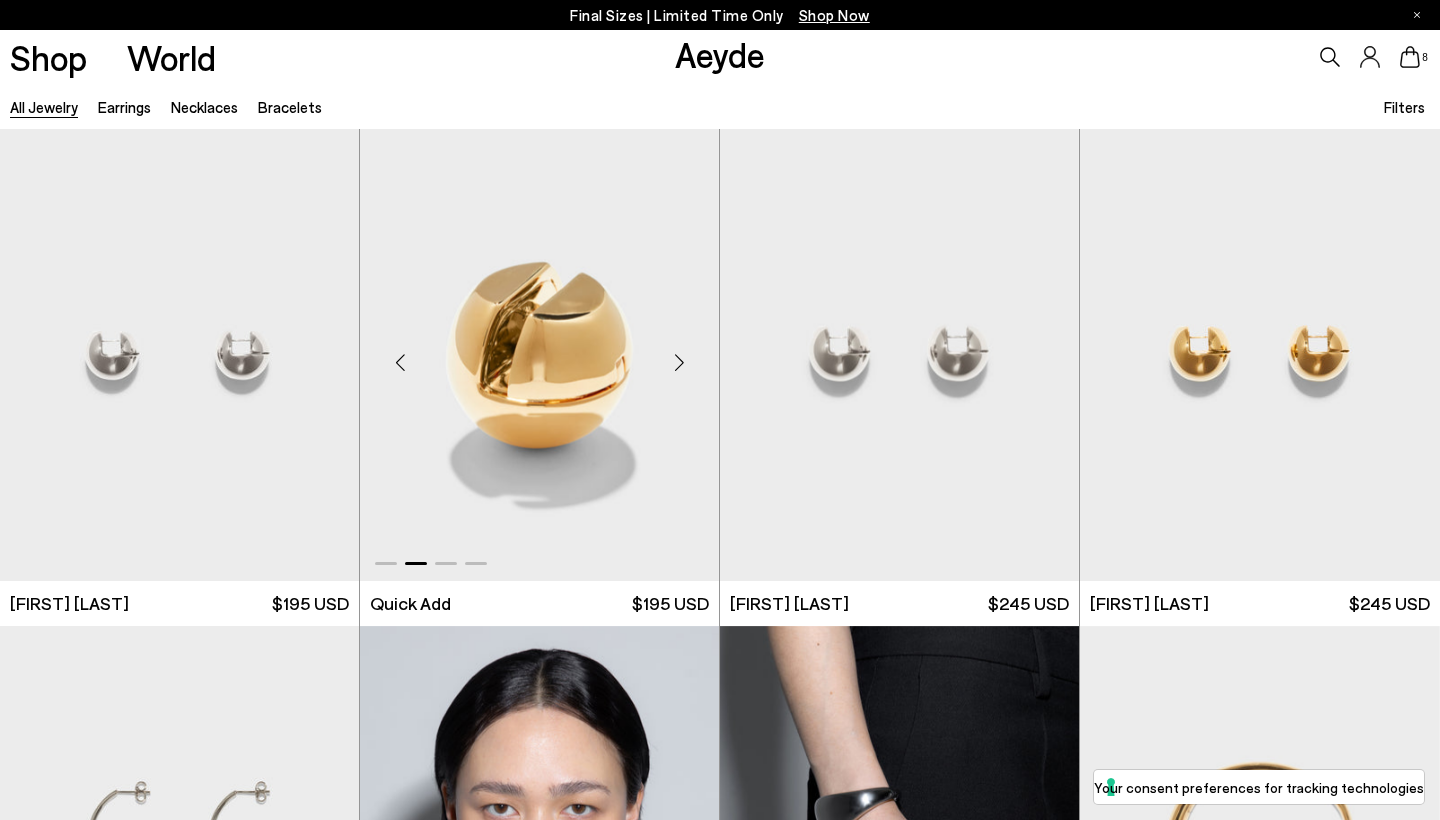click at bounding box center (679, 363) 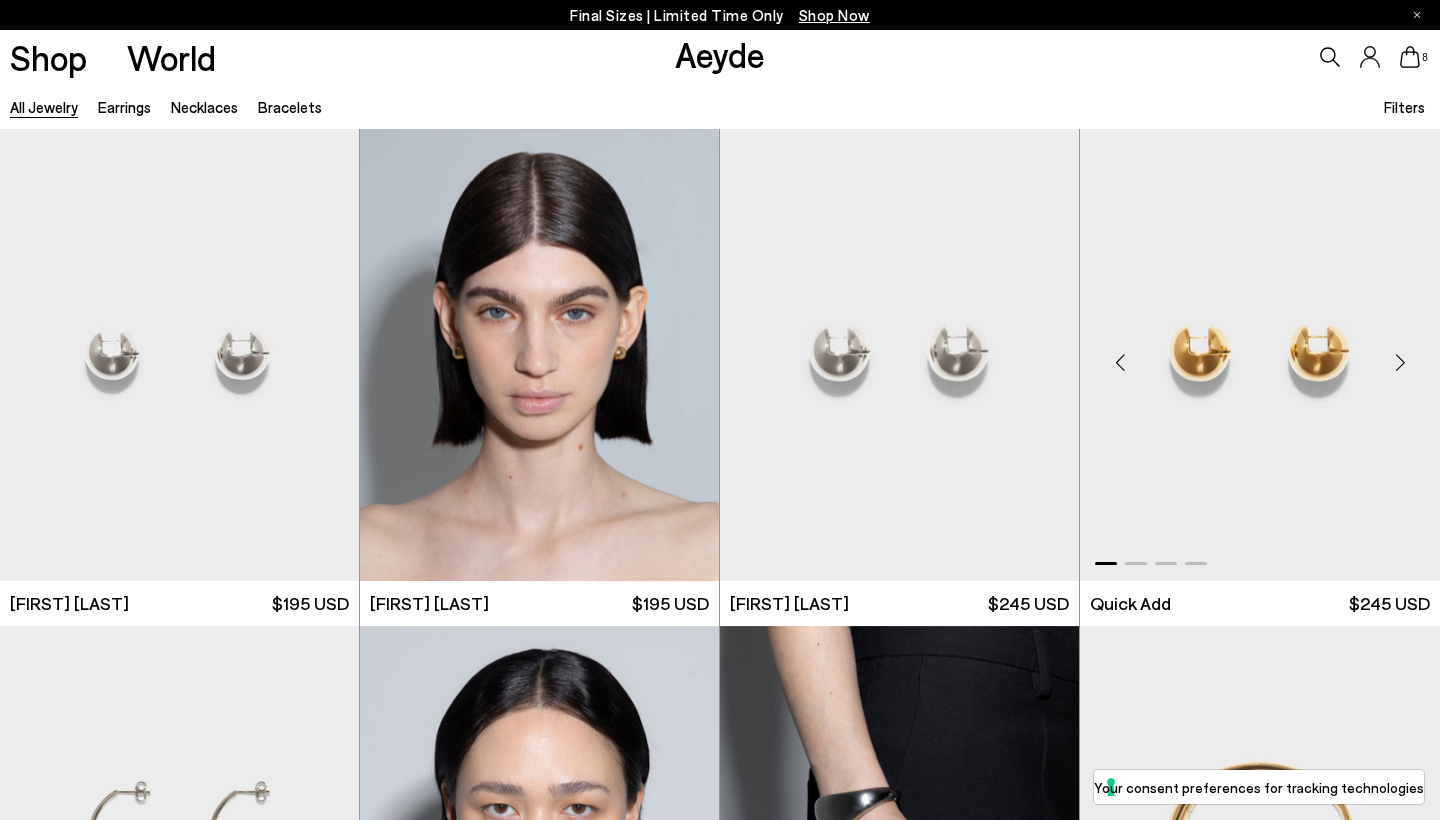 click at bounding box center [1400, 363] 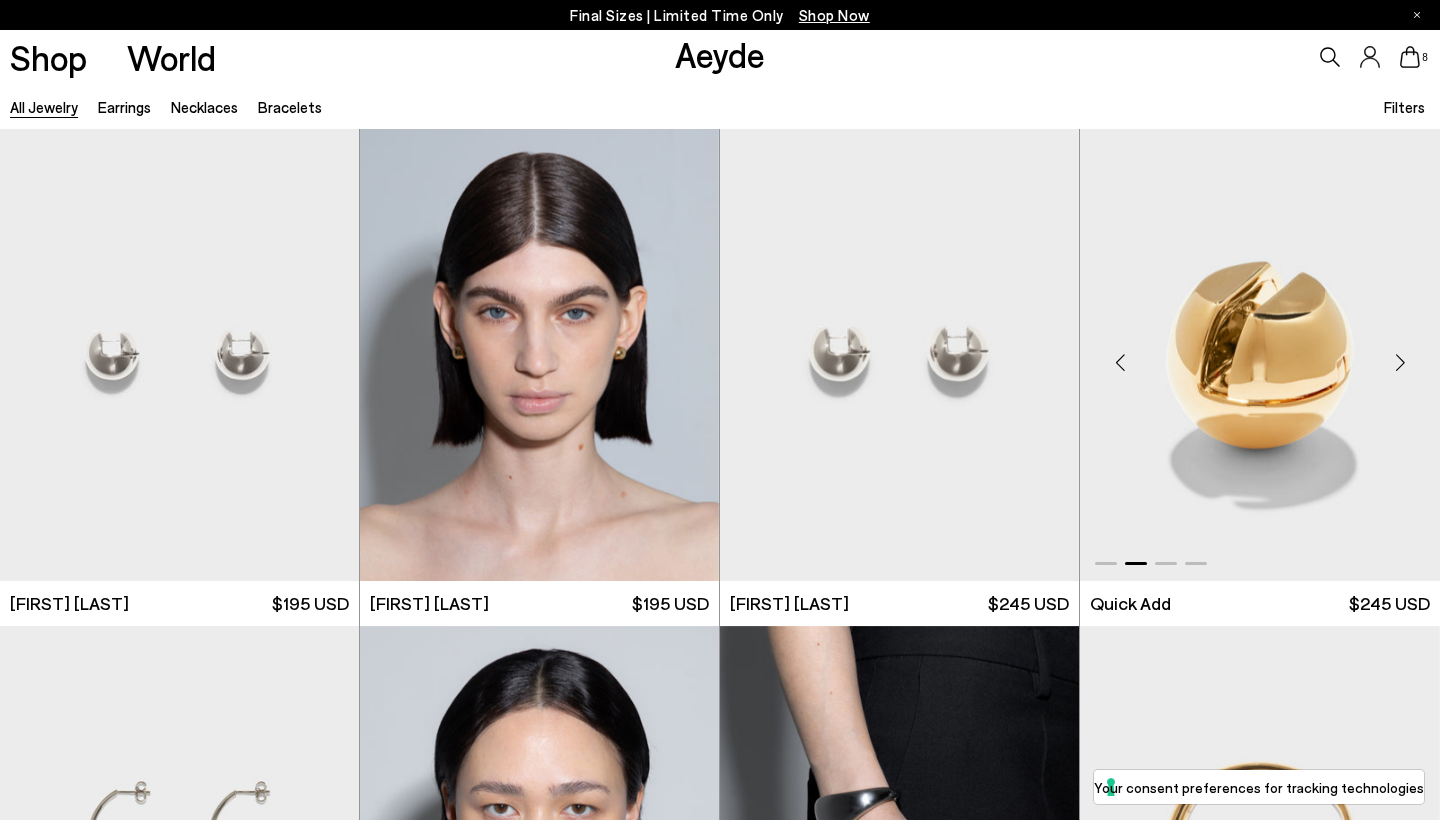 click at bounding box center (1400, 363) 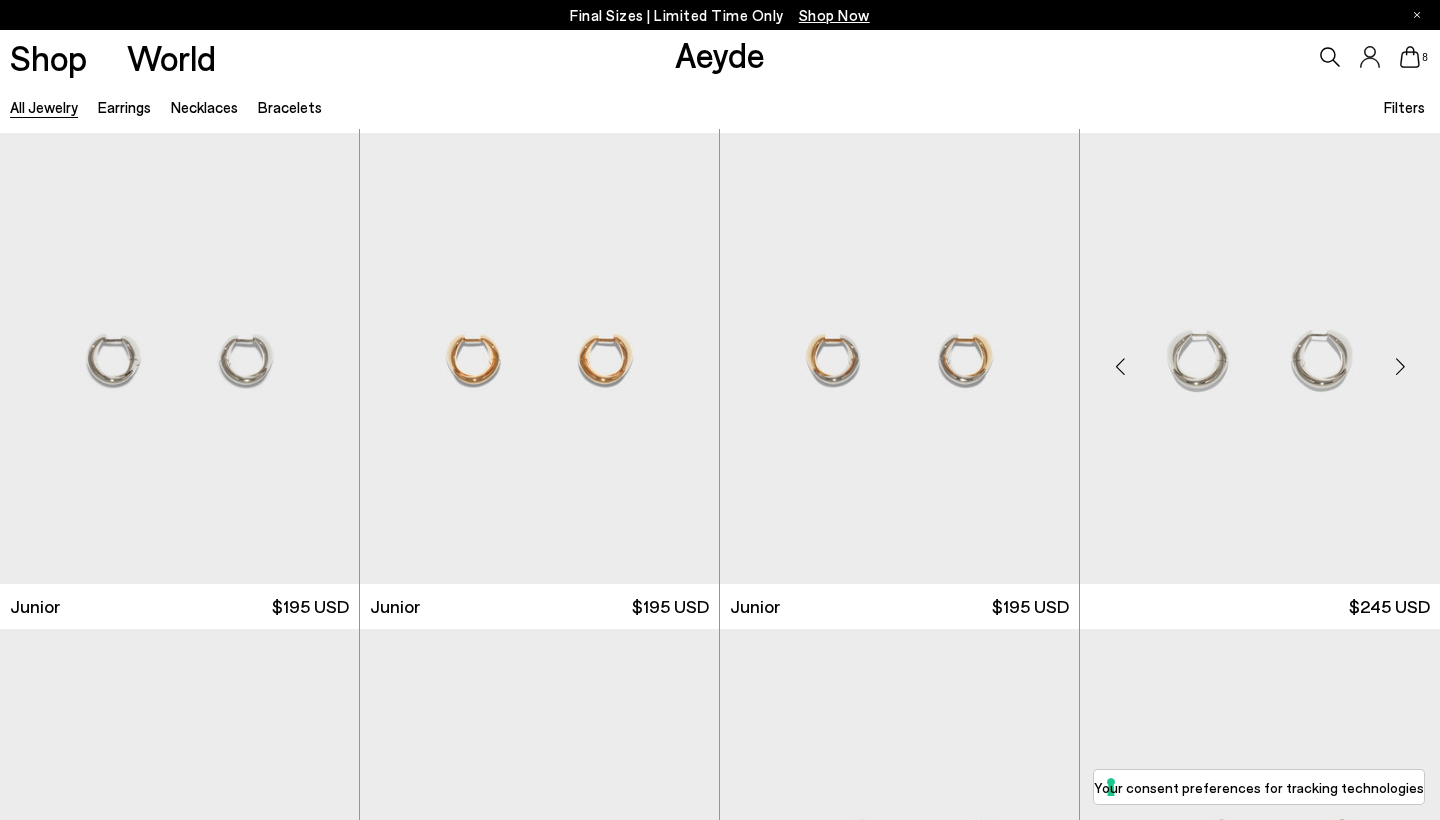 scroll, scrollTop: 995, scrollLeft: 0, axis: vertical 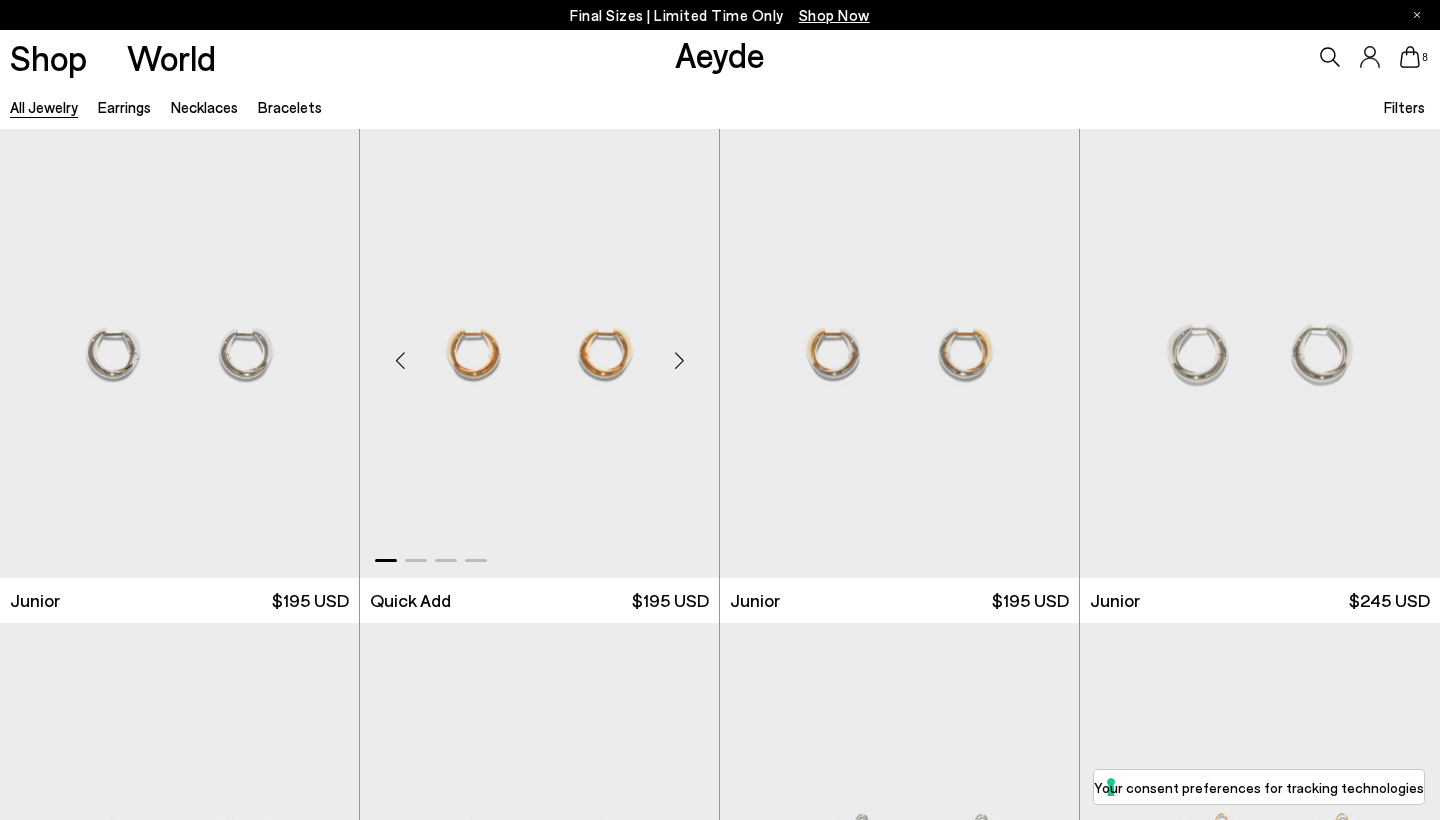 click at bounding box center (679, 361) 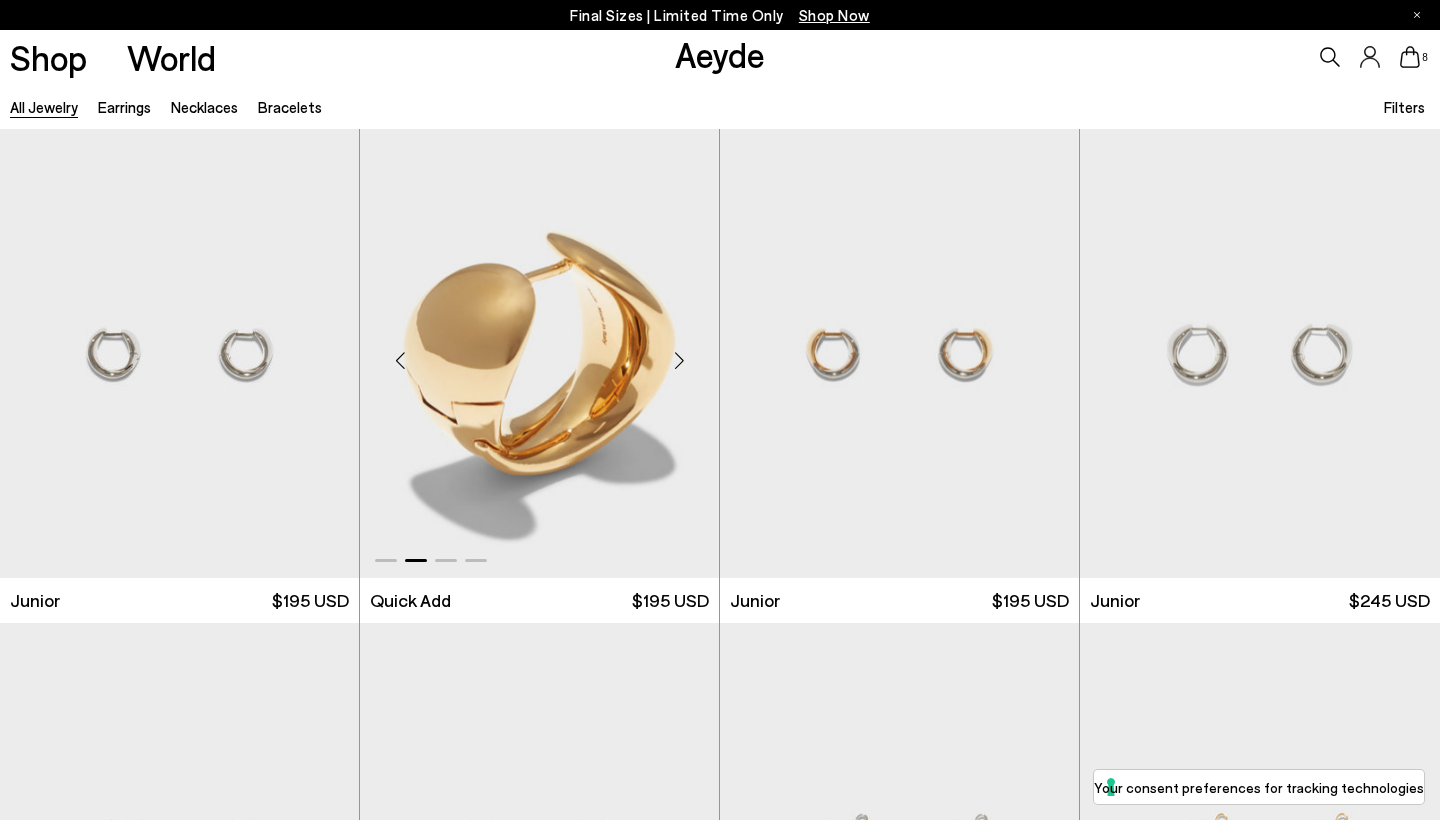 click at bounding box center (679, 361) 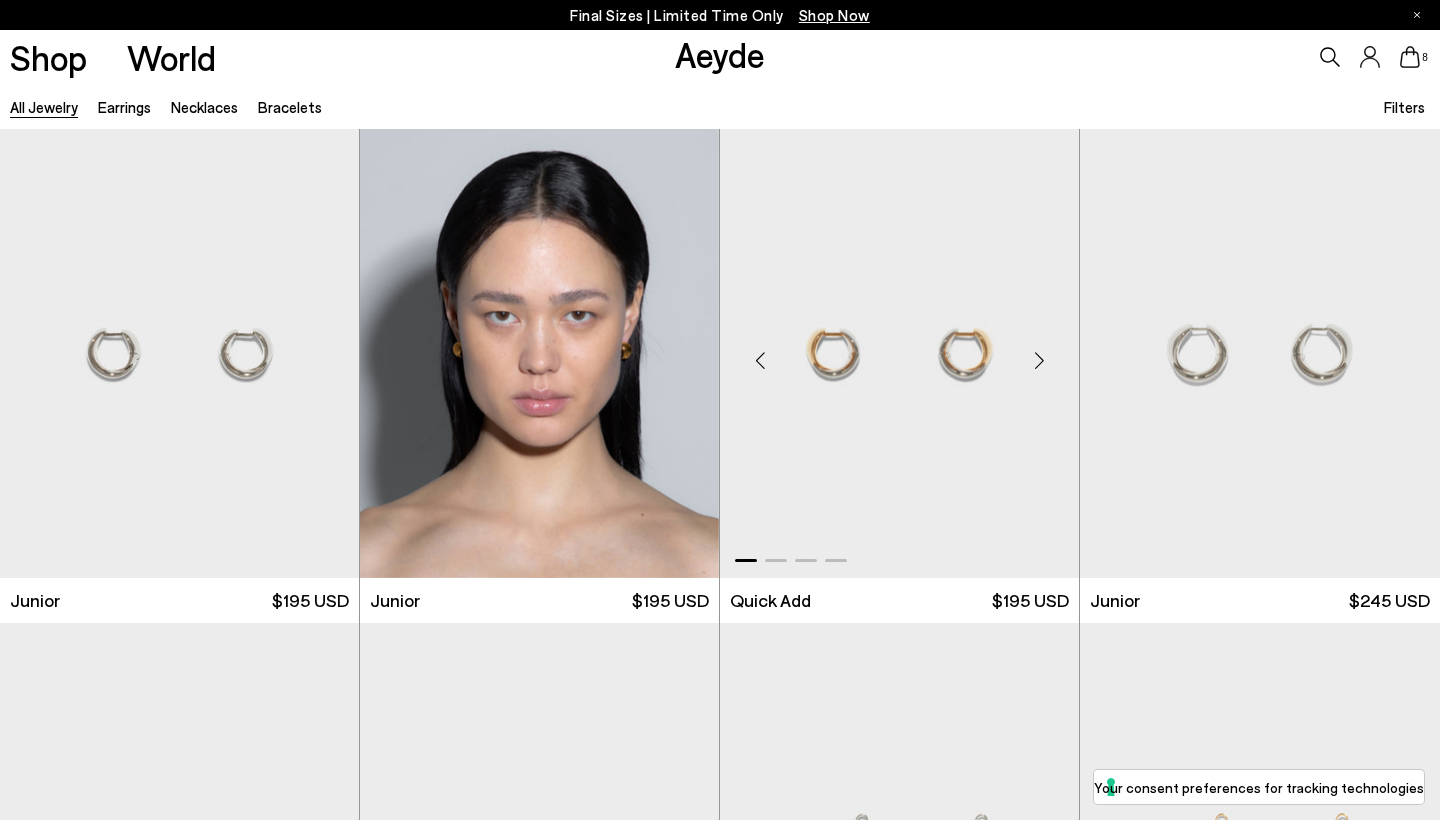 click at bounding box center (1039, 361) 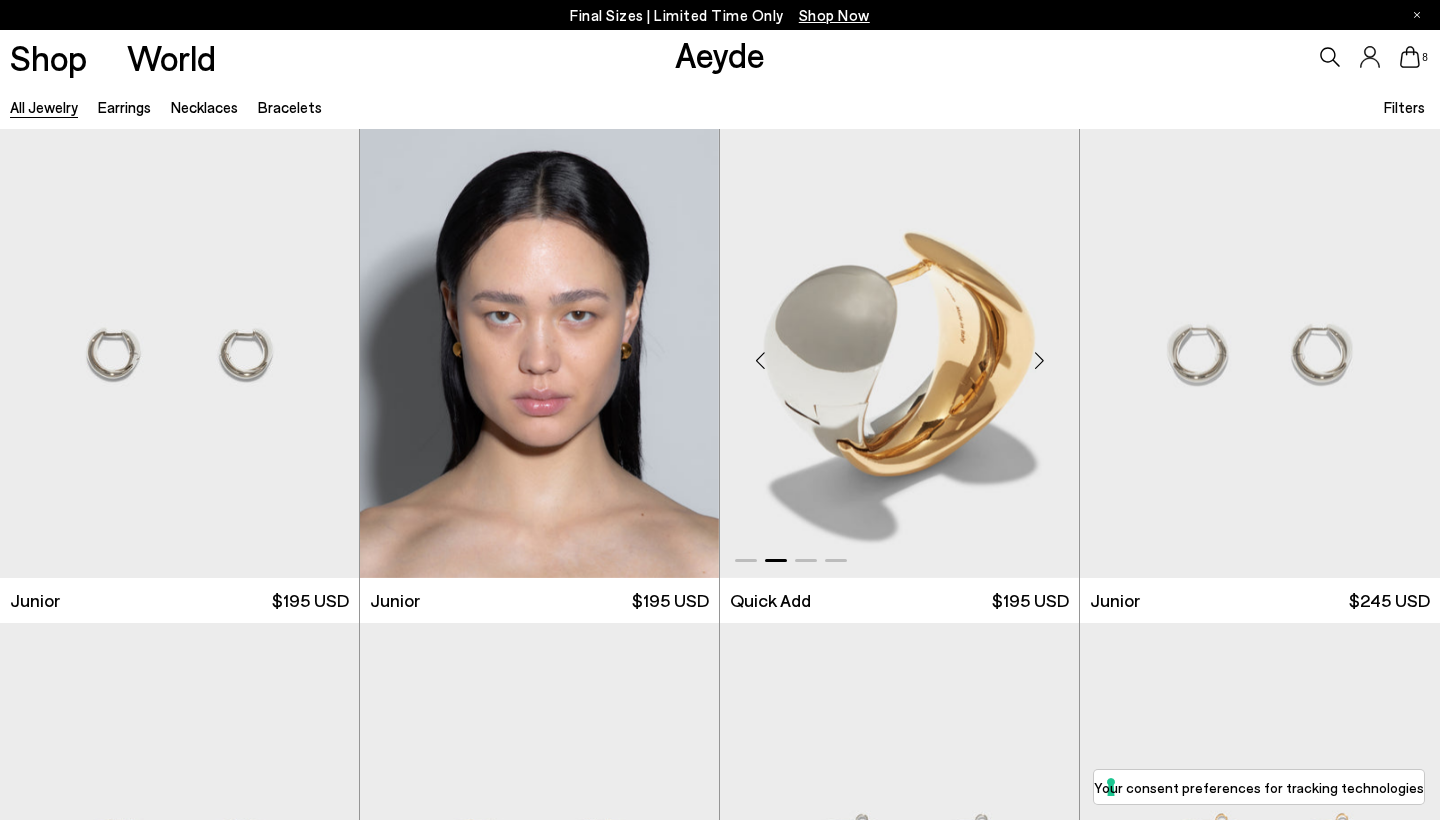 click at bounding box center (1039, 361) 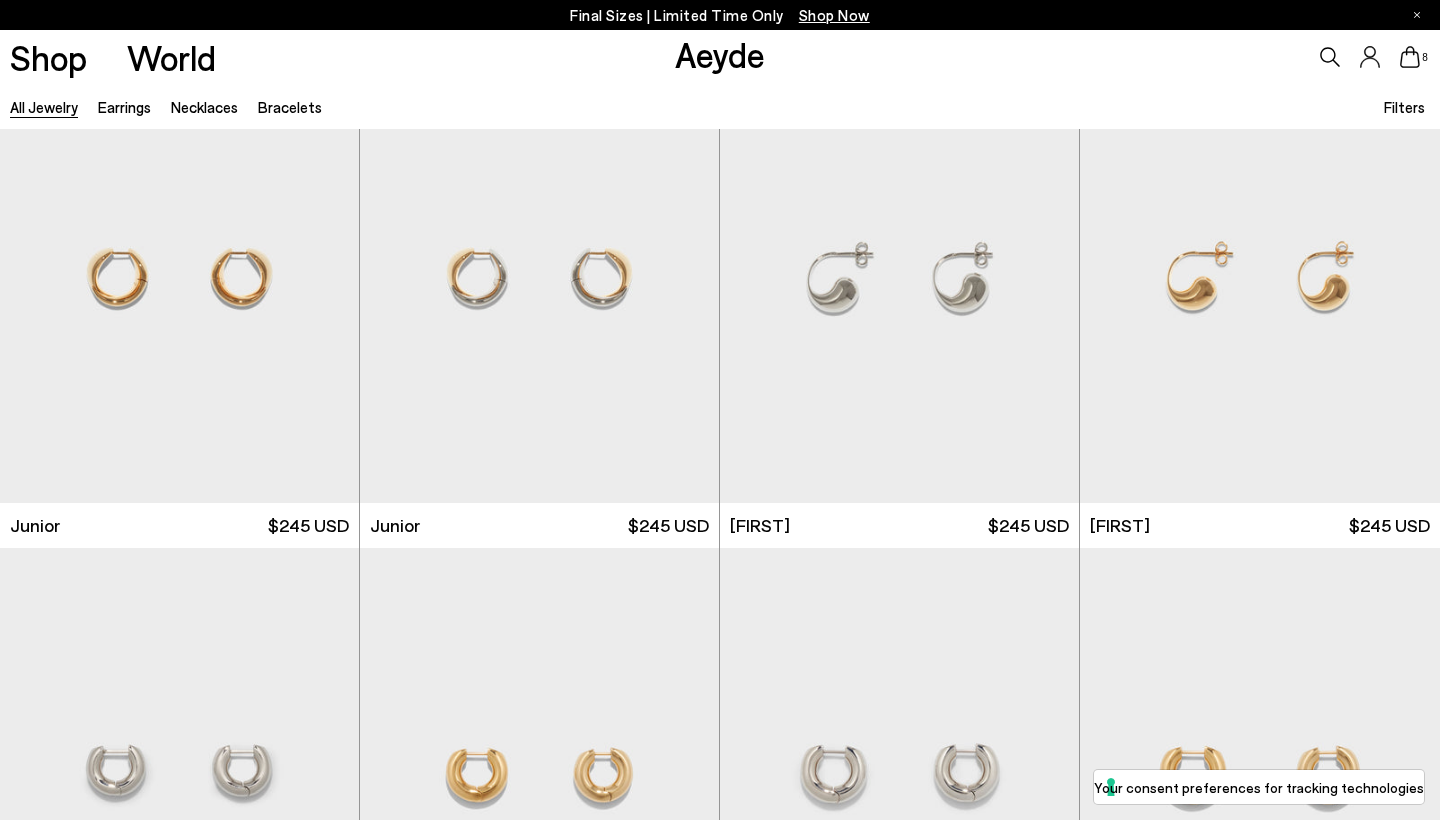 scroll, scrollTop: 1578, scrollLeft: 0, axis: vertical 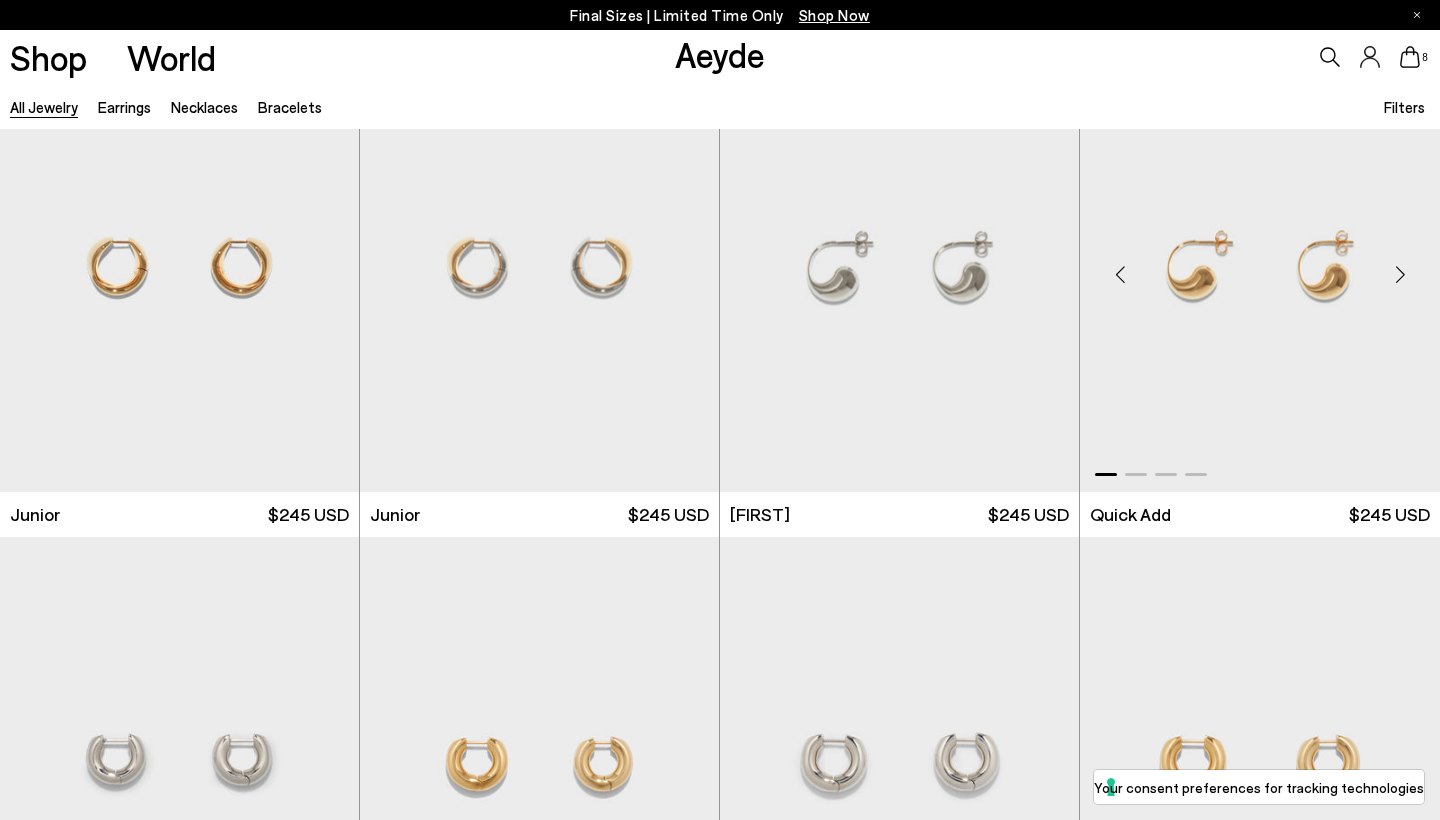 click at bounding box center (1400, 274) 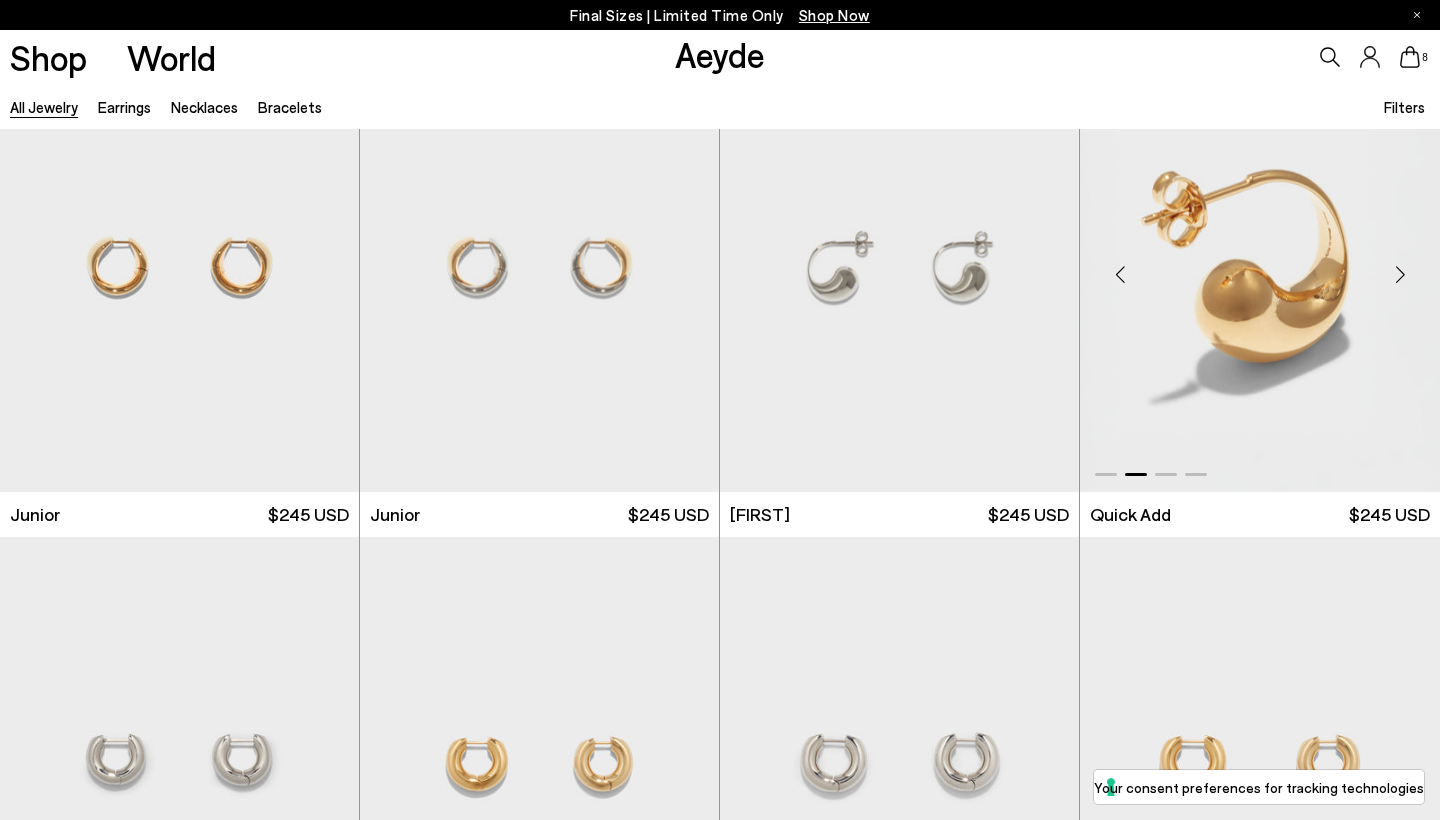 click at bounding box center (1400, 274) 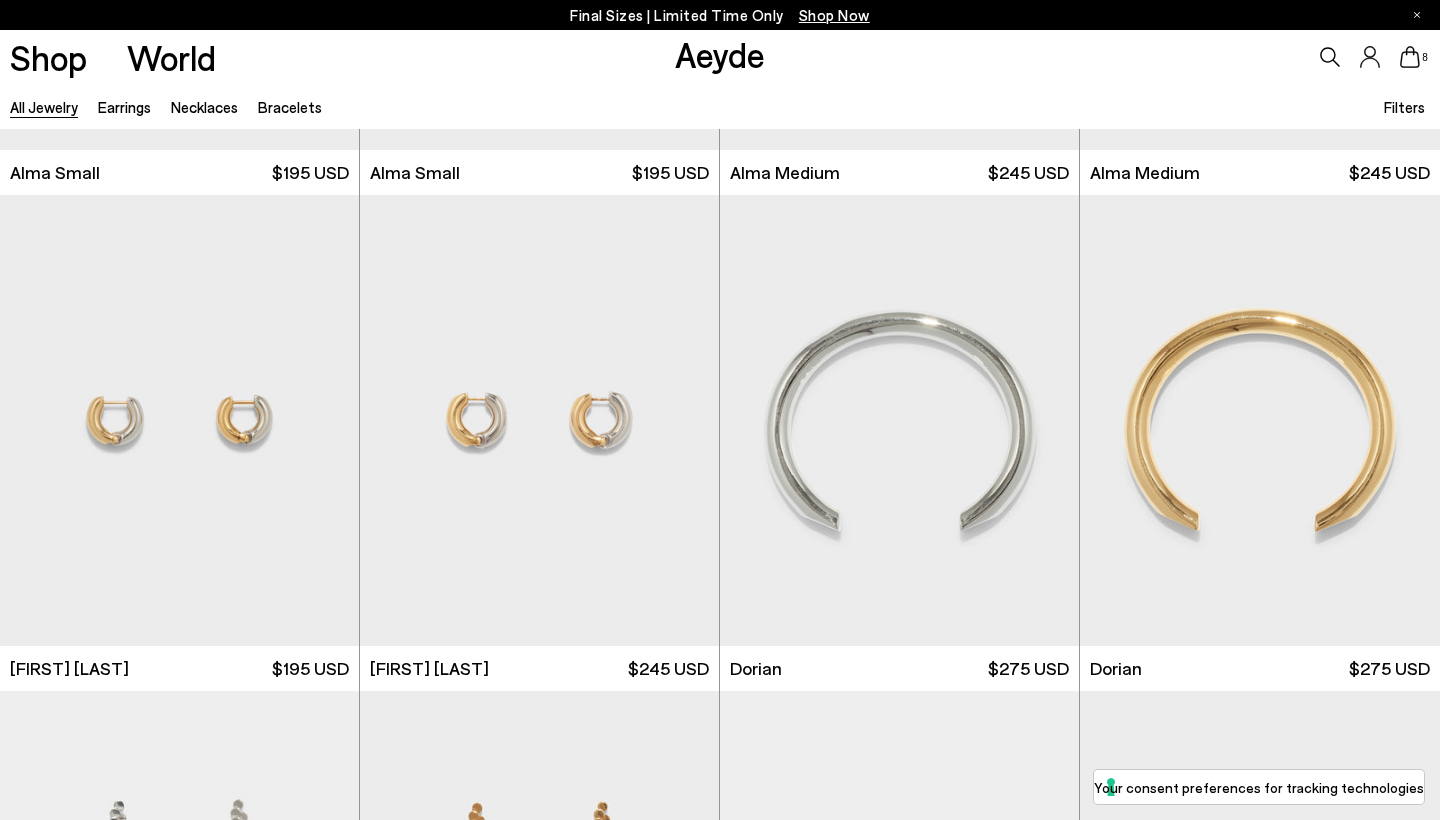 scroll, scrollTop: 2976, scrollLeft: 0, axis: vertical 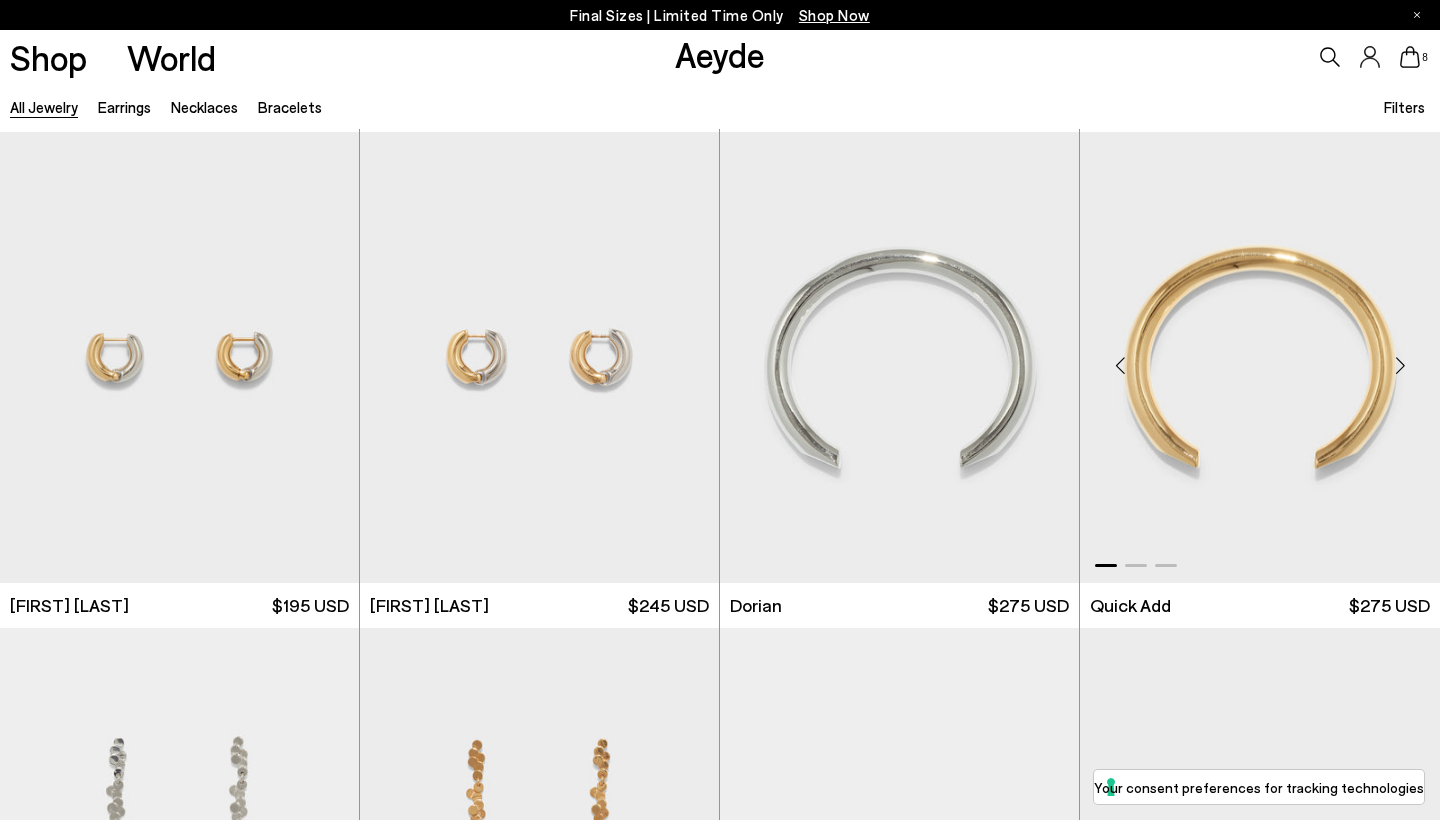 click at bounding box center (1400, 365) 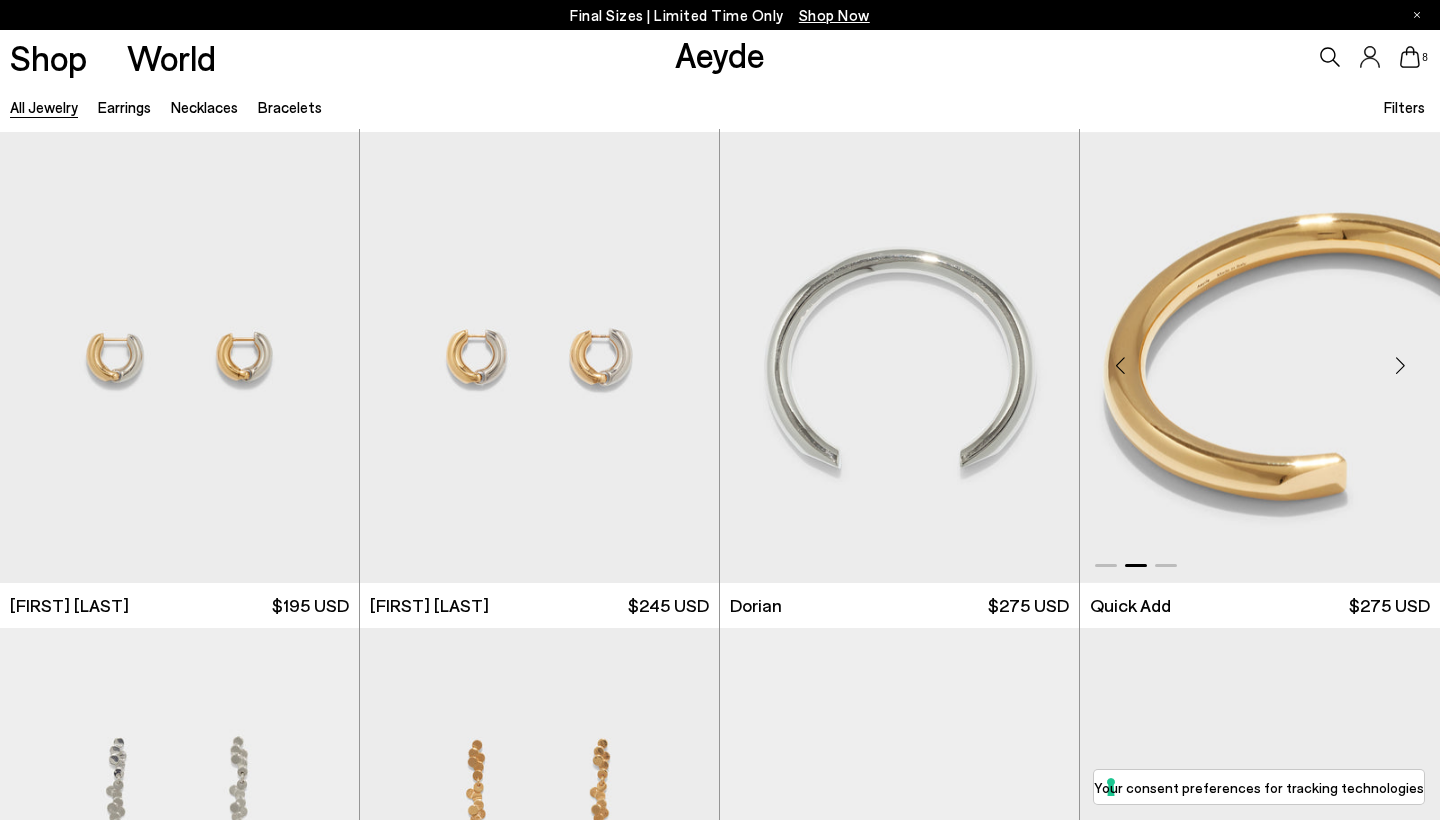click at bounding box center (1400, 365) 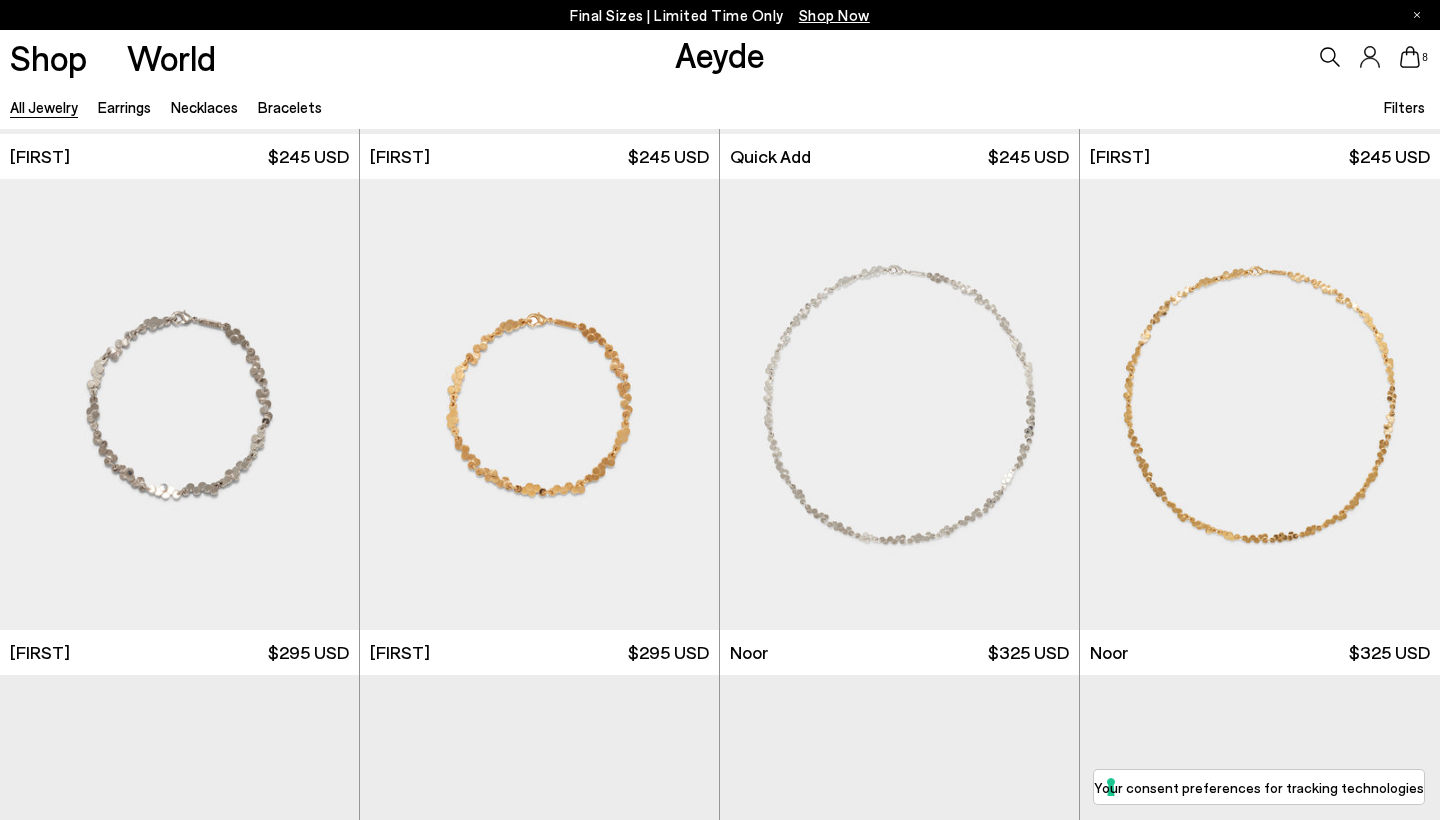 scroll, scrollTop: 4419, scrollLeft: 0, axis: vertical 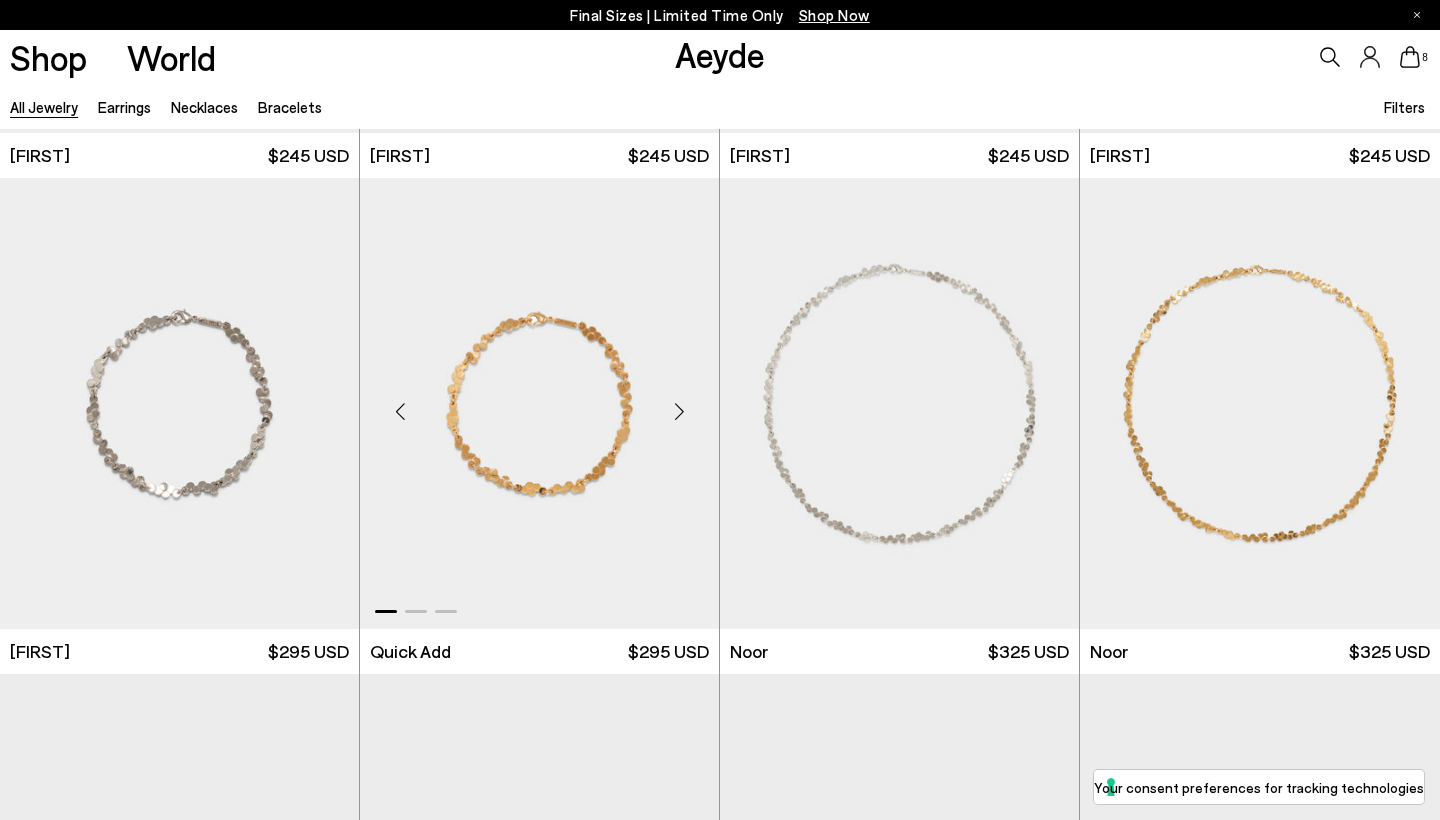 click at bounding box center [679, 412] 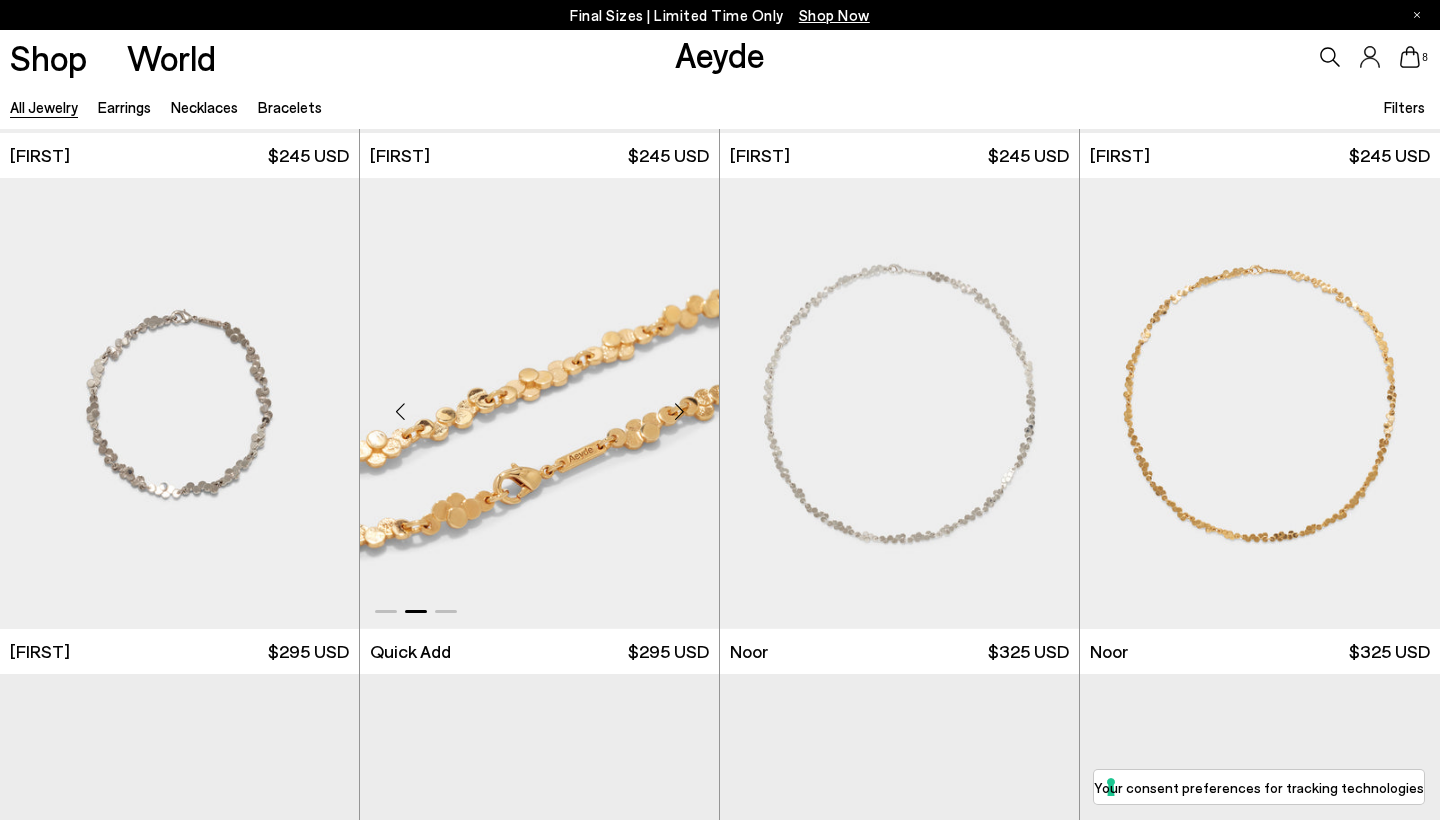 click at bounding box center (679, 412) 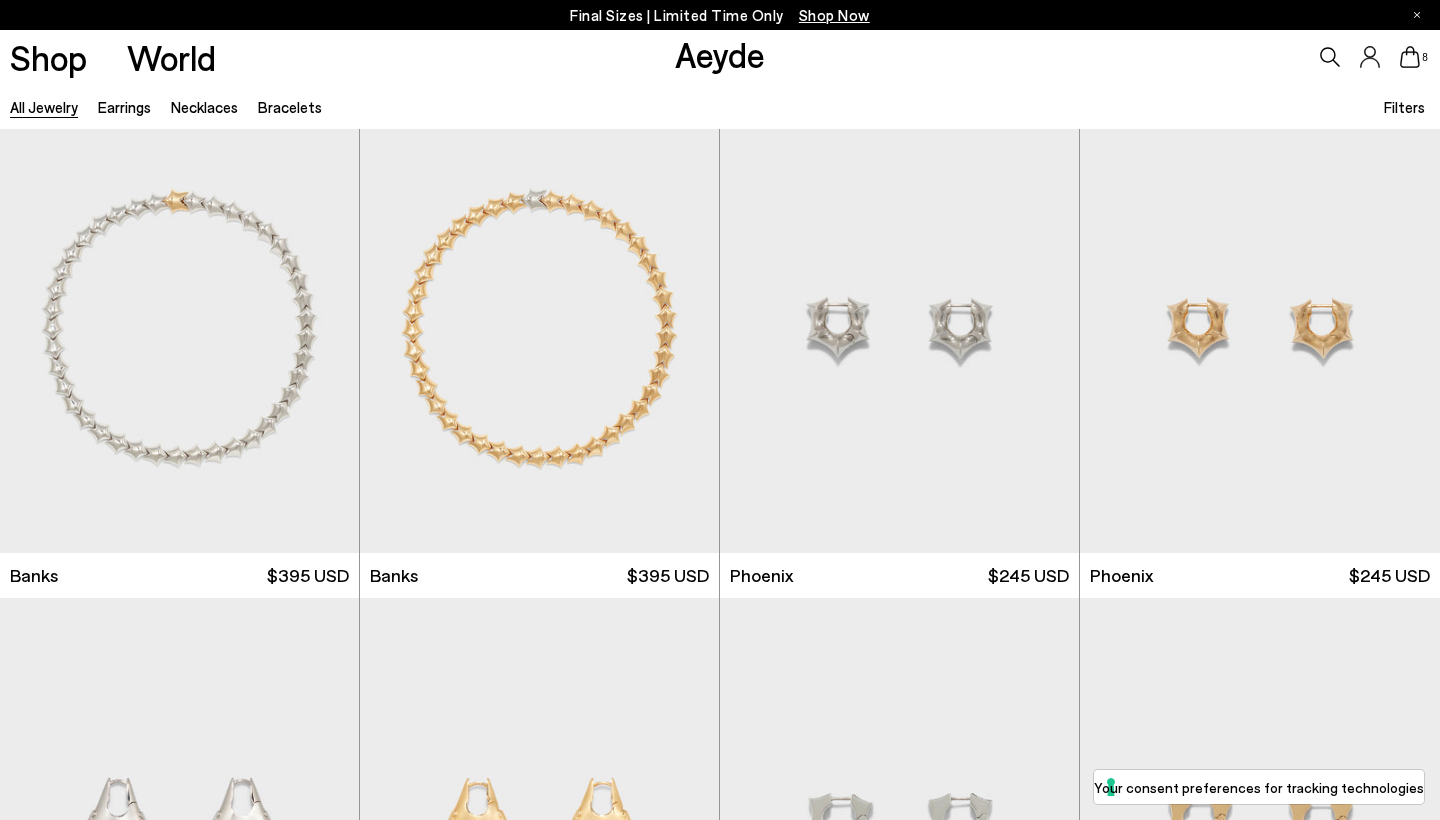 scroll, scrollTop: 6104, scrollLeft: 0, axis: vertical 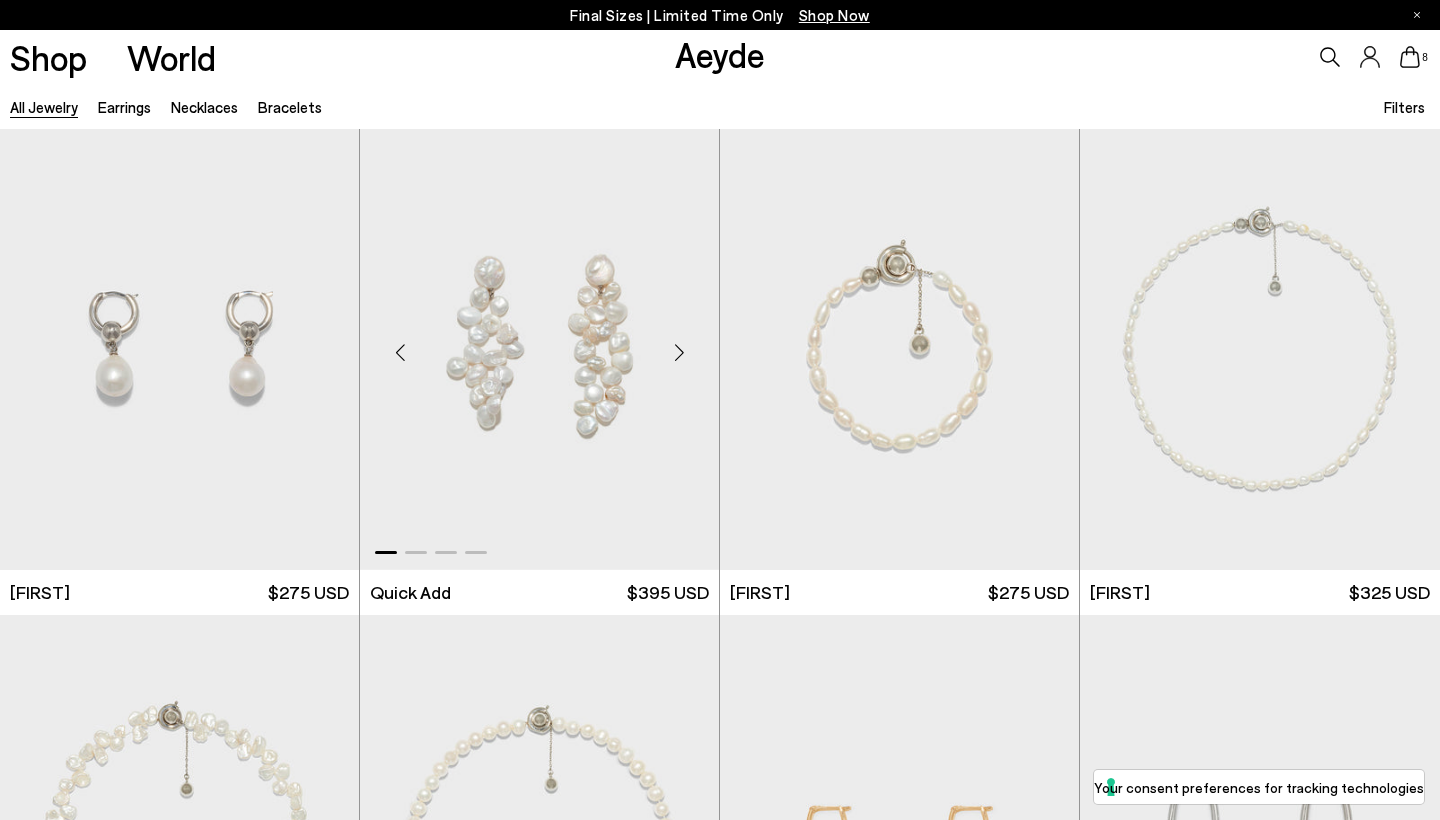 click at bounding box center (679, 352) 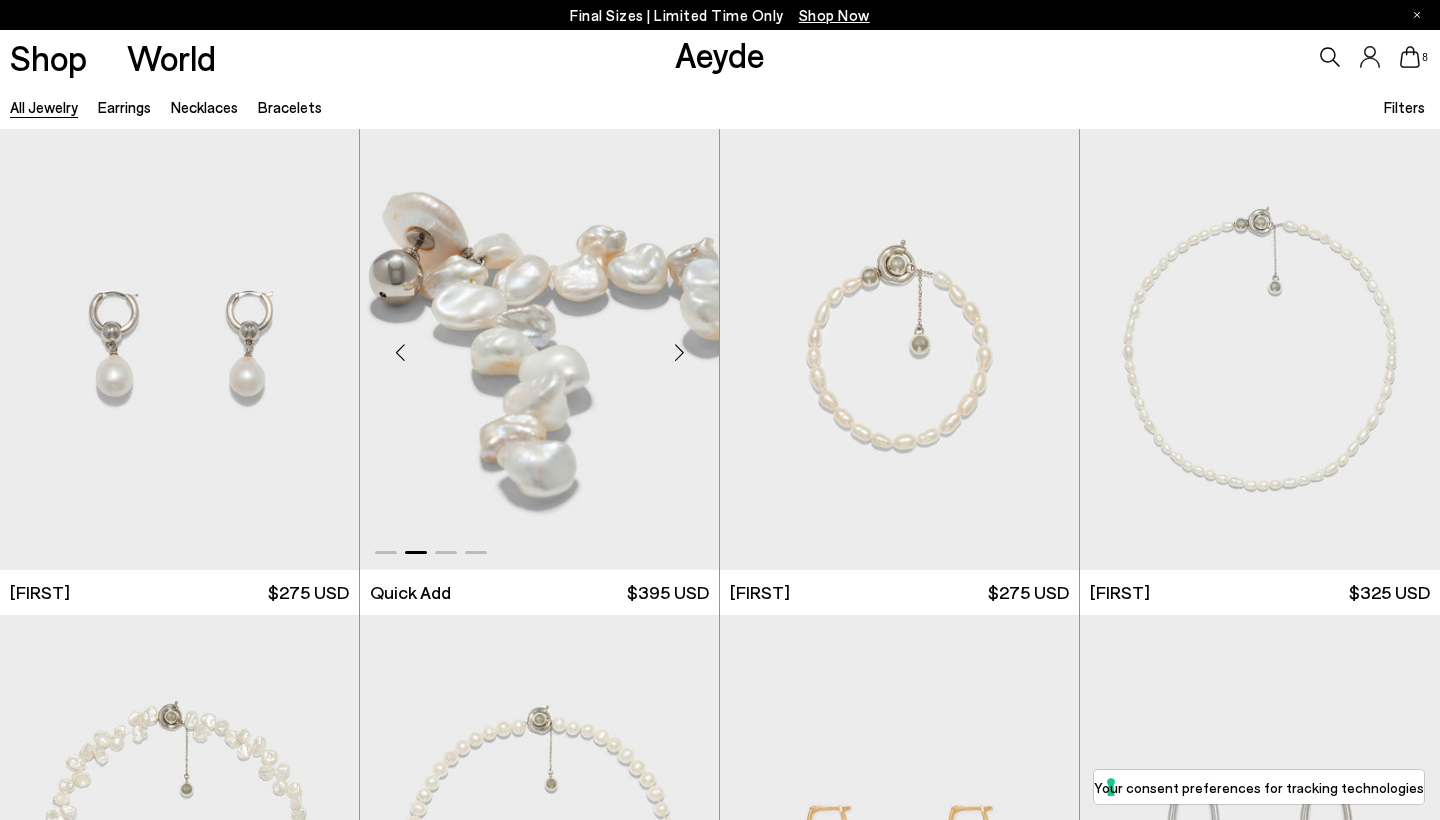 click at bounding box center [679, 352] 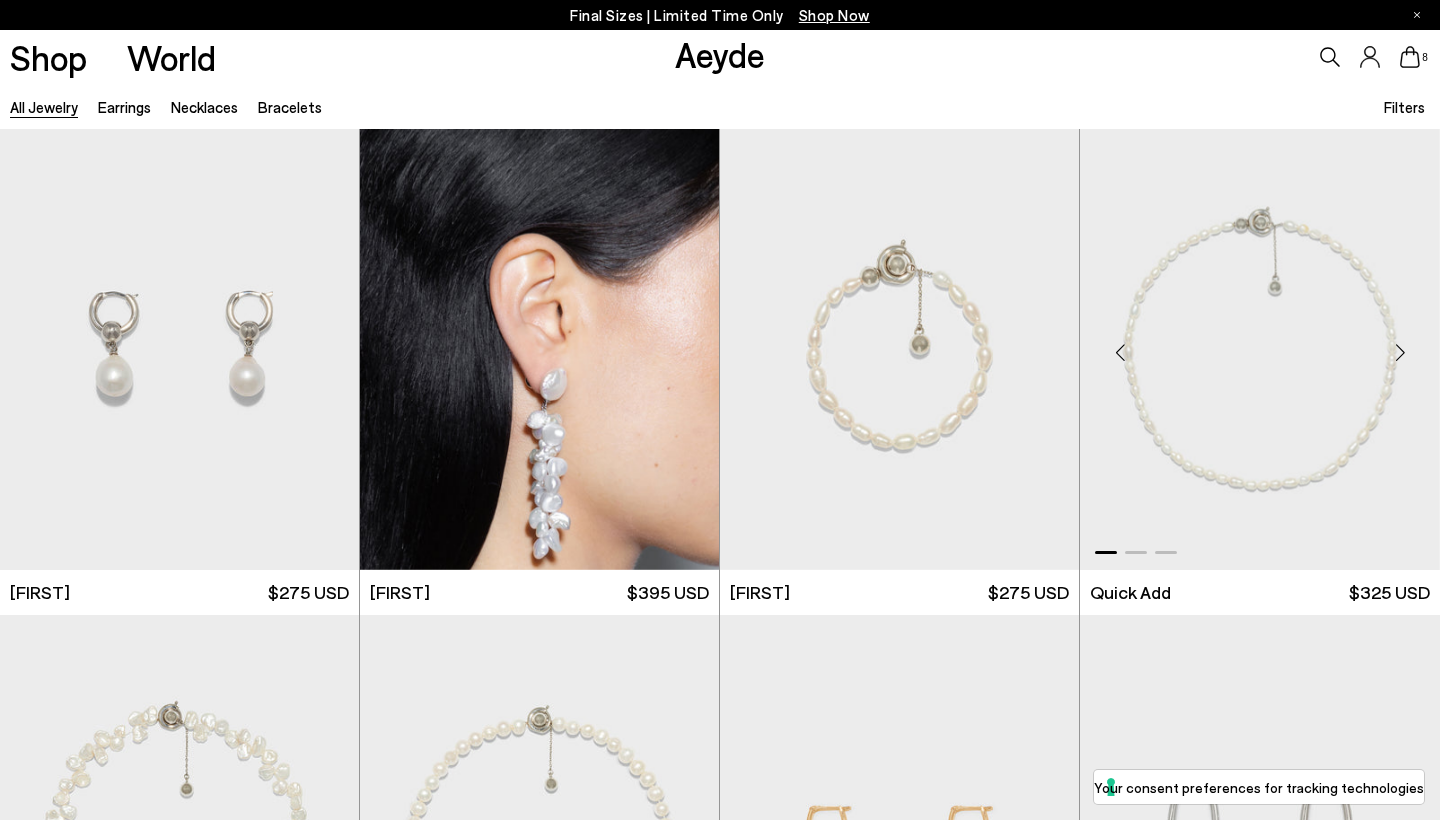 click at bounding box center [1400, 352] 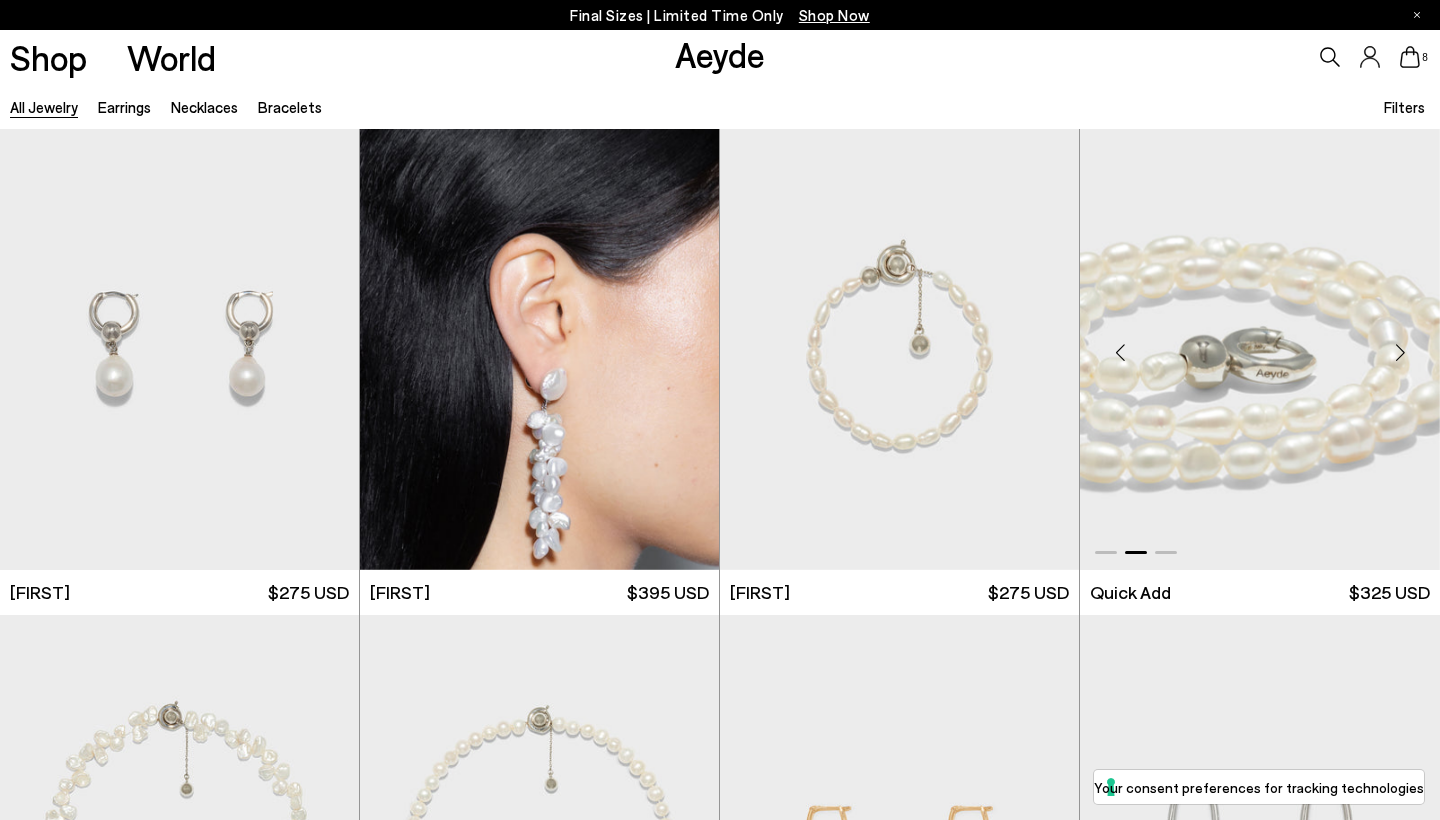 click at bounding box center [1400, 352] 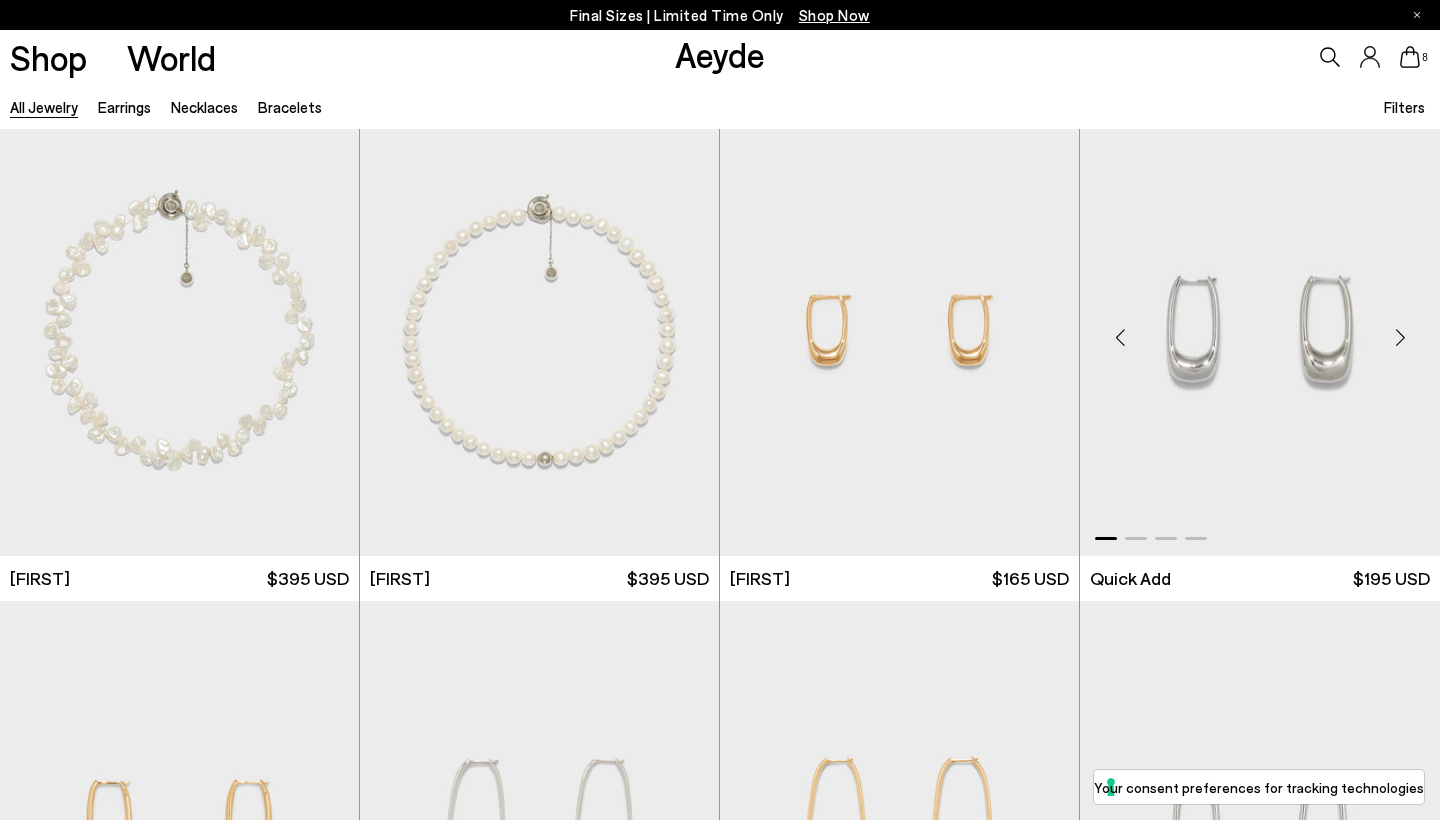 scroll, scrollTop: 7481, scrollLeft: 0, axis: vertical 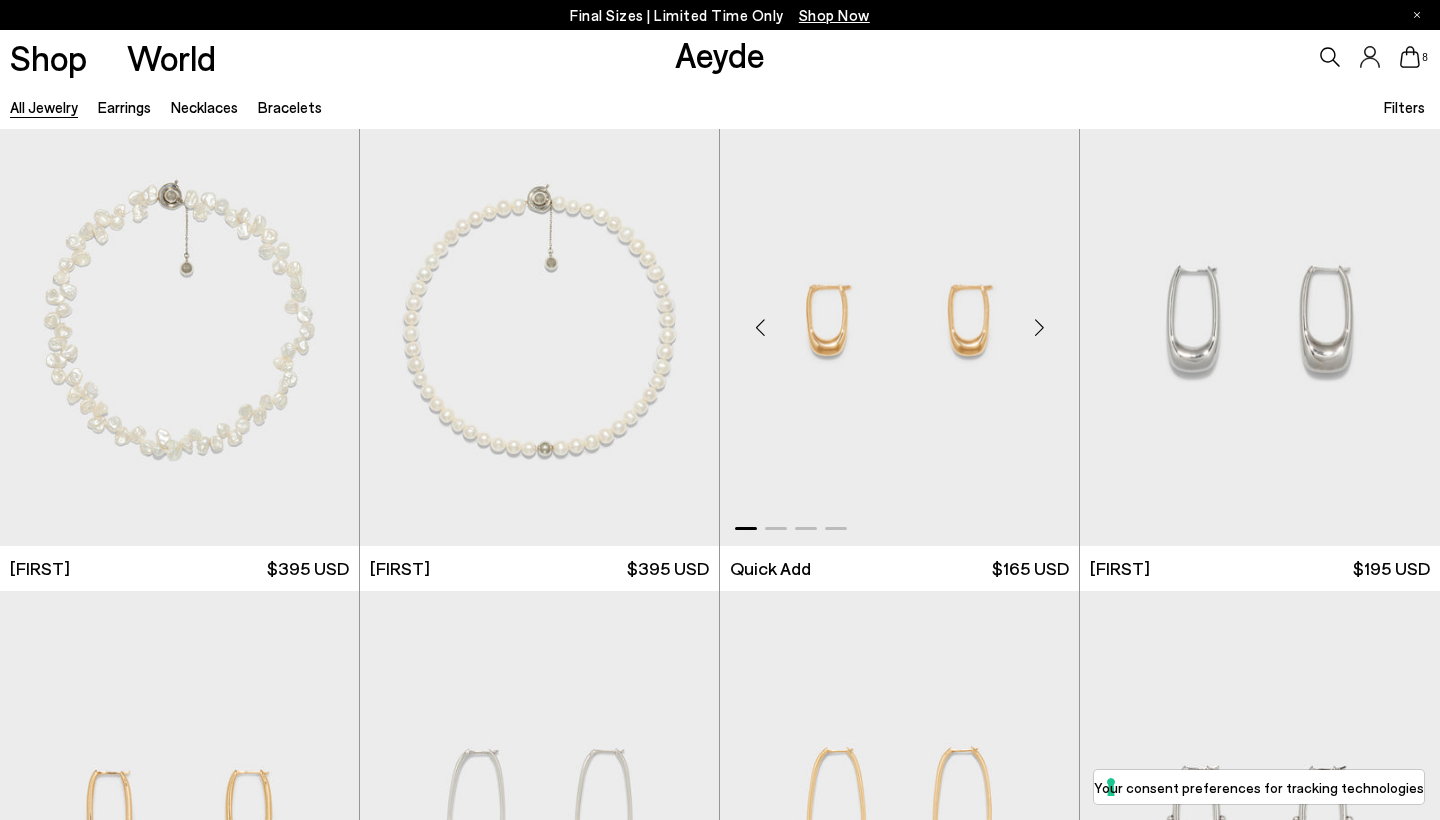 click at bounding box center (1039, 328) 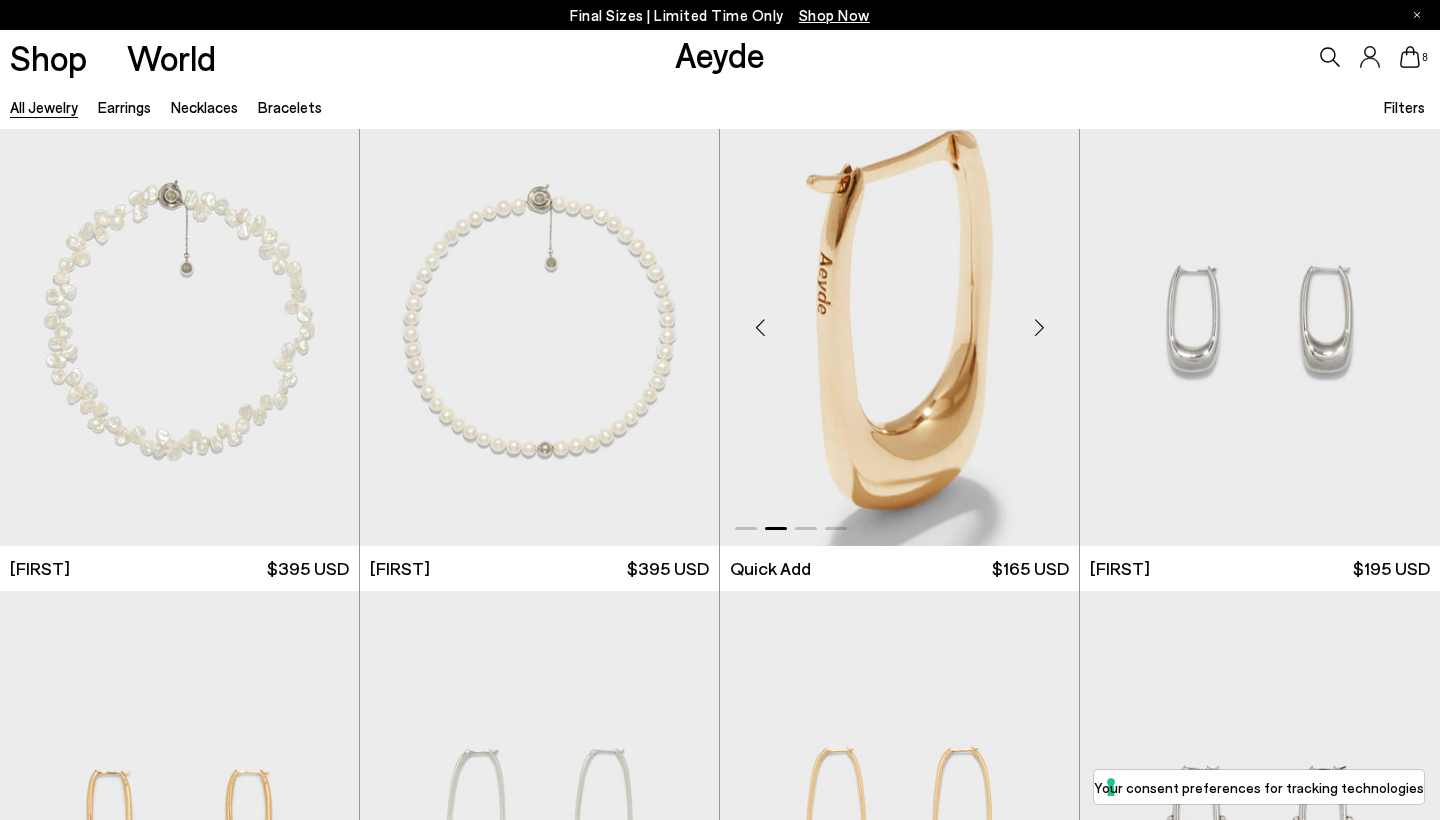 click at bounding box center [1039, 328] 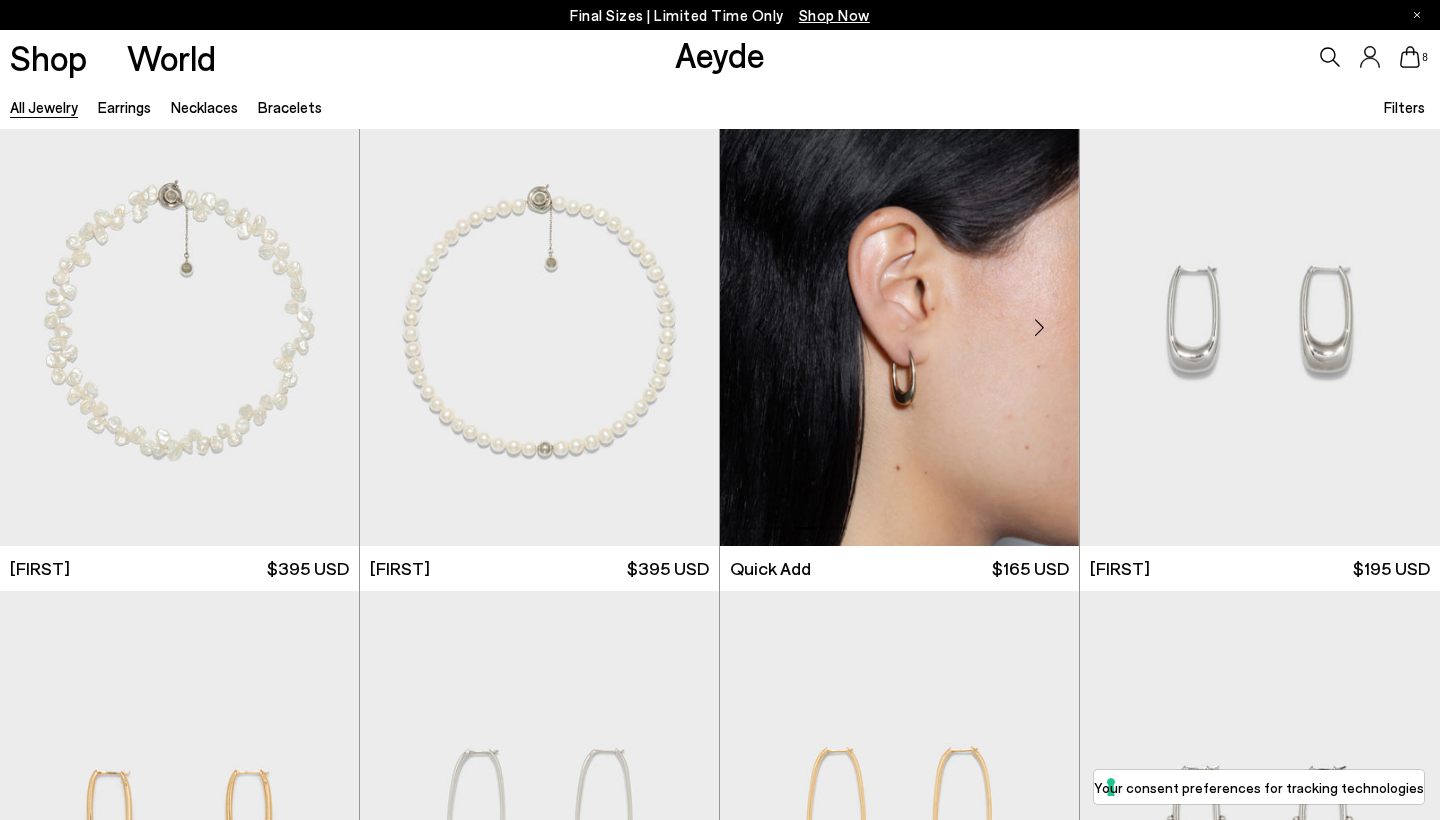 click at bounding box center [1039, 328] 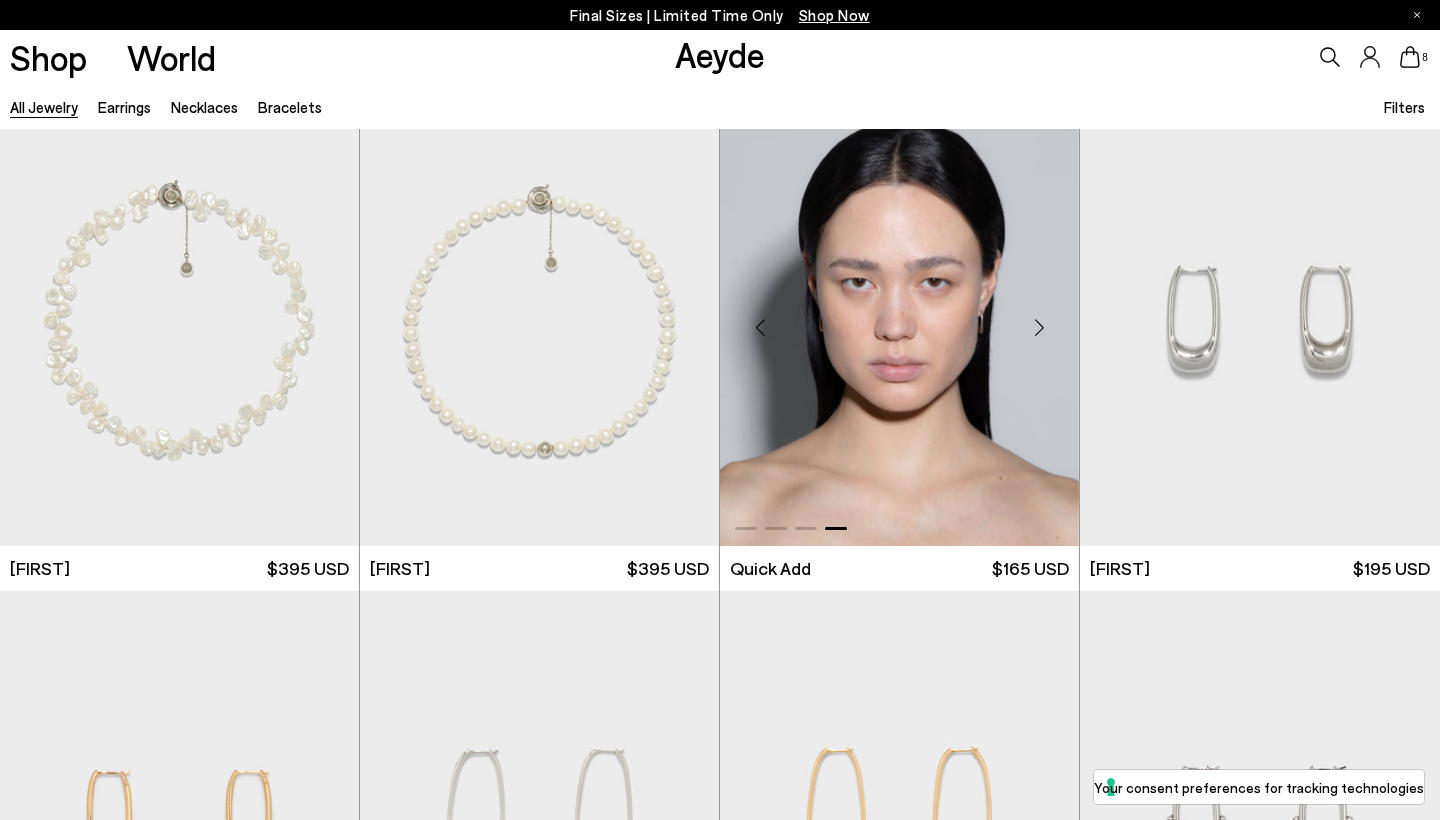 click at bounding box center (1039, 328) 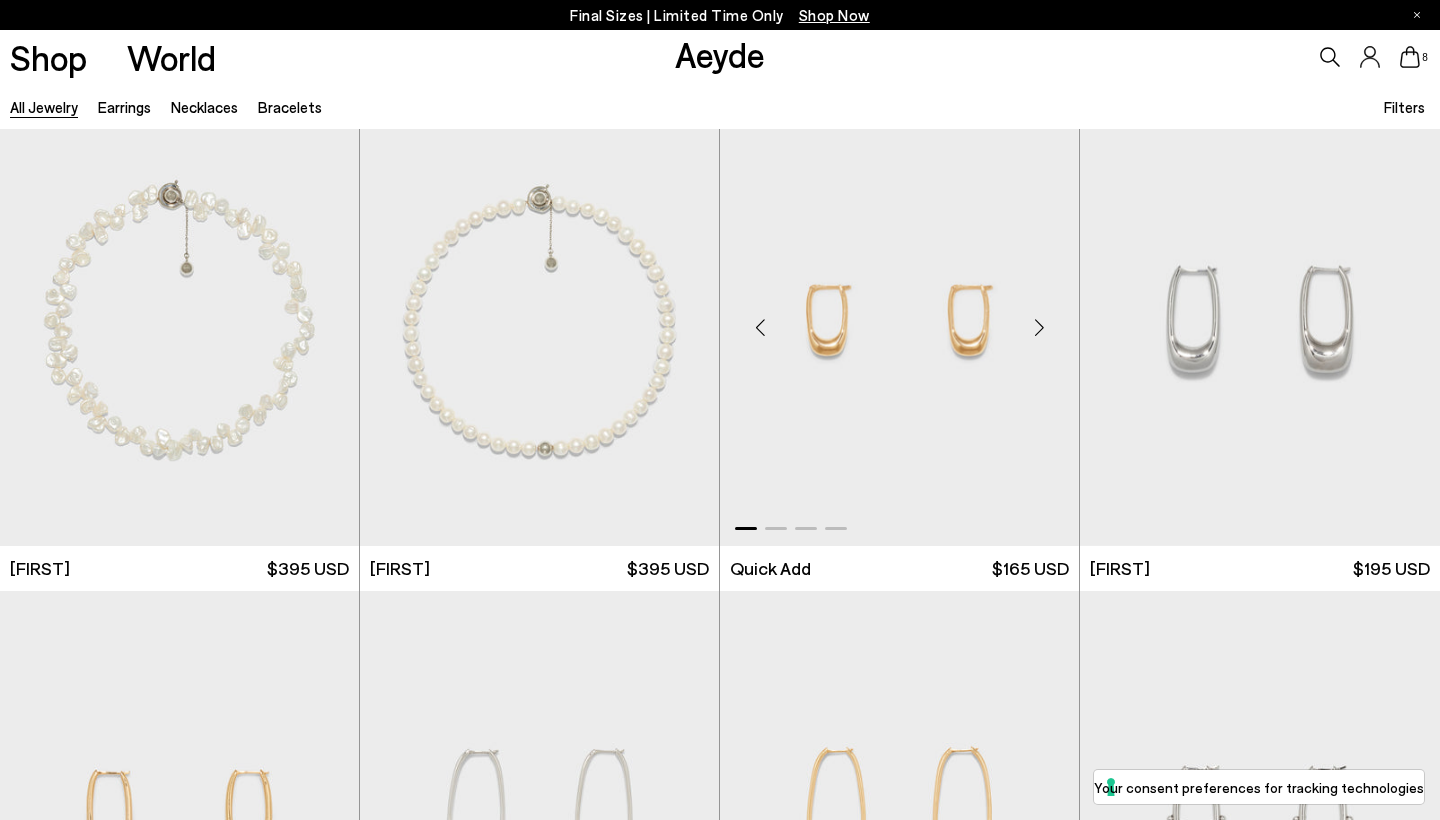 click at bounding box center [1039, 328] 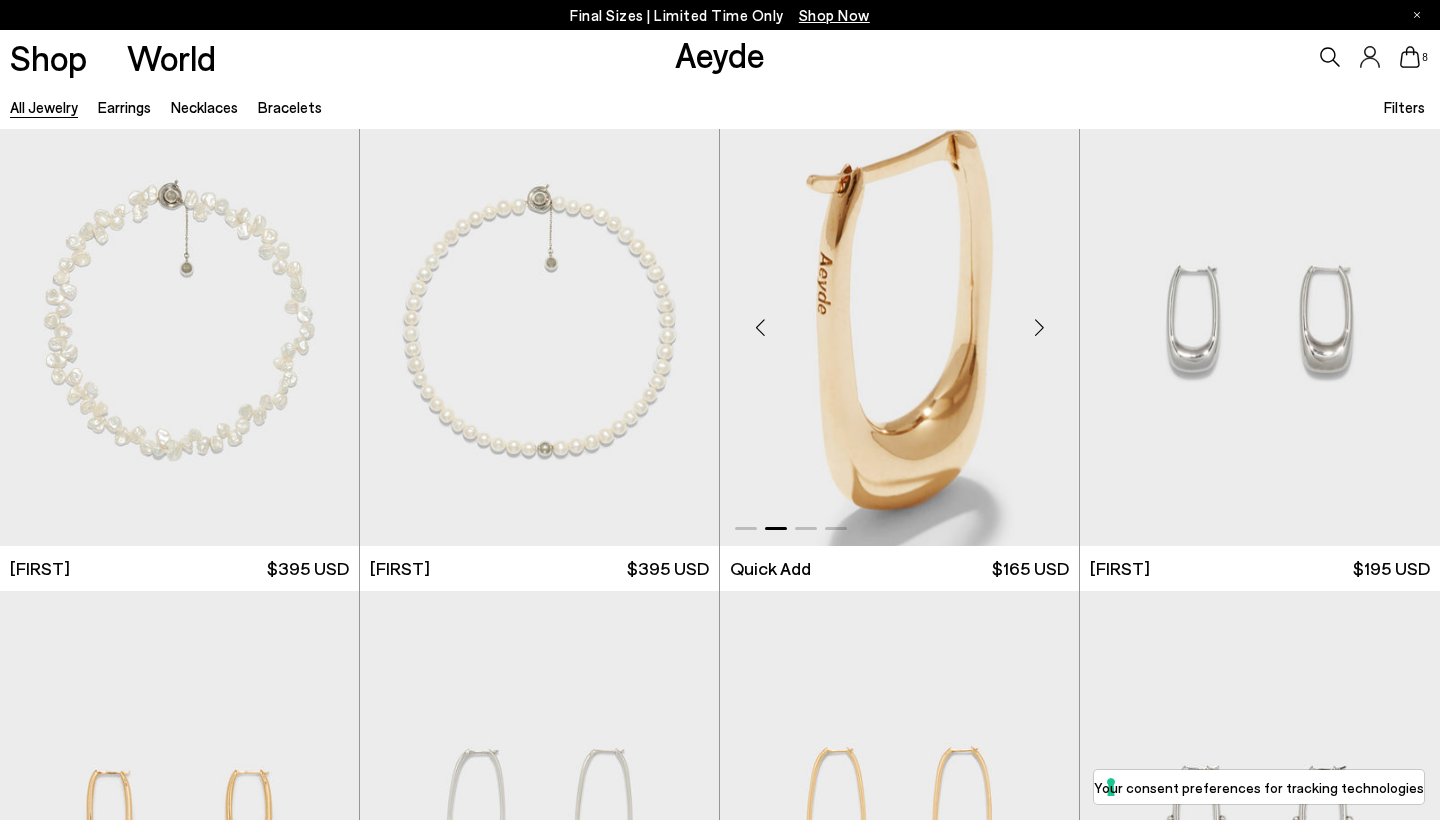 click at bounding box center (1039, 328) 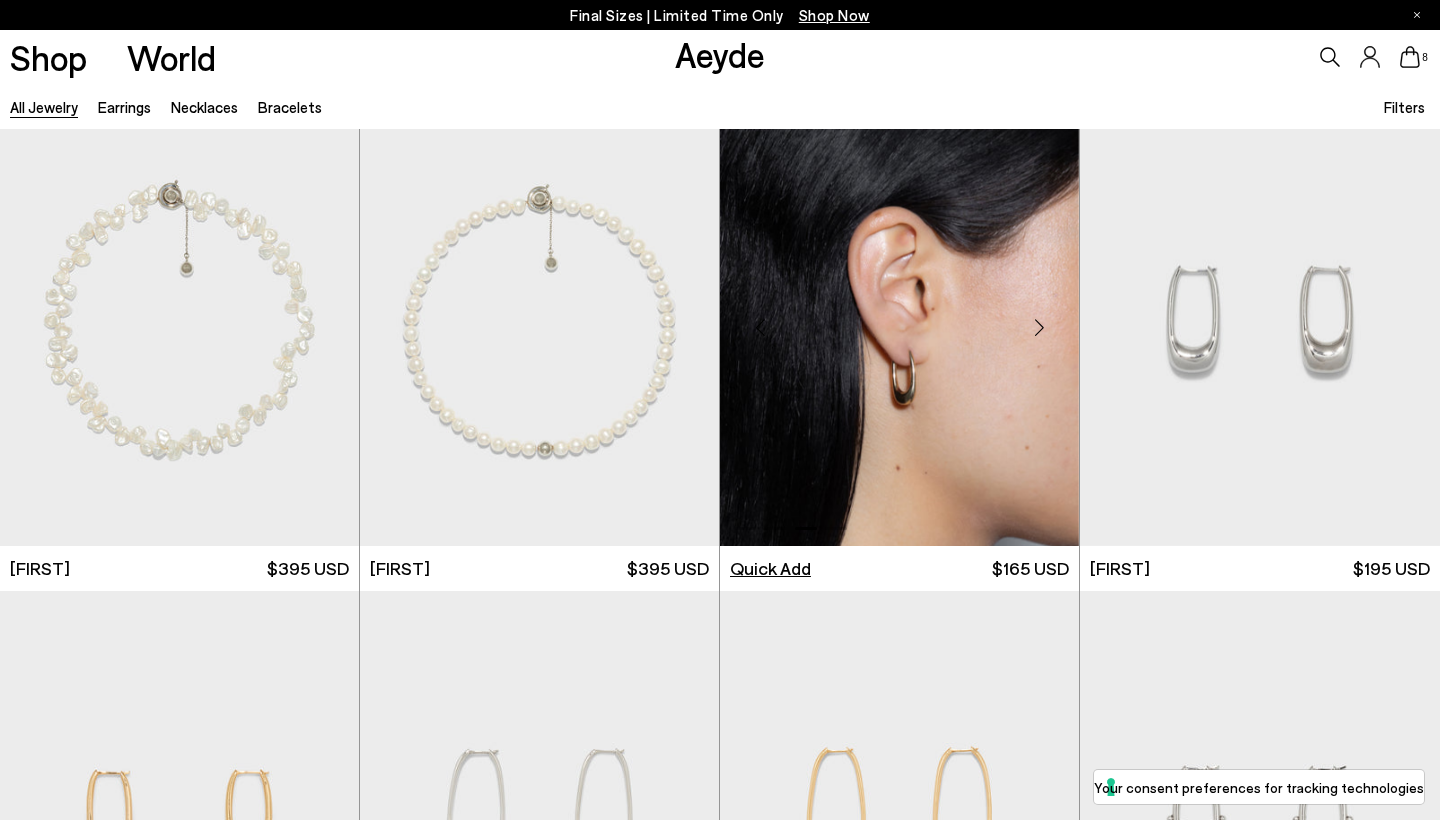 click on "Quick Add" at bounding box center (770, 568) 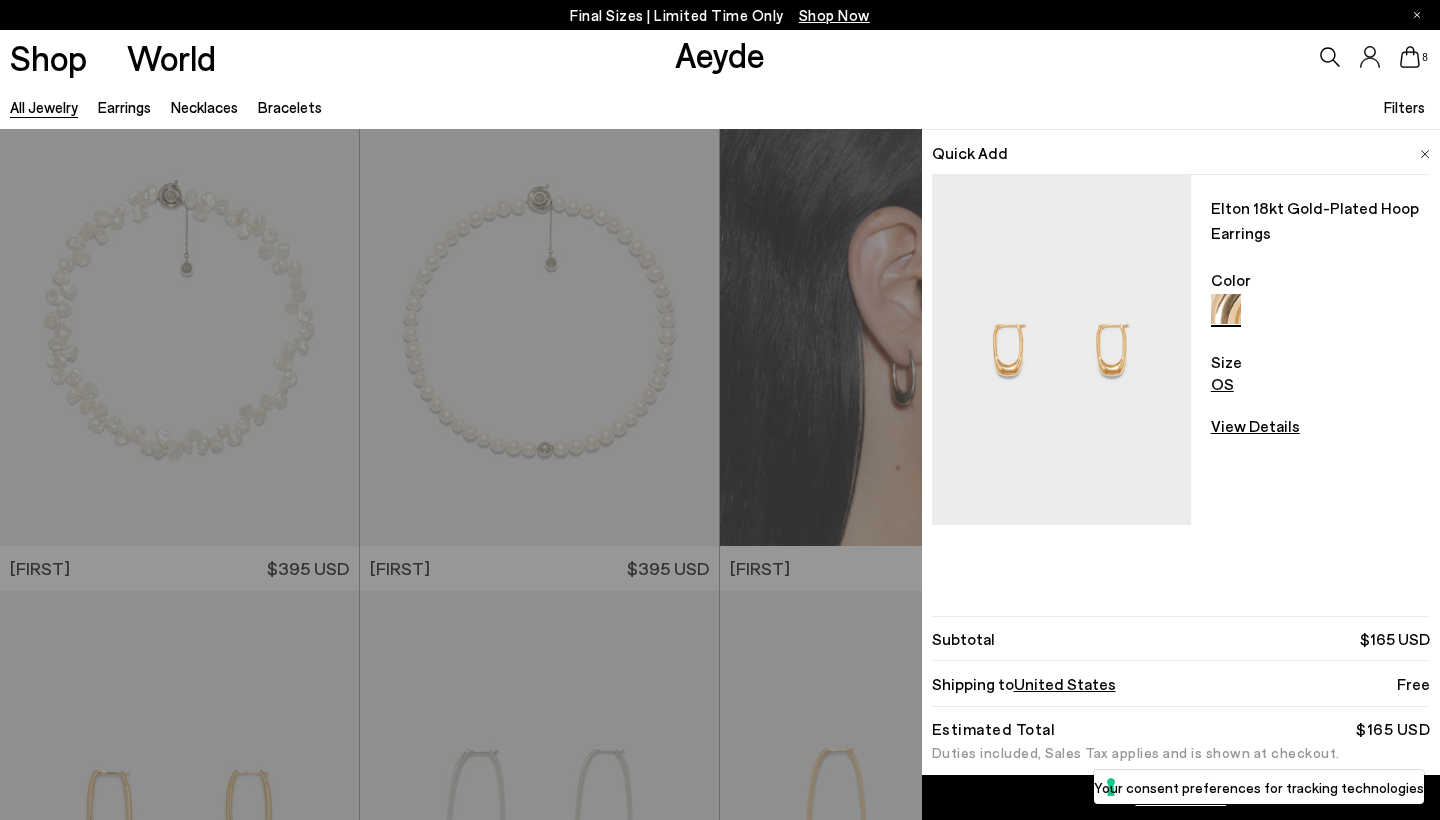 click on "Quick Add
Elton 18kt Gold-Plated Hoop Earrings
Color
Size
OS
View Details
Order Summary
Alfie leather loafers
Size
39.5
$495 USD
- +" at bounding box center [720, 474] 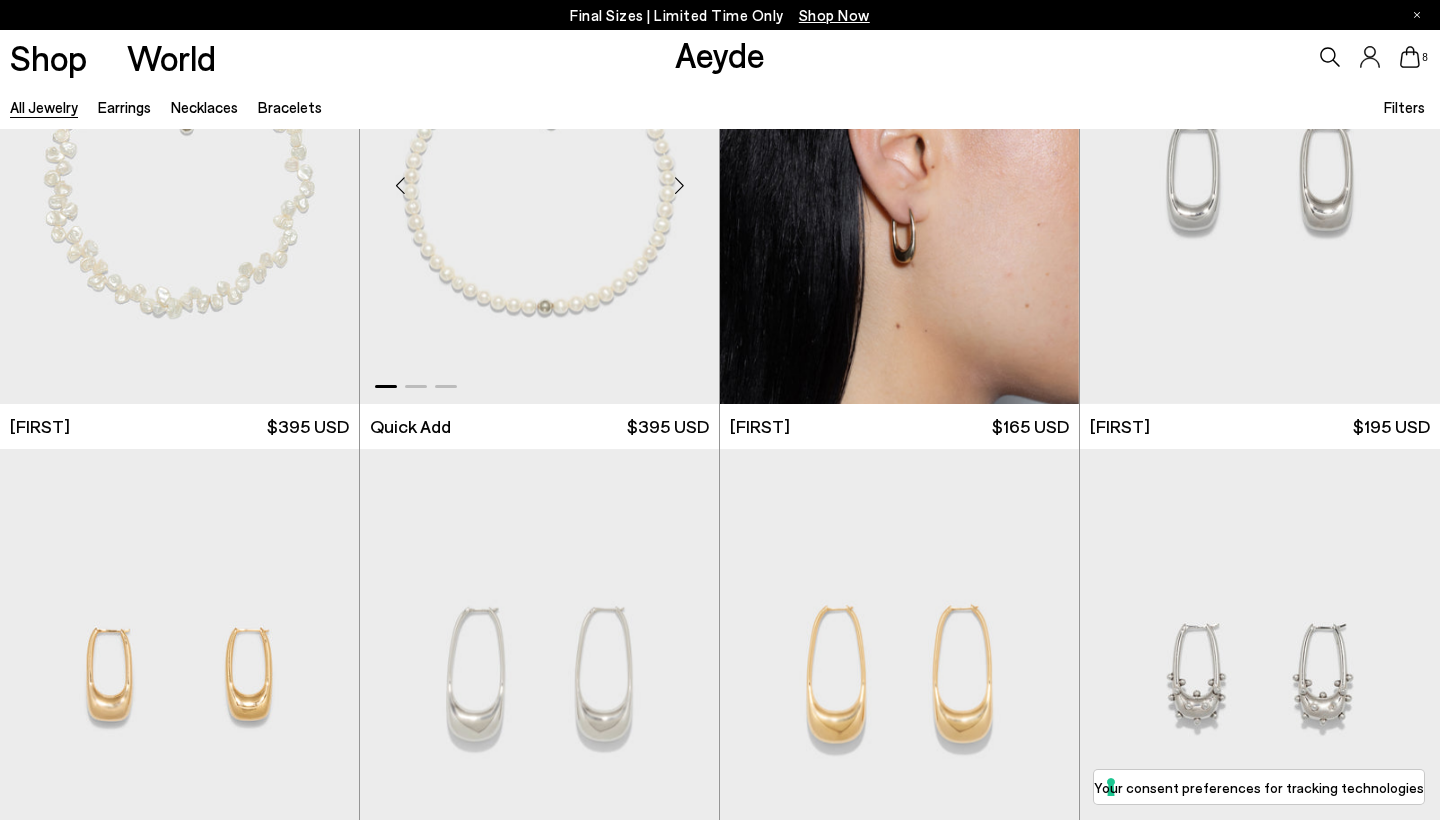 scroll, scrollTop: 7642, scrollLeft: 0, axis: vertical 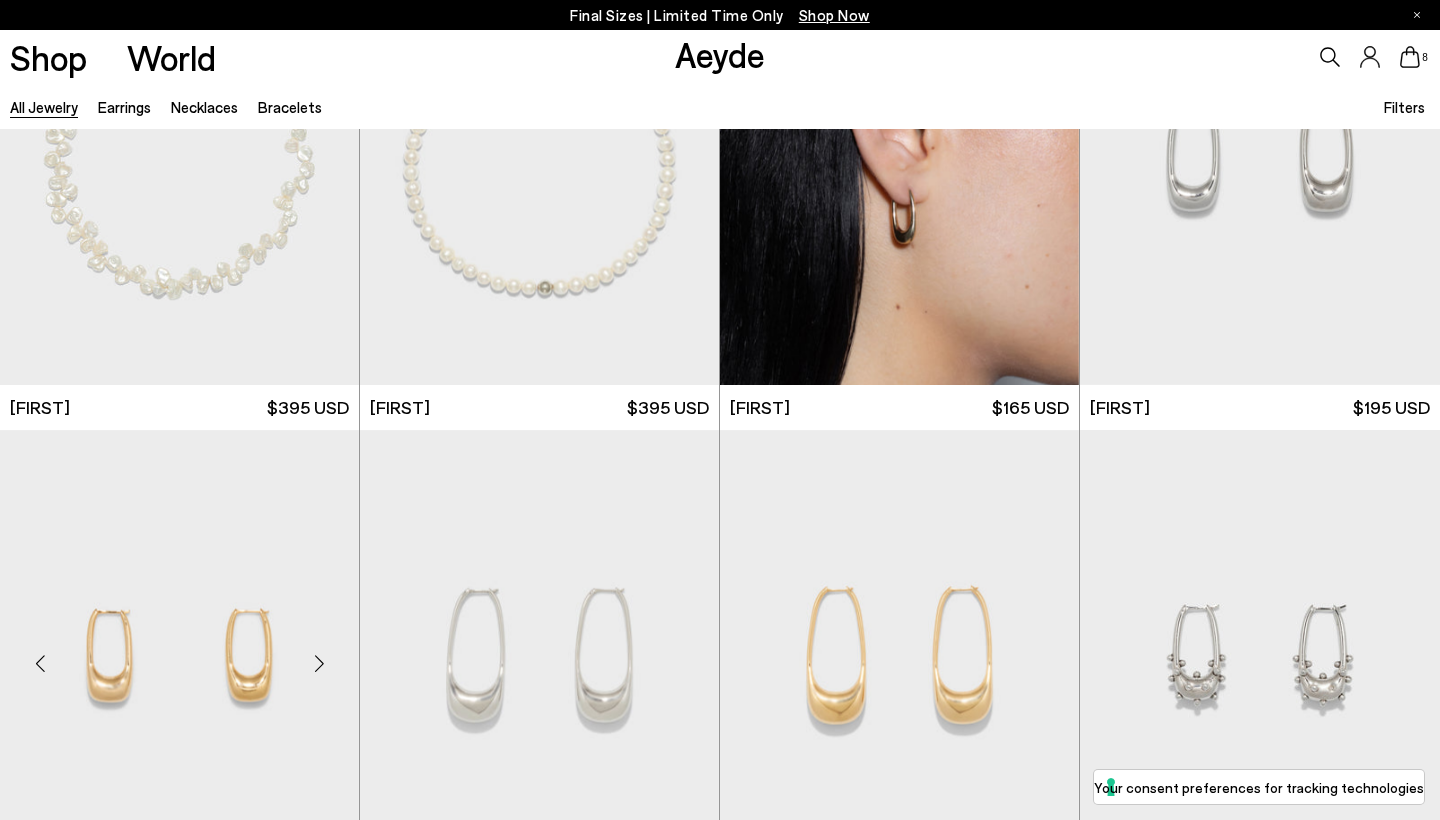 click at bounding box center (319, 663) 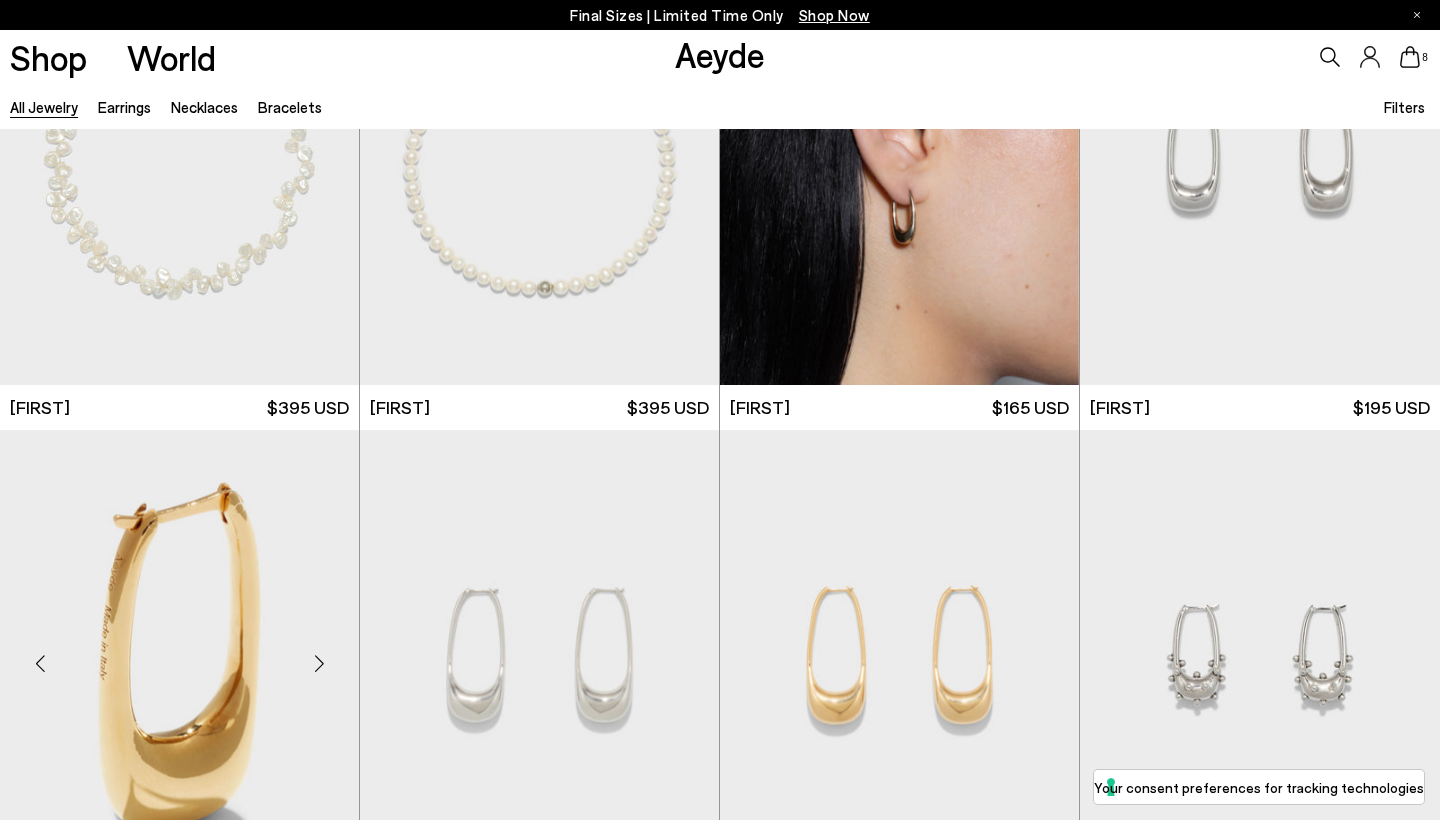 click at bounding box center (319, 663) 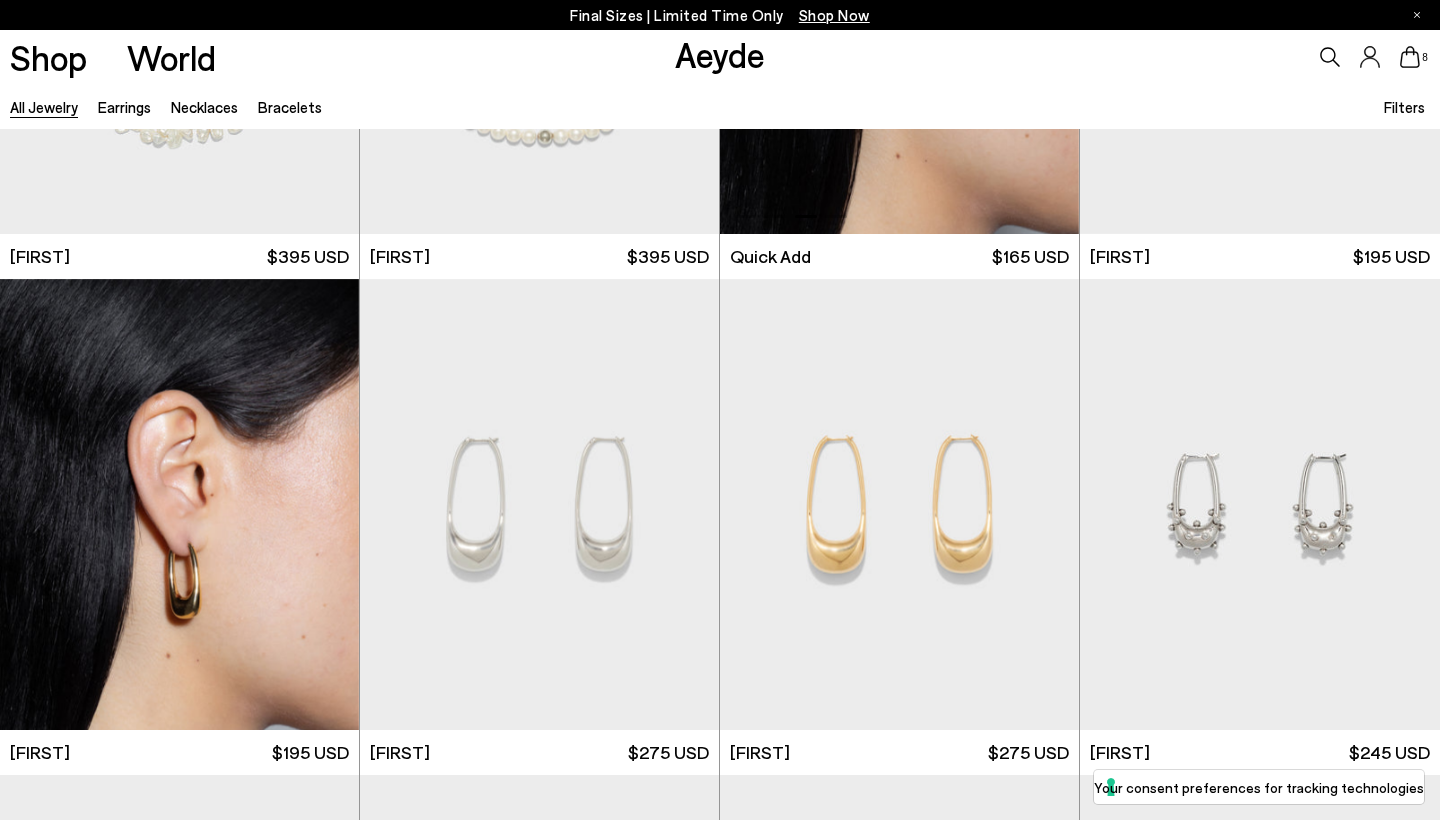 scroll, scrollTop: 7903, scrollLeft: 0, axis: vertical 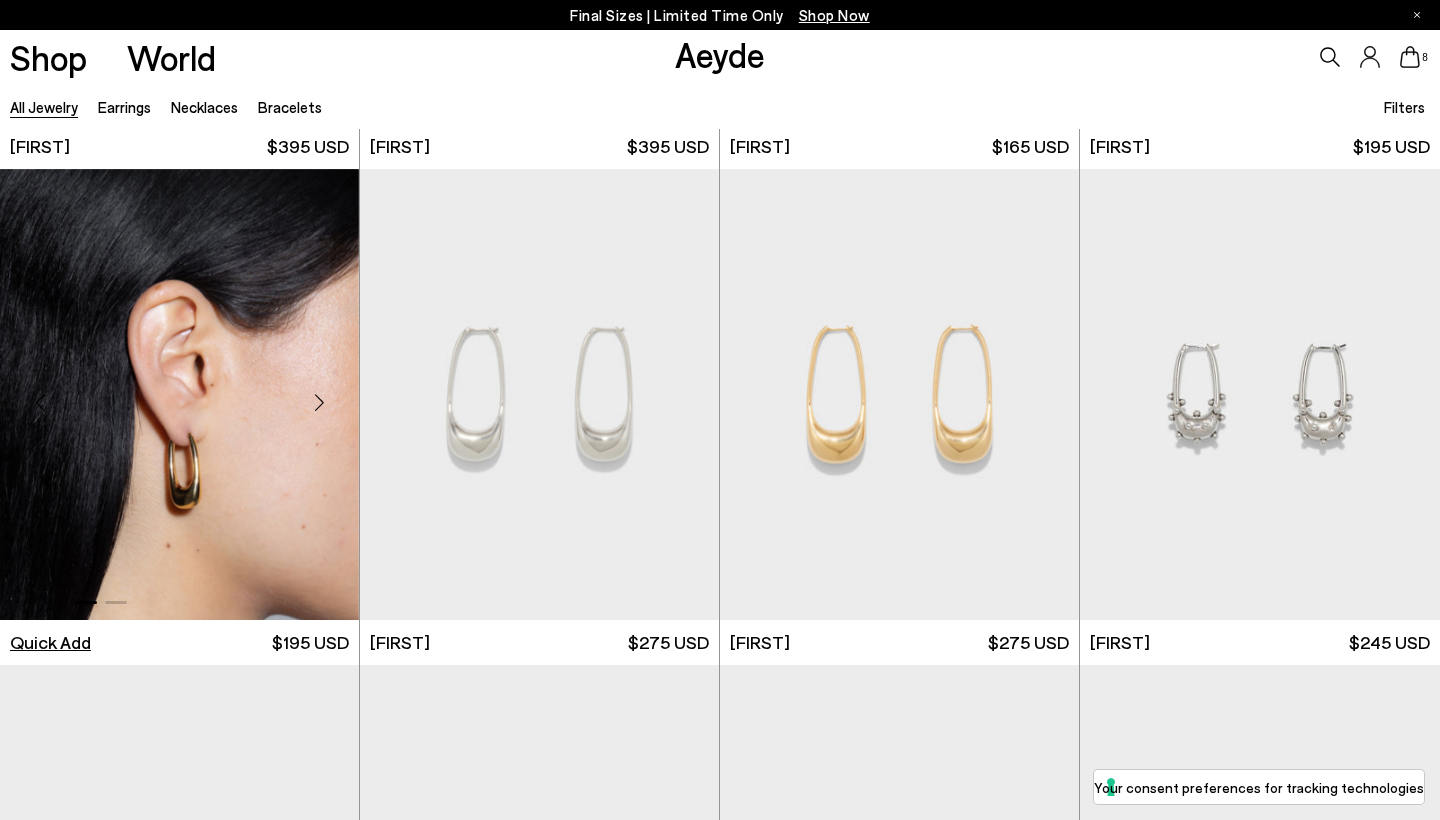 click on "Quick Add" at bounding box center [50, 642] 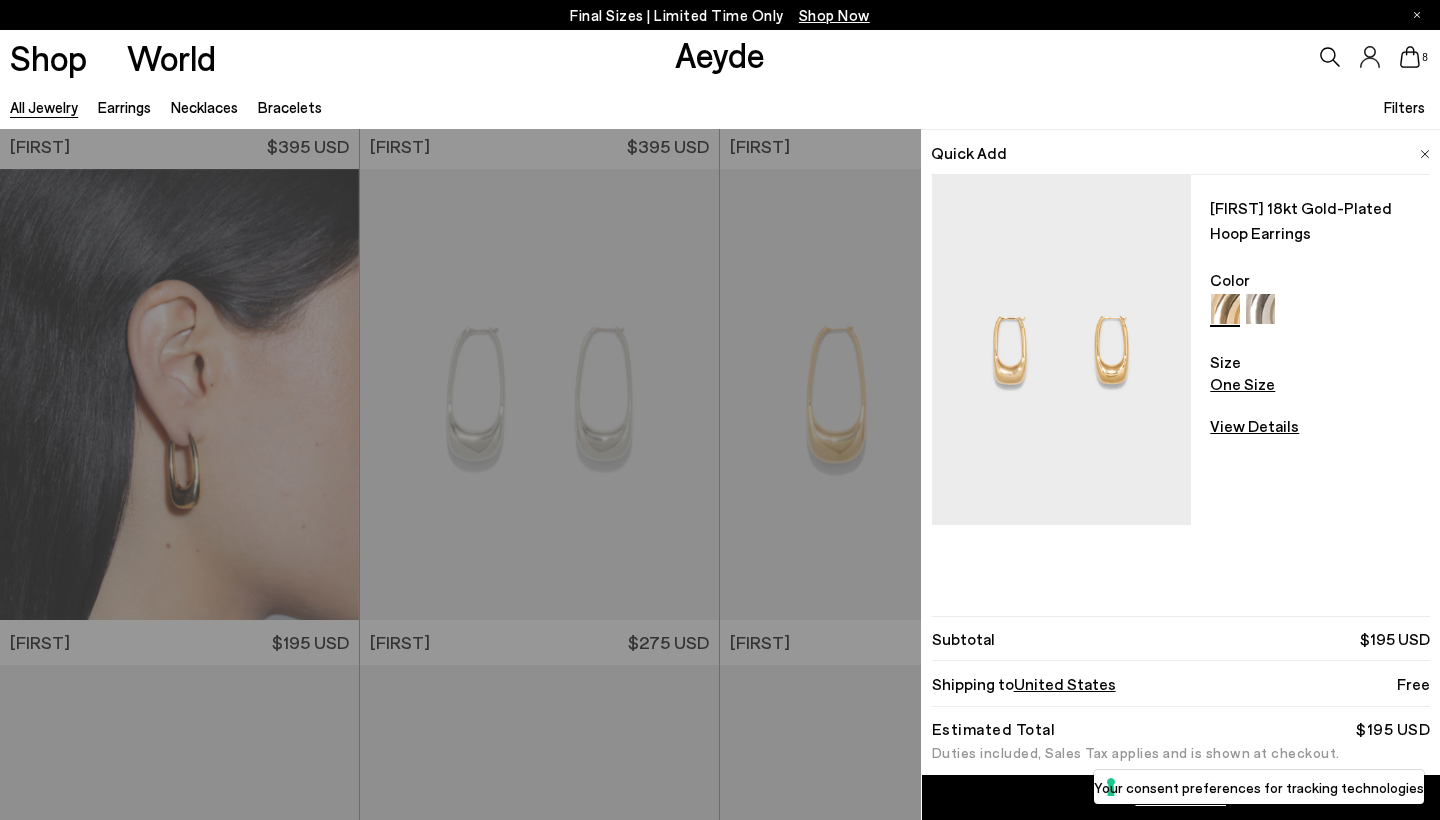 click on "Quick Add
Ellis 18kt Gold-Plated Hoop Earrings
Color
Size
One Size
View Details
Order Summary
Alfie leather loafers
Size
39.5
$495 USD" at bounding box center [720, 474] 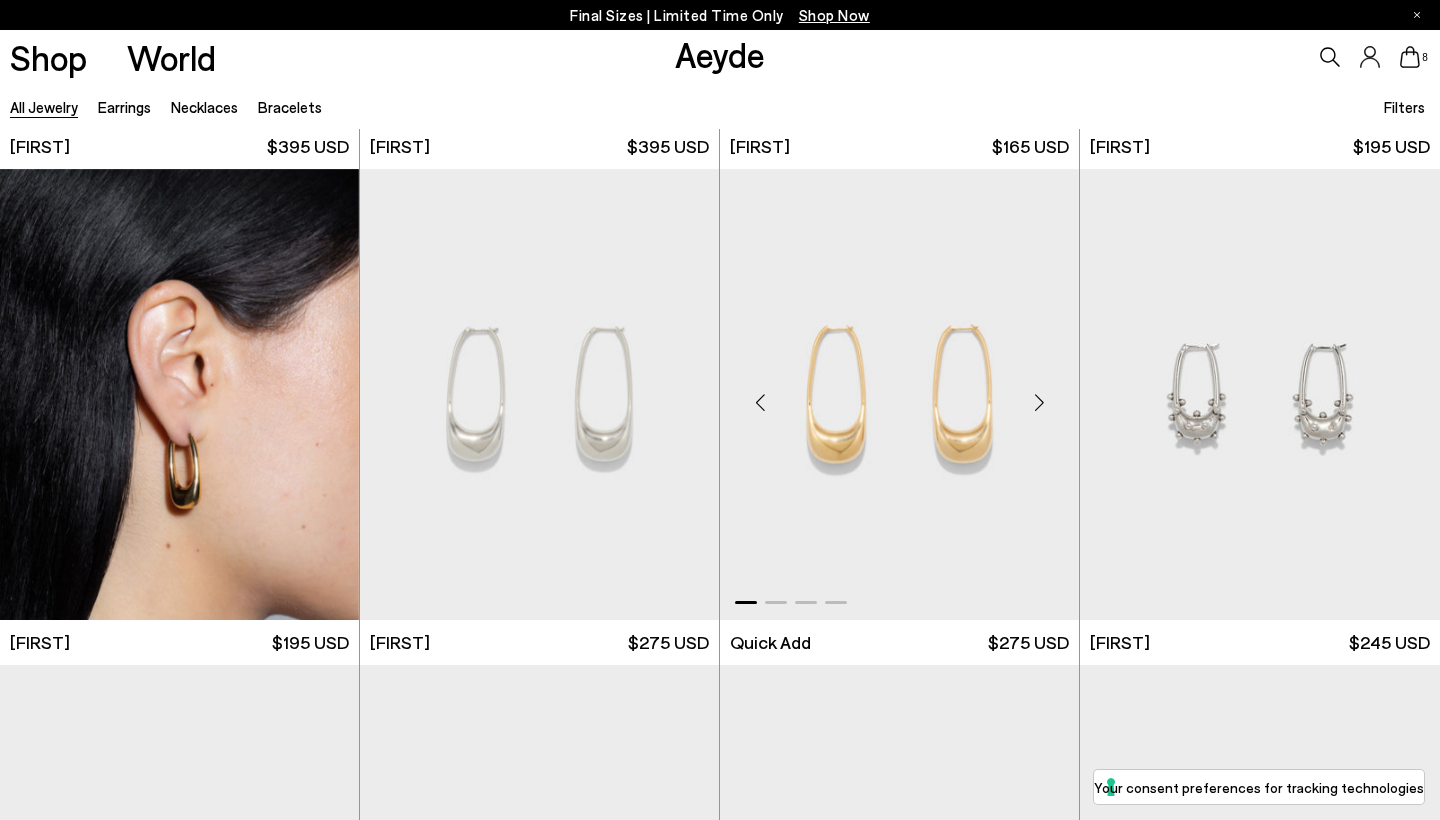 click at bounding box center (1039, 402) 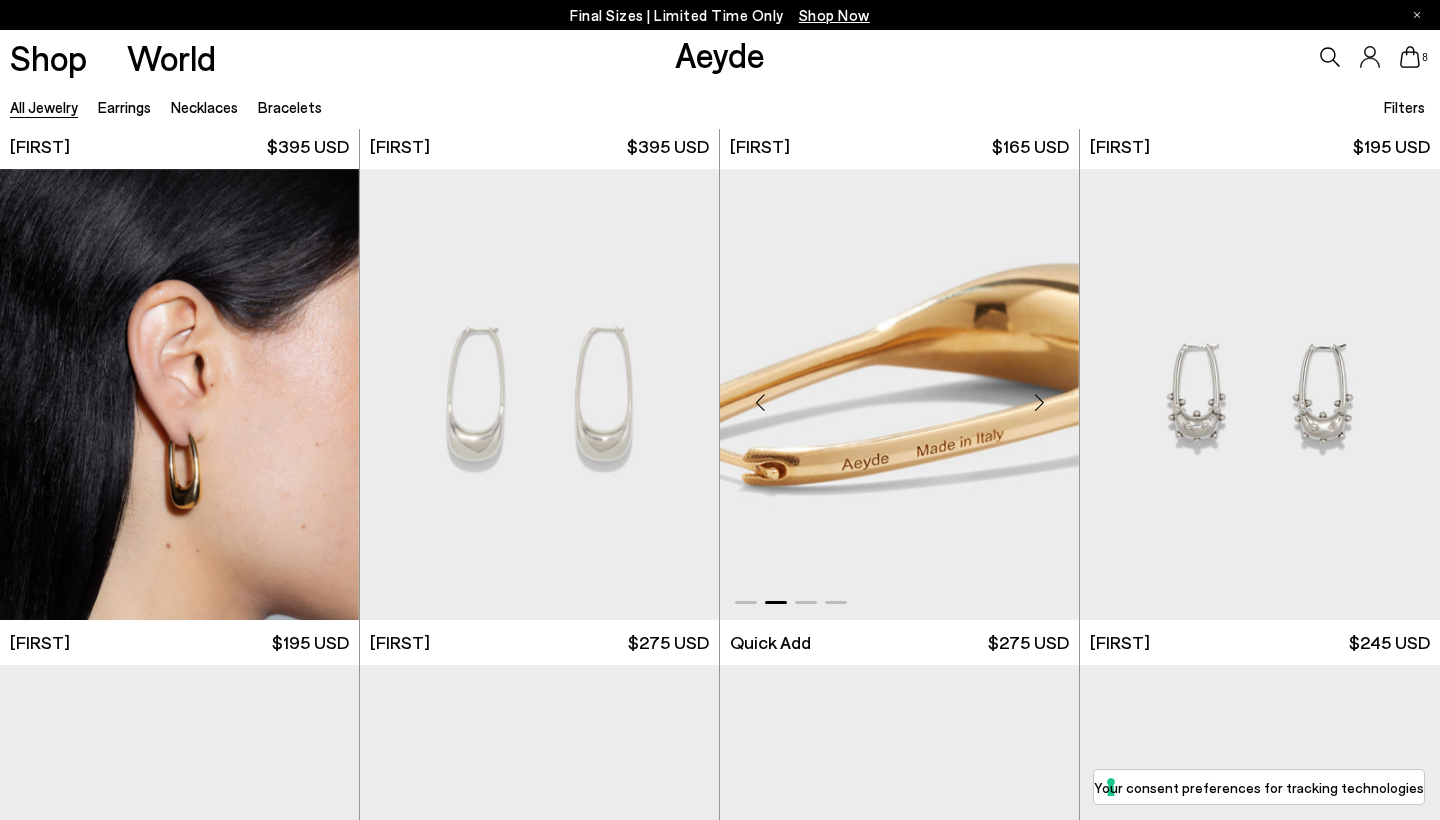 click at bounding box center (1039, 402) 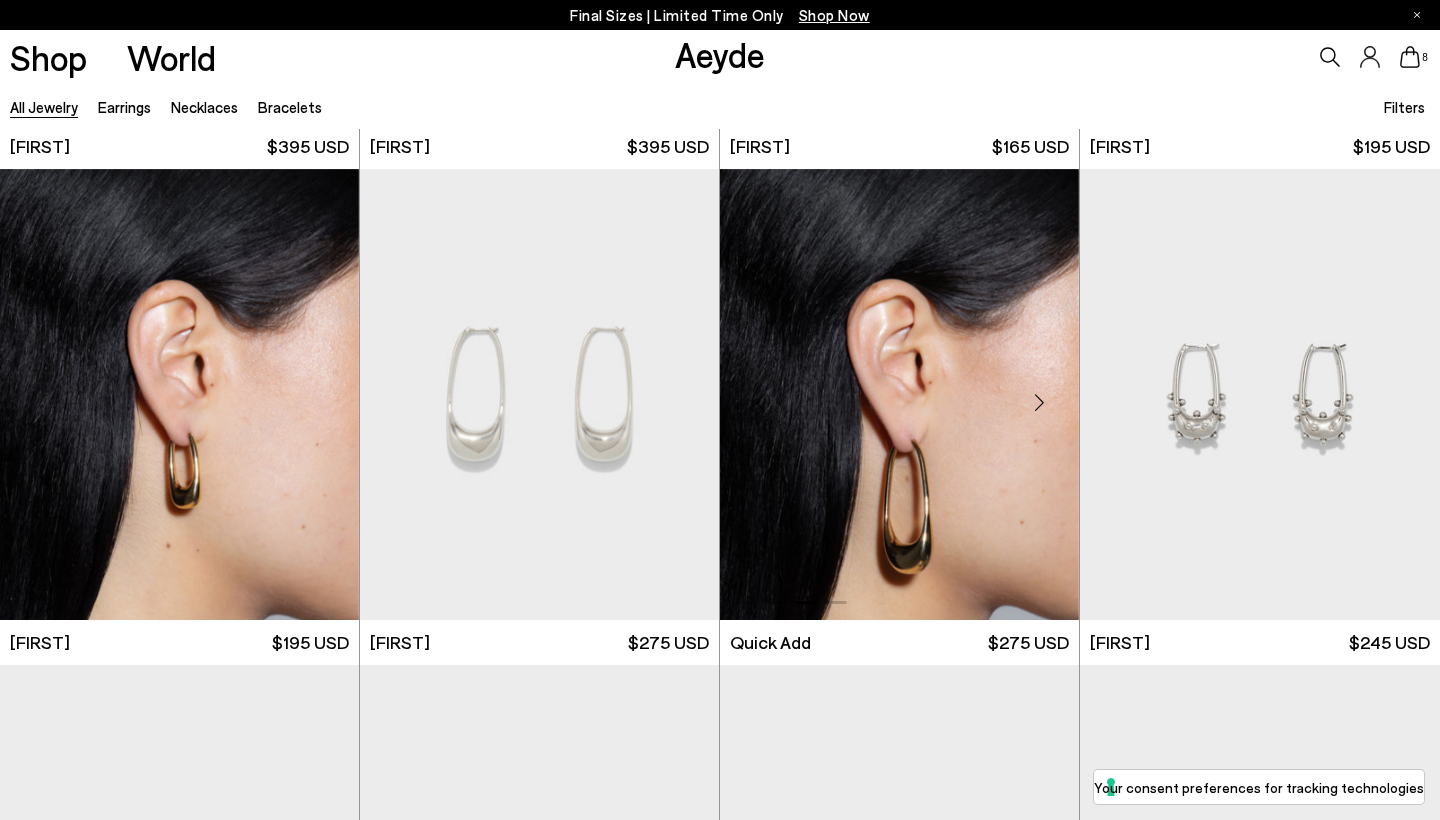 click at bounding box center (1039, 402) 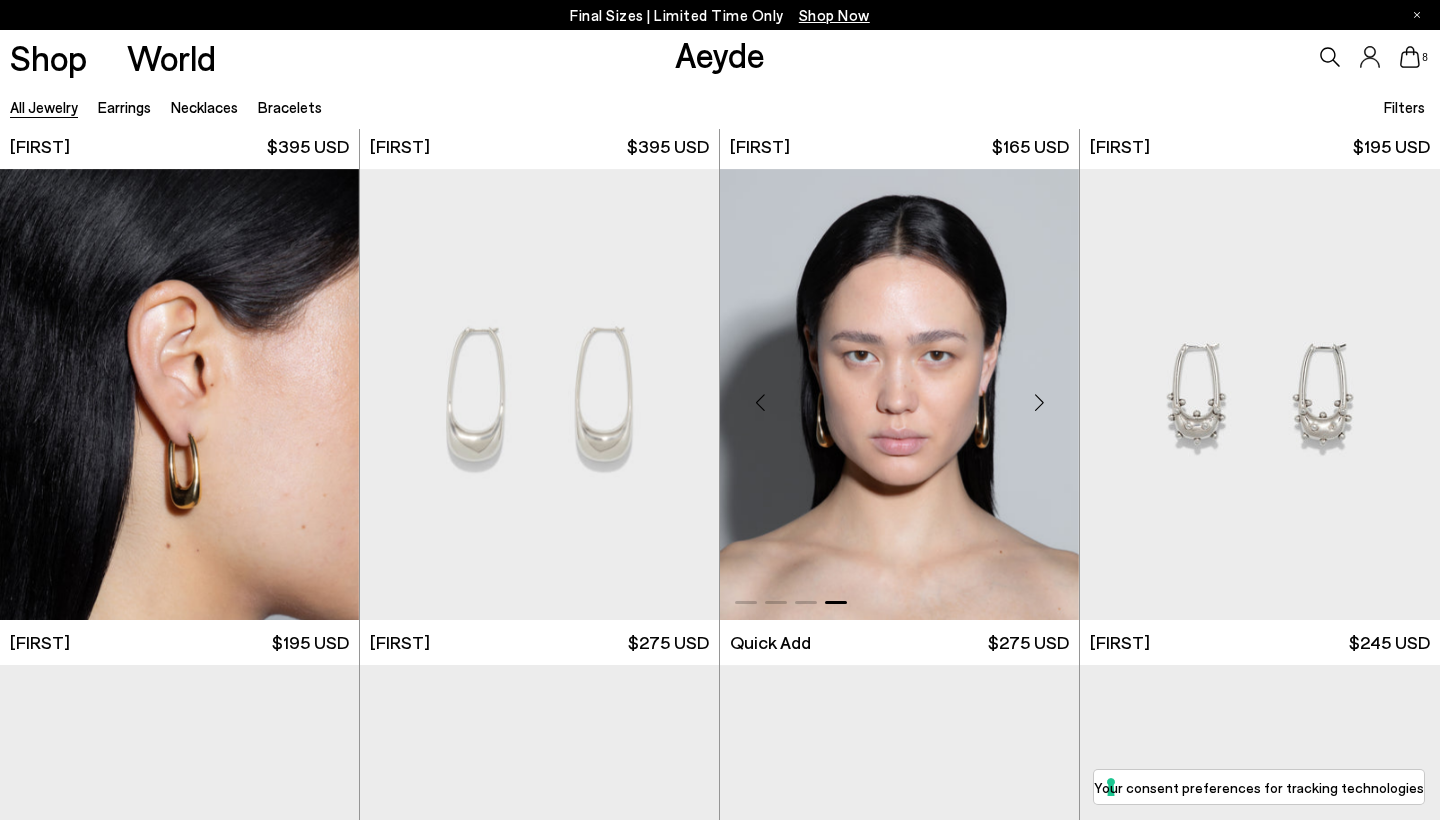 click at bounding box center [1039, 402] 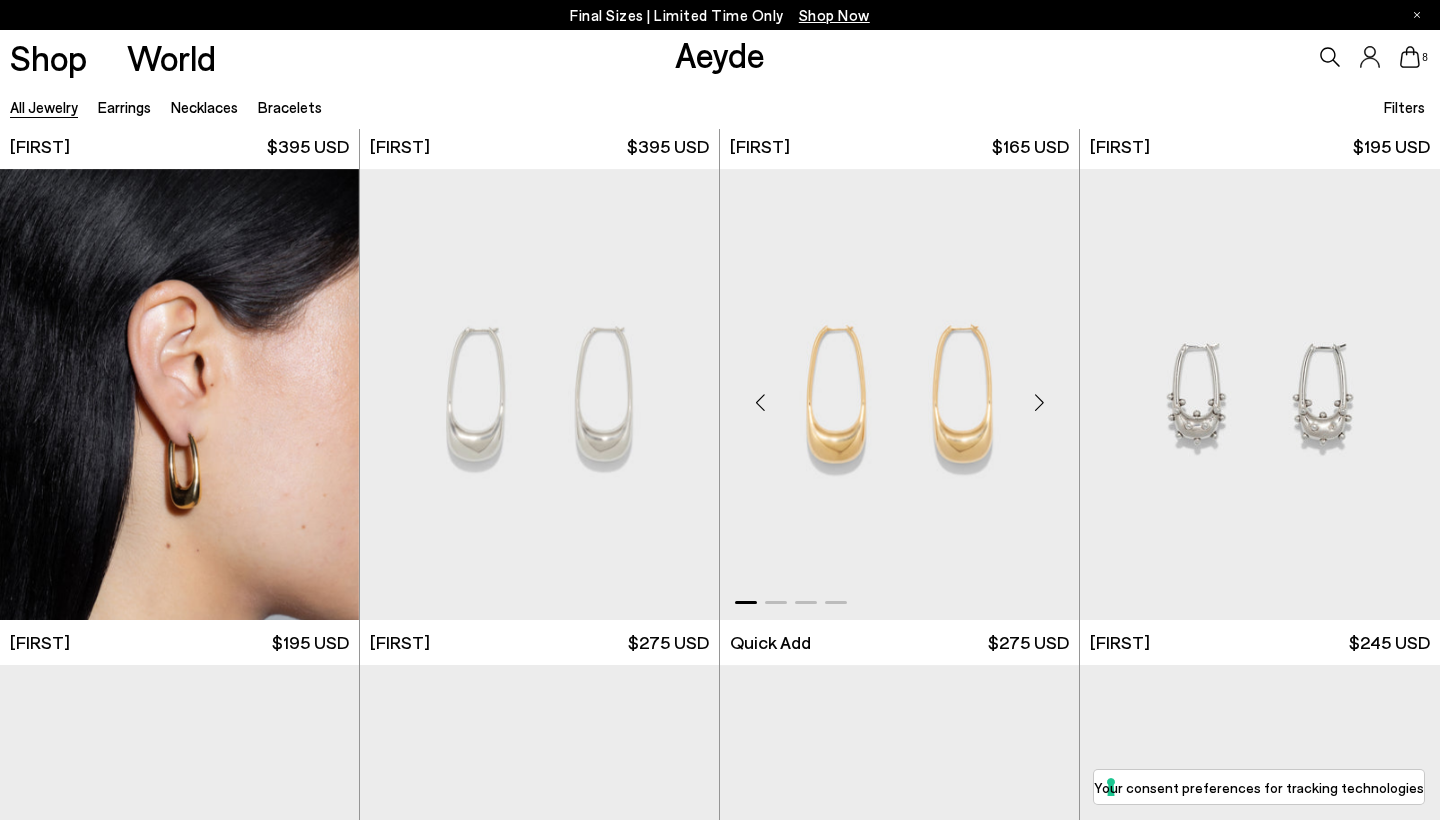 click at bounding box center [1039, 402] 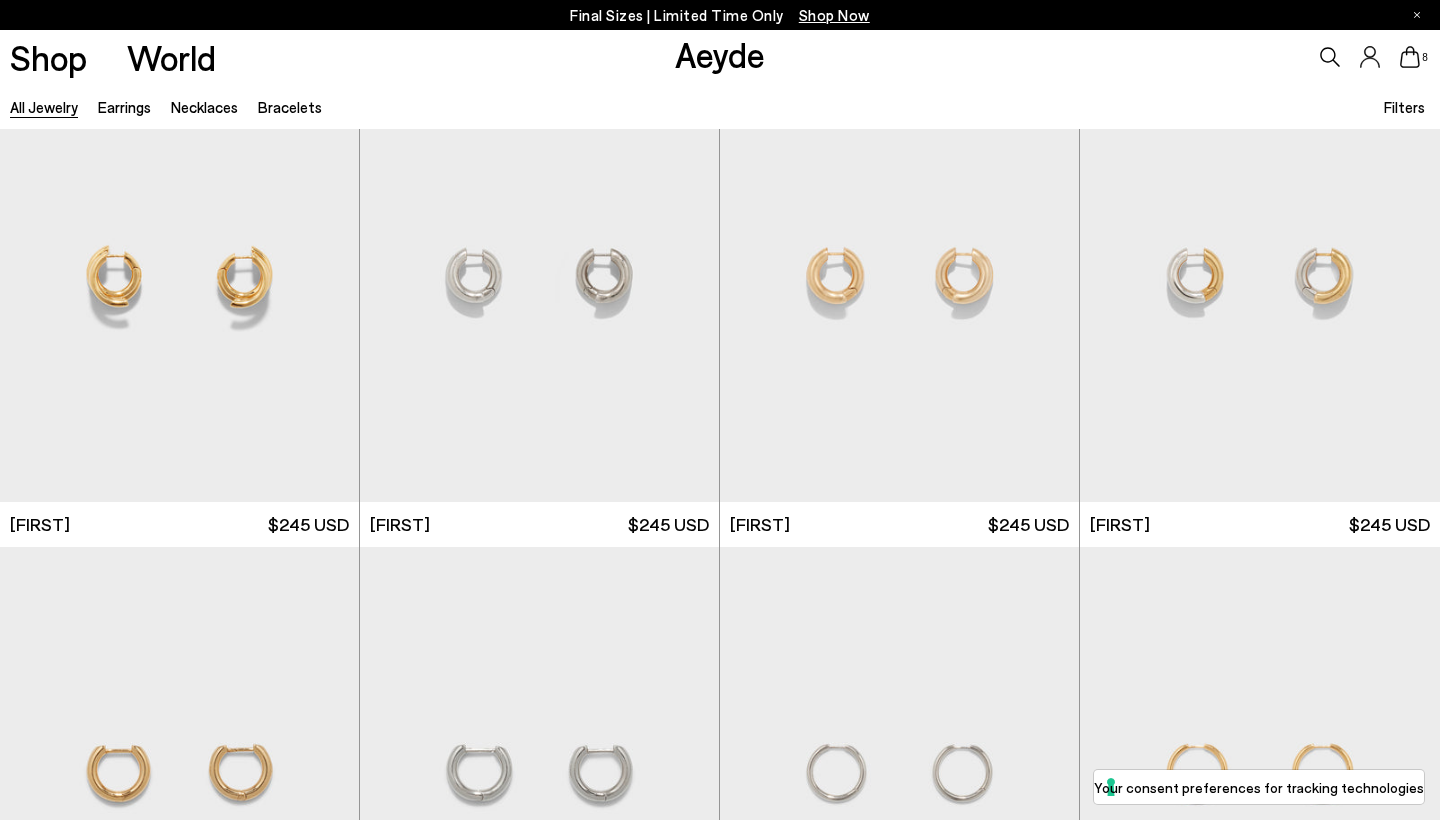 scroll, scrollTop: 9564, scrollLeft: 0, axis: vertical 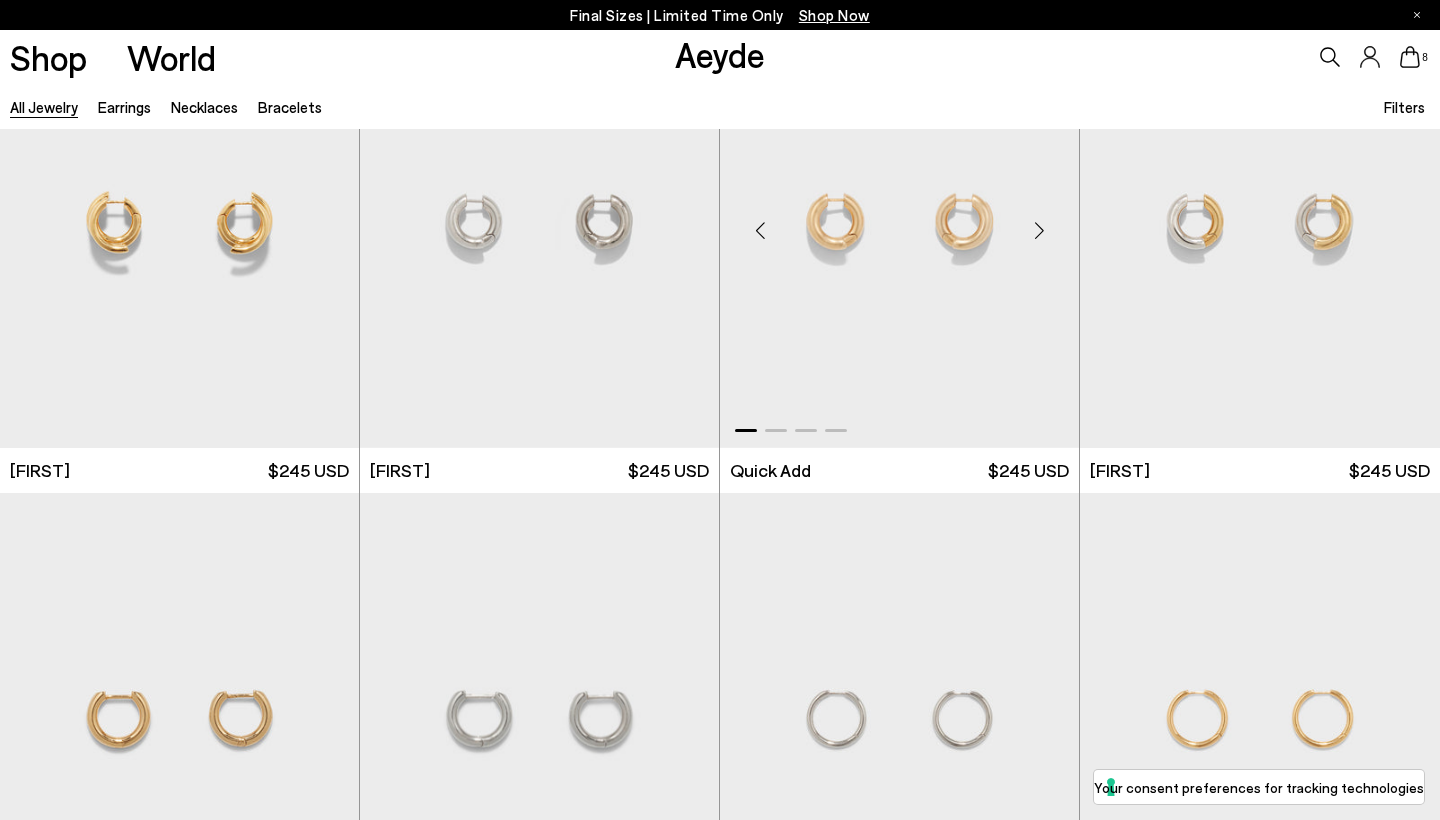 click at bounding box center [1039, 230] 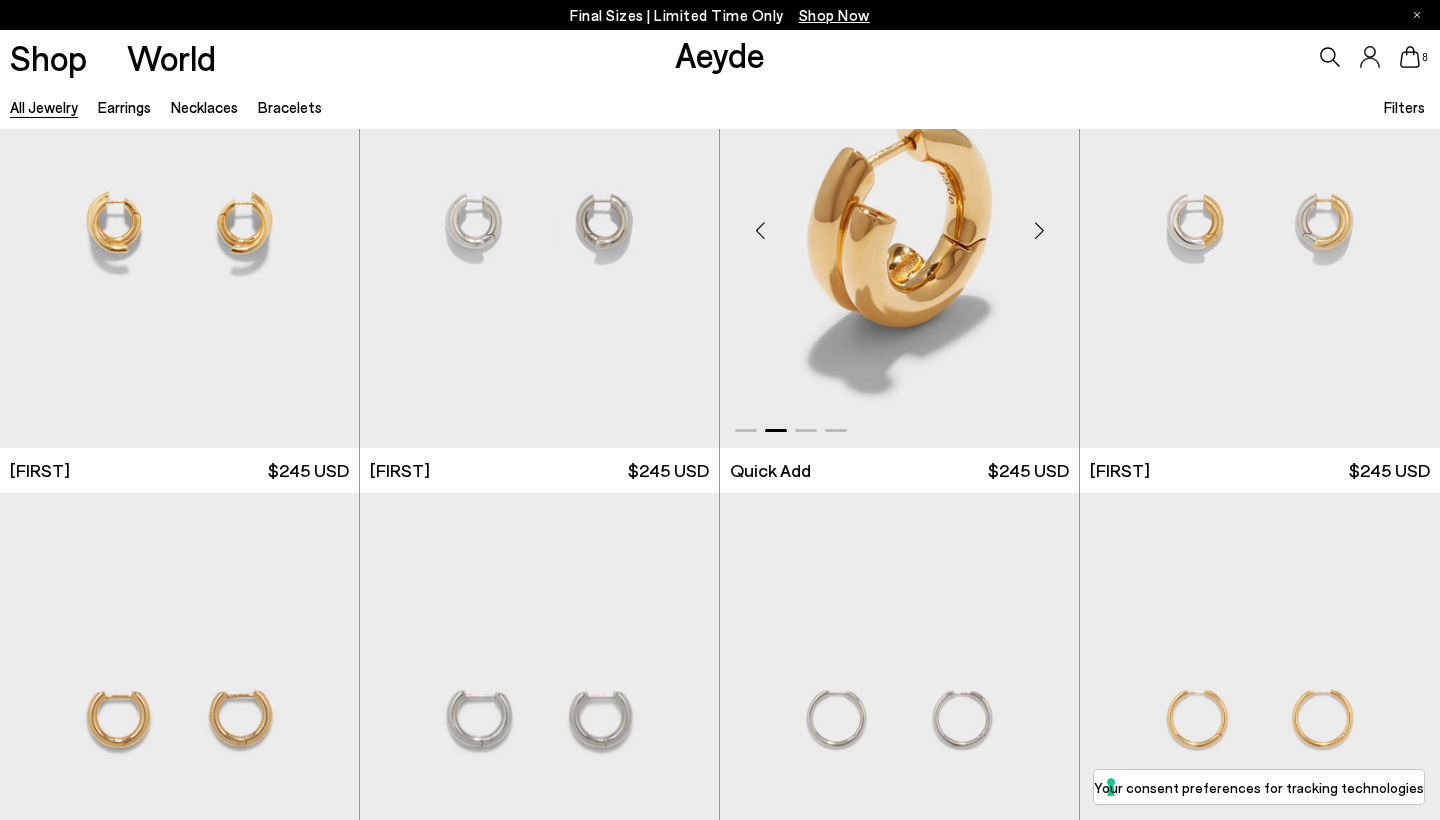 click at bounding box center [1039, 230] 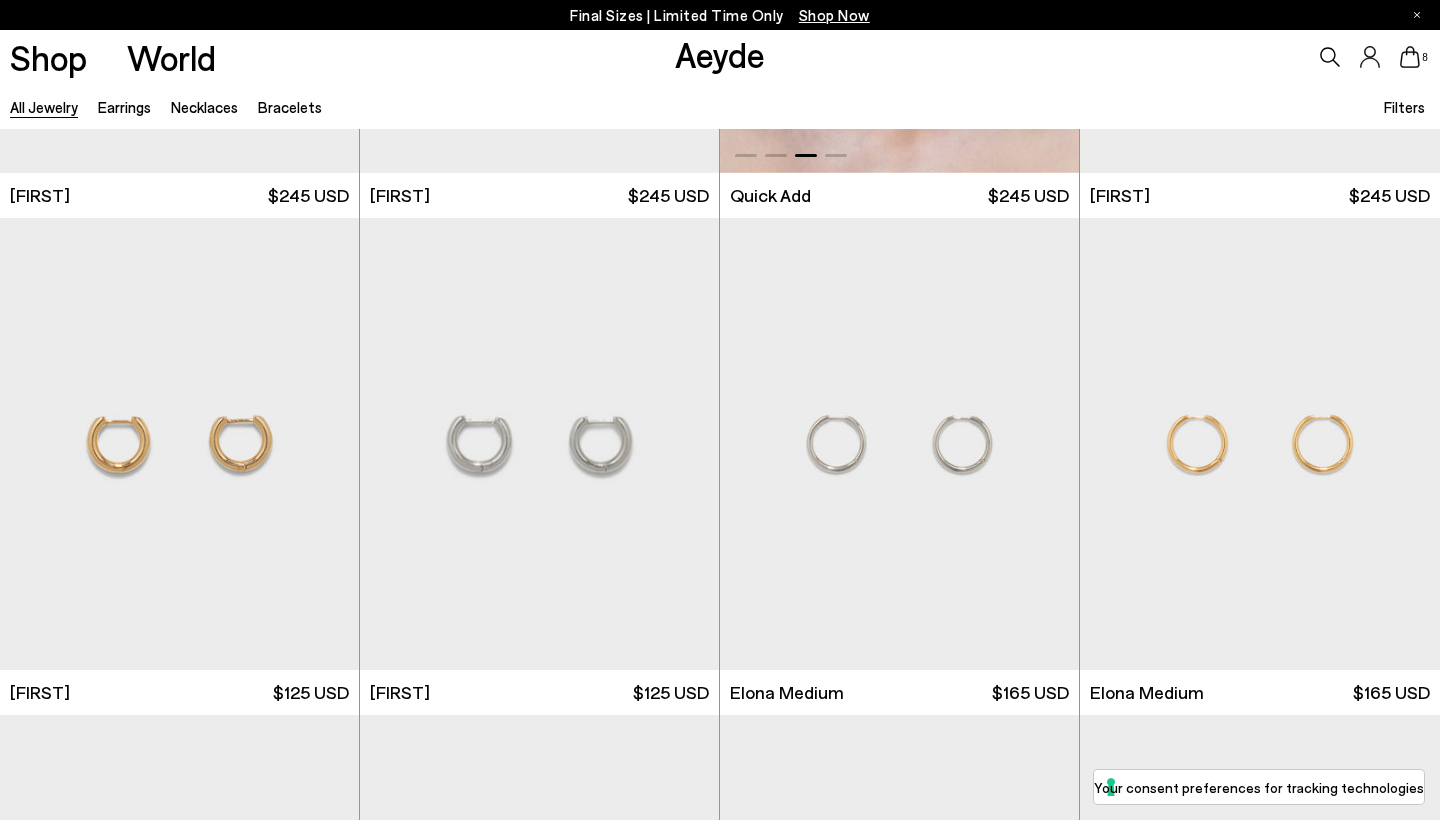 scroll, scrollTop: 9844, scrollLeft: 0, axis: vertical 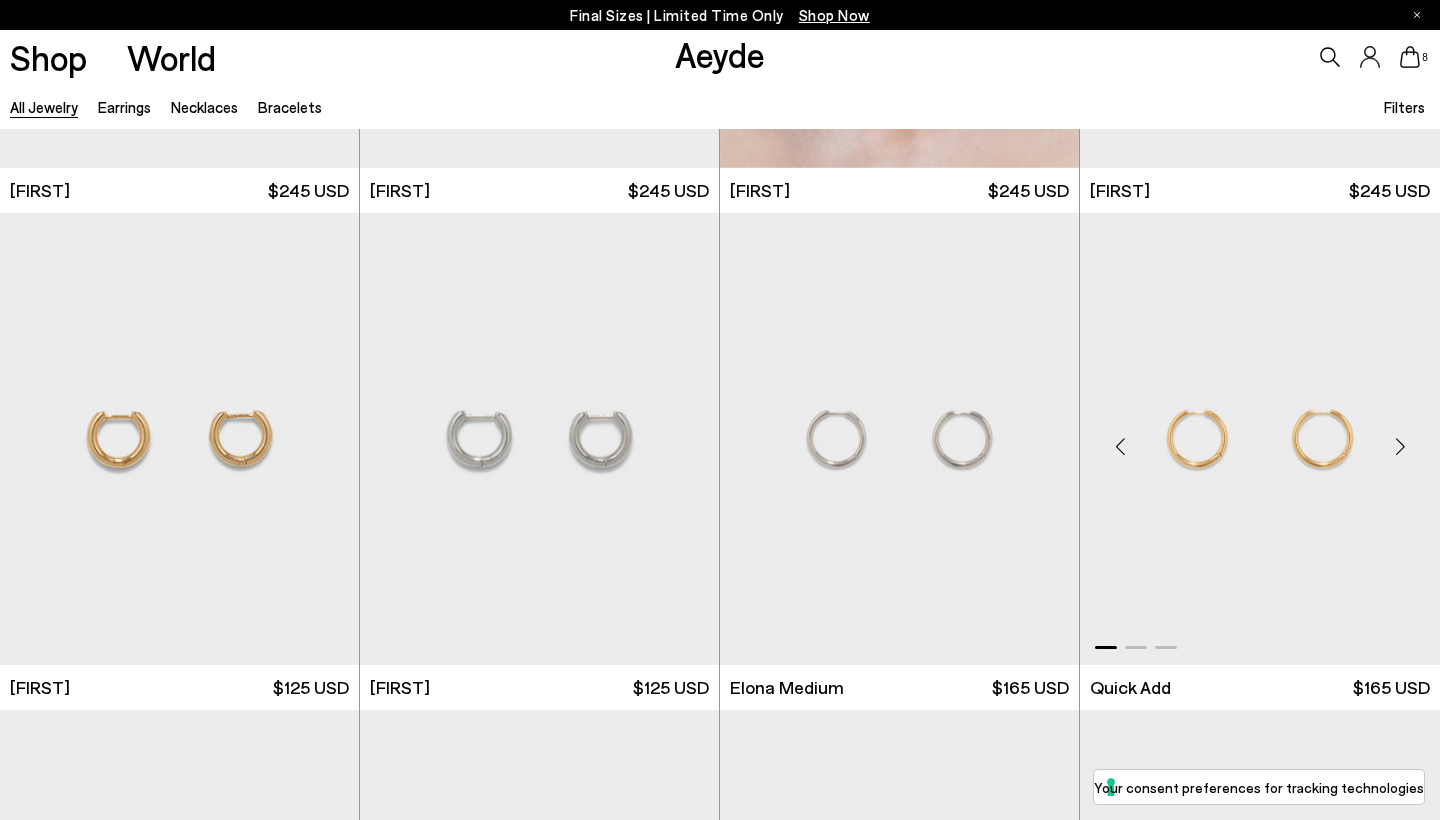 click at bounding box center (1400, 447) 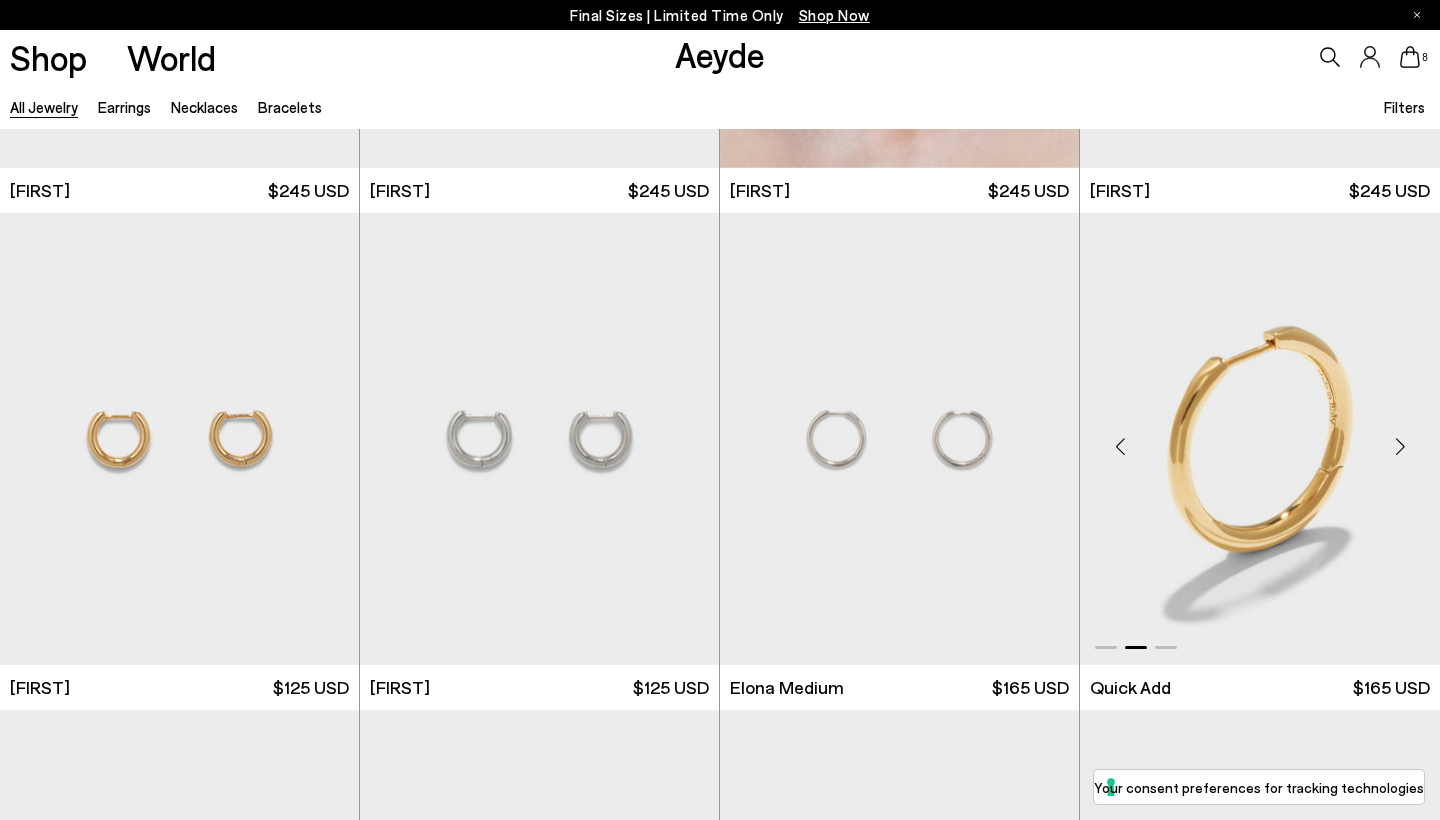 click at bounding box center [1400, 447] 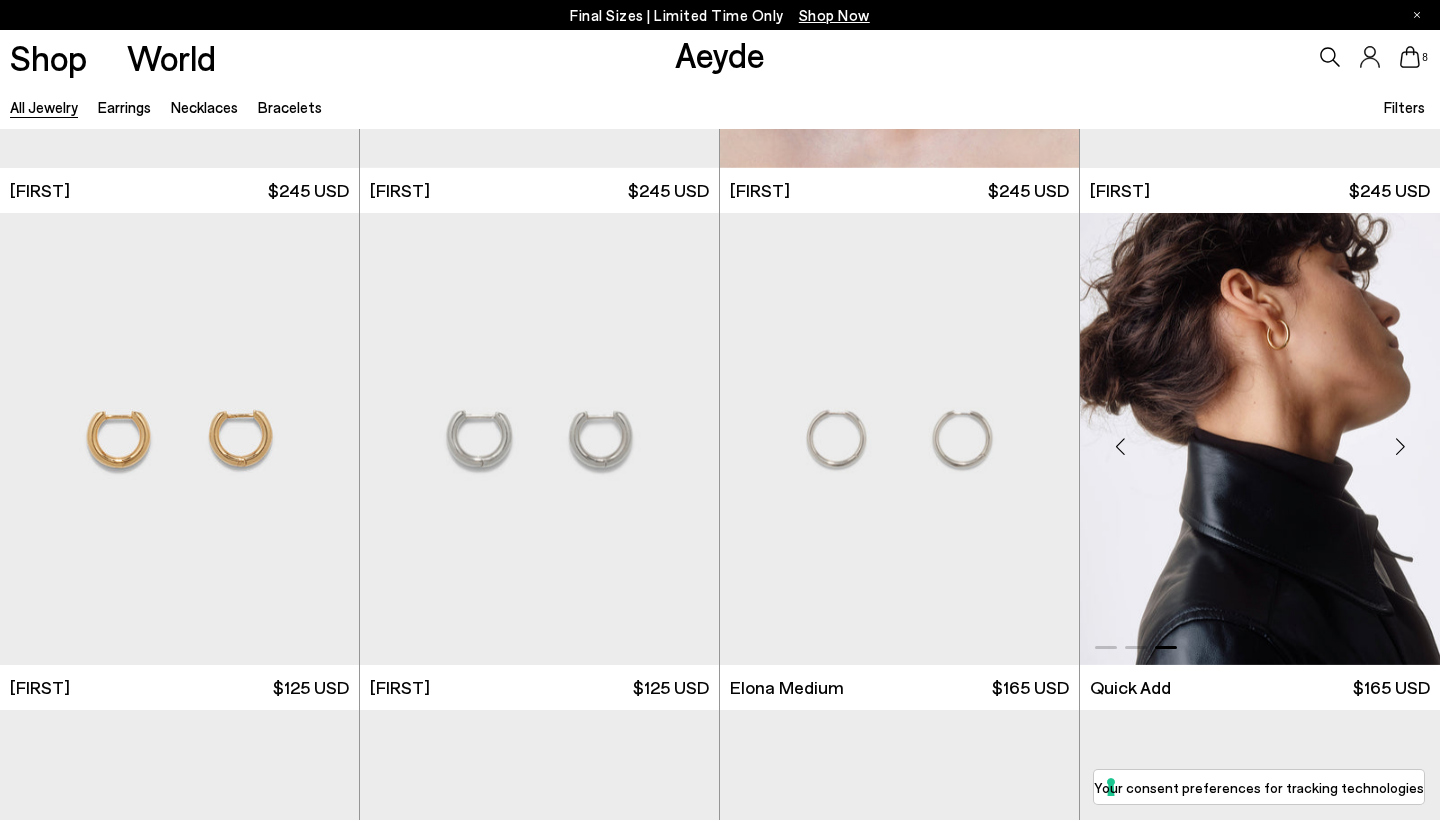 click at bounding box center (1400, 447) 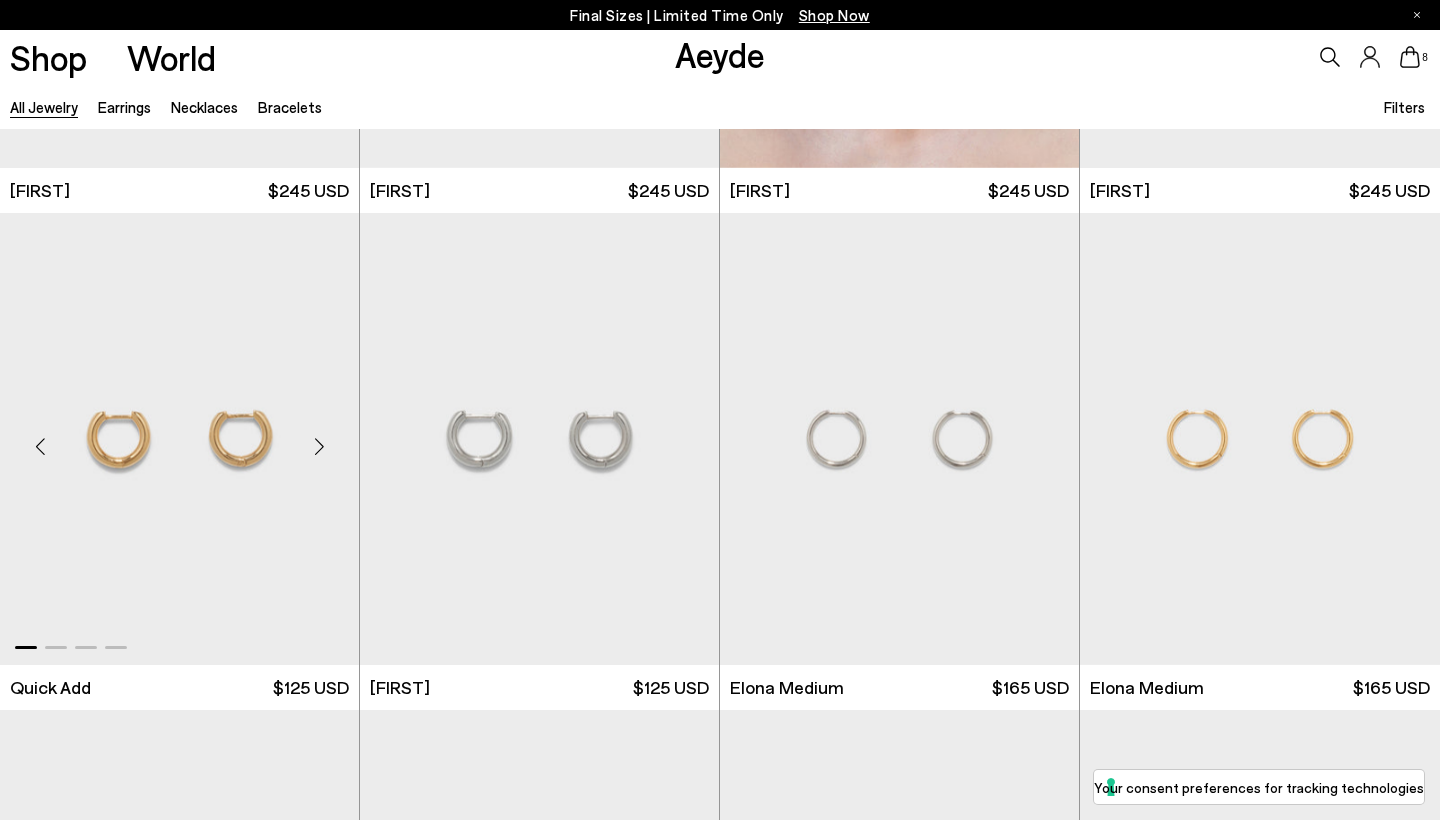 click at bounding box center (319, 447) 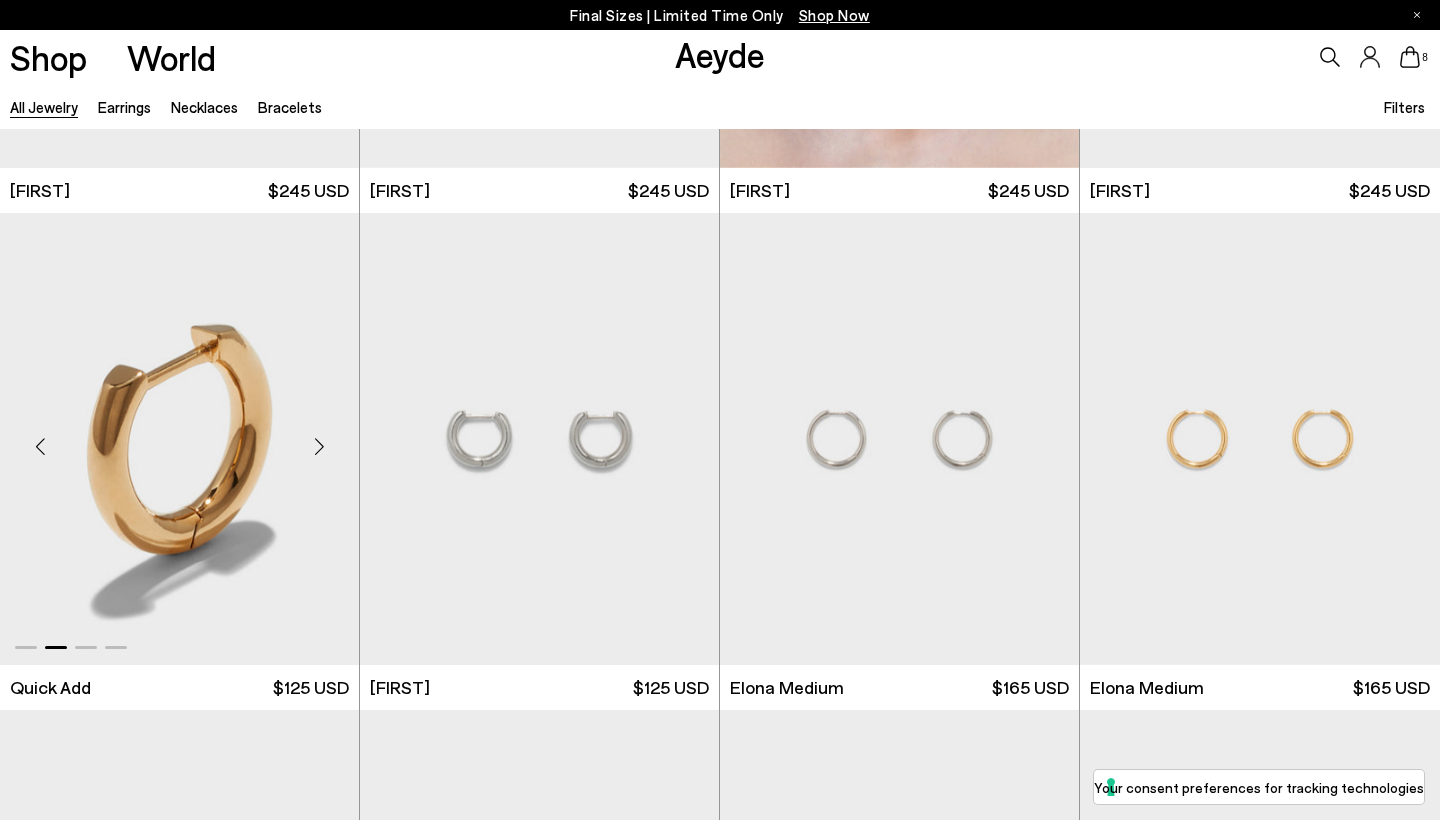 click at bounding box center (319, 447) 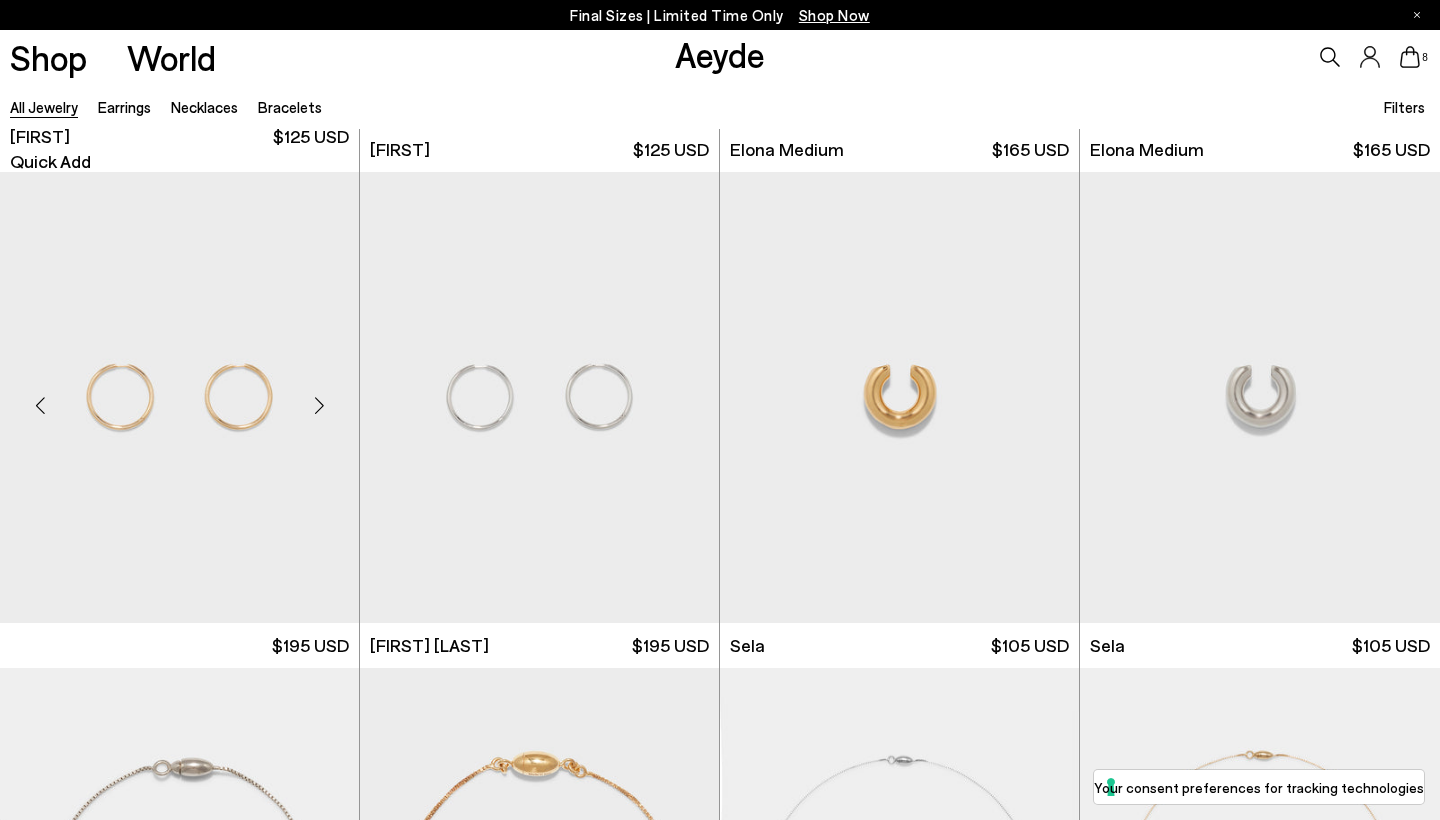 scroll, scrollTop: 10383, scrollLeft: 0, axis: vertical 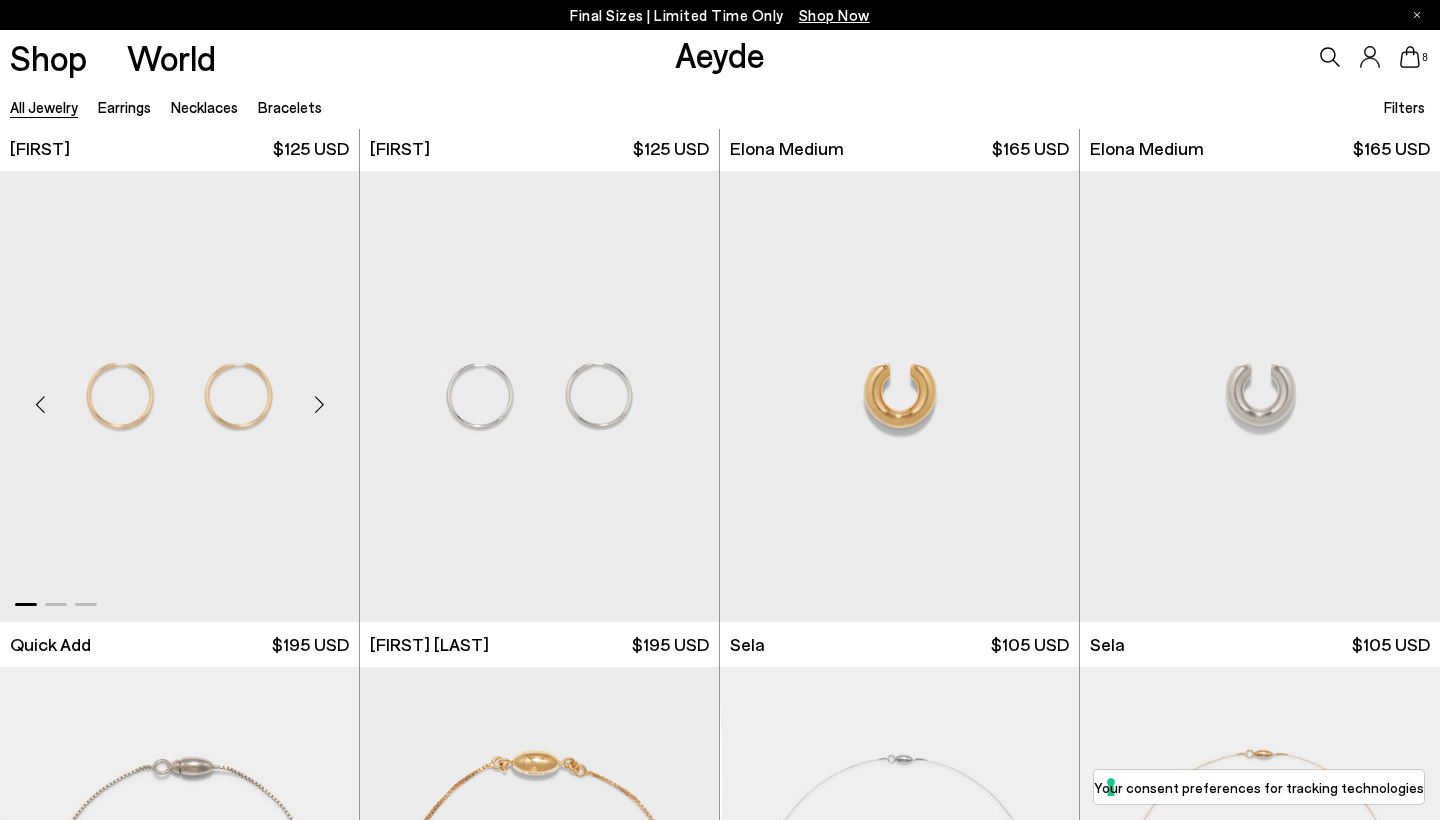 click at bounding box center (319, 404) 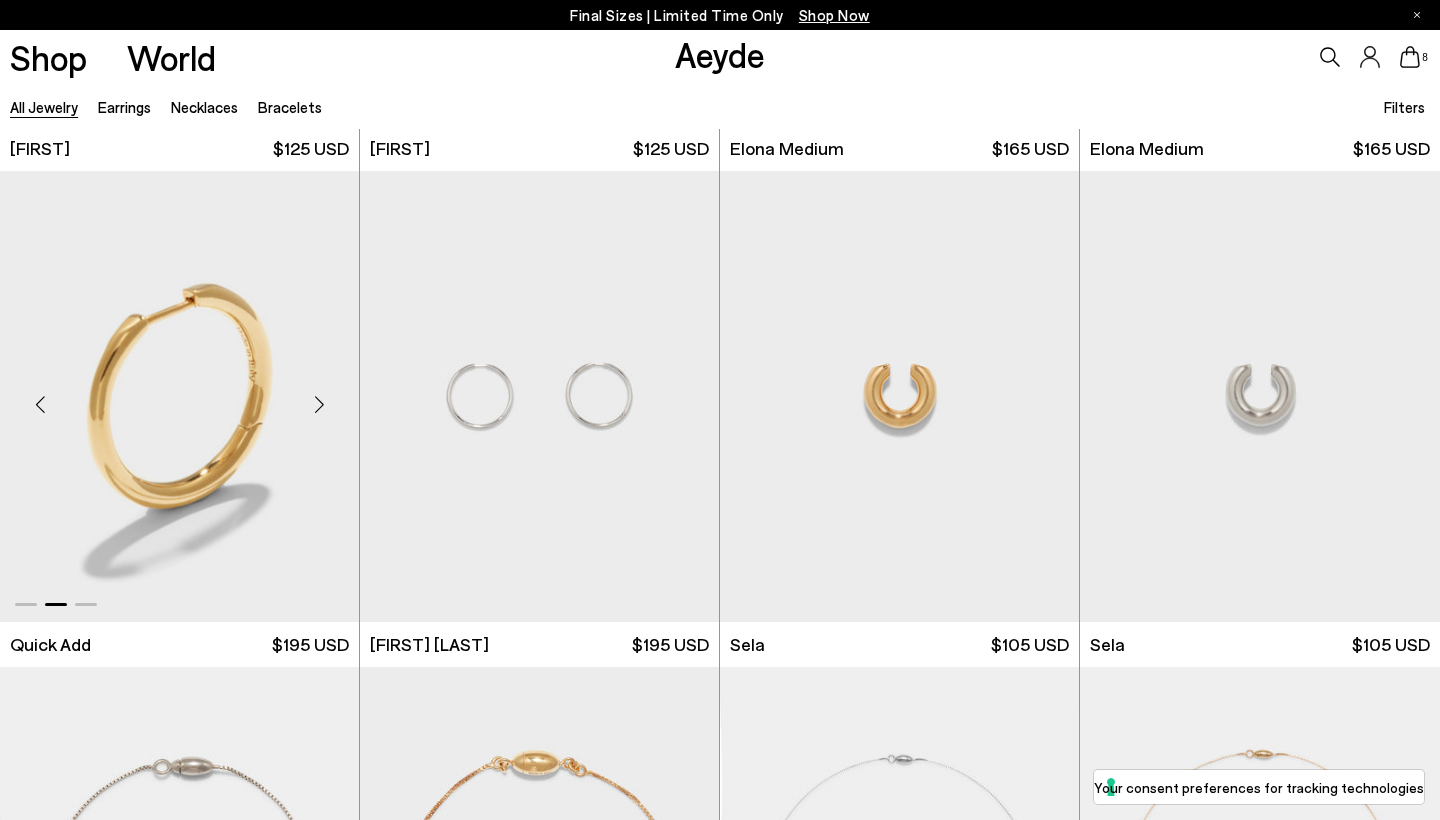 click at bounding box center (319, 404) 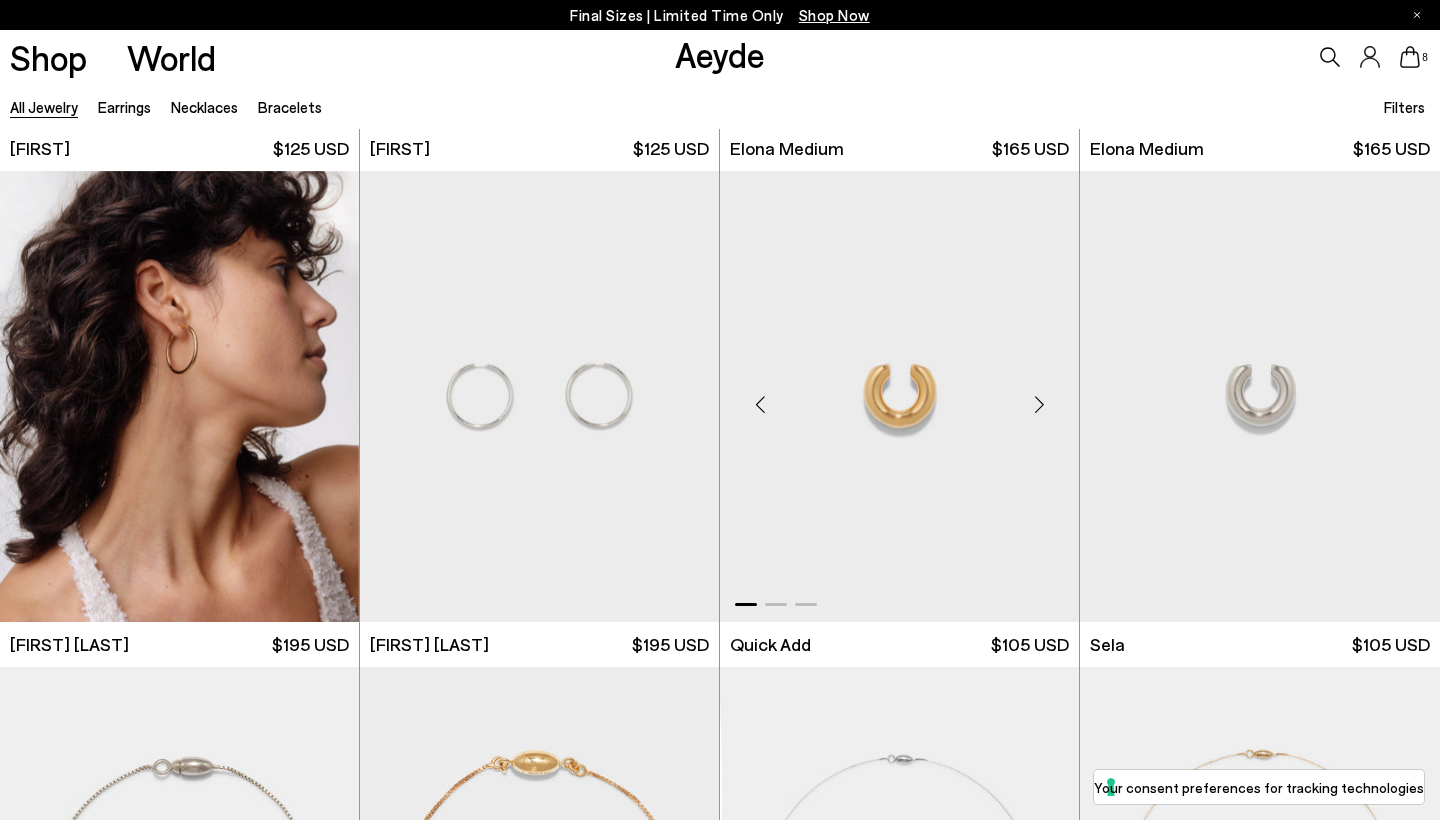 click at bounding box center (1039, 404) 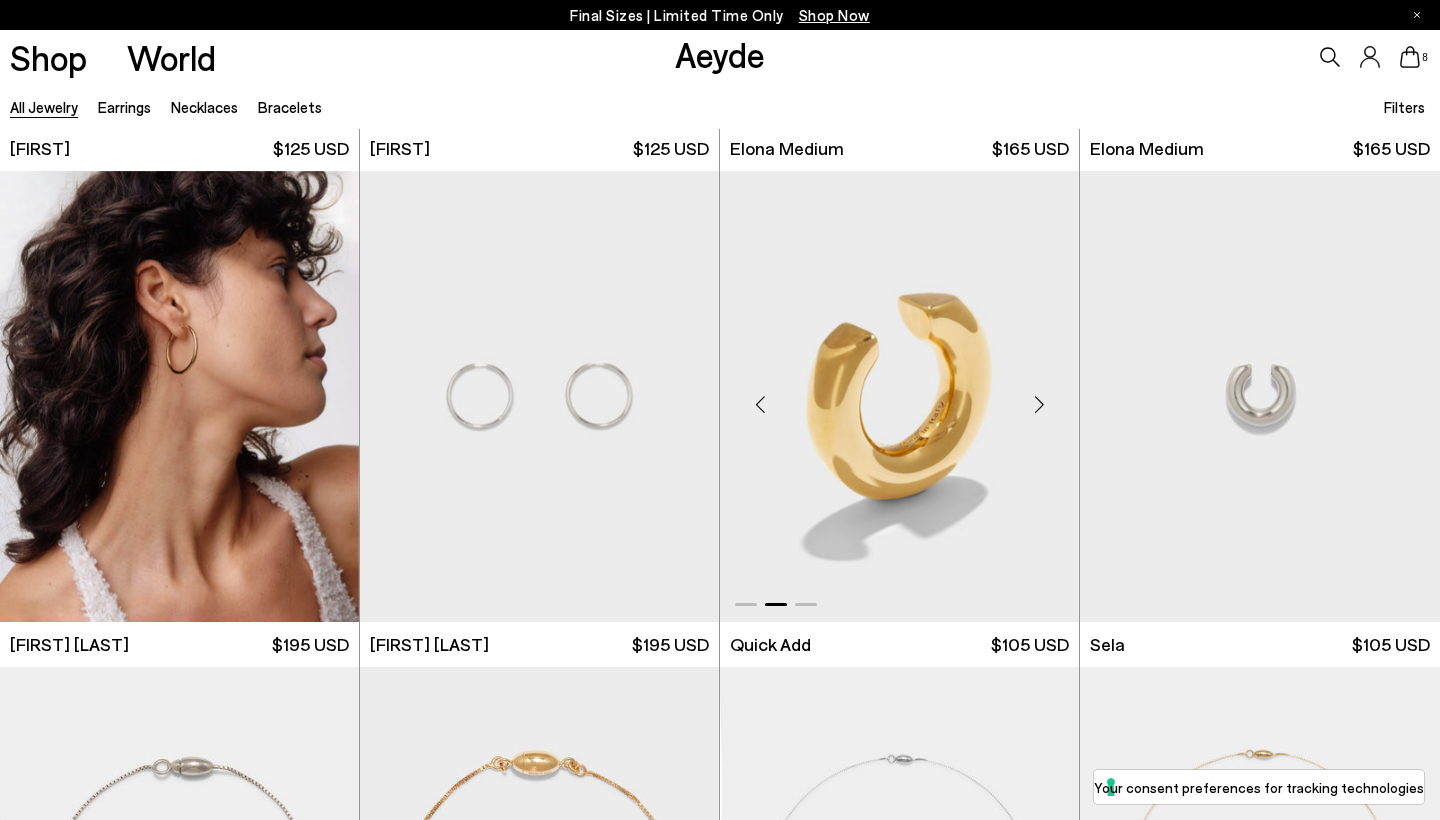 click at bounding box center (1039, 404) 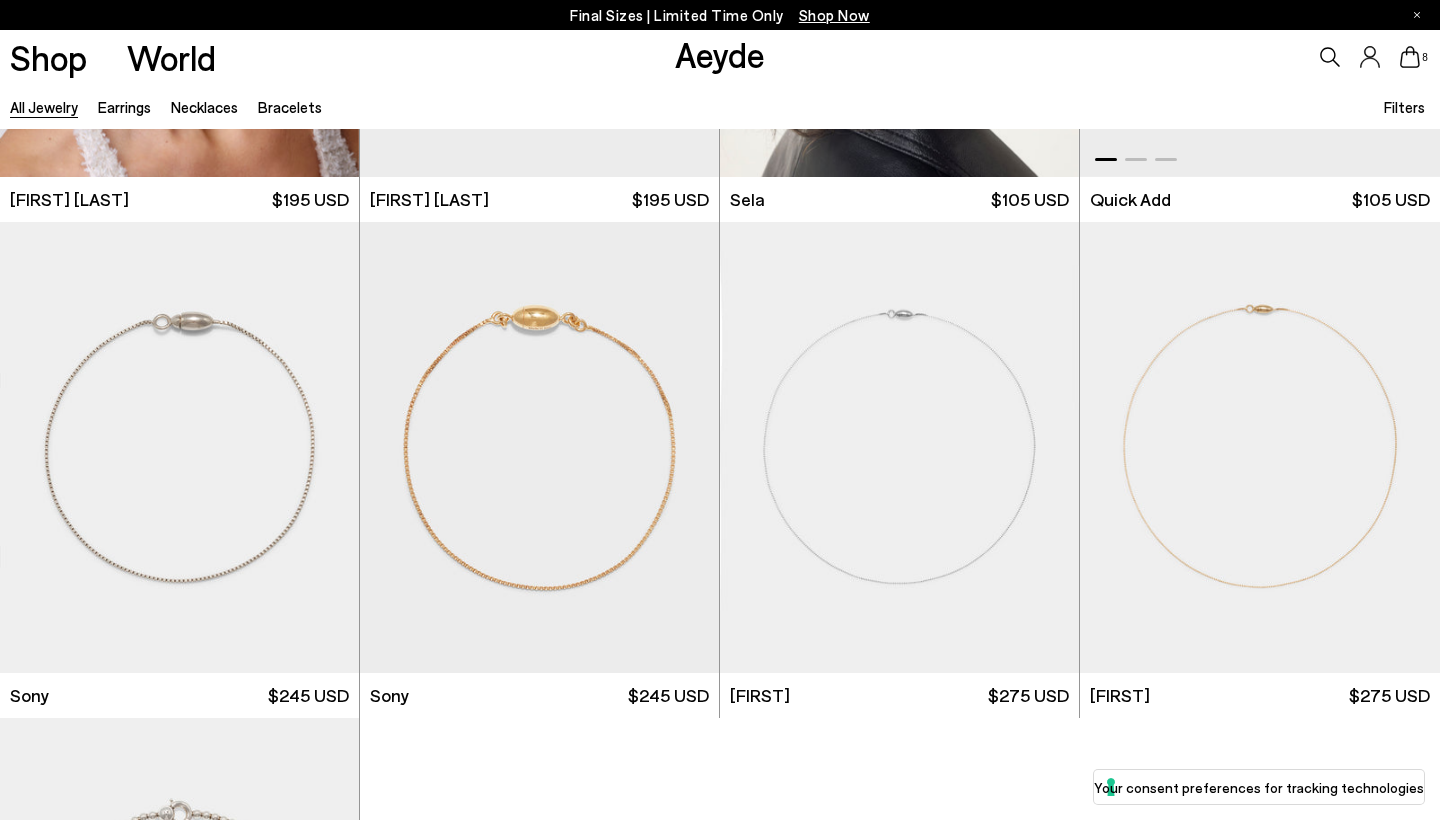 scroll, scrollTop: 10872, scrollLeft: 0, axis: vertical 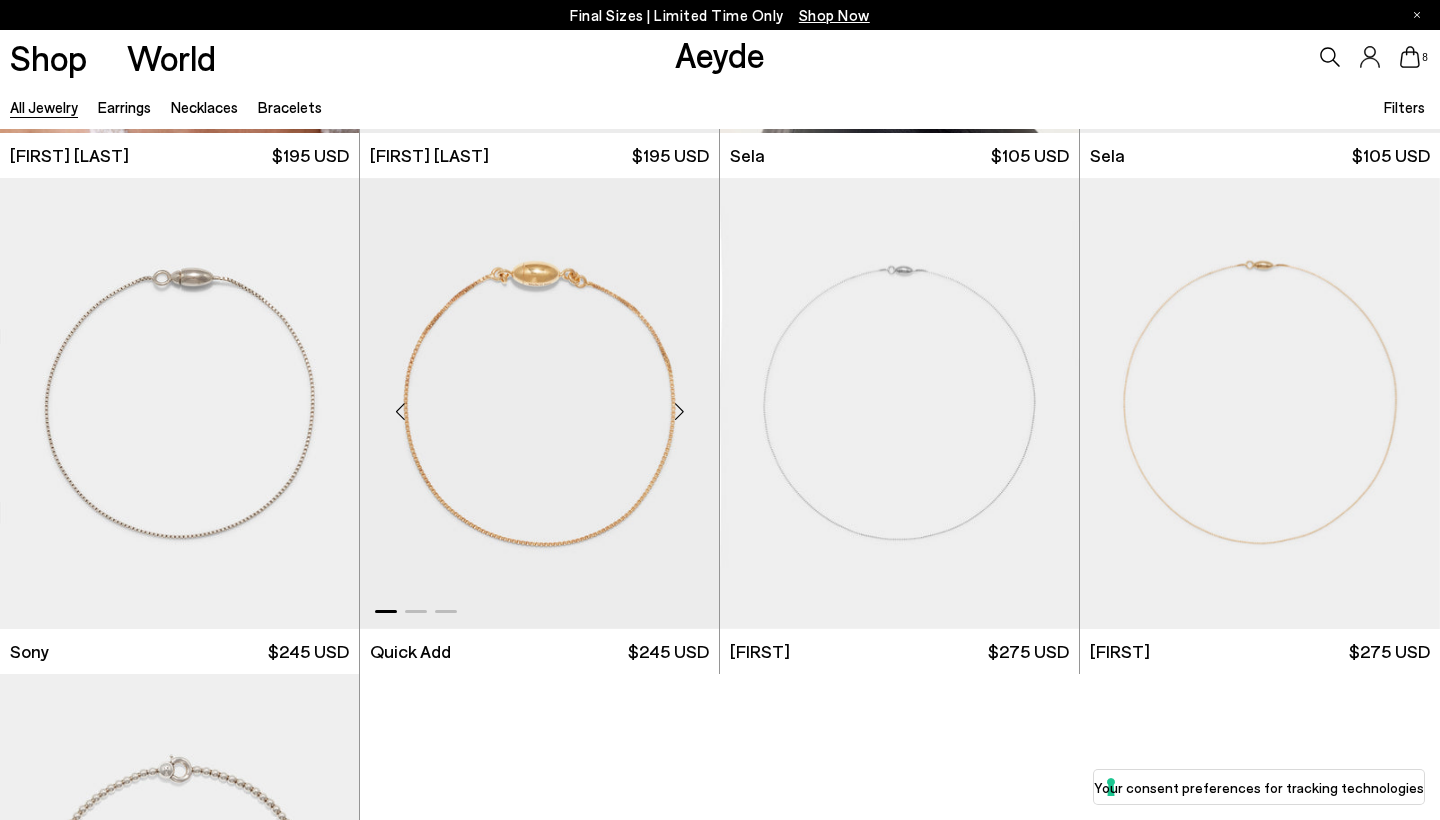 click at bounding box center (679, 412) 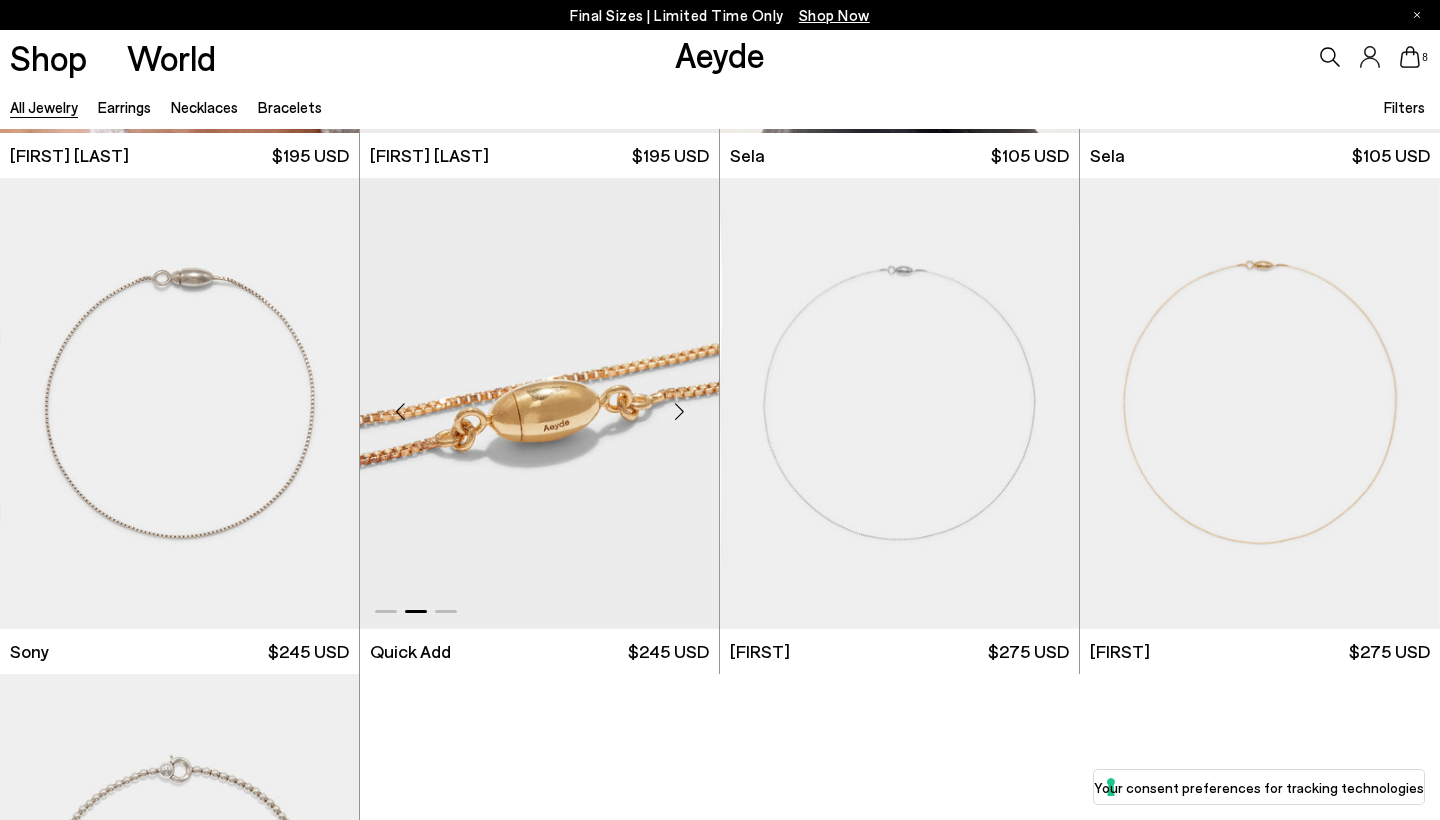 click at bounding box center (679, 412) 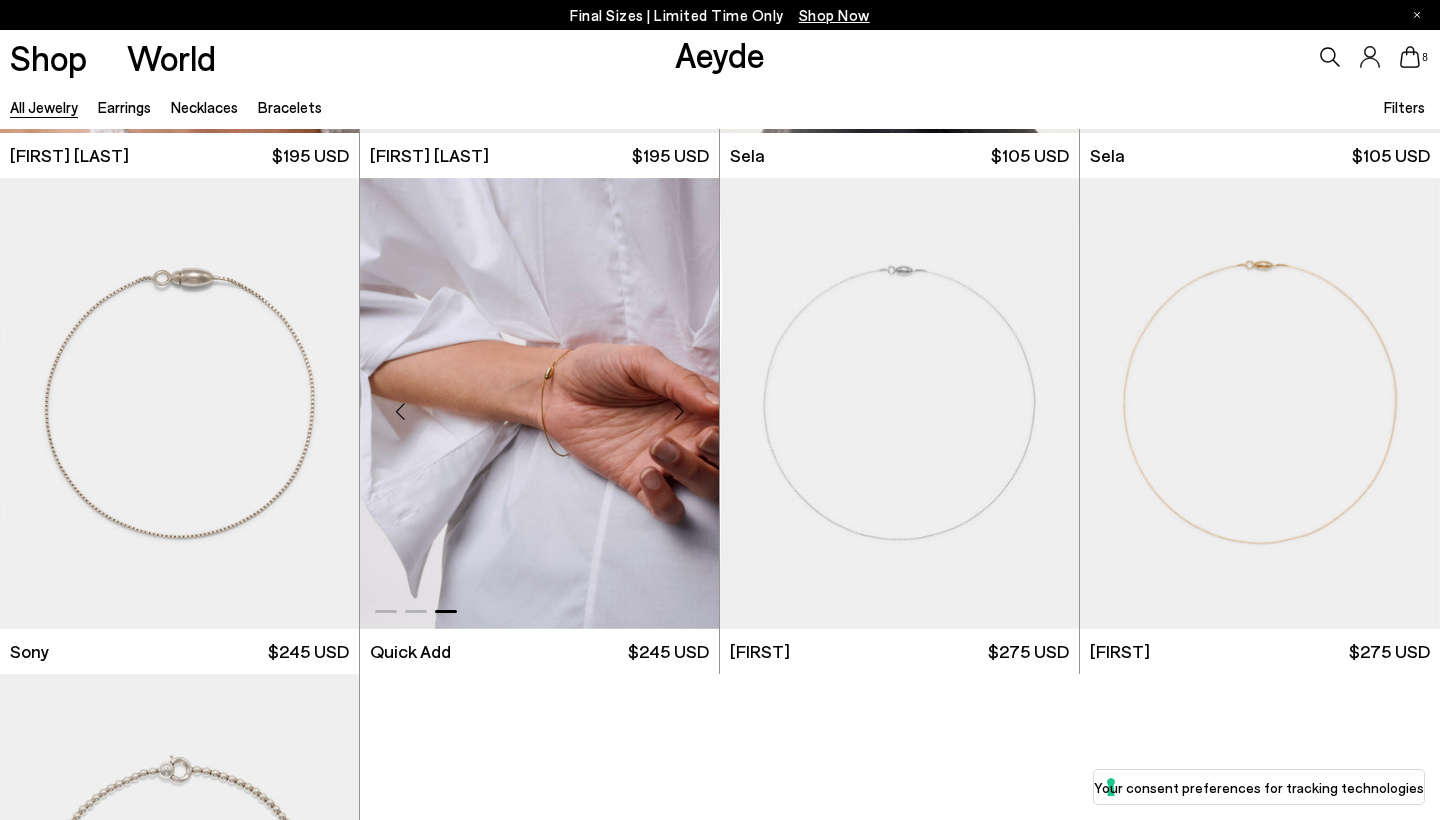 click at bounding box center (679, 412) 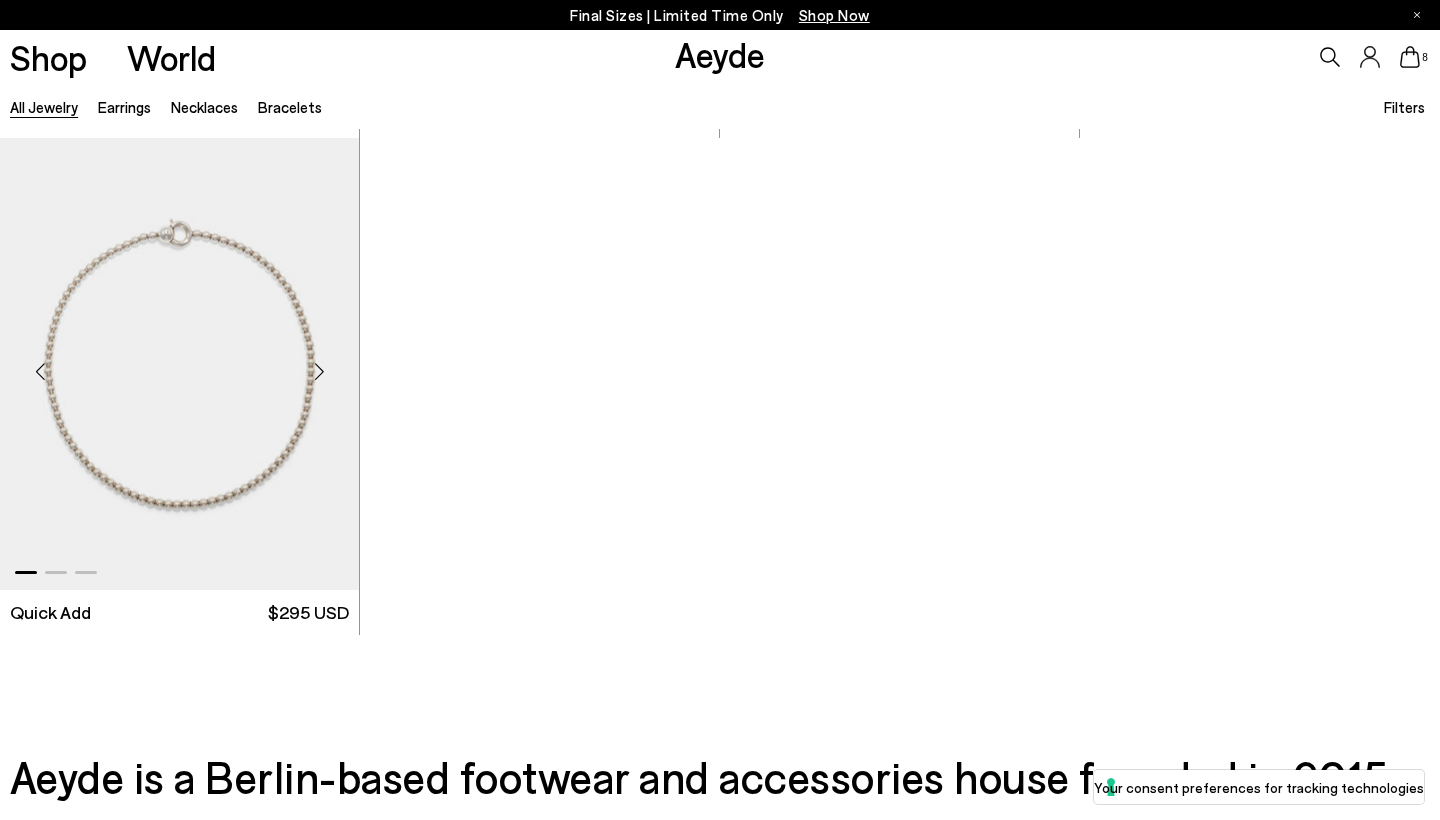 scroll, scrollTop: 11409, scrollLeft: 0, axis: vertical 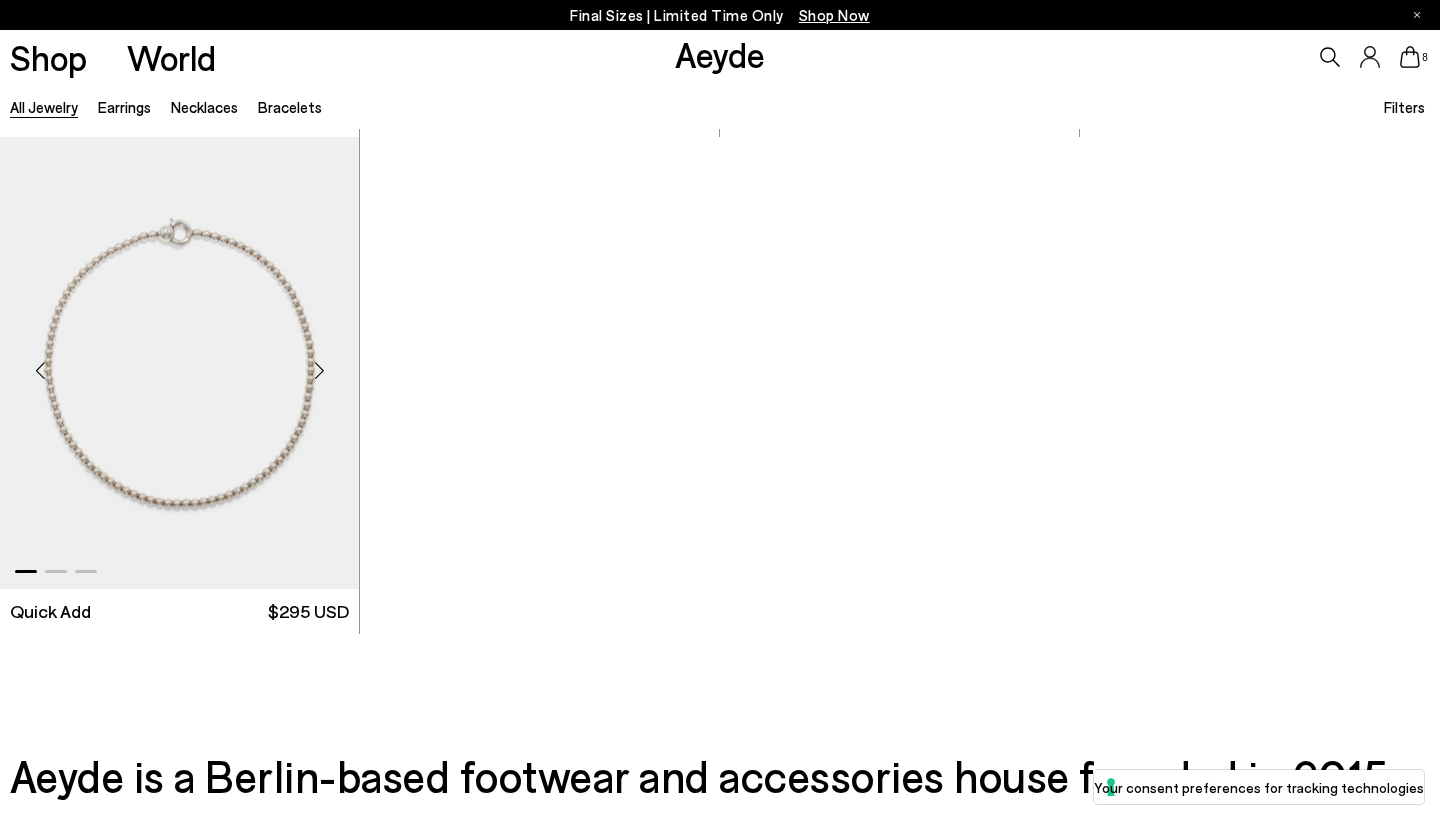 click at bounding box center [319, 371] 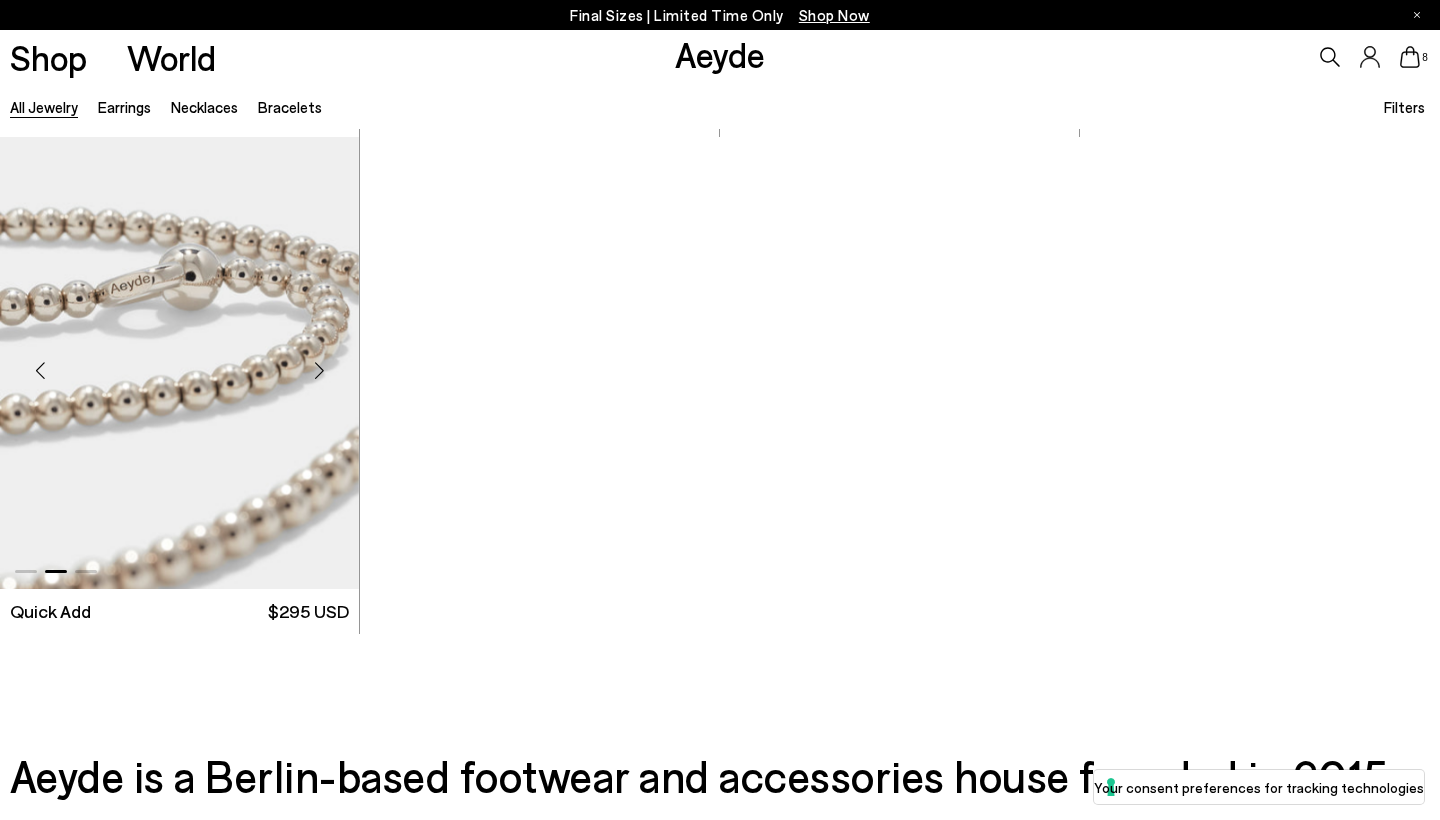 click at bounding box center [319, 371] 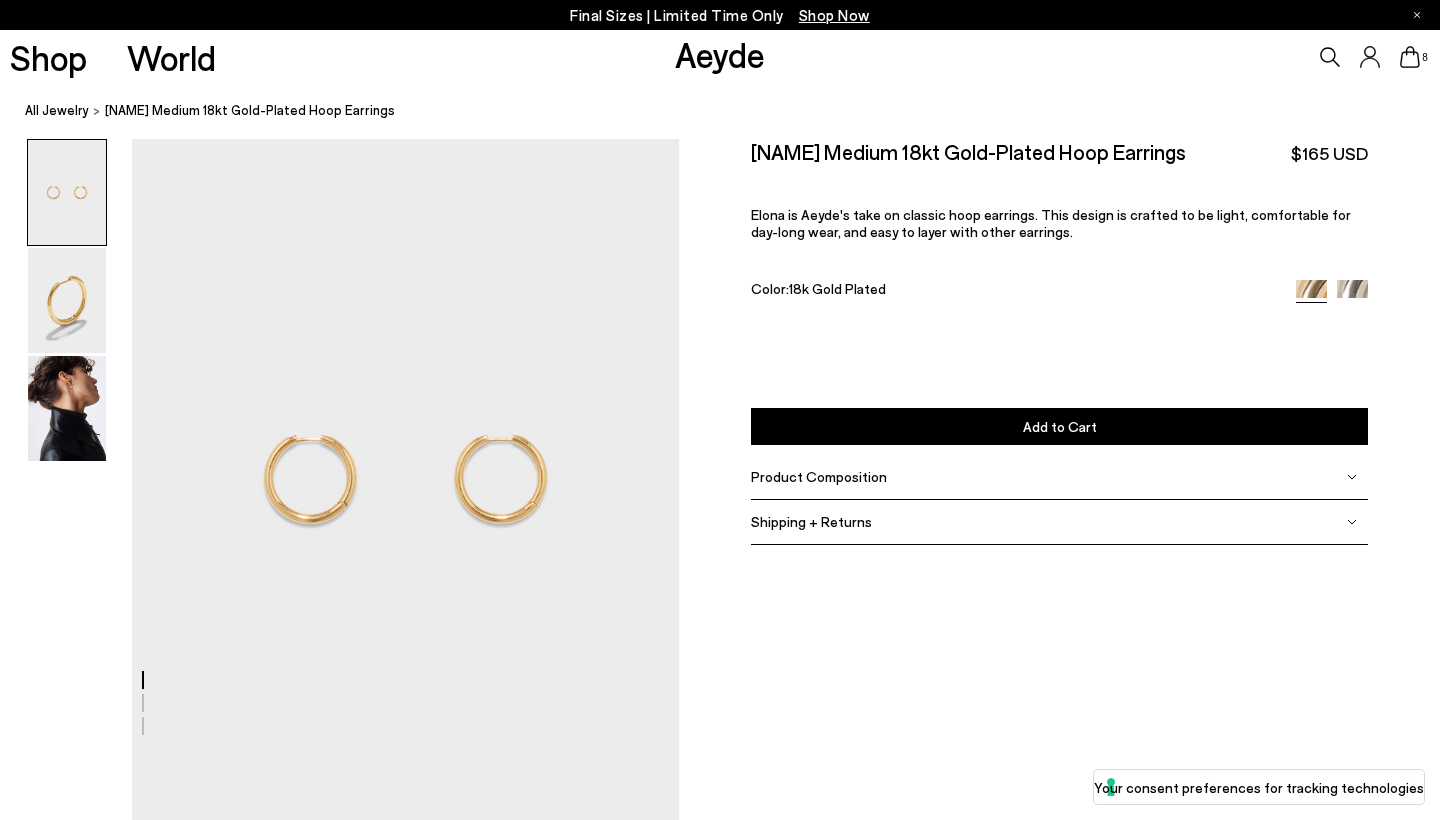 scroll, scrollTop: 0, scrollLeft: 0, axis: both 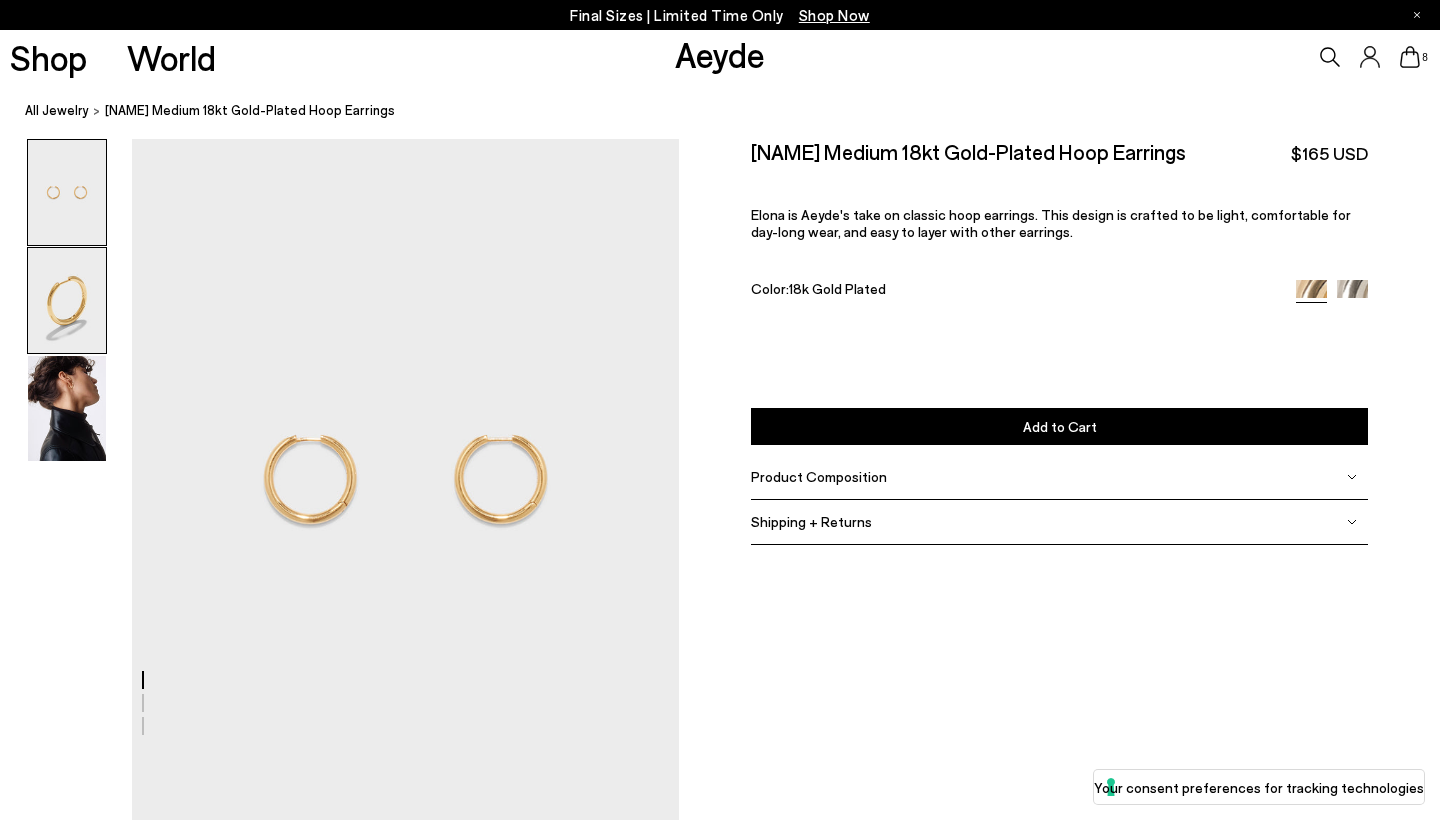 click at bounding box center [67, 300] 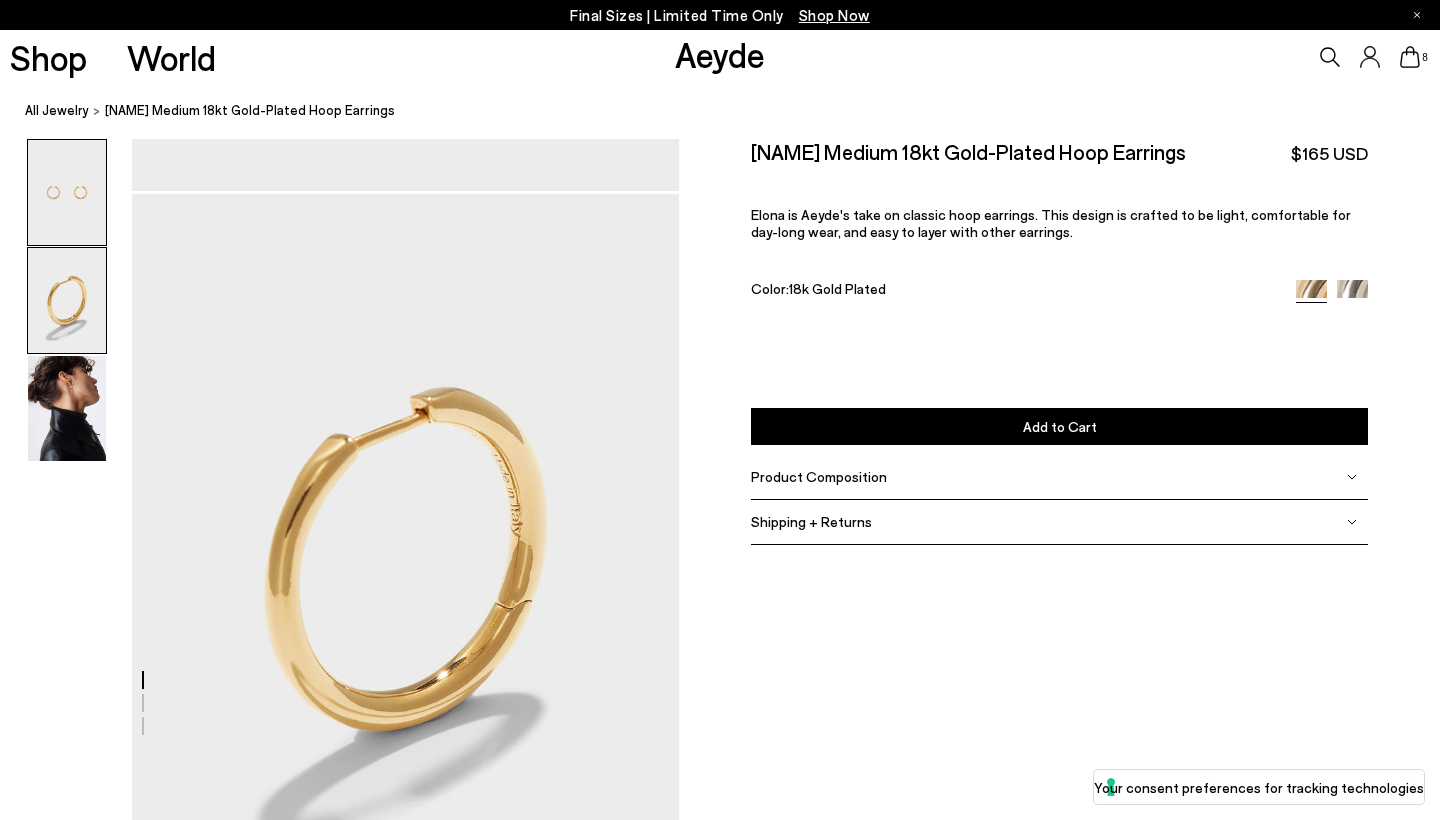 scroll, scrollTop: 685, scrollLeft: 0, axis: vertical 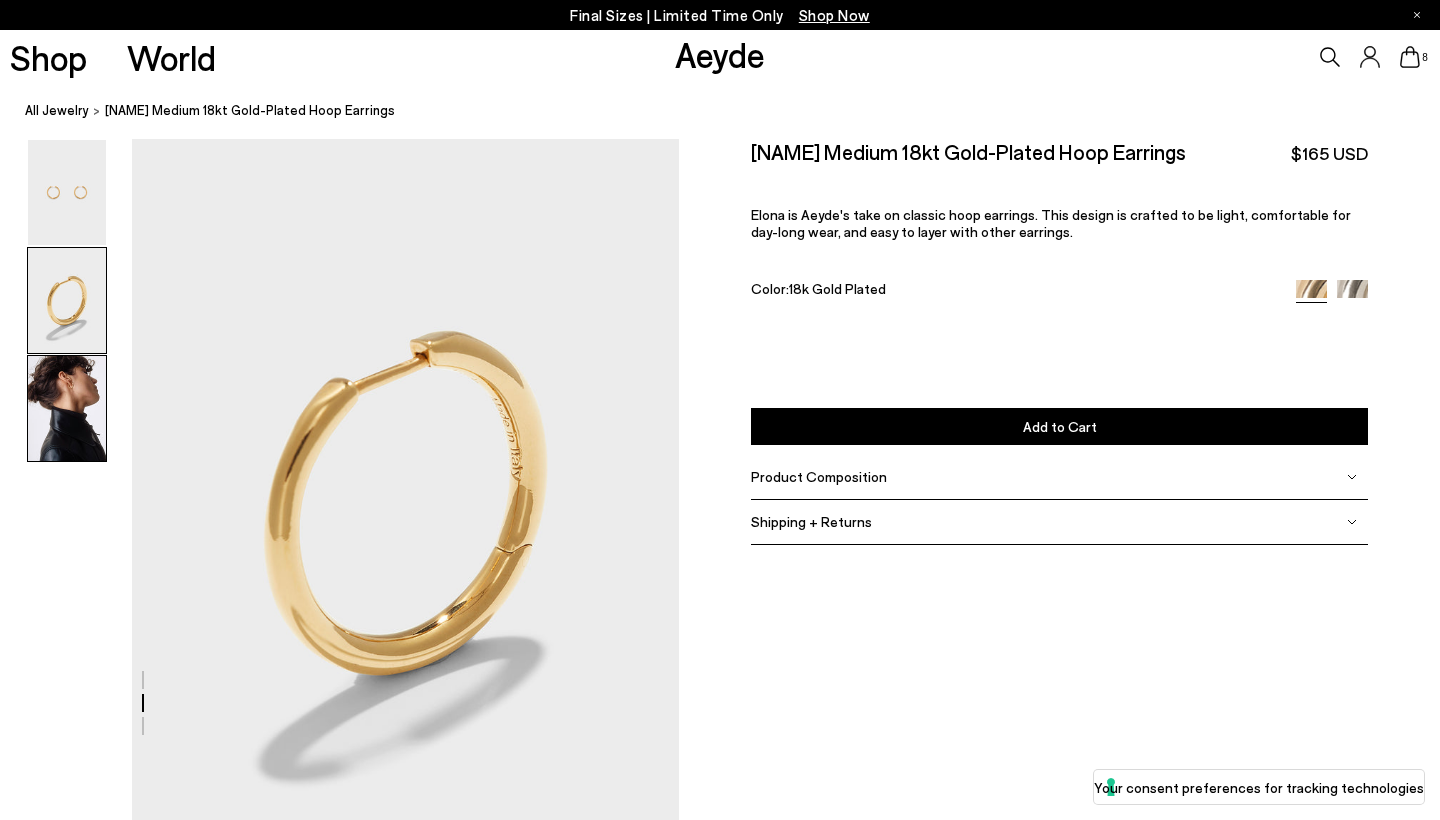 click at bounding box center [67, 408] 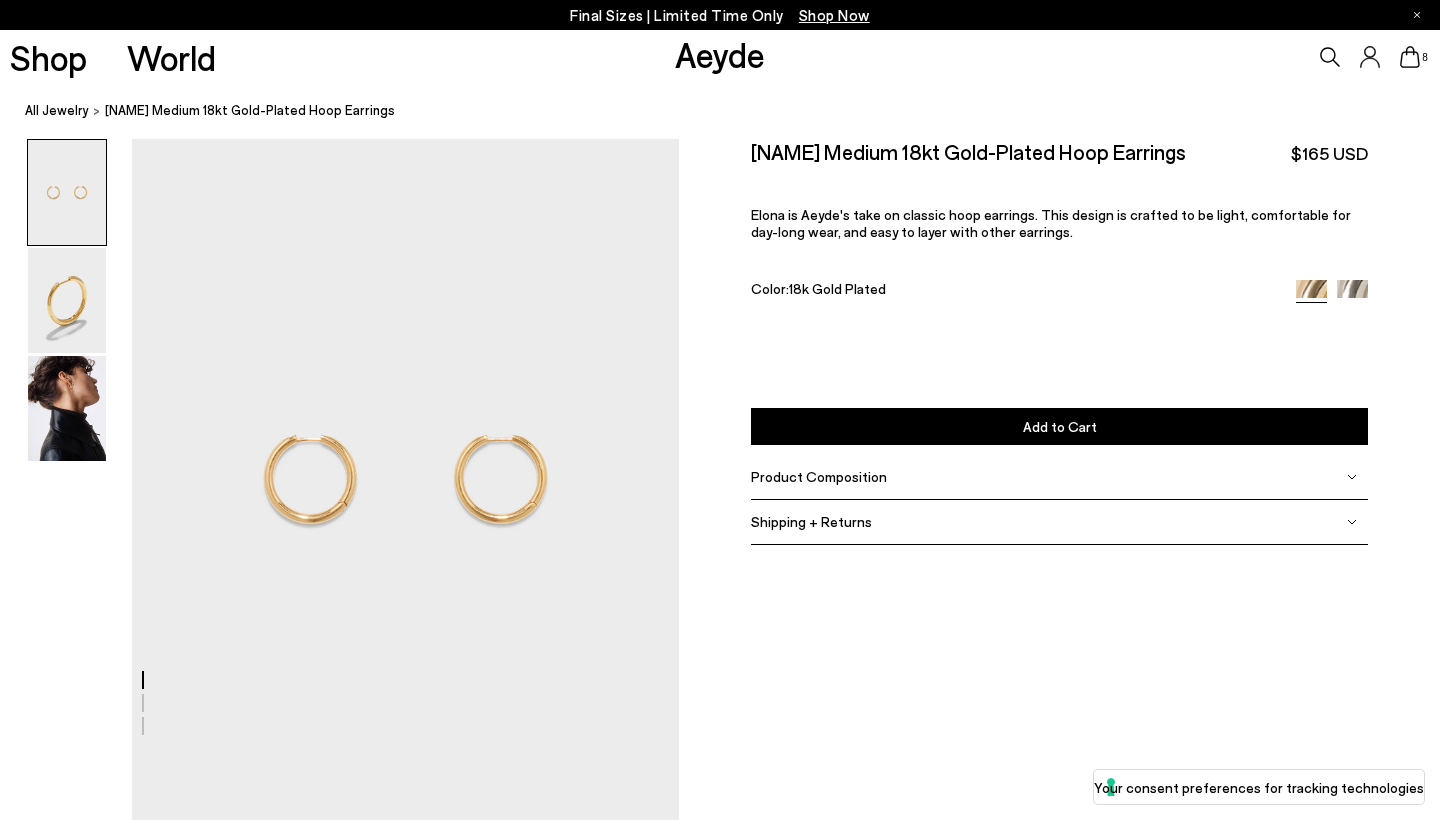 scroll, scrollTop: -1, scrollLeft: 0, axis: vertical 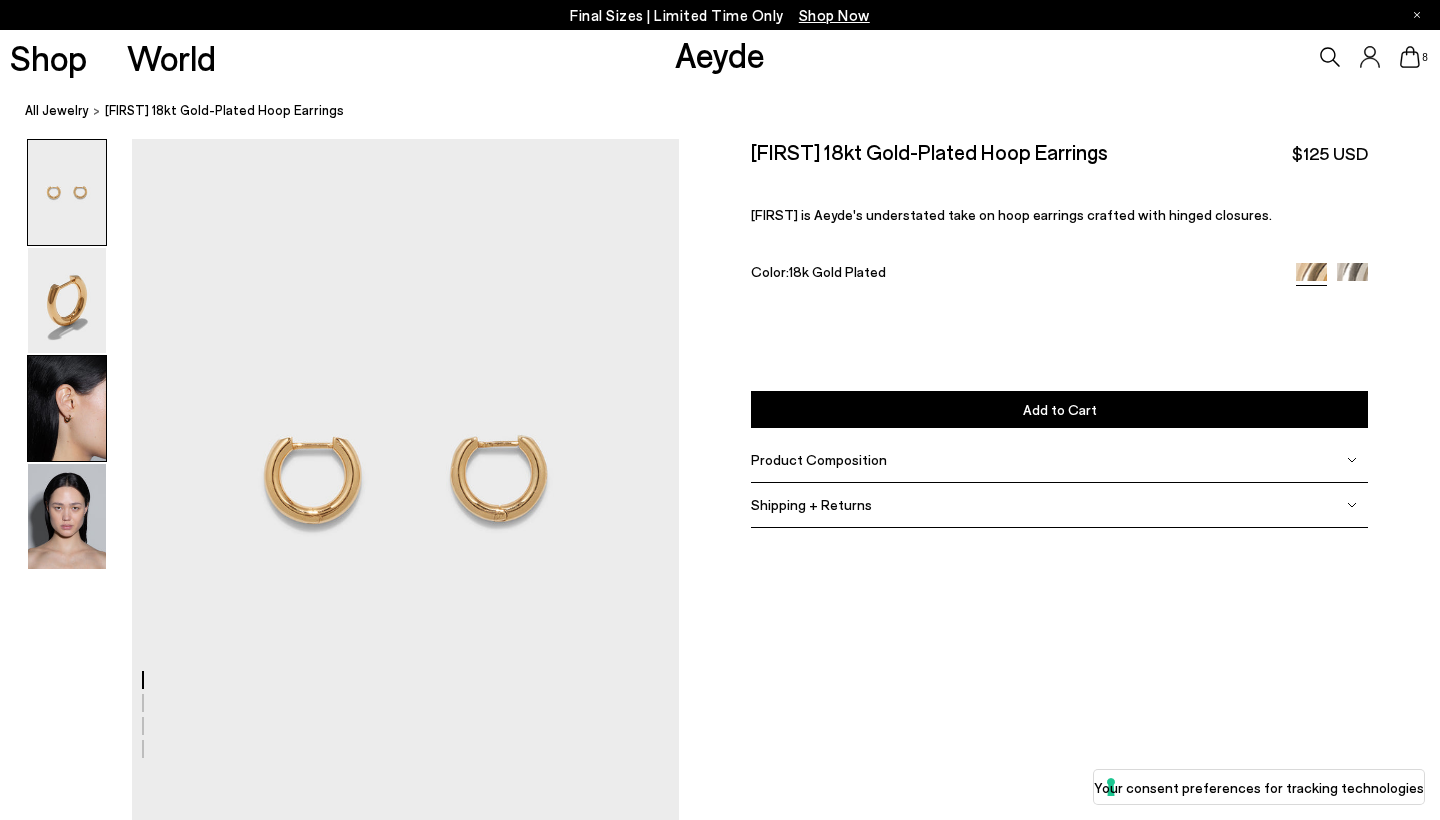 click at bounding box center [67, 408] 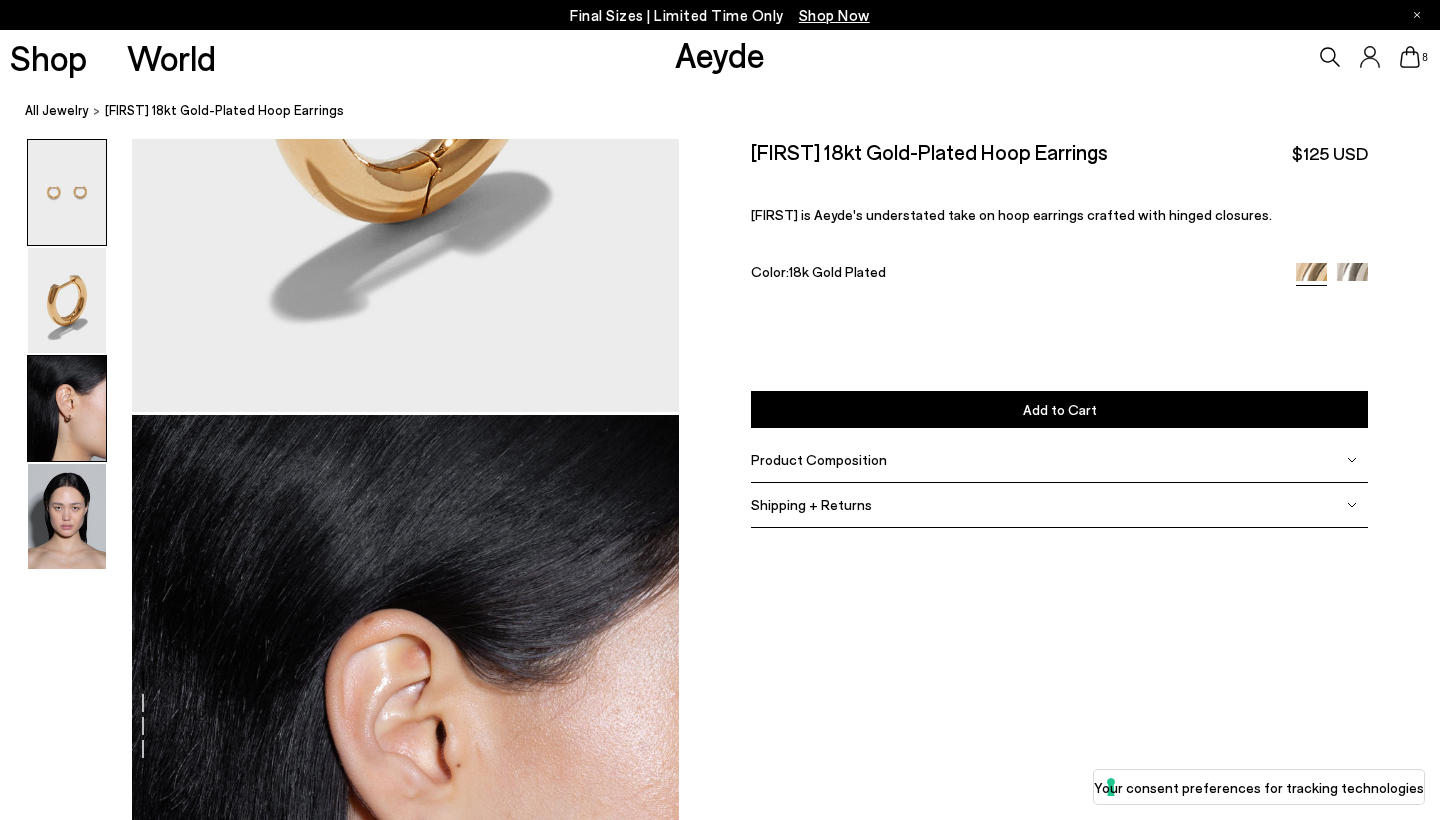 scroll, scrollTop: 1417, scrollLeft: 0, axis: vertical 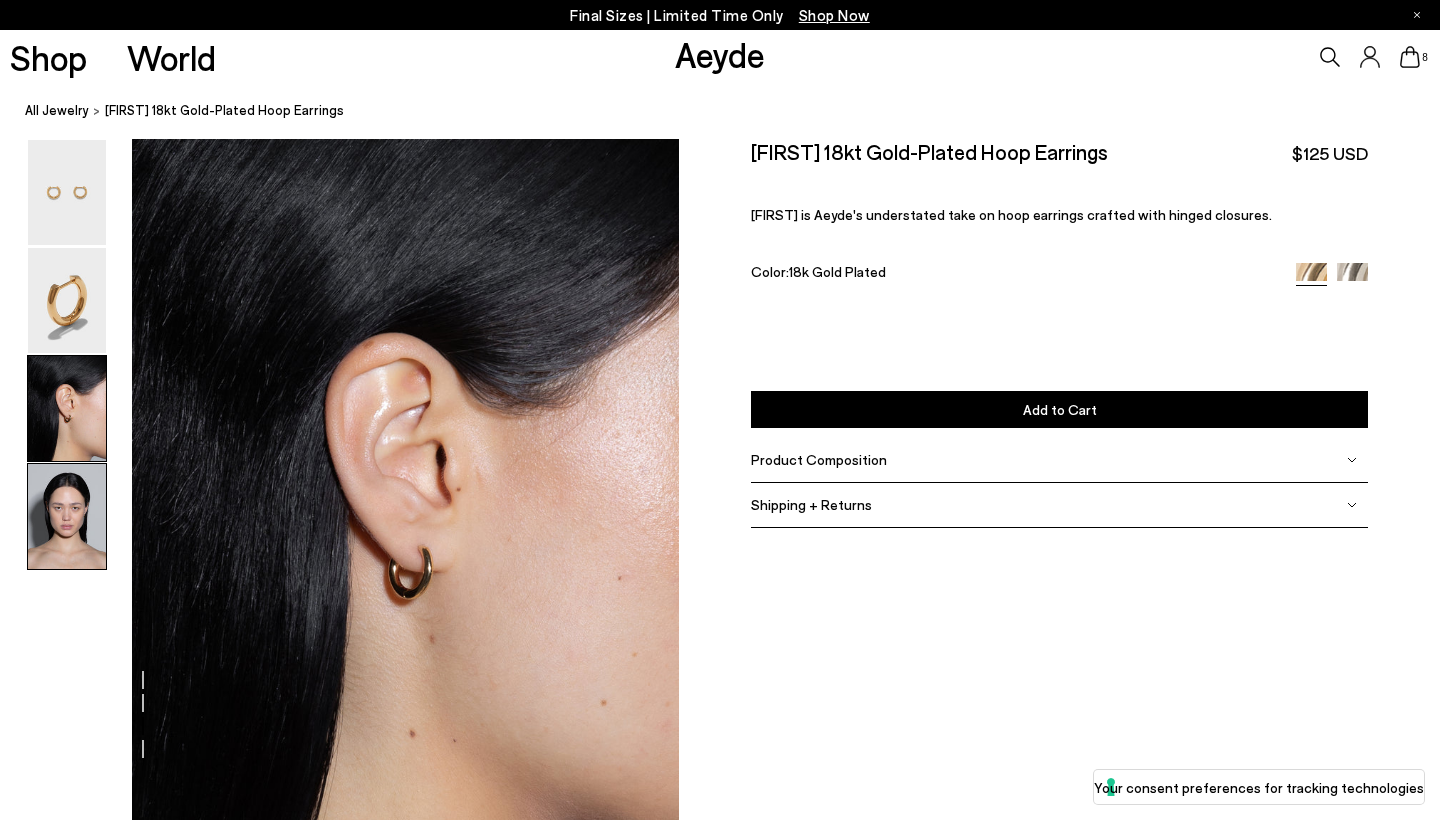 click at bounding box center [67, 516] 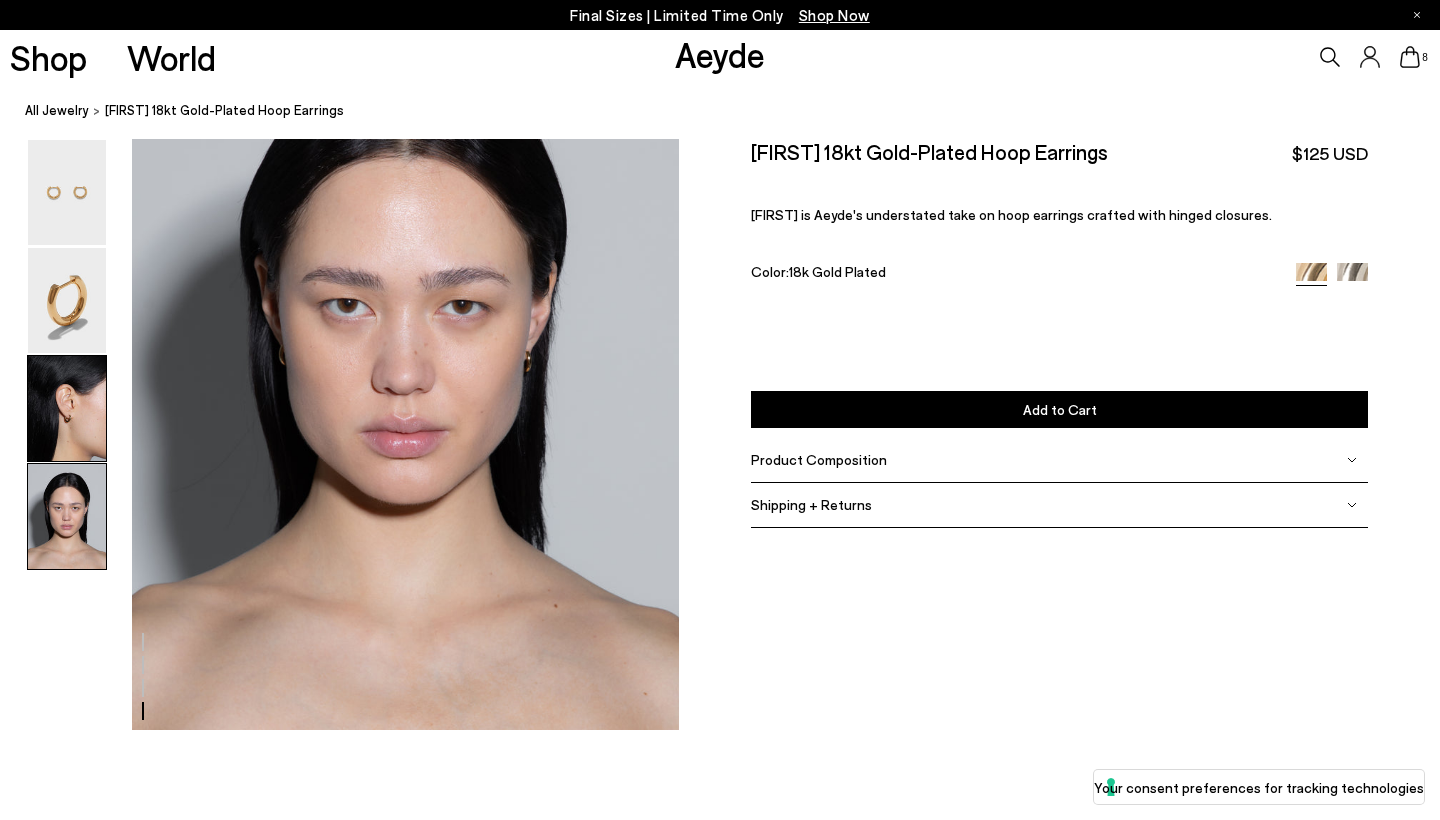 click at bounding box center [67, 408] 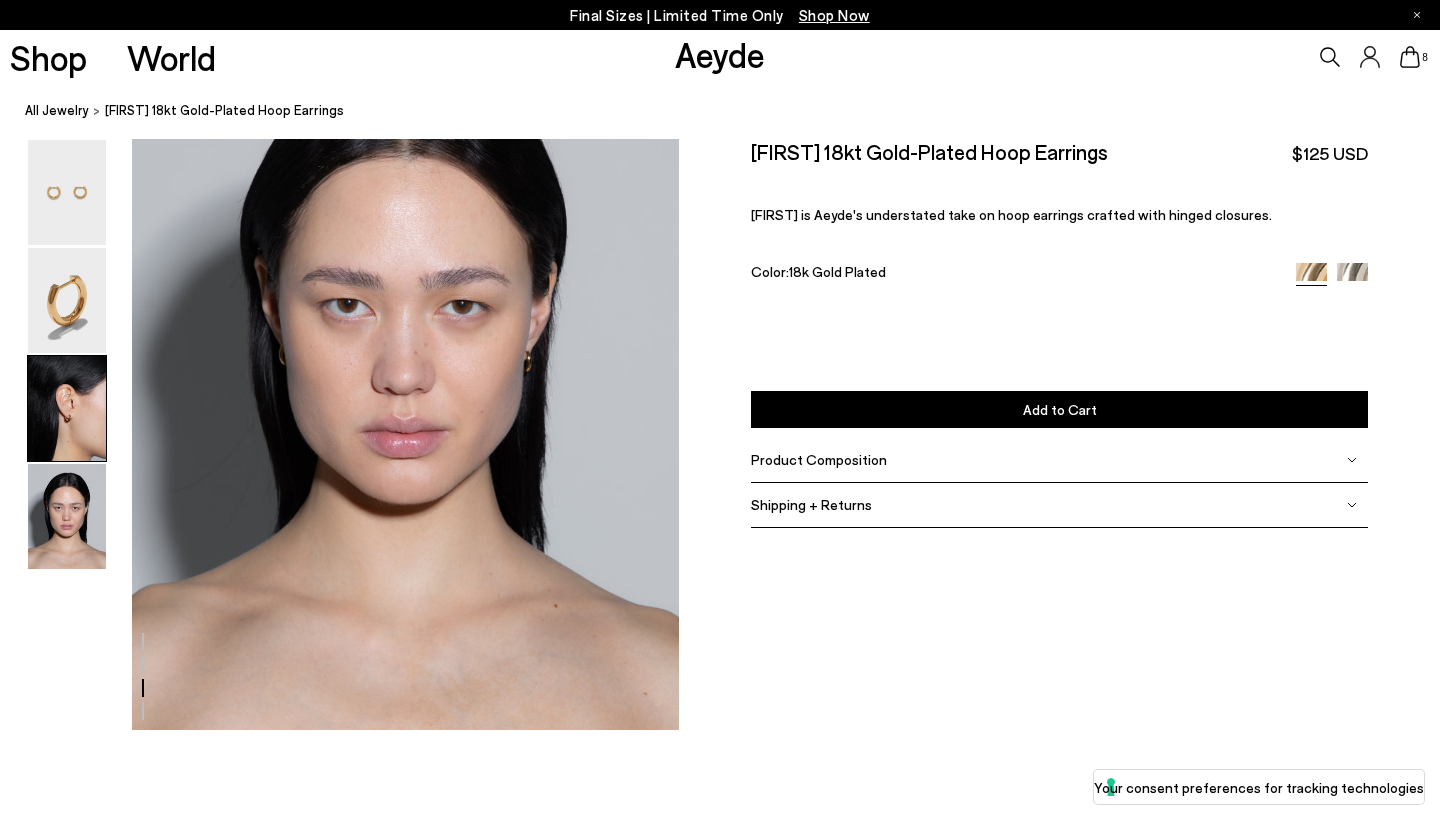 scroll, scrollTop: 1417, scrollLeft: 0, axis: vertical 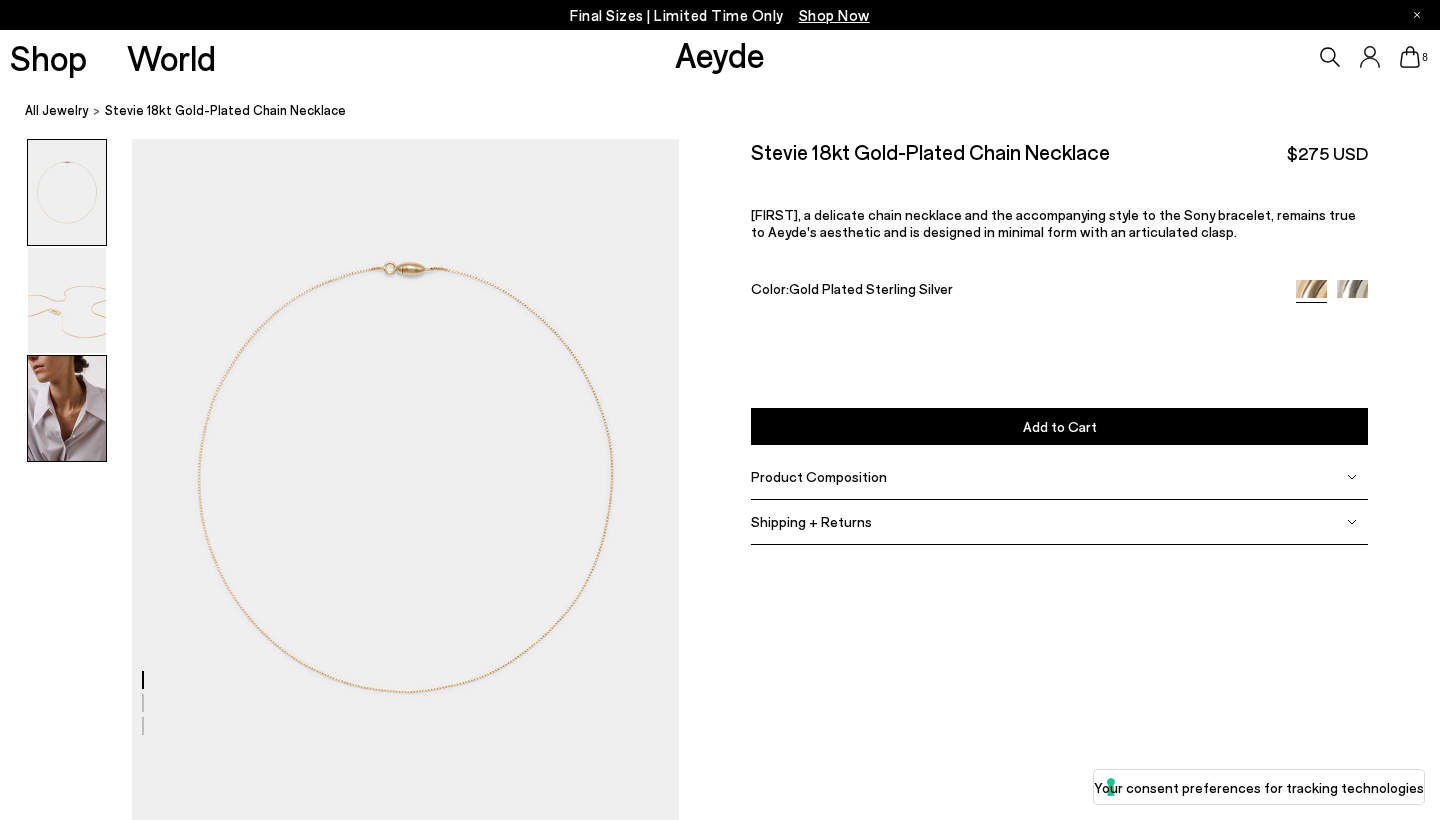 click at bounding box center [67, 408] 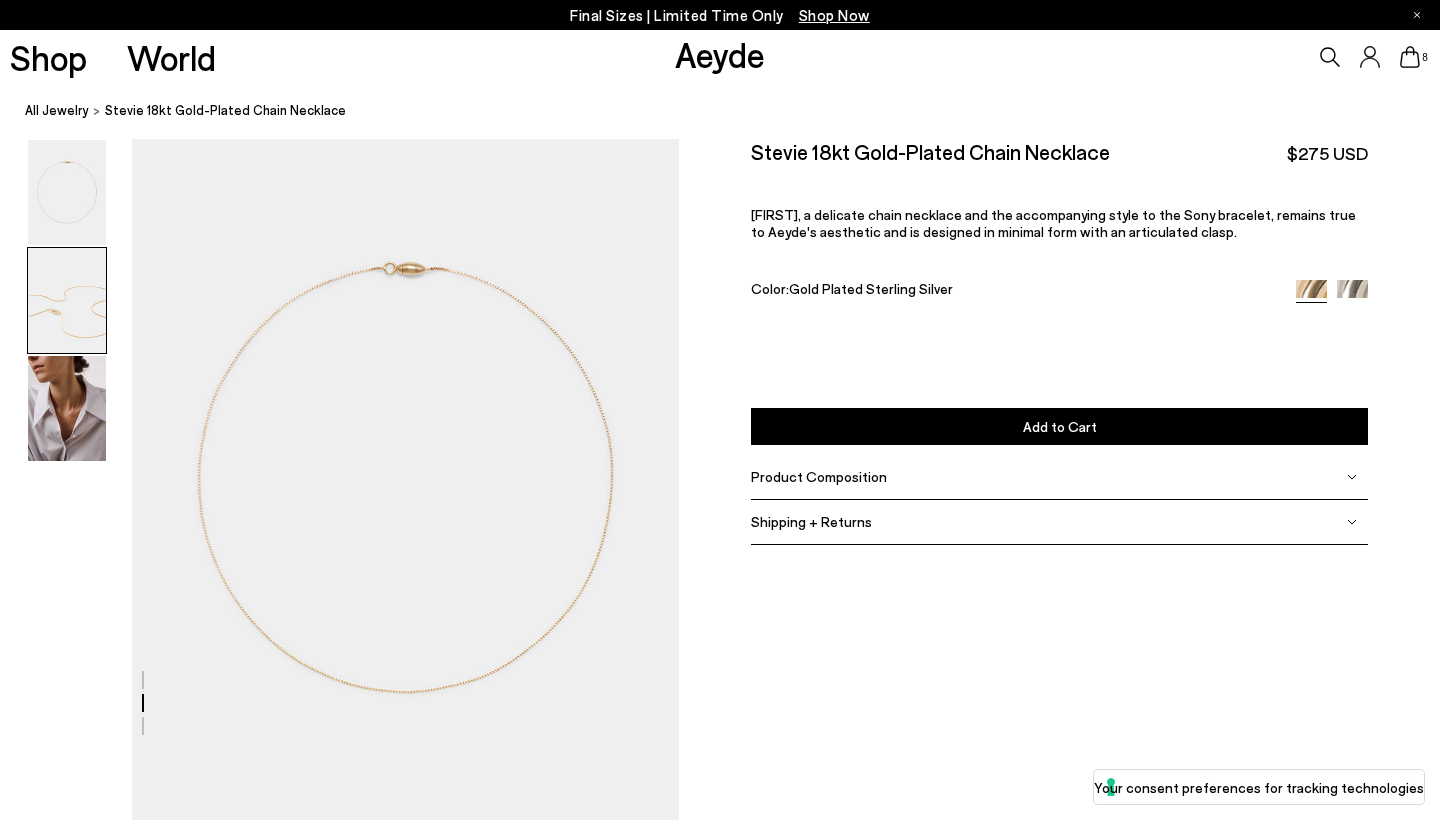scroll, scrollTop: 1555, scrollLeft: 0, axis: vertical 